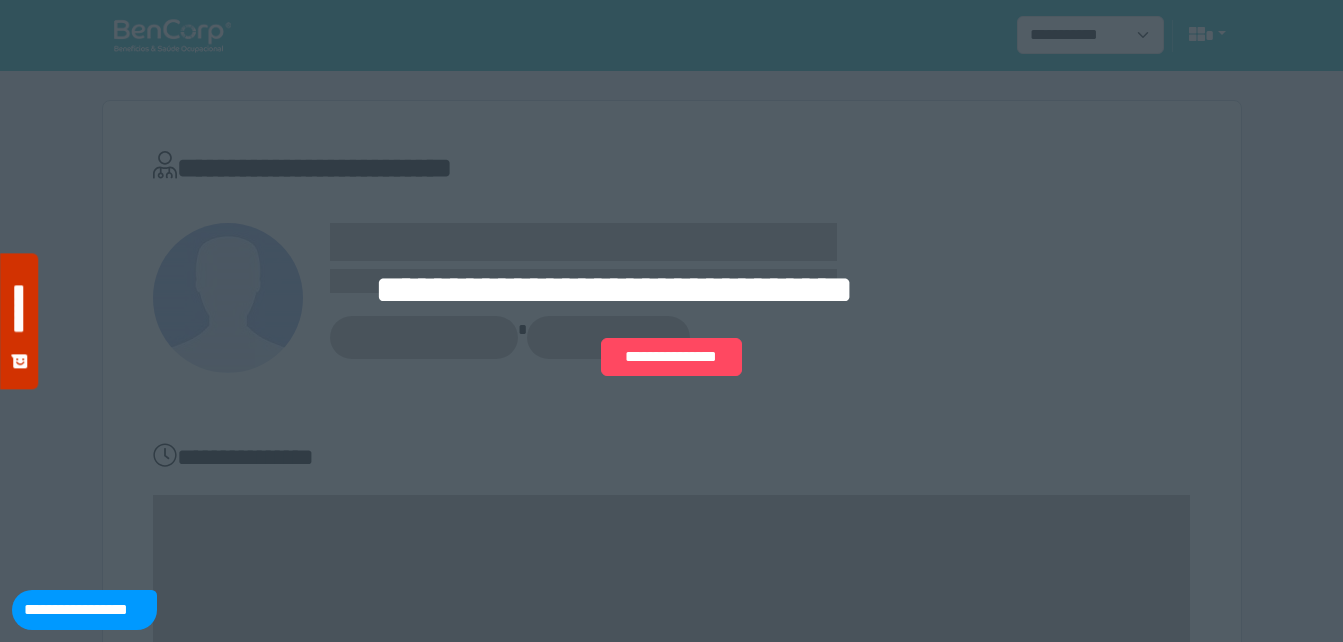 scroll, scrollTop: 0, scrollLeft: 0, axis: both 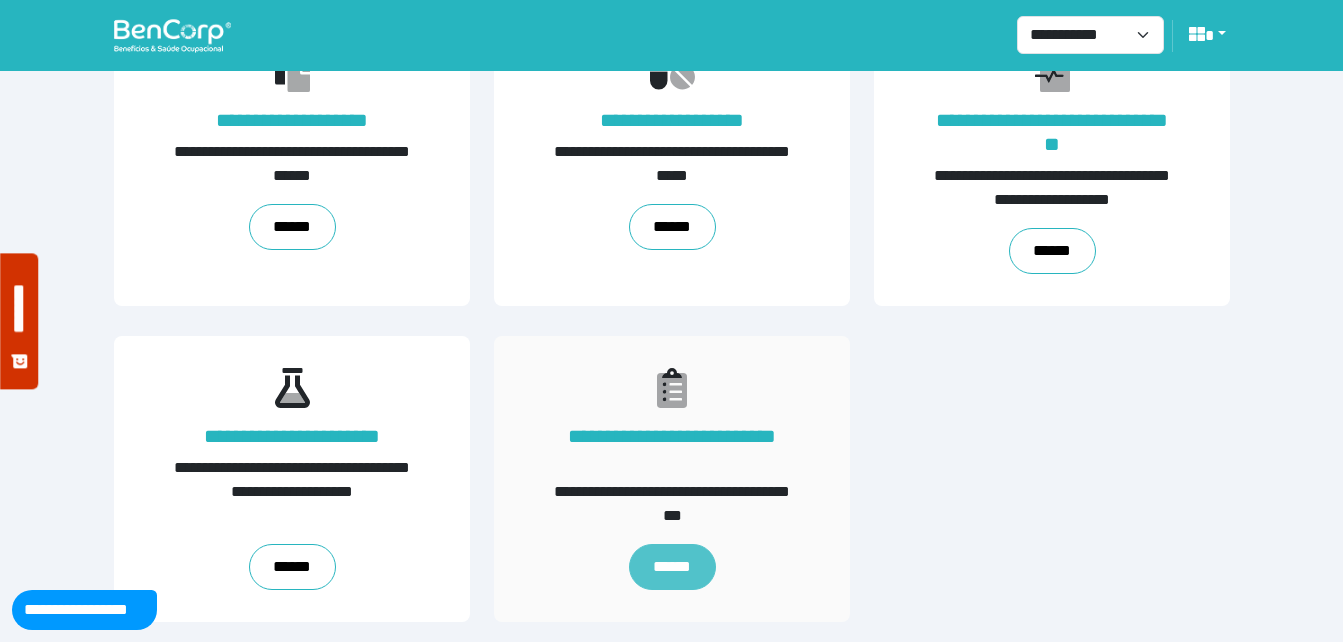 click on "******" at bounding box center [671, 567] 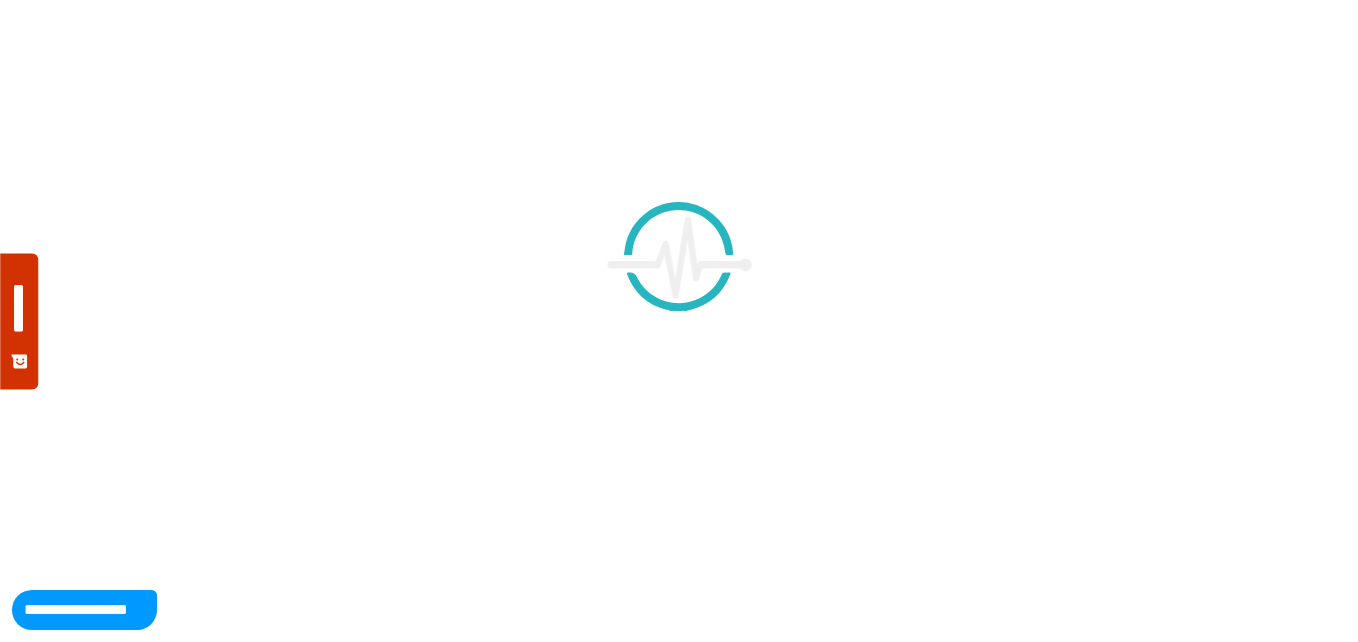 scroll, scrollTop: 0, scrollLeft: 0, axis: both 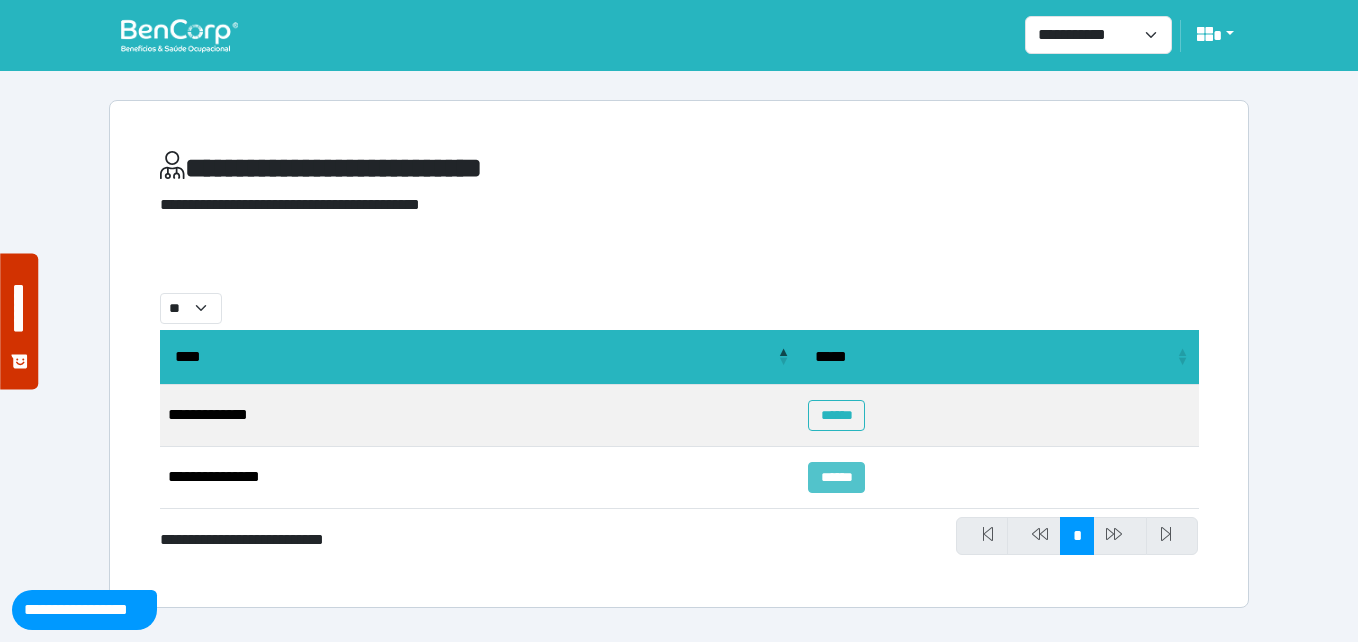 click on "******" at bounding box center [836, 477] 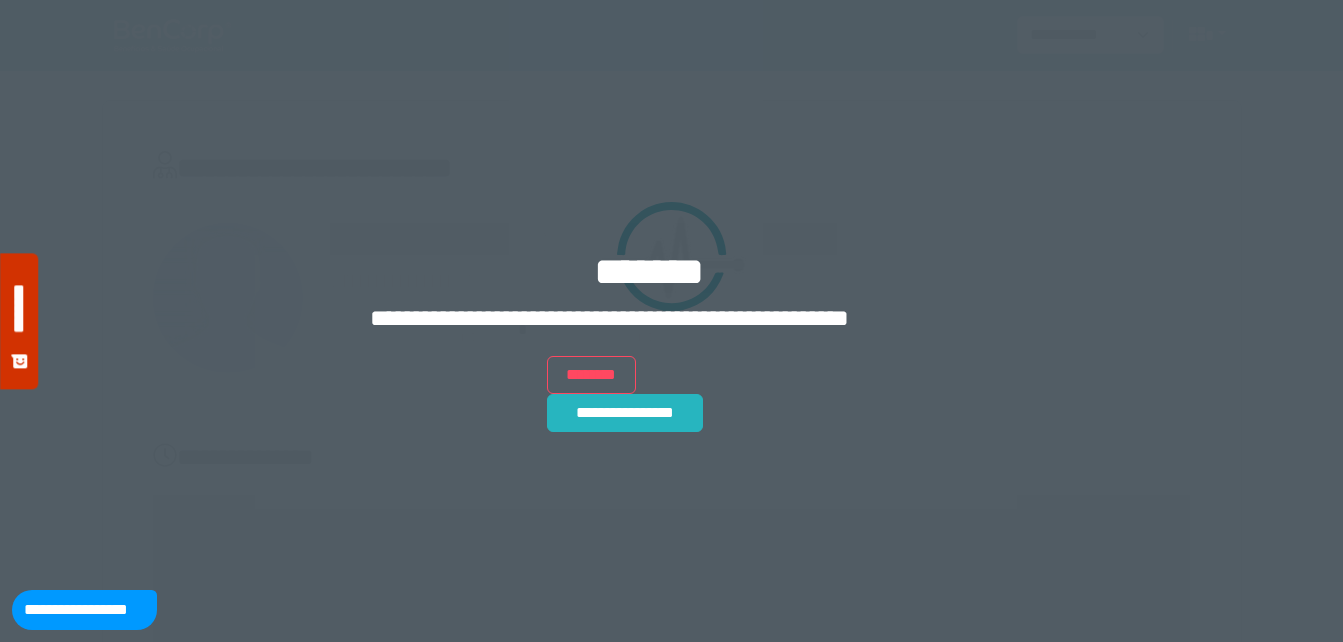 scroll, scrollTop: 0, scrollLeft: 0, axis: both 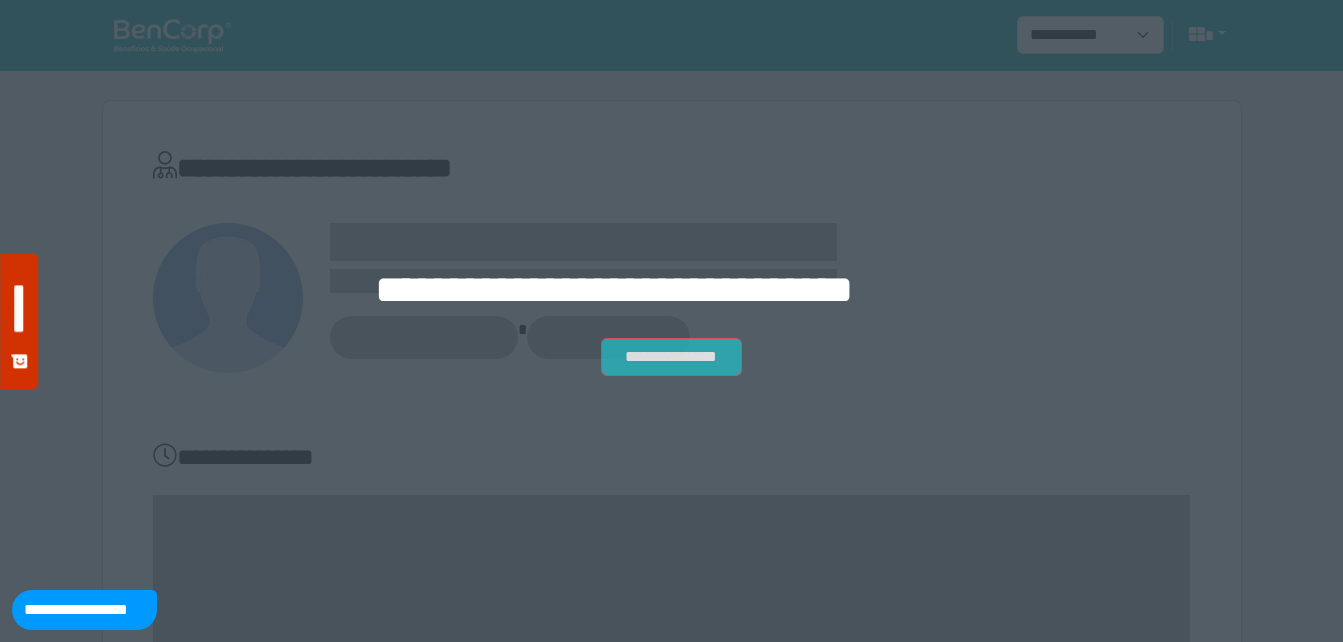 click on "**********" at bounding box center (671, 357) 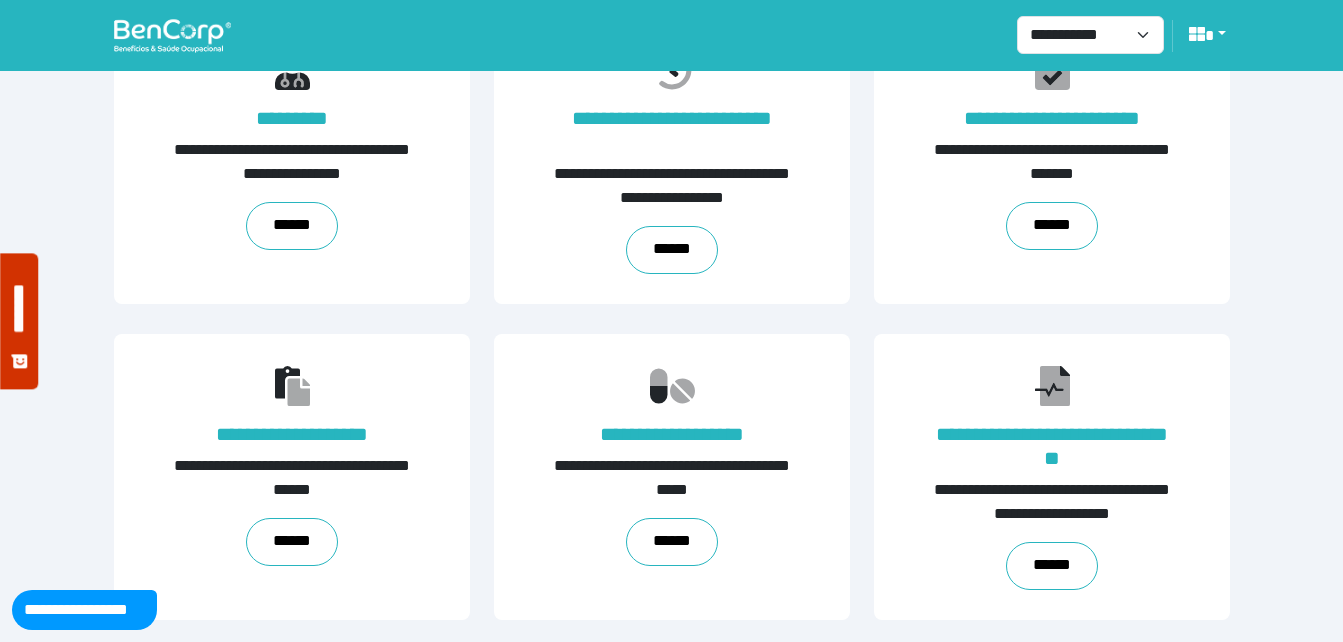 scroll, scrollTop: 454, scrollLeft: 0, axis: vertical 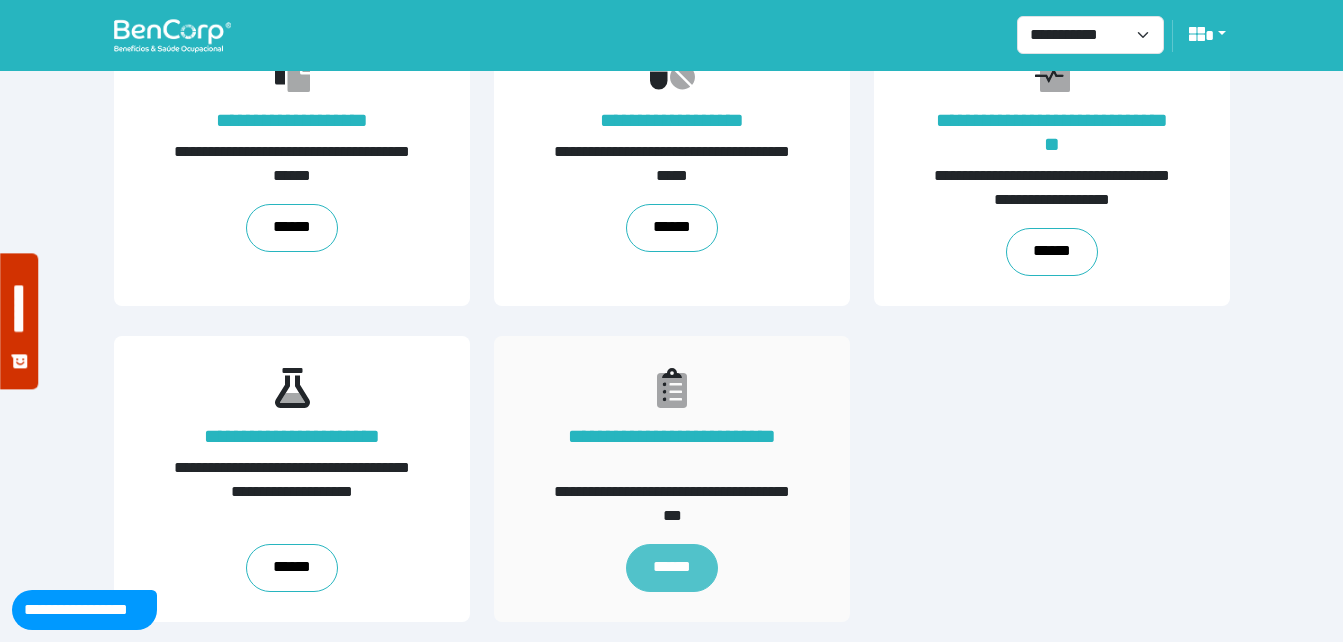 click on "******" at bounding box center [671, 568] 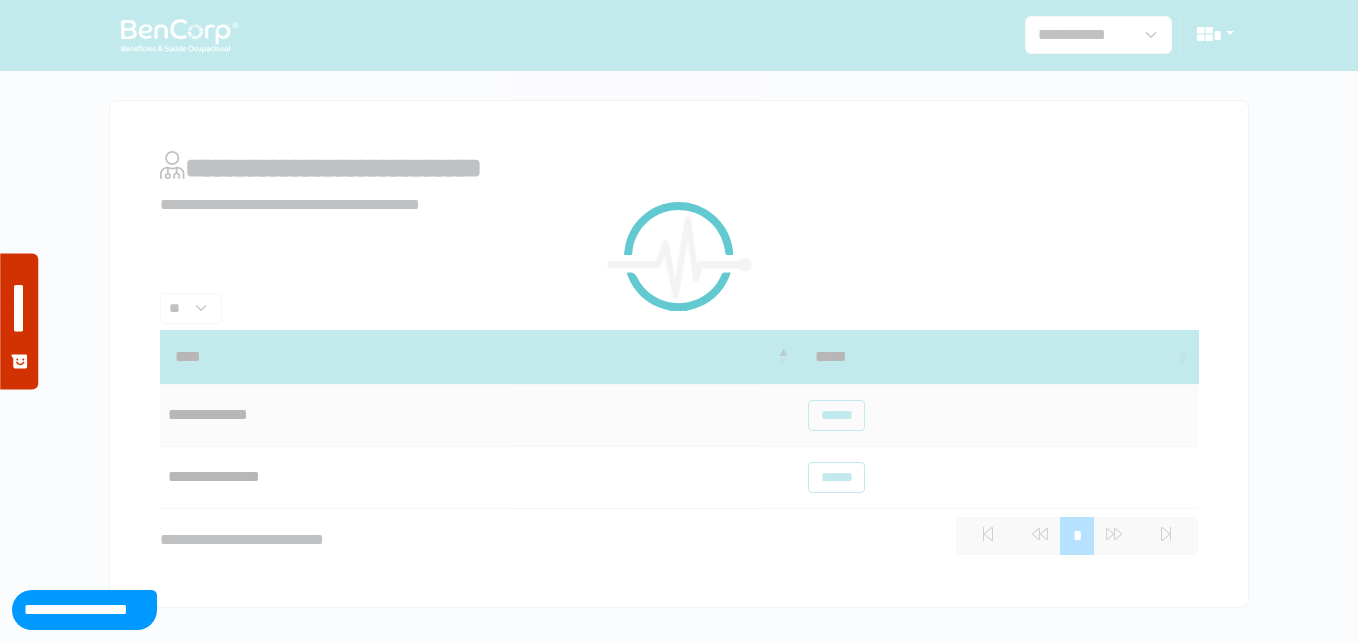 scroll, scrollTop: 0, scrollLeft: 0, axis: both 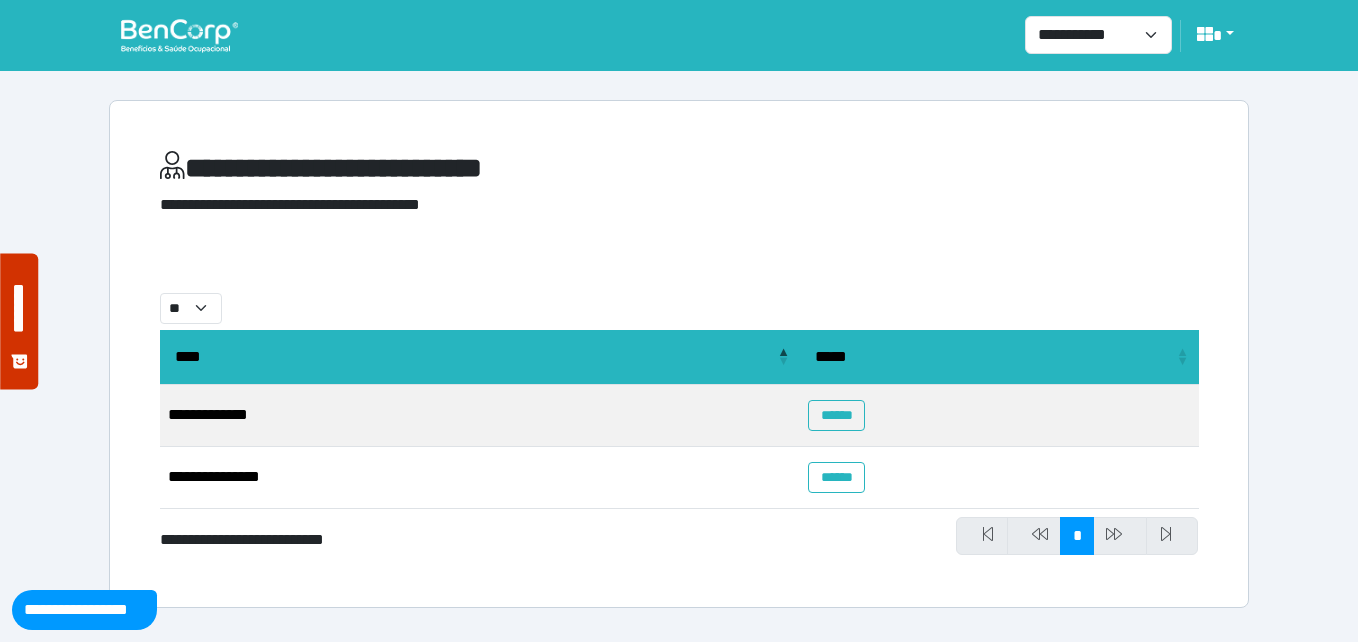 click on "******" at bounding box center [999, 478] 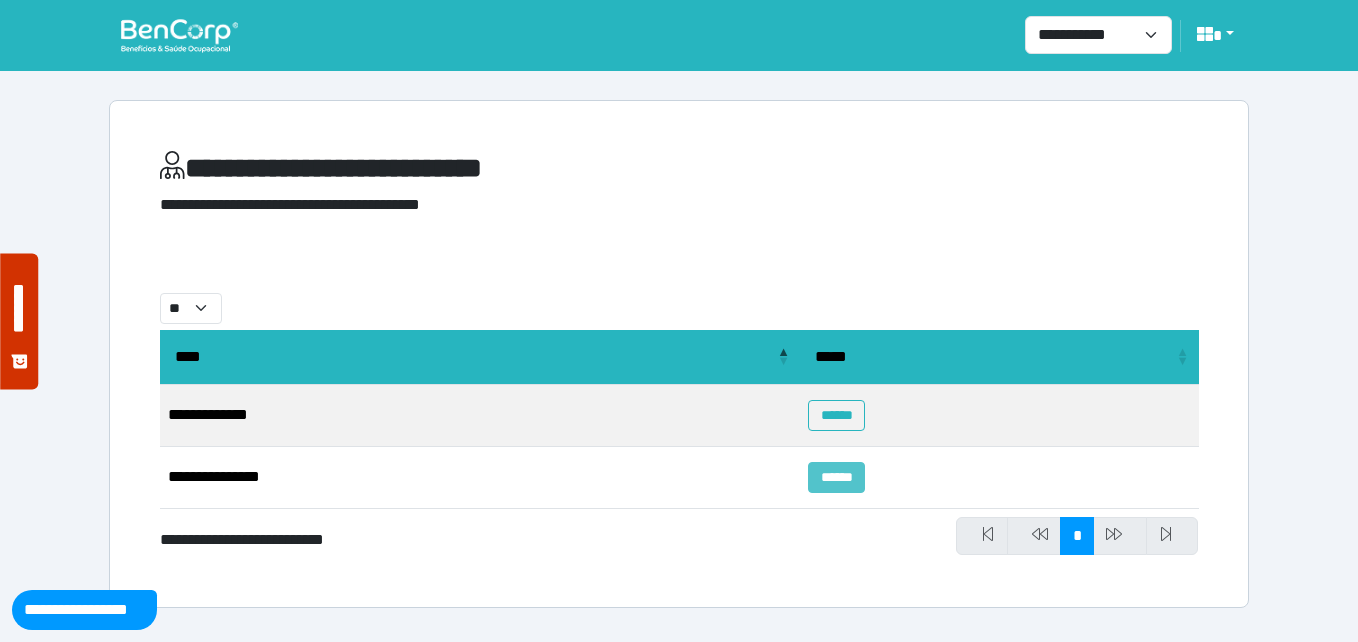 click on "******" at bounding box center [836, 477] 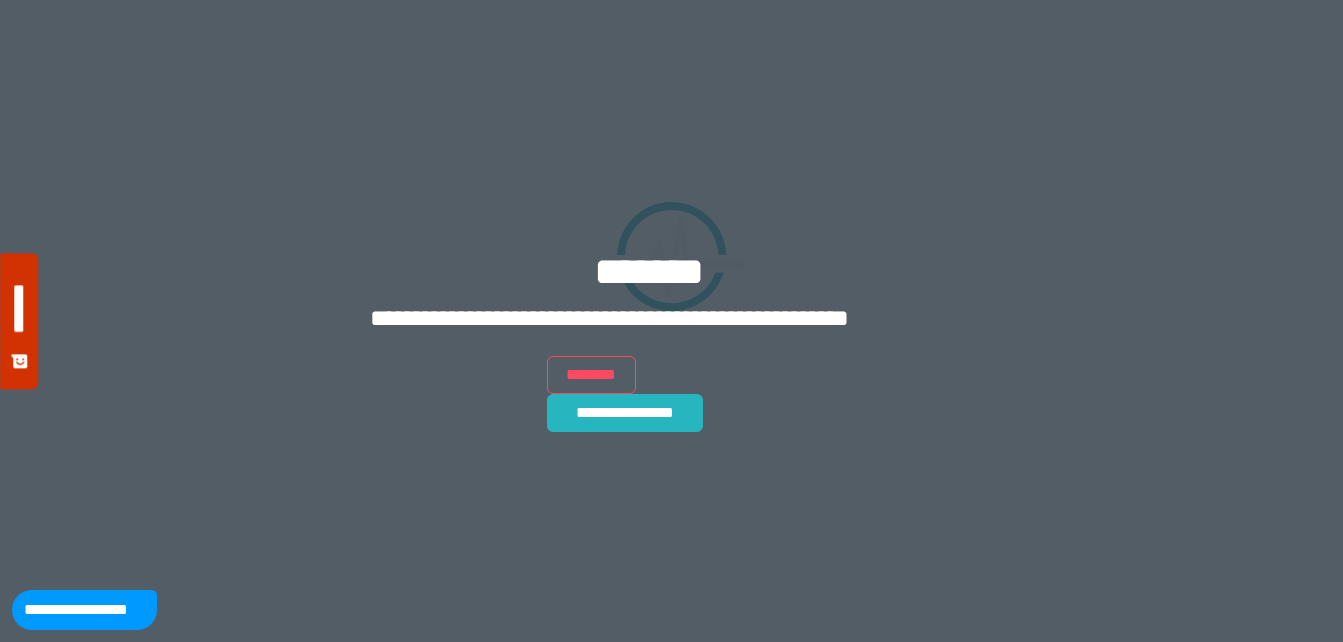 scroll, scrollTop: 0, scrollLeft: 0, axis: both 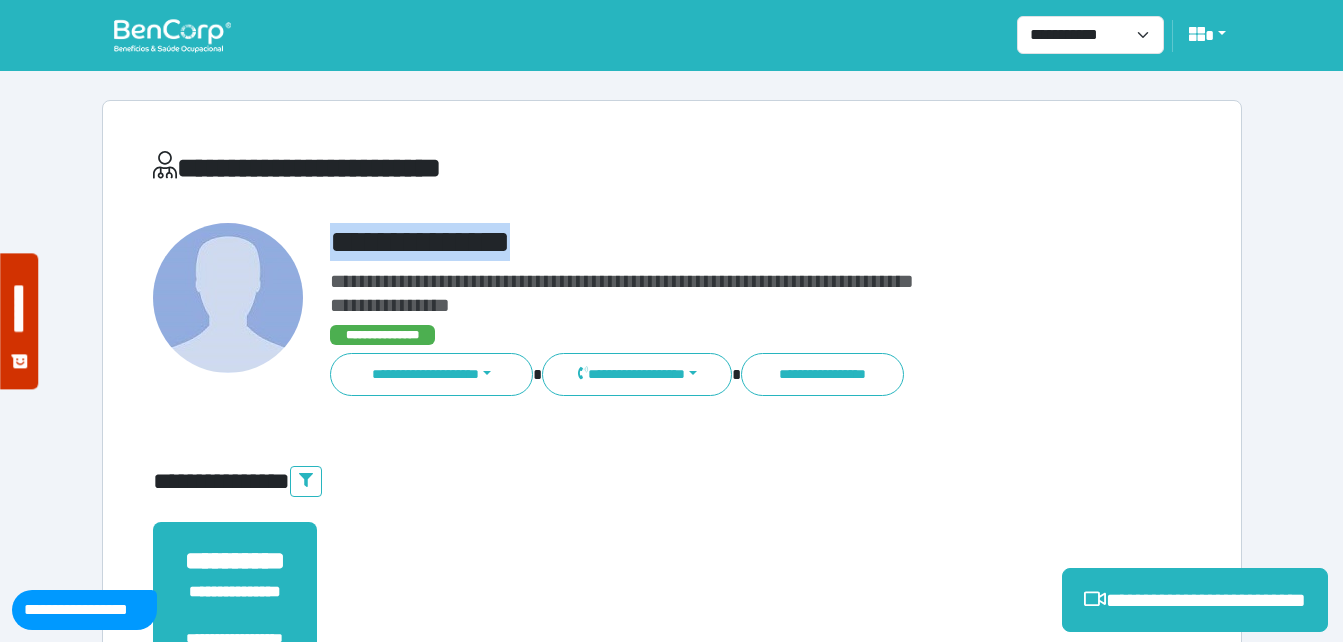 drag, startPoint x: 315, startPoint y: 249, endPoint x: 614, endPoint y: 254, distance: 299.0418 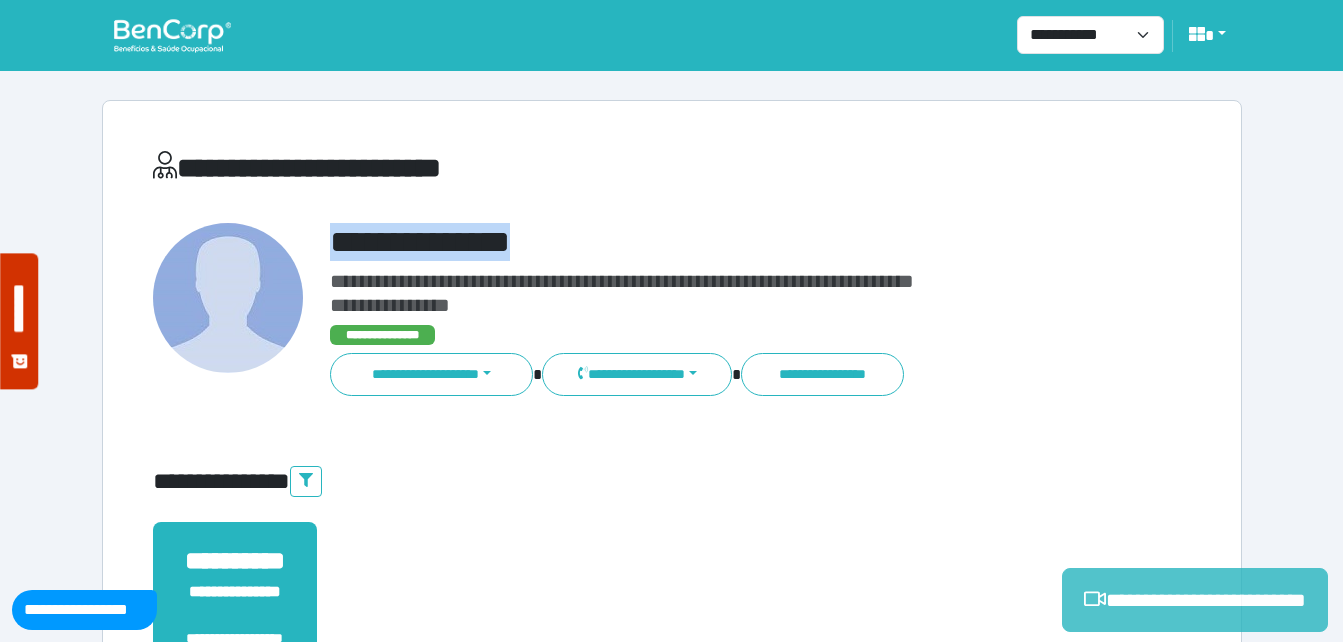 click on "**********" at bounding box center (1195, 600) 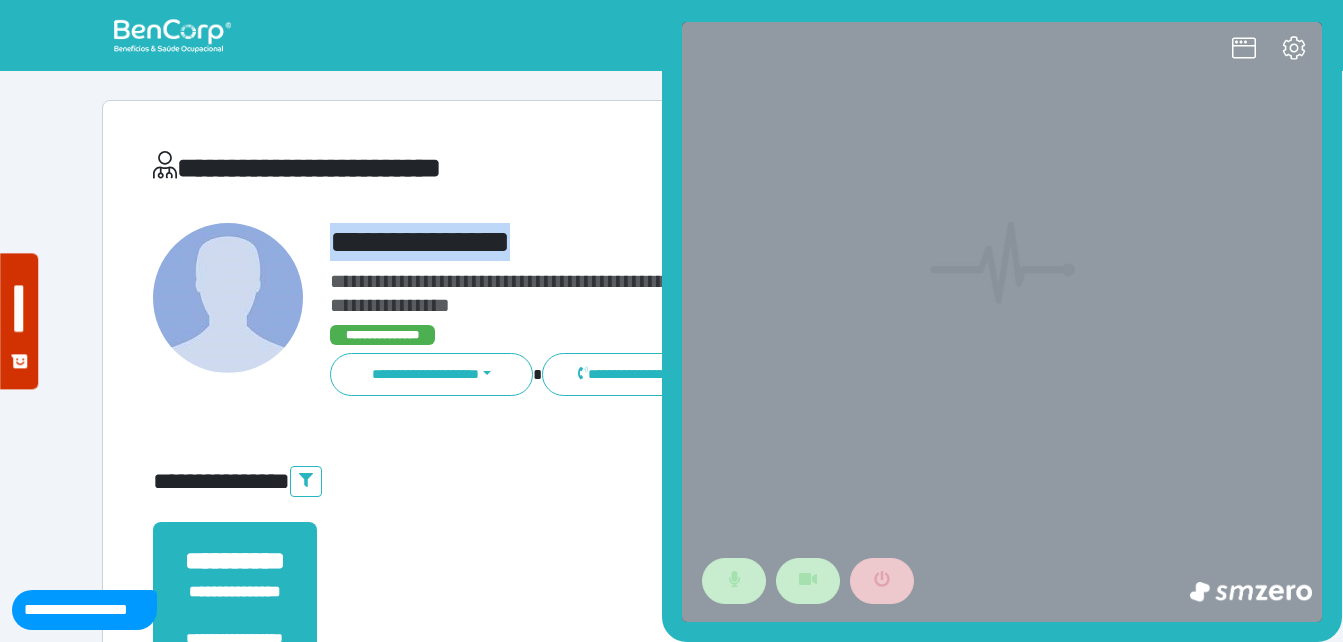 scroll, scrollTop: 0, scrollLeft: 0, axis: both 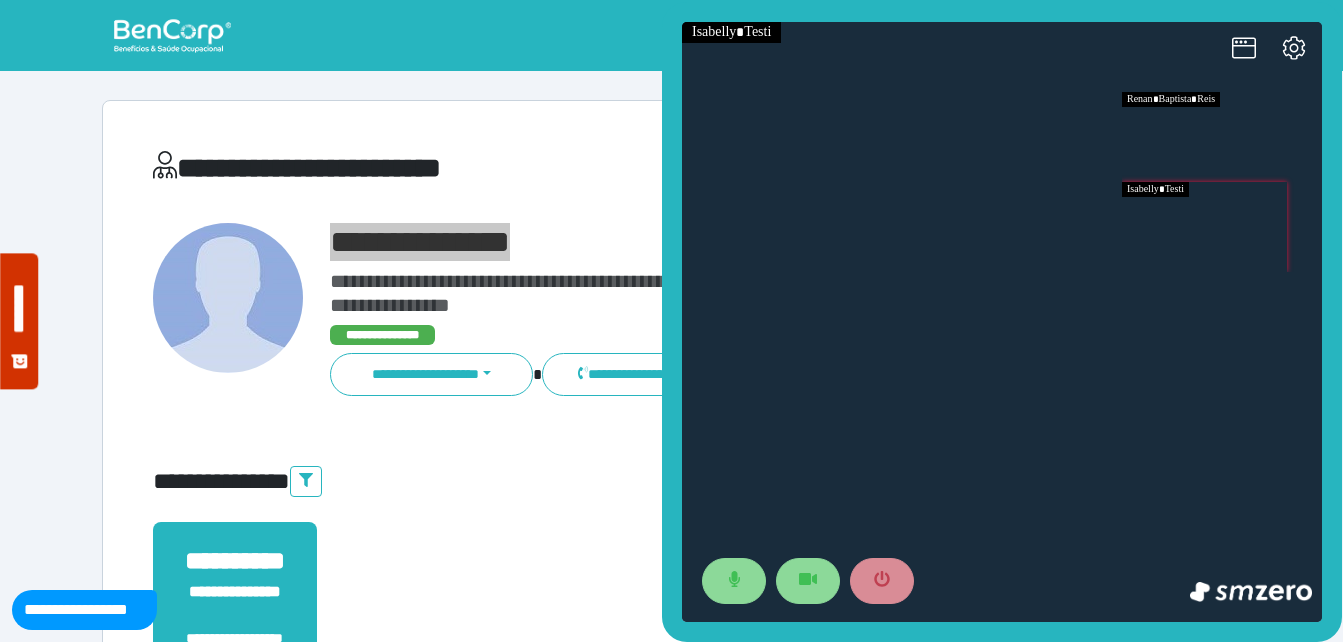 click at bounding box center [1222, 227] 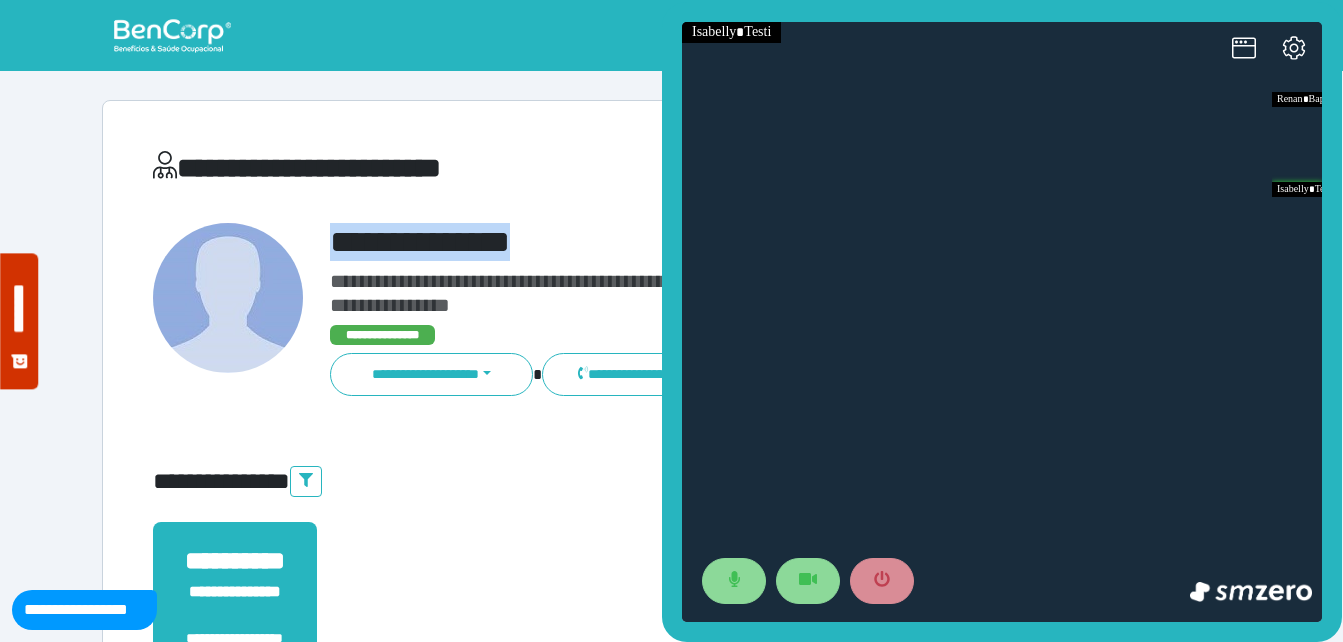click on "**********" at bounding box center (716, 242) 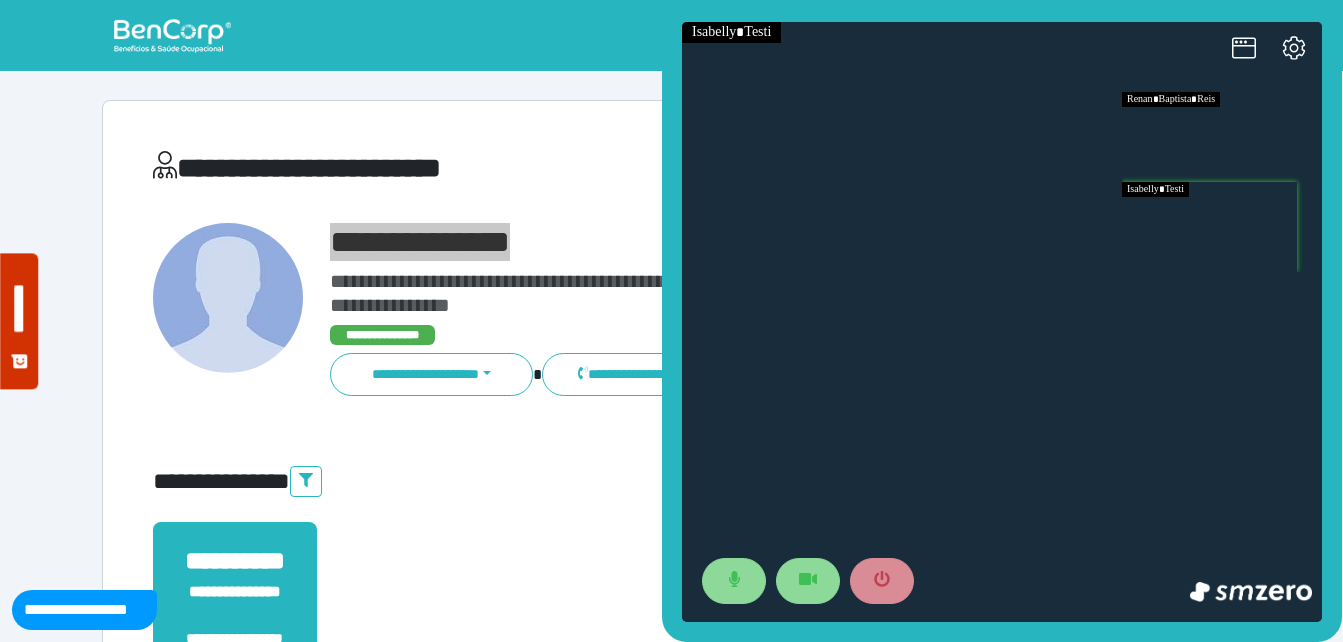 click at bounding box center (1222, 137) 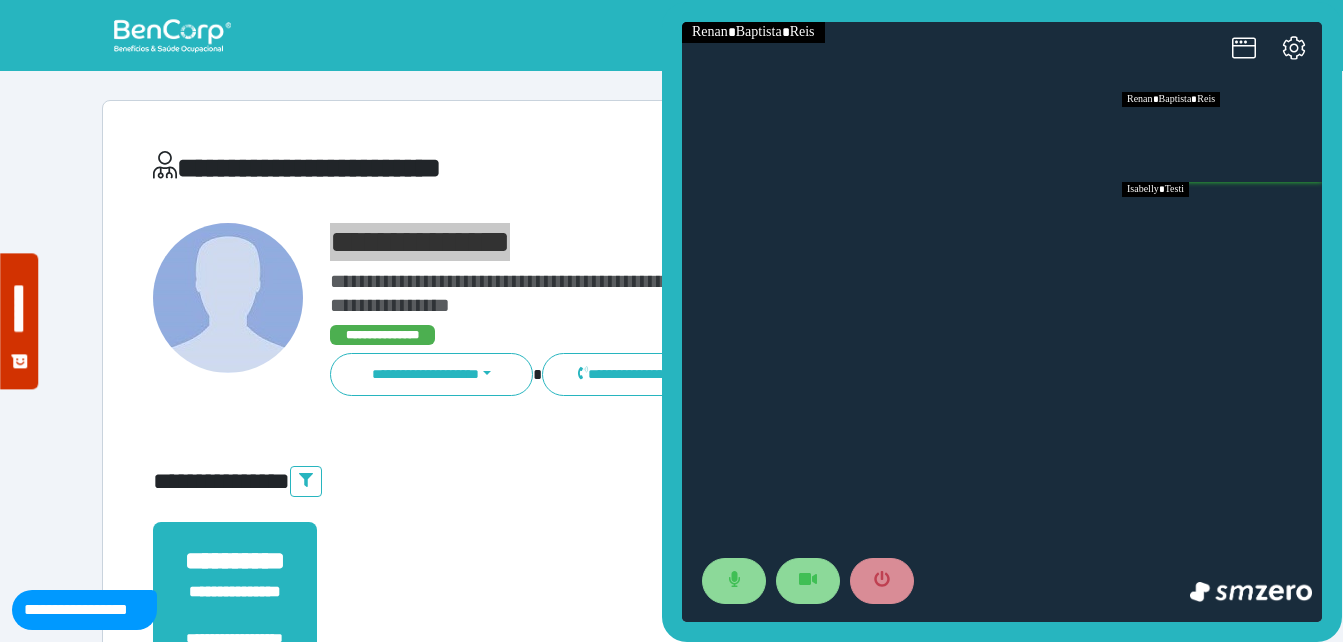 click at bounding box center [1222, 227] 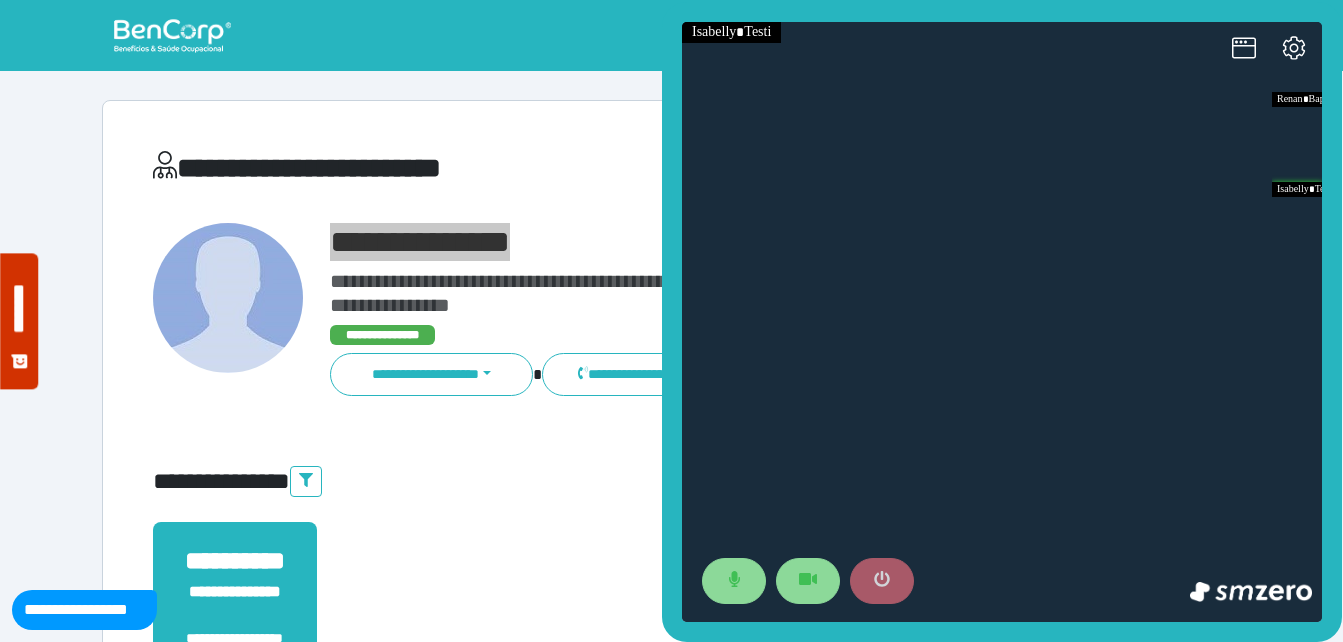 click at bounding box center (882, 581) 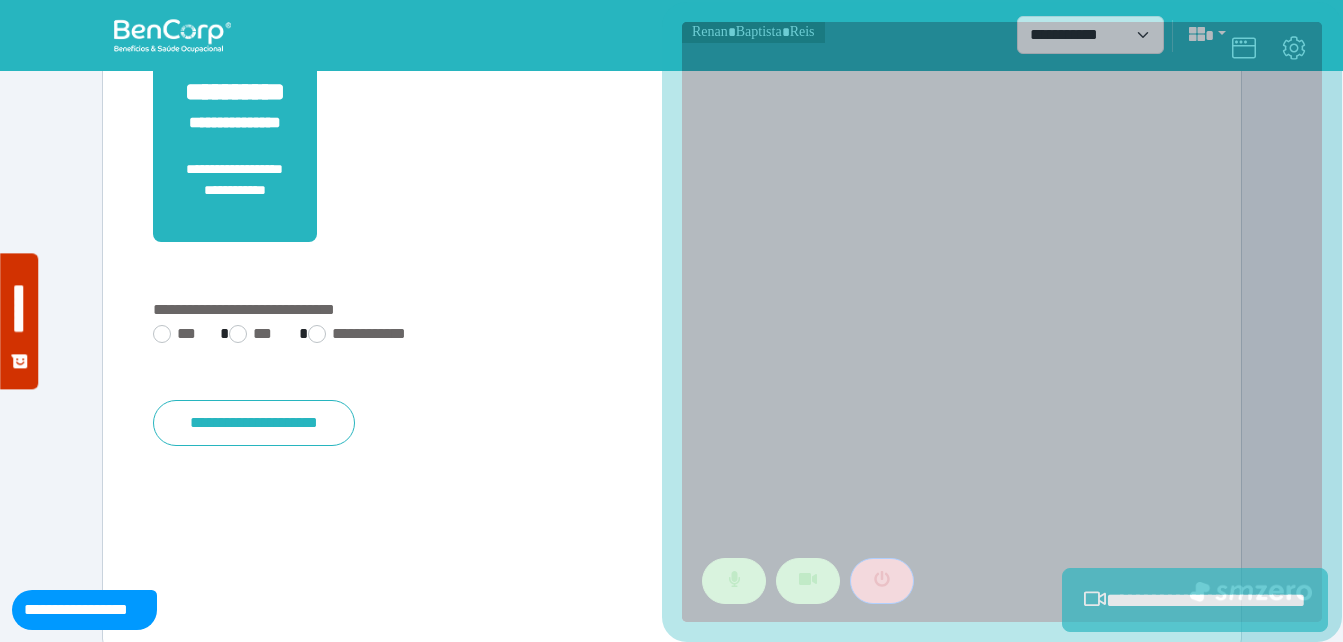 scroll, scrollTop: 494, scrollLeft: 0, axis: vertical 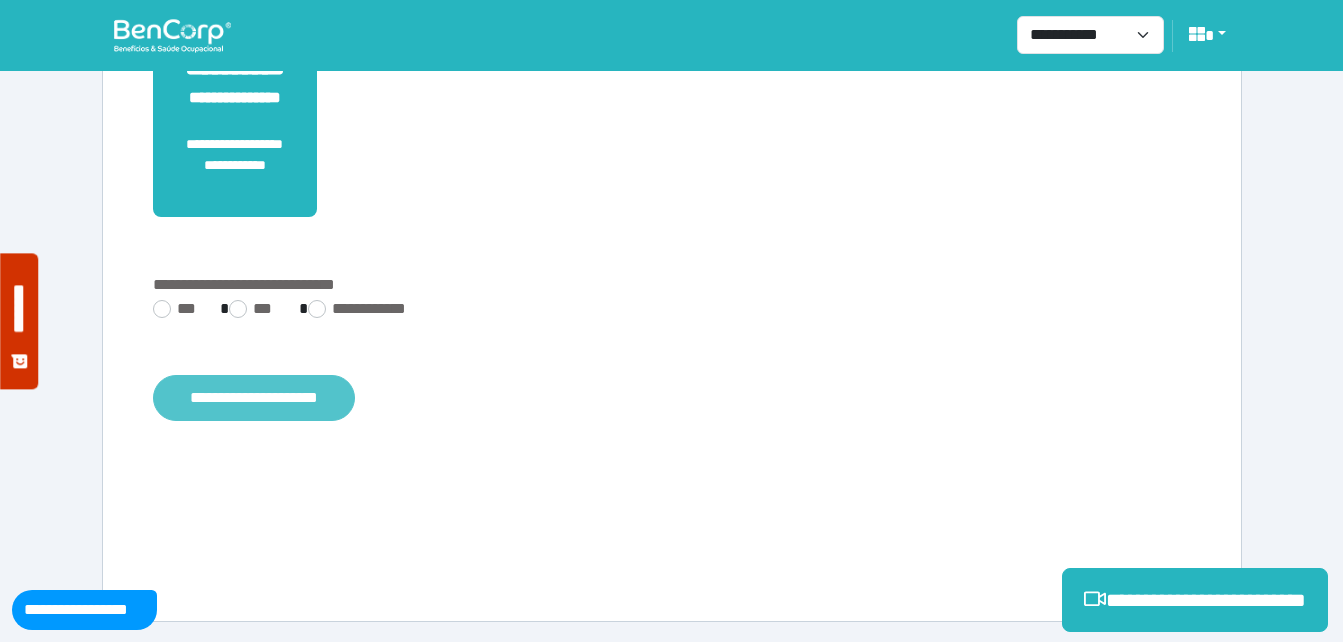 click on "**********" at bounding box center (254, 398) 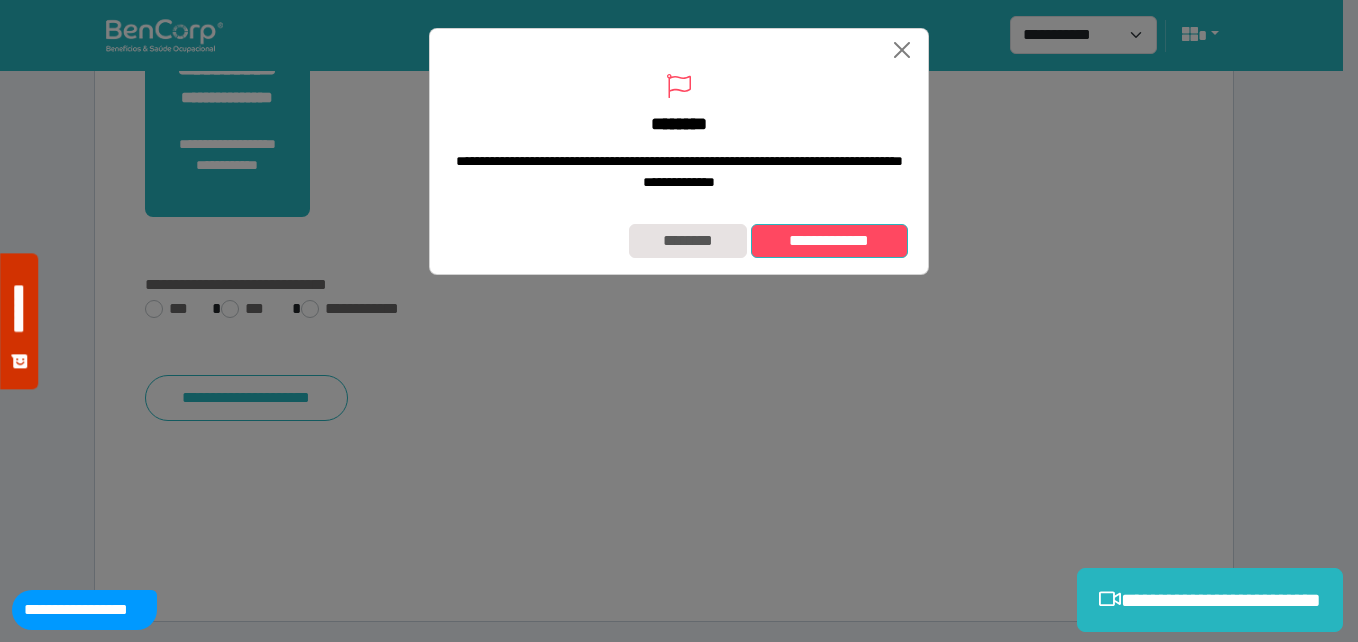 click on "**********" at bounding box center (829, 241) 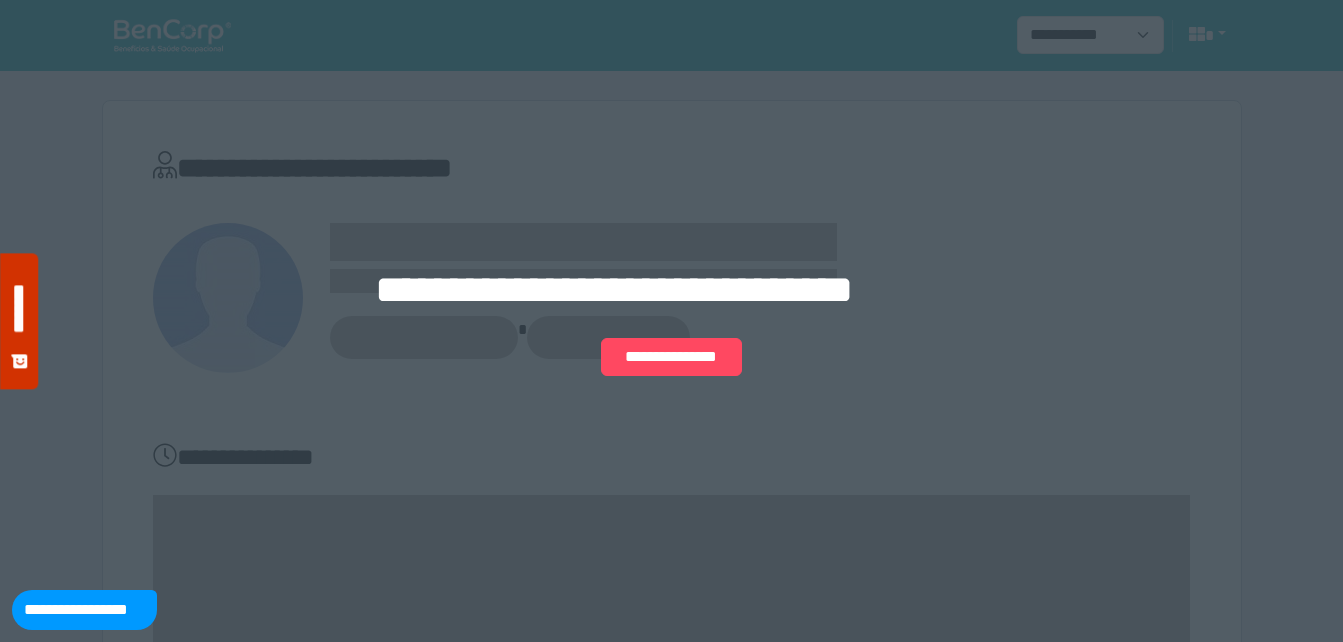scroll, scrollTop: 0, scrollLeft: 0, axis: both 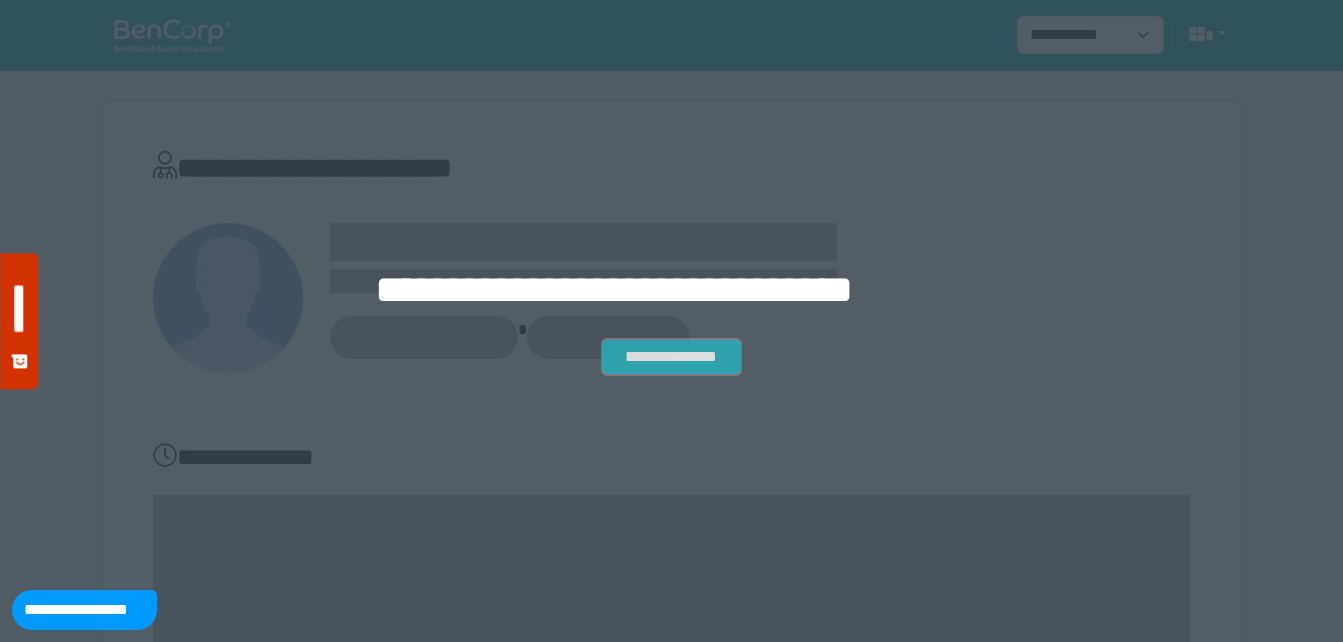 click on "**********" at bounding box center [671, 357] 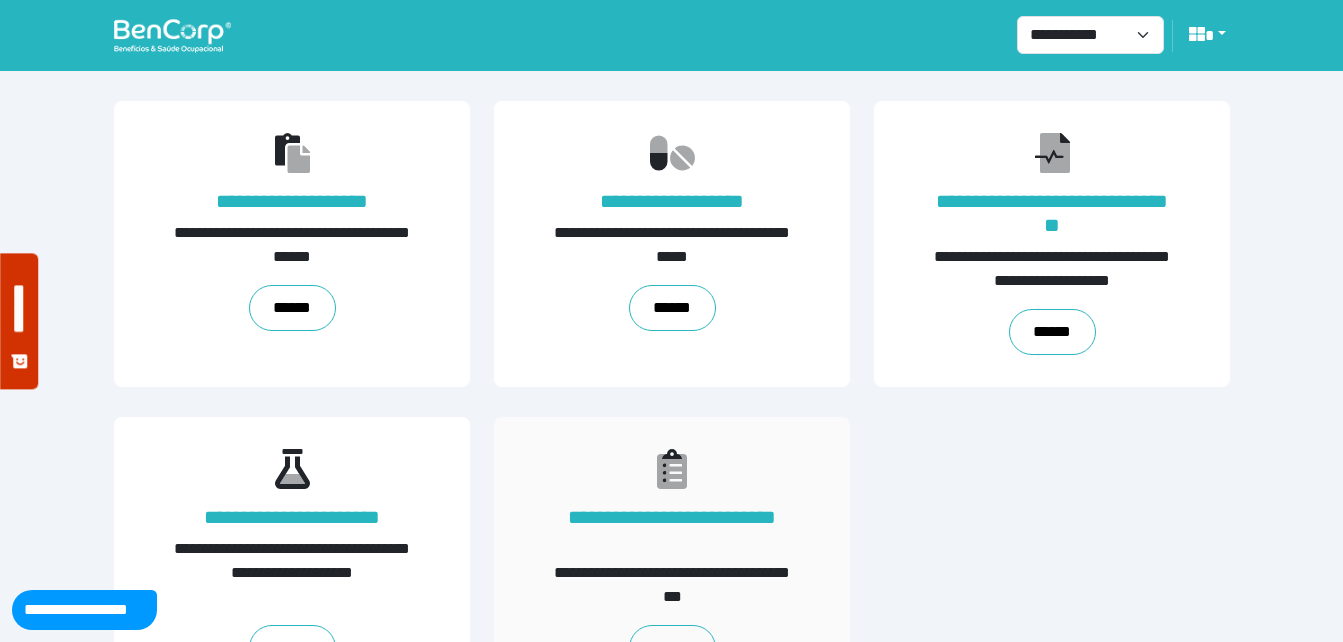 scroll, scrollTop: 454, scrollLeft: 0, axis: vertical 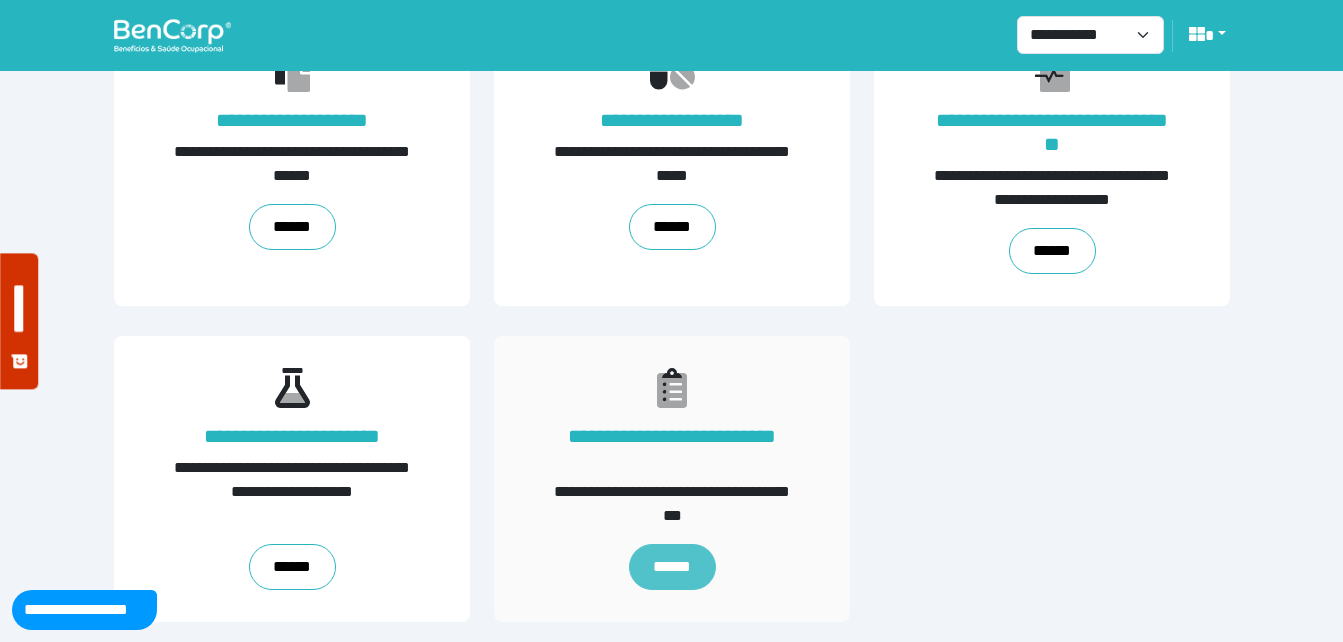click on "******" at bounding box center (671, 567) 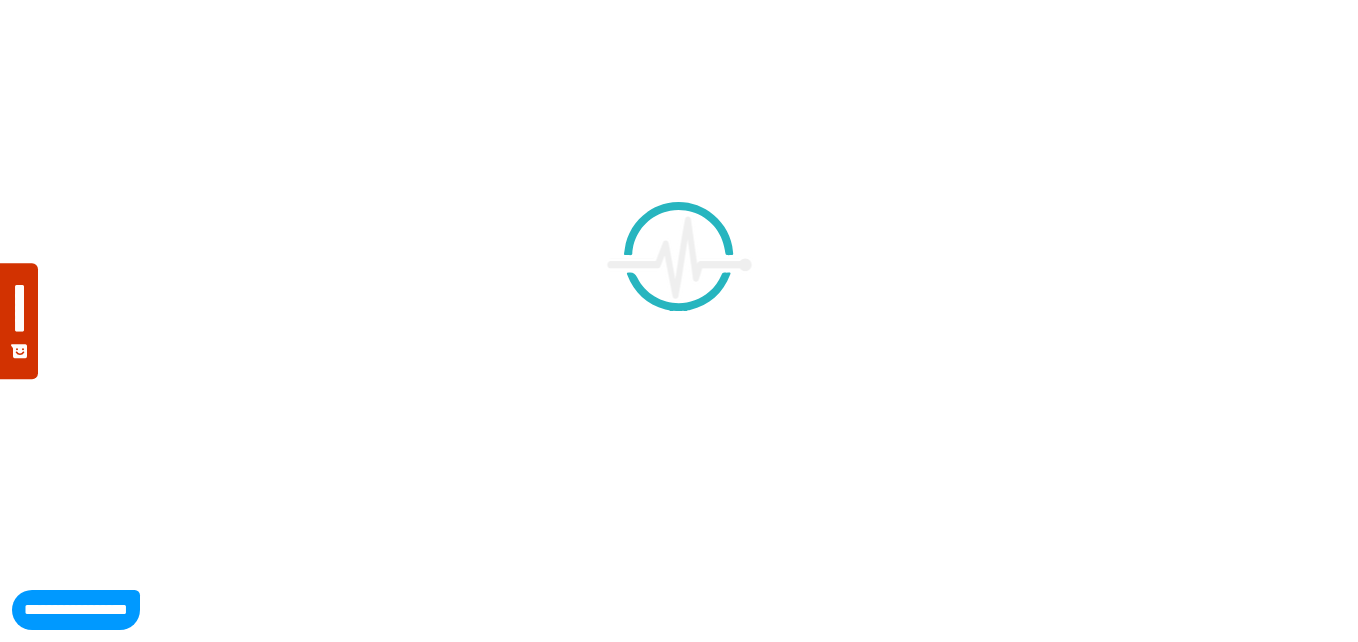 scroll, scrollTop: 0, scrollLeft: 0, axis: both 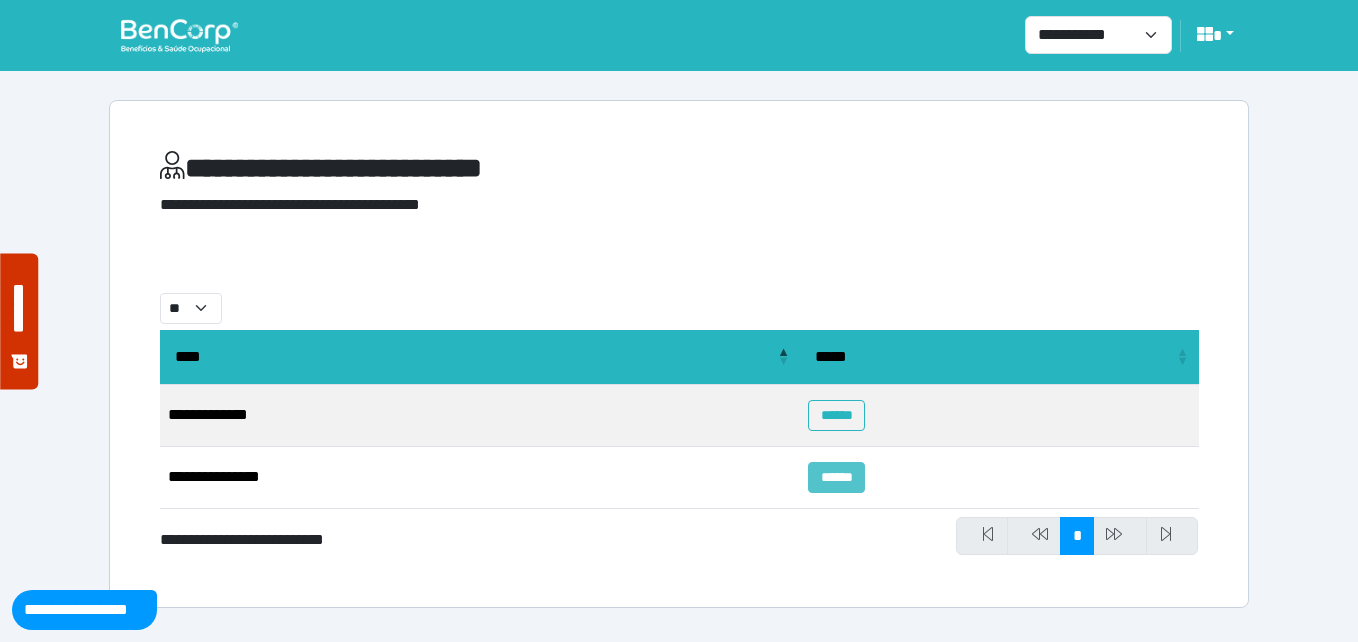 click on "******" at bounding box center [836, 477] 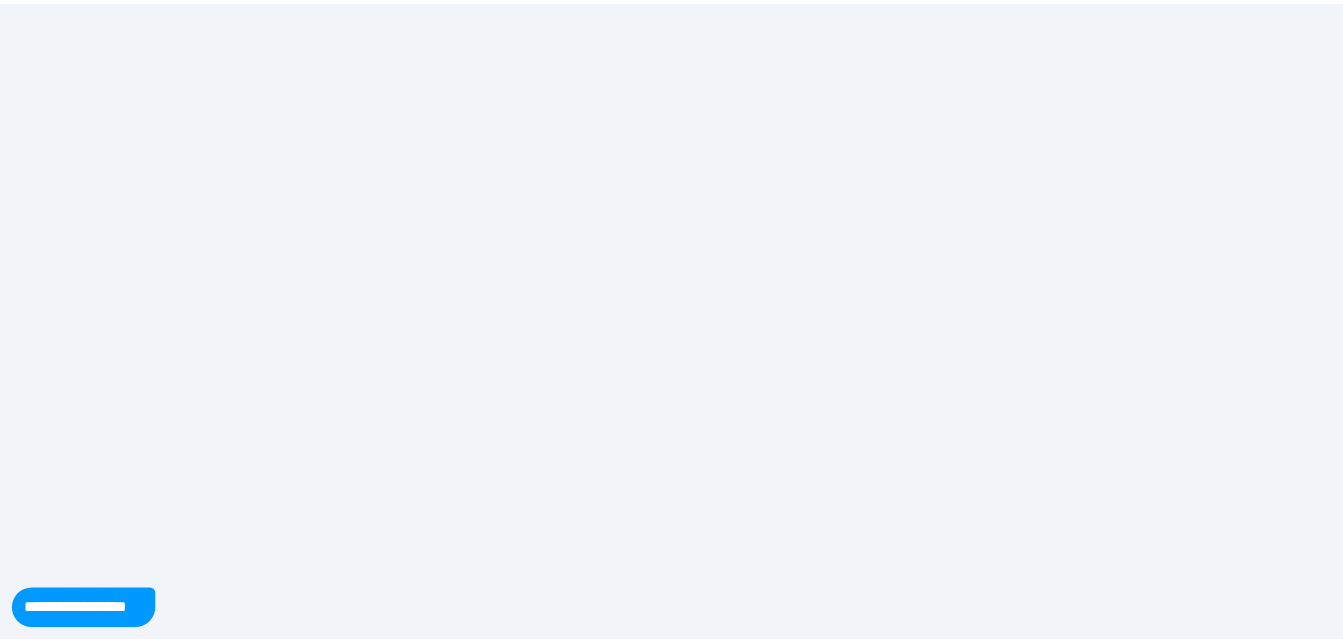 scroll, scrollTop: 0, scrollLeft: 0, axis: both 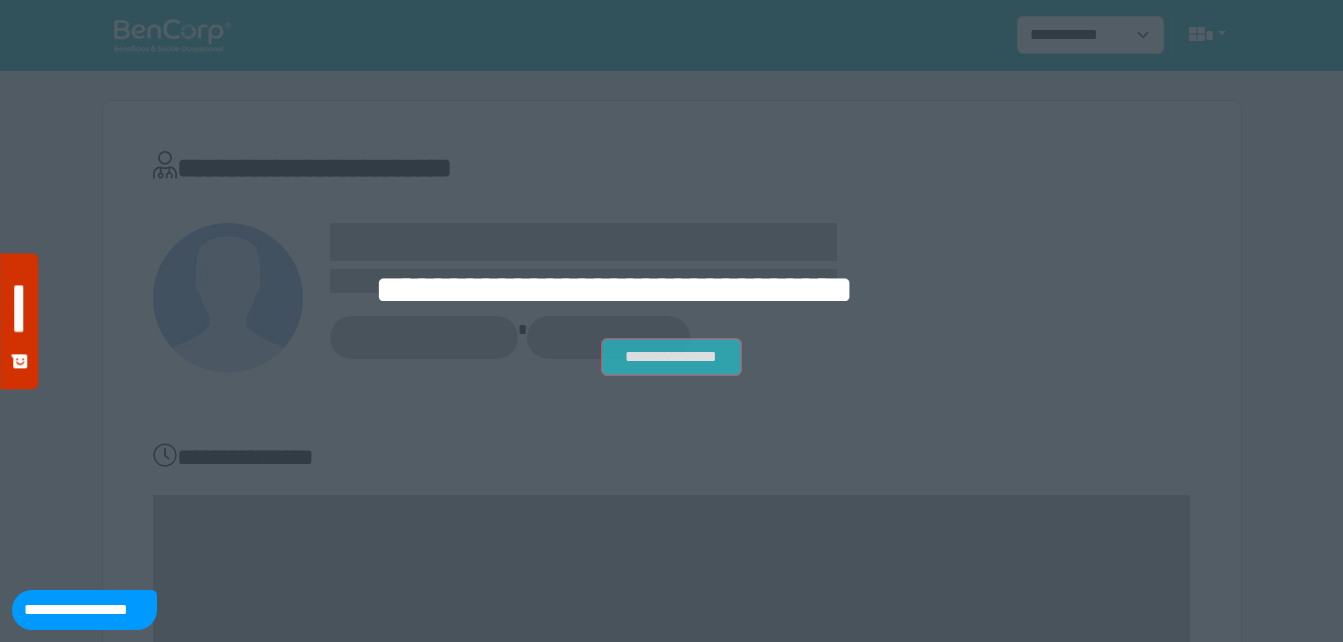 click on "**********" at bounding box center [671, 357] 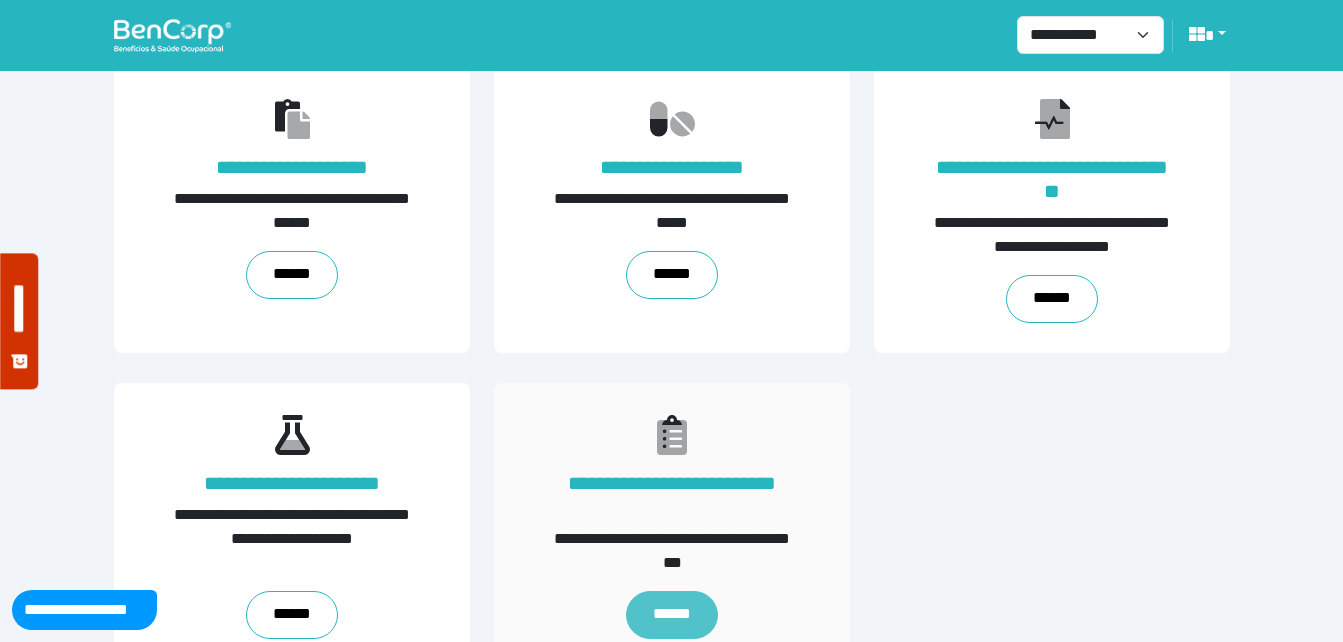 scroll, scrollTop: 454, scrollLeft: 0, axis: vertical 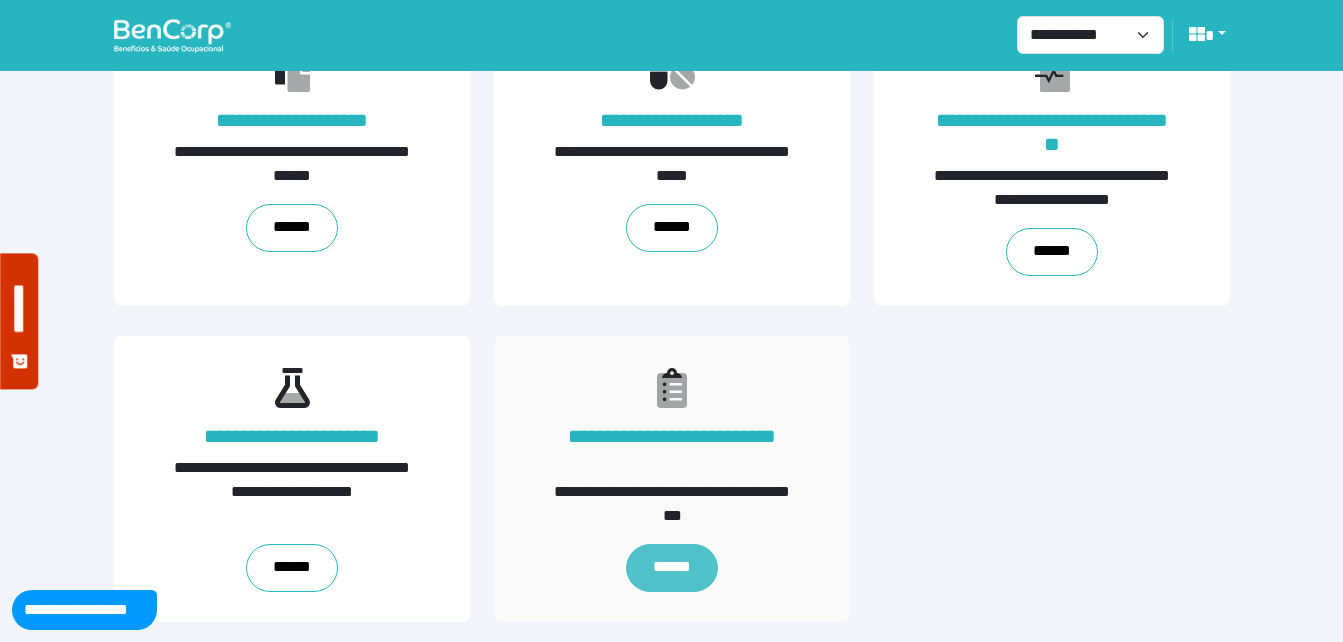 click on "******" at bounding box center [671, 568] 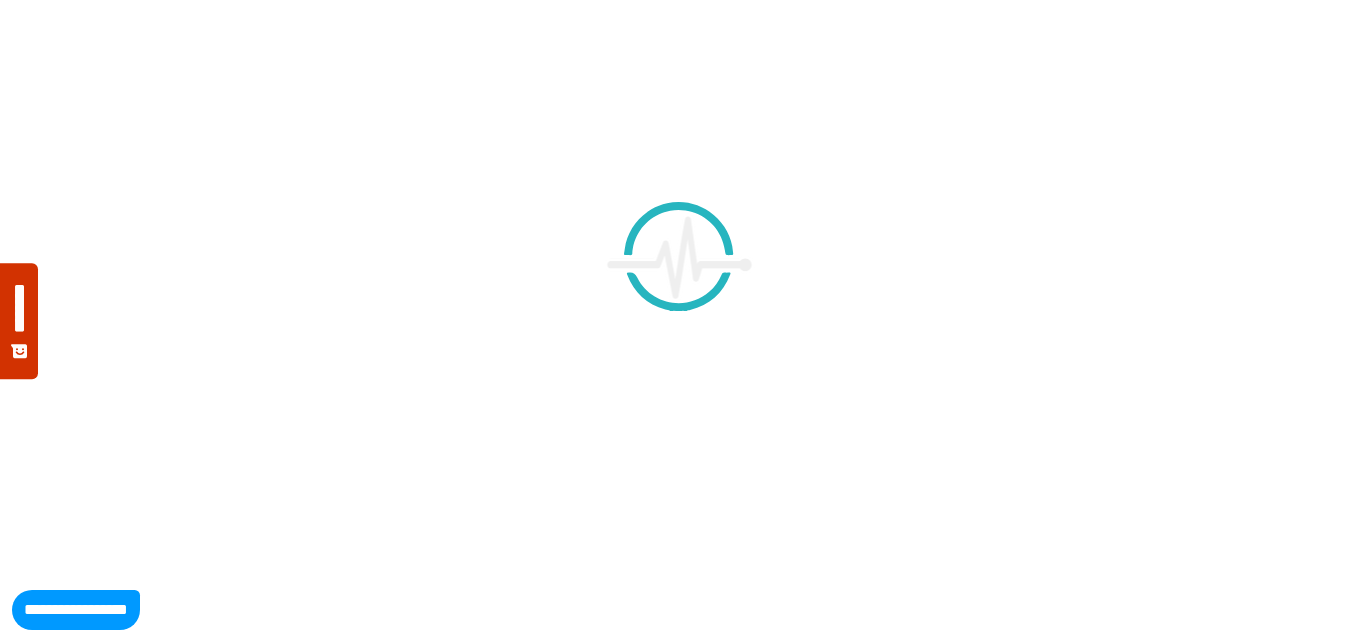 scroll, scrollTop: 0, scrollLeft: 0, axis: both 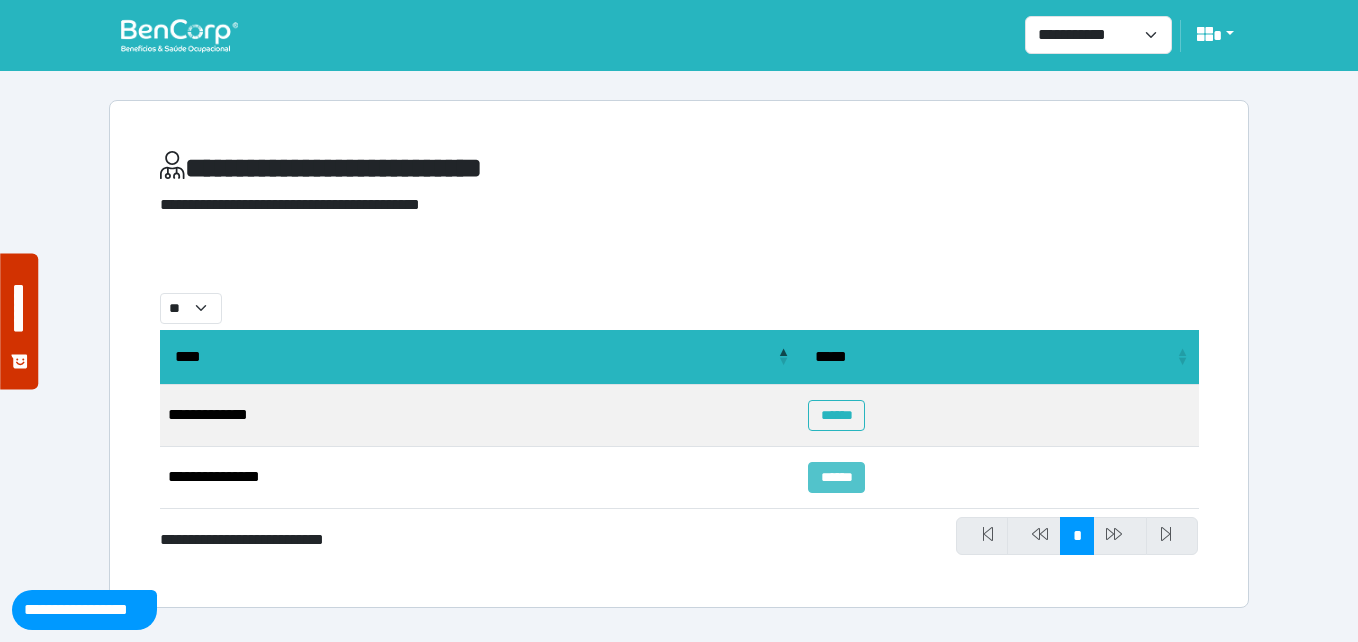 click on "******" at bounding box center (836, 477) 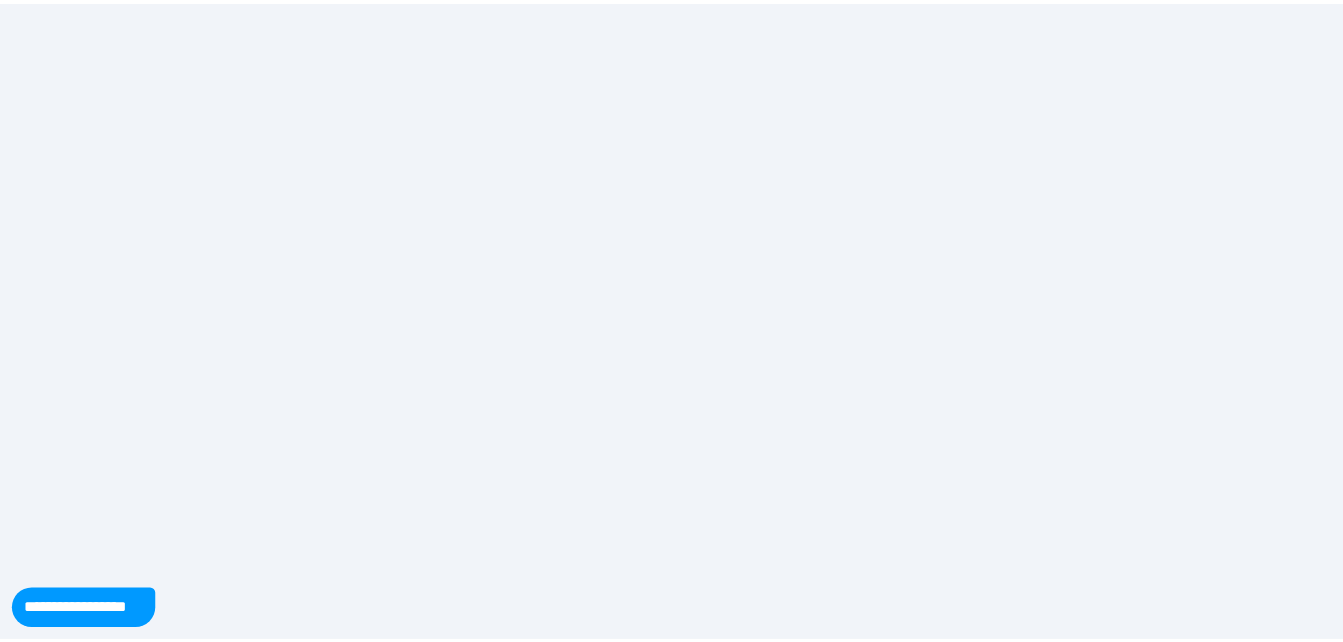 scroll, scrollTop: 0, scrollLeft: 0, axis: both 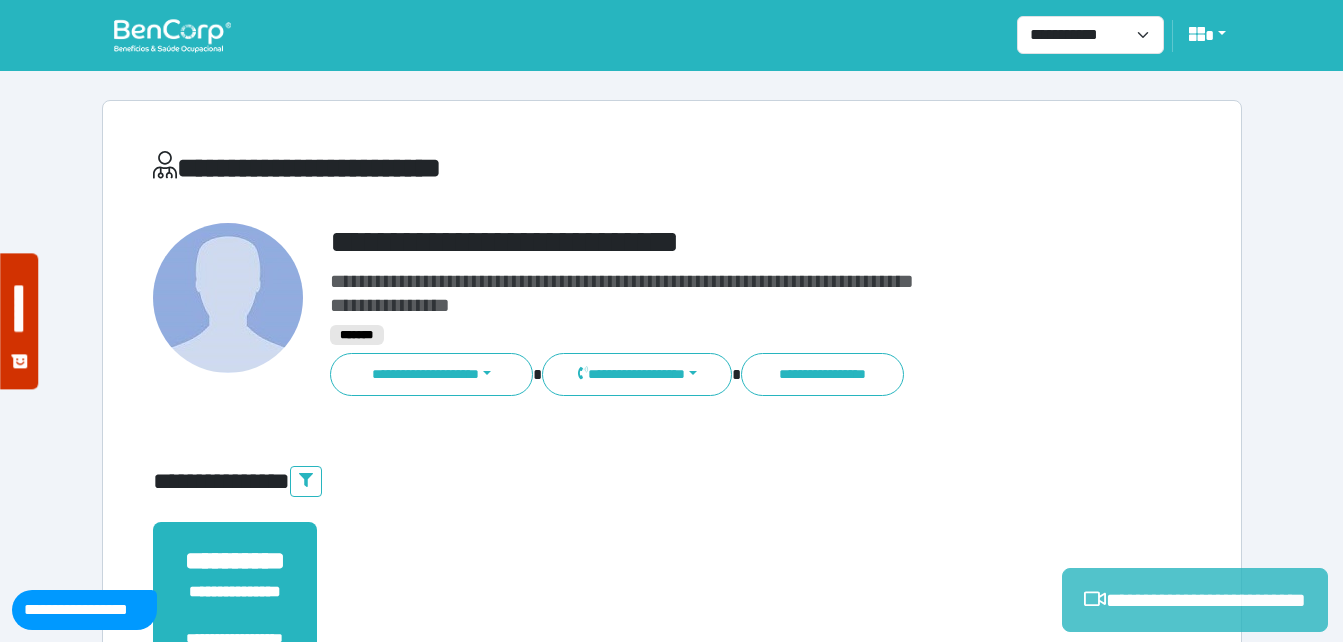 click on "**********" at bounding box center [1195, 600] 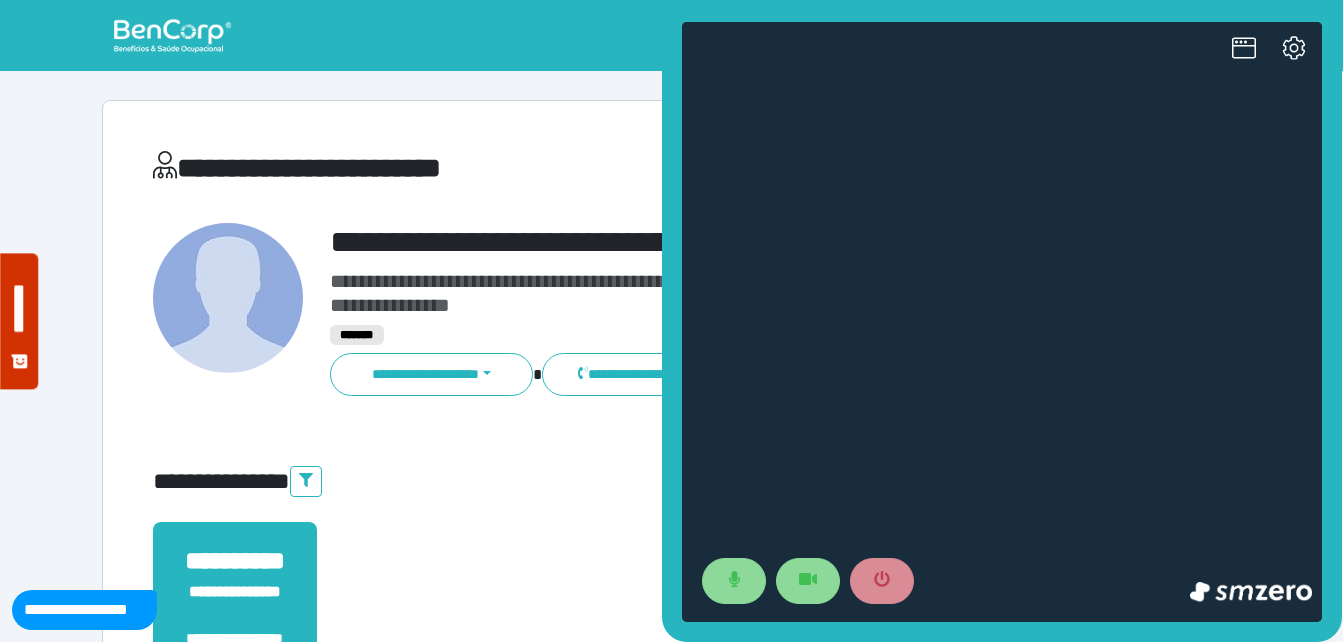 scroll, scrollTop: 0, scrollLeft: 0, axis: both 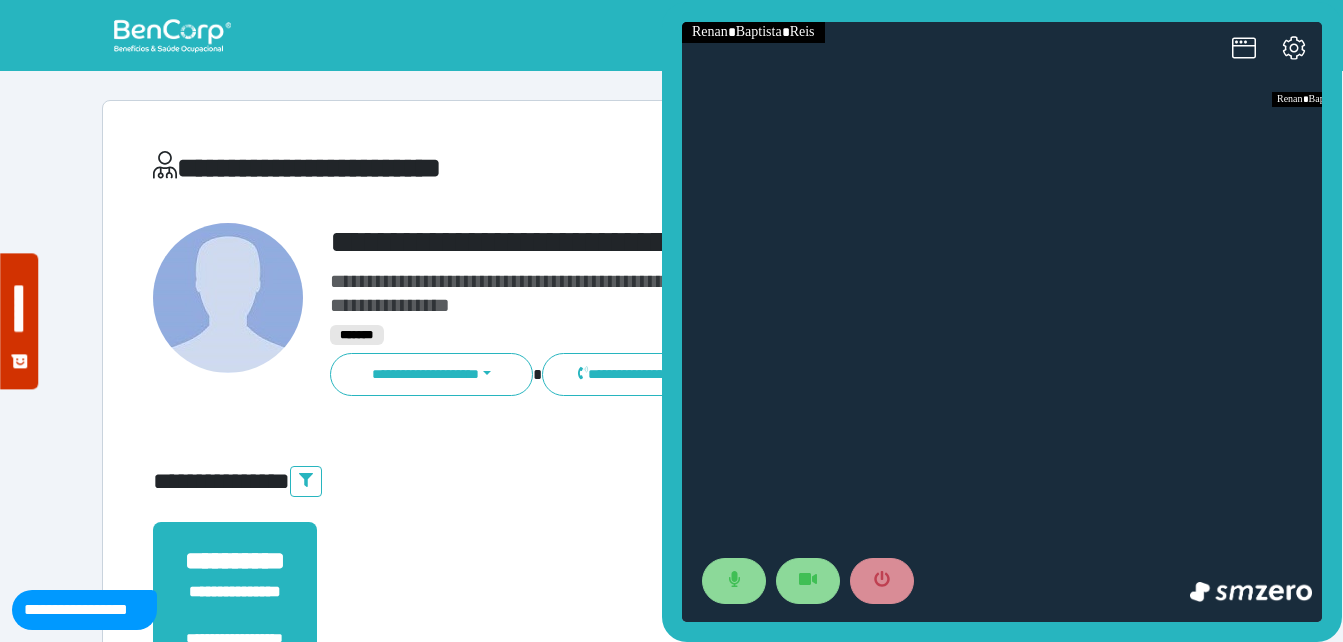 click at bounding box center [1002, 322] 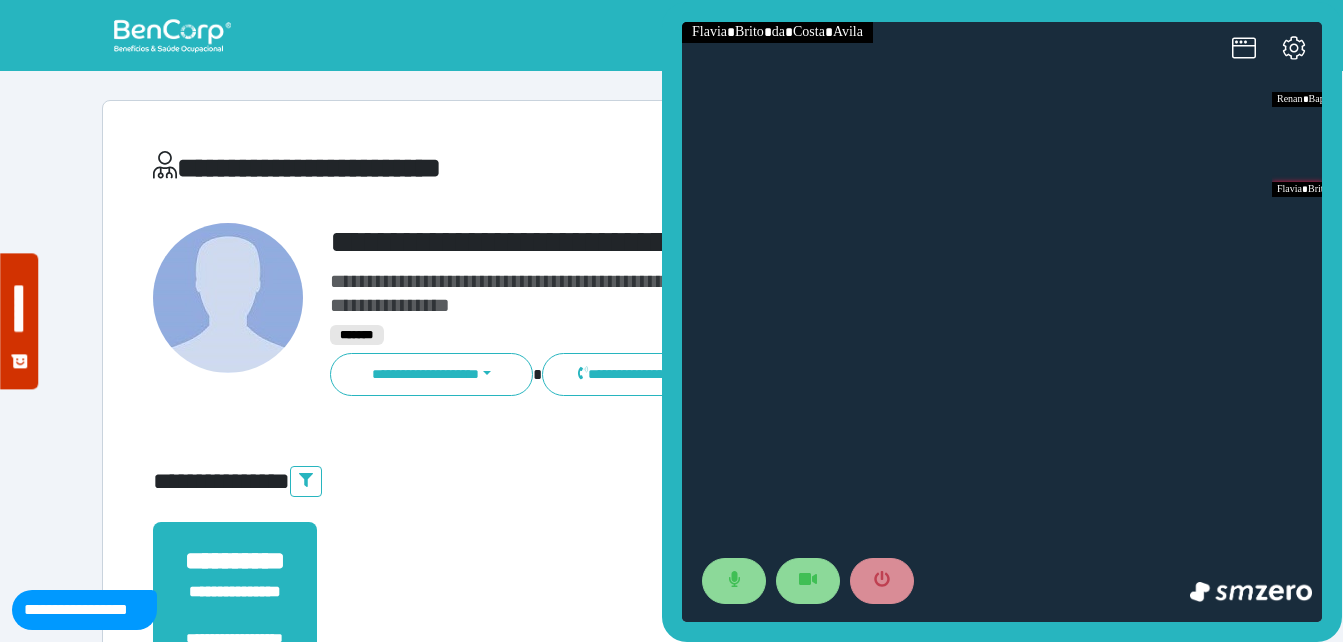 click on "**********" at bounding box center [716, 242] 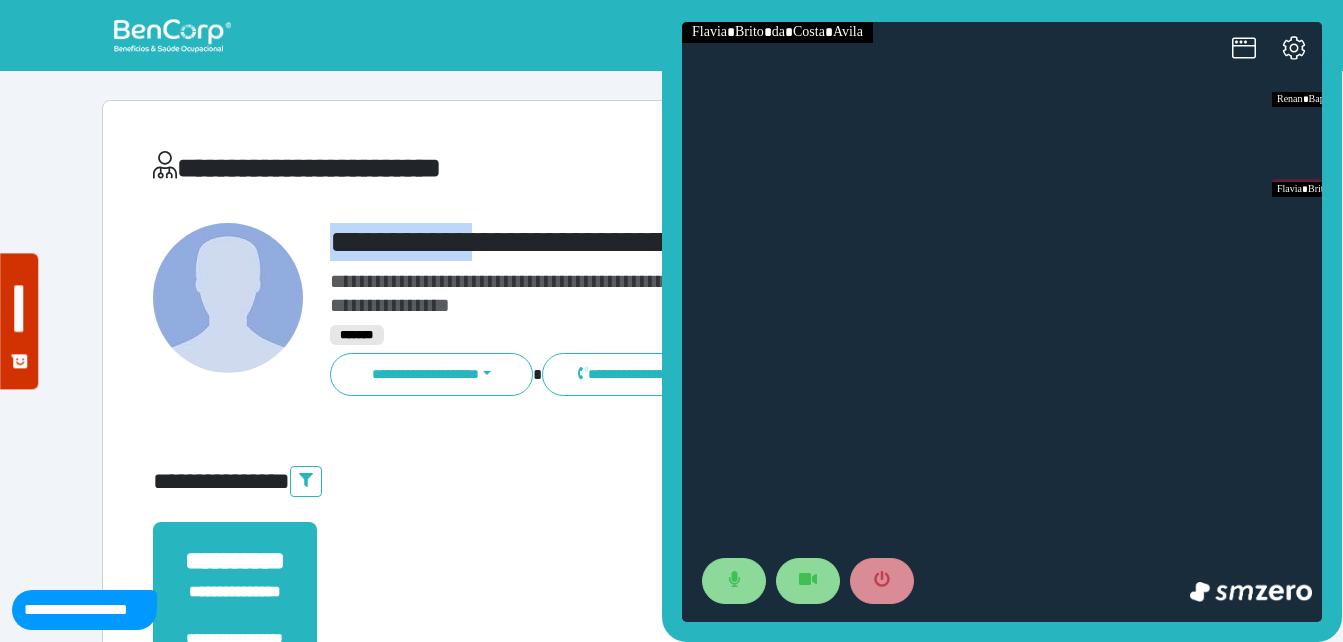 drag, startPoint x: 323, startPoint y: 221, endPoint x: 476, endPoint y: 214, distance: 153.16005 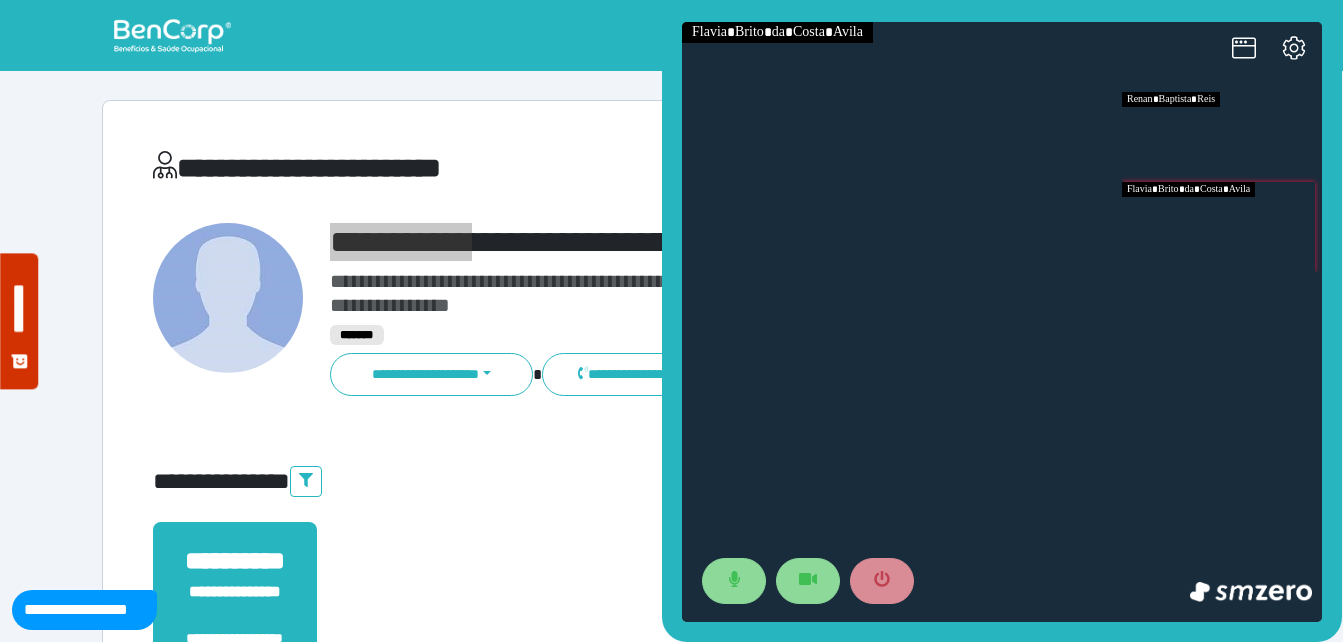 click at bounding box center [1222, 137] 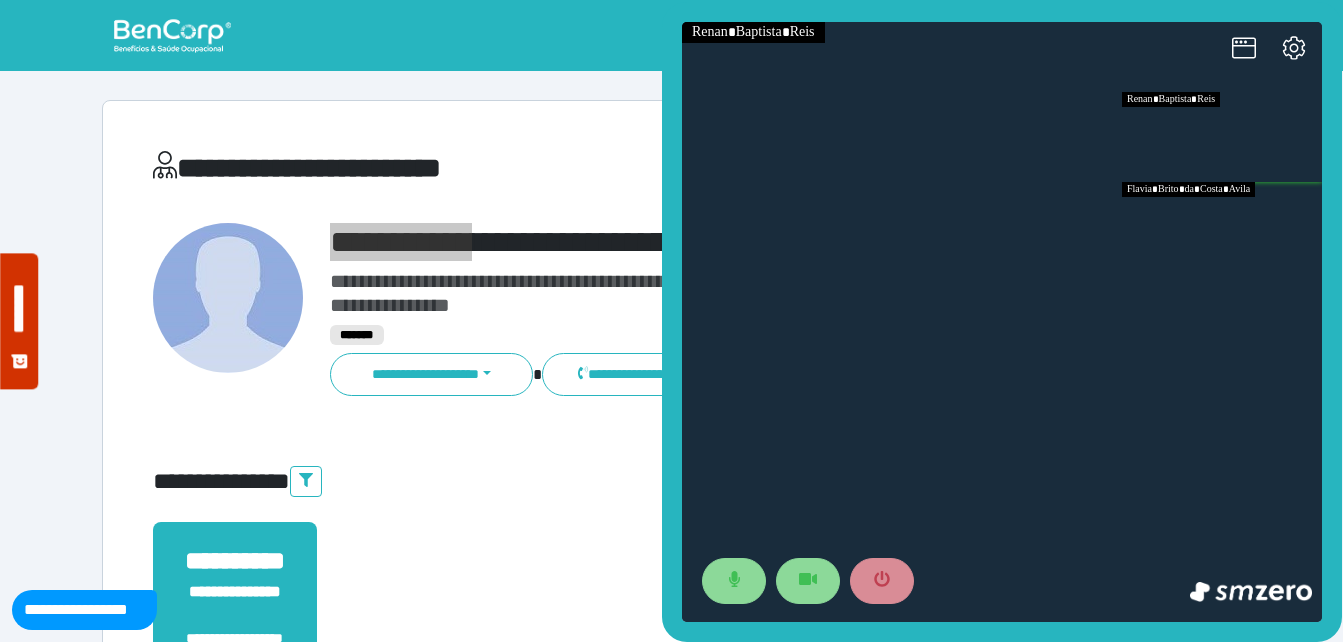 click at bounding box center (1222, 227) 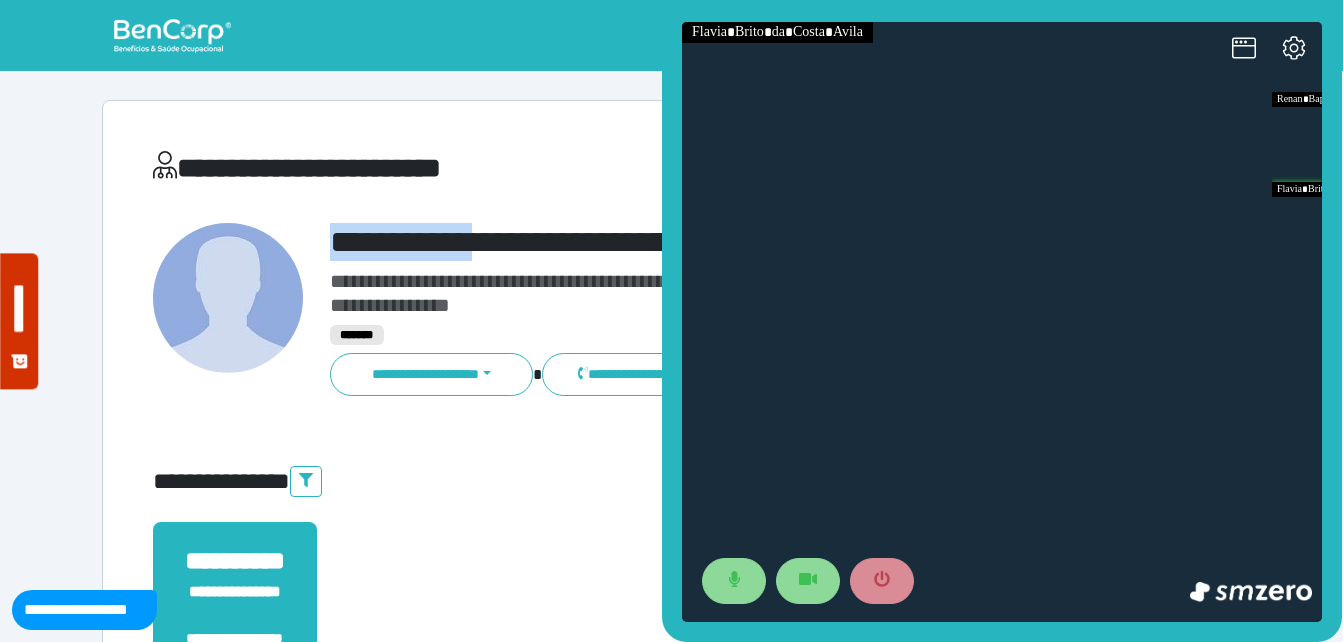 click at bounding box center [228, 298] 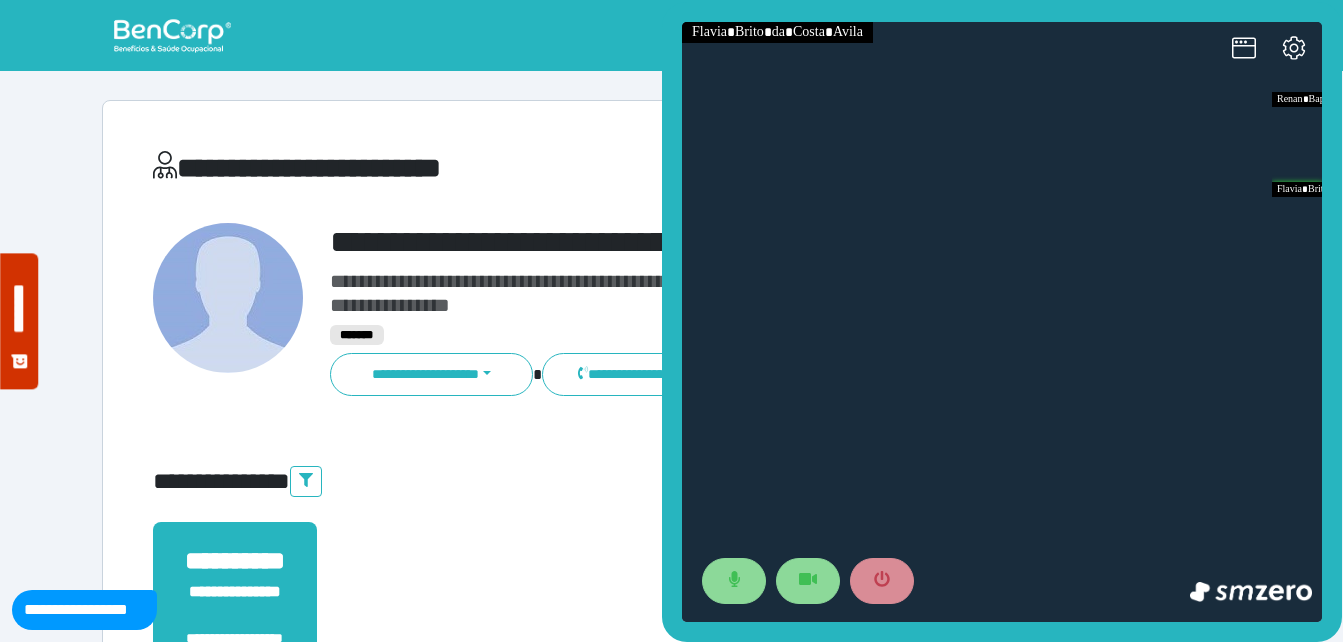 click at bounding box center [229, 310] 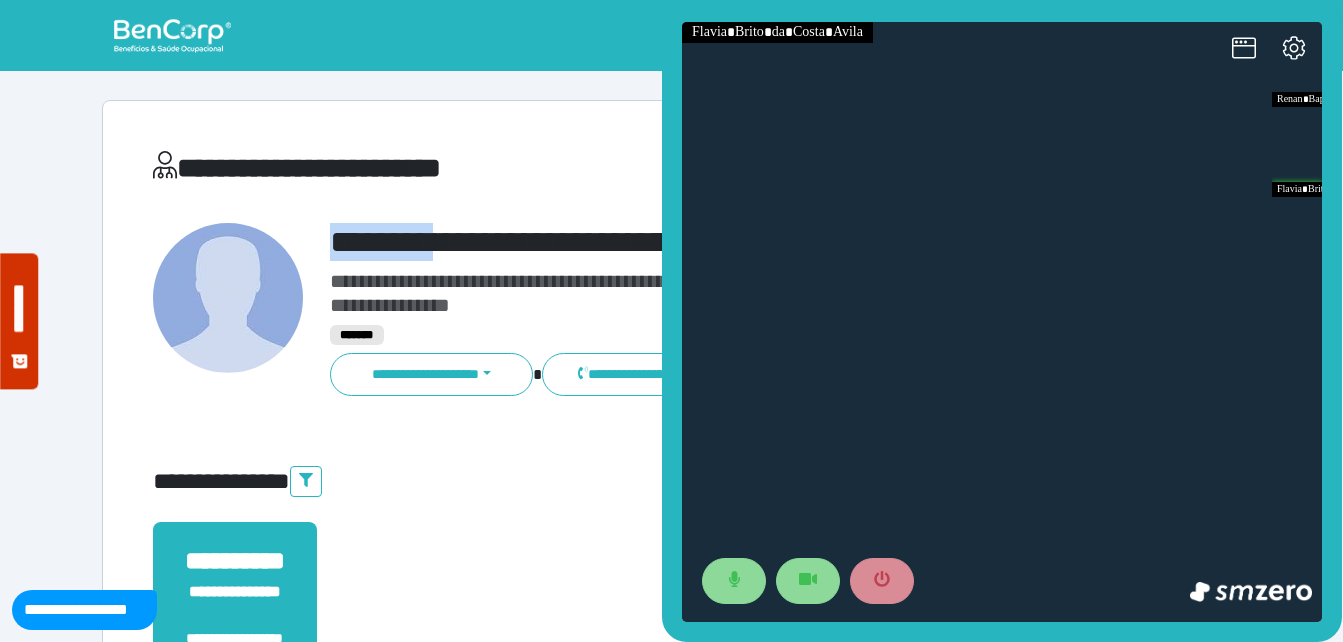 drag, startPoint x: 326, startPoint y: 238, endPoint x: 563, endPoint y: 227, distance: 237.25514 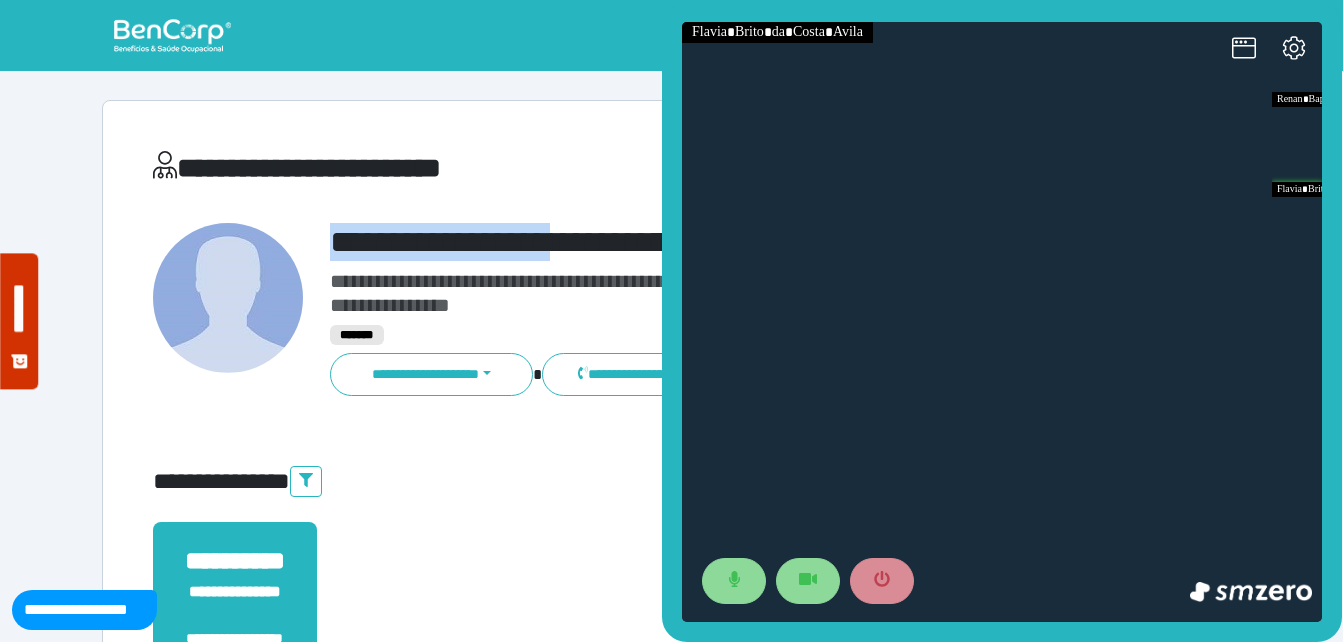 copy on "**********" 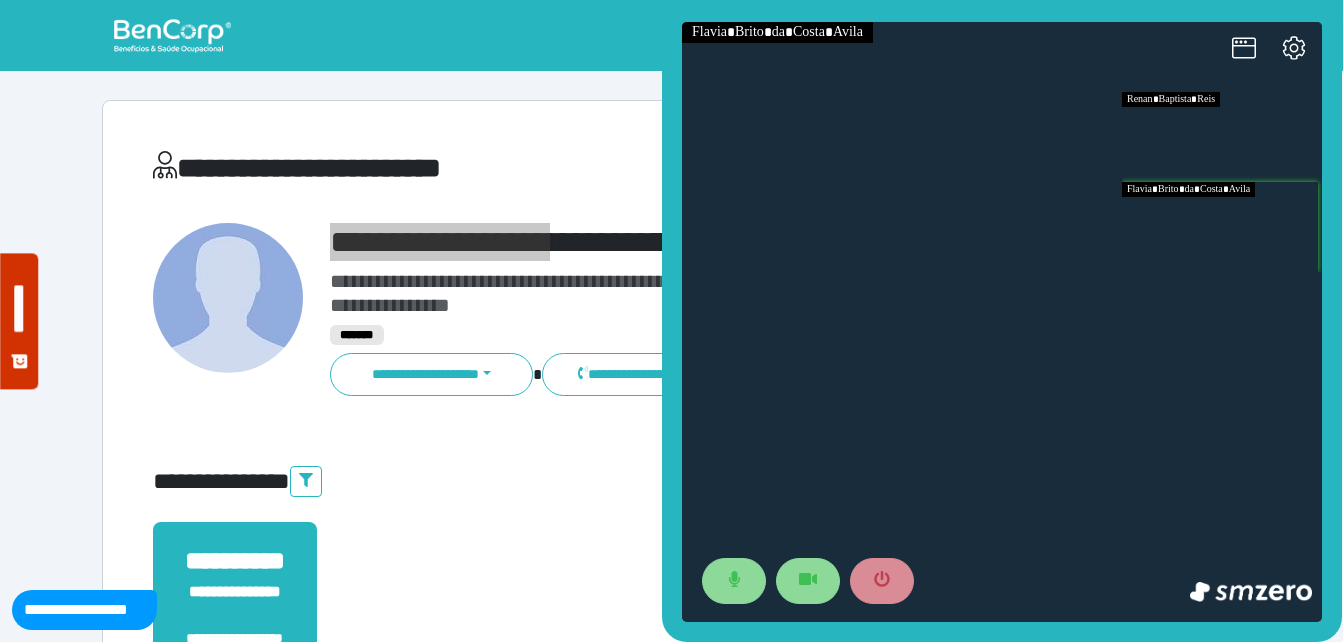 click at bounding box center [1222, 137] 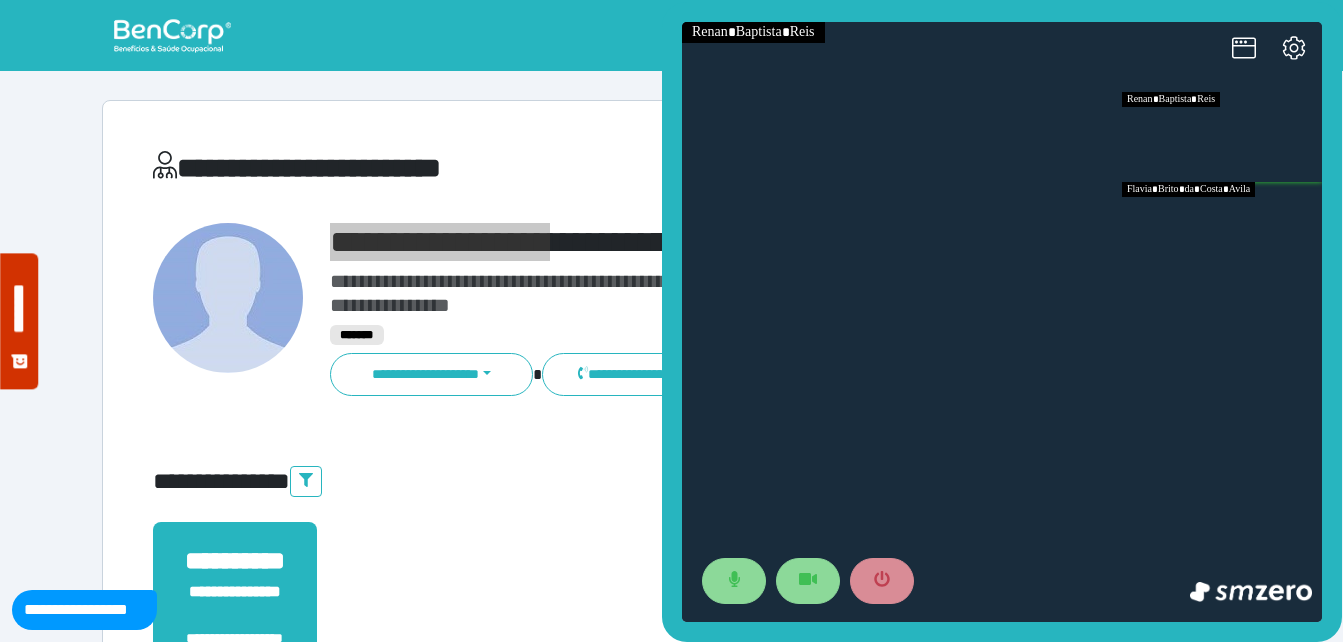 click at bounding box center [1222, 227] 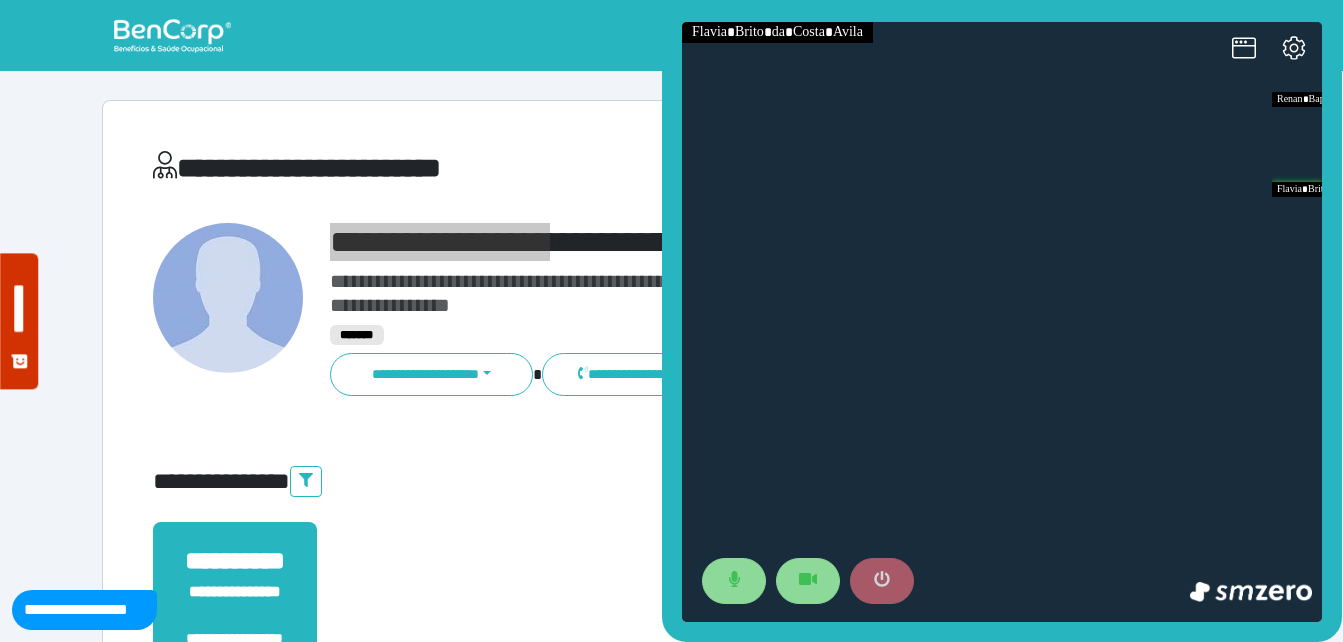 click 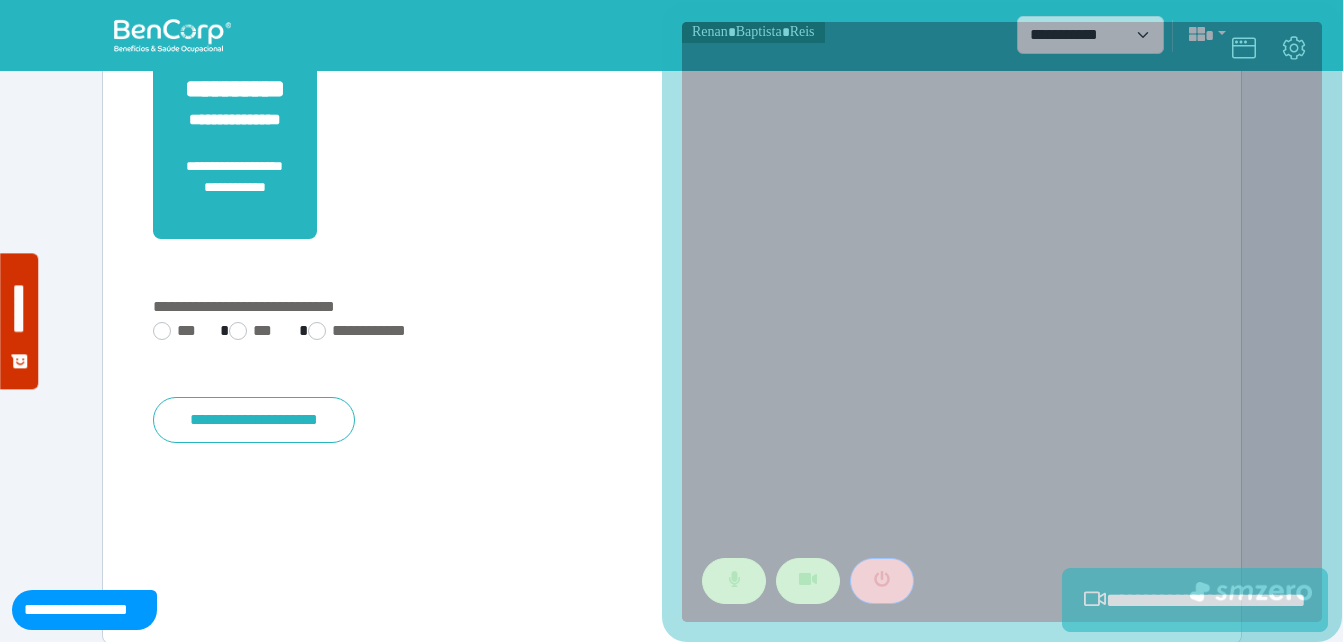 scroll, scrollTop: 494, scrollLeft: 0, axis: vertical 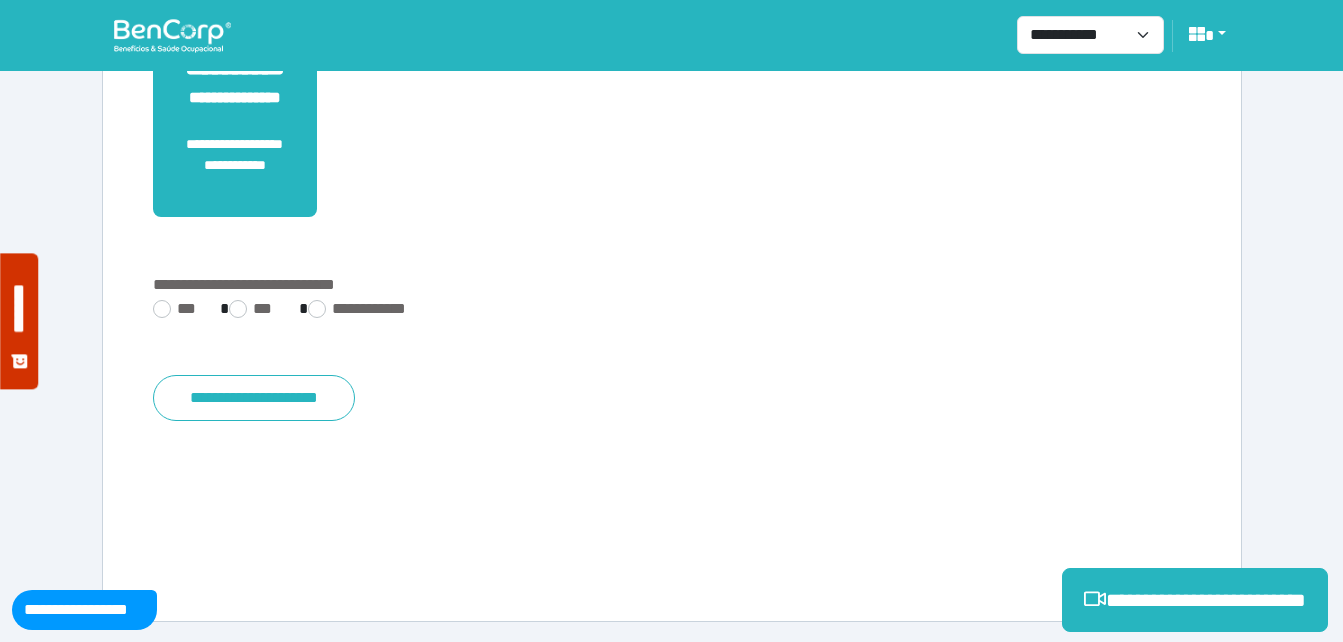 click on "**********" at bounding box center (672, 285) 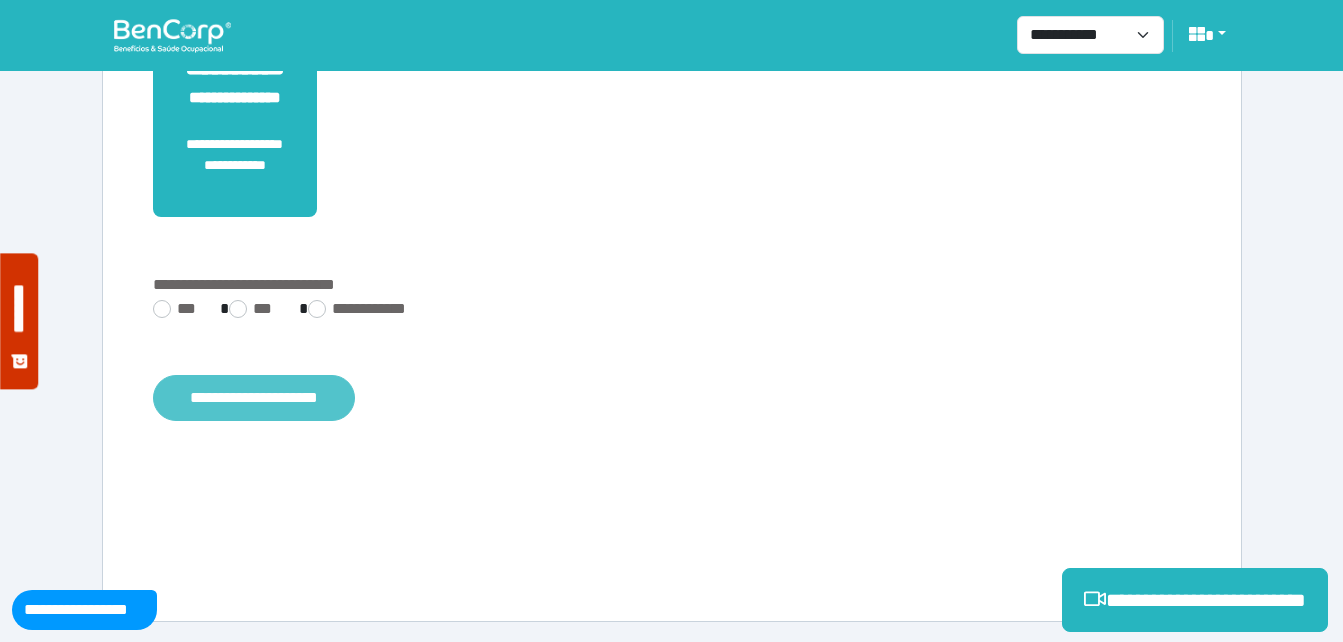 click on "**********" at bounding box center [254, 398] 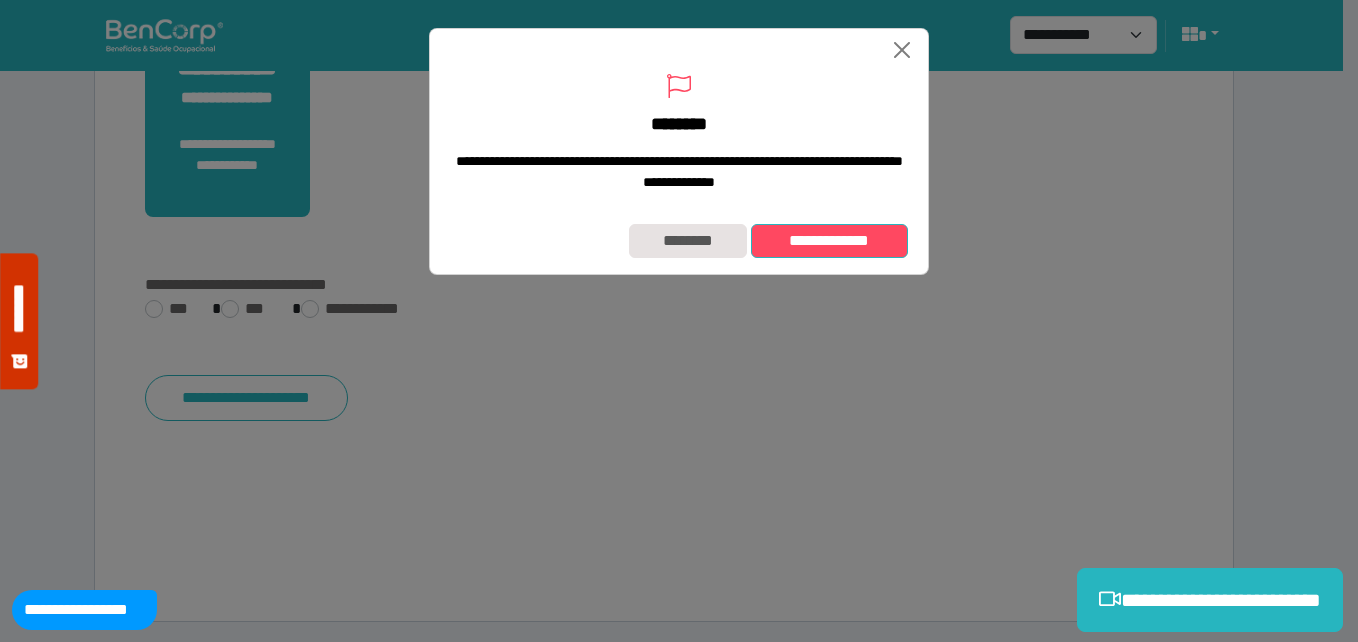 drag, startPoint x: 841, startPoint y: 250, endPoint x: 793, endPoint y: 426, distance: 182.42807 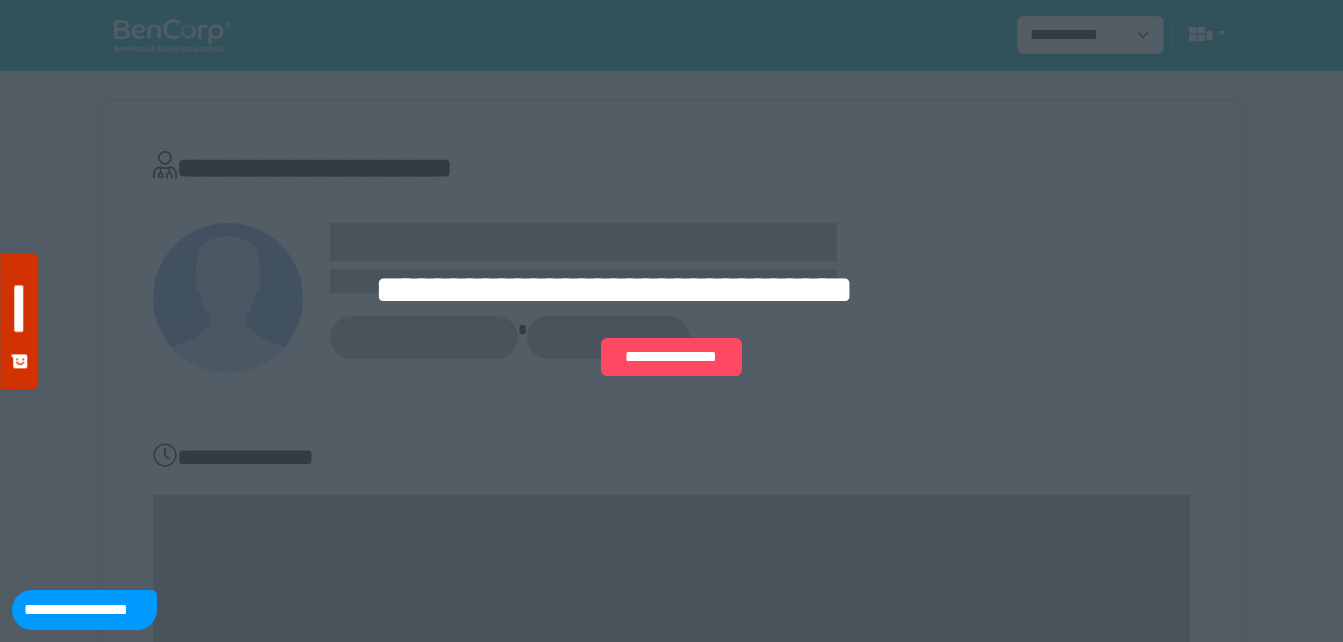 scroll, scrollTop: 0, scrollLeft: 0, axis: both 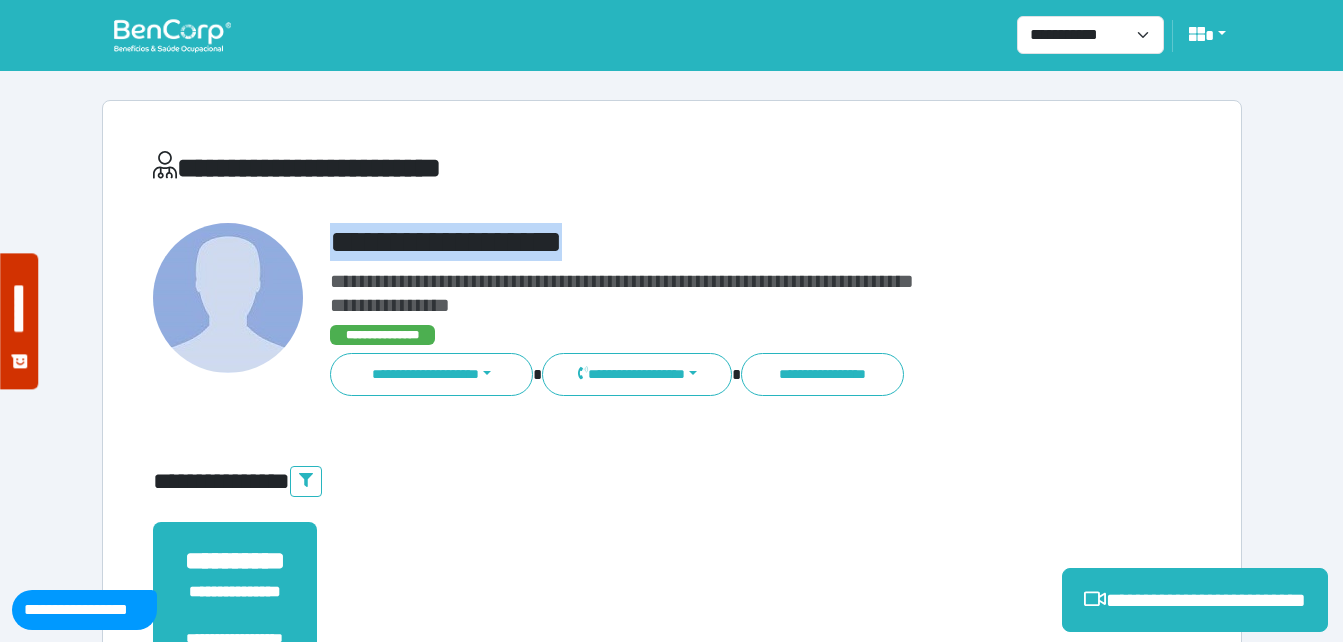drag, startPoint x: 391, startPoint y: 236, endPoint x: 746, endPoint y: 217, distance: 355.5081 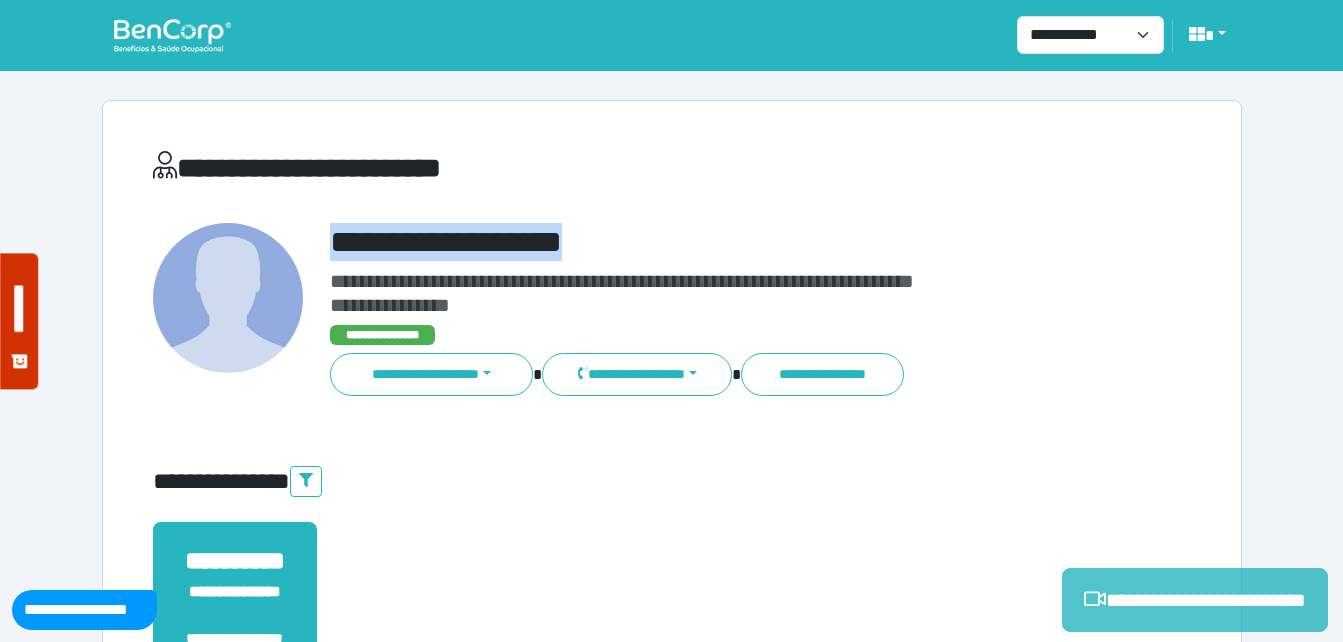 click on "**********" at bounding box center (1195, 600) 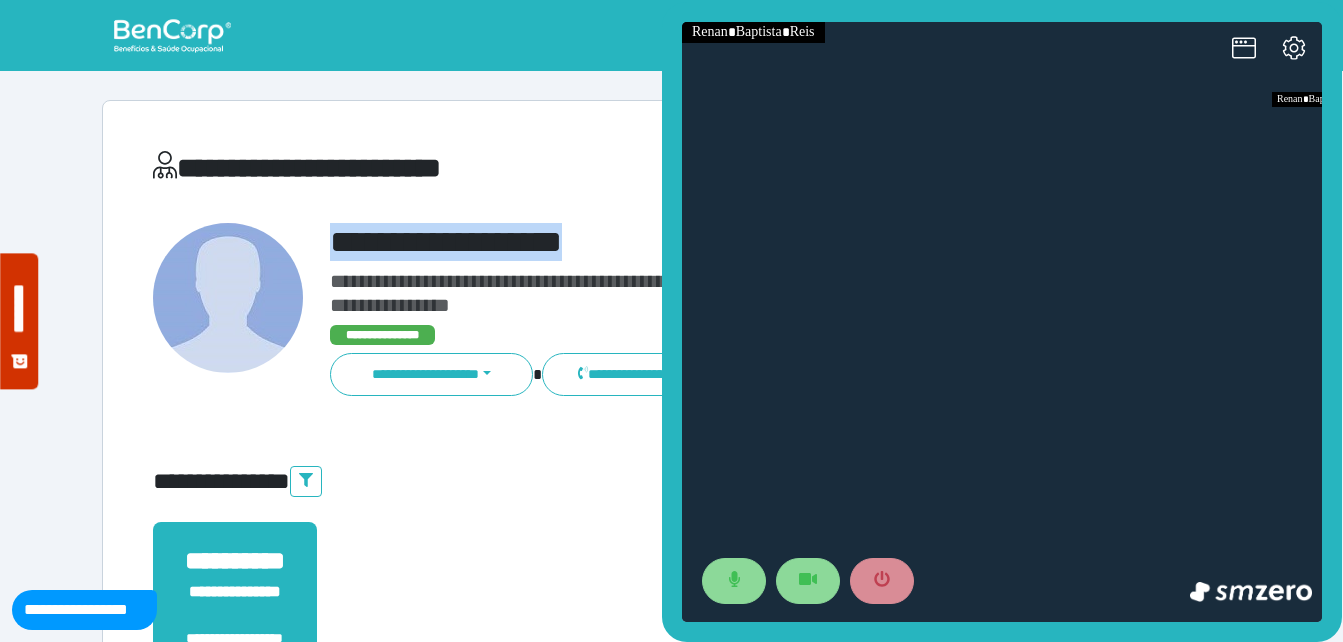 scroll, scrollTop: 0, scrollLeft: 0, axis: both 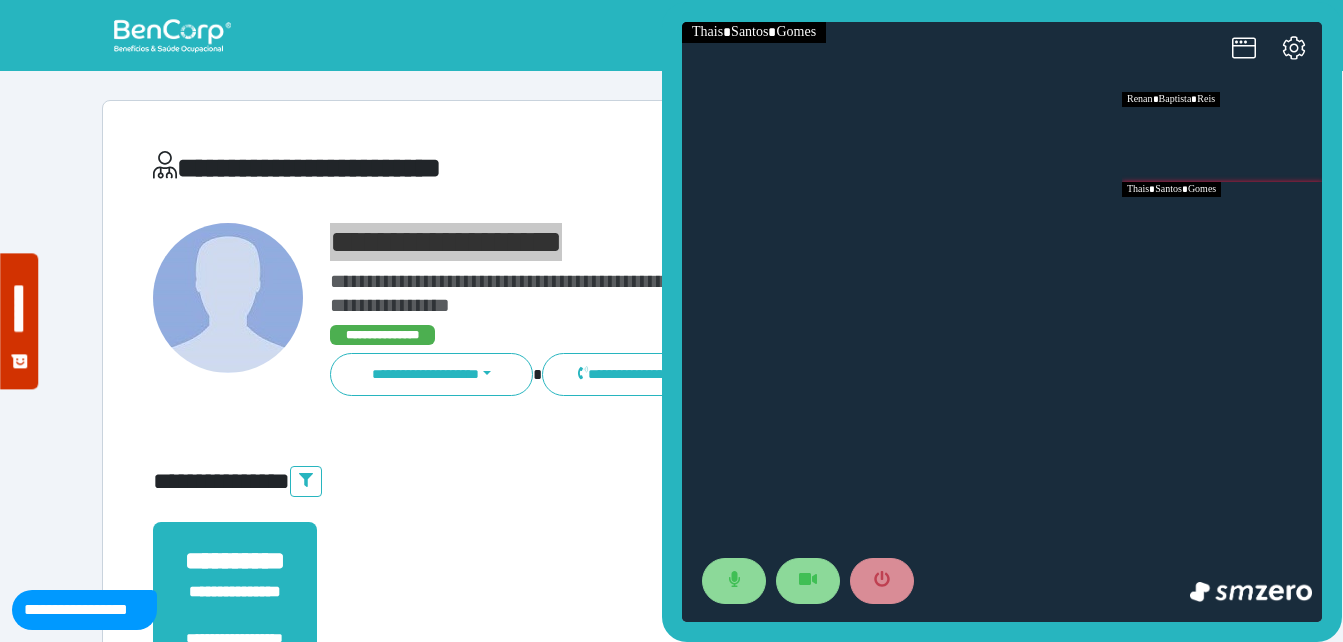 click at bounding box center [1222, 227] 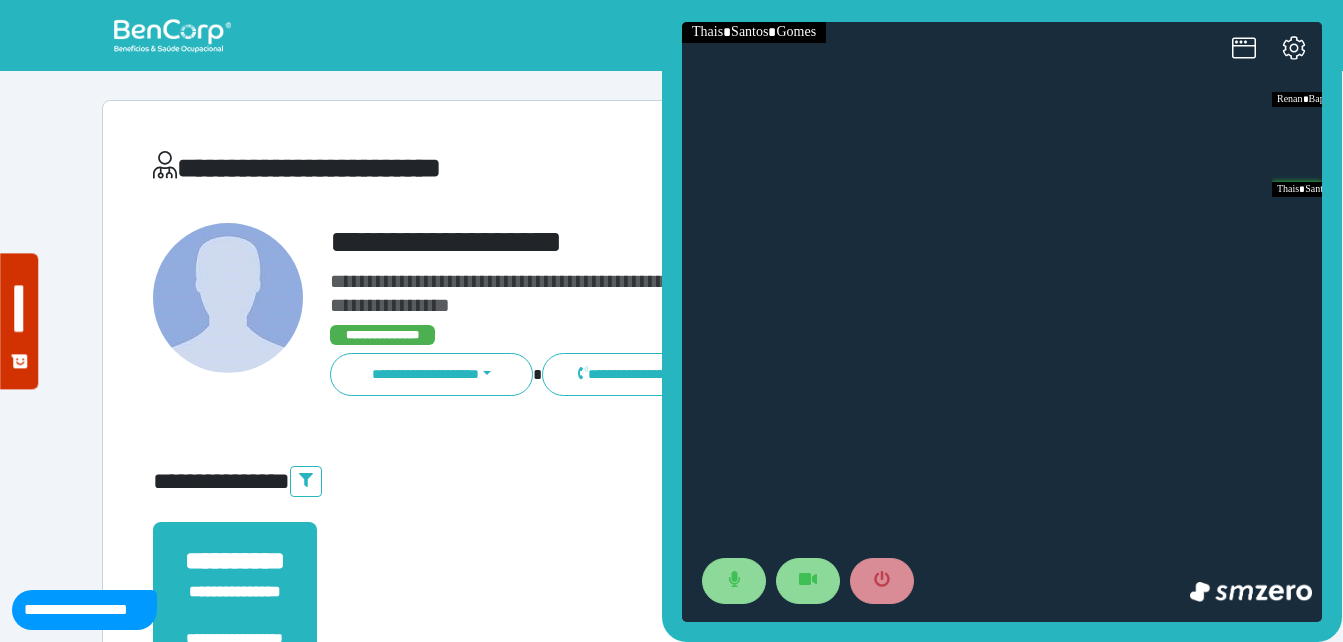 click on "**********" at bounding box center [495, 168] 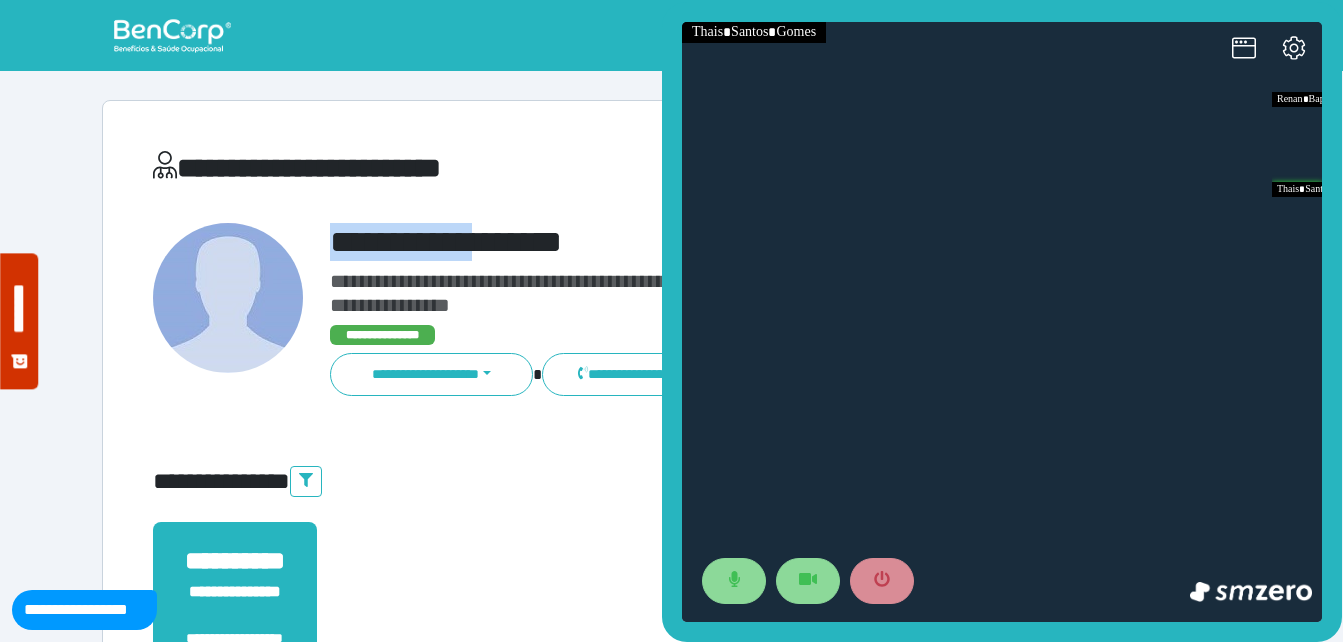 drag, startPoint x: 333, startPoint y: 248, endPoint x: 531, endPoint y: 234, distance: 198.49434 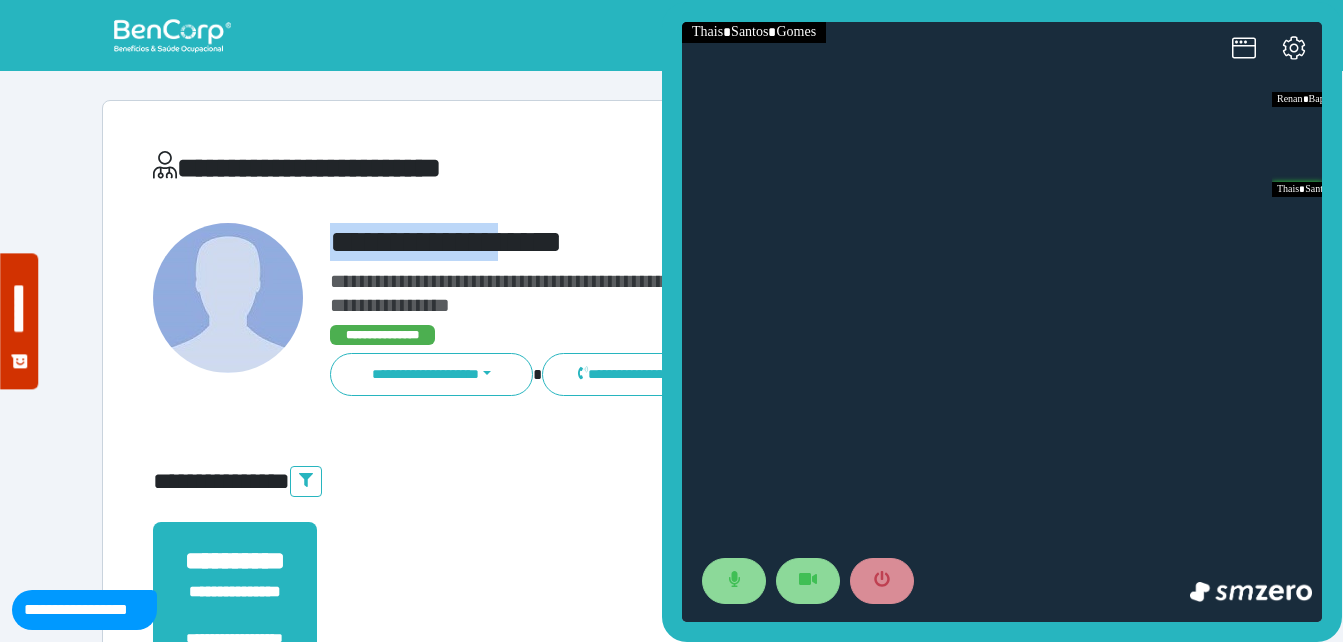 copy on "**********" 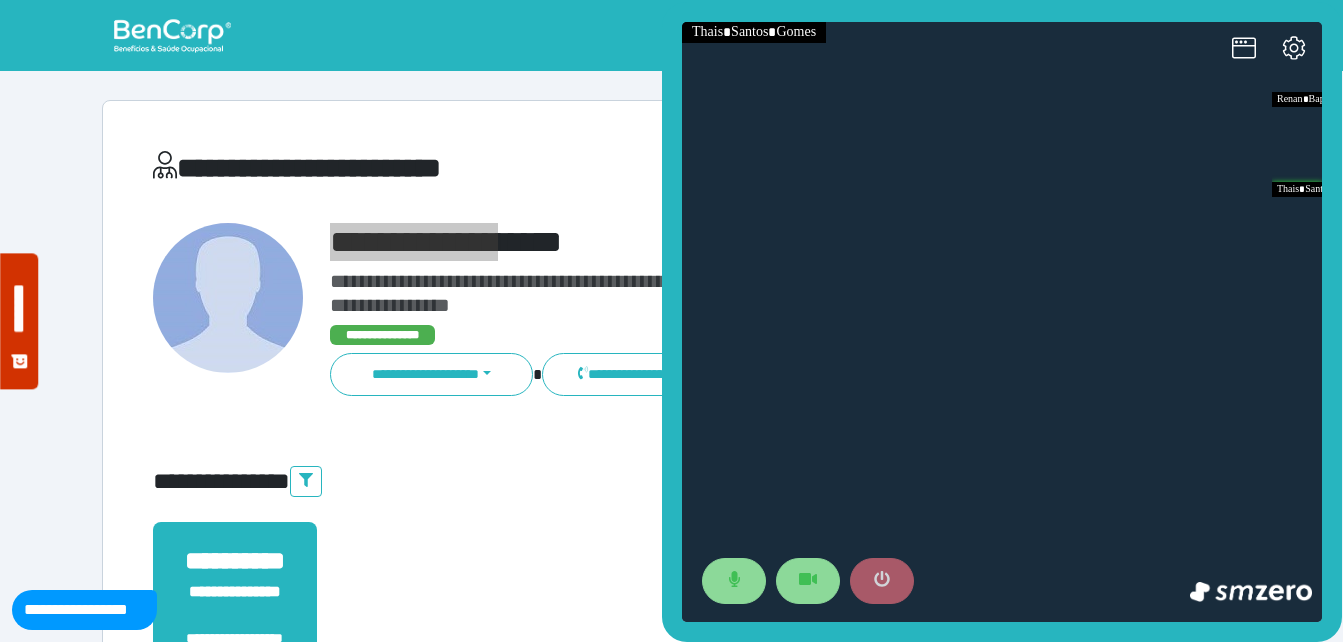 click 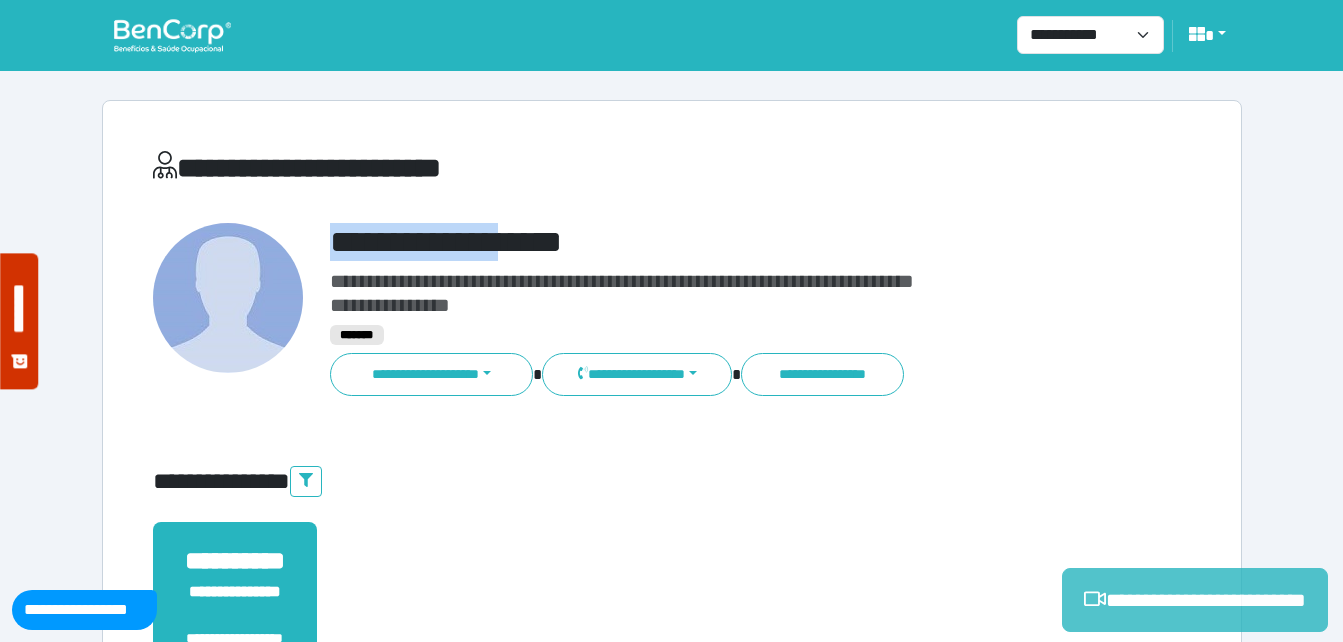 click on "**********" at bounding box center [1195, 600] 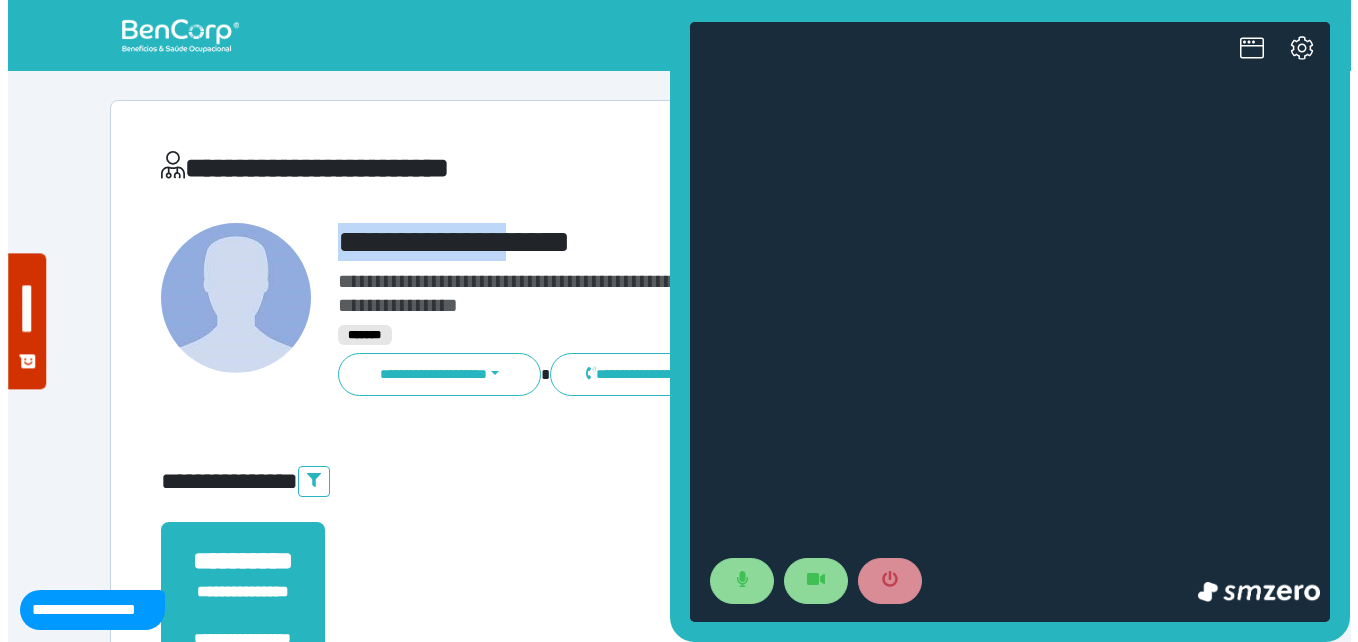 scroll, scrollTop: 0, scrollLeft: 0, axis: both 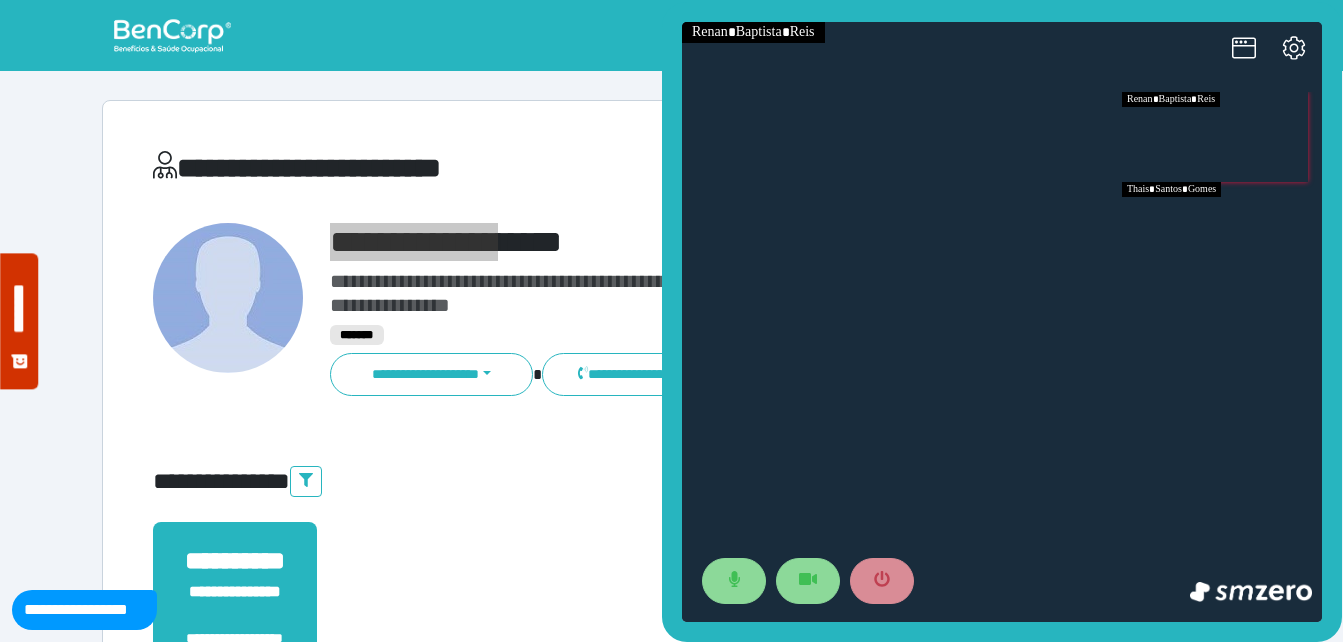click at bounding box center [1222, 227] 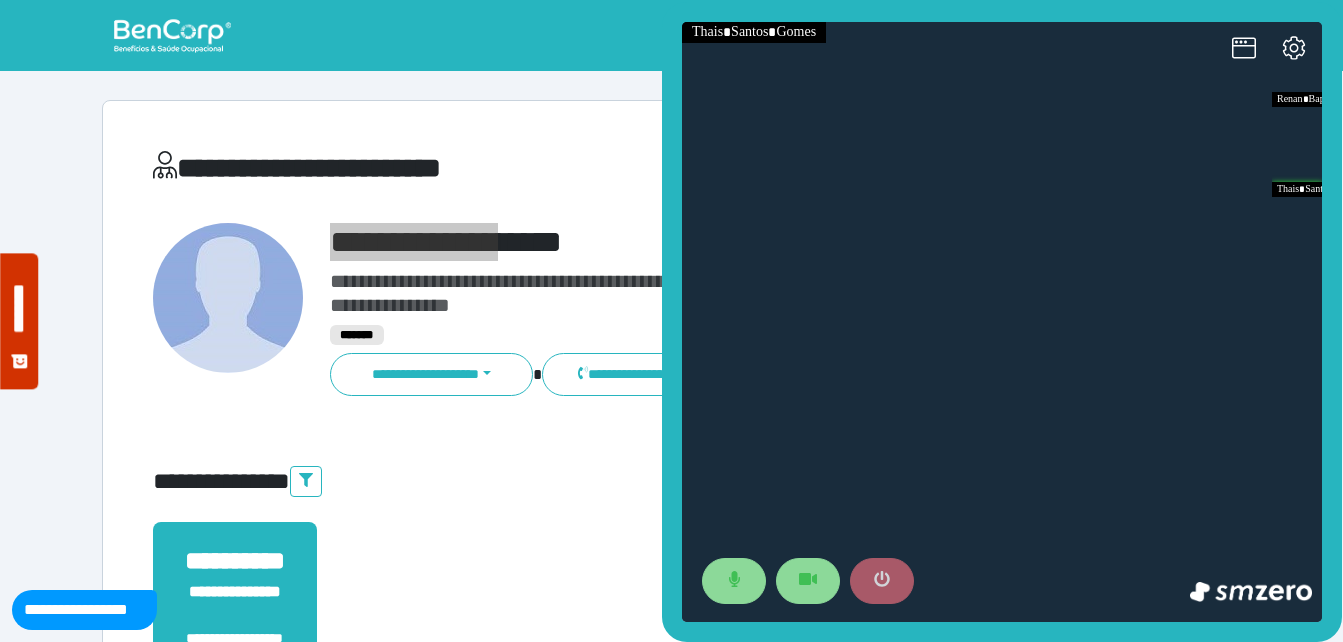 click at bounding box center (882, 581) 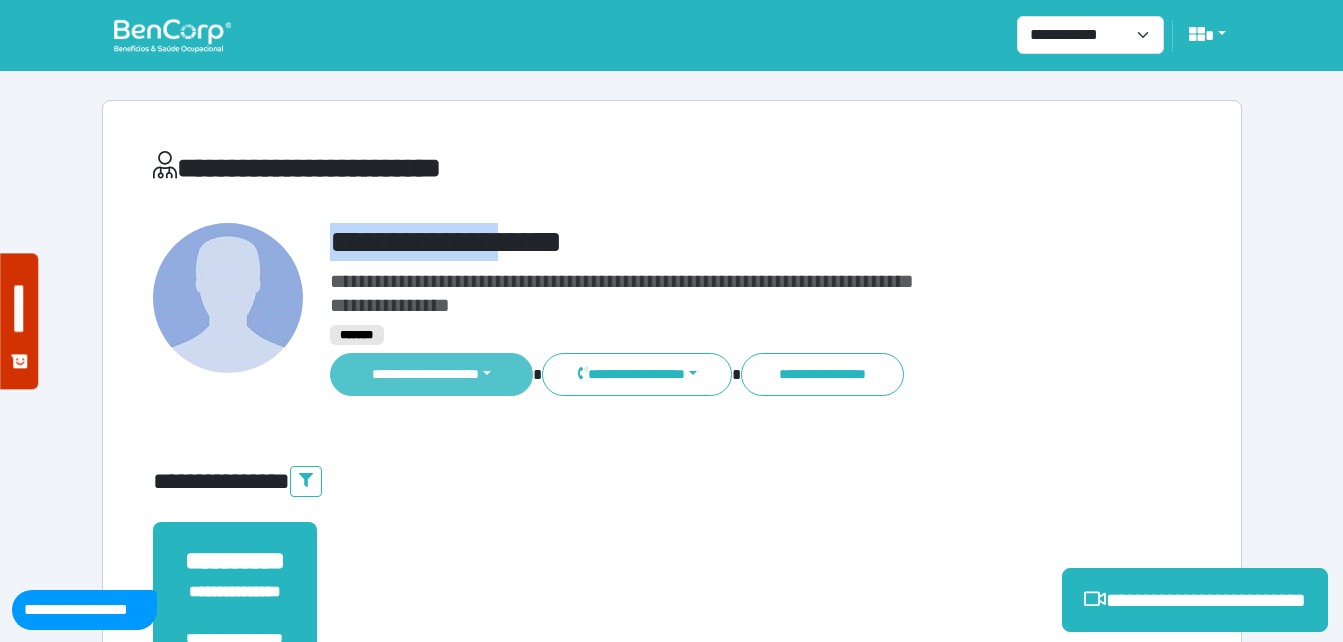 click on "**********" at bounding box center (432, 374) 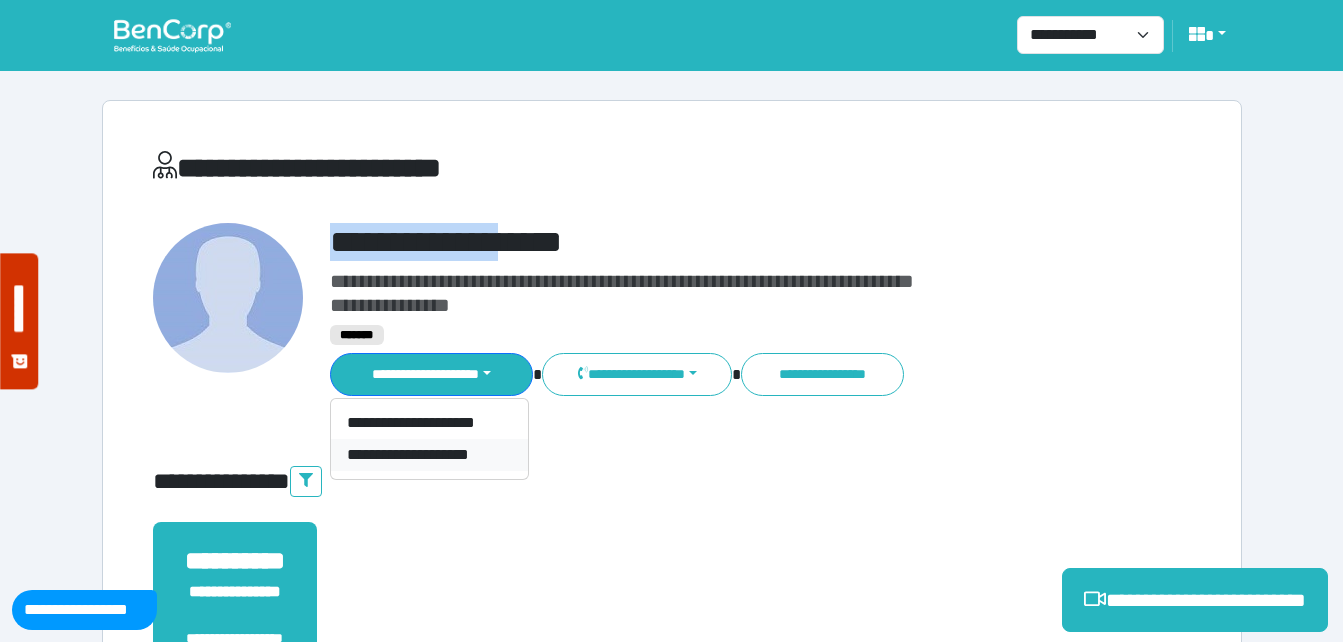 click on "**********" at bounding box center [429, 455] 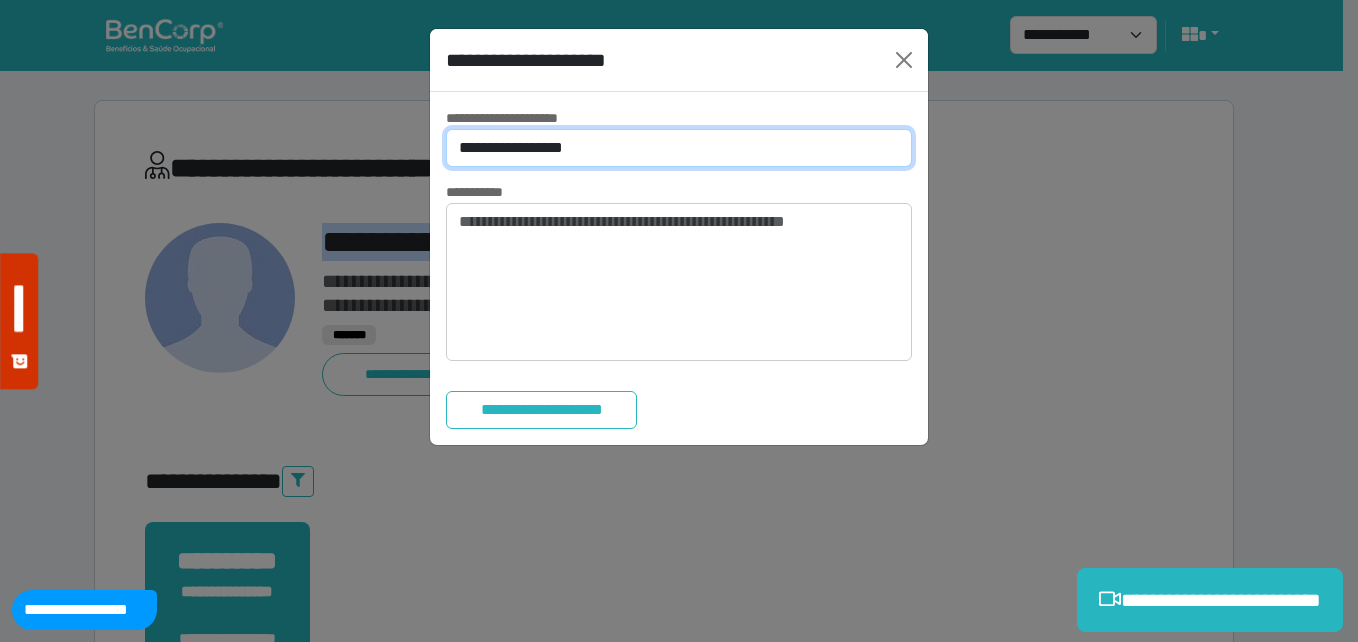 drag, startPoint x: 493, startPoint y: 143, endPoint x: 491, endPoint y: 170, distance: 27.073973 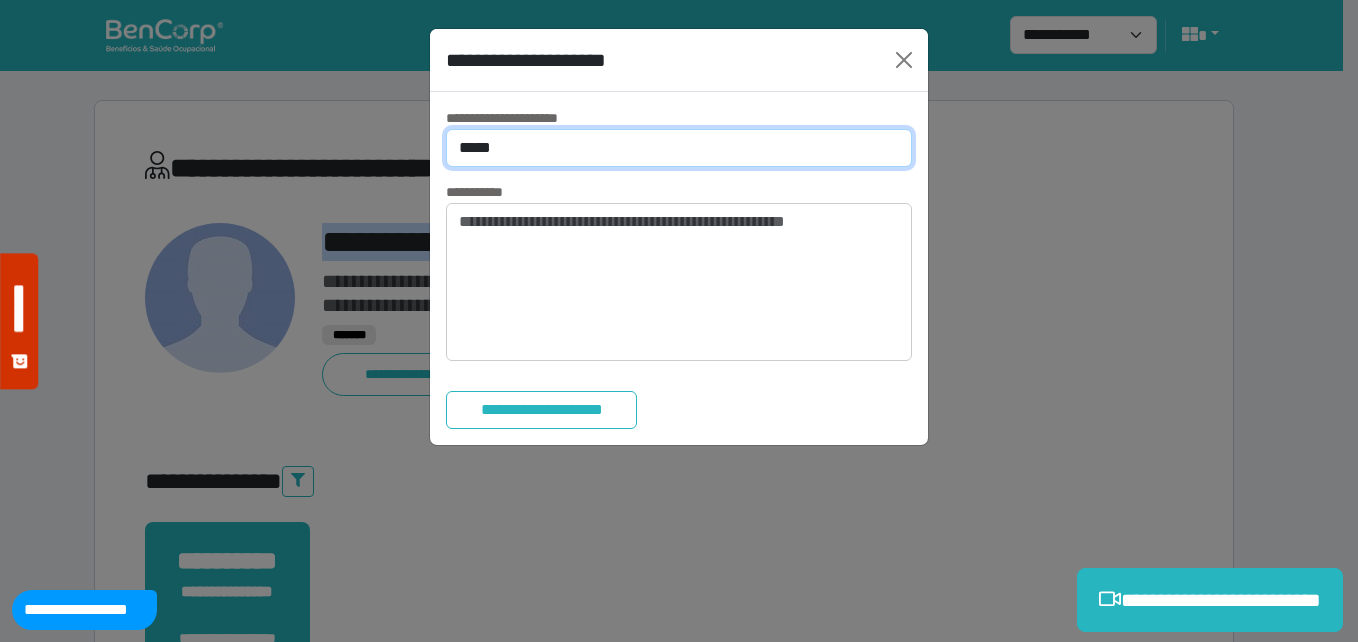 click on "**********" at bounding box center [679, 148] 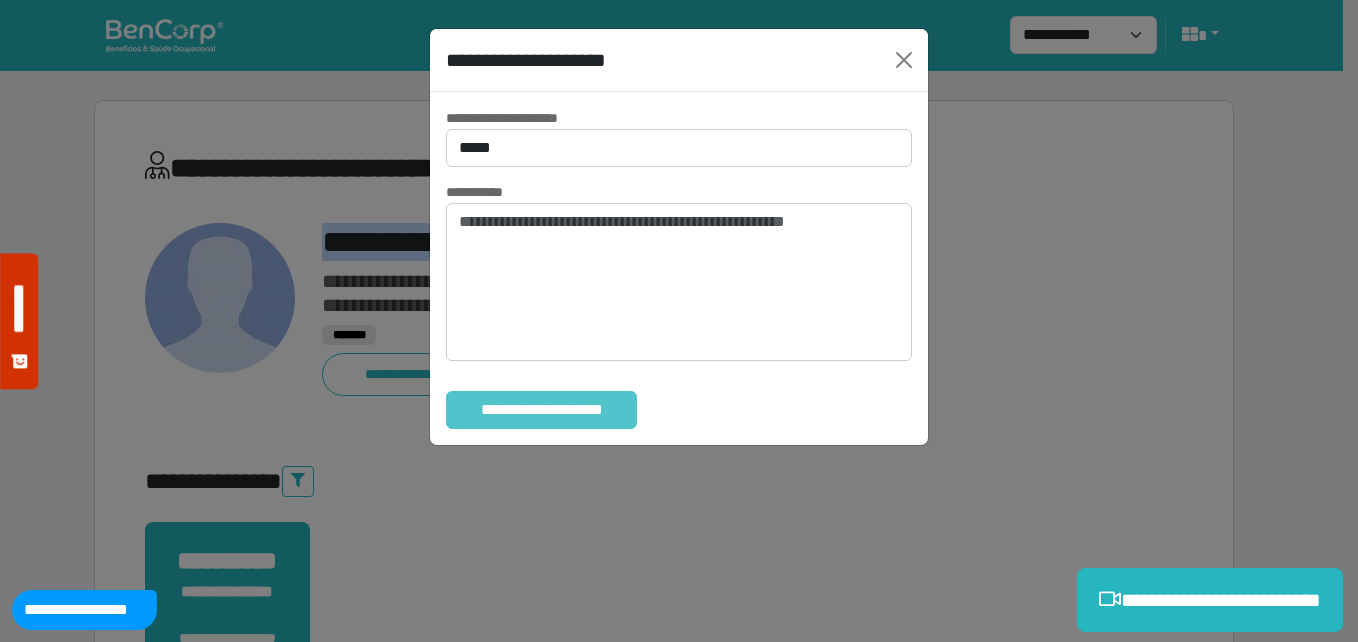 click on "**********" at bounding box center [541, 410] 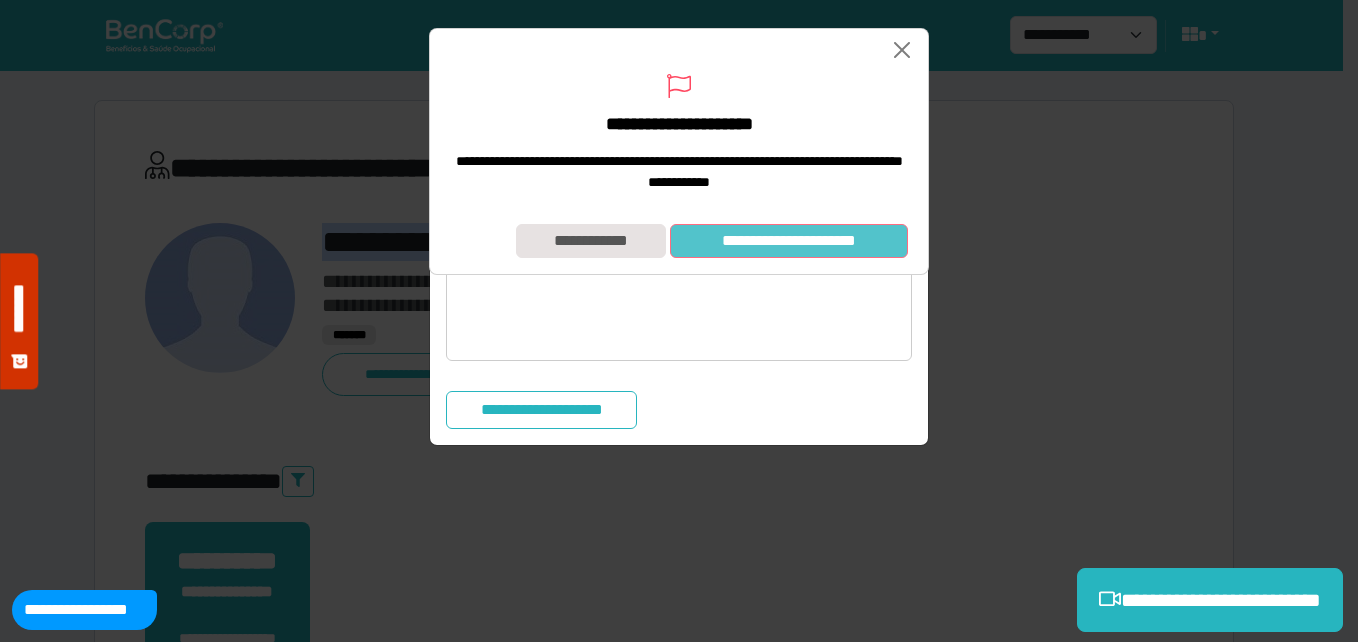 click on "**********" at bounding box center [789, 241] 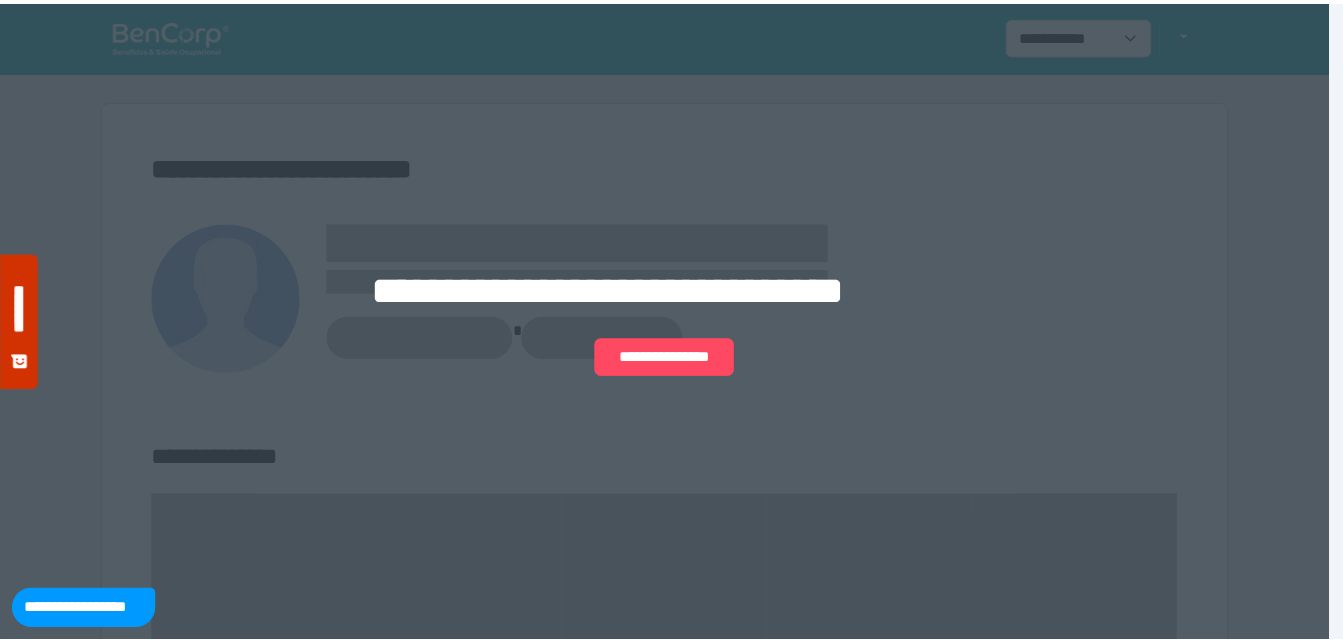 scroll, scrollTop: 0, scrollLeft: 0, axis: both 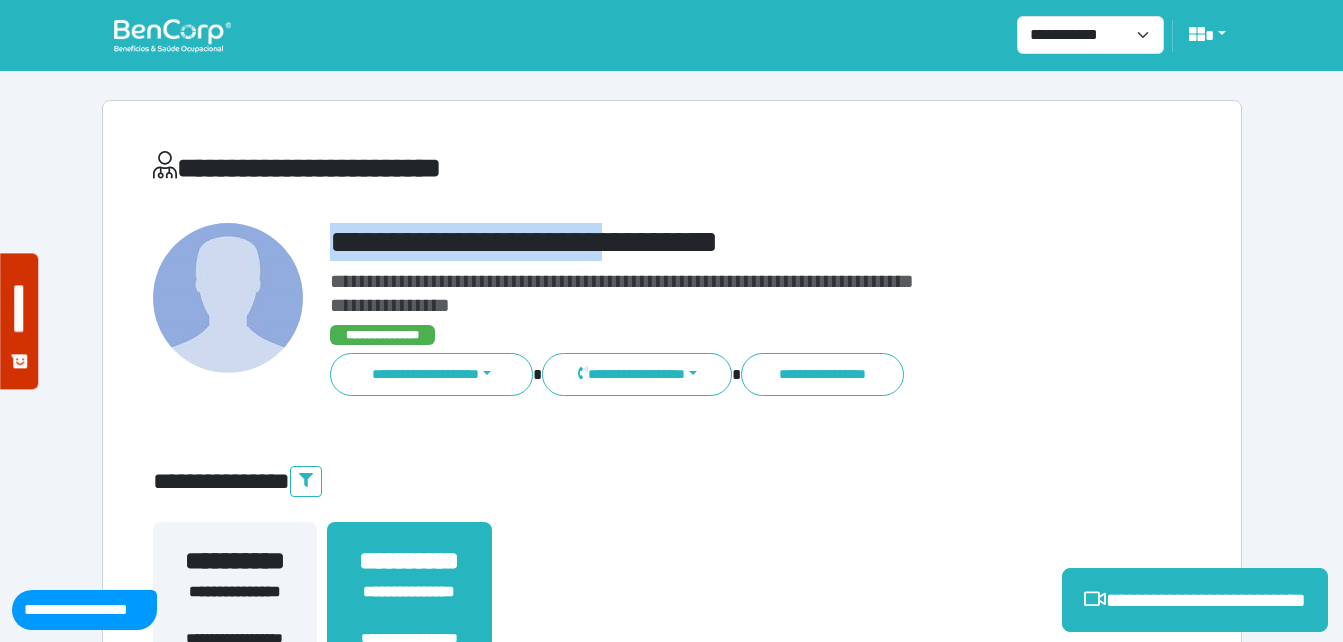 drag, startPoint x: 501, startPoint y: 231, endPoint x: 704, endPoint y: 230, distance: 203.00246 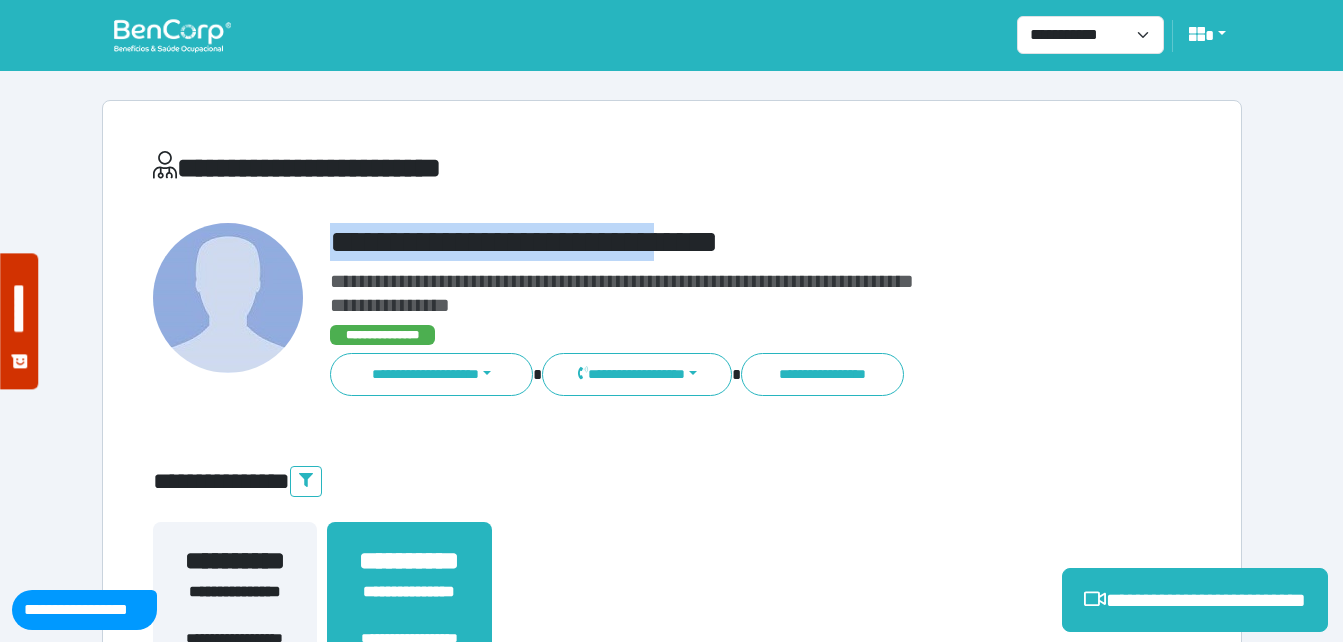 copy on "**********" 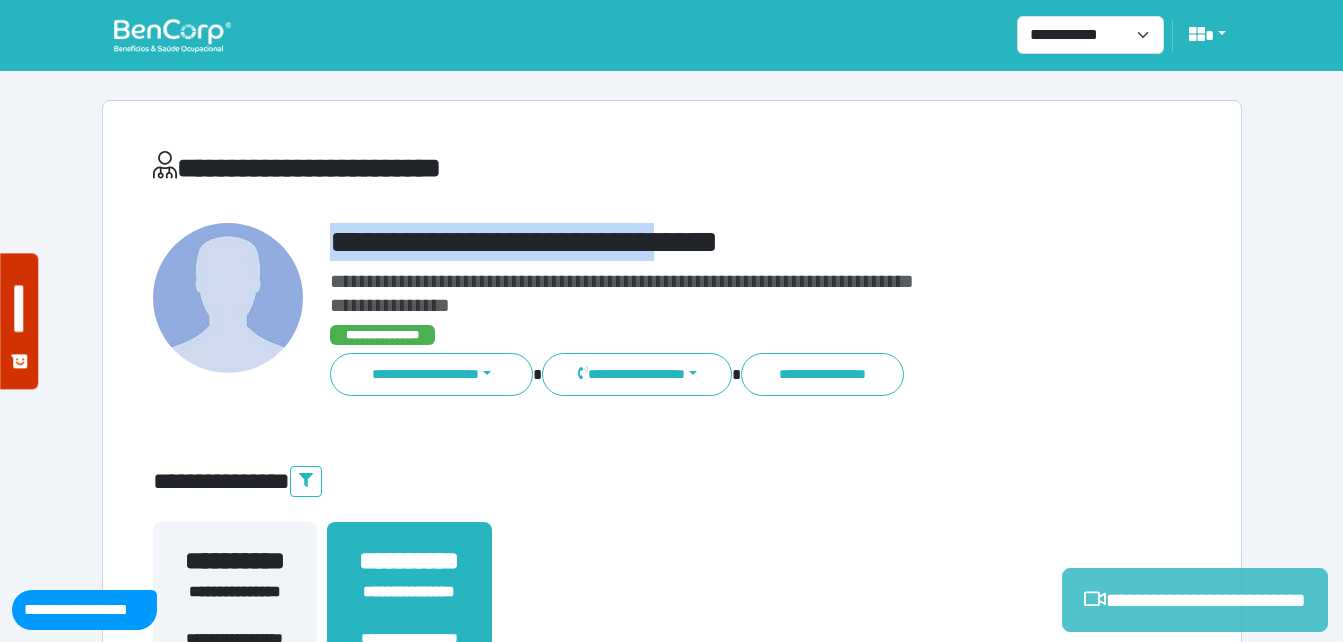 click on "**********" at bounding box center [1195, 600] 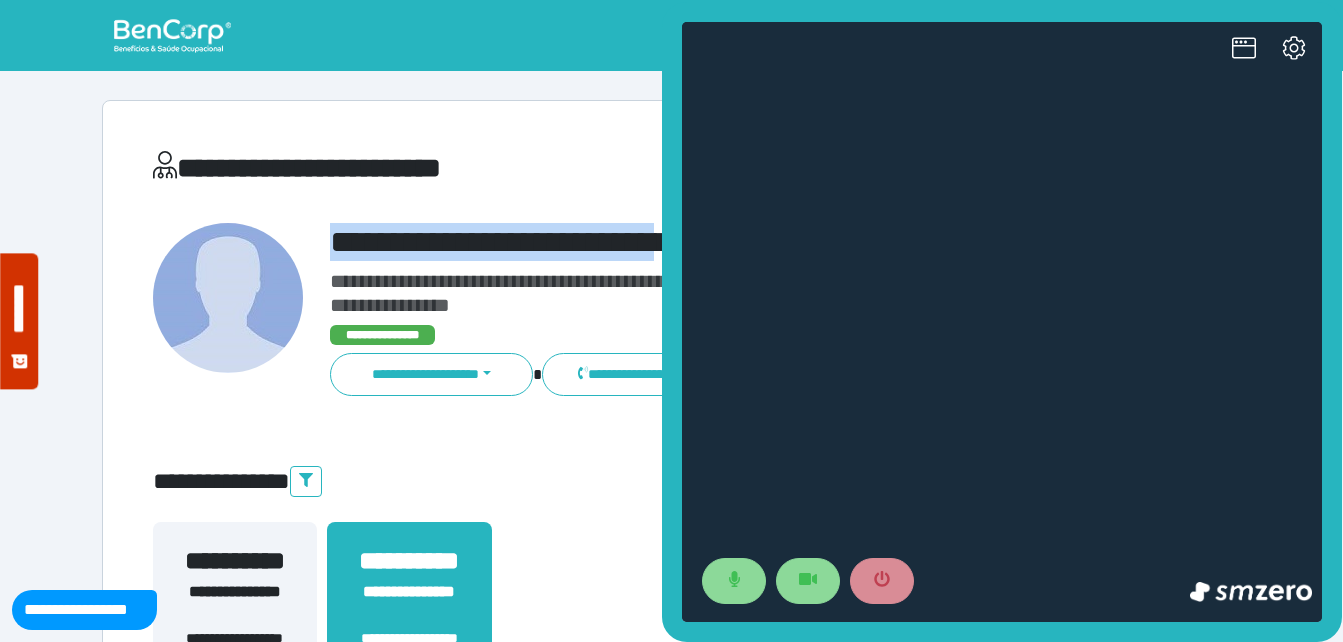 scroll, scrollTop: 0, scrollLeft: 0, axis: both 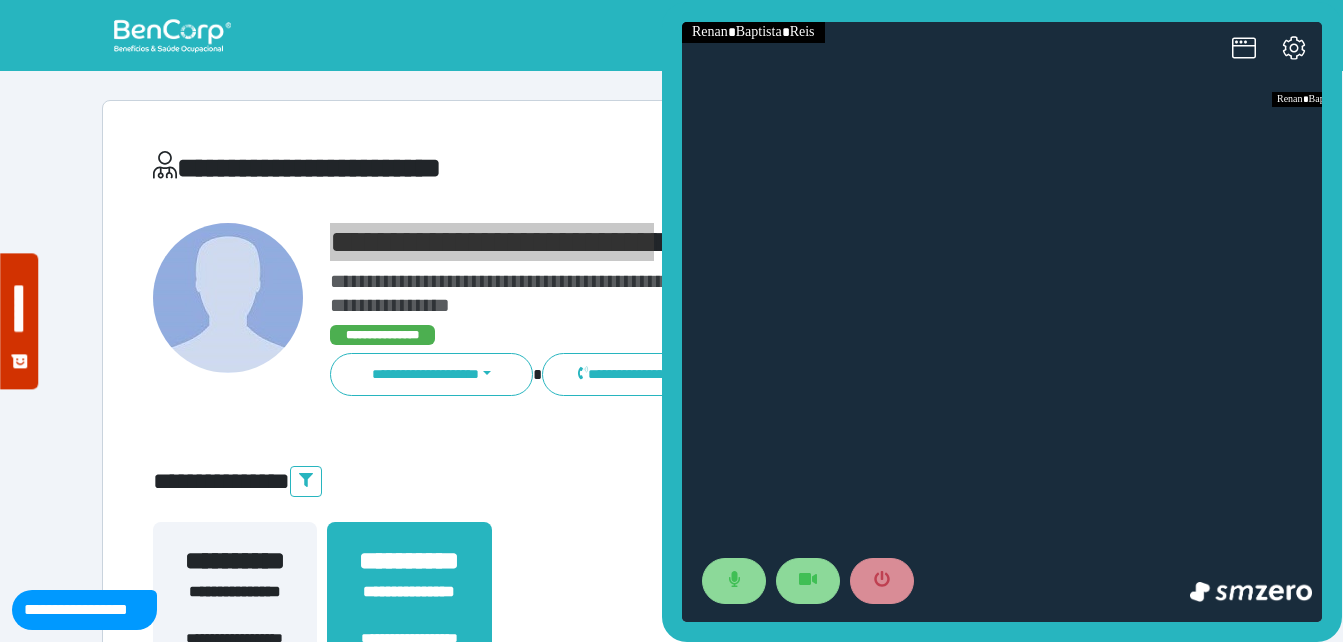 click at bounding box center (1002, 322) 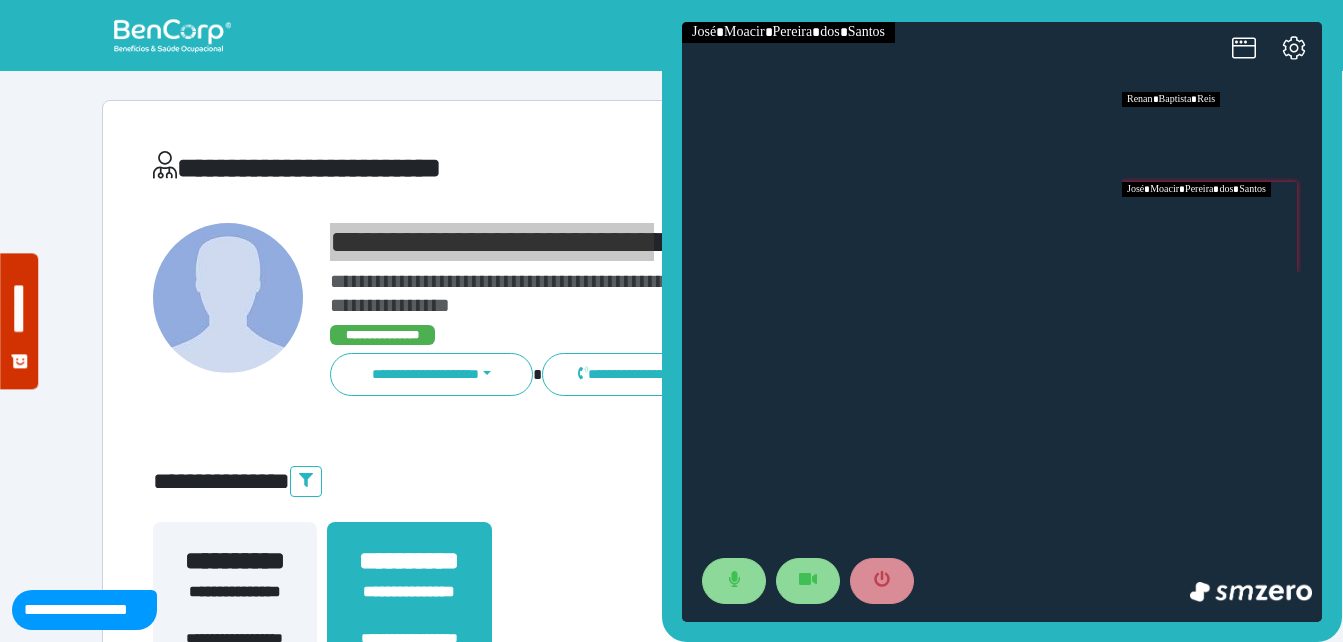 drag, startPoint x: 1289, startPoint y: 231, endPoint x: 1239, endPoint y: 223, distance: 50.635956 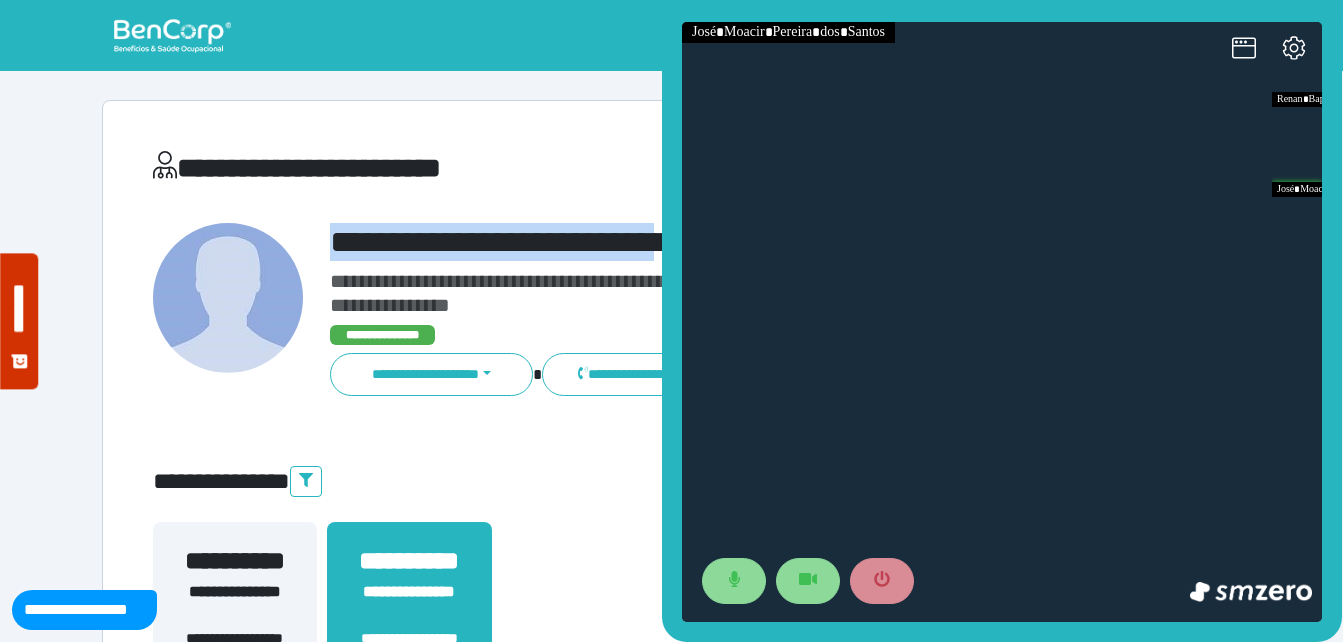 click on "**********" at bounding box center [716, 242] 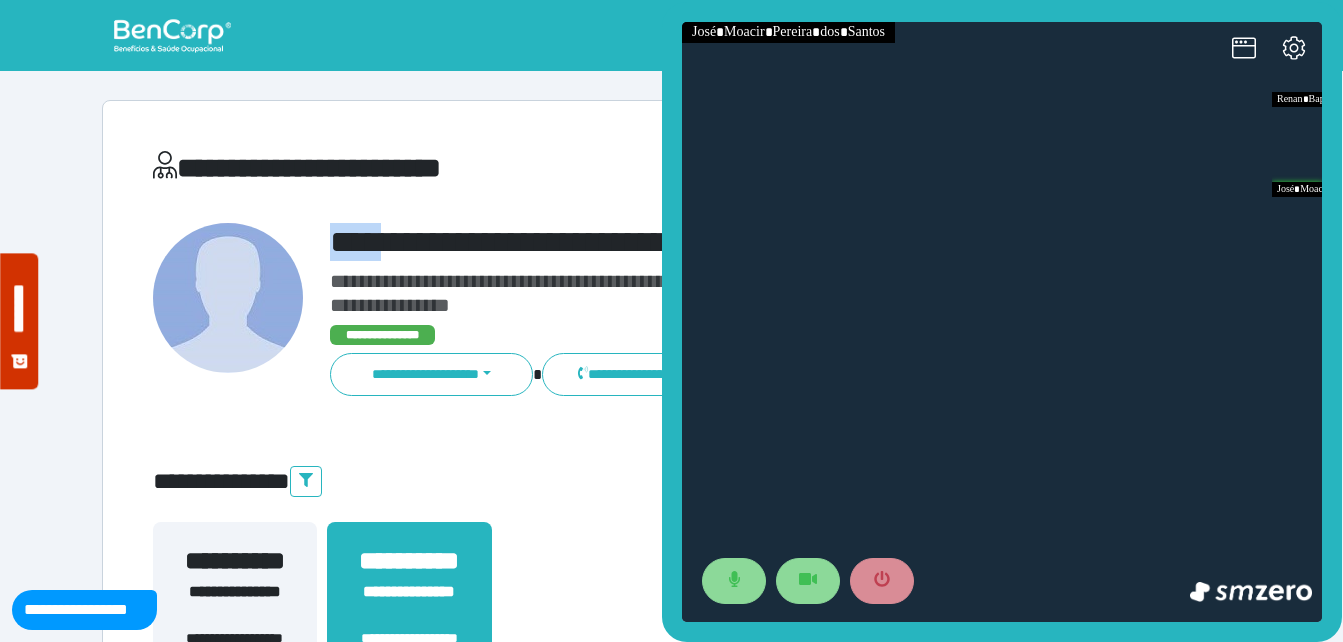 drag, startPoint x: 319, startPoint y: 241, endPoint x: 533, endPoint y: 212, distance: 215.95601 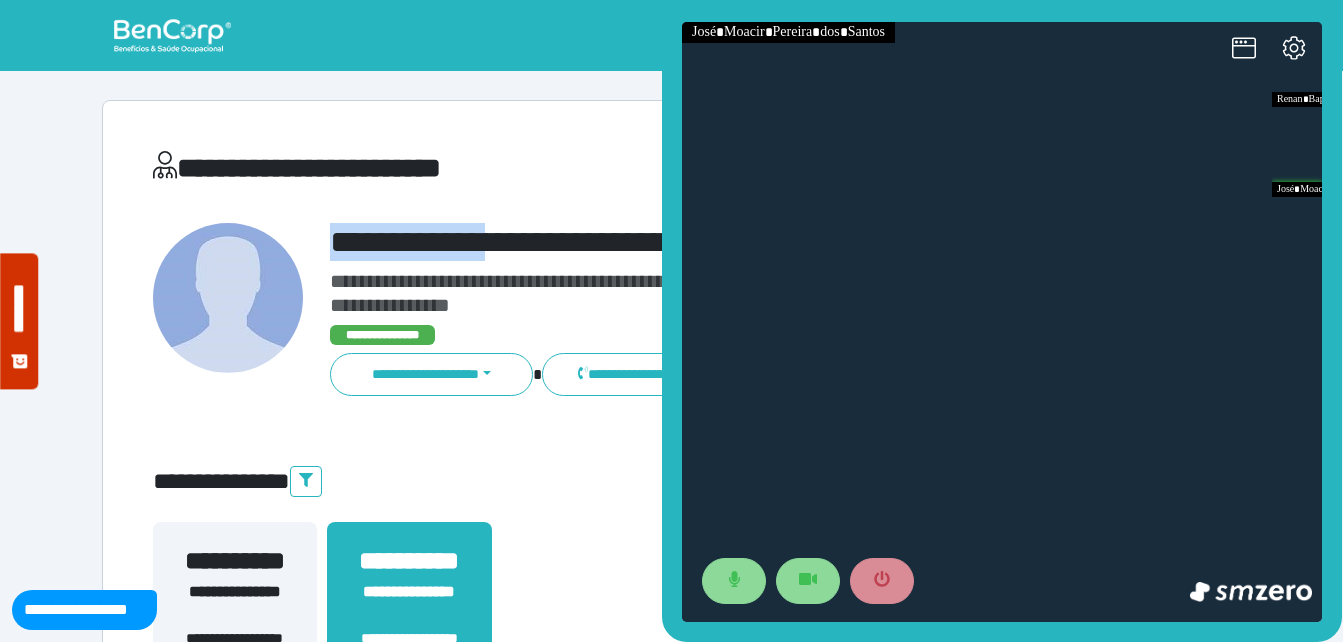 copy on "**********" 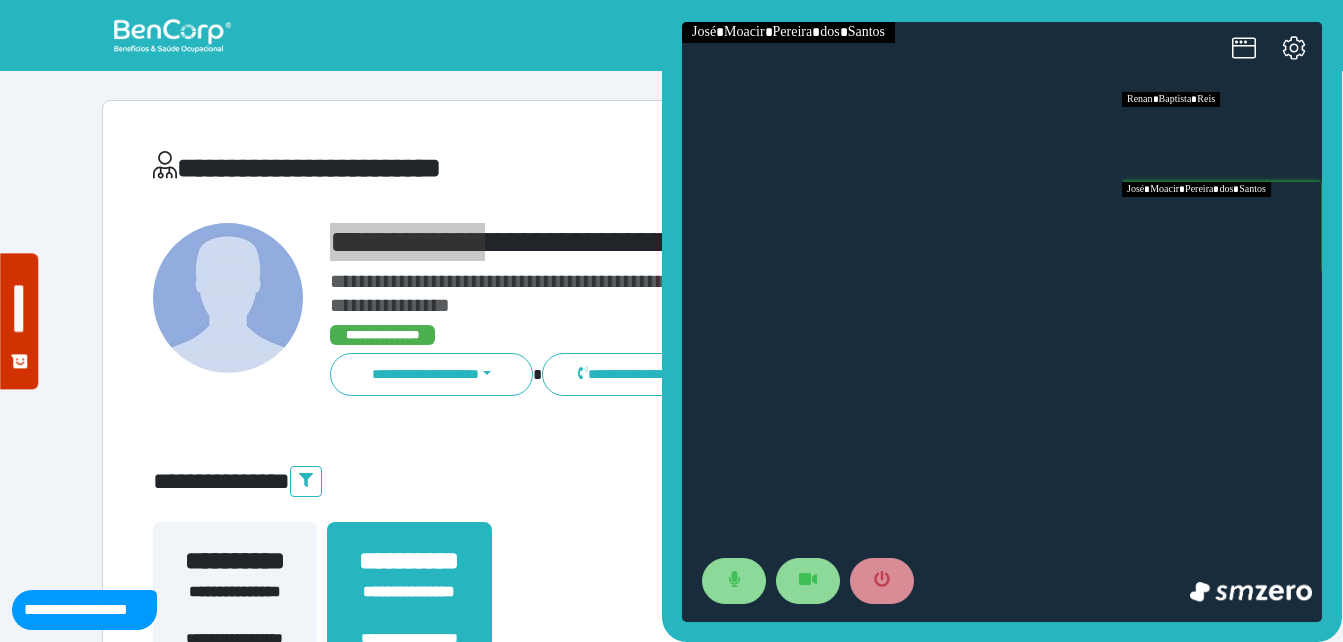 click at bounding box center [1222, 137] 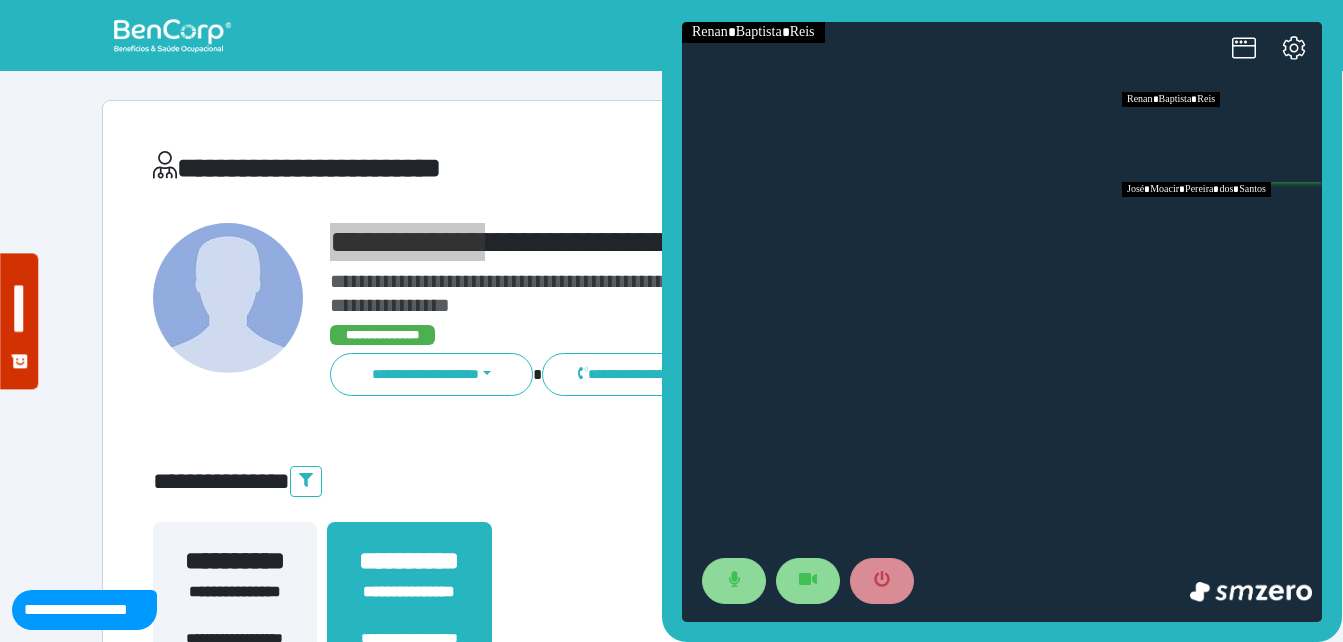 click at bounding box center [1222, 227] 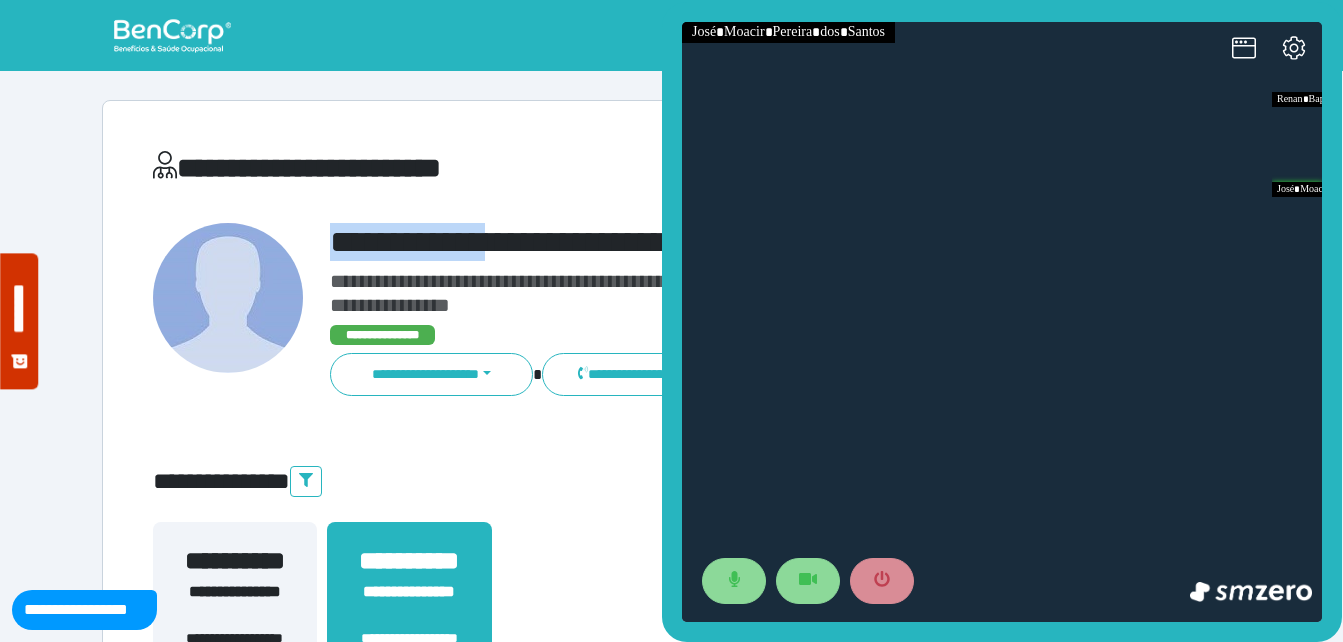 click on "**********" at bounding box center (716, 242) 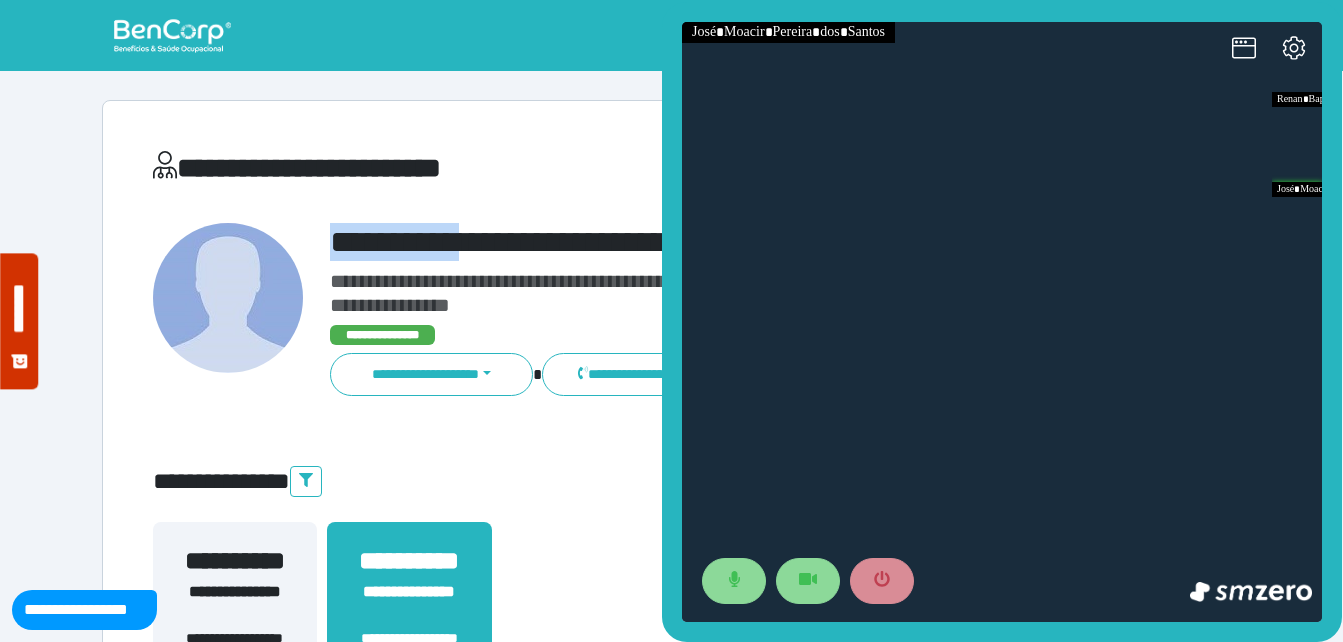 drag, startPoint x: 300, startPoint y: 238, endPoint x: 504, endPoint y: 226, distance: 204.35263 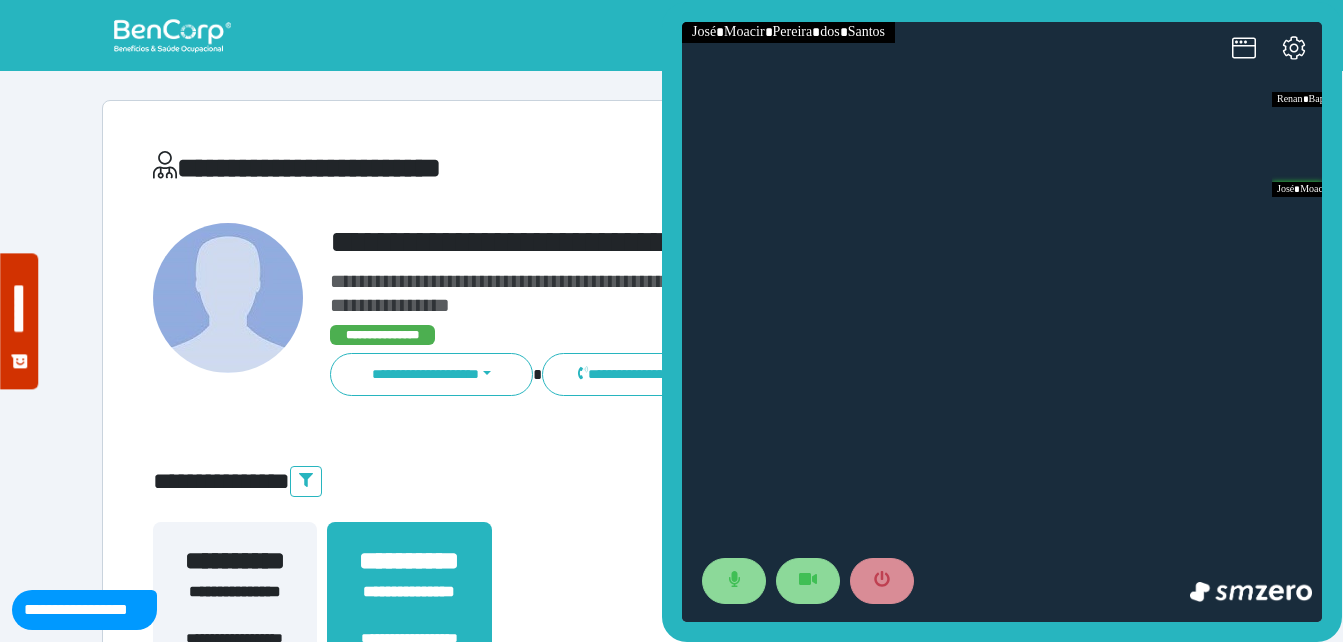 click on "**********" at bounding box center (716, 242) 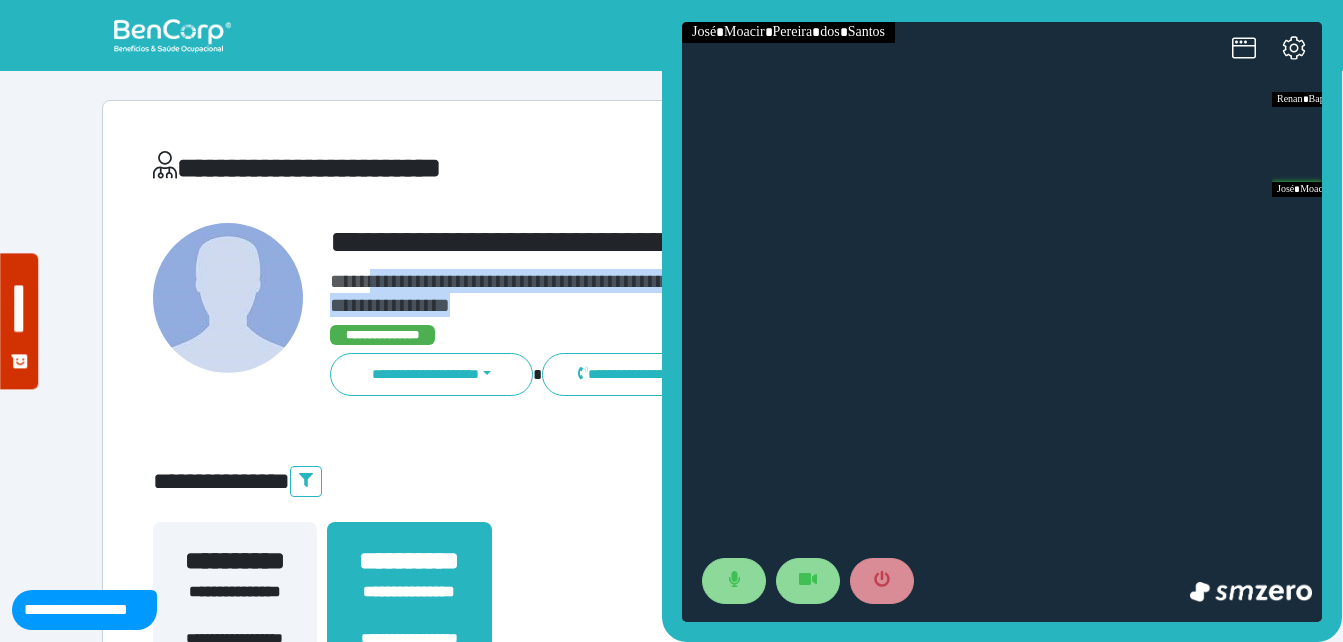 drag, startPoint x: 511, startPoint y: 299, endPoint x: 348, endPoint y: 237, distance: 174.39323 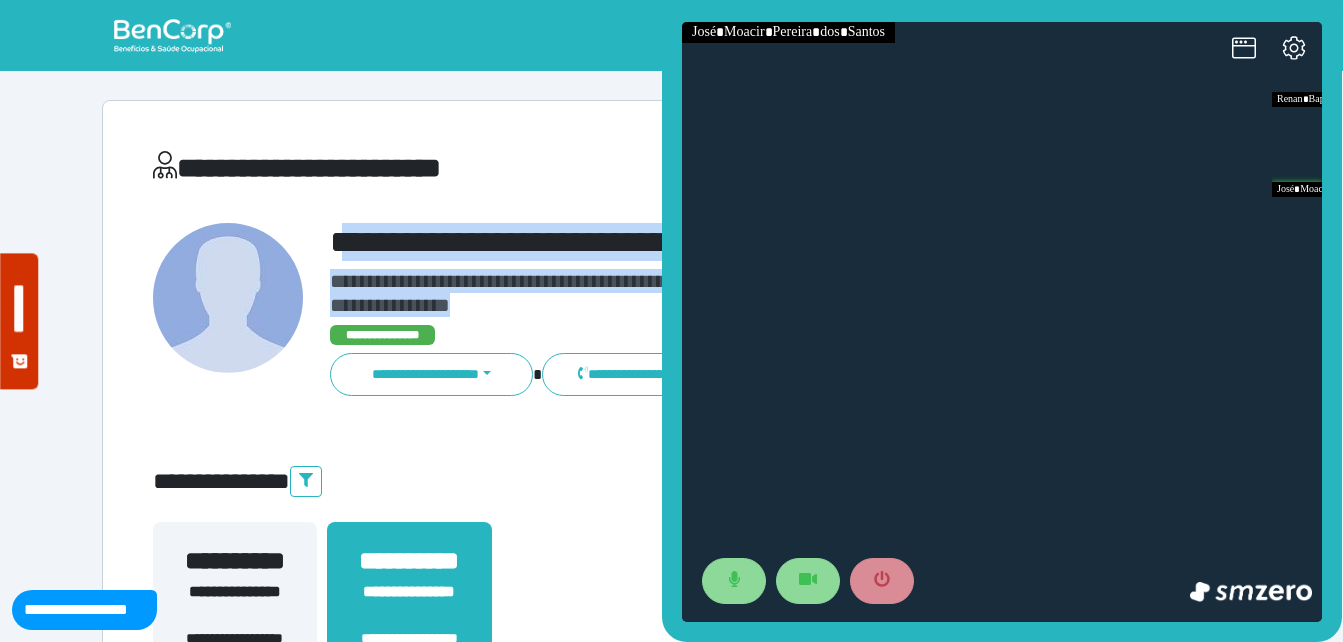 drag, startPoint x: 348, startPoint y: 237, endPoint x: 381, endPoint y: 253, distance: 36.67424 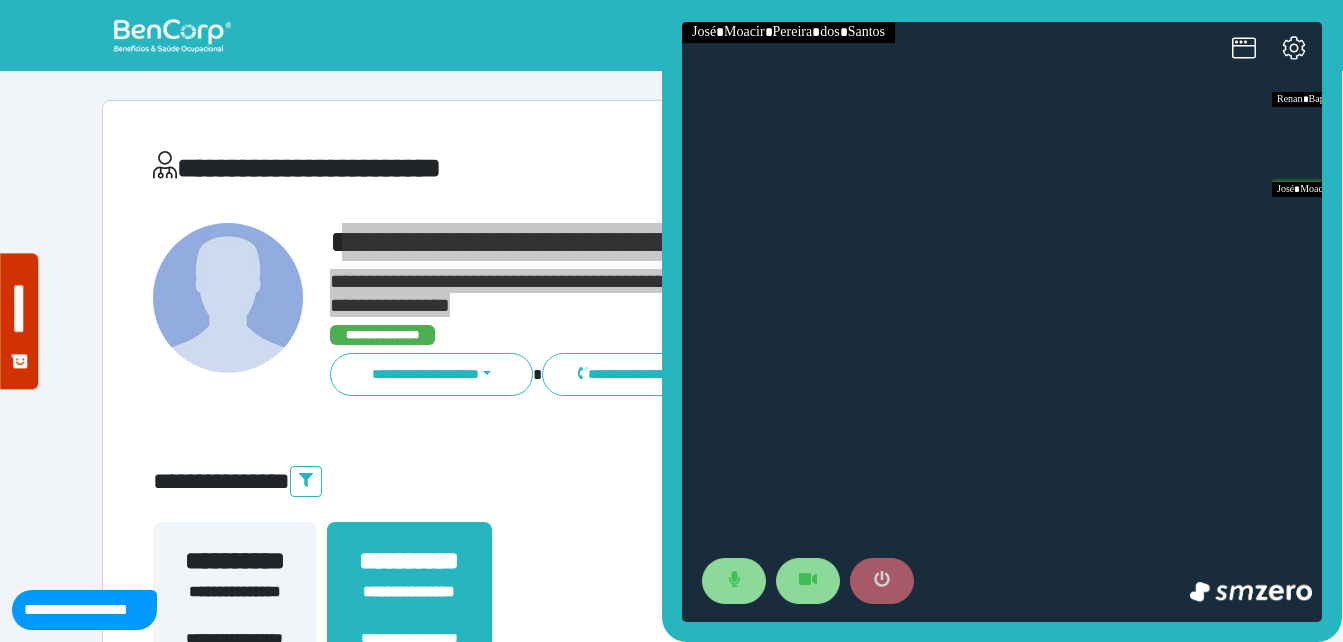 click at bounding box center [882, 581] 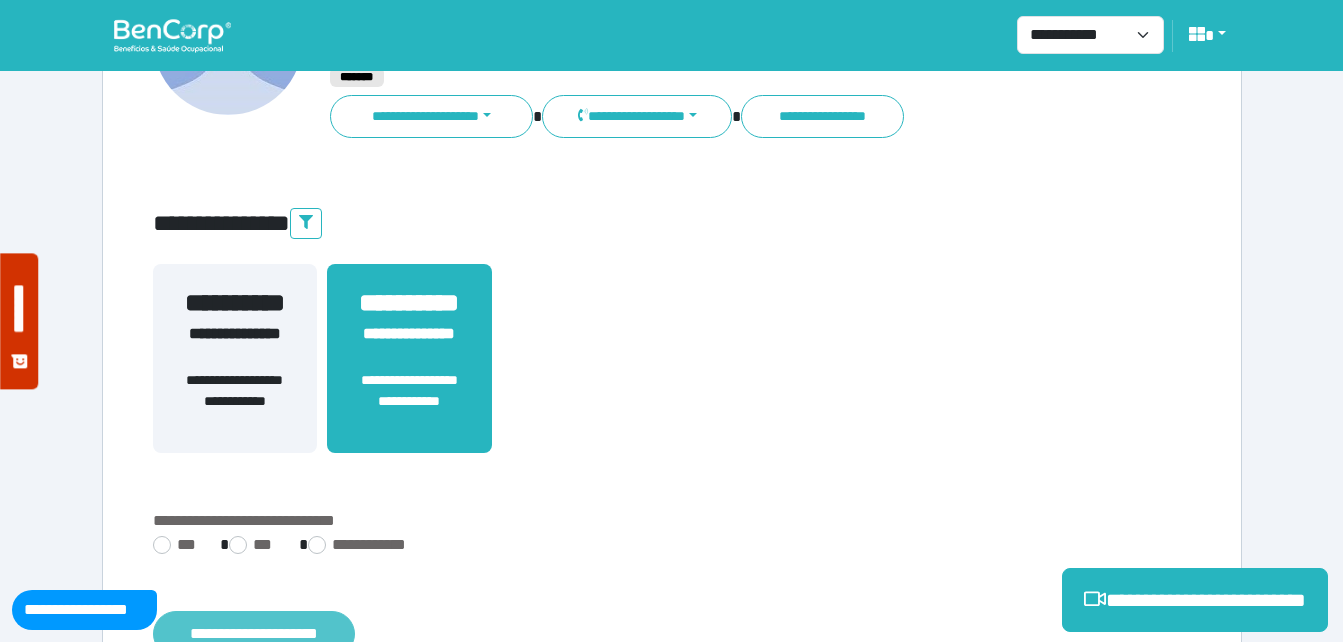 scroll, scrollTop: 494, scrollLeft: 0, axis: vertical 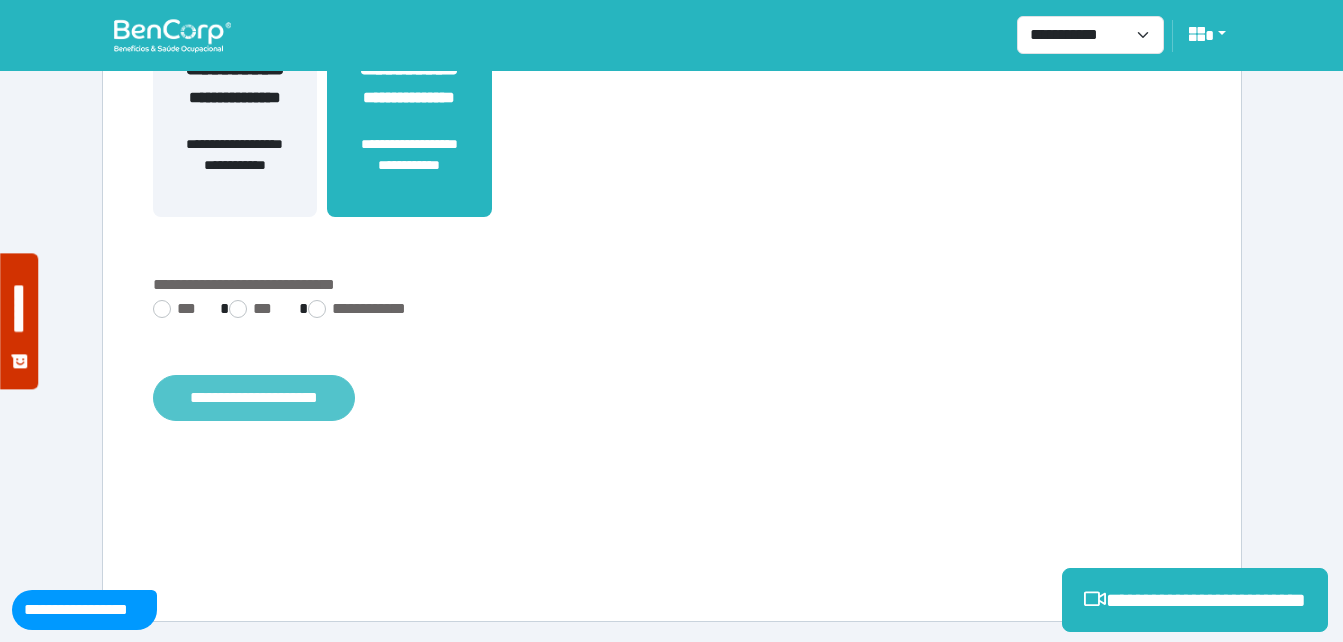click on "**********" at bounding box center (254, 398) 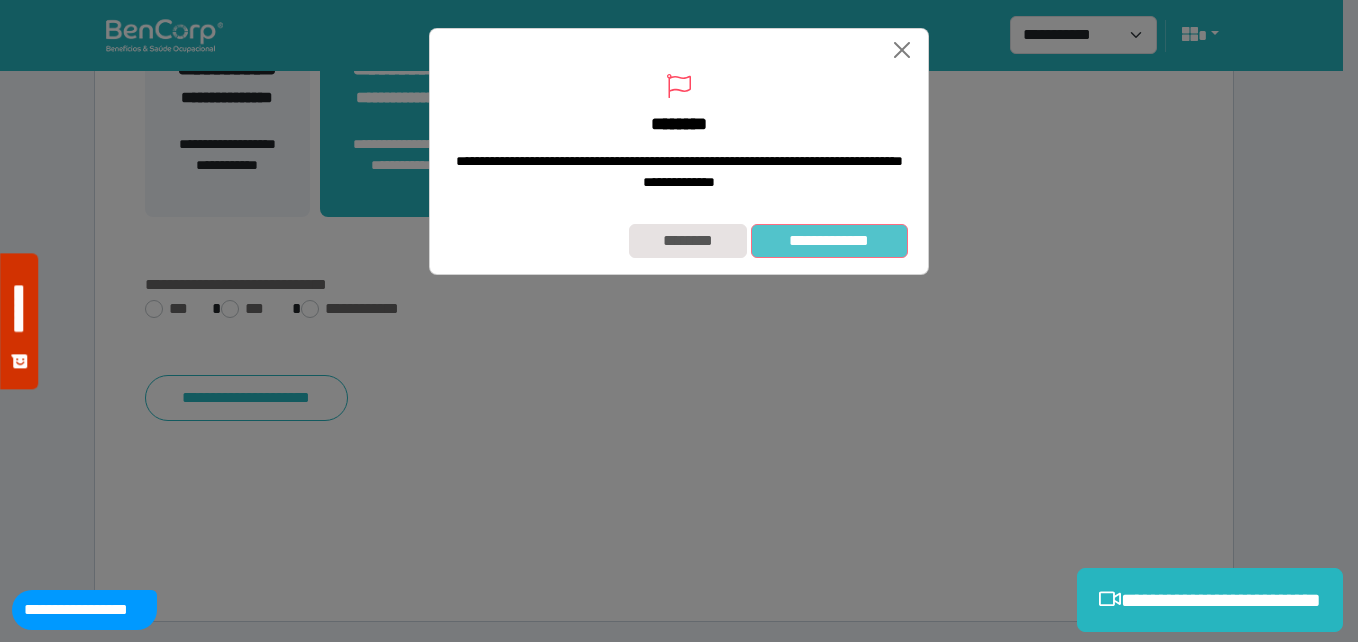 click on "**********" at bounding box center [829, 241] 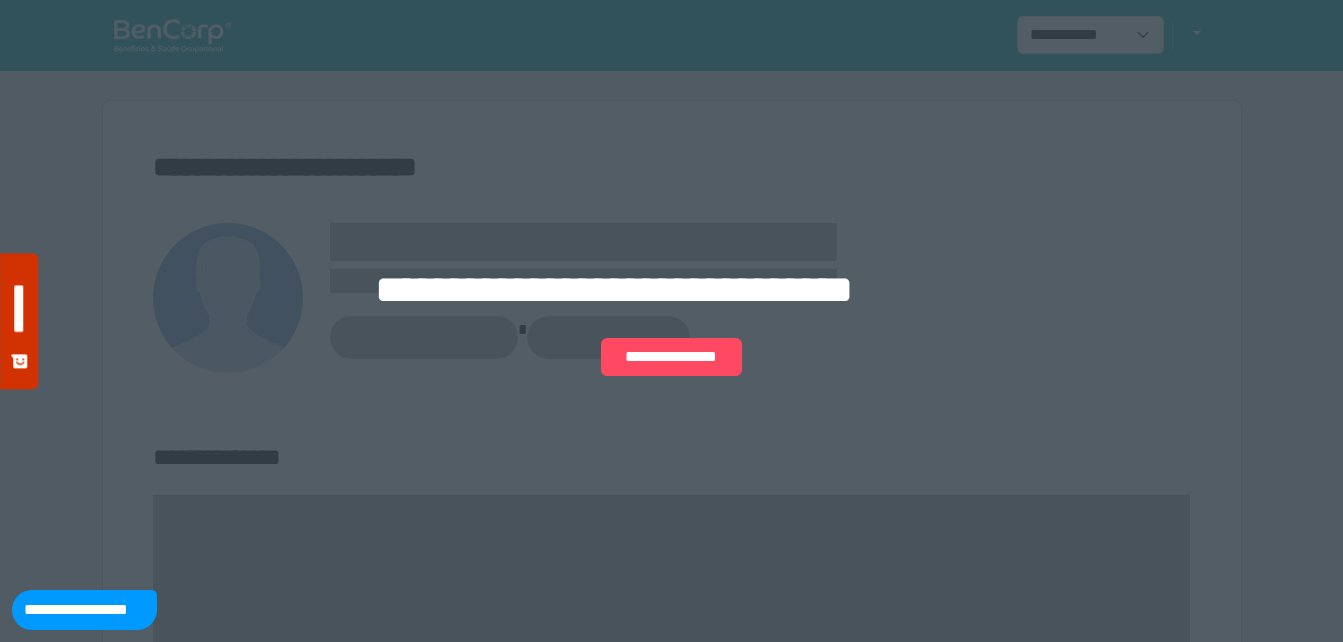 scroll, scrollTop: 0, scrollLeft: 0, axis: both 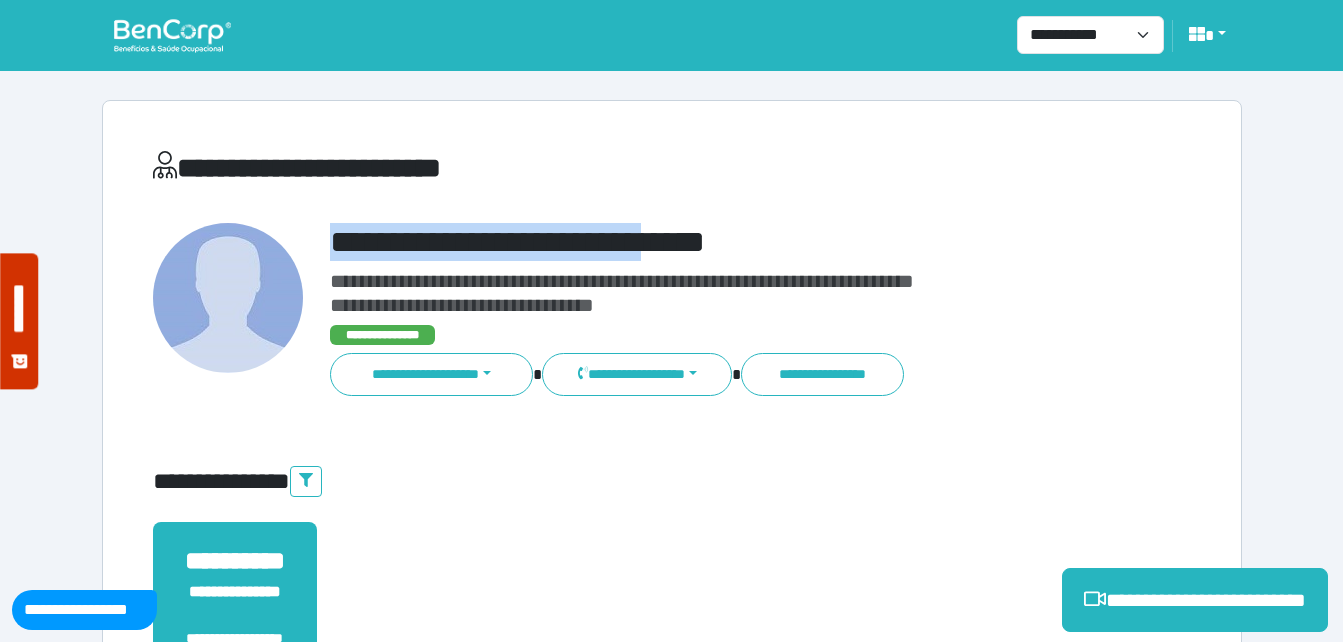 drag, startPoint x: 332, startPoint y: 225, endPoint x: 692, endPoint y: 231, distance: 360.05 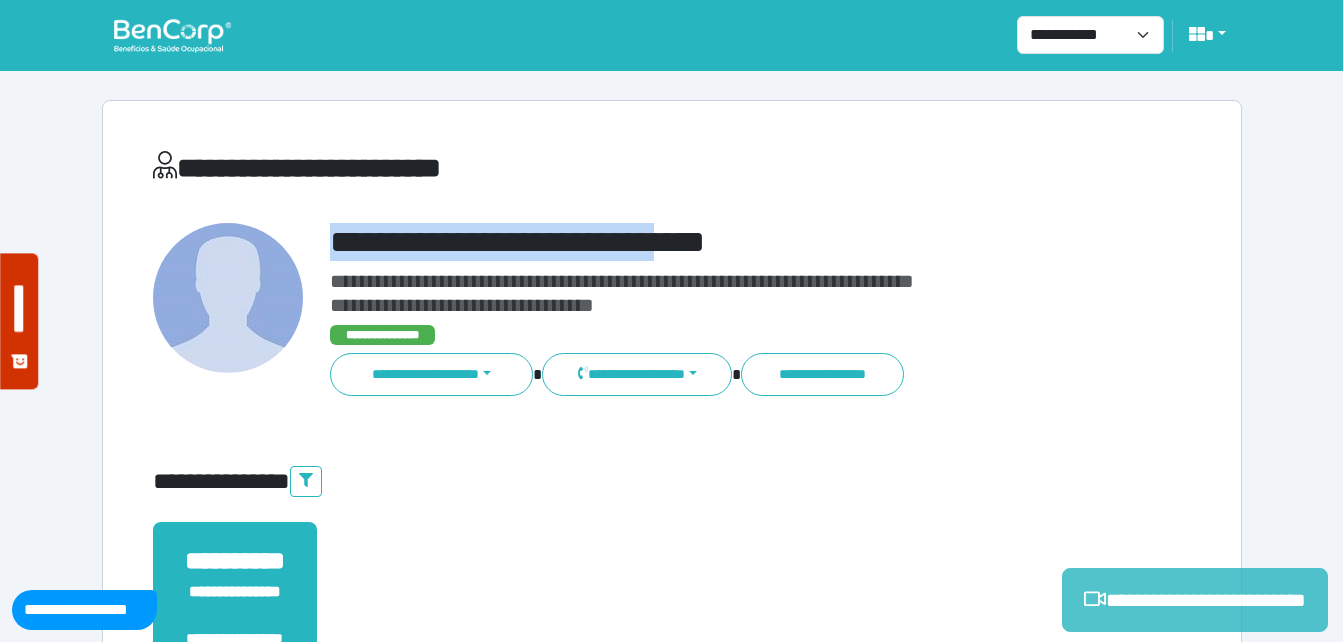 click on "**********" at bounding box center (1195, 600) 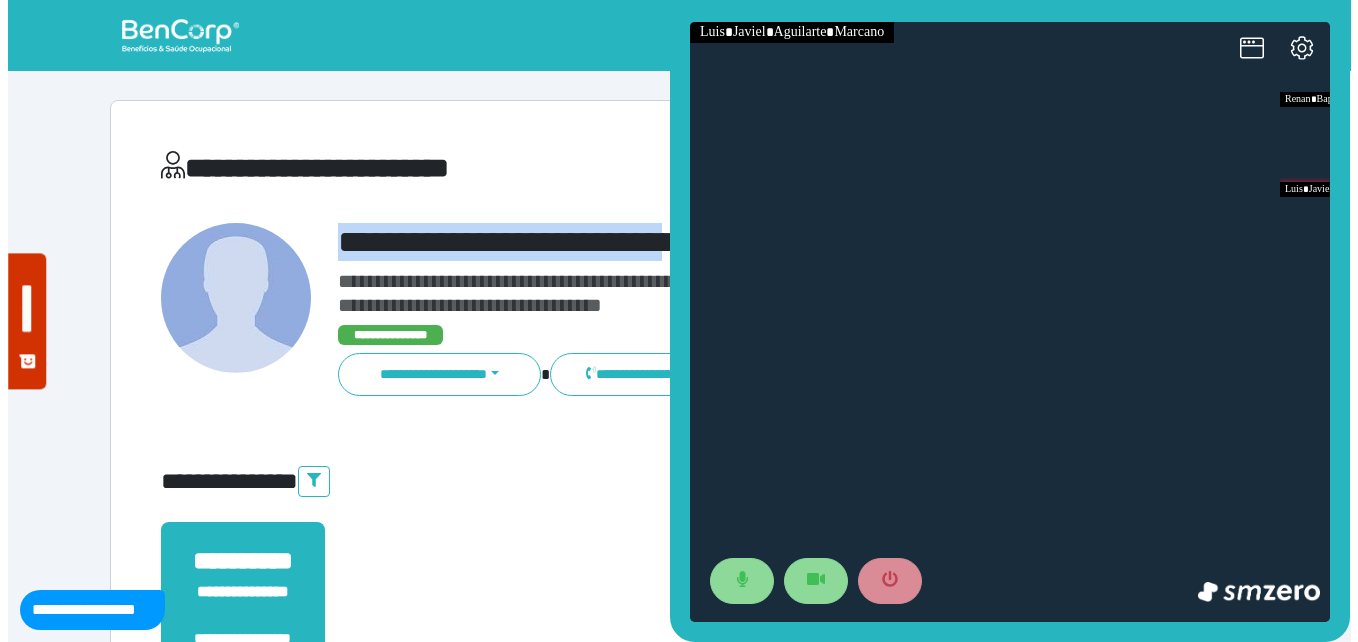 scroll, scrollTop: 0, scrollLeft: 0, axis: both 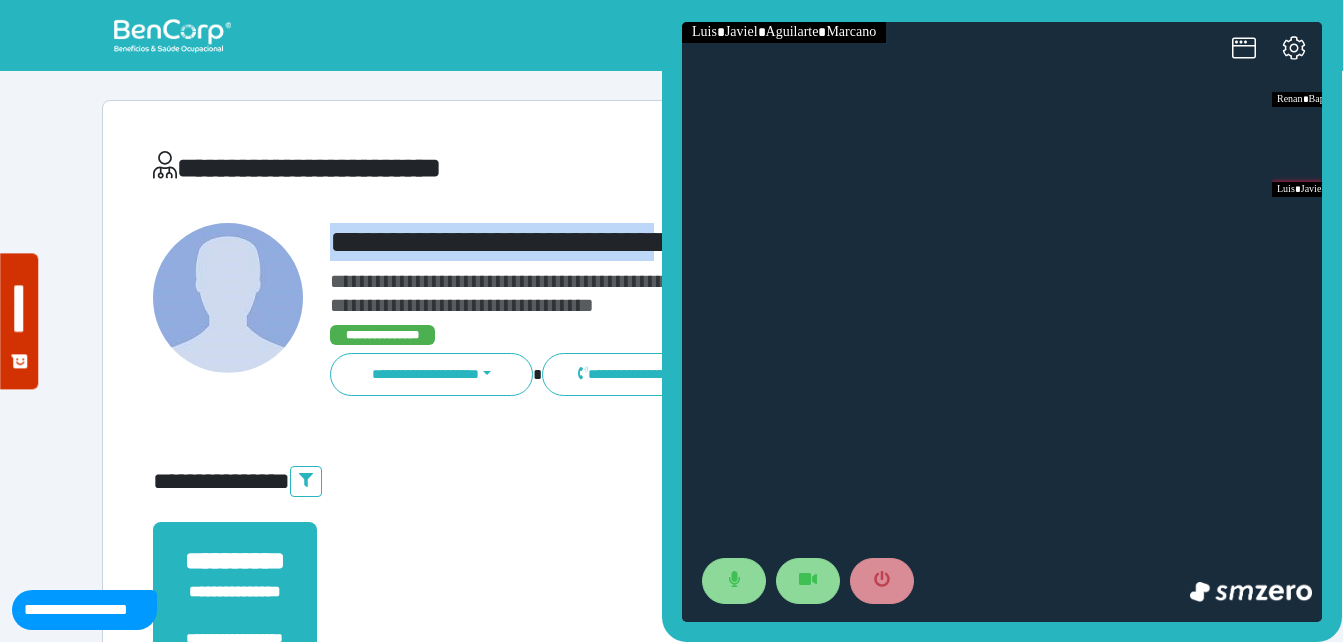 click on "**********" at bounding box center [672, 608] 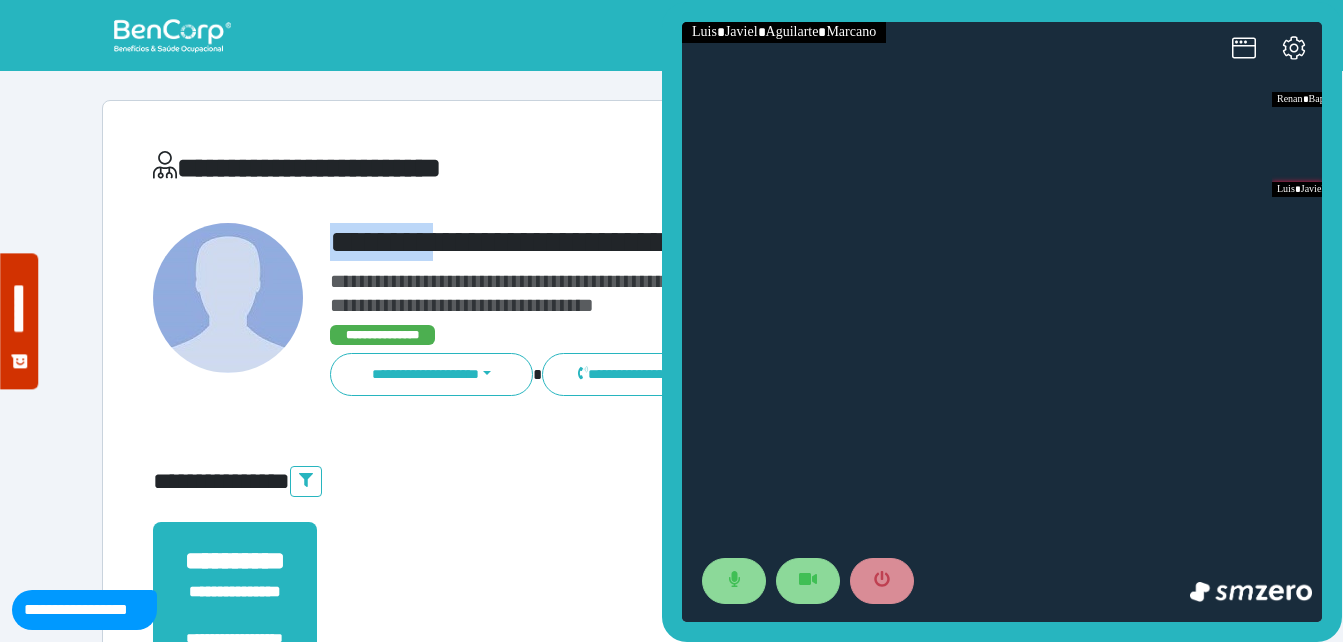 drag, startPoint x: 339, startPoint y: 241, endPoint x: 484, endPoint y: 224, distance: 145.99315 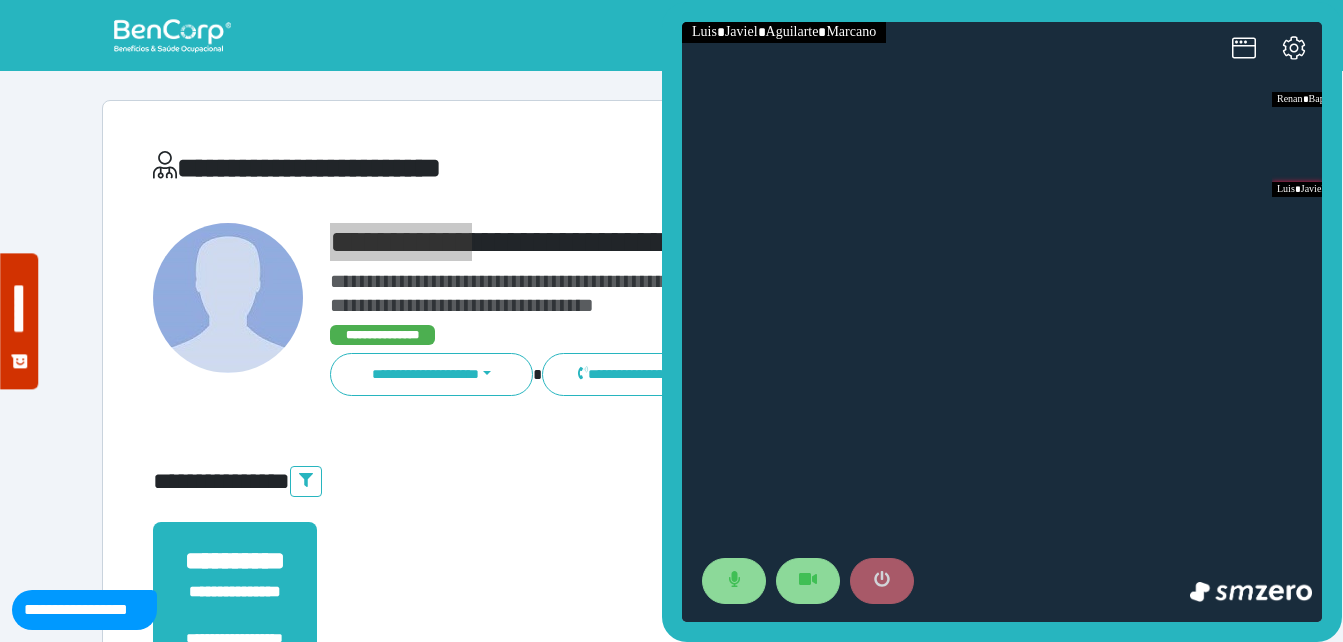 click at bounding box center (882, 581) 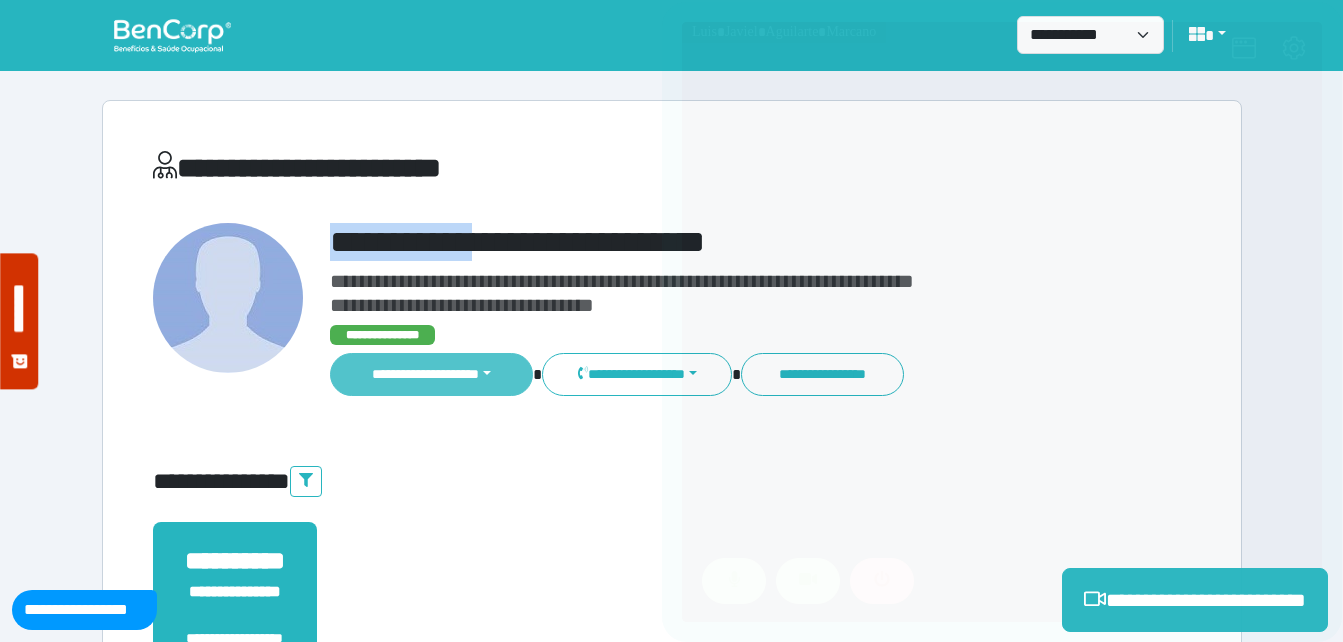 click on "**********" at bounding box center (432, 374) 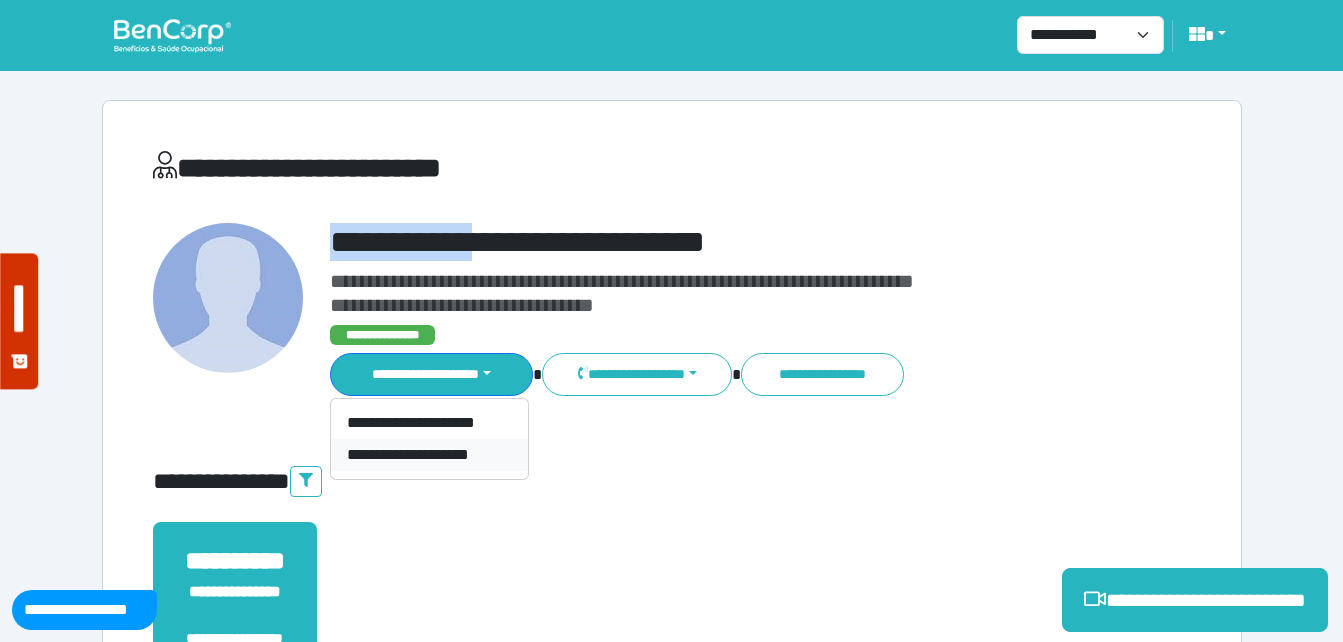 click on "**********" at bounding box center (429, 455) 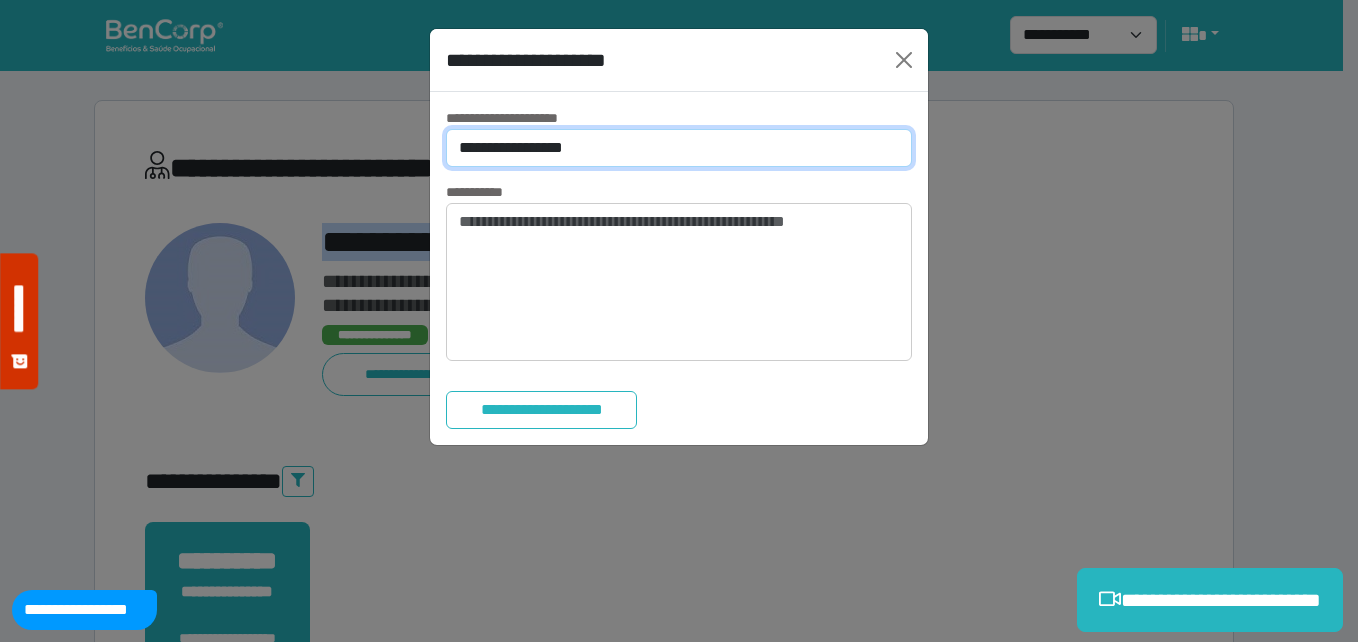 click on "**********" at bounding box center (679, 148) 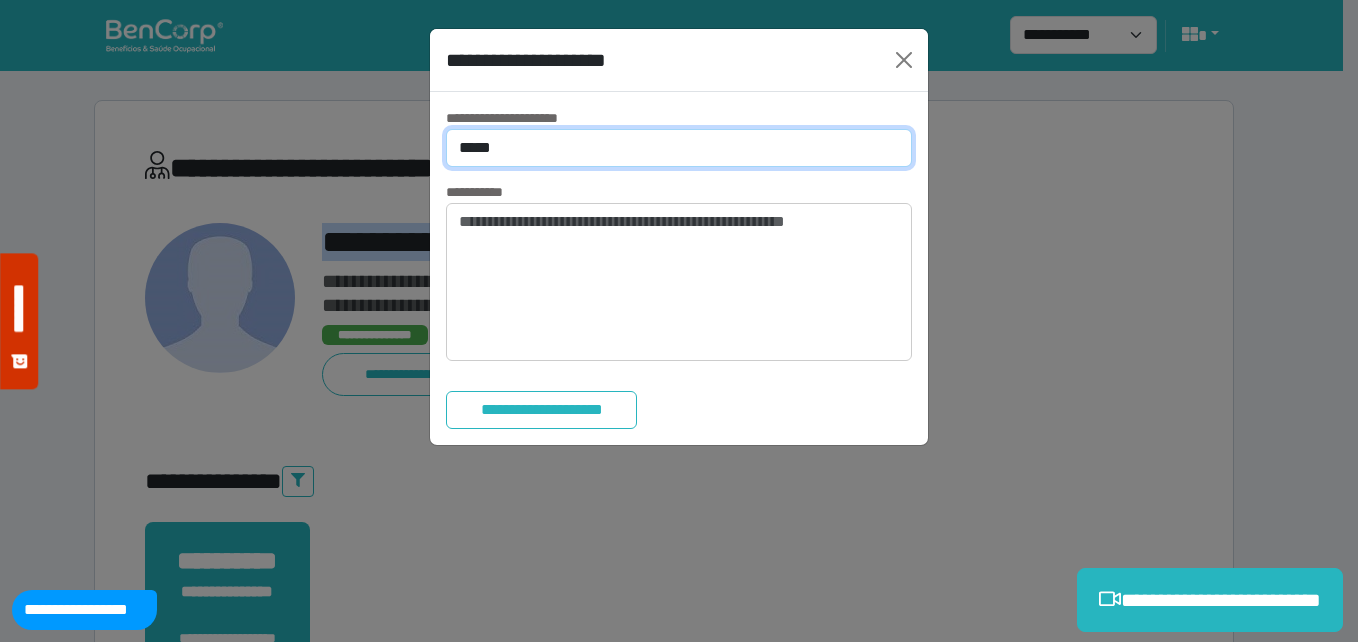 click on "**********" at bounding box center [679, 148] 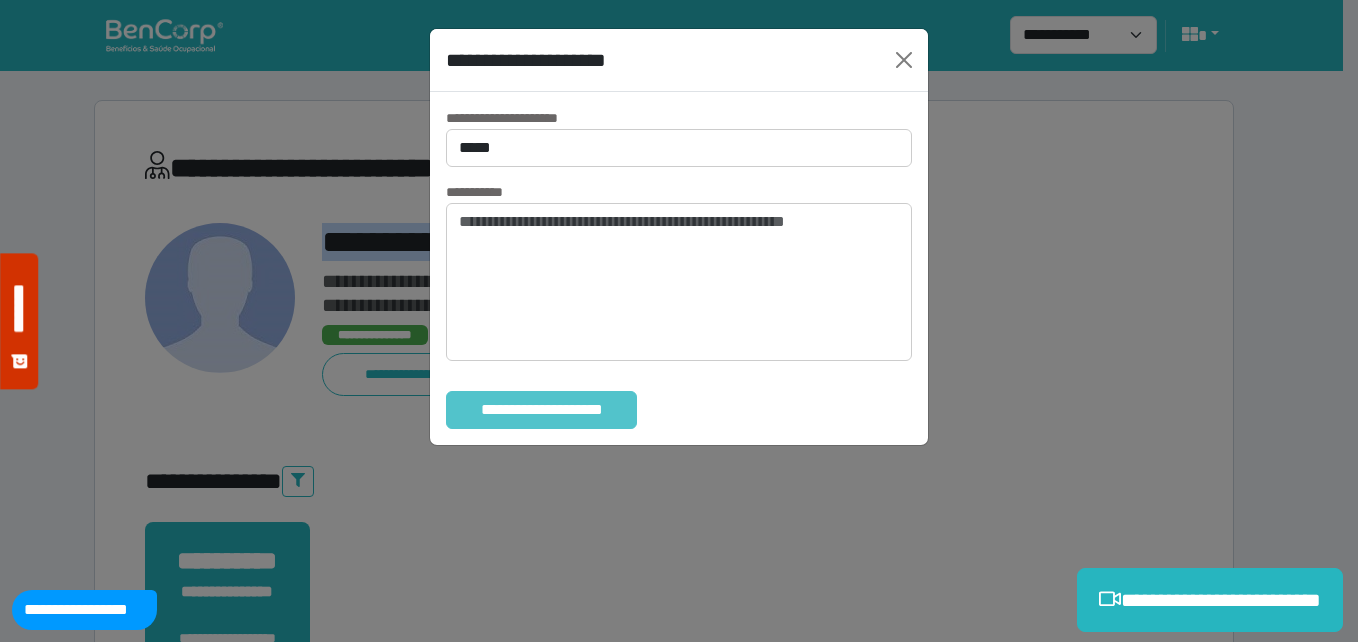 click on "**********" at bounding box center [541, 410] 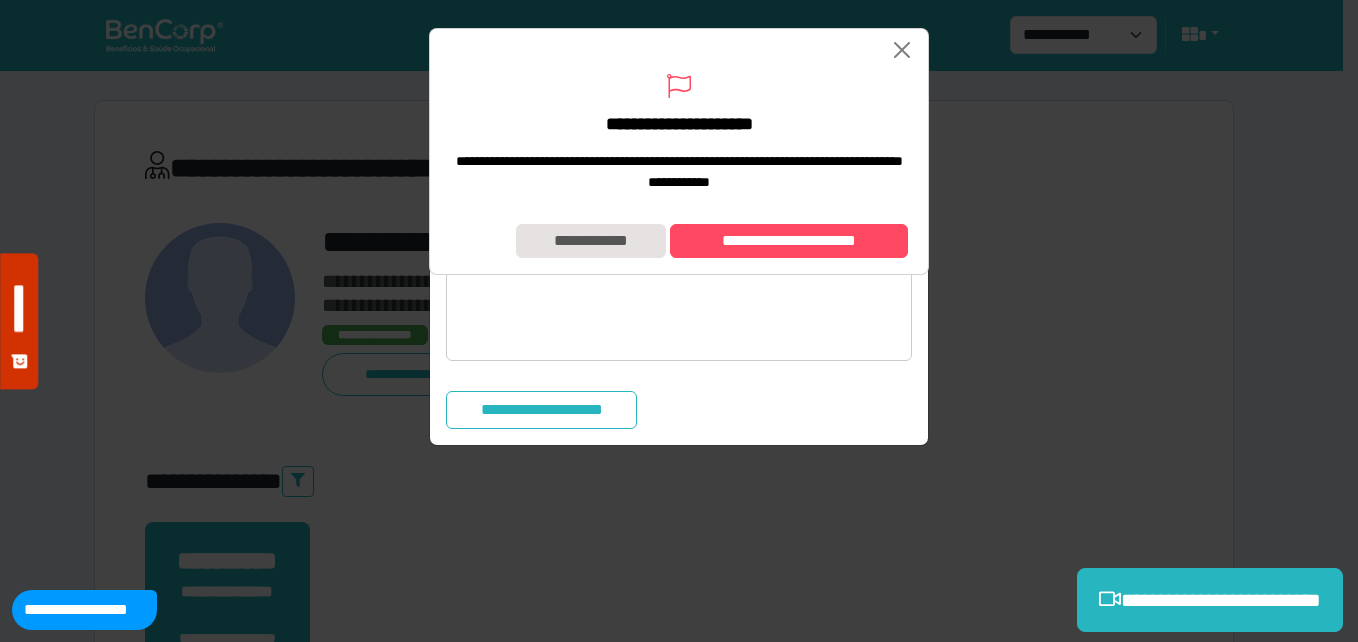click on "**********" at bounding box center [679, 241] 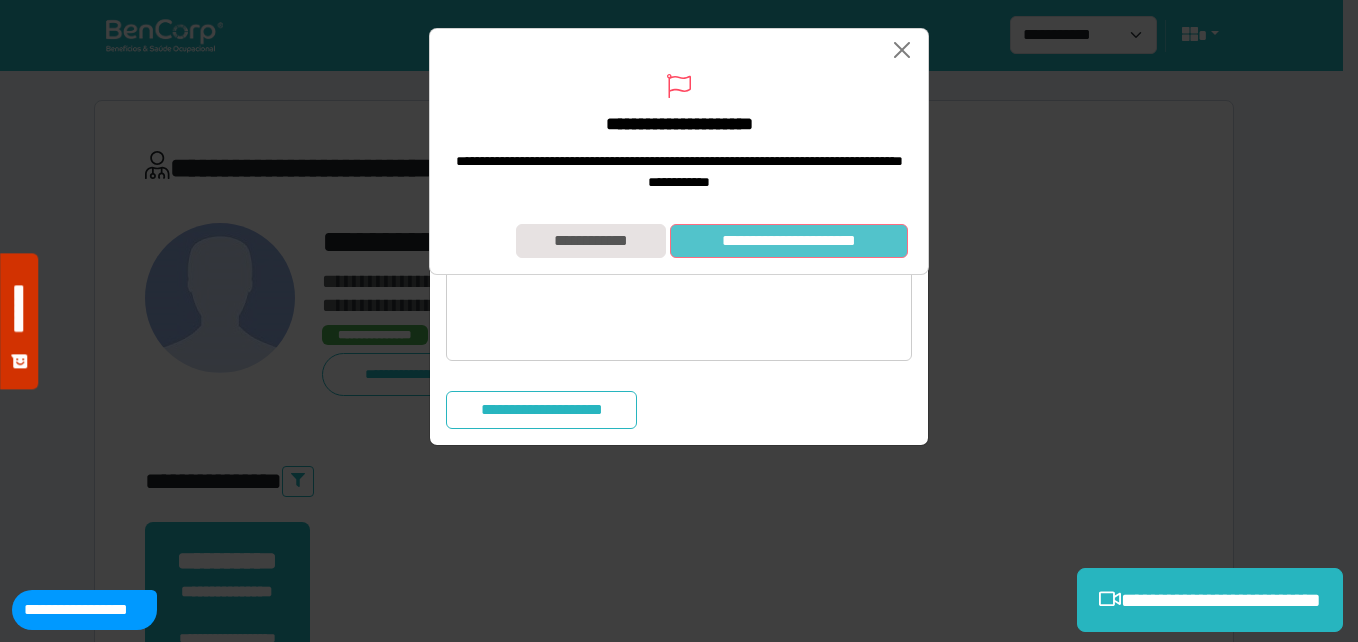click on "**********" at bounding box center [789, 241] 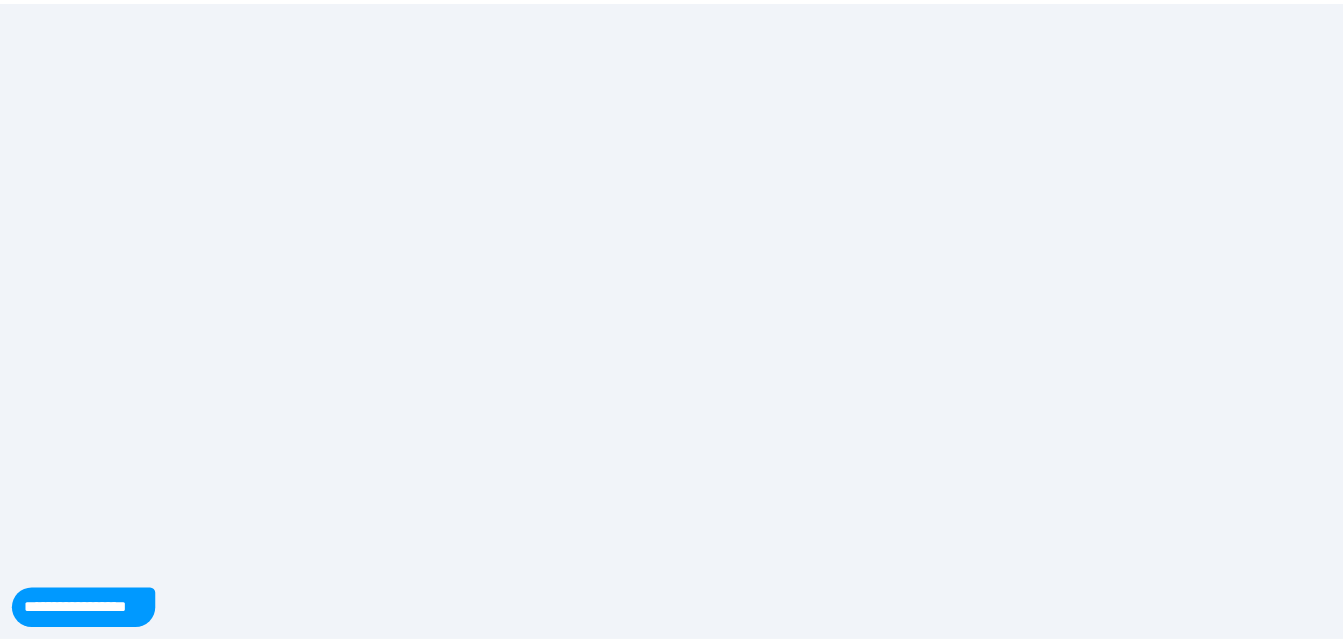 scroll, scrollTop: 0, scrollLeft: 0, axis: both 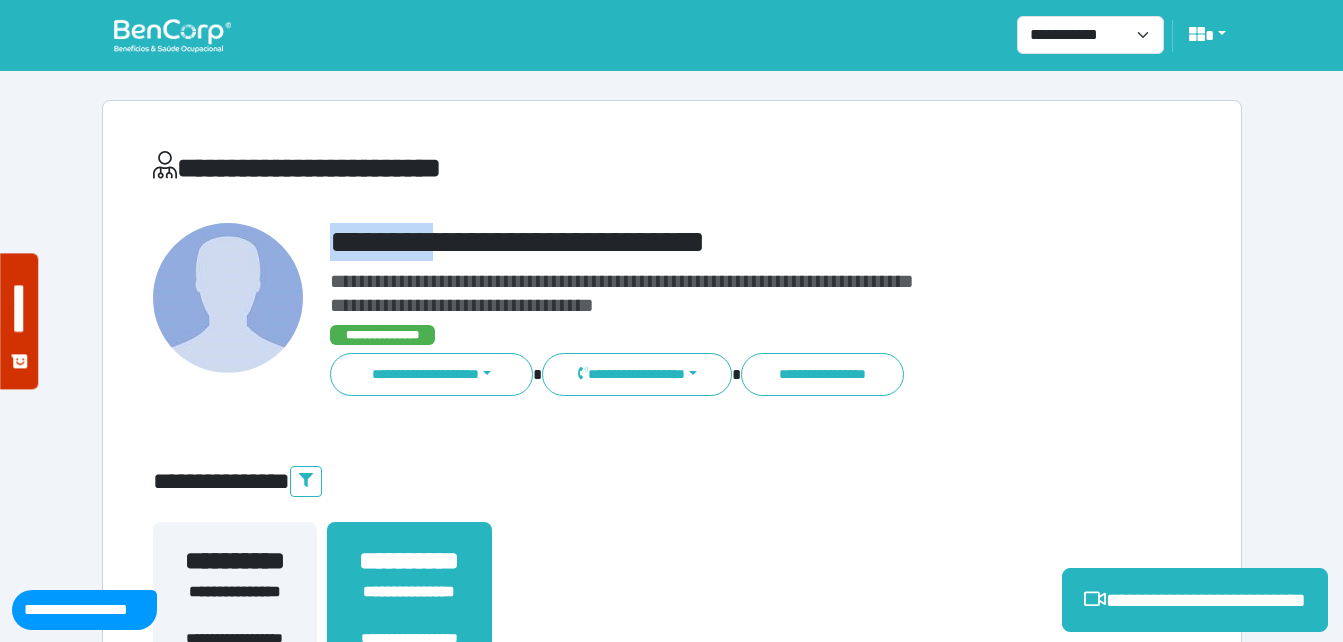 drag, startPoint x: 333, startPoint y: 247, endPoint x: 638, endPoint y: 223, distance: 305.9428 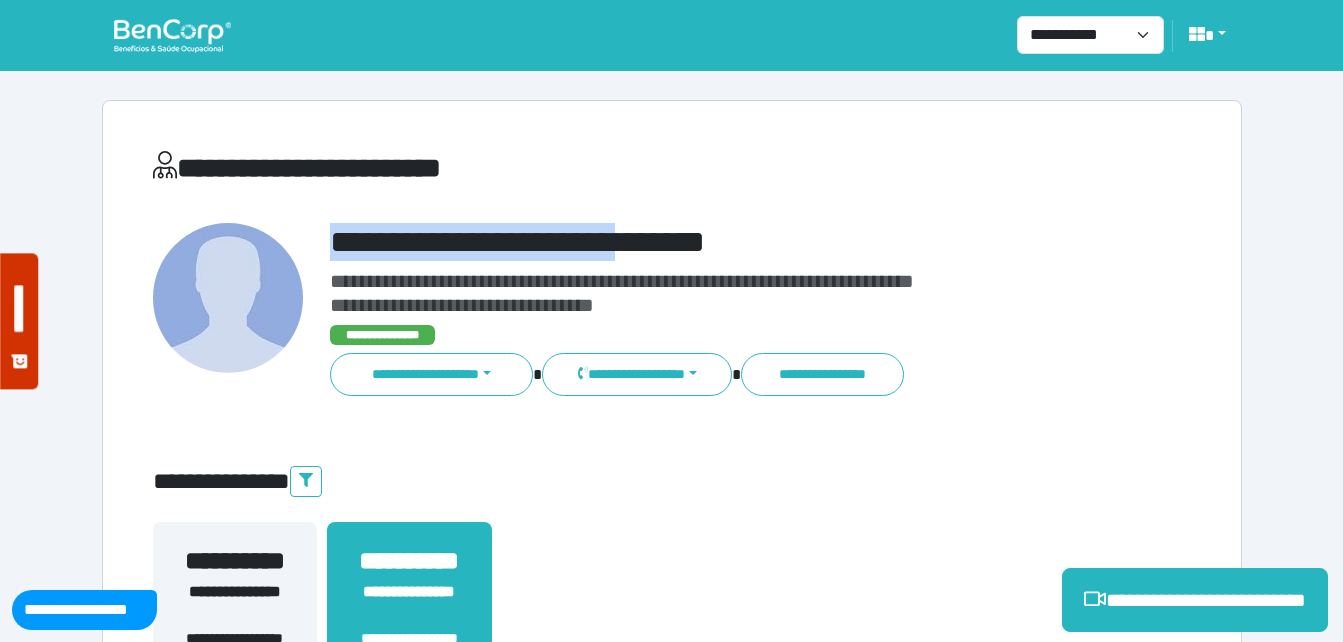 copy on "**********" 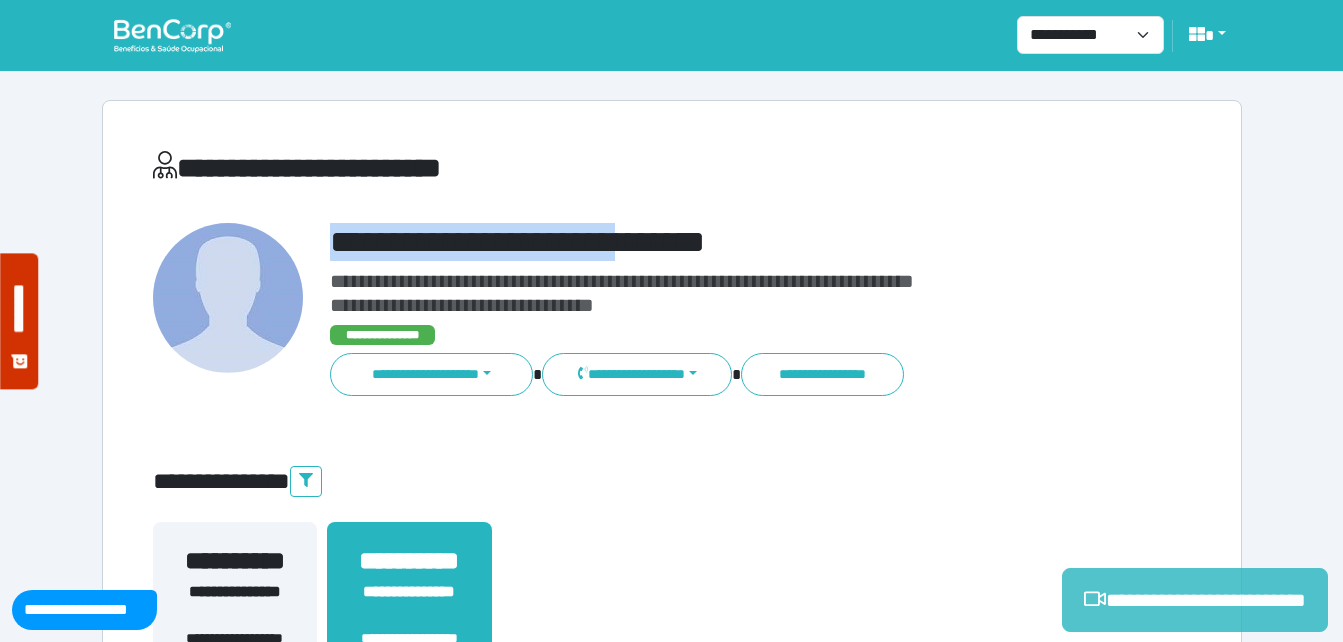 click on "**********" at bounding box center (1195, 600) 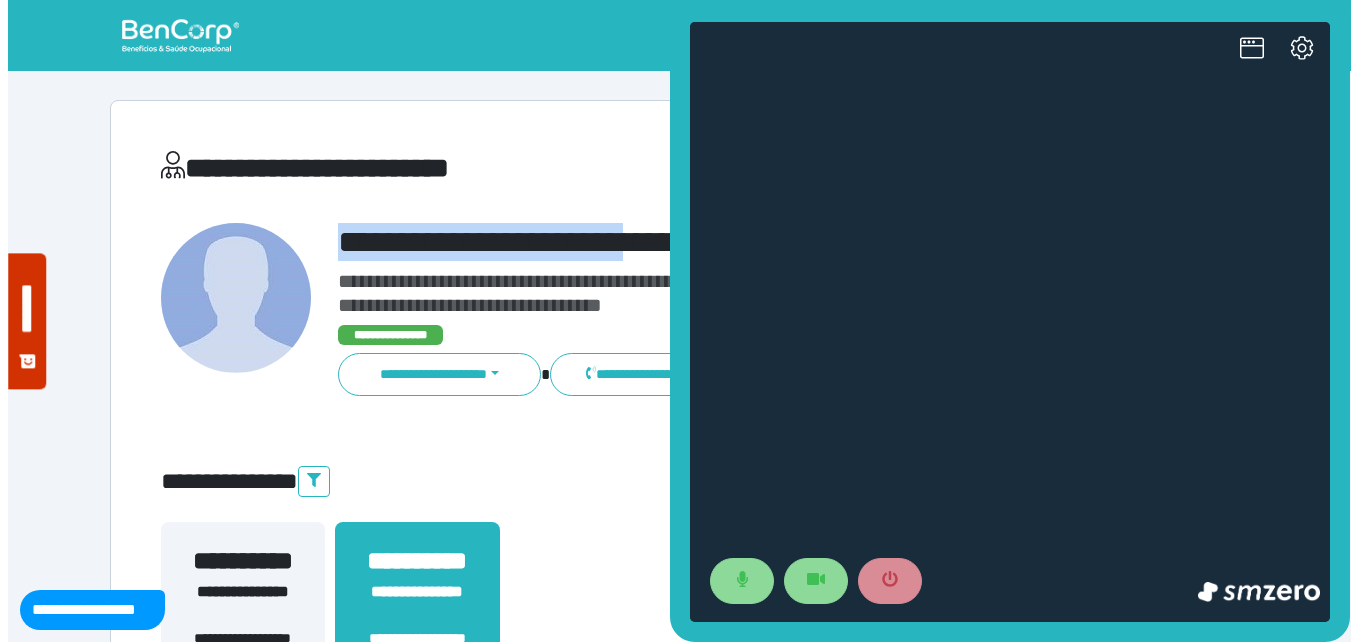 scroll, scrollTop: 0, scrollLeft: 0, axis: both 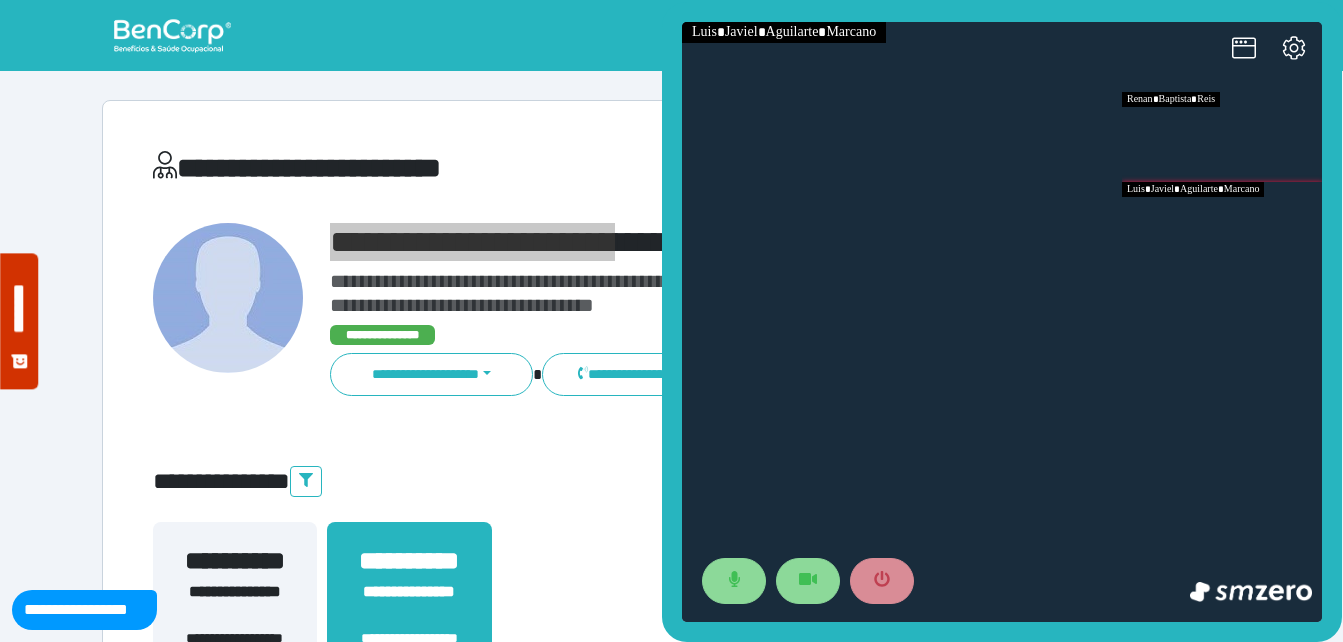 click at bounding box center [1222, 227] 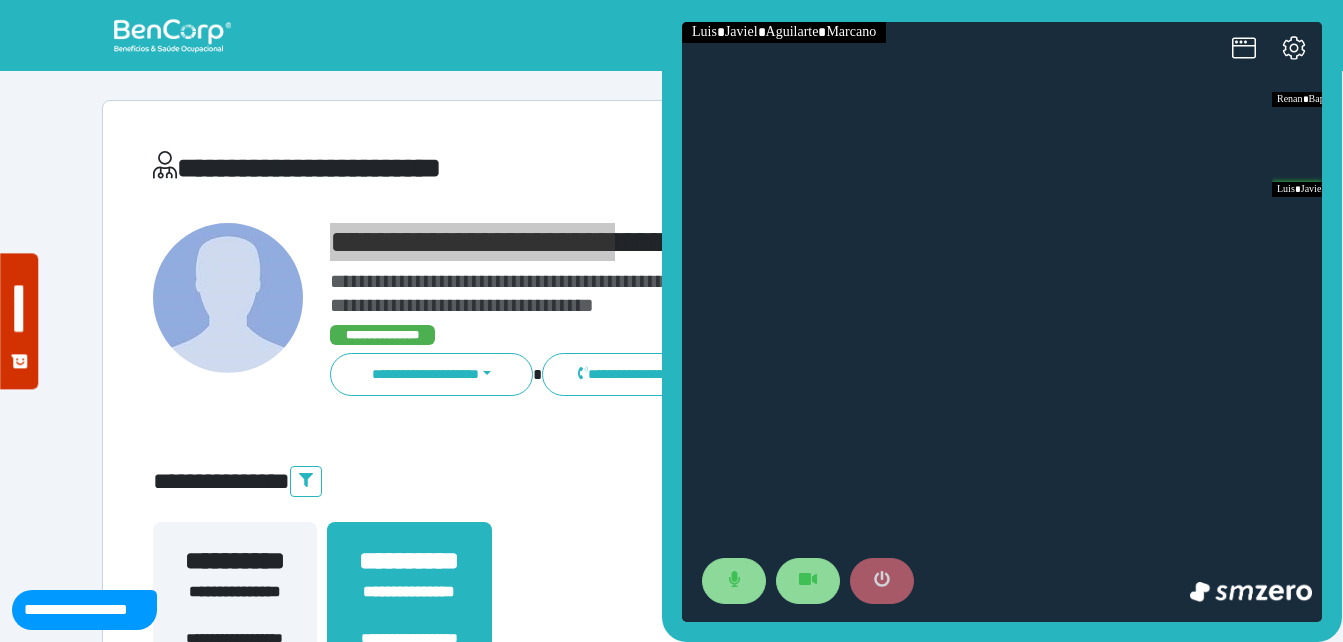 click at bounding box center [882, 581] 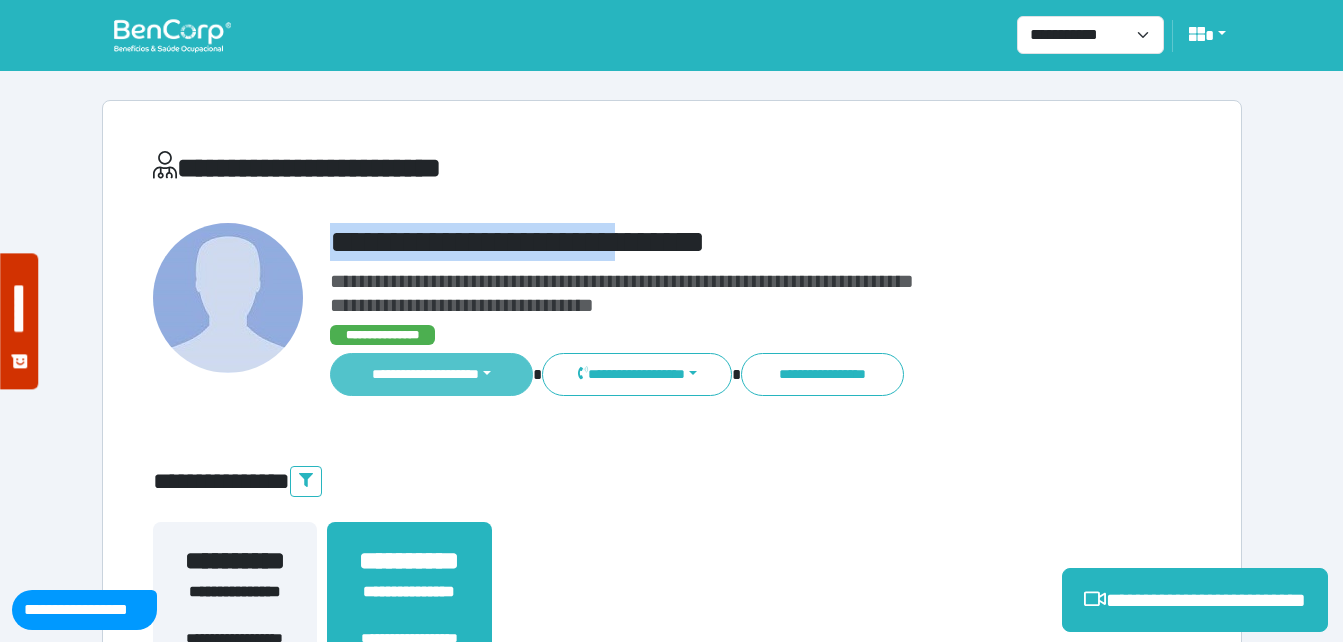 click on "**********" at bounding box center [432, 374] 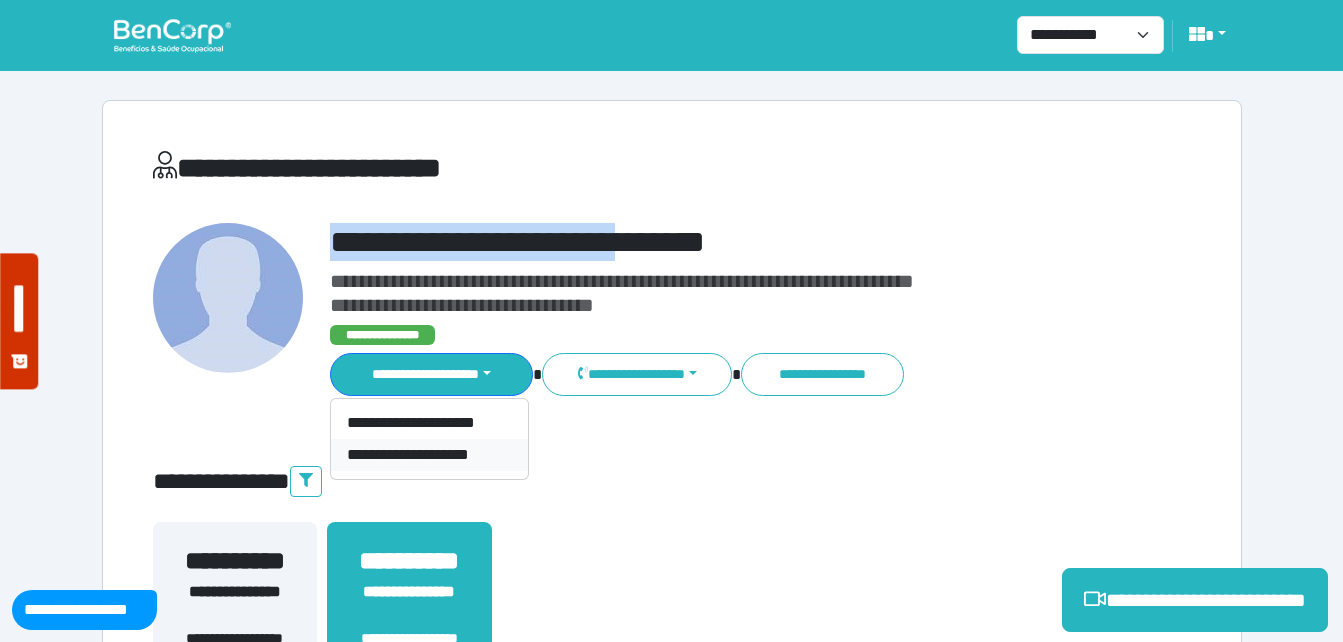 click on "**********" at bounding box center (429, 455) 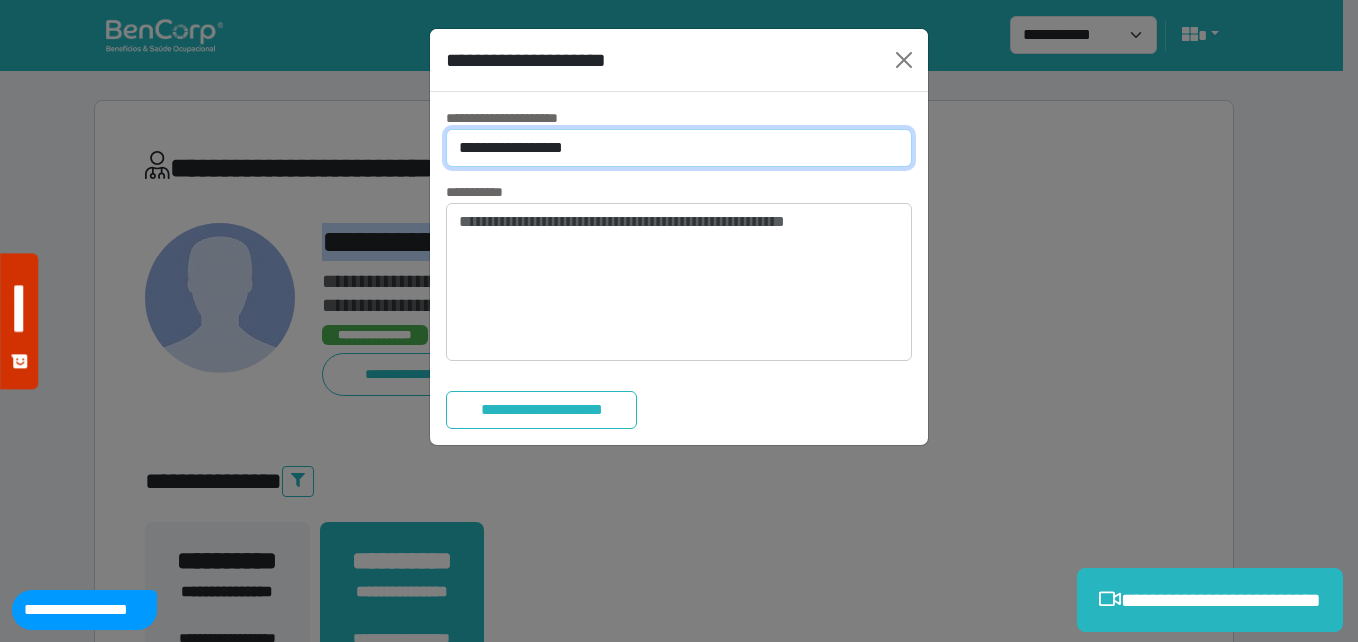 drag, startPoint x: 578, startPoint y: 265, endPoint x: 594, endPoint y: 170, distance: 96.337944 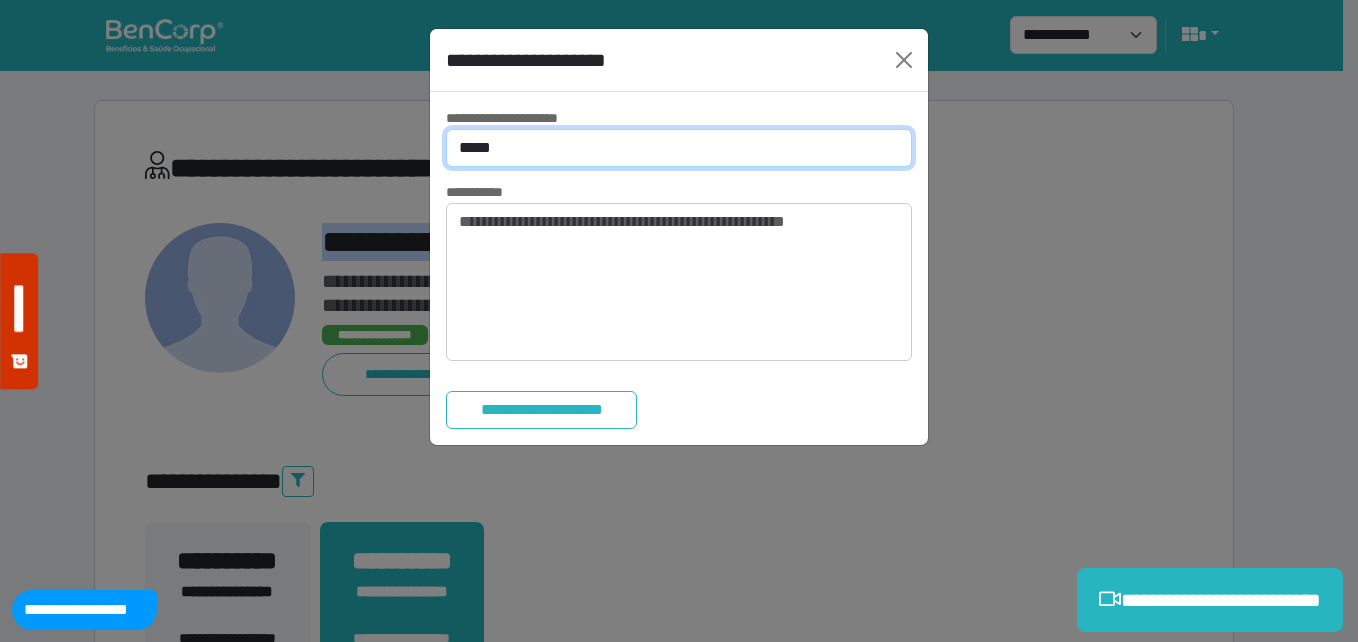 click on "**********" at bounding box center [679, 148] 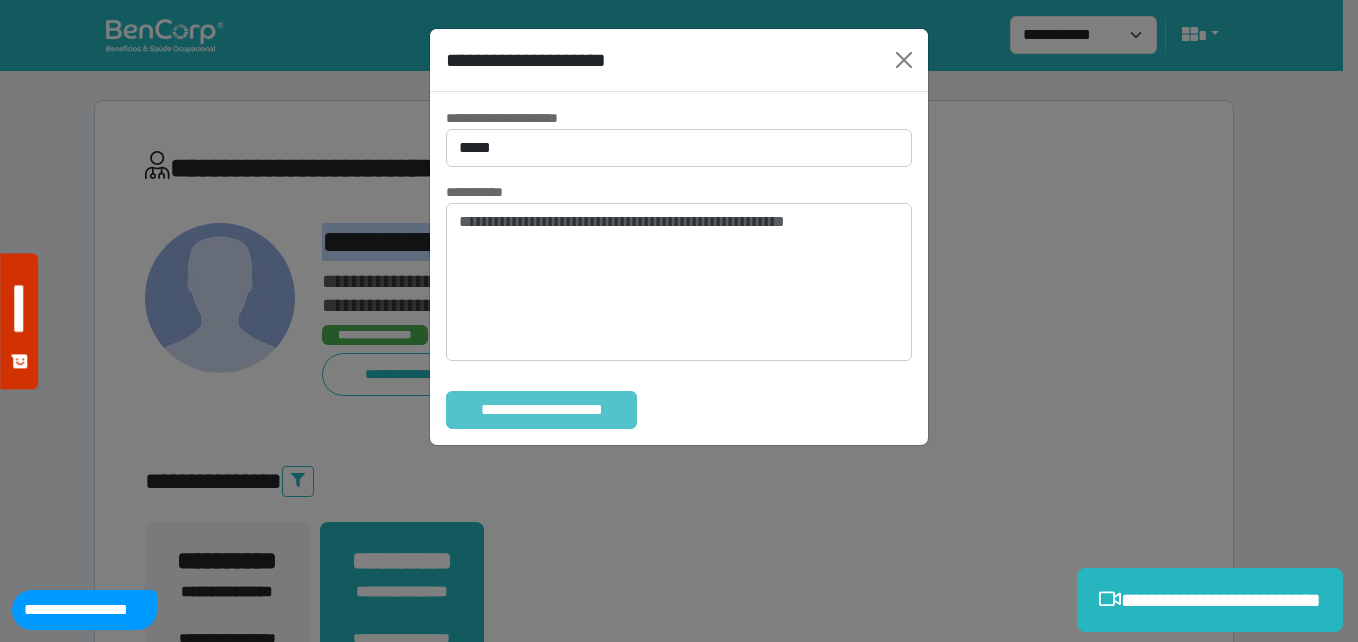 click on "**********" at bounding box center (541, 410) 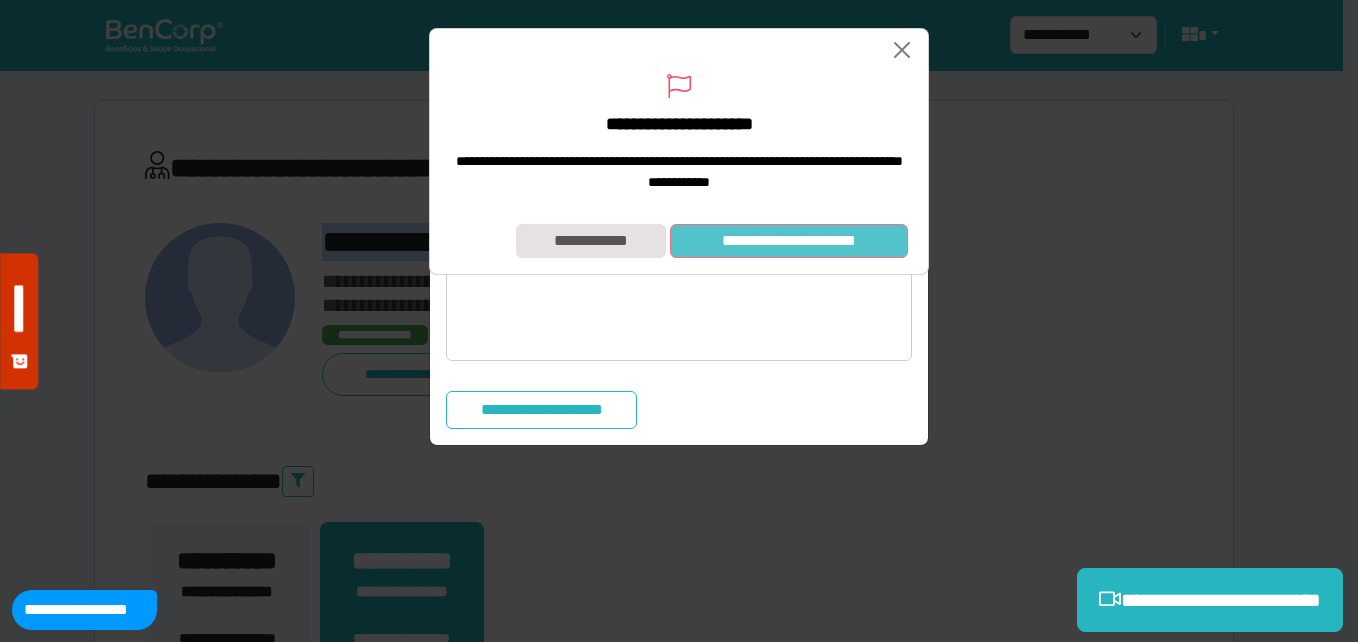 click on "**********" at bounding box center [789, 241] 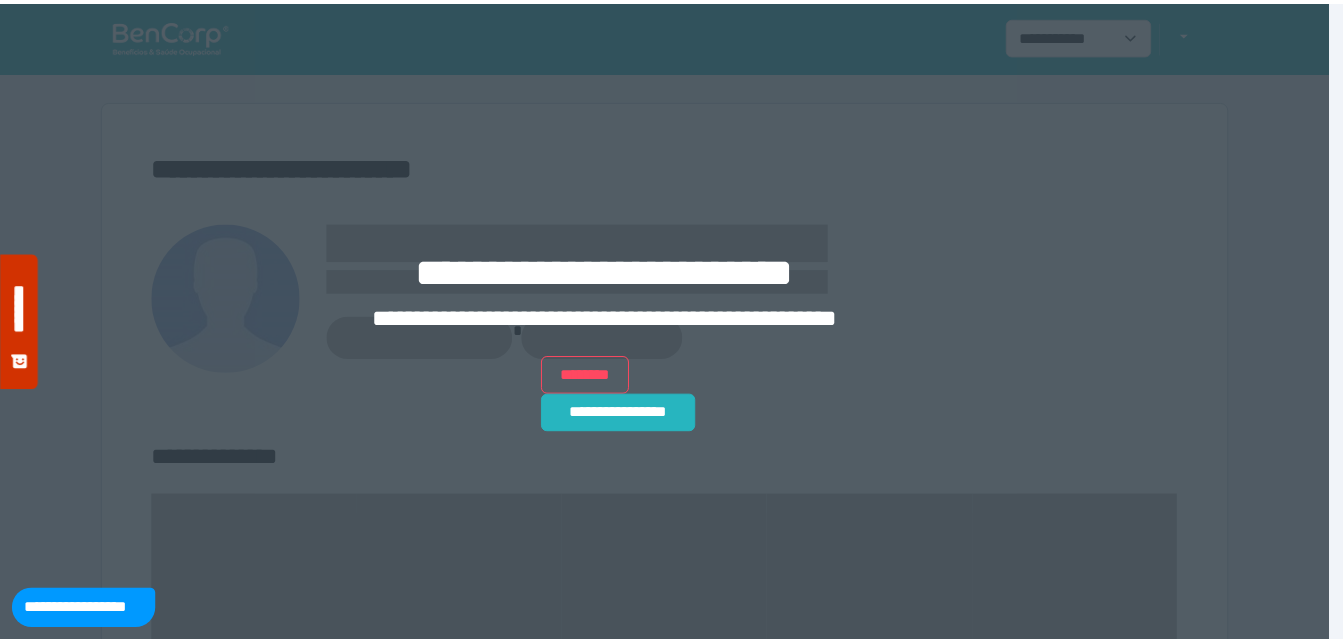 scroll, scrollTop: 0, scrollLeft: 0, axis: both 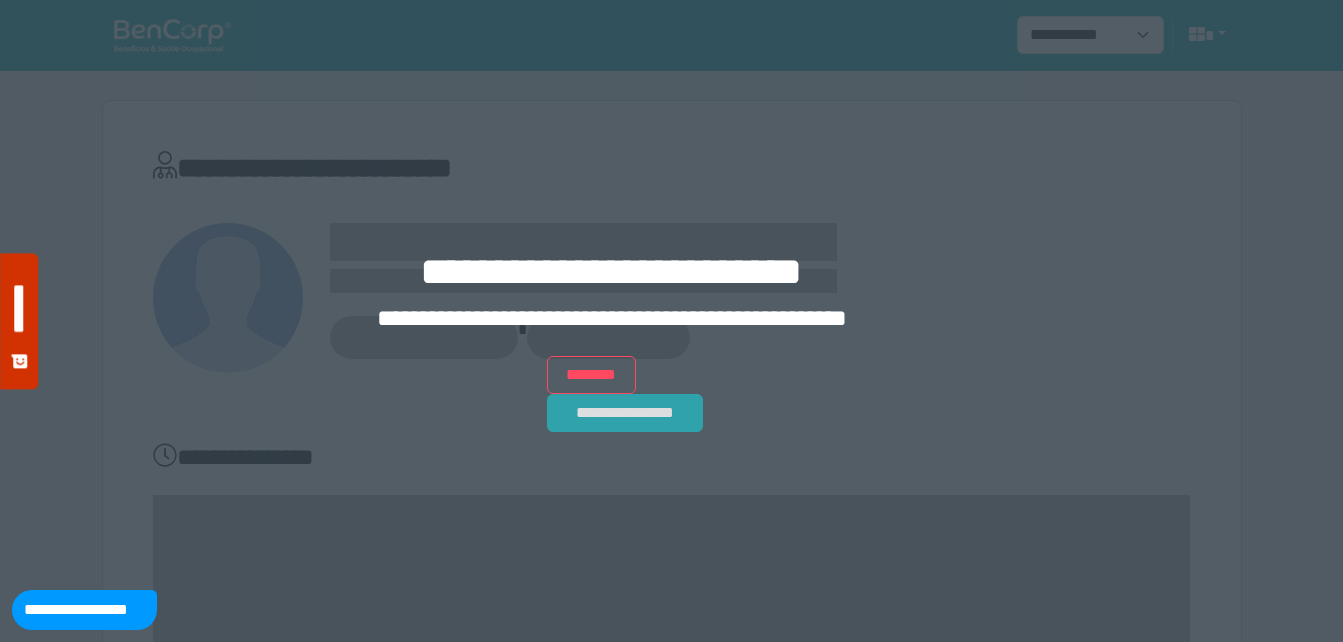click on "**********" at bounding box center (625, 413) 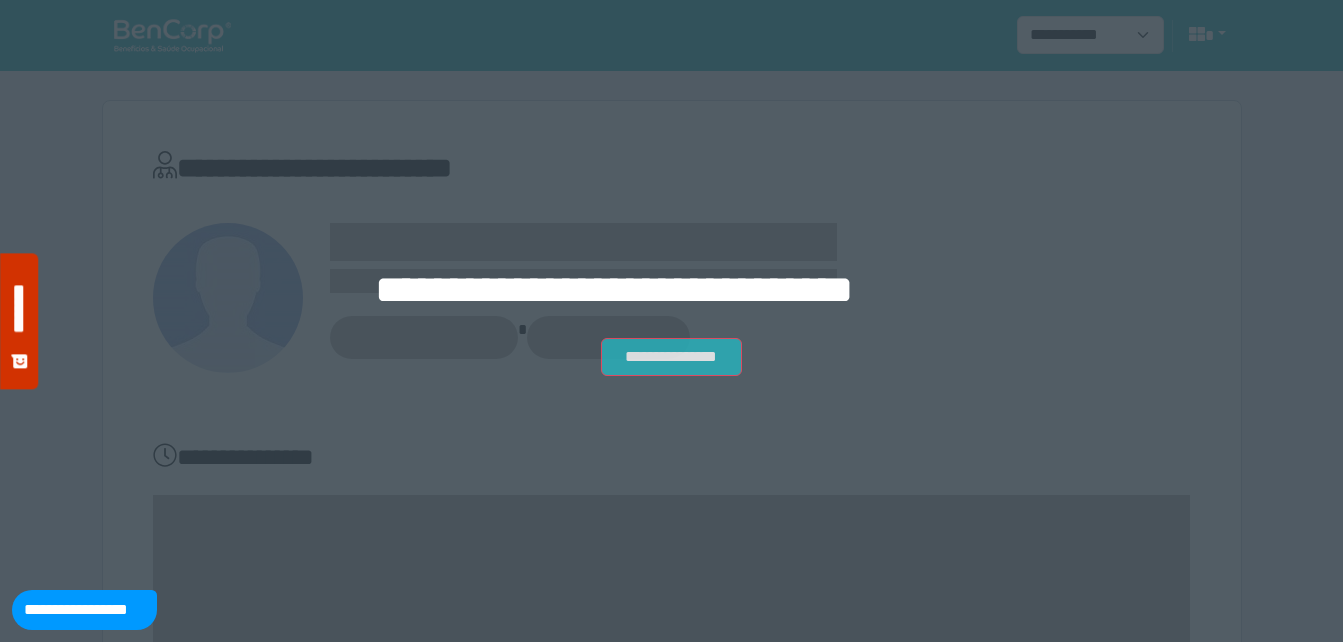 click on "**********" at bounding box center (671, 357) 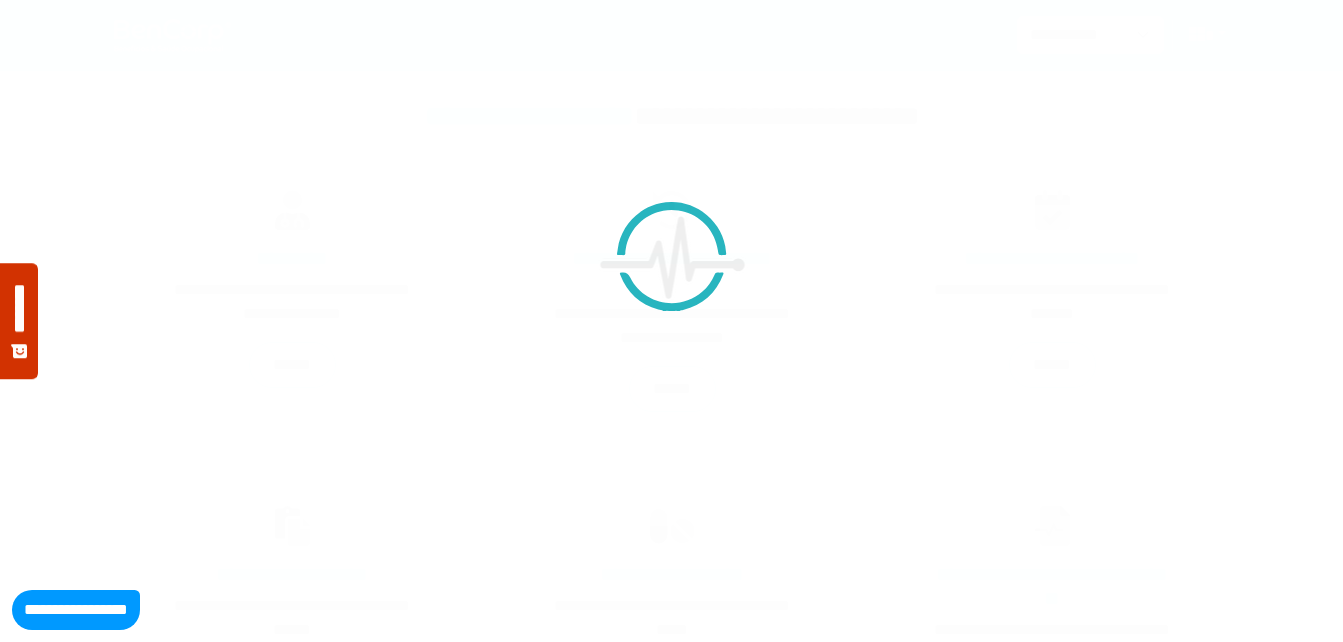 scroll, scrollTop: 0, scrollLeft: 0, axis: both 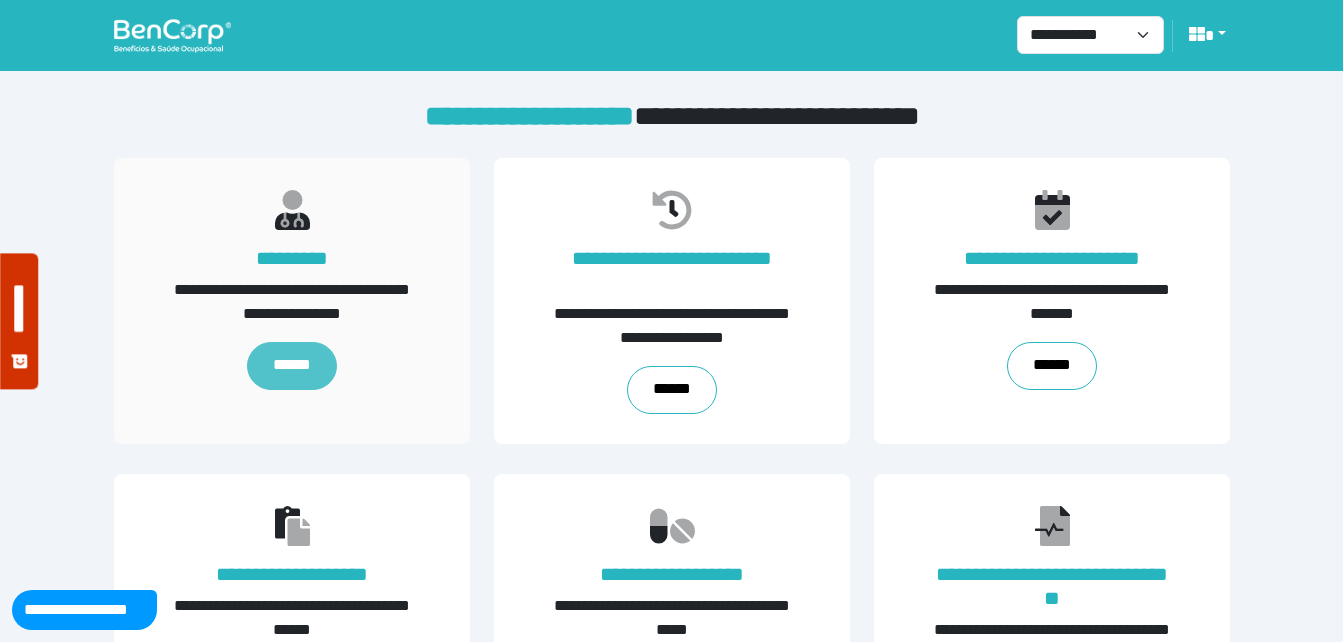 click on "******" at bounding box center [291, 366] 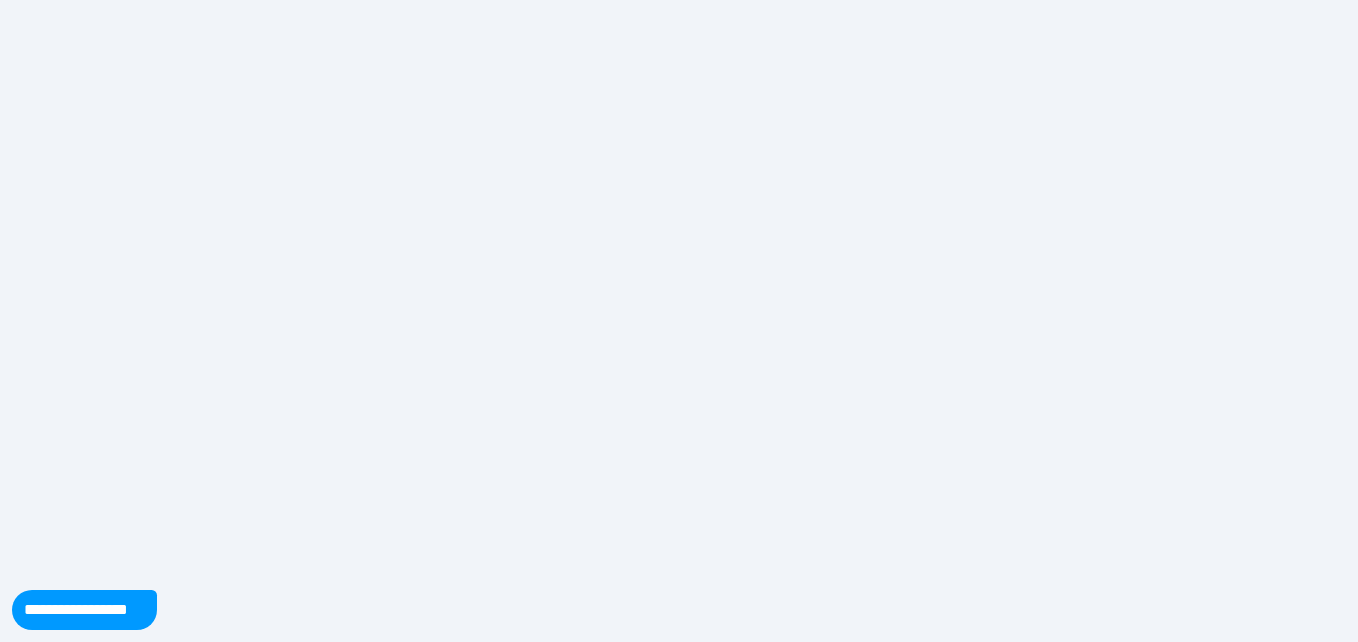 scroll, scrollTop: 0, scrollLeft: 0, axis: both 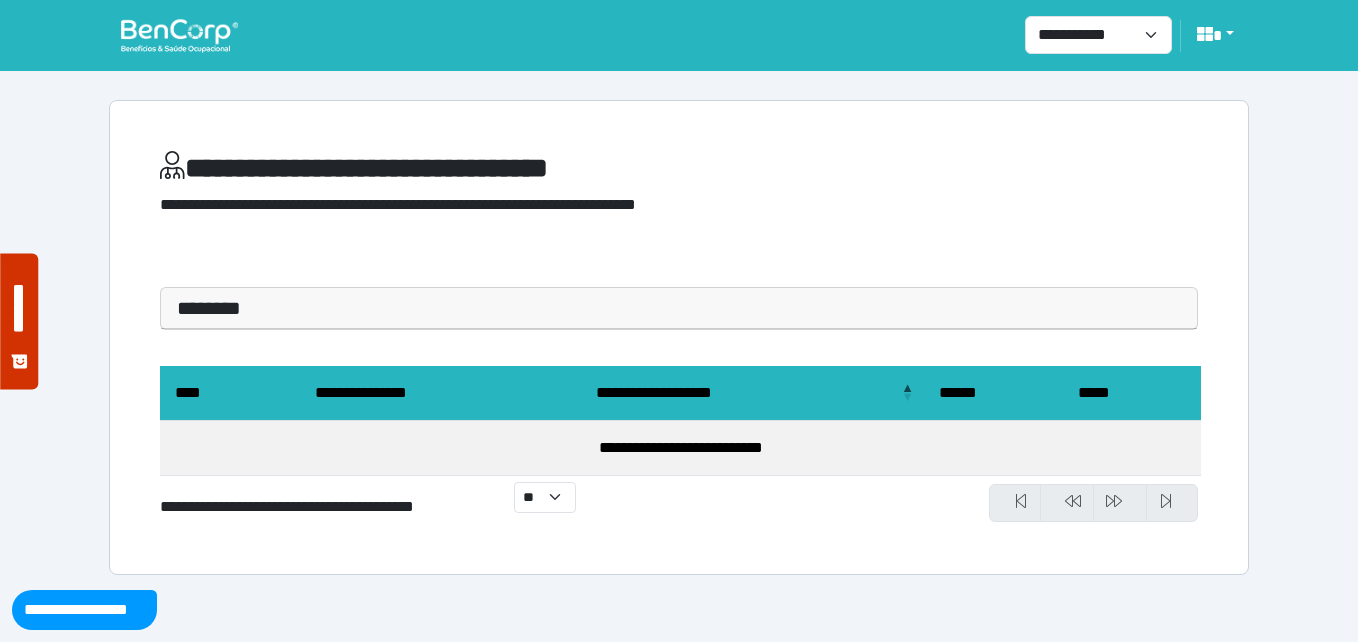 click at bounding box center (179, 35) 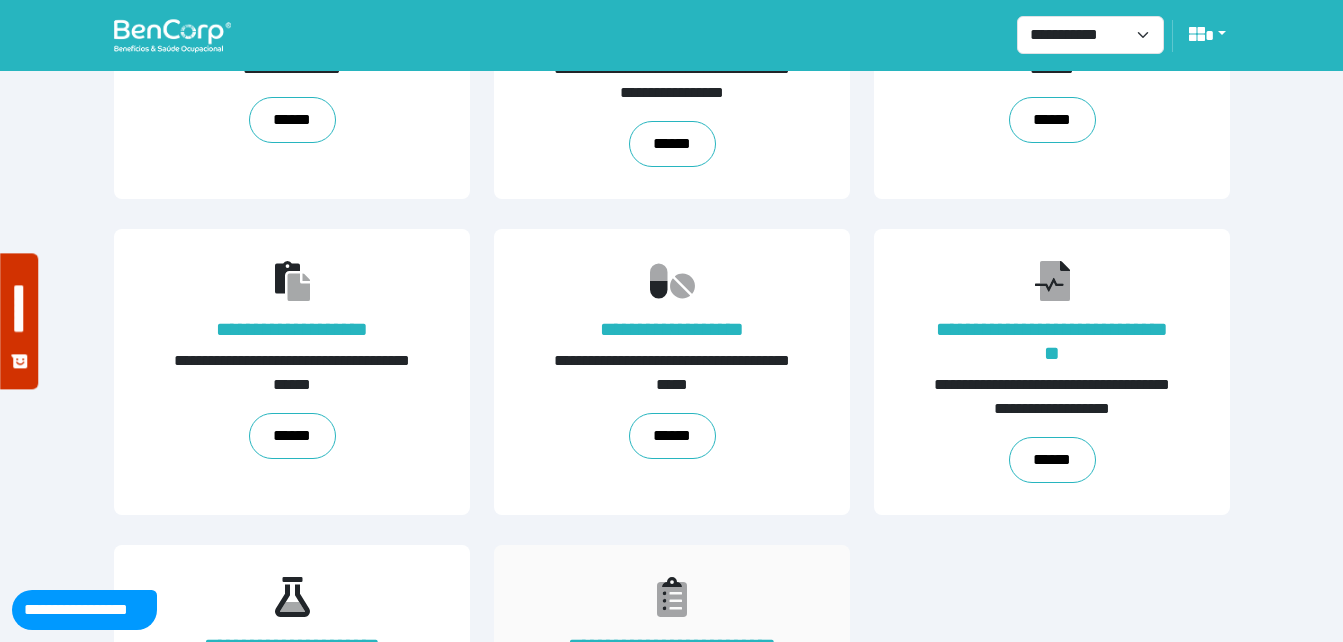scroll, scrollTop: 454, scrollLeft: 0, axis: vertical 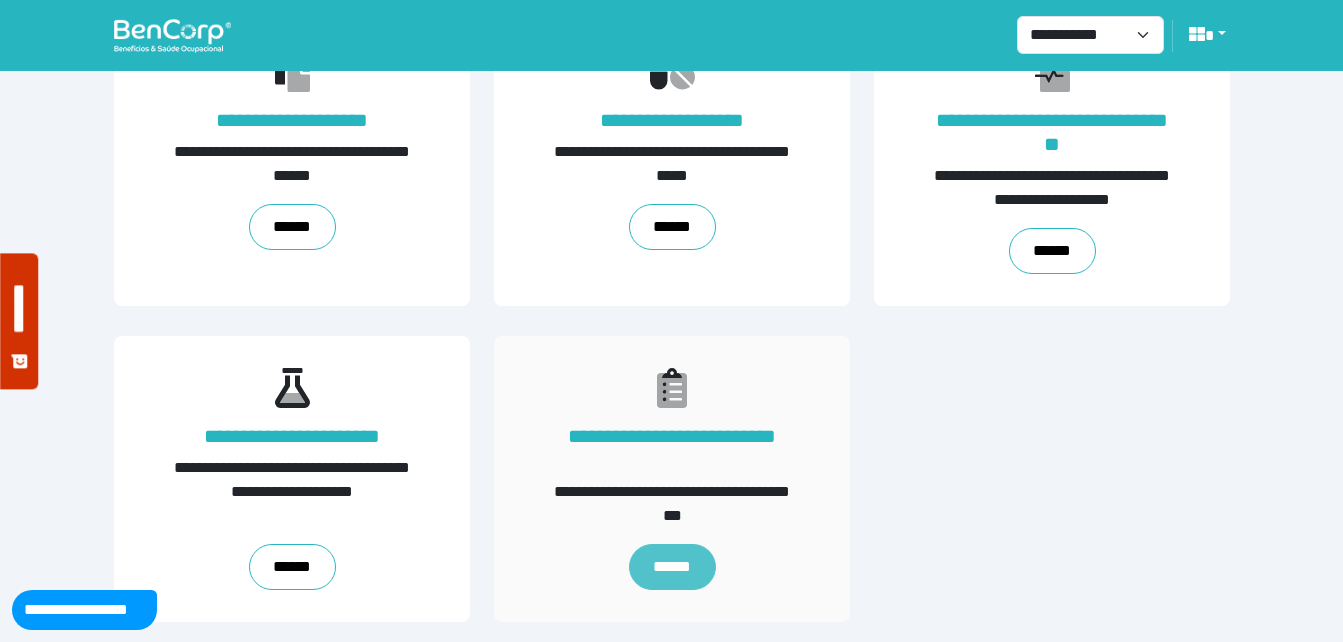 click on "******" at bounding box center (671, 567) 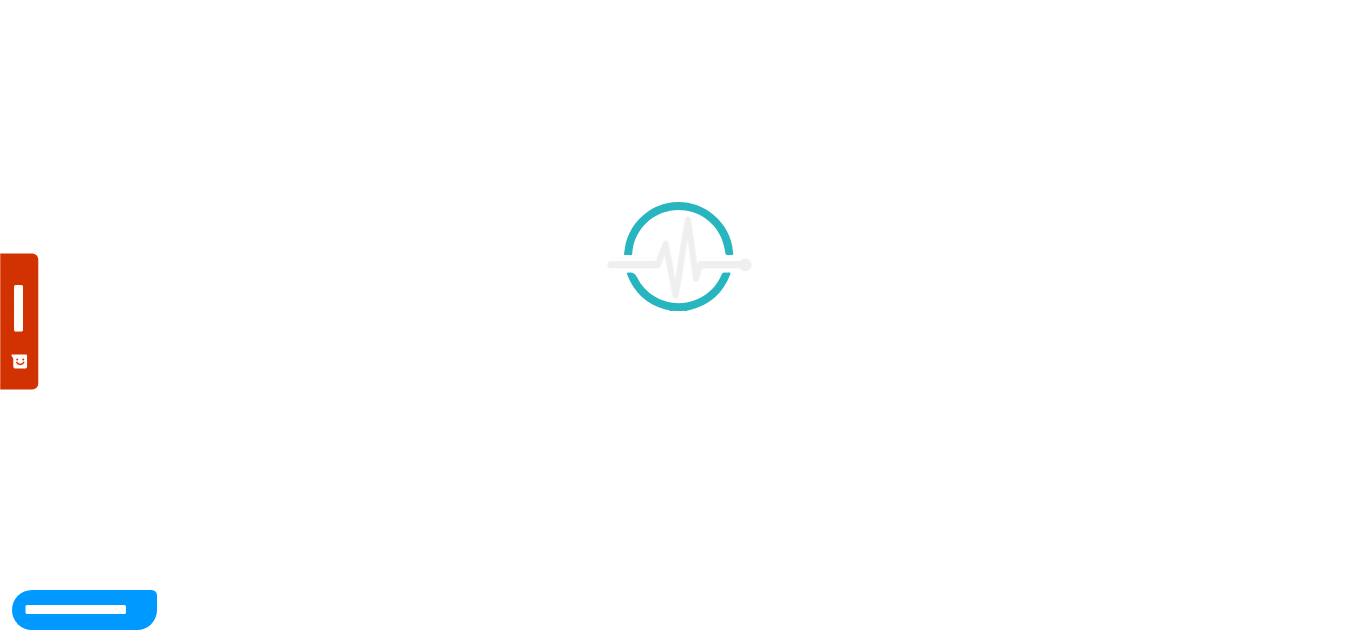 scroll, scrollTop: 0, scrollLeft: 0, axis: both 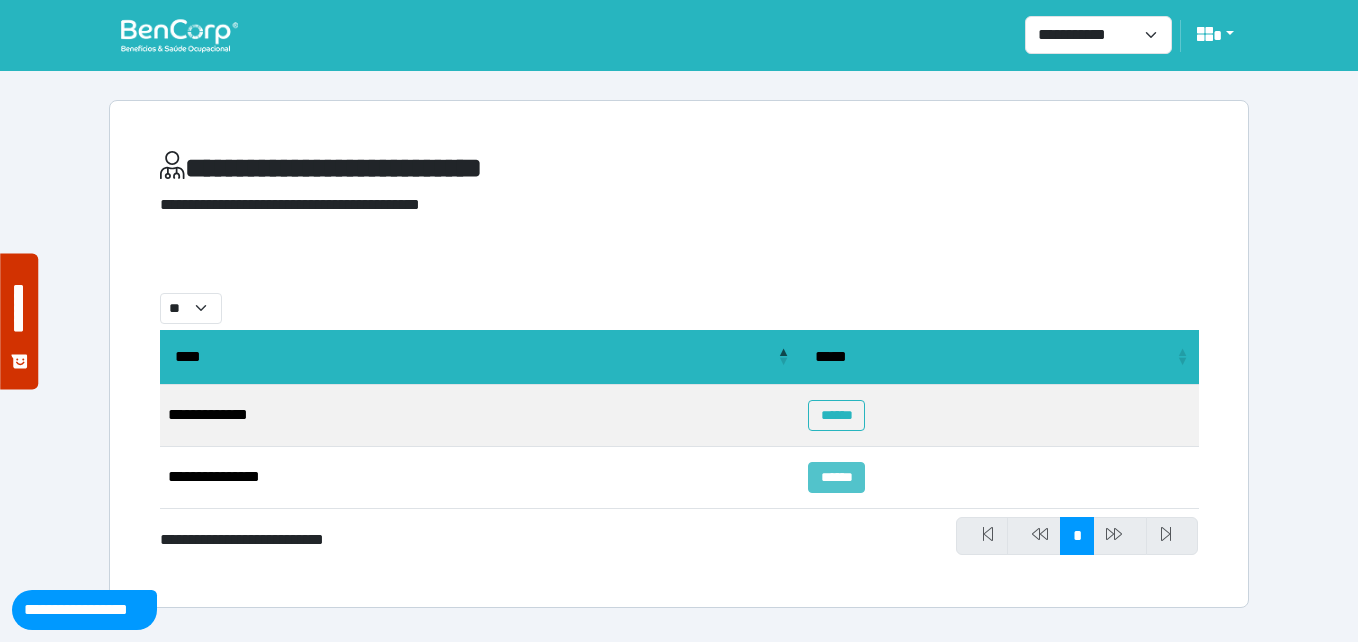 click on "******" at bounding box center [836, 477] 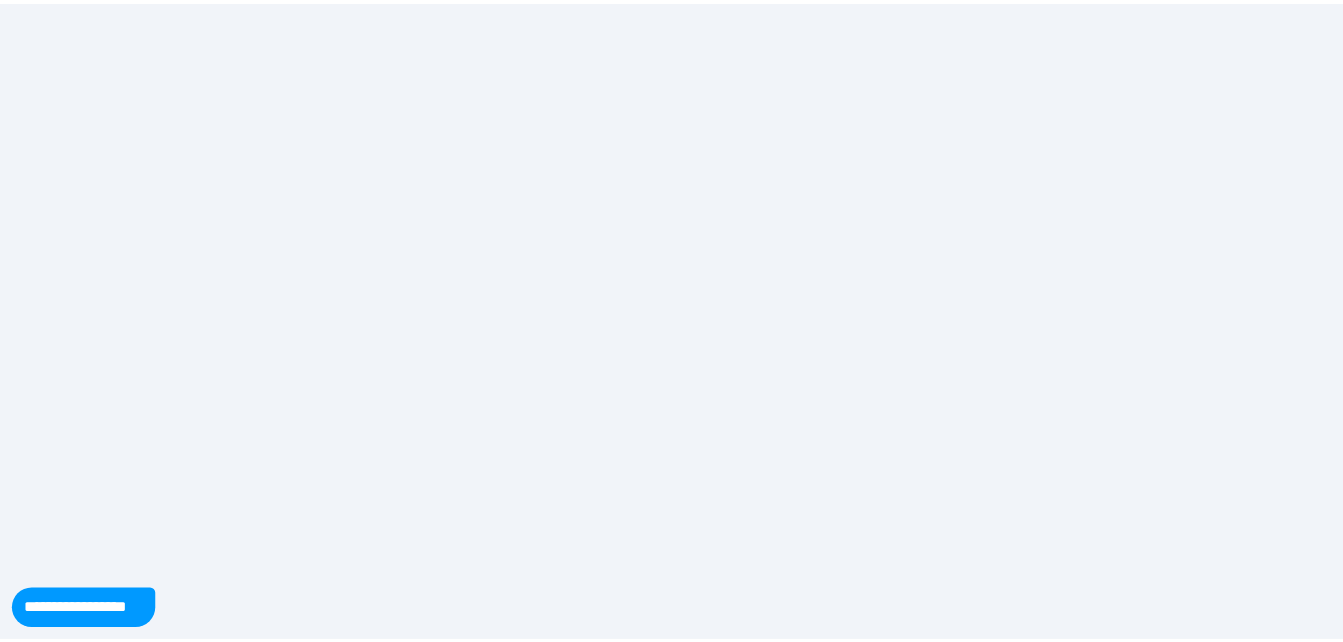 scroll, scrollTop: 0, scrollLeft: 0, axis: both 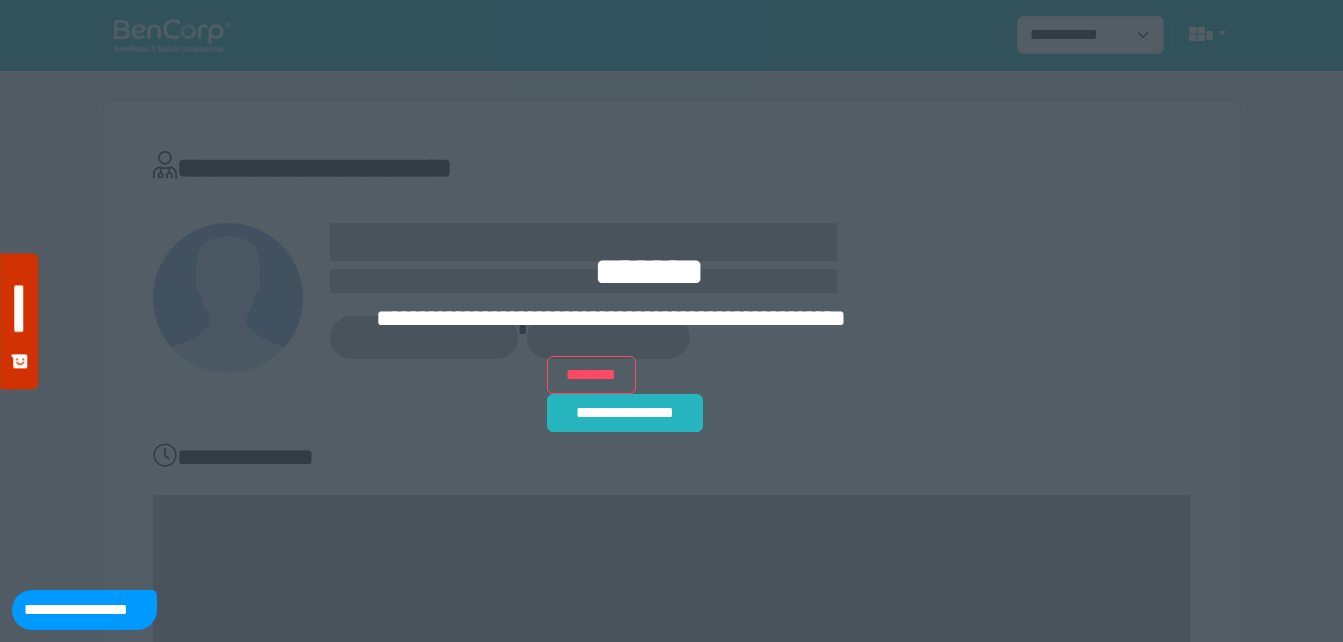 click on "**********" at bounding box center [671, 358] 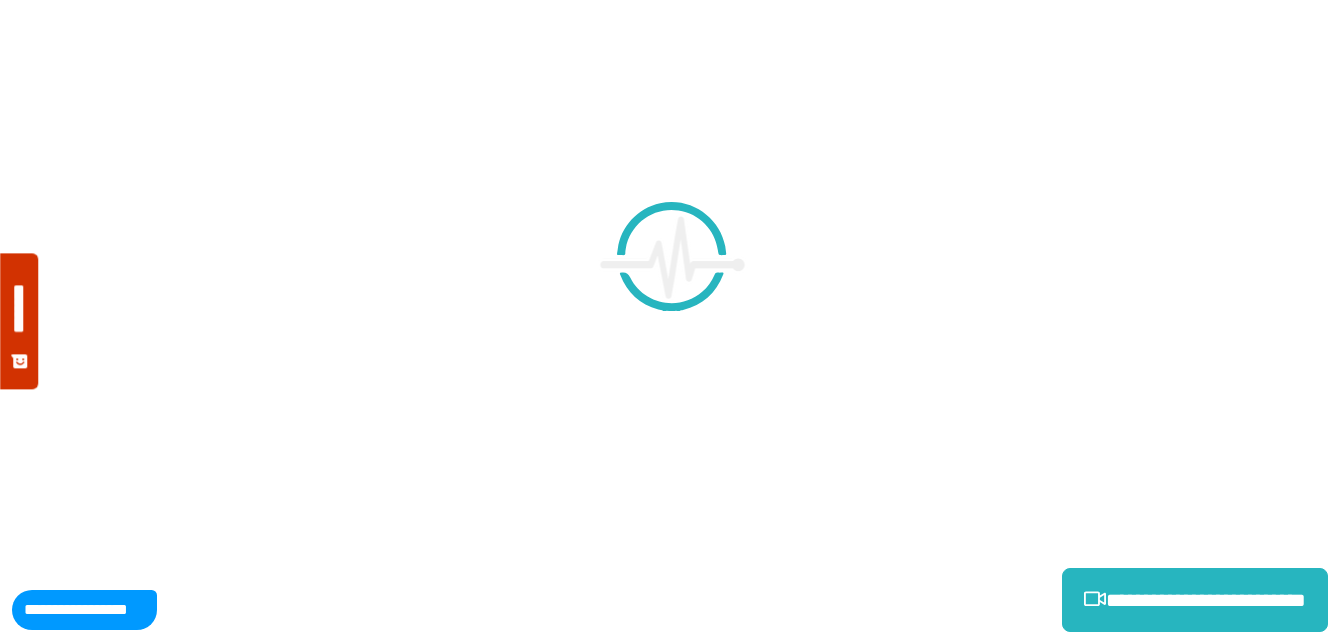 scroll, scrollTop: 0, scrollLeft: 0, axis: both 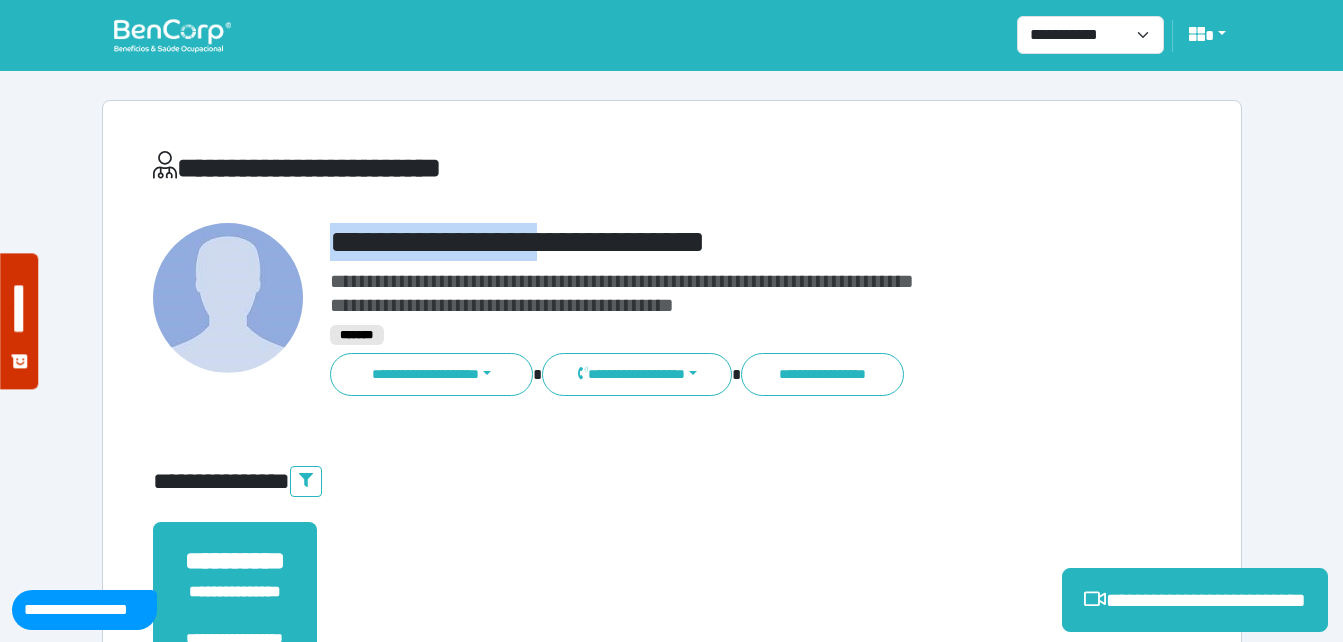 drag, startPoint x: 783, startPoint y: 210, endPoint x: 869, endPoint y: 209, distance: 86.00581 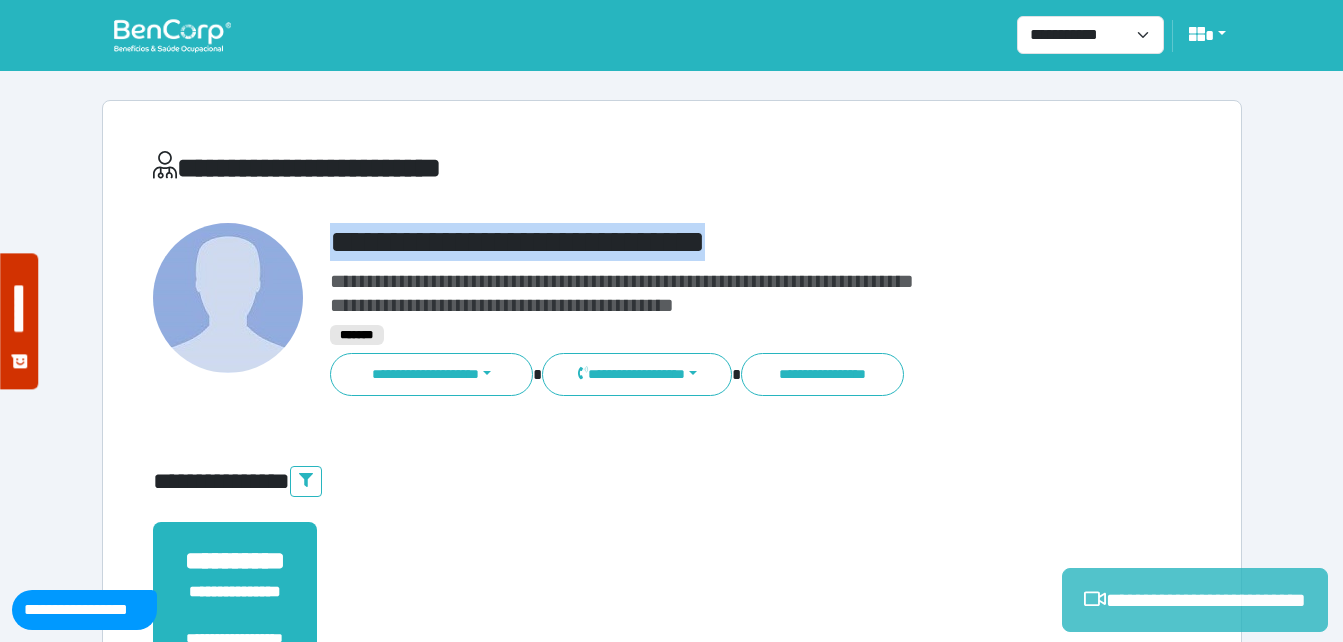 click on "**********" at bounding box center [1195, 600] 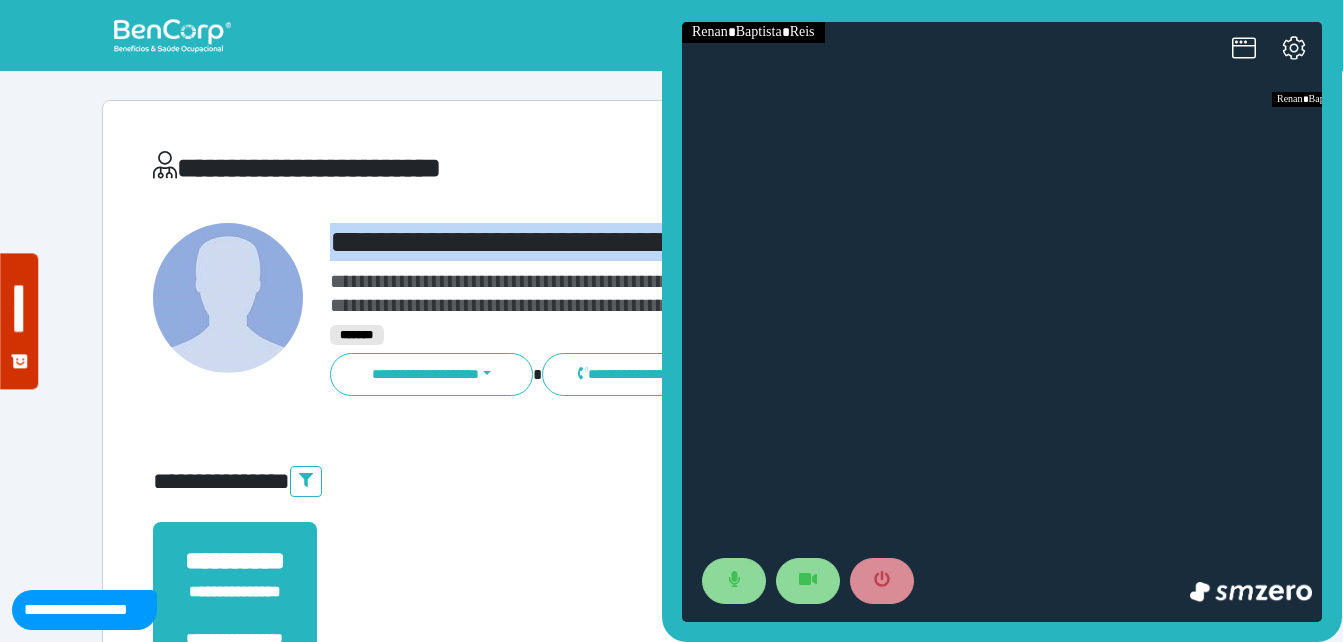 scroll, scrollTop: 0, scrollLeft: 0, axis: both 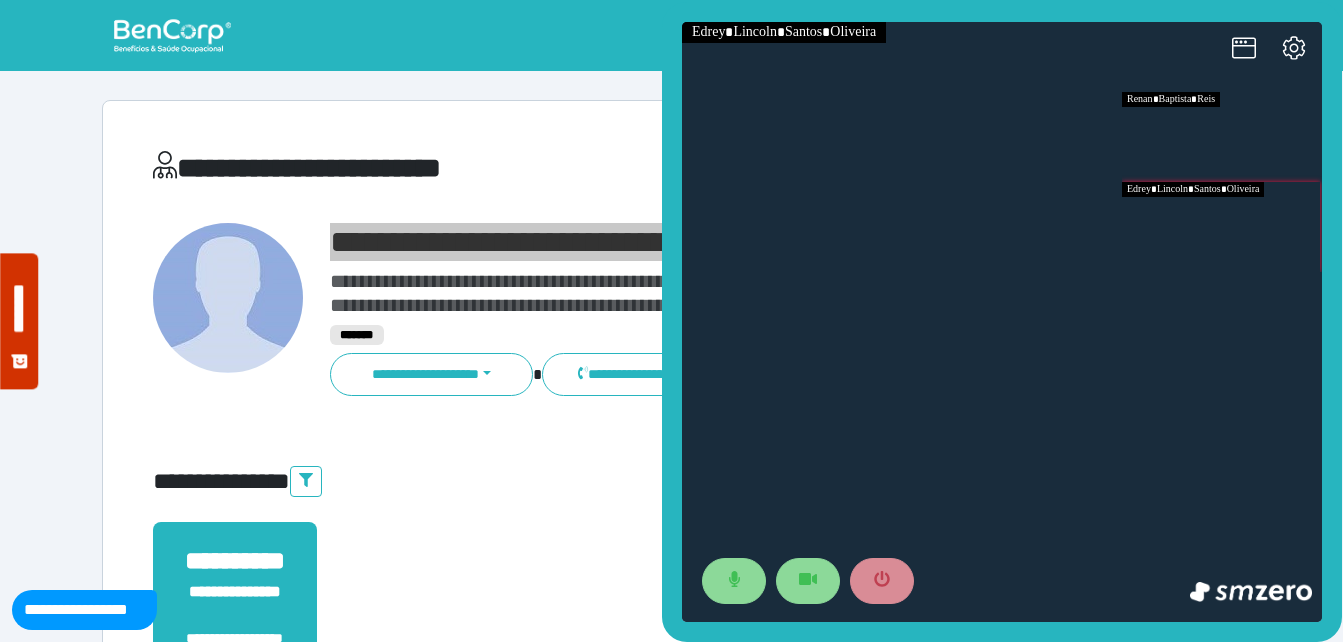click at bounding box center [1222, 227] 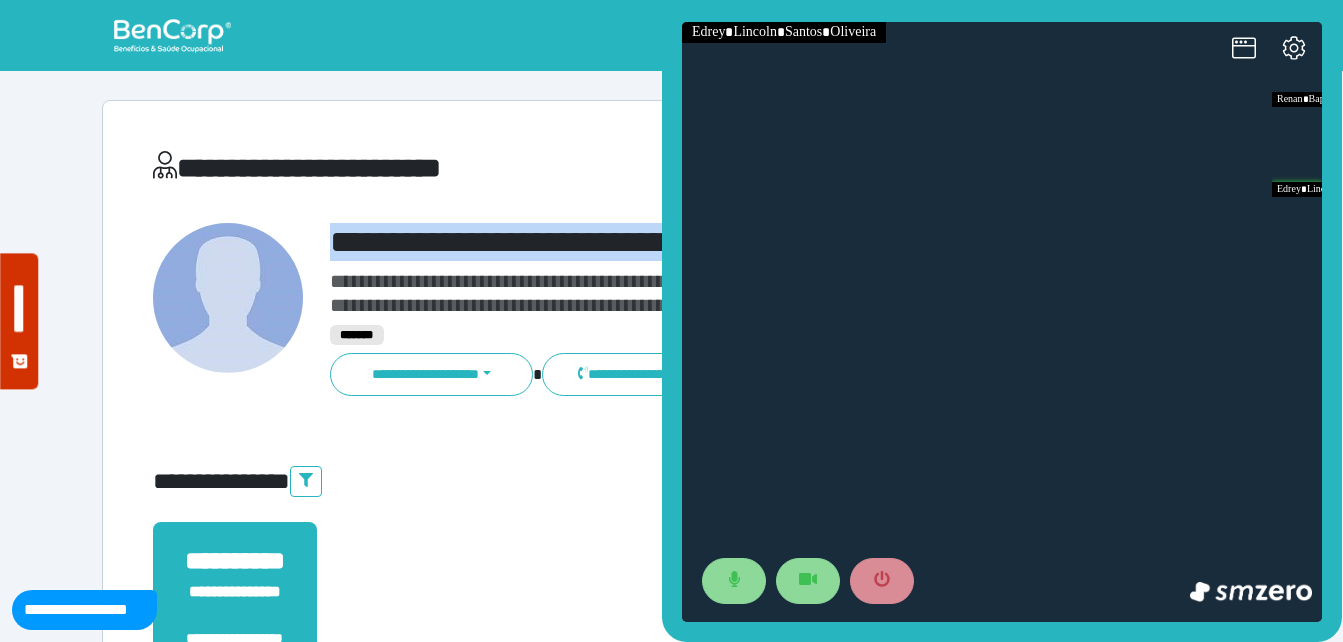 click at bounding box center [228, 298] 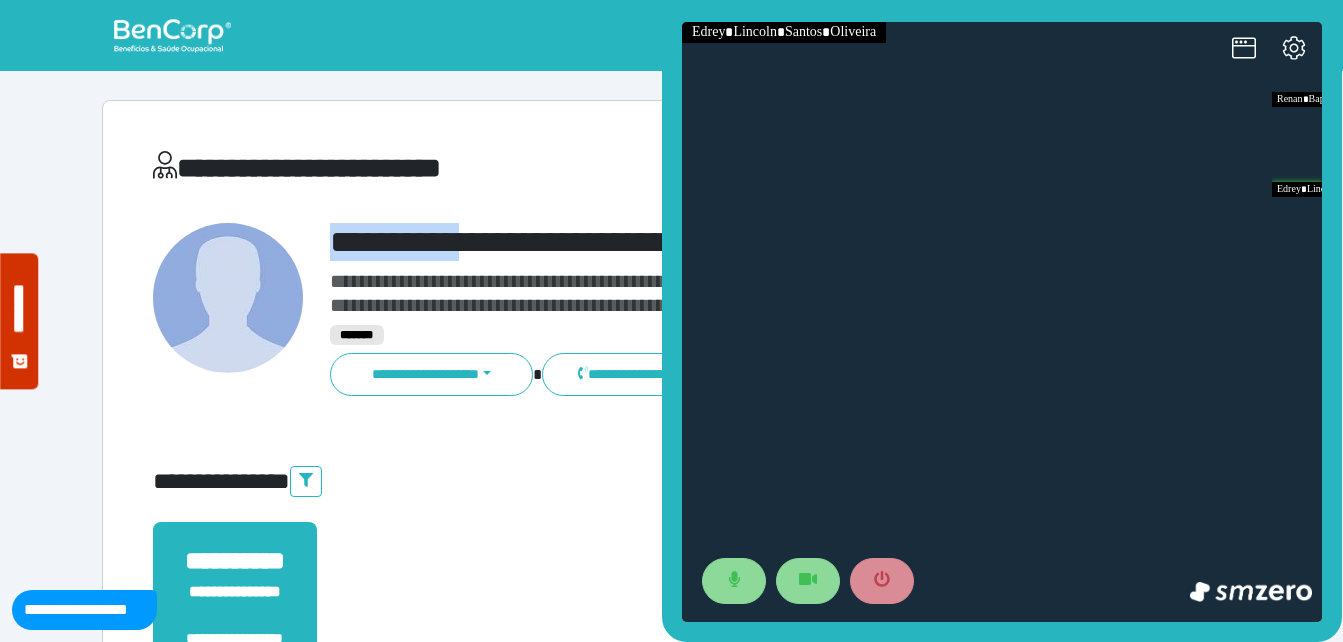 drag, startPoint x: 312, startPoint y: 232, endPoint x: 498, endPoint y: 216, distance: 186.6869 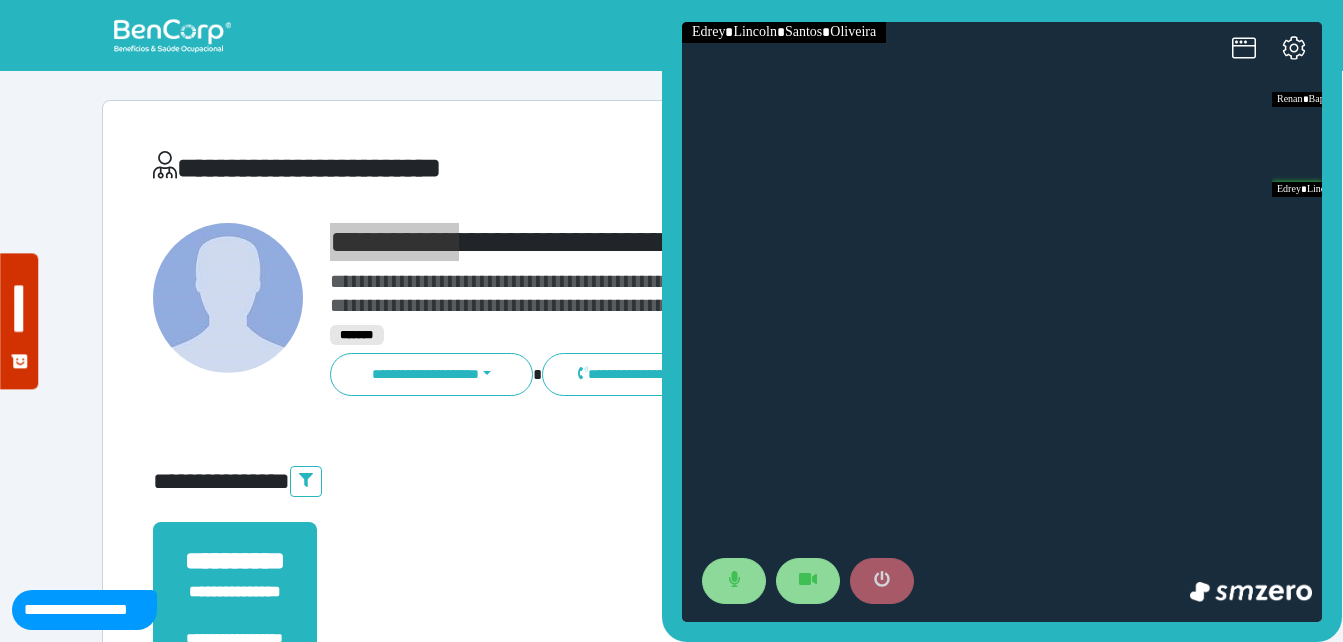 click at bounding box center [882, 581] 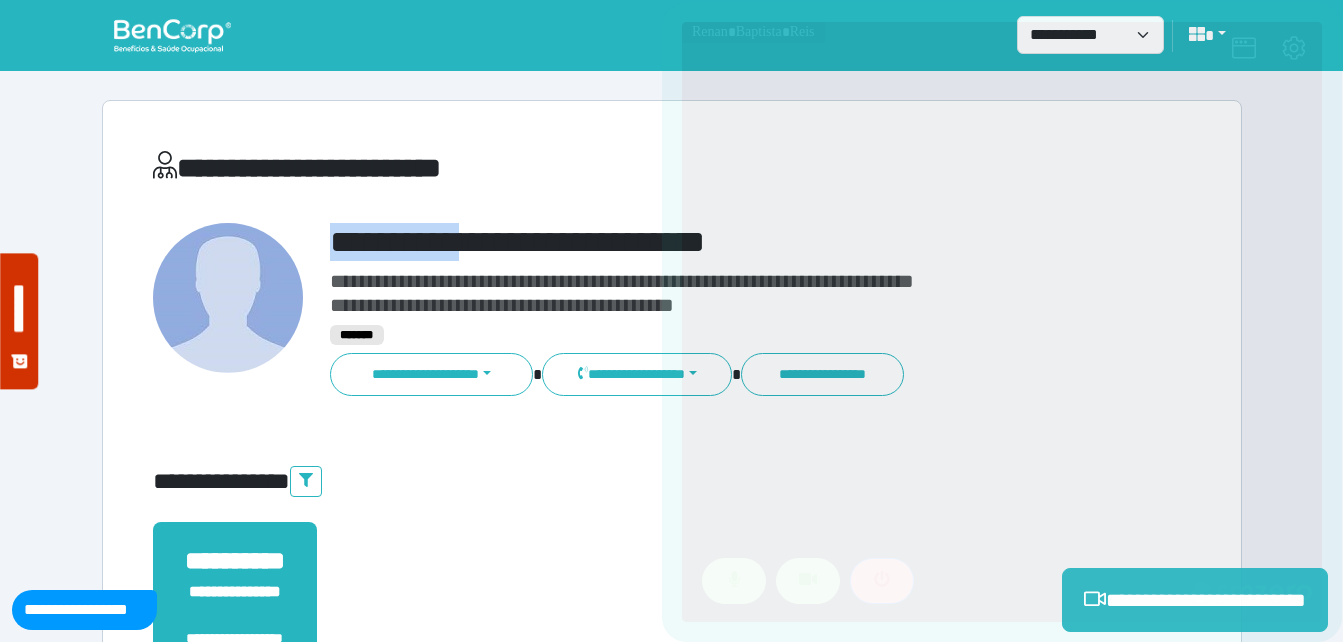 click on "**********" at bounding box center [1195, 600] 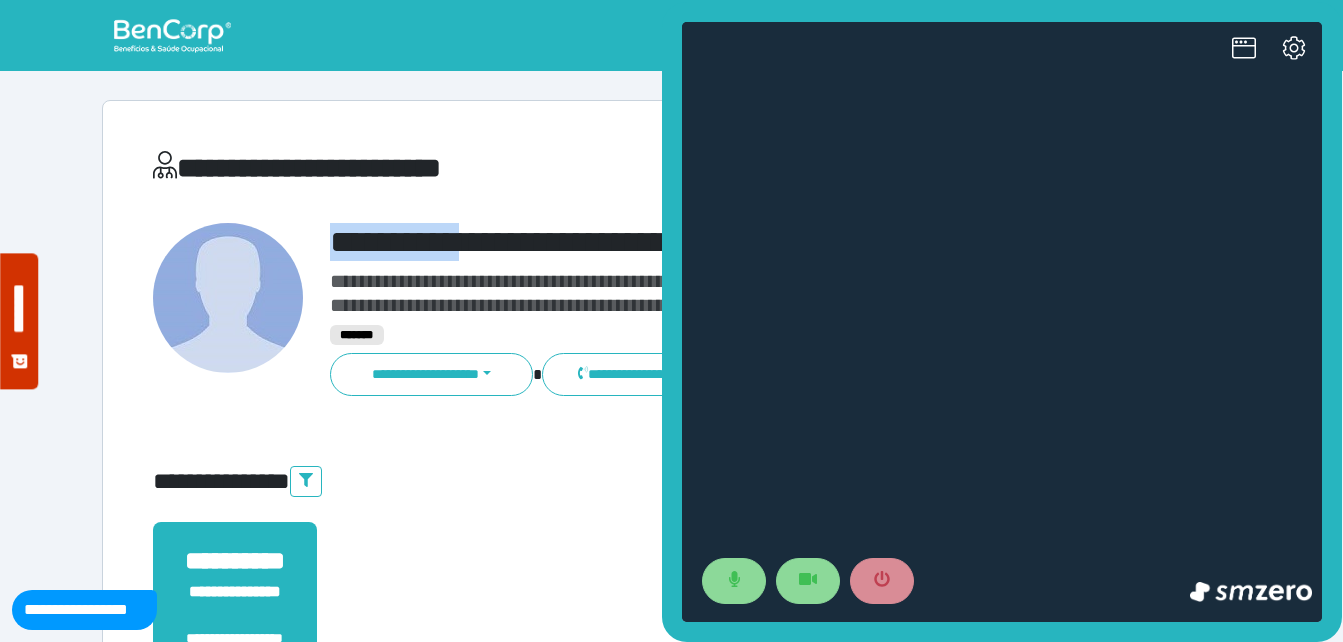 scroll, scrollTop: 0, scrollLeft: 0, axis: both 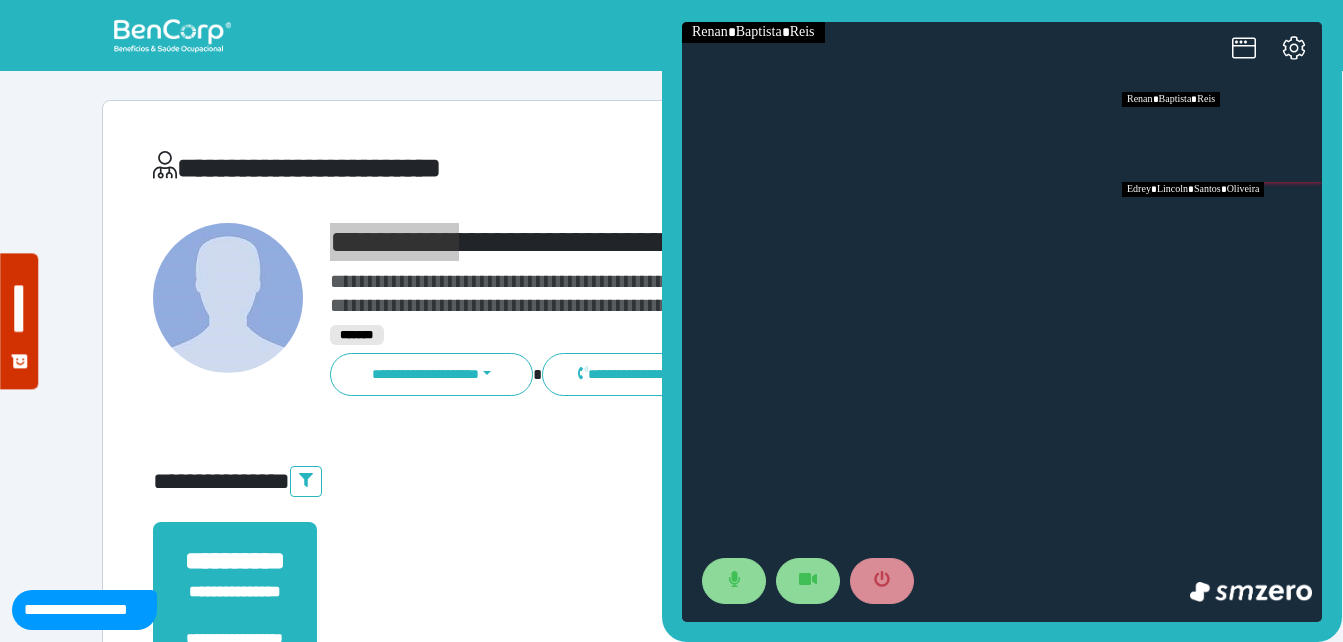 click at bounding box center [1222, 227] 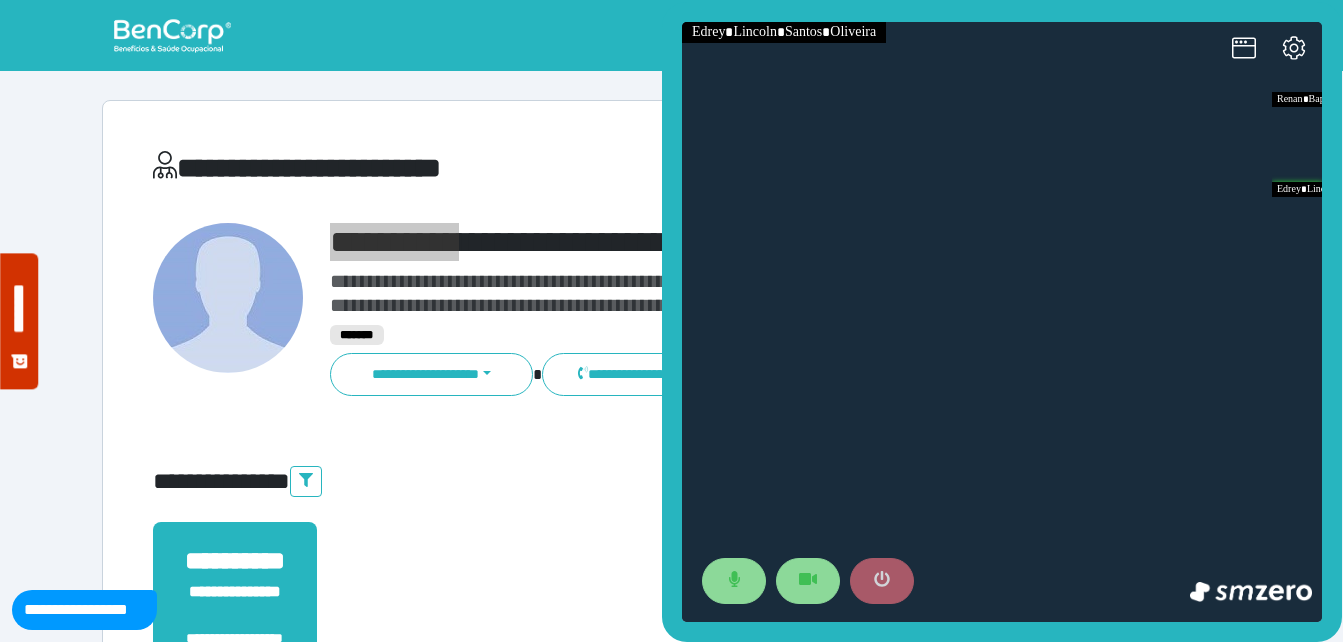click at bounding box center (882, 581) 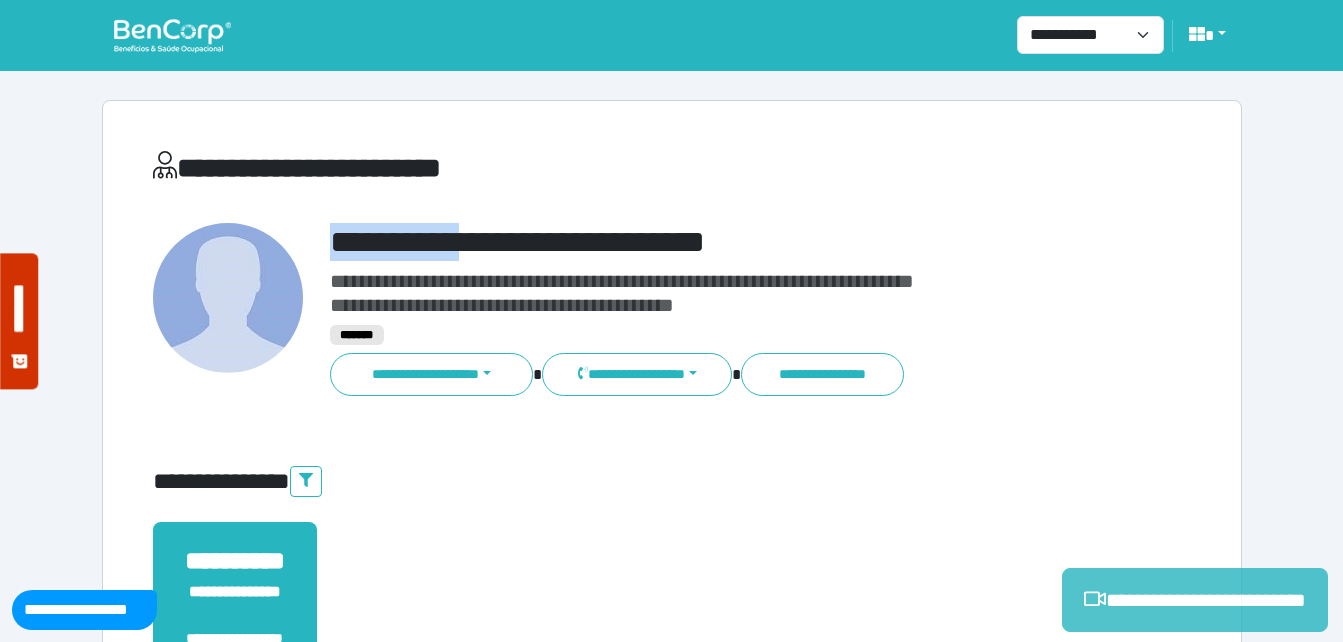 click on "**********" at bounding box center (1195, 600) 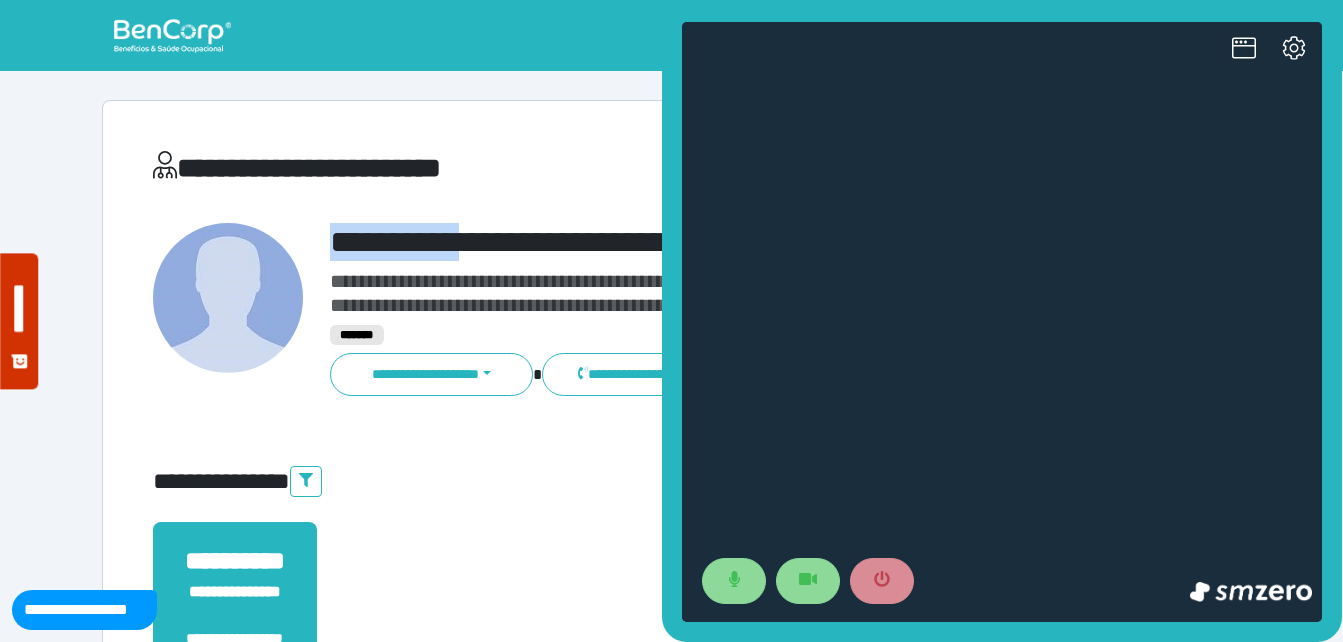 scroll, scrollTop: 0, scrollLeft: 0, axis: both 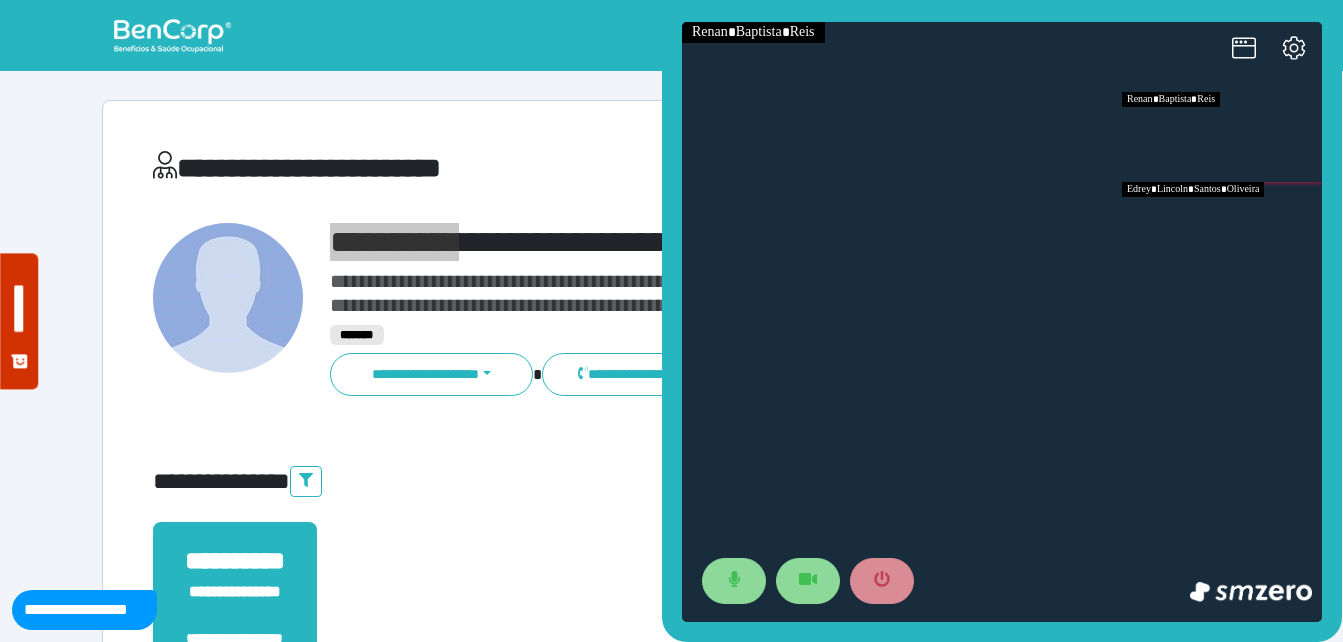click at bounding box center [1222, 227] 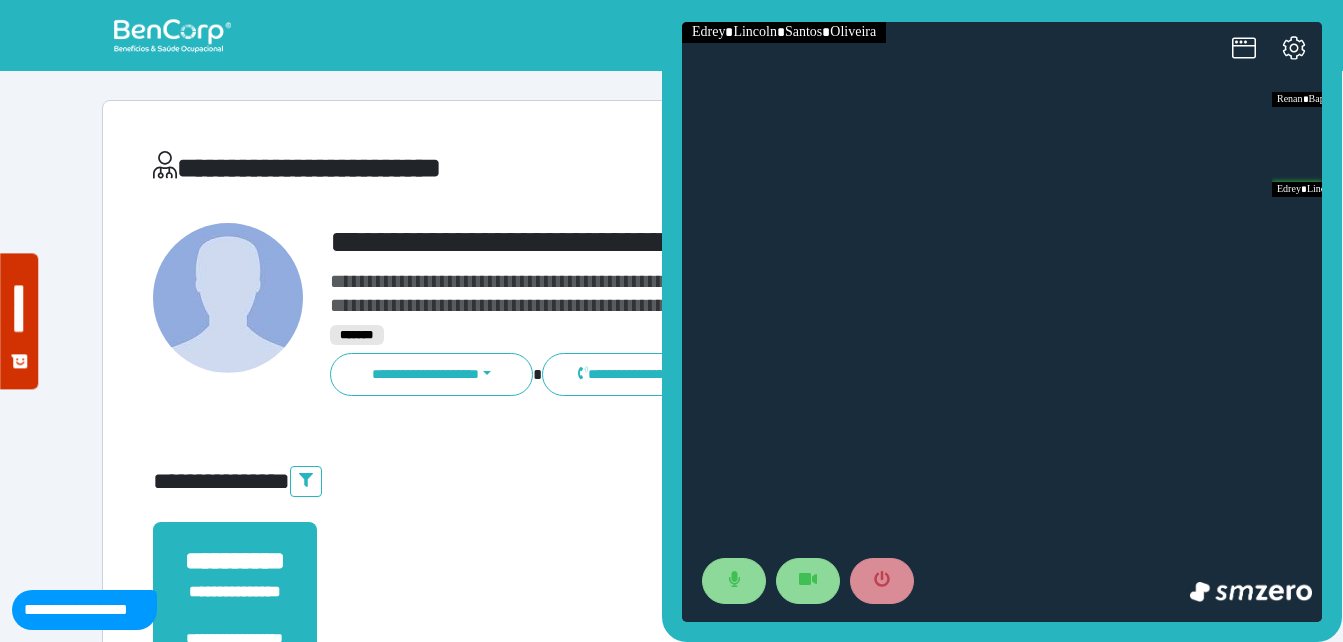 click on "**********" at bounding box center [495, 172] 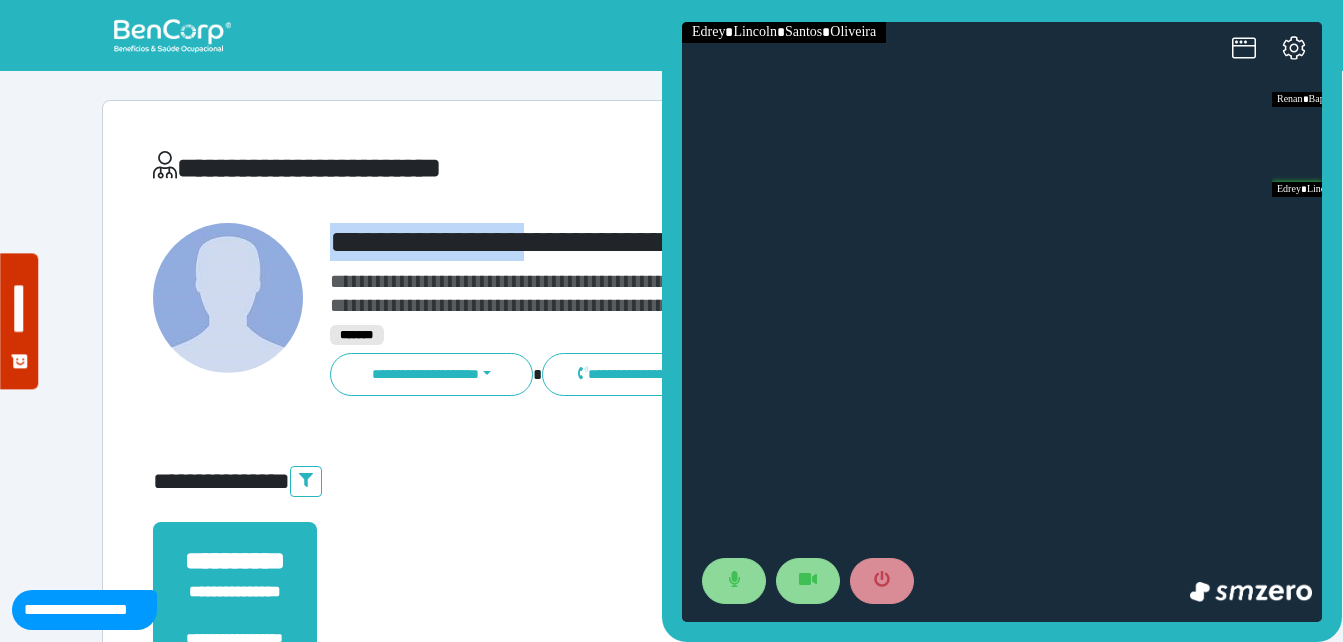 drag, startPoint x: 327, startPoint y: 232, endPoint x: 563, endPoint y: 233, distance: 236.00212 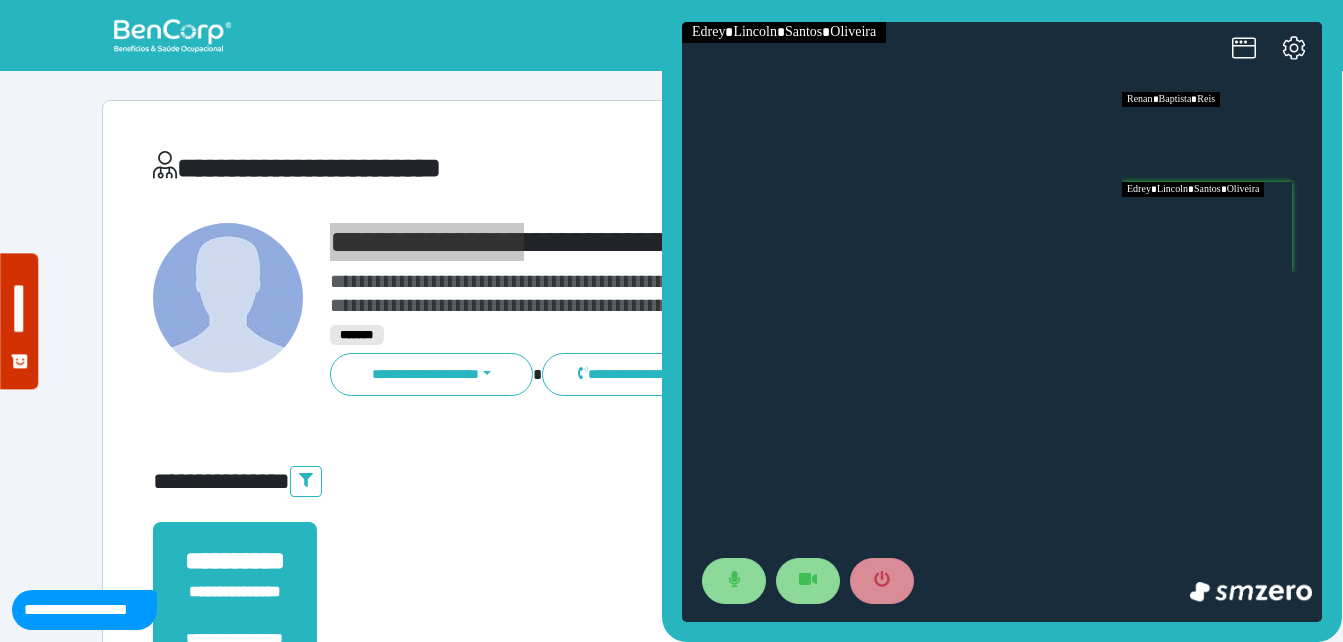 click at bounding box center (1222, 137) 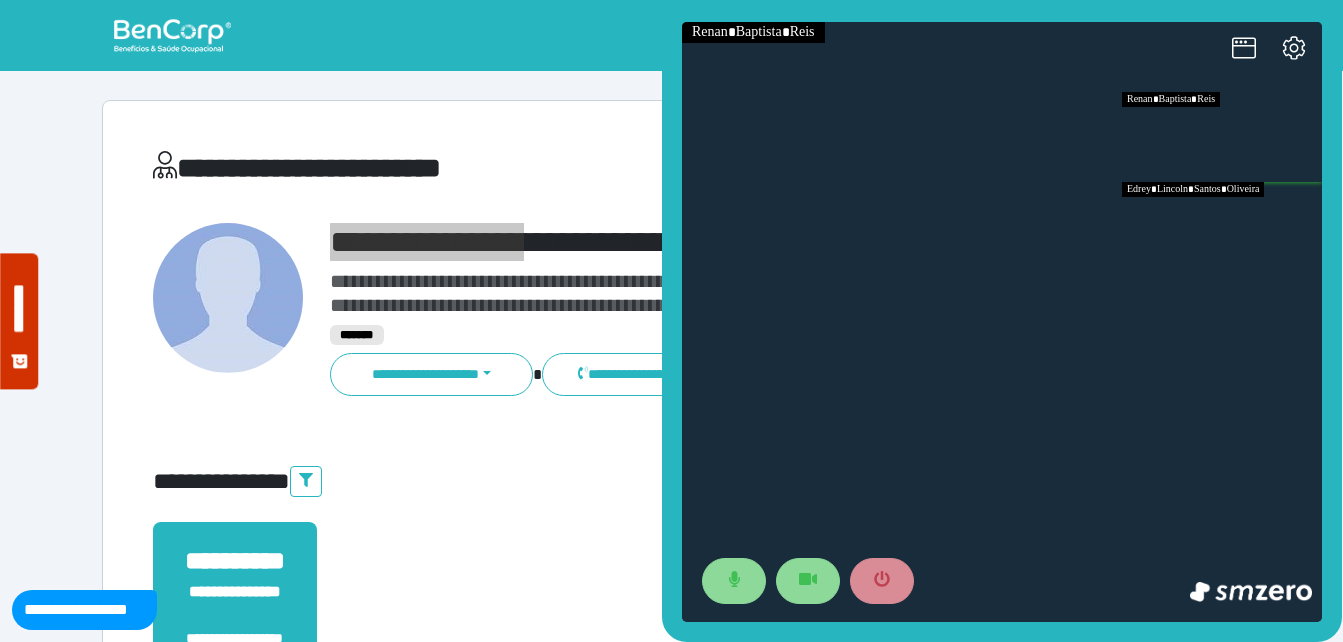 click at bounding box center [1222, 227] 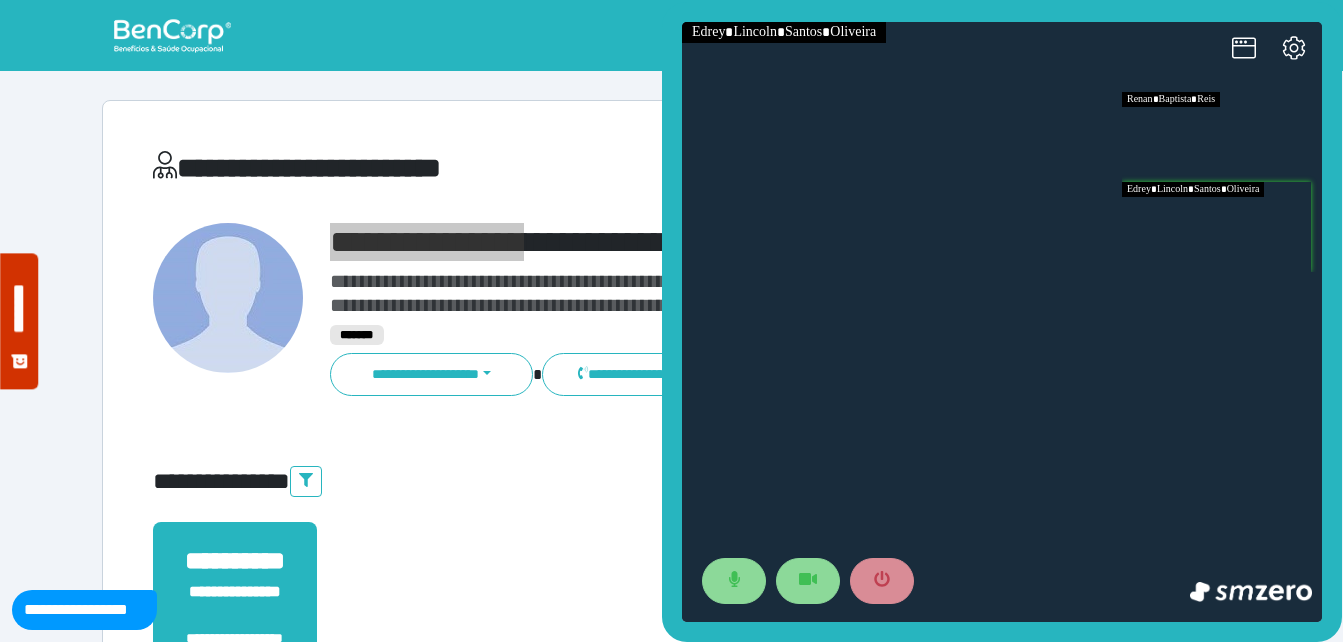 click at bounding box center (1222, 137) 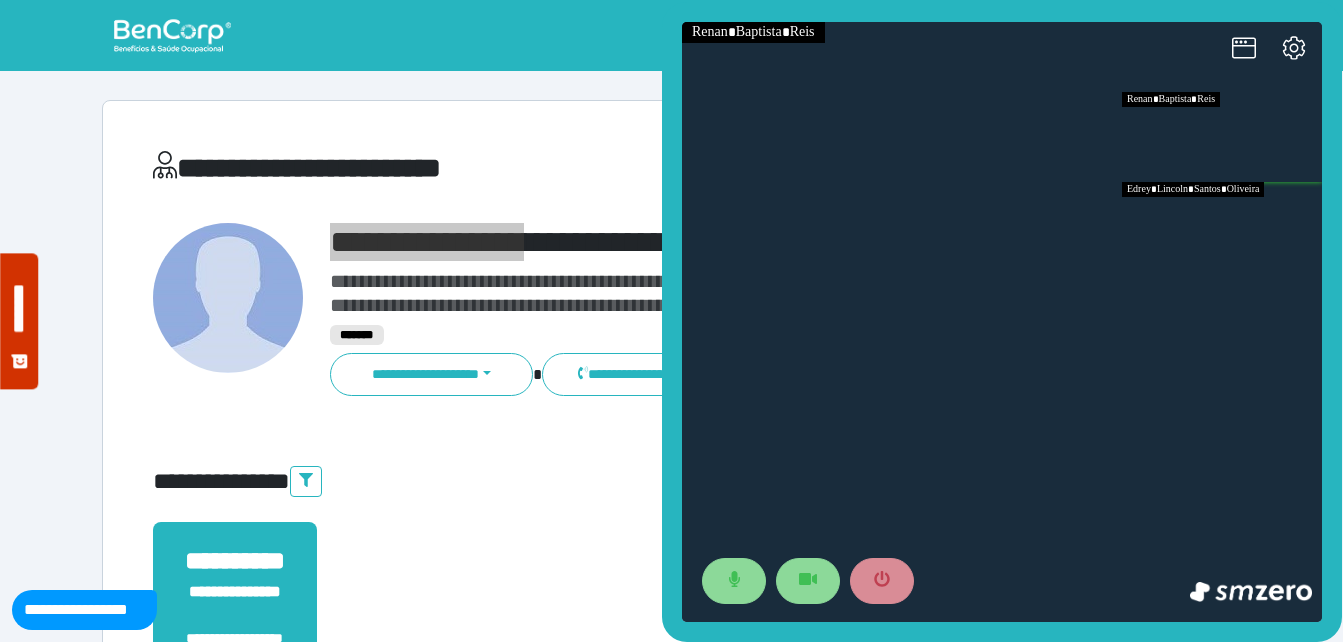 click at bounding box center [1222, 227] 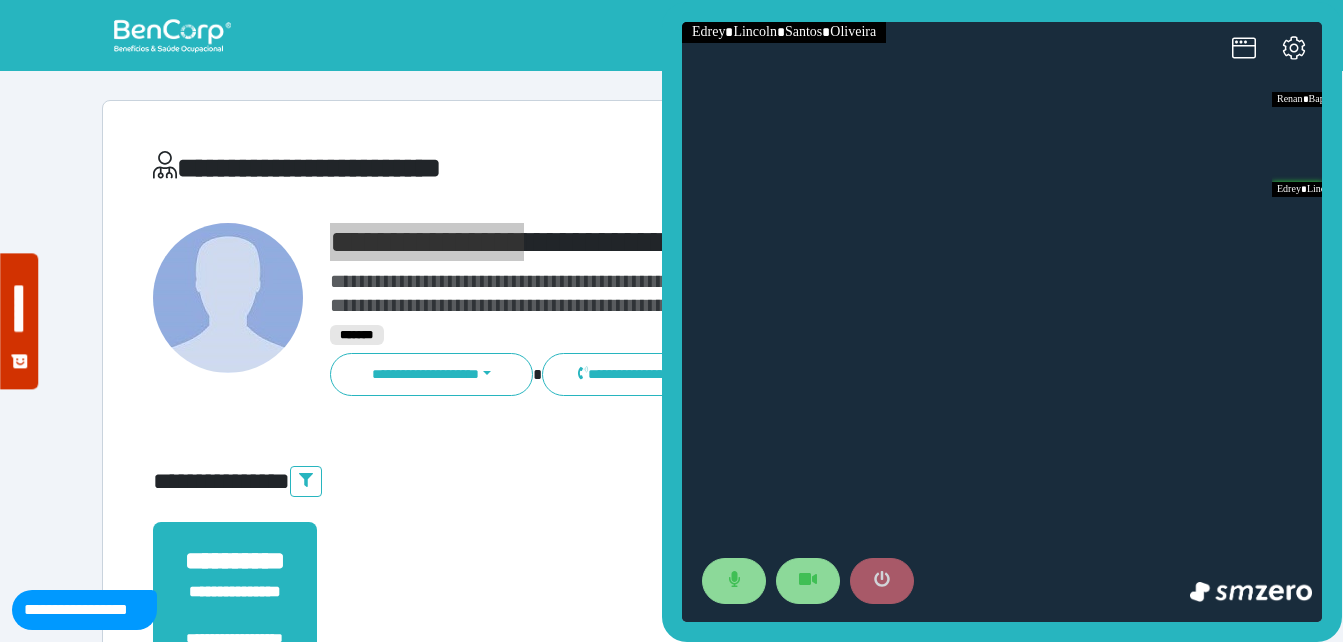 click at bounding box center [882, 581] 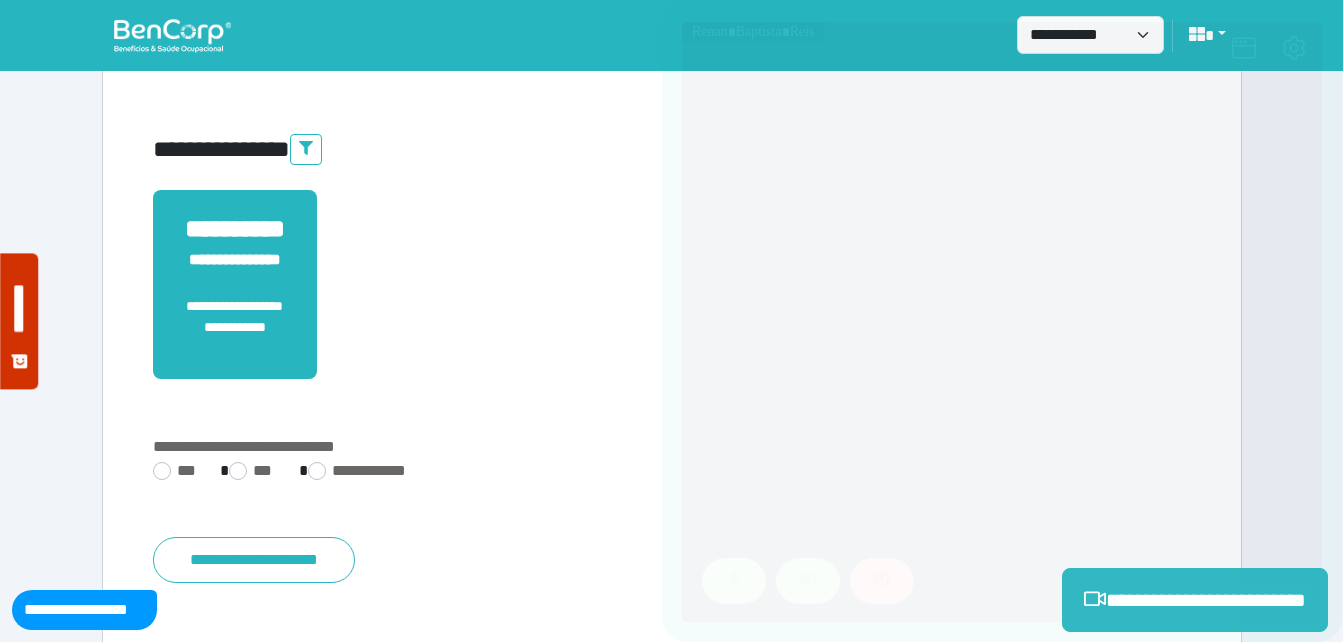 scroll, scrollTop: 400, scrollLeft: 0, axis: vertical 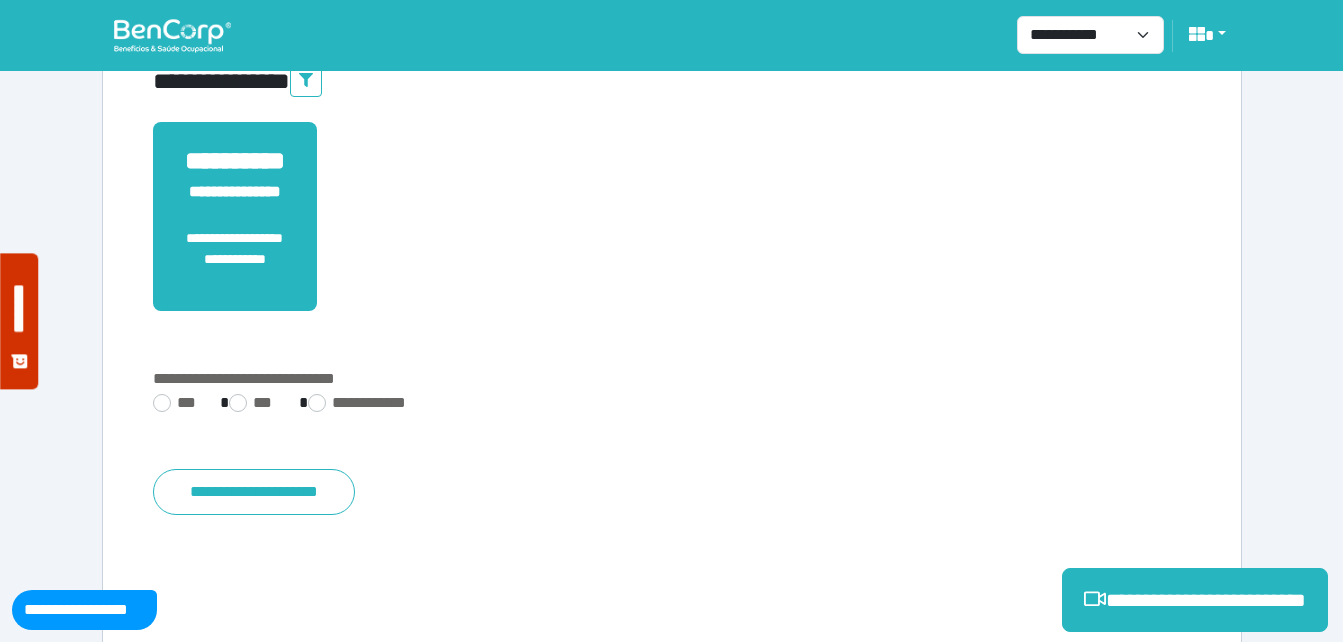 click on "**********" at bounding box center [672, 405] 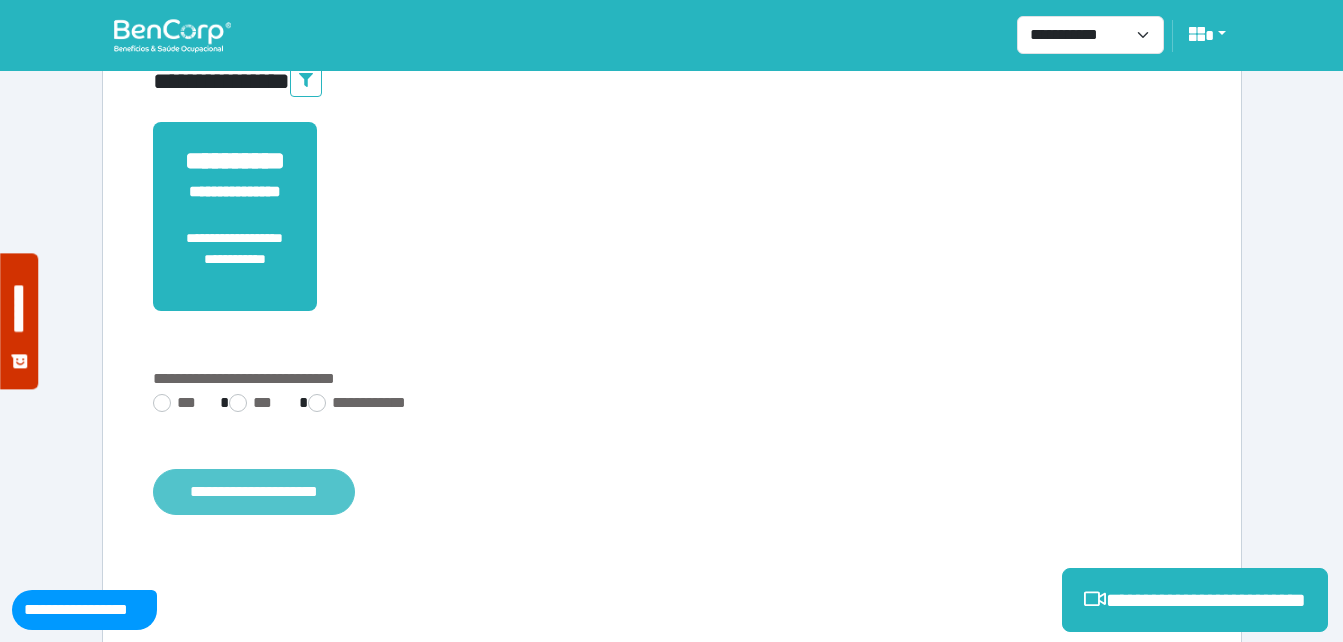 click on "**********" at bounding box center (254, 492) 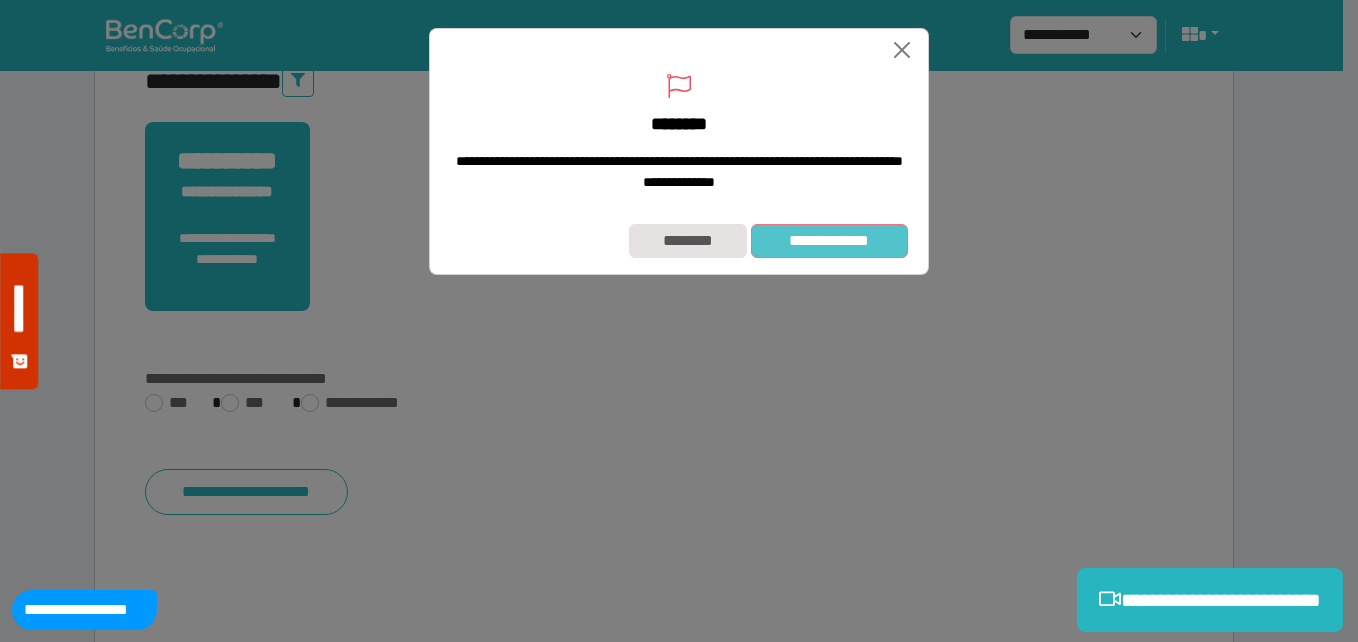 click on "**********" at bounding box center [829, 241] 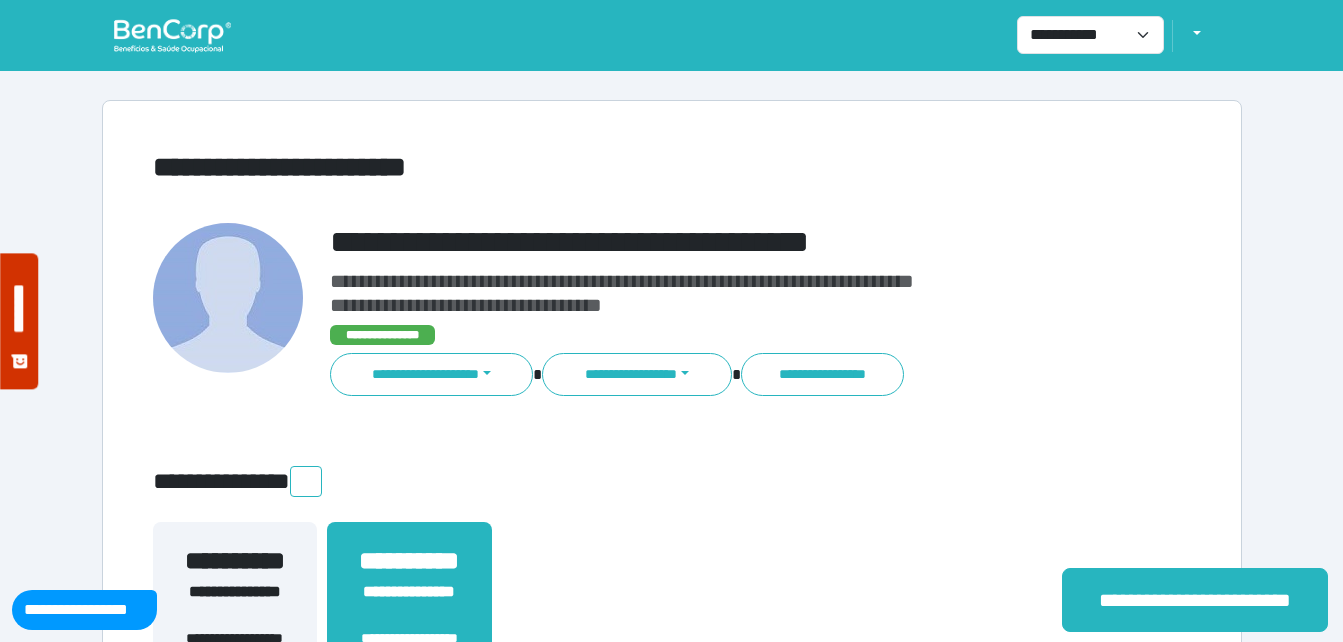 scroll, scrollTop: 0, scrollLeft: 0, axis: both 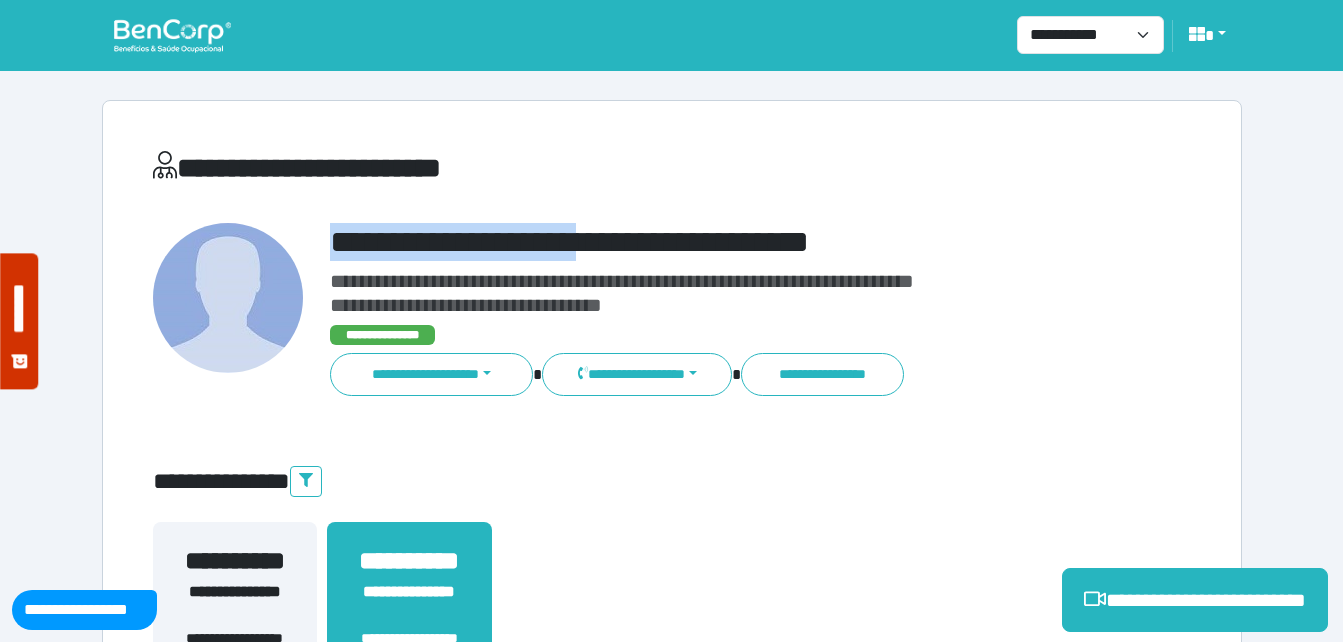 drag, startPoint x: 332, startPoint y: 239, endPoint x: 776, endPoint y: 209, distance: 445.01236 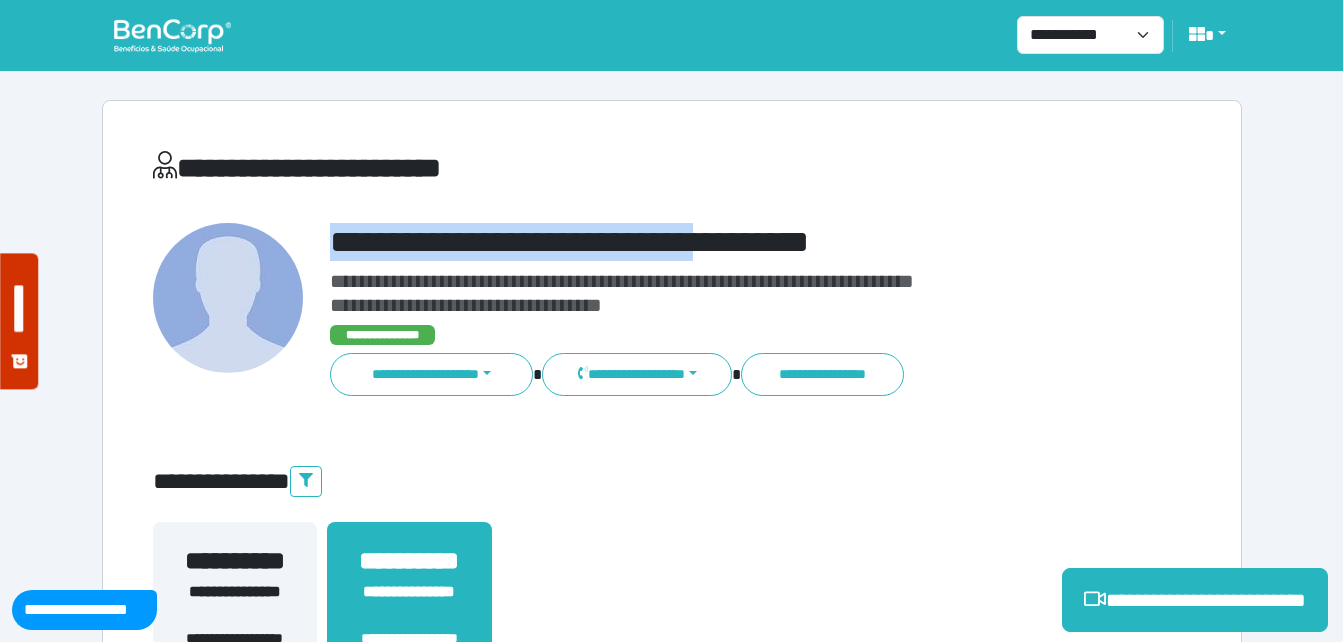 copy on "**********" 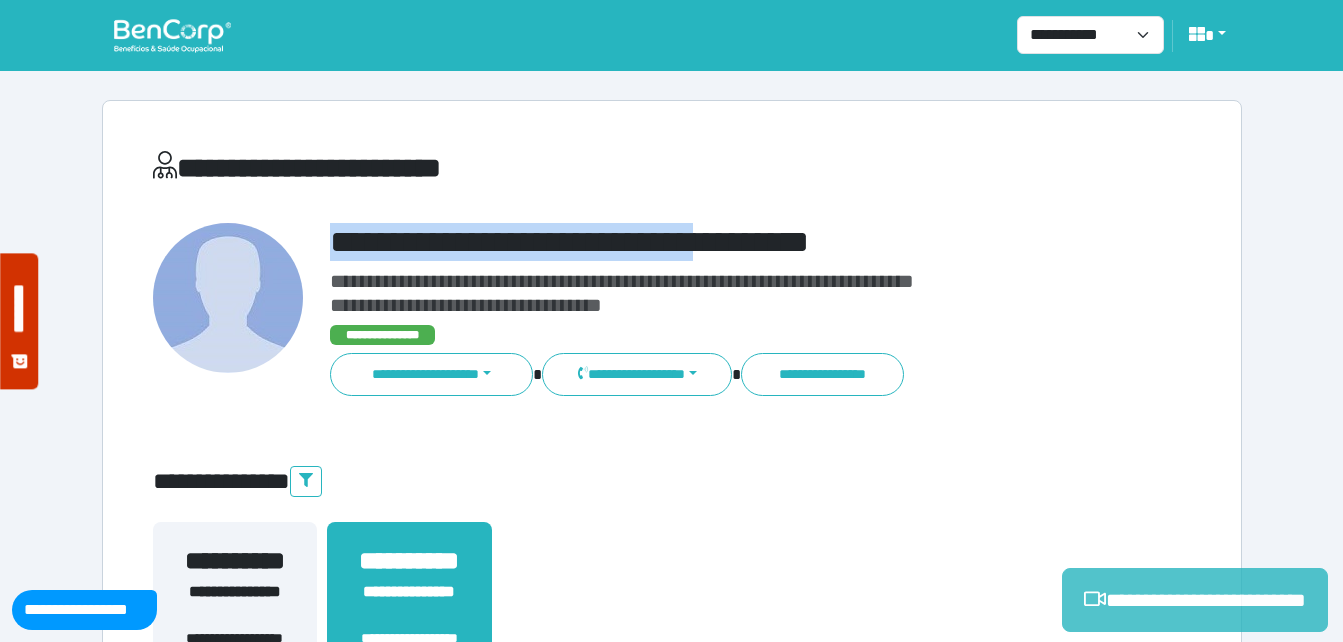 drag, startPoint x: 1195, startPoint y: 603, endPoint x: 1136, endPoint y: 596, distance: 59.413803 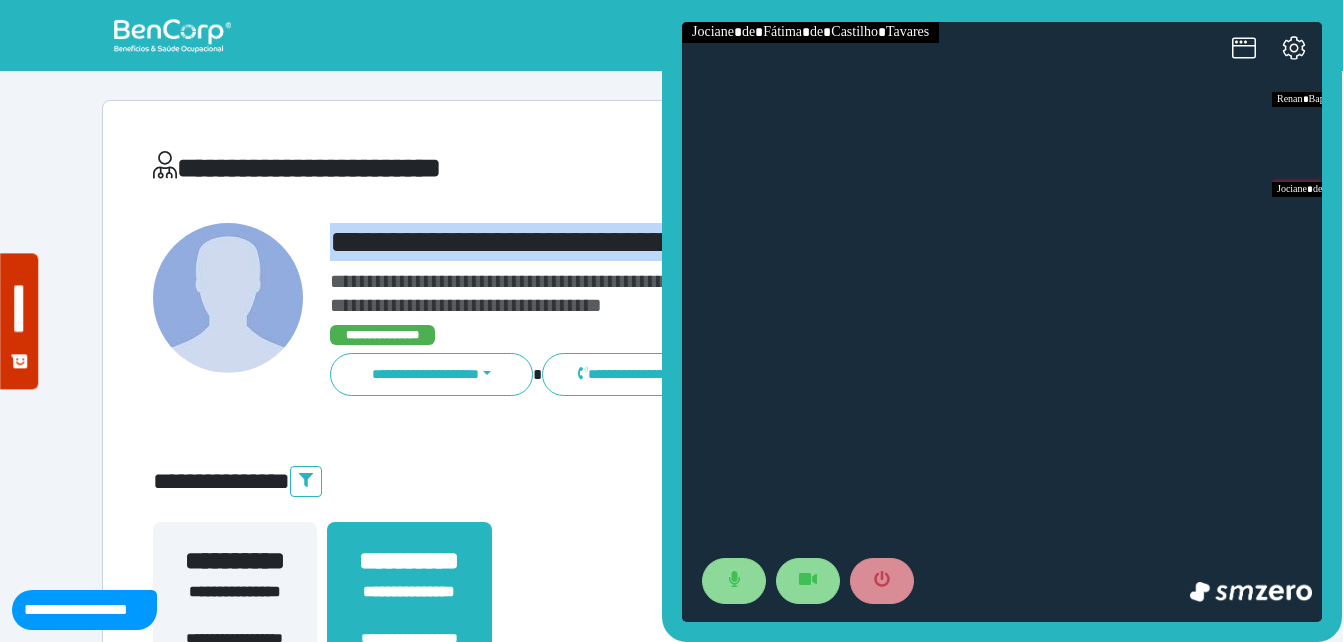 scroll, scrollTop: 0, scrollLeft: 0, axis: both 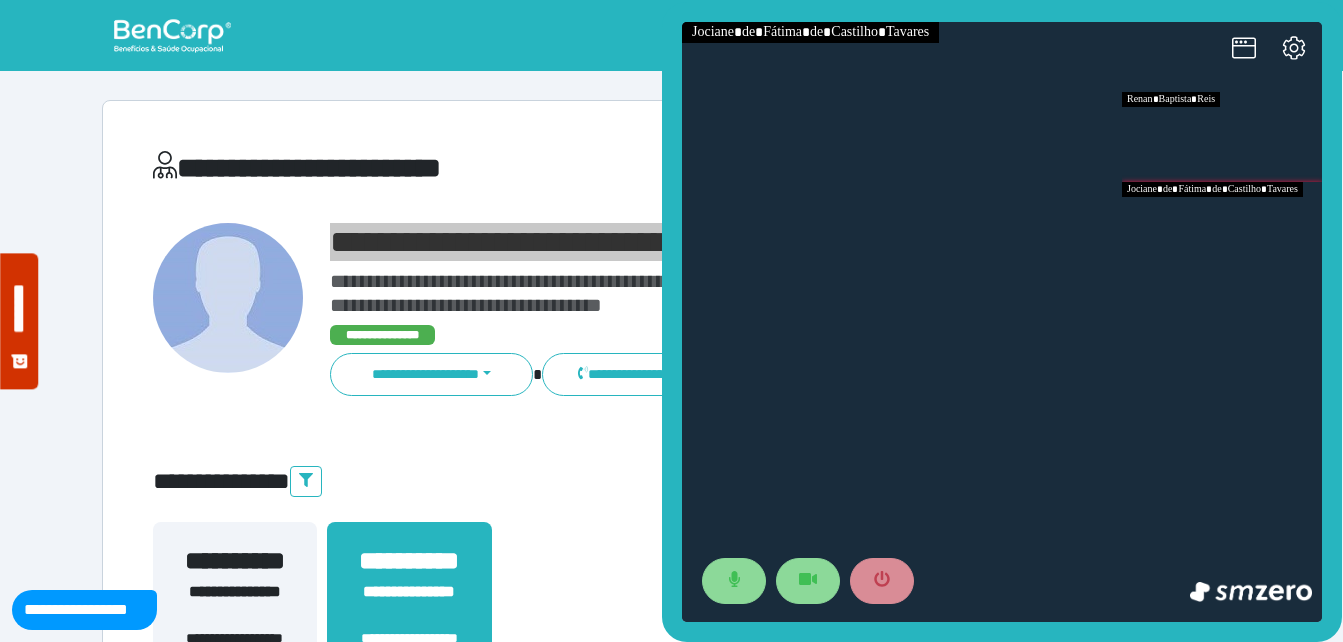 click at bounding box center (1222, 227) 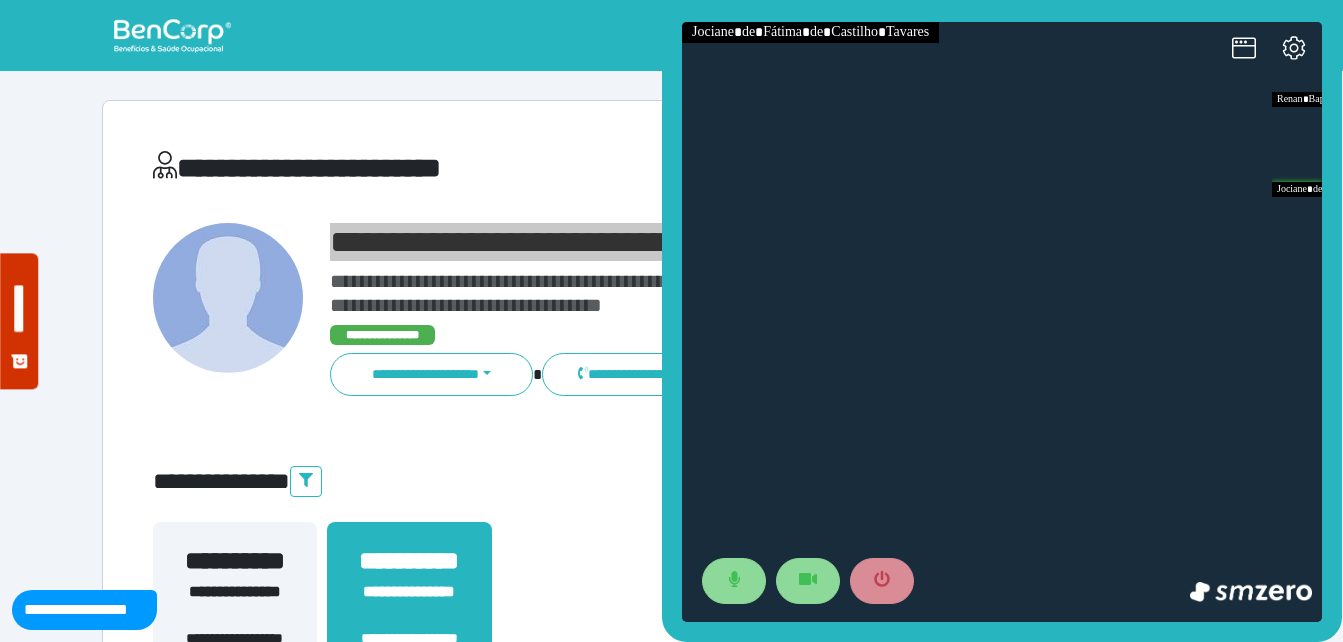 click at bounding box center [1002, 322] 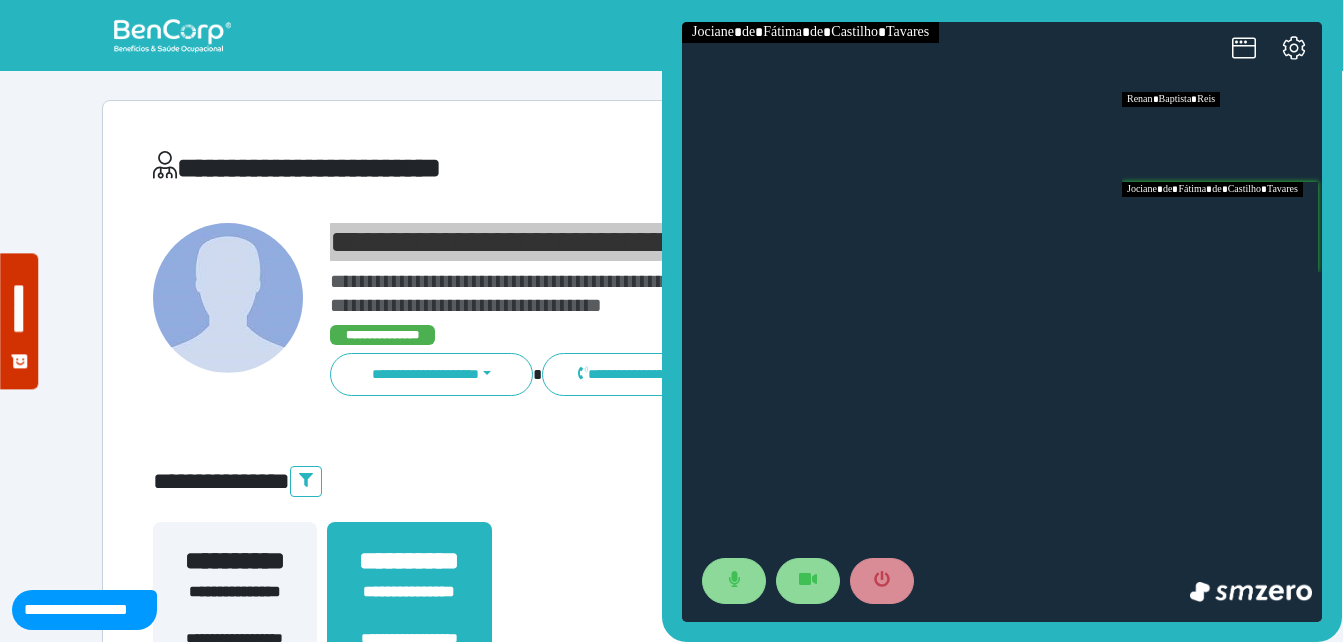 click at bounding box center [1222, 227] 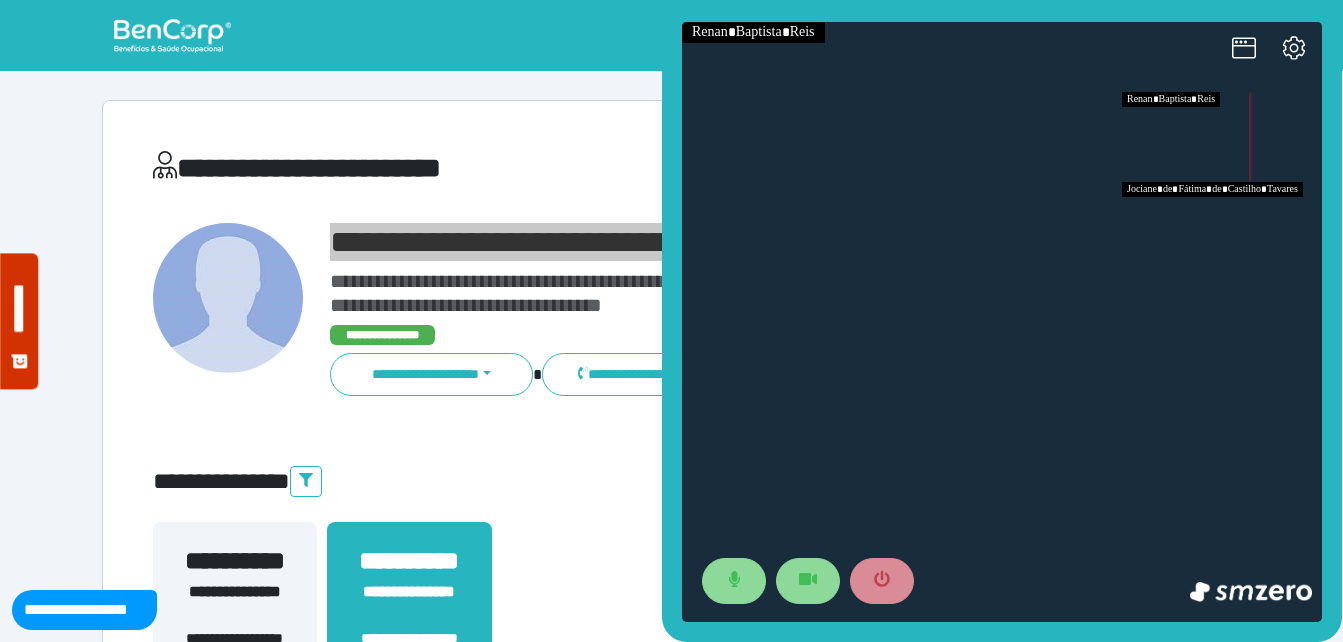 click at bounding box center [1222, 227] 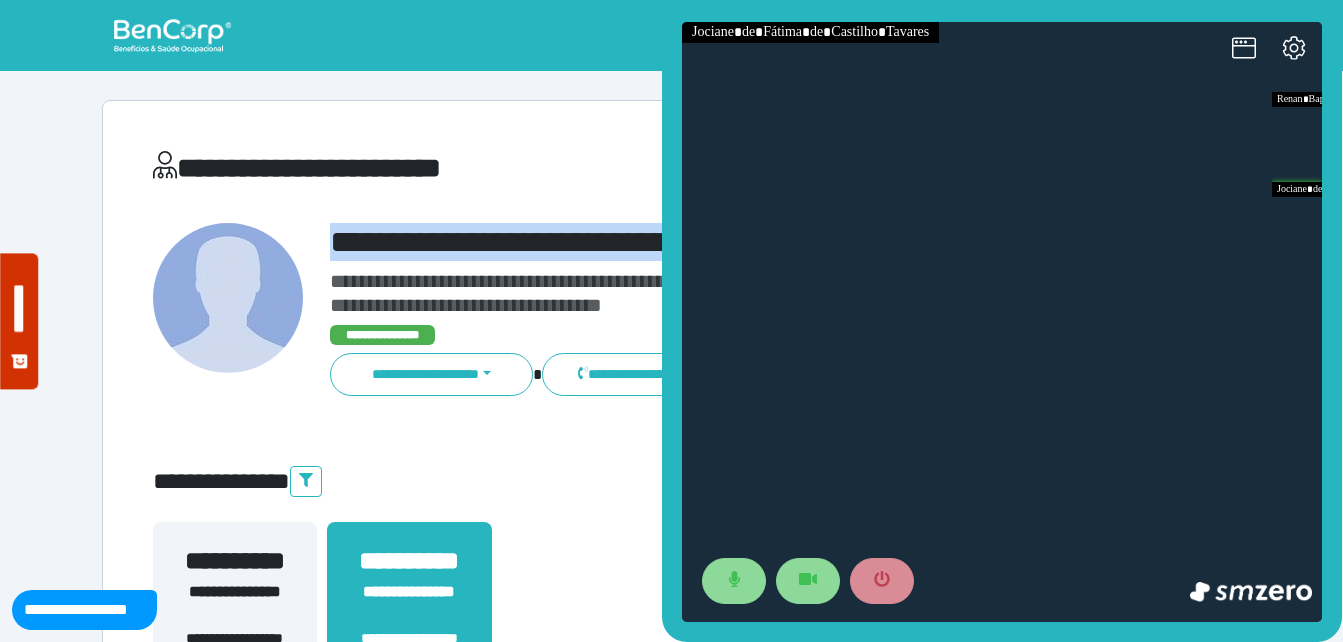 click on "**********" at bounding box center [716, 242] 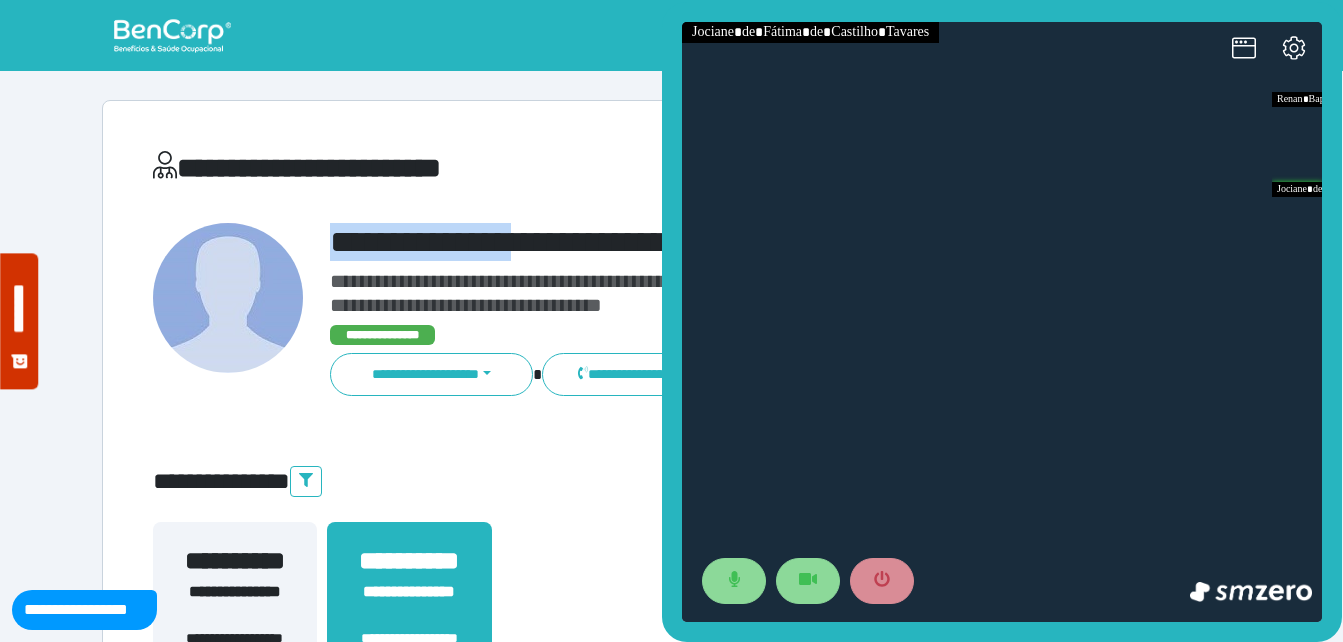 drag, startPoint x: 342, startPoint y: 229, endPoint x: 558, endPoint y: 210, distance: 216.83405 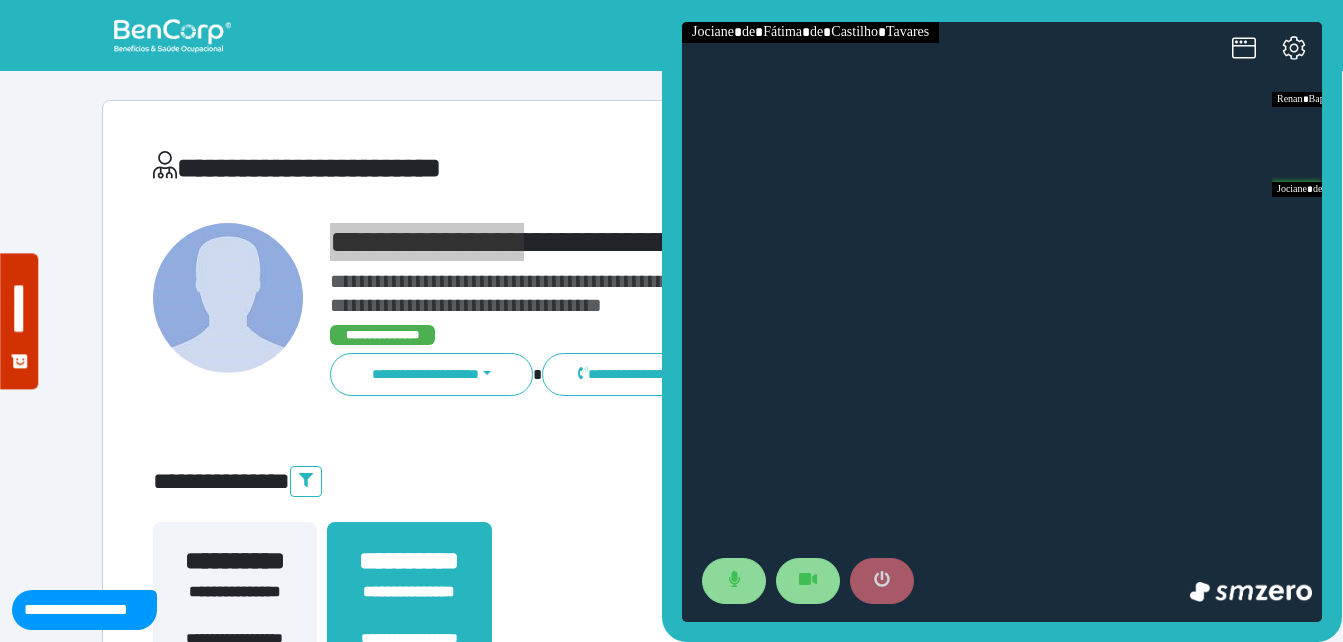 click 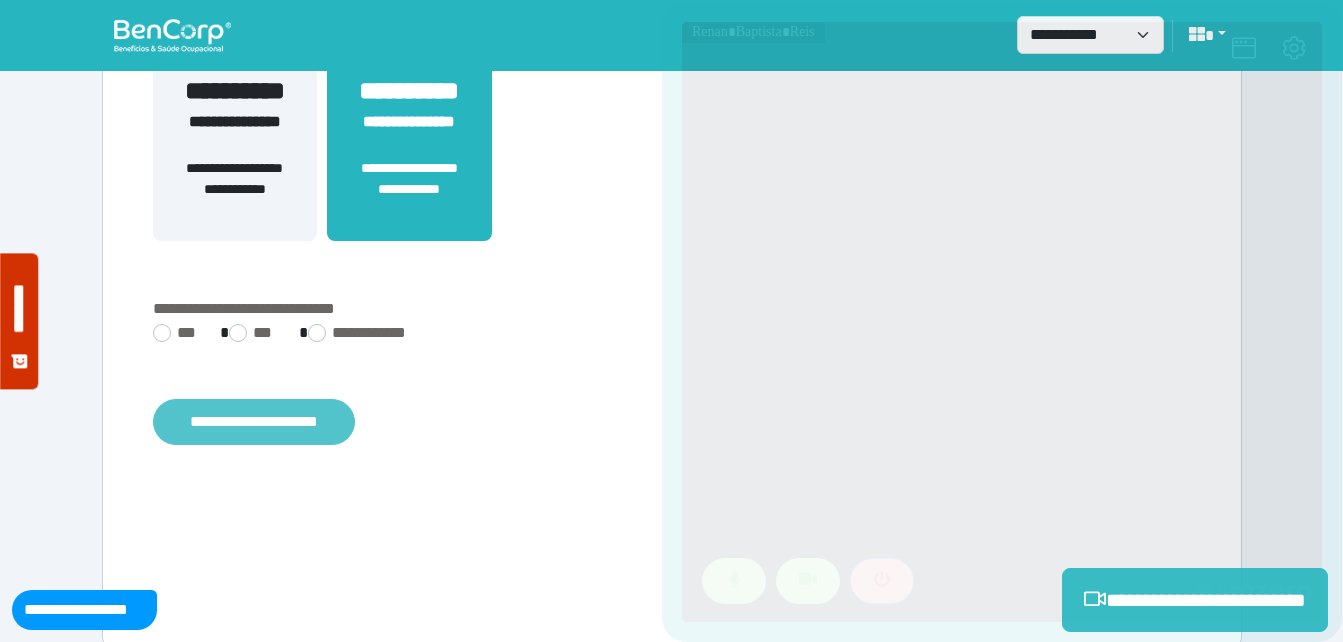scroll, scrollTop: 494, scrollLeft: 0, axis: vertical 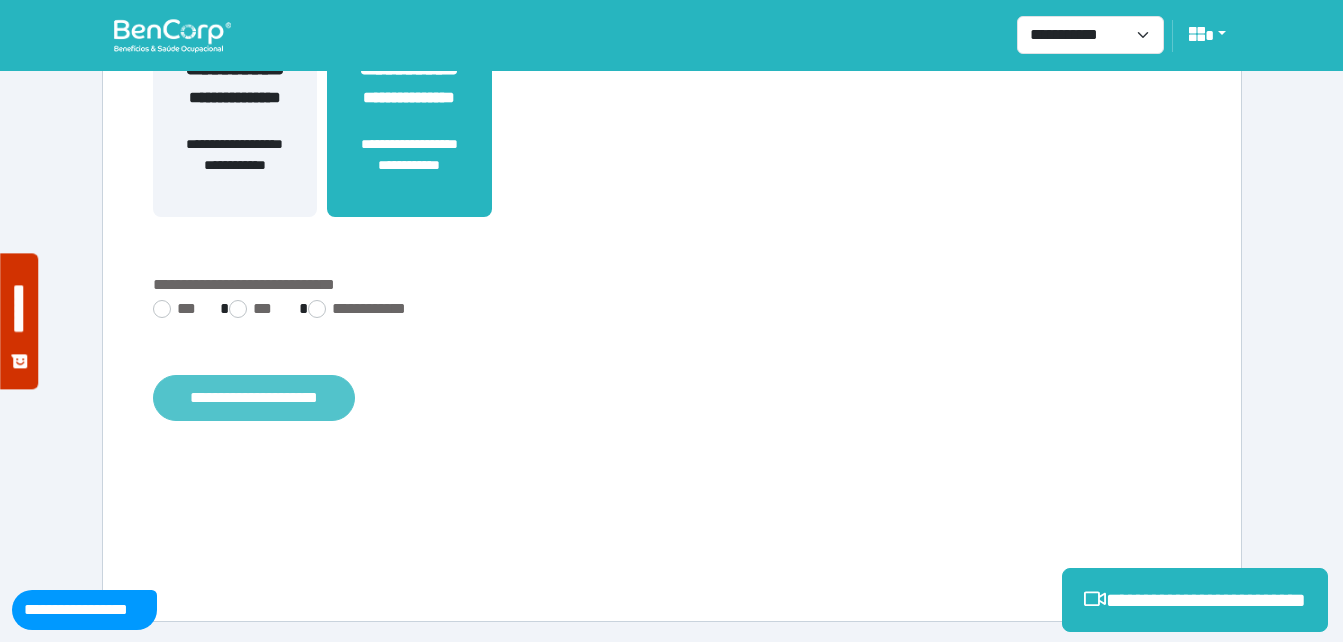 click on "**********" at bounding box center [254, 398] 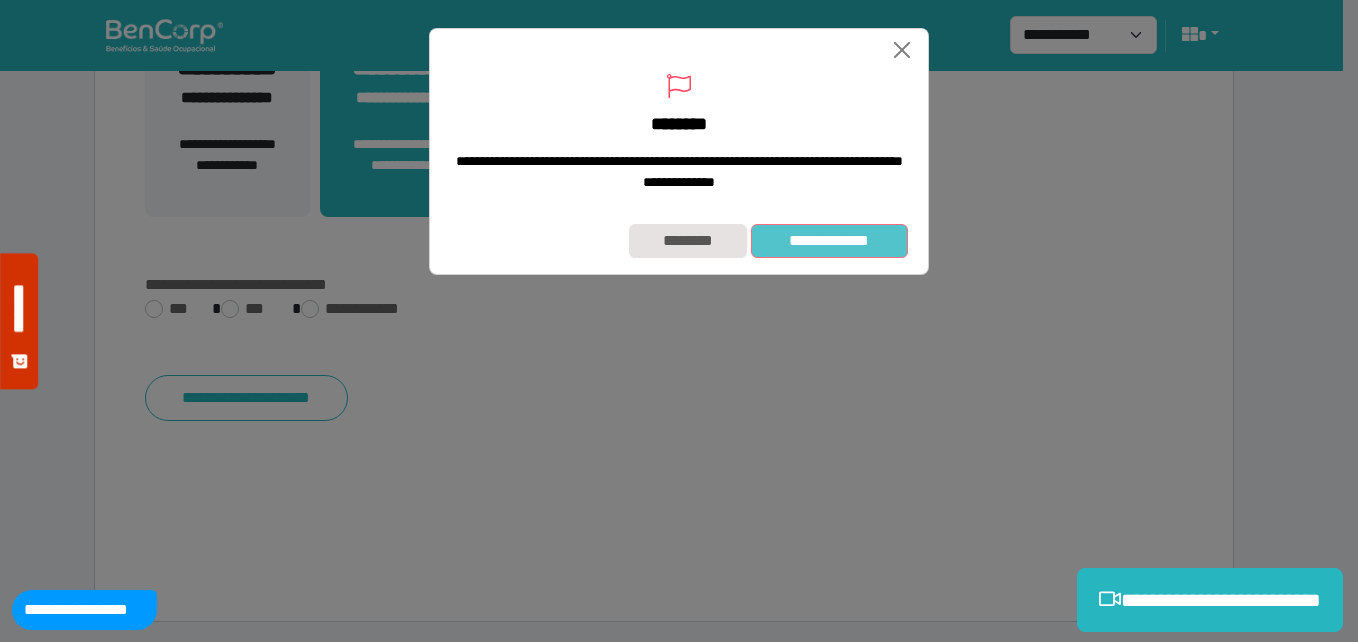 click on "**********" at bounding box center (829, 241) 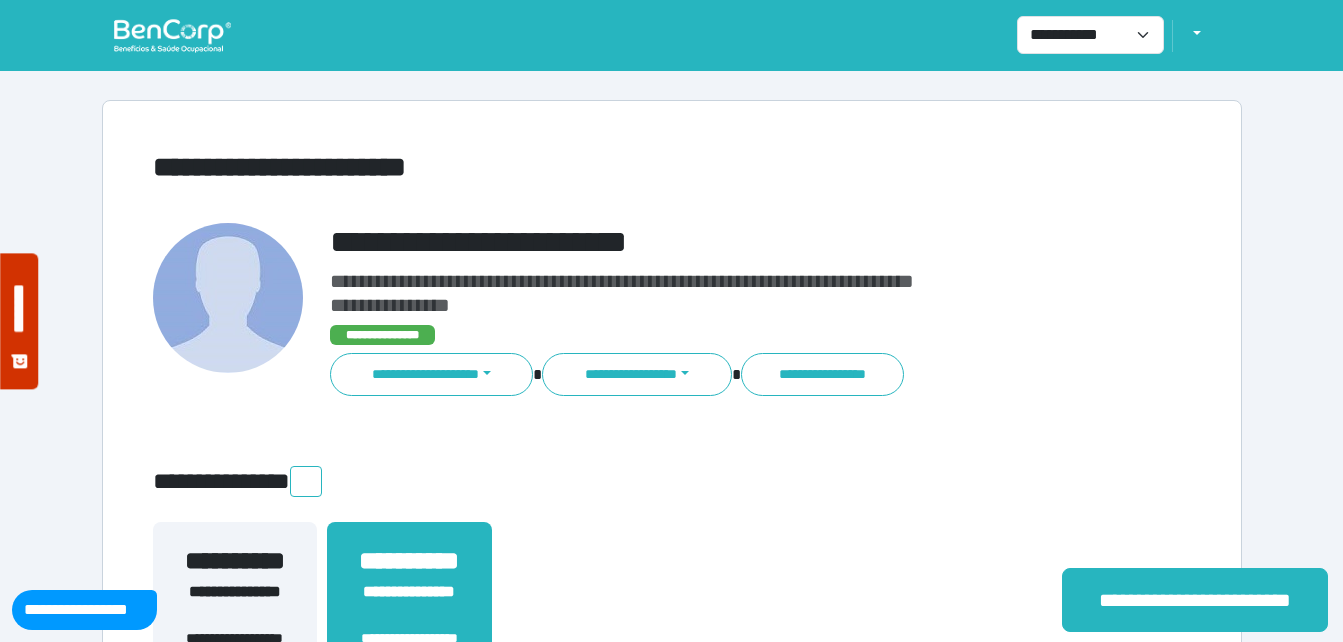 scroll, scrollTop: 0, scrollLeft: 0, axis: both 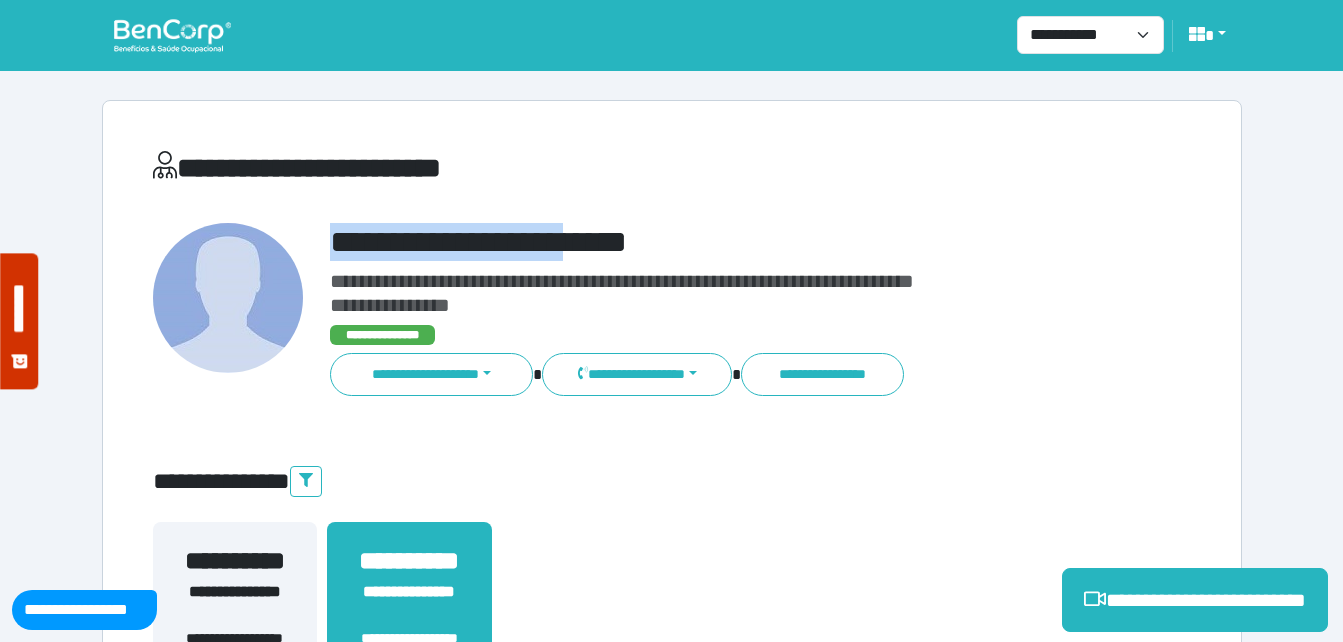 drag, startPoint x: 317, startPoint y: 236, endPoint x: 686, endPoint y: 262, distance: 369.91486 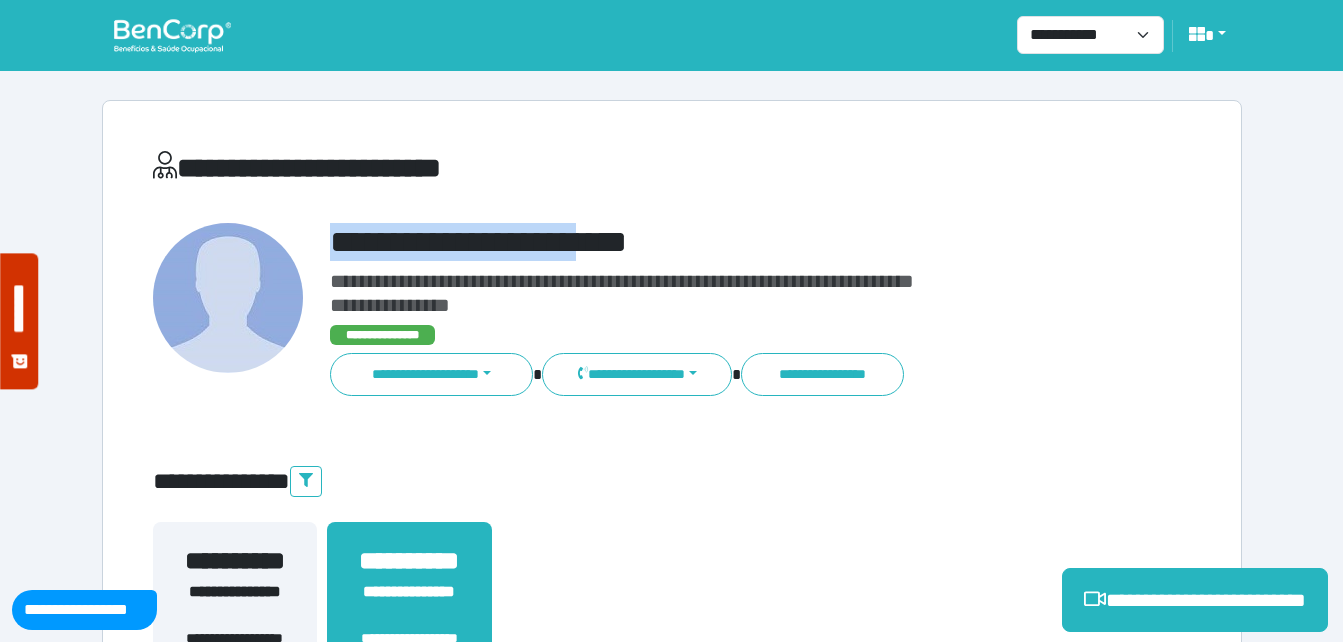copy on "**********" 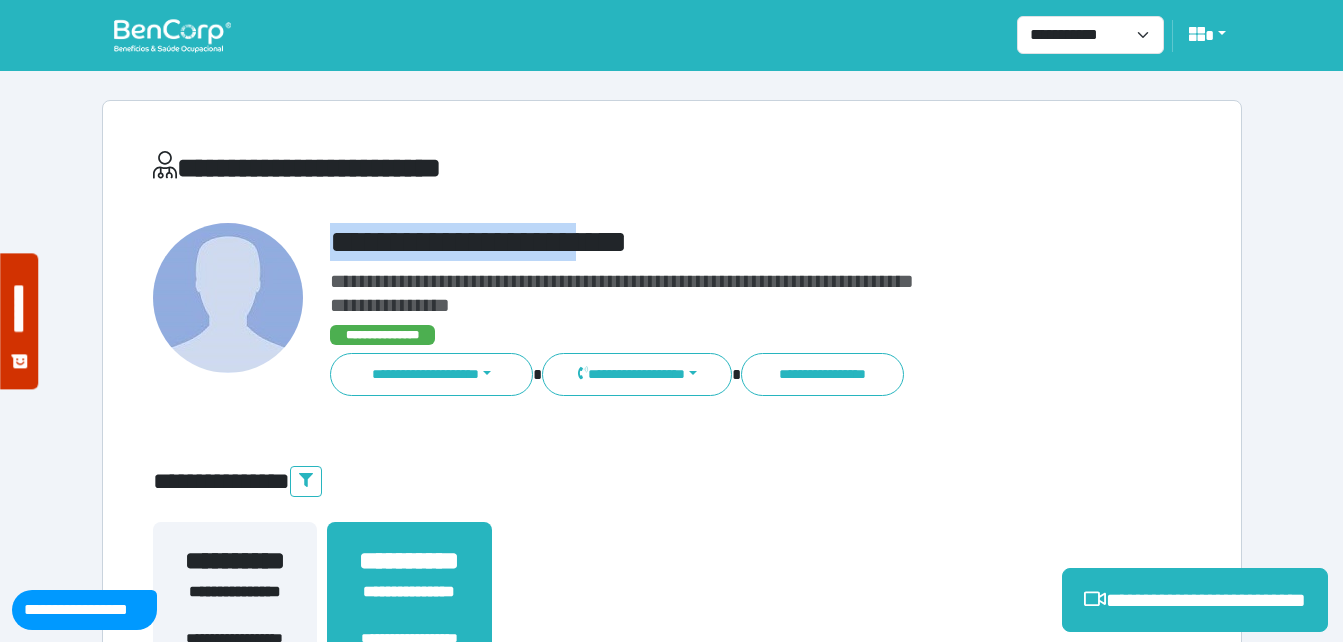 drag, startPoint x: 1174, startPoint y: 612, endPoint x: 1028, endPoint y: 614, distance: 146.0137 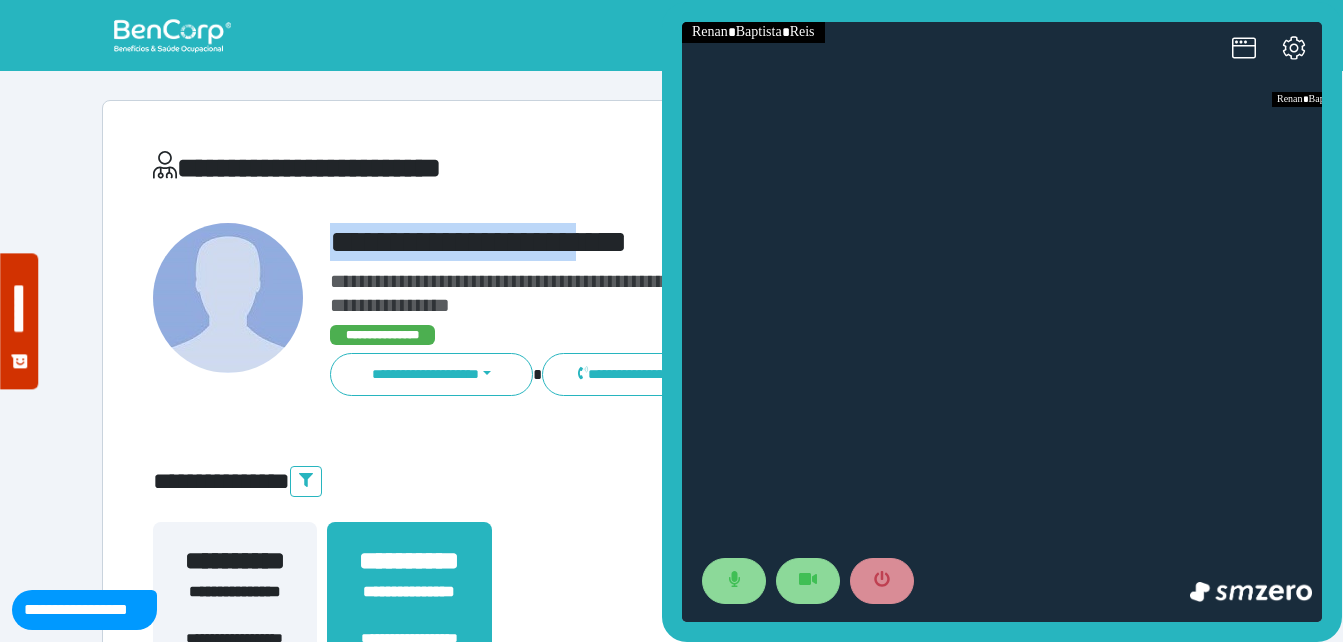 scroll, scrollTop: 0, scrollLeft: 0, axis: both 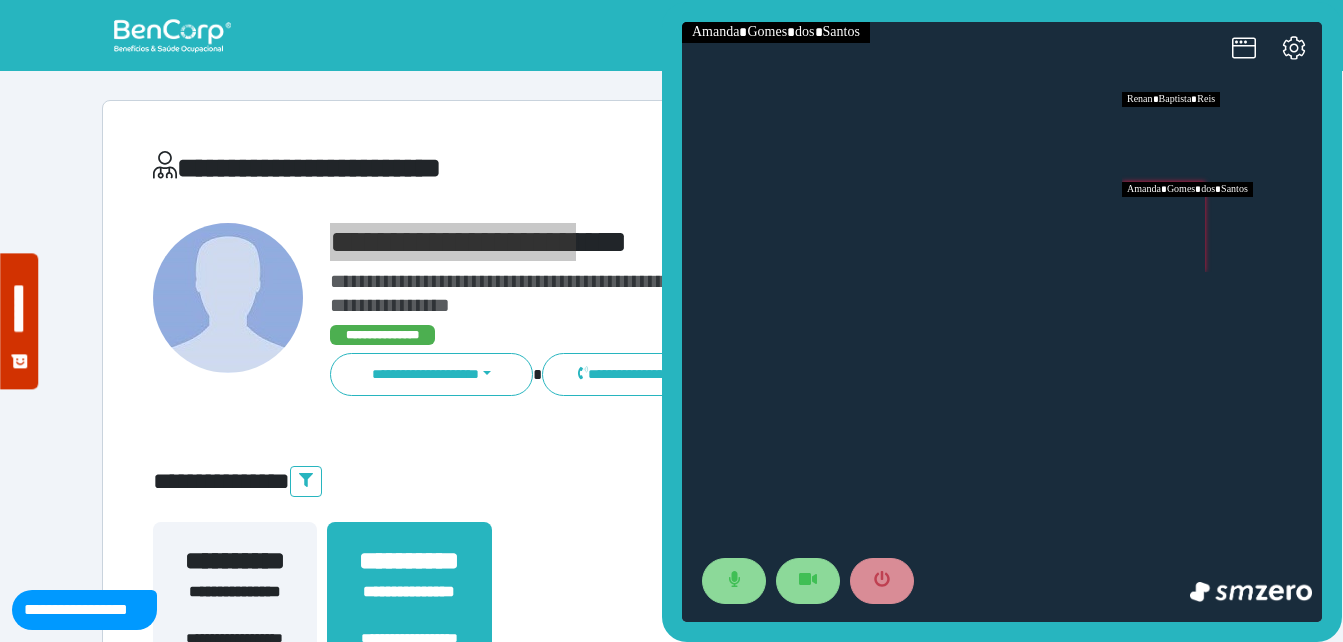 click at bounding box center (1222, 227) 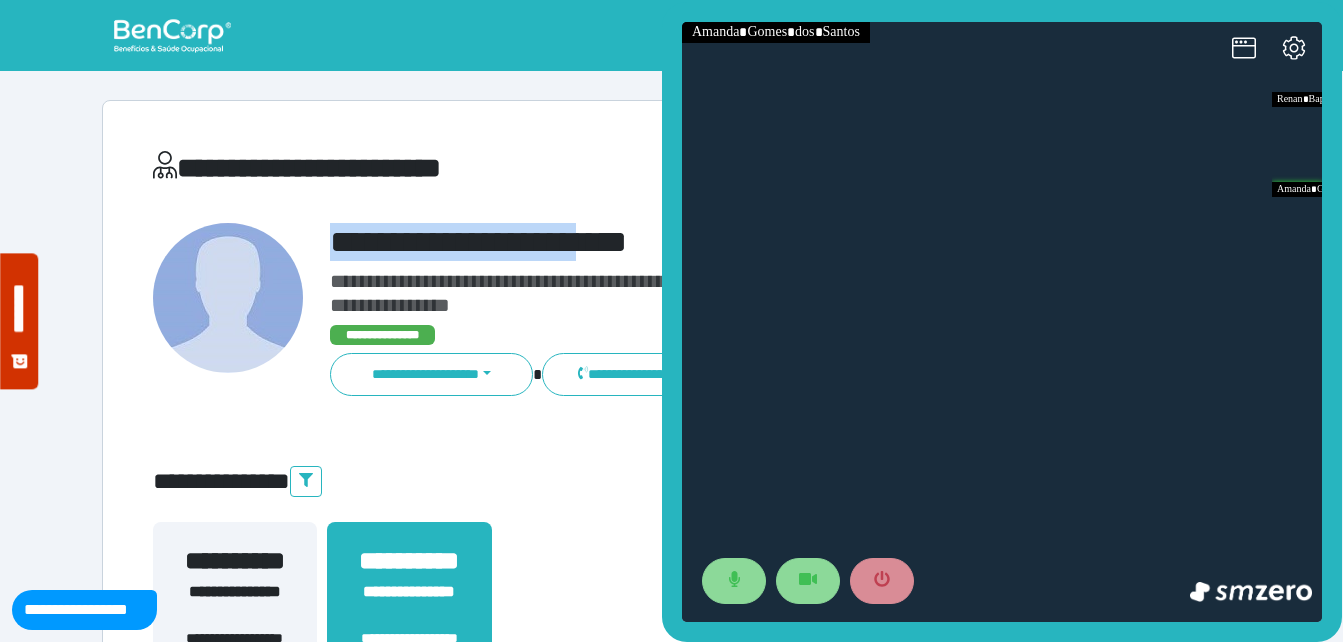click on "**********" at bounding box center [716, 242] 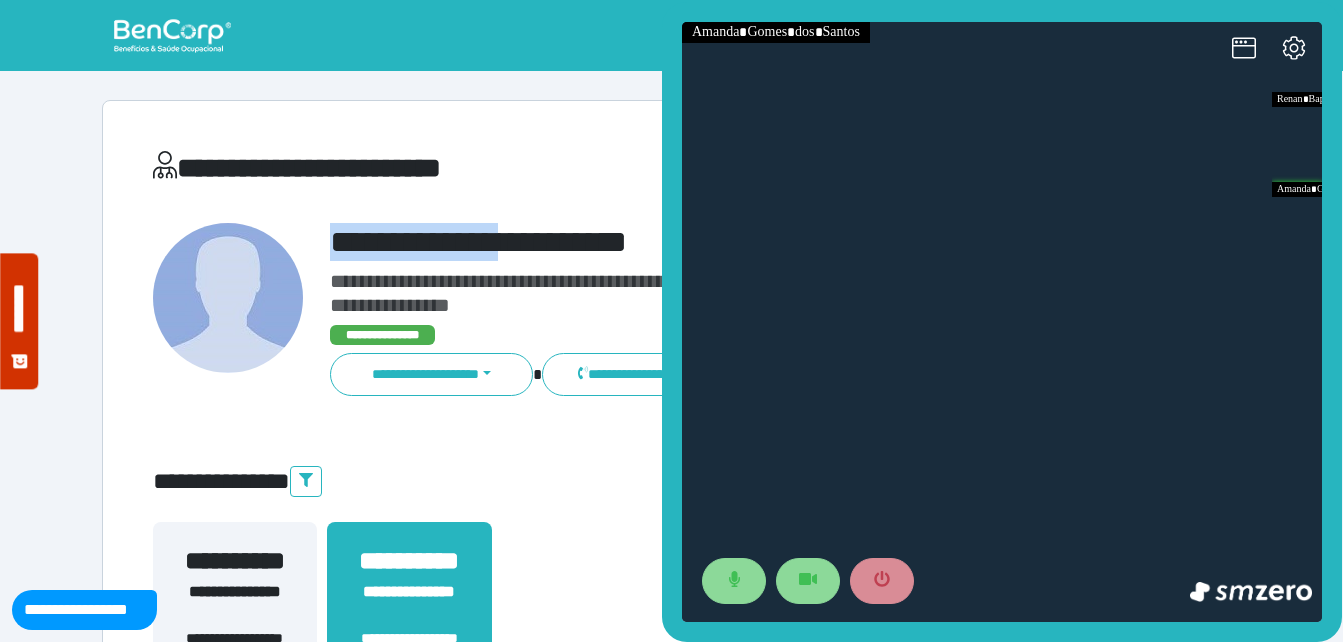 drag, startPoint x: 324, startPoint y: 233, endPoint x: 578, endPoint y: 224, distance: 254.1594 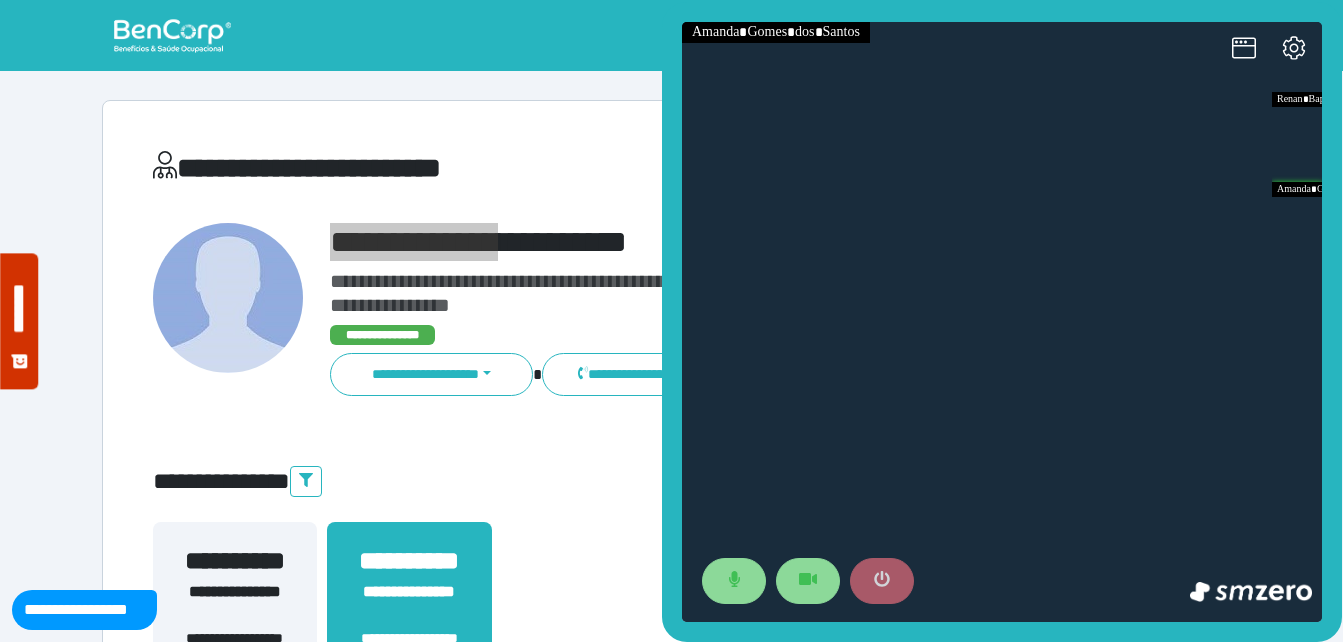 click at bounding box center (882, 581) 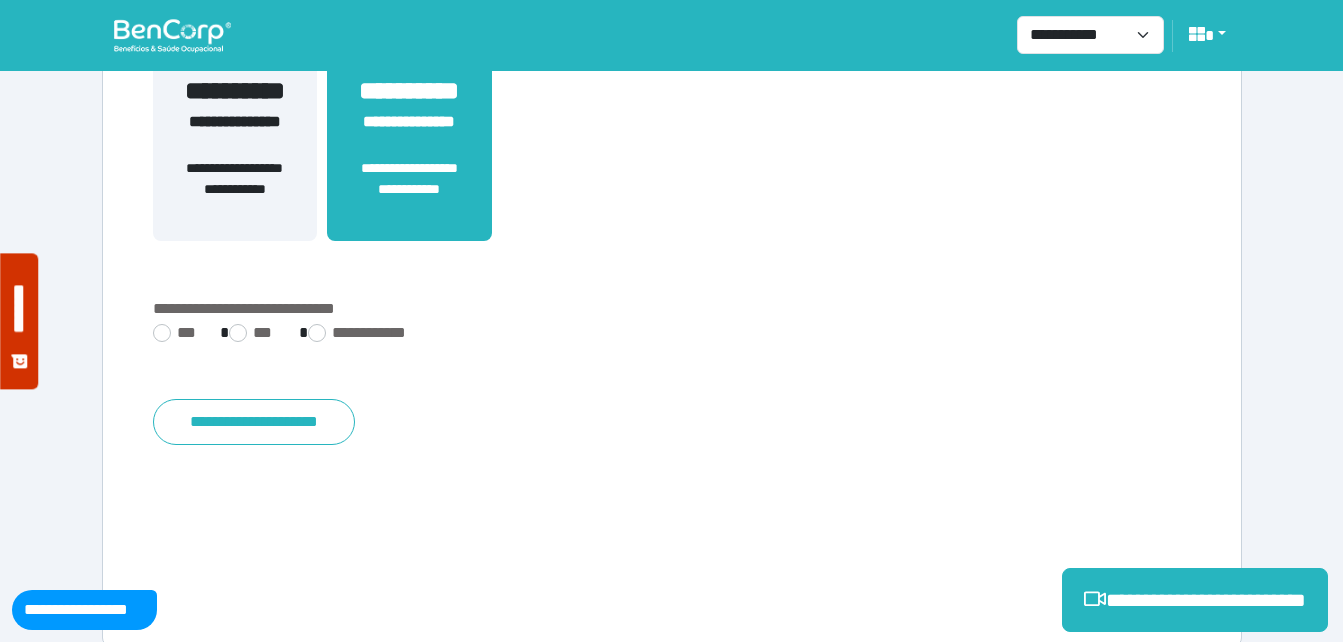 scroll, scrollTop: 494, scrollLeft: 0, axis: vertical 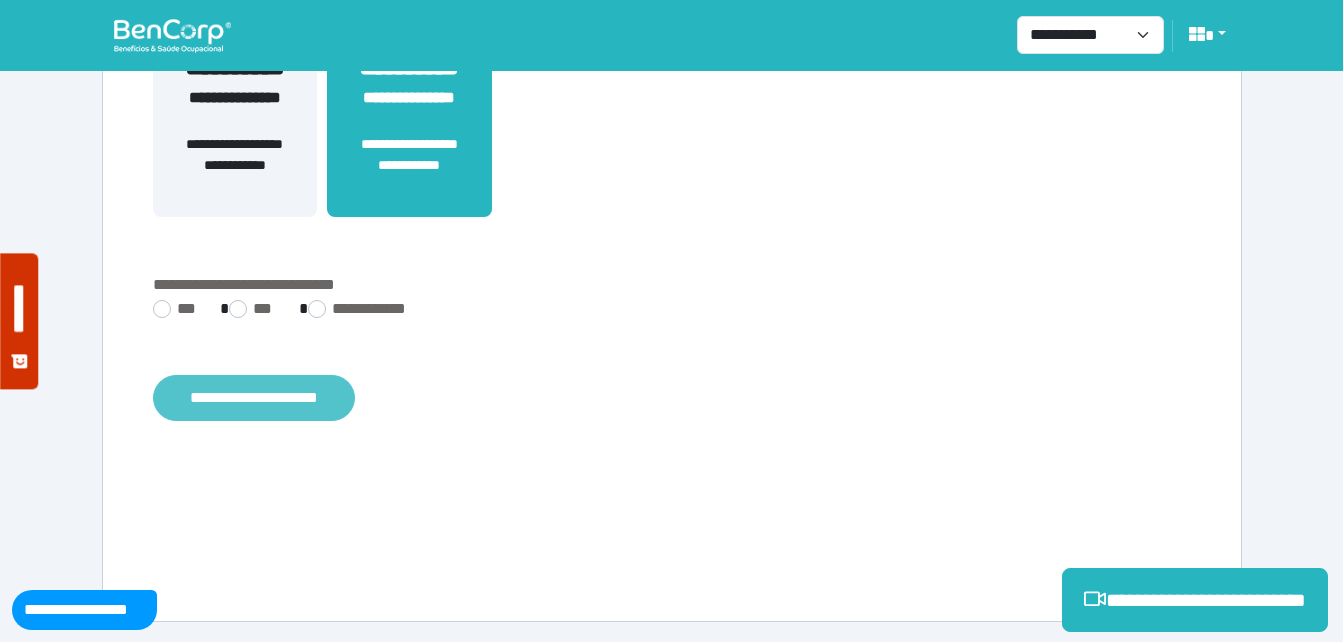 click on "**********" at bounding box center (672, 114) 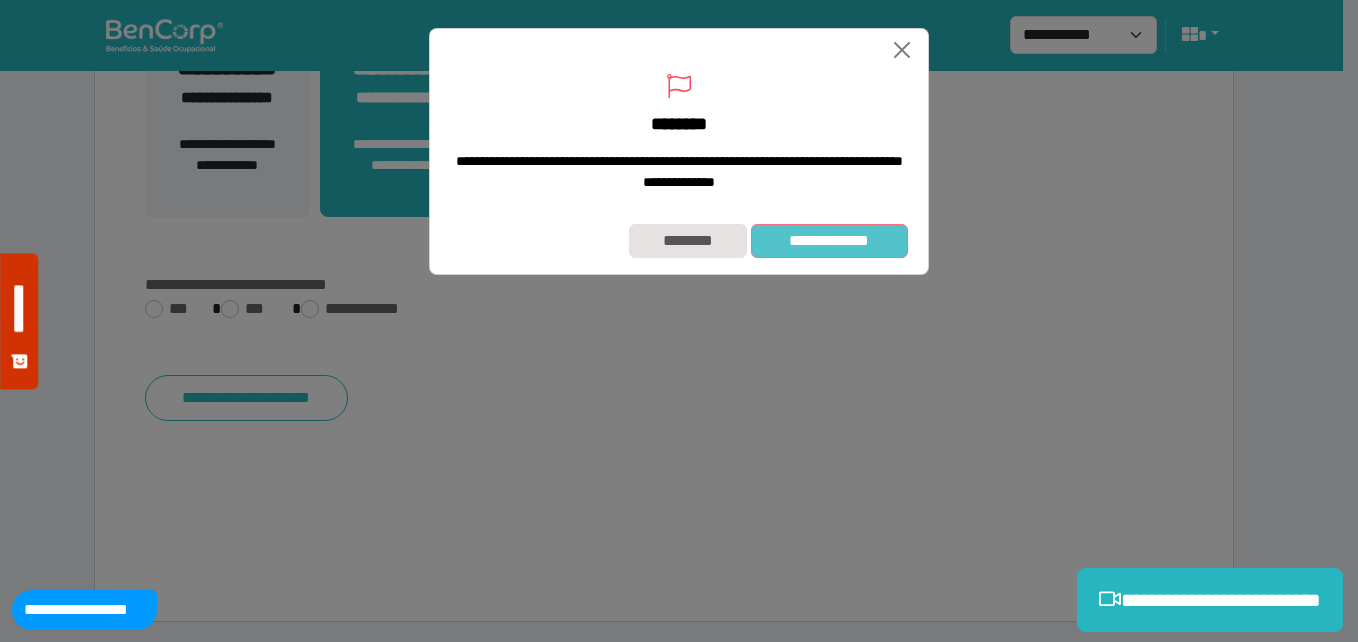 click on "**********" at bounding box center (829, 241) 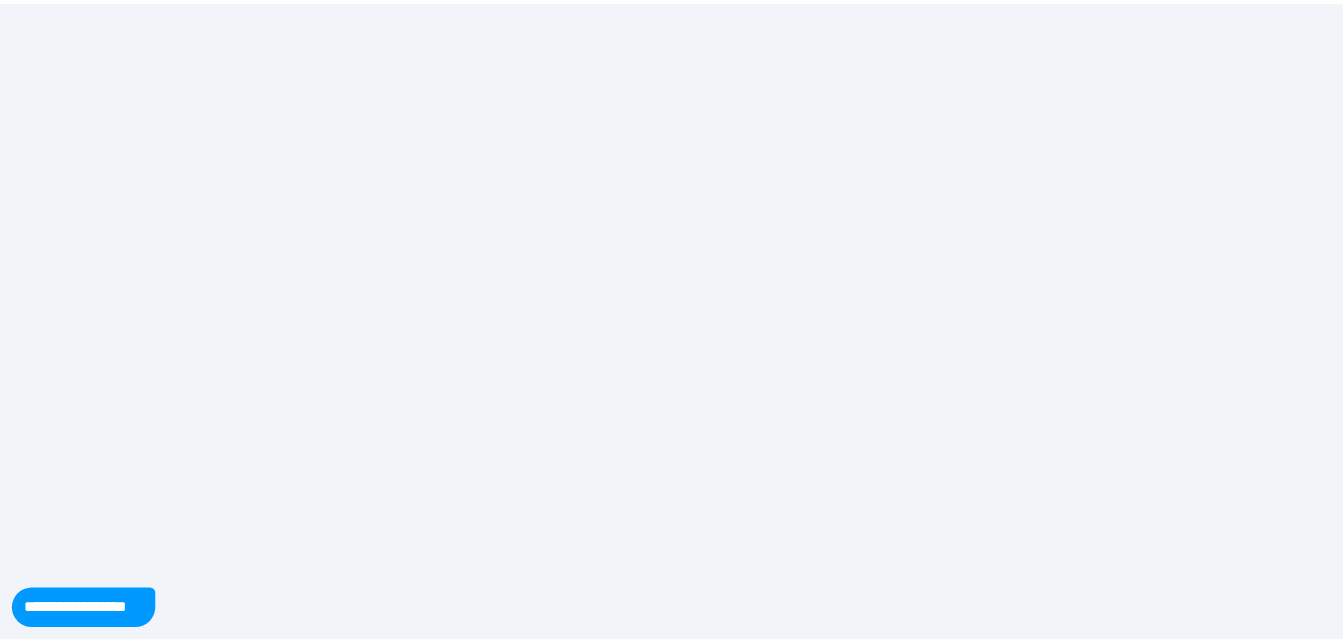 scroll, scrollTop: 0, scrollLeft: 0, axis: both 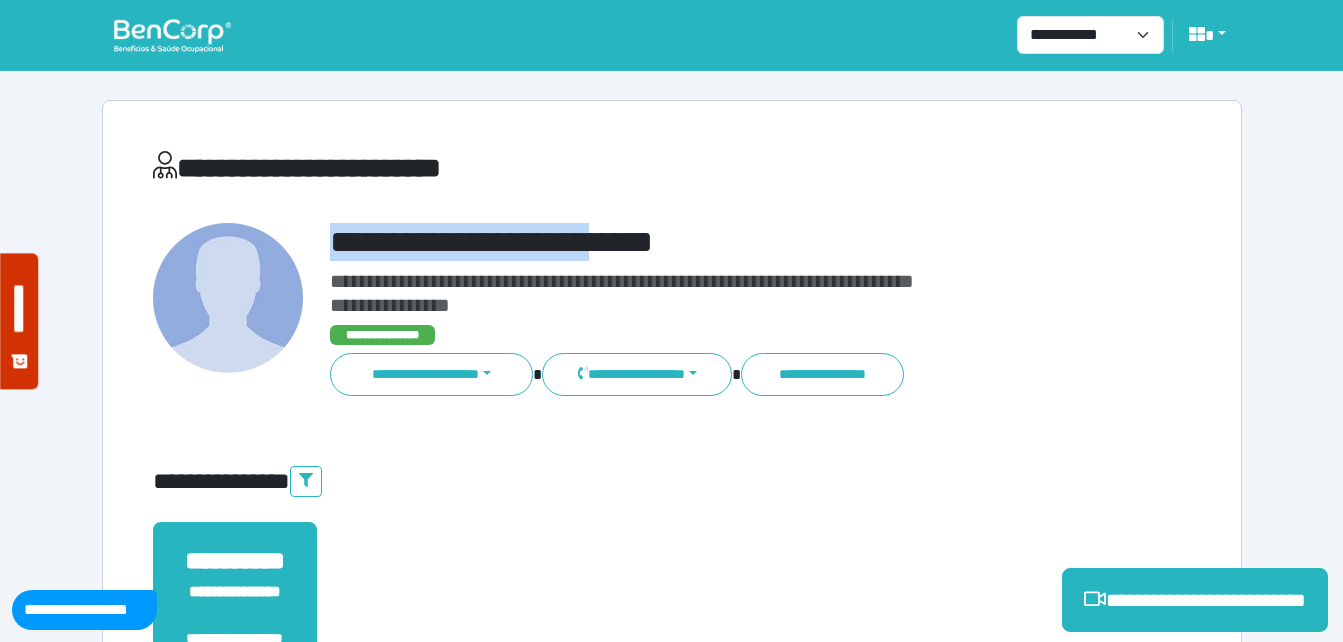 drag, startPoint x: 327, startPoint y: 231, endPoint x: 691, endPoint y: 212, distance: 364.49554 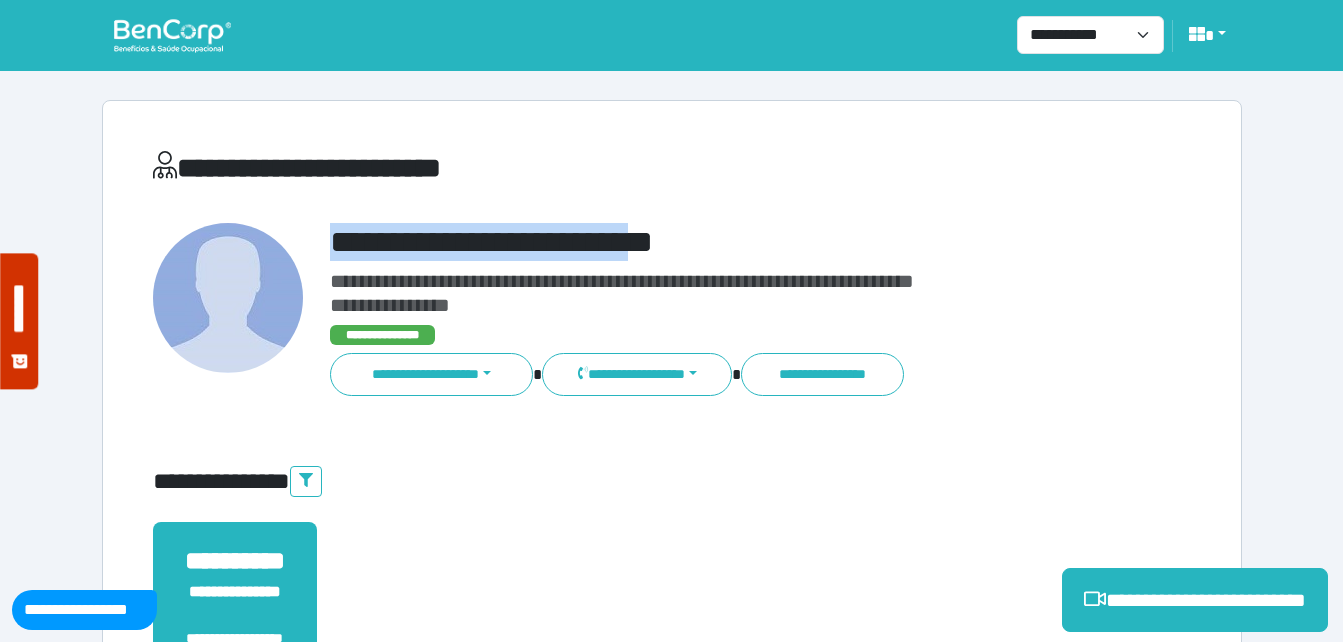 copy on "**********" 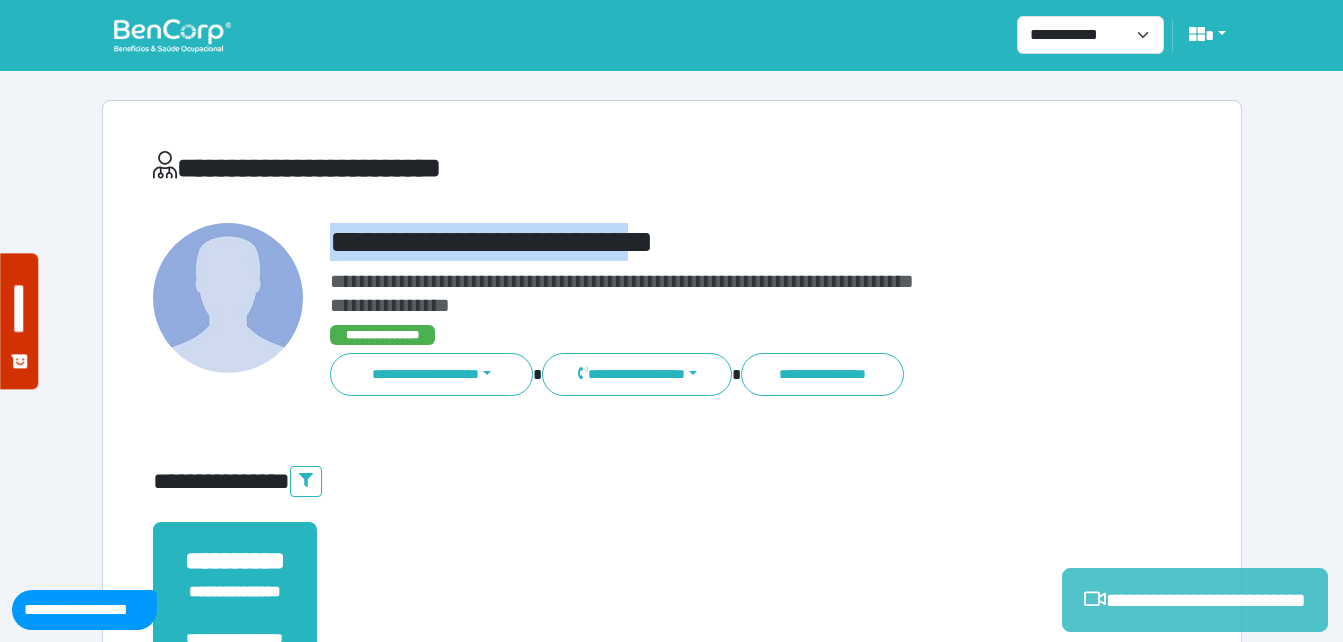 click on "**********" at bounding box center [1195, 600] 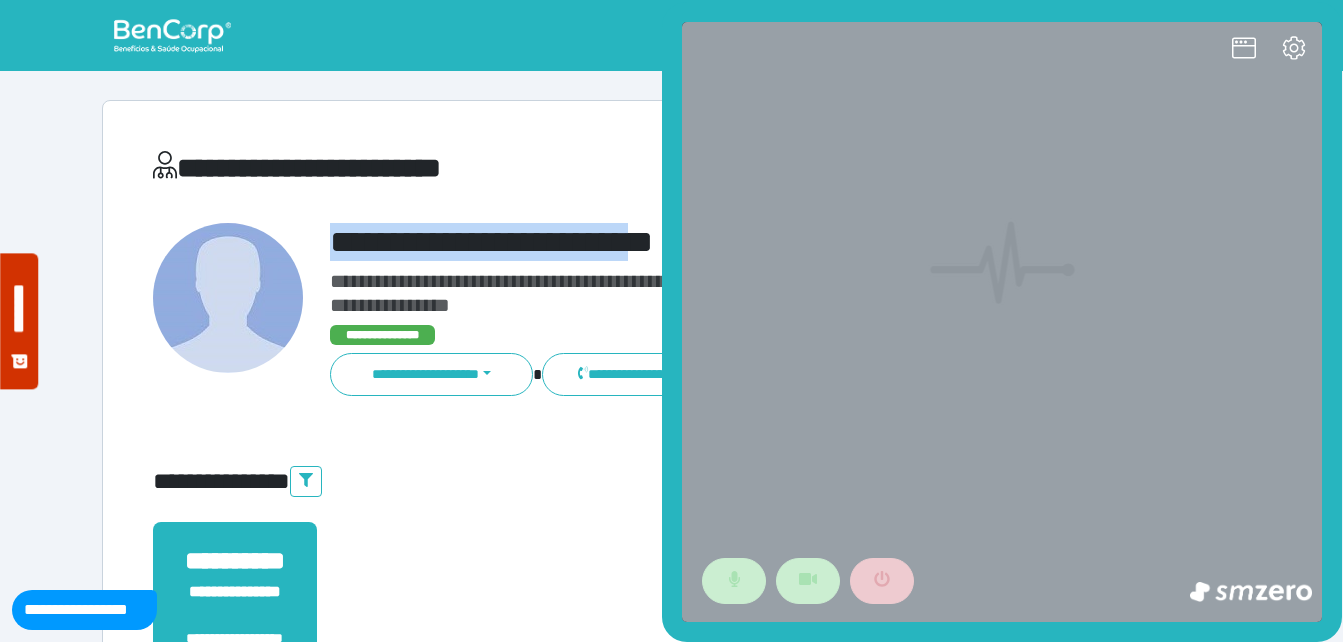 scroll, scrollTop: 0, scrollLeft: 0, axis: both 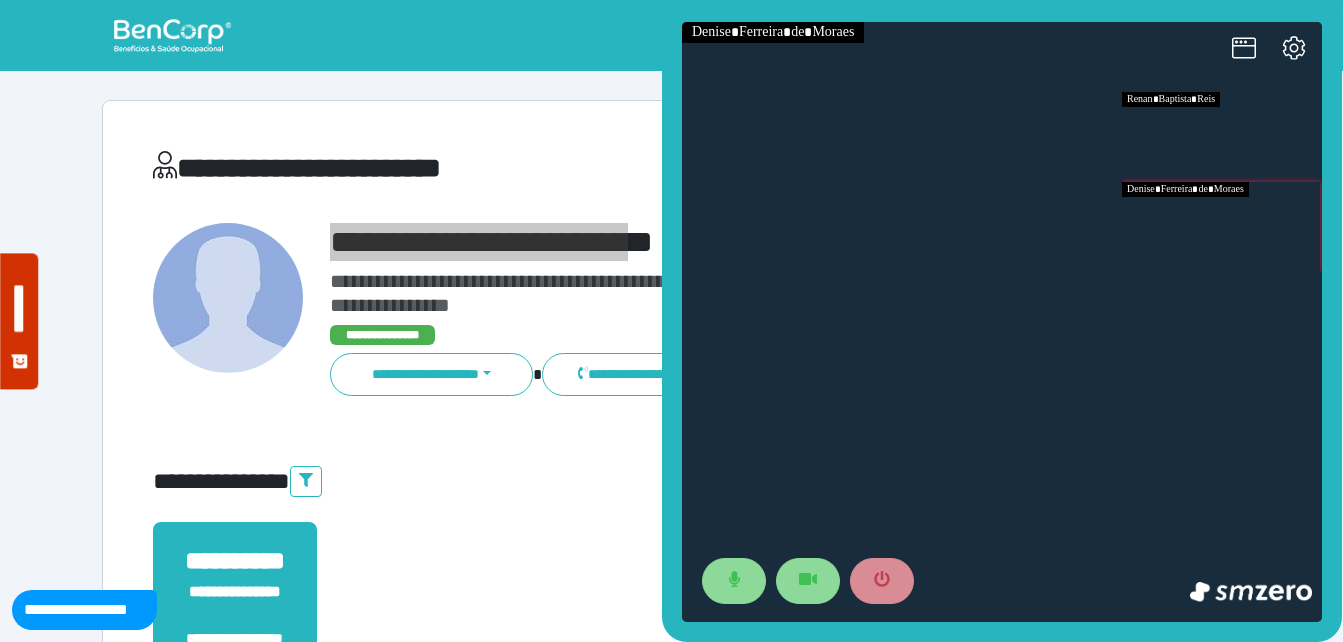 click at bounding box center (1222, 227) 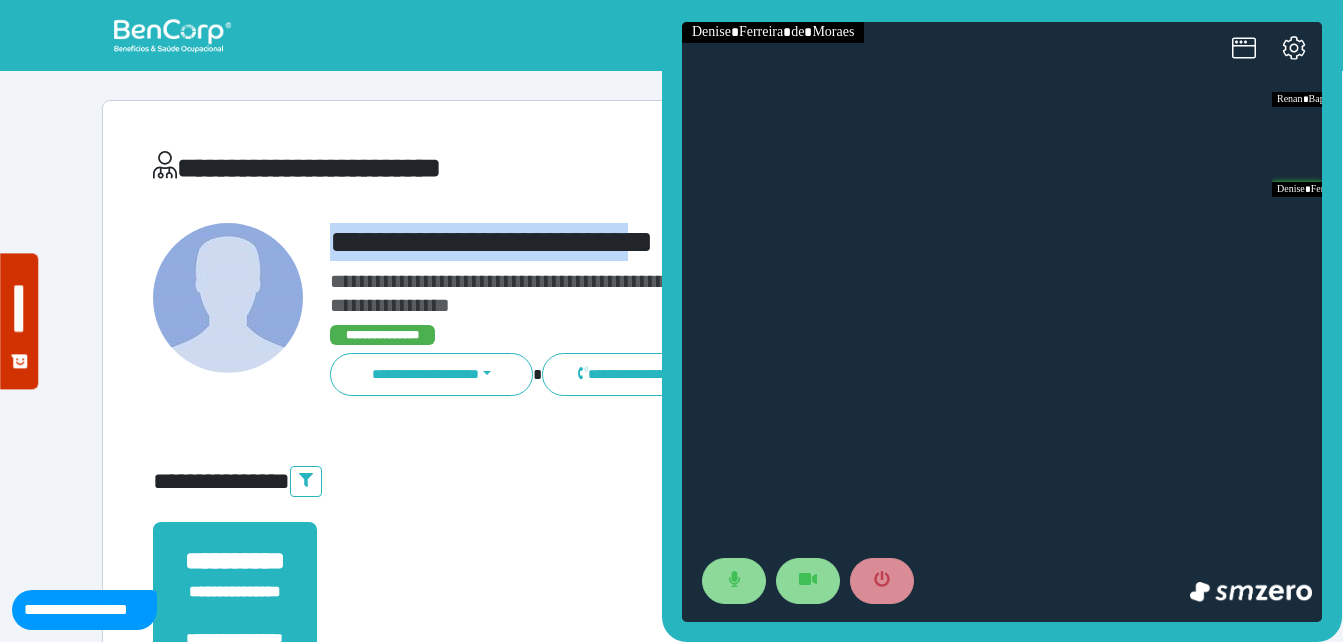 click on "**********" at bounding box center (716, 242) 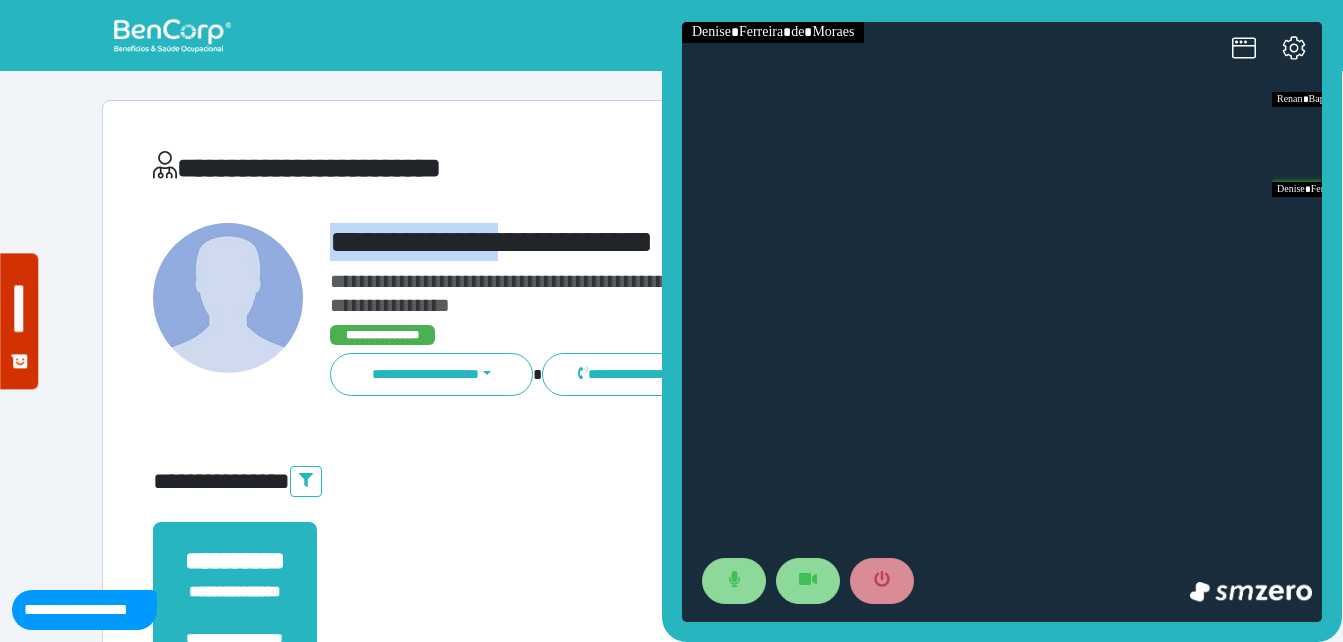 drag, startPoint x: 308, startPoint y: 226, endPoint x: 560, endPoint y: 231, distance: 252.04959 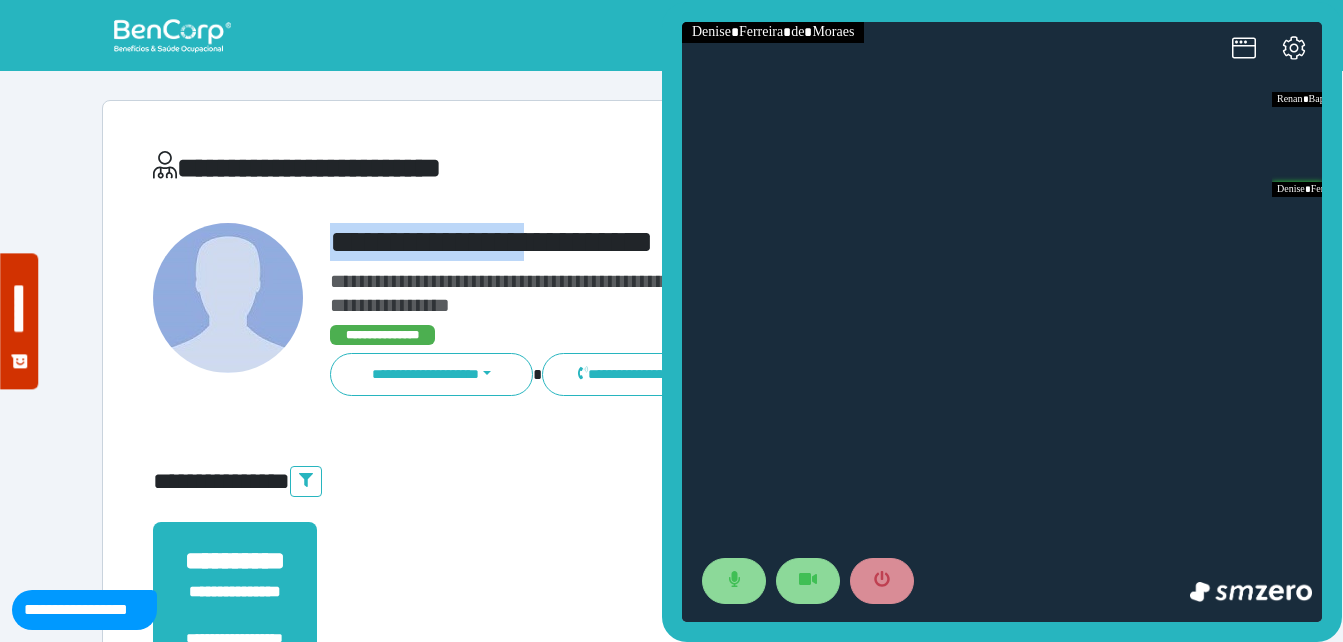 copy on "**********" 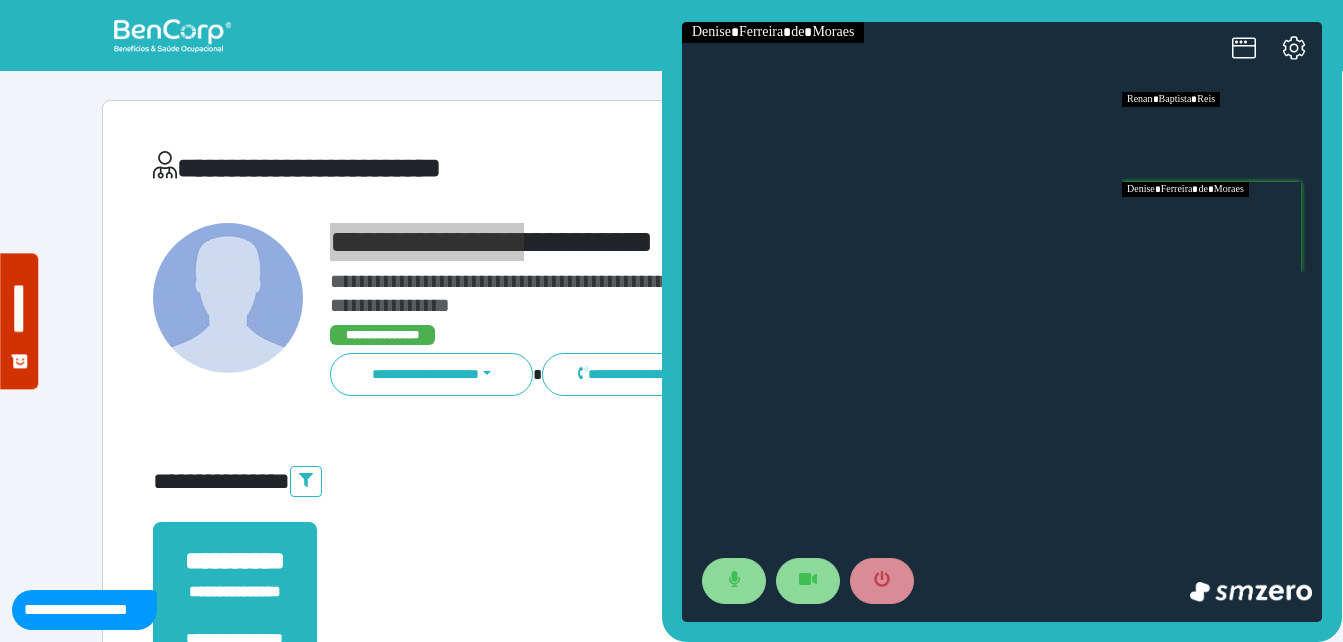click at bounding box center (1222, 137) 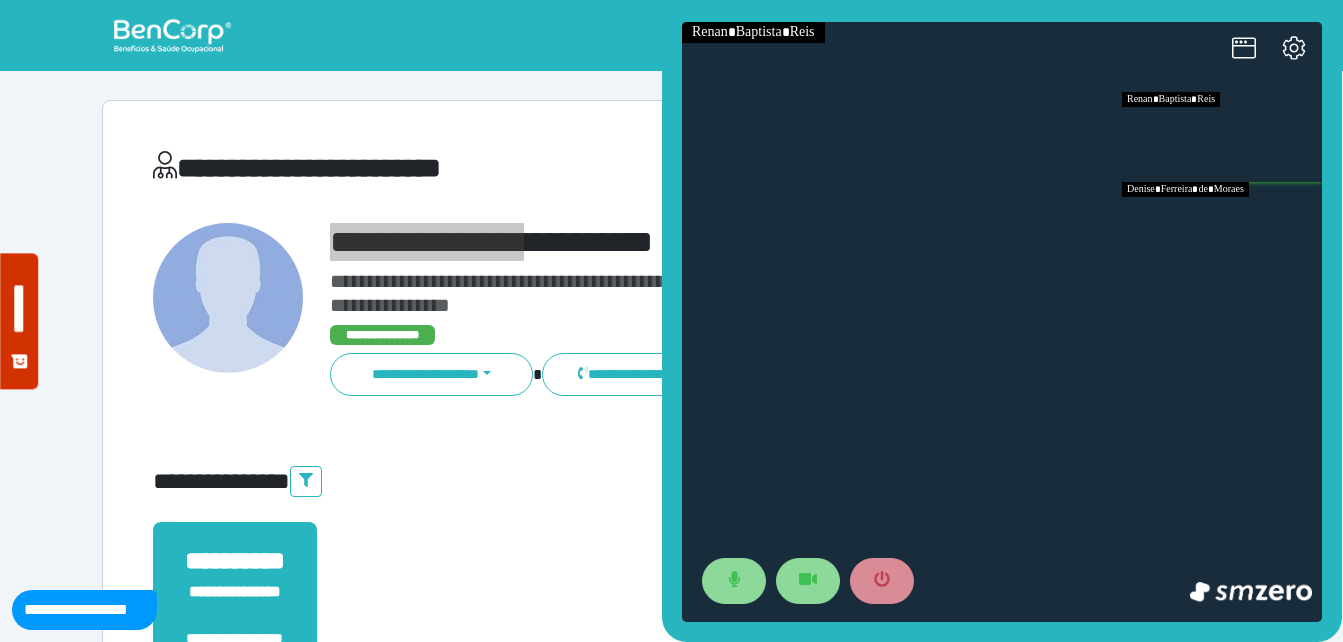 click at bounding box center [1222, 227] 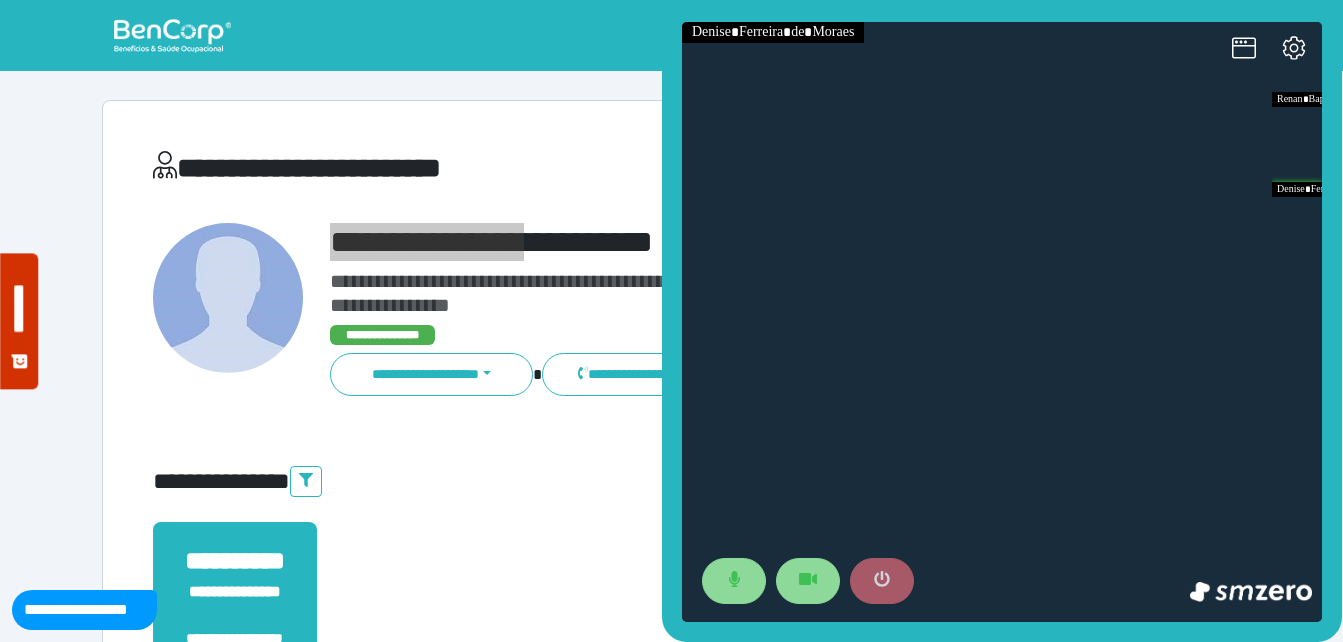 click at bounding box center [882, 581] 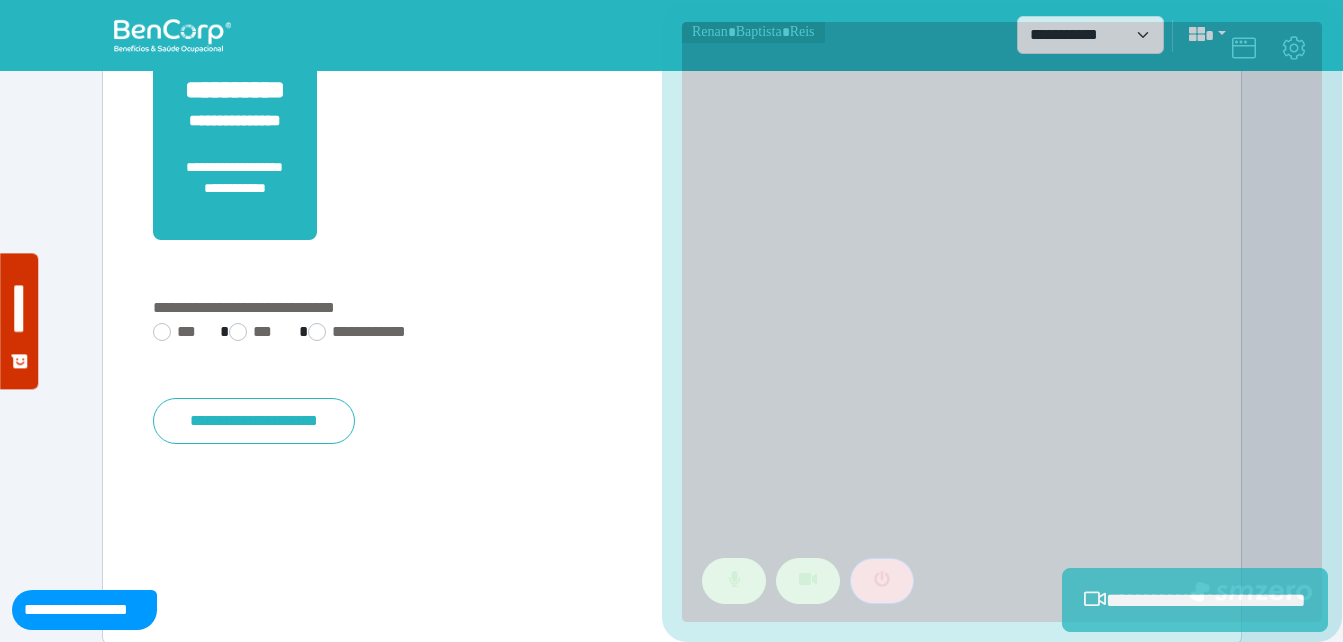 scroll, scrollTop: 494, scrollLeft: 0, axis: vertical 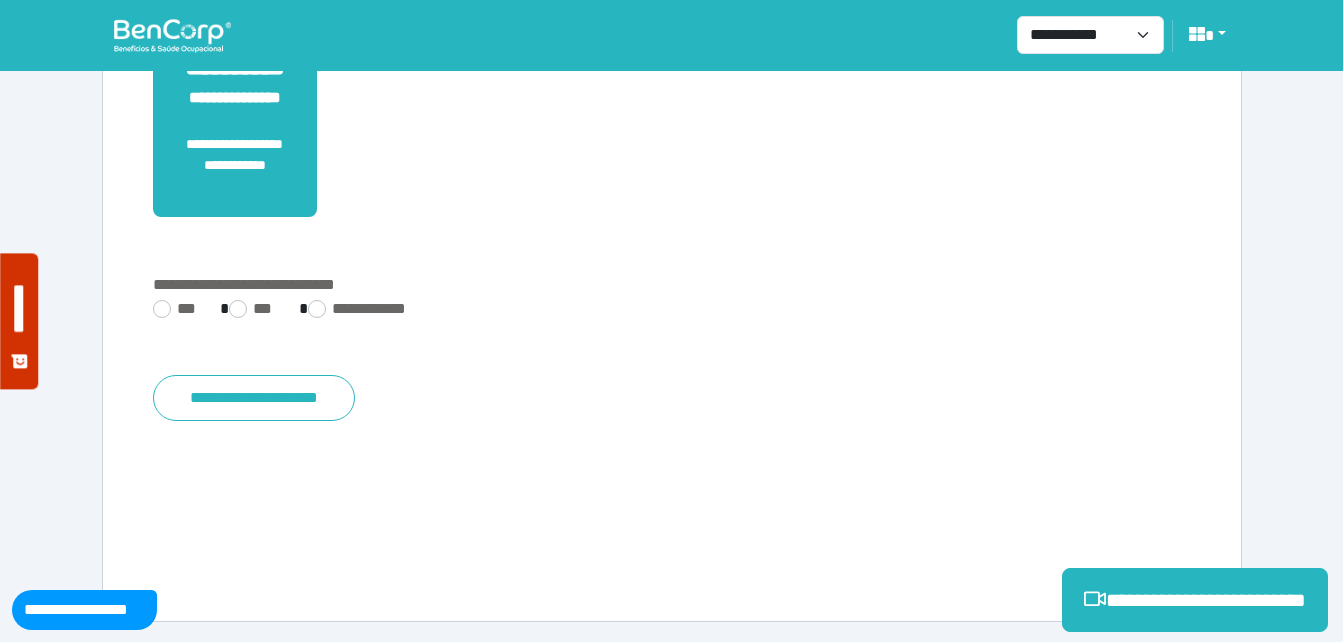 click on "**********" at bounding box center (672, 311) 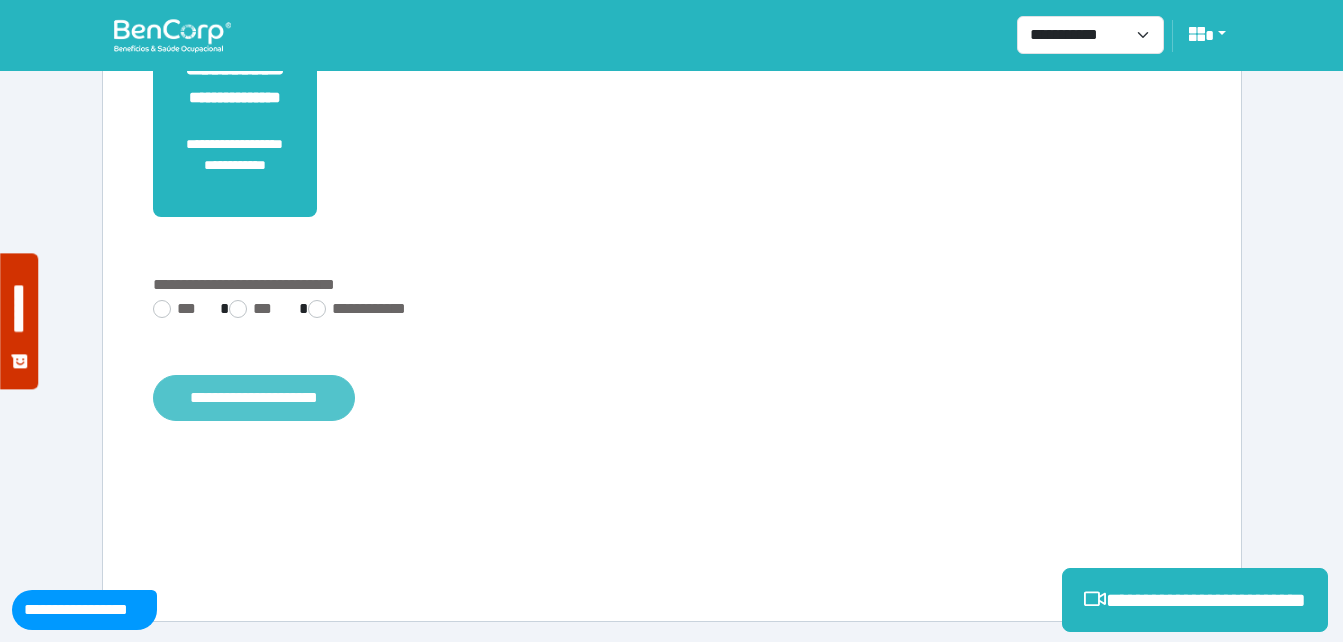 click on "**********" at bounding box center [254, 398] 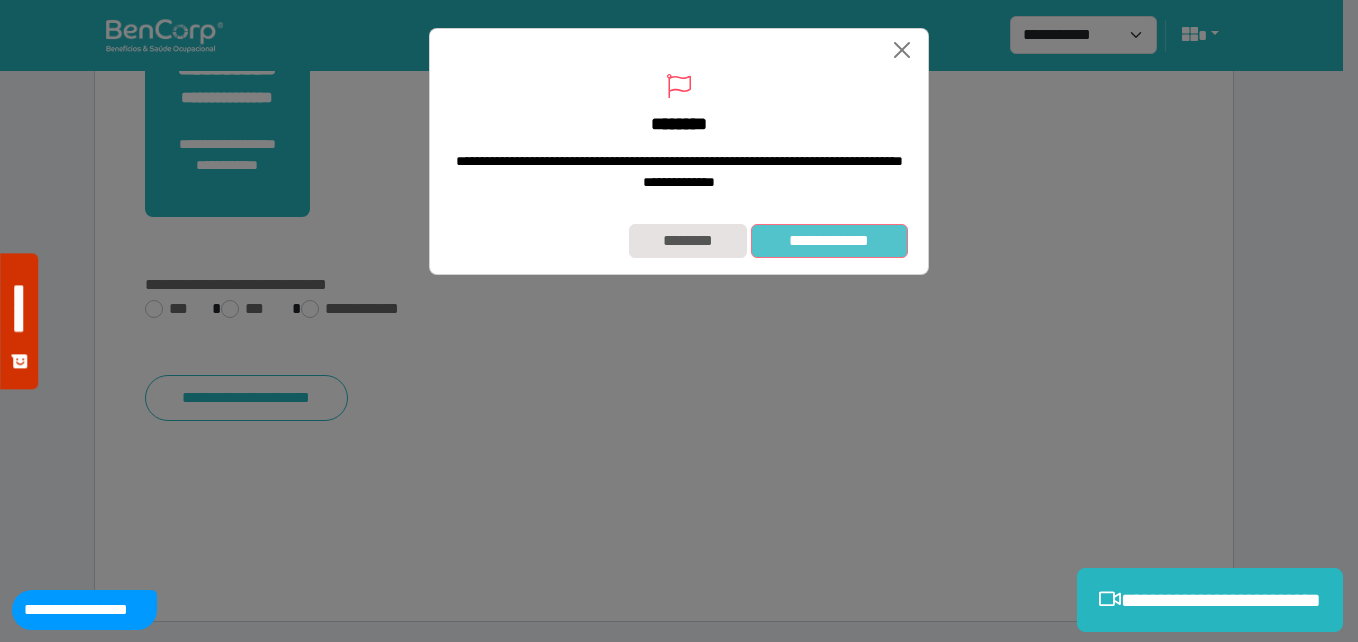 click on "**********" at bounding box center (829, 241) 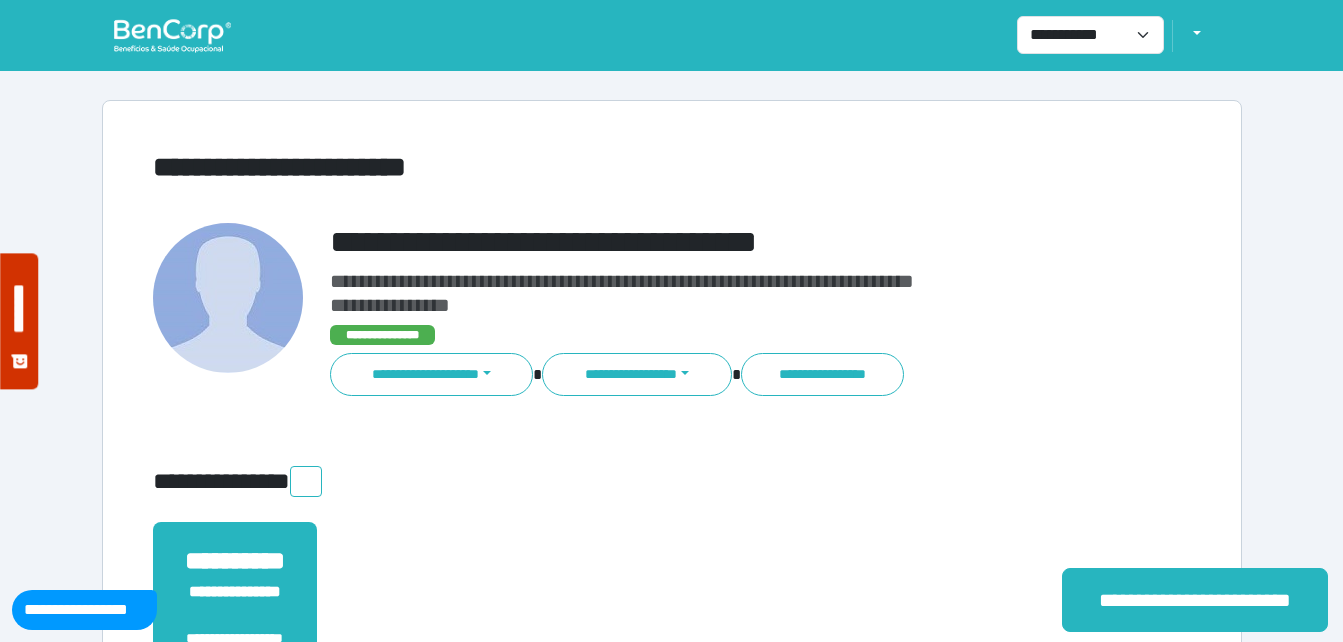 scroll, scrollTop: 0, scrollLeft: 0, axis: both 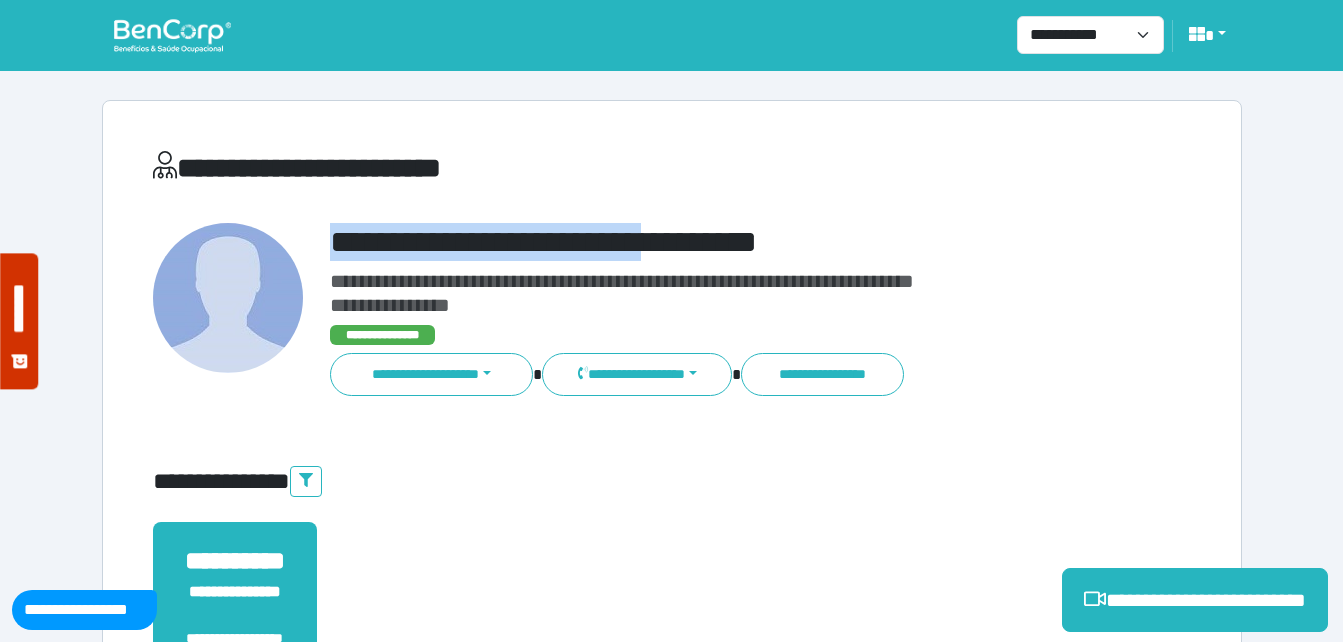 drag, startPoint x: 320, startPoint y: 238, endPoint x: 750, endPoint y: 223, distance: 430.26154 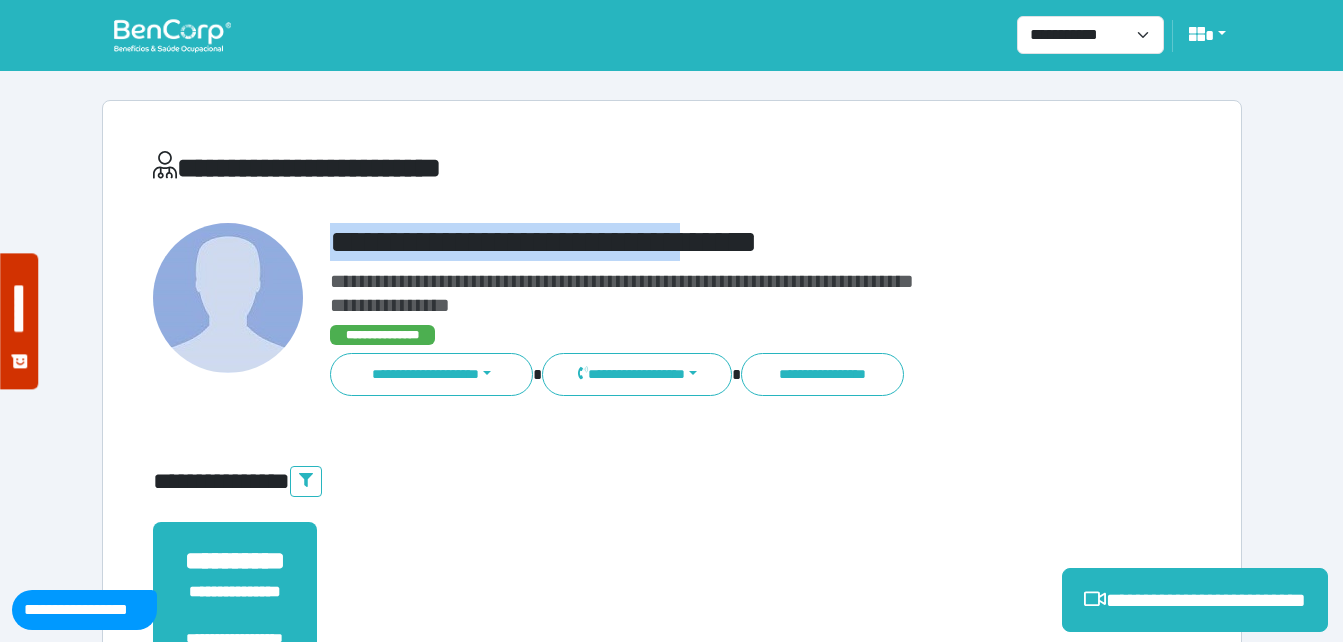 copy on "**********" 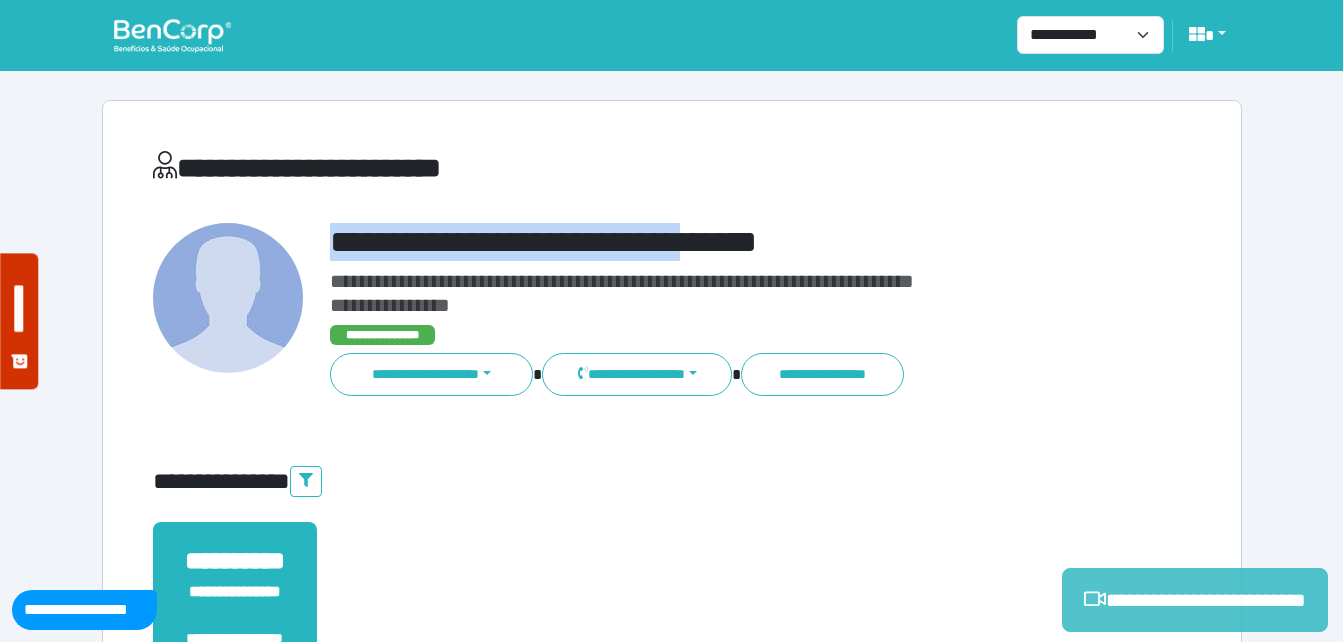 click on "**********" at bounding box center (1195, 600) 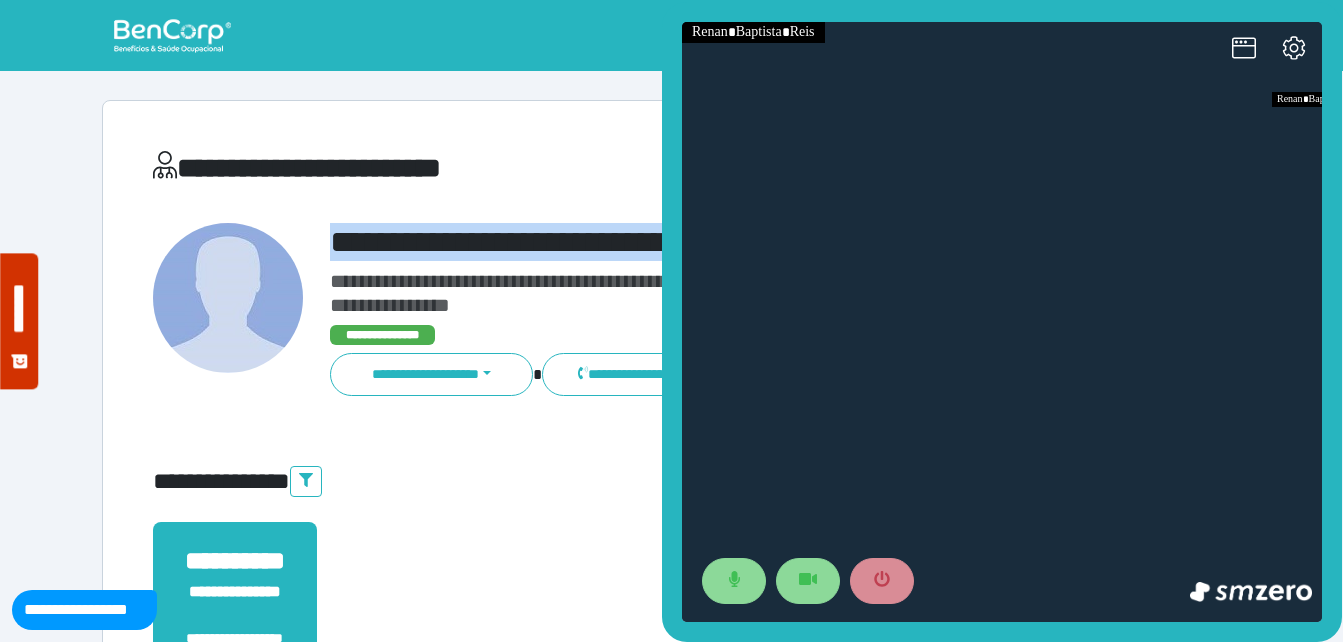 scroll, scrollTop: 0, scrollLeft: 0, axis: both 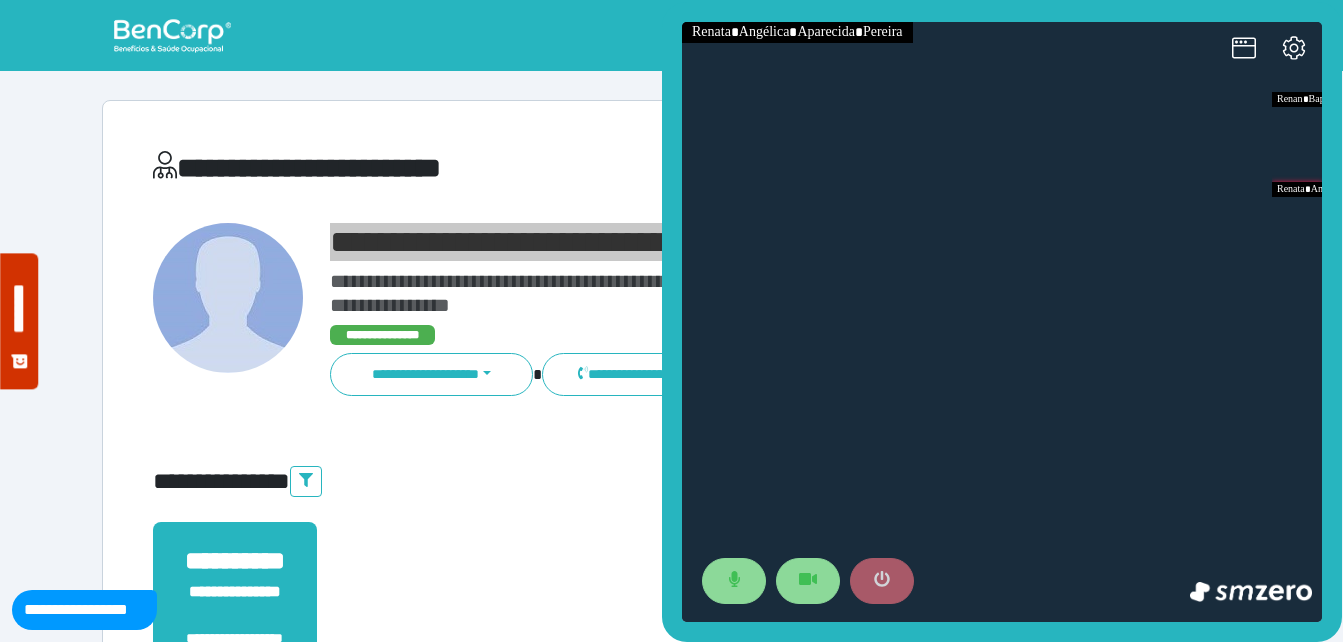 click at bounding box center [882, 581] 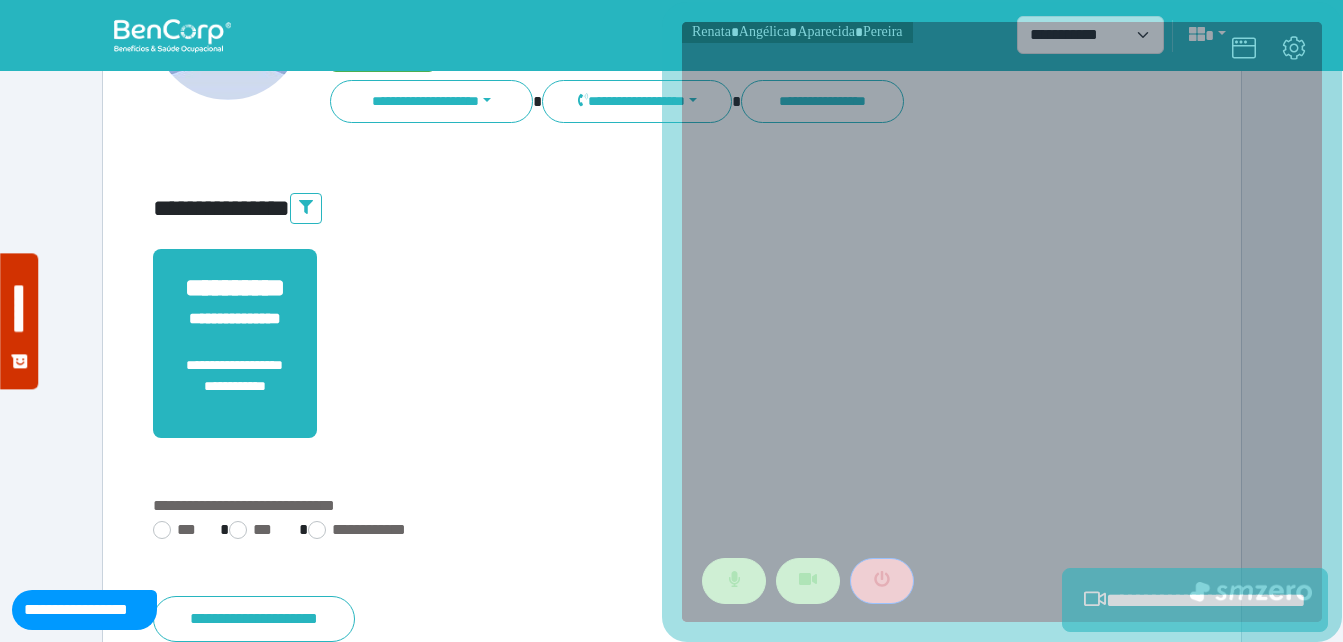scroll, scrollTop: 494, scrollLeft: 0, axis: vertical 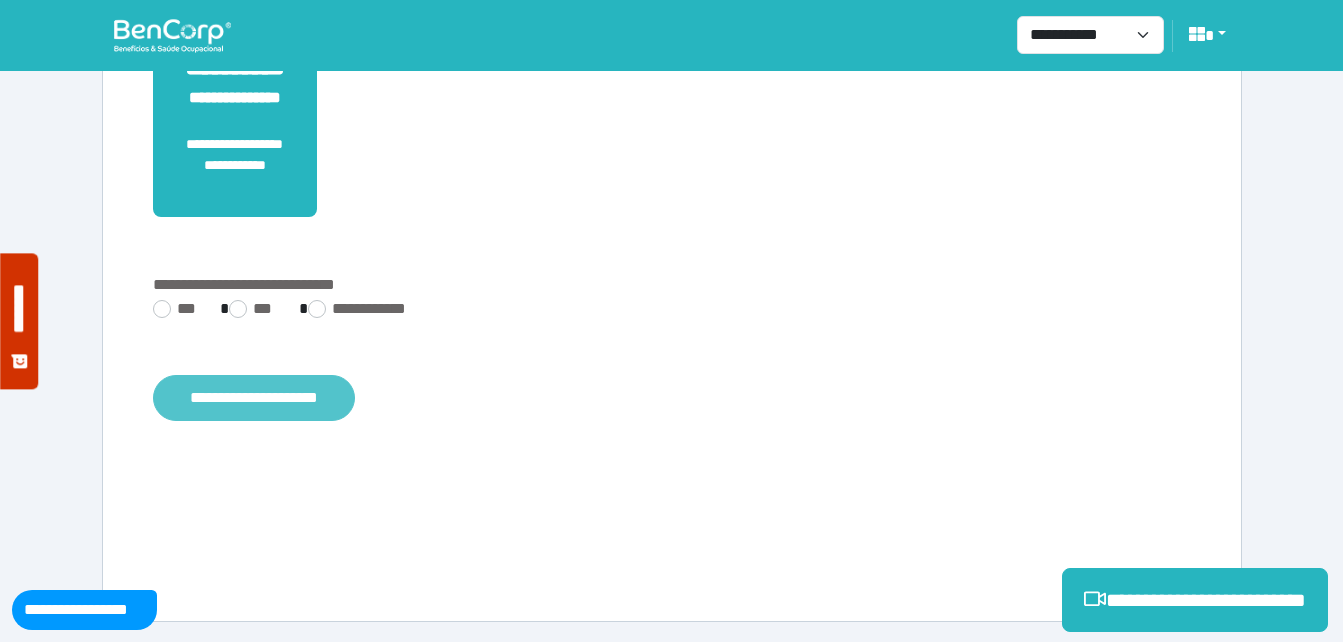 click on "**********" at bounding box center [254, 398] 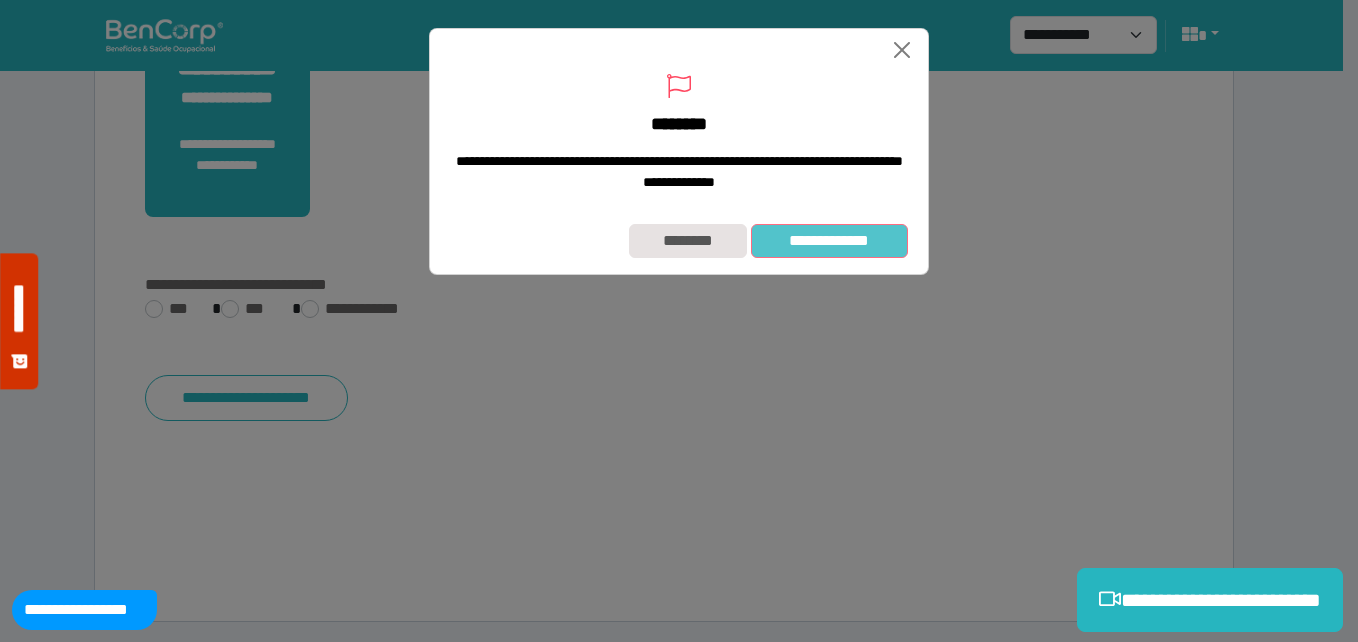 click on "**********" at bounding box center [829, 241] 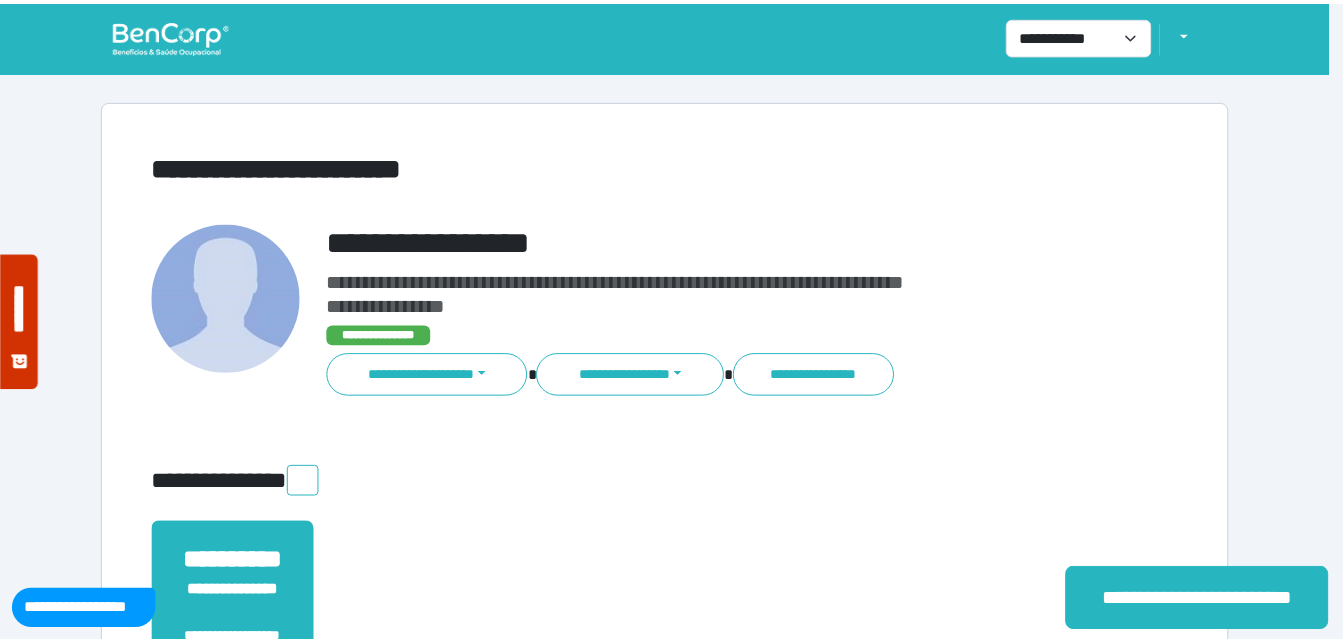 scroll, scrollTop: 0, scrollLeft: 0, axis: both 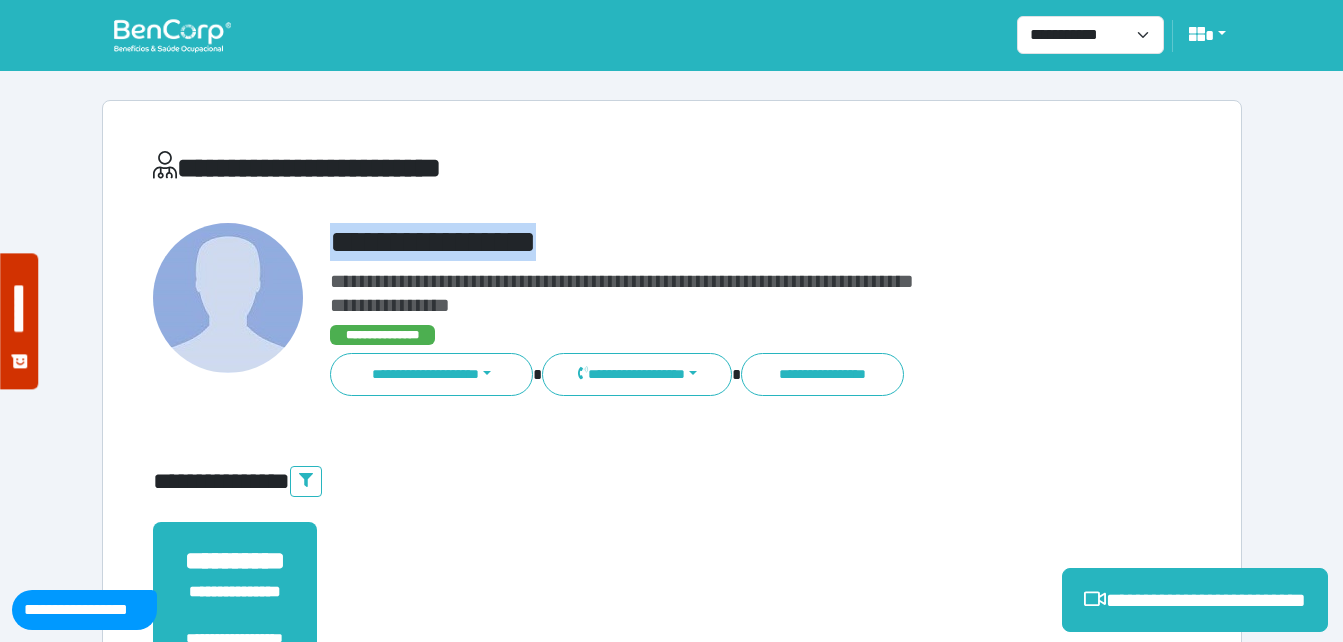drag, startPoint x: 337, startPoint y: 243, endPoint x: 646, endPoint y: 215, distance: 310.26602 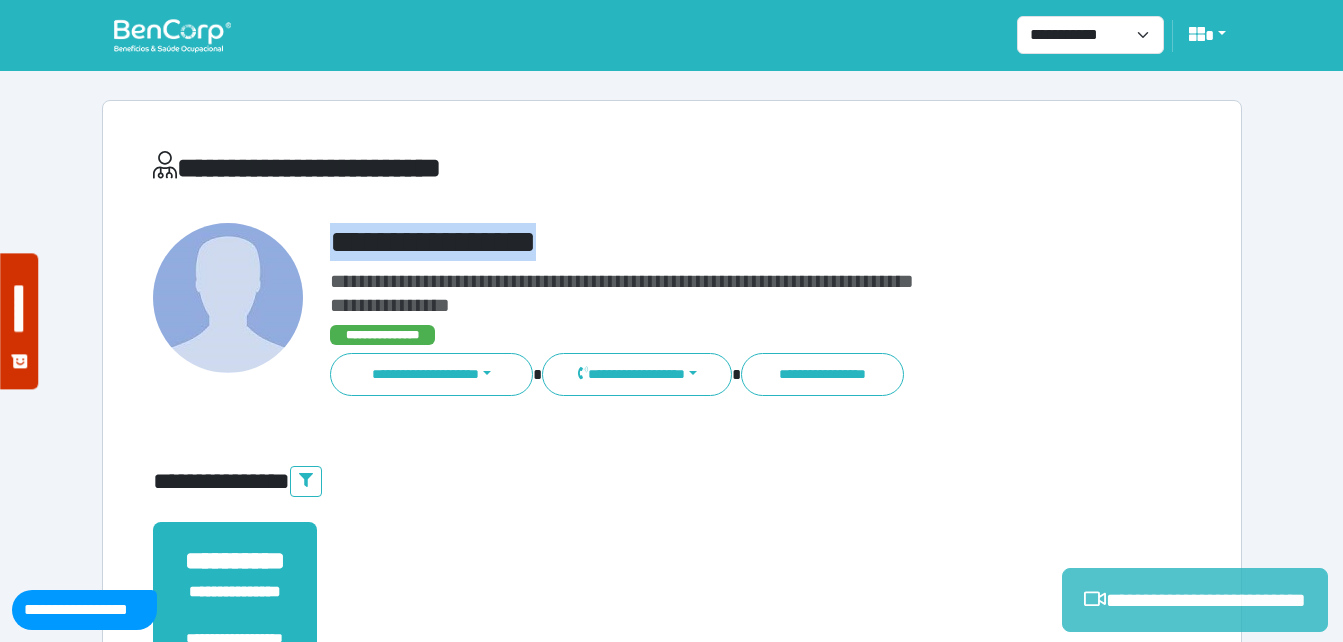 click on "**********" at bounding box center (1195, 600) 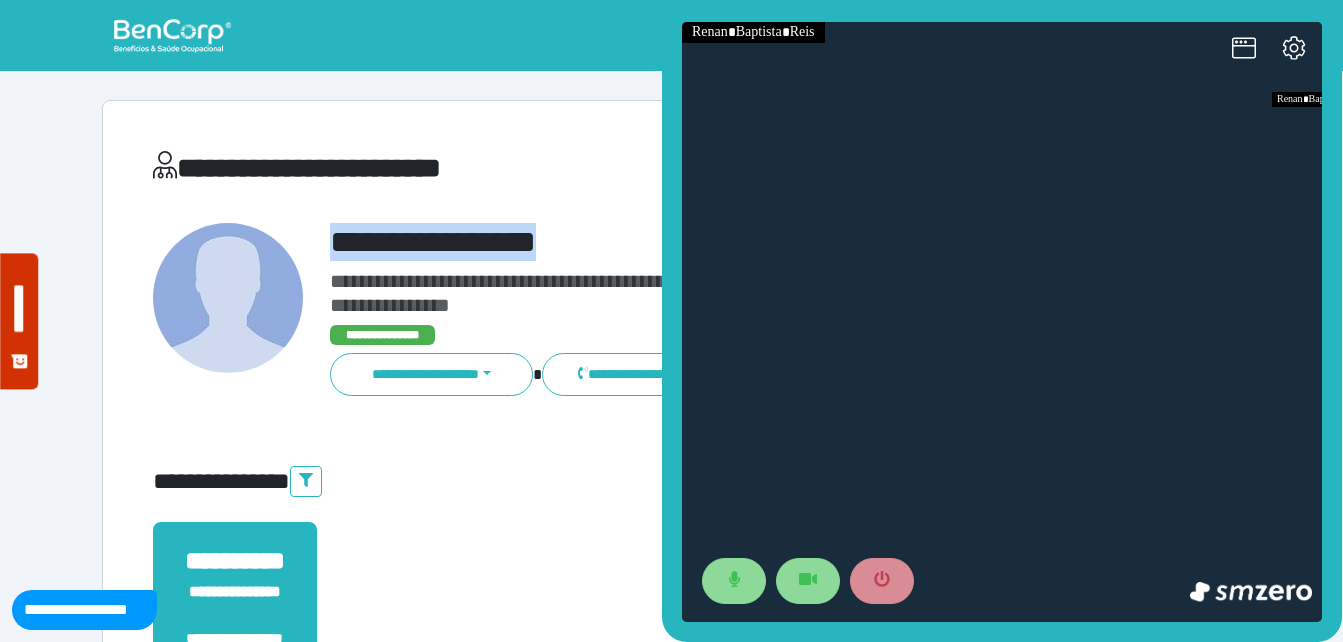 scroll, scrollTop: 0, scrollLeft: 0, axis: both 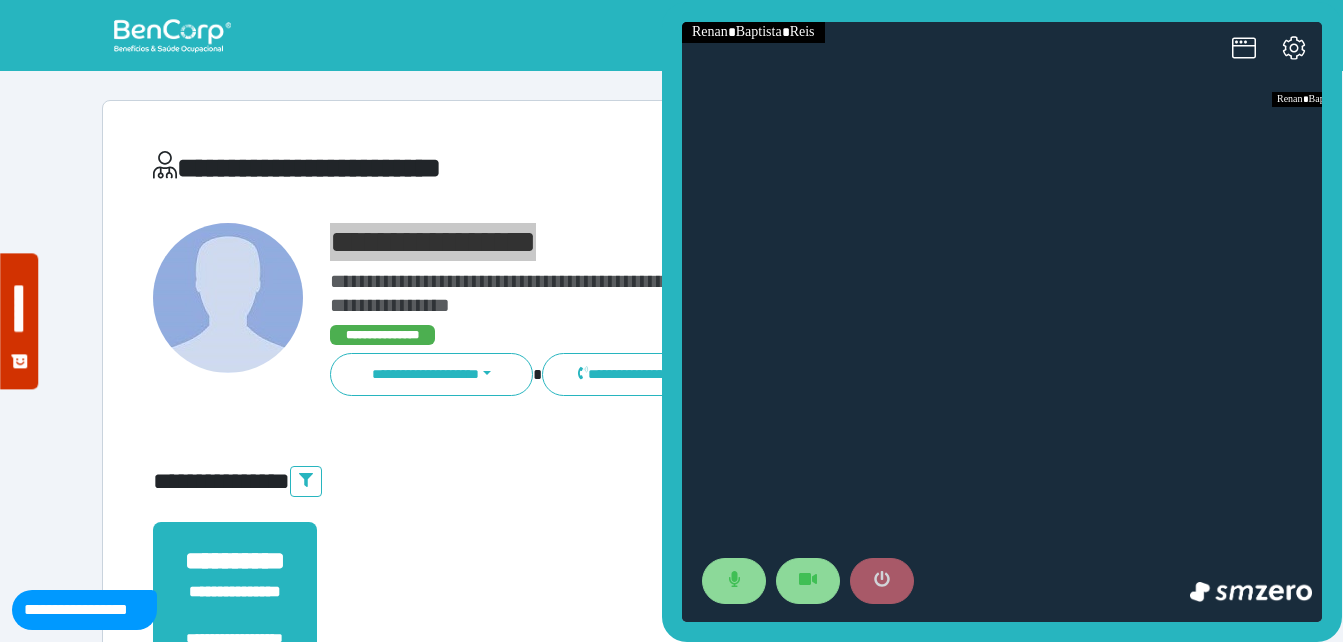 click at bounding box center [882, 581] 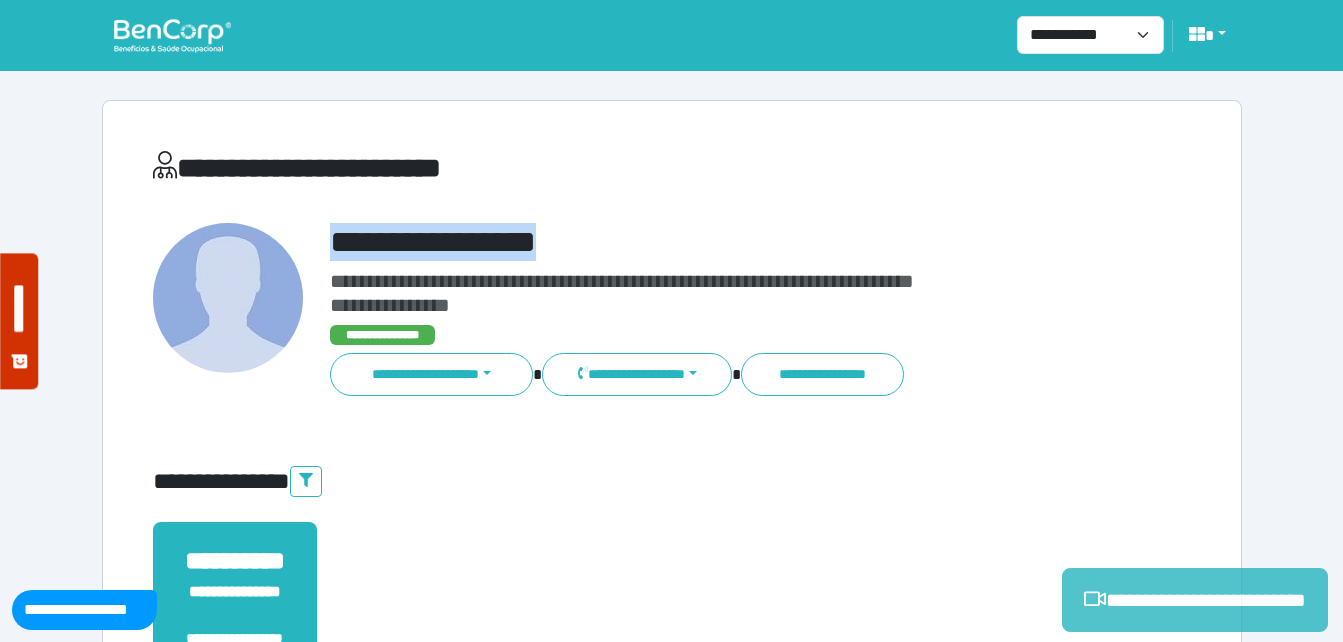 click on "**********" at bounding box center (1195, 600) 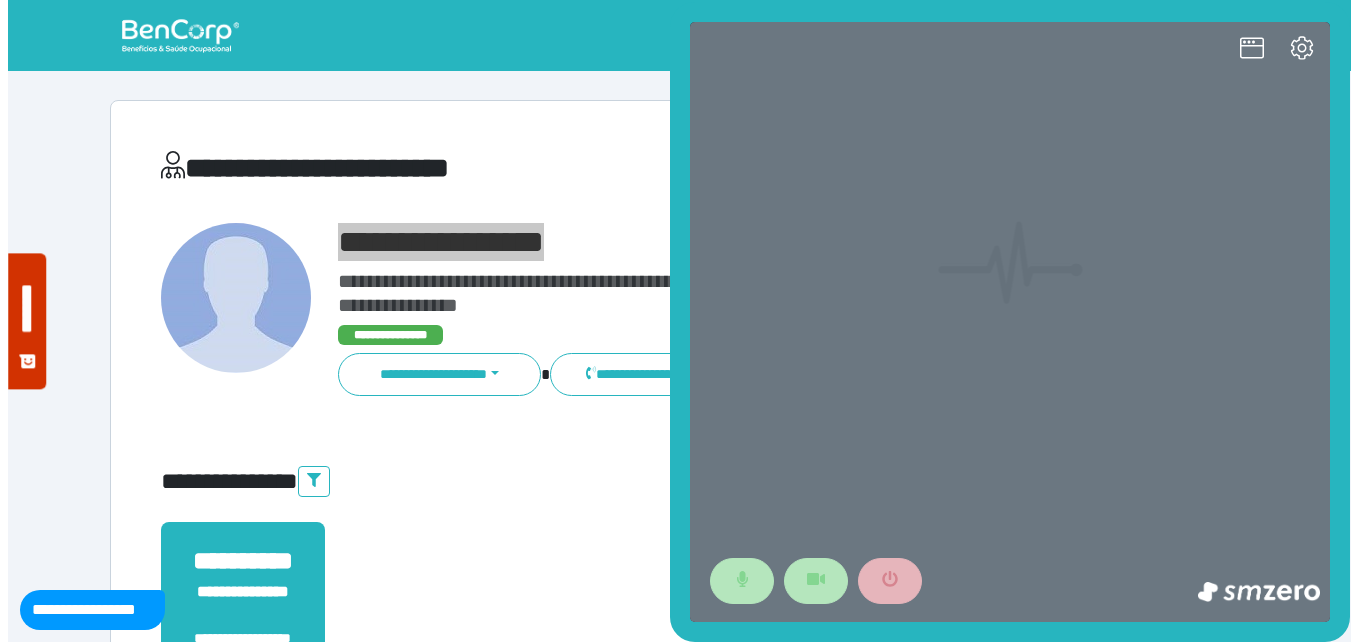 scroll, scrollTop: 0, scrollLeft: 0, axis: both 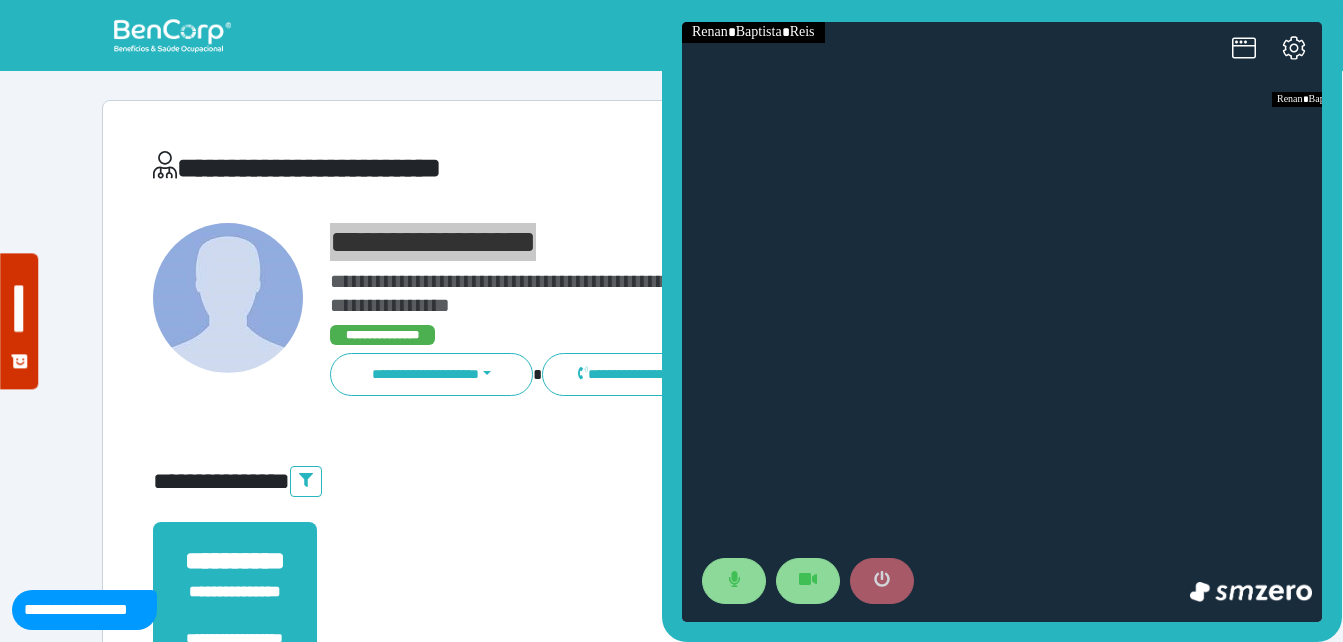 click 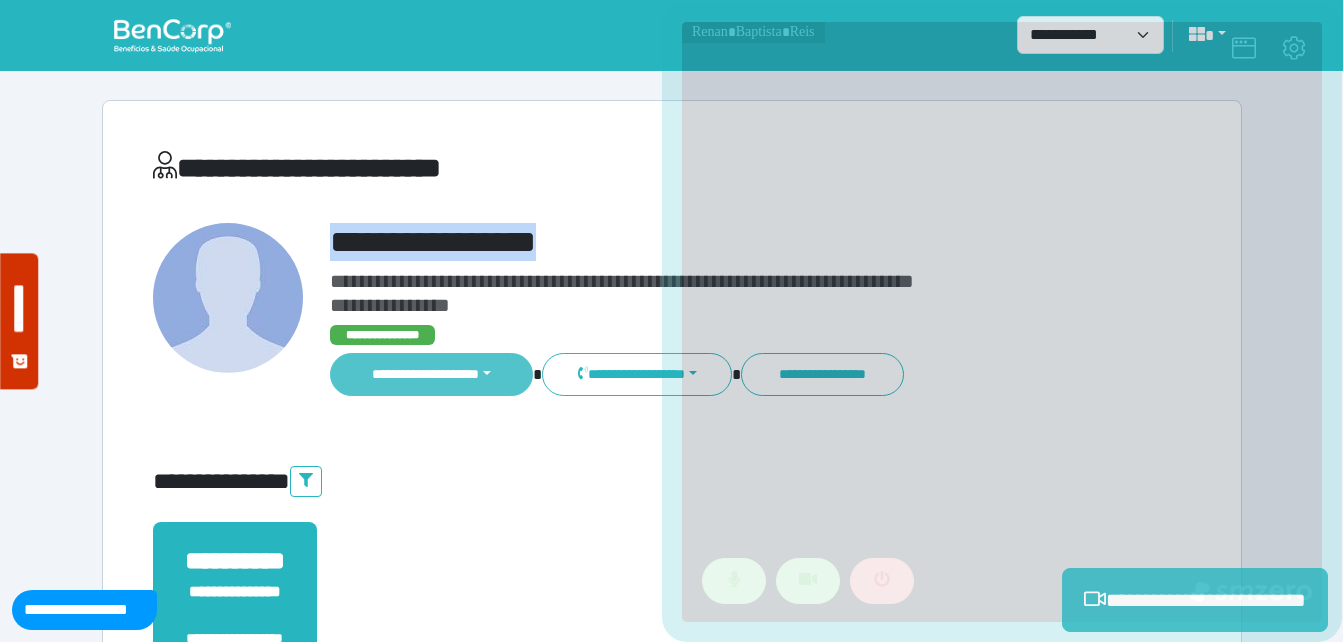 click on "**********" at bounding box center [432, 374] 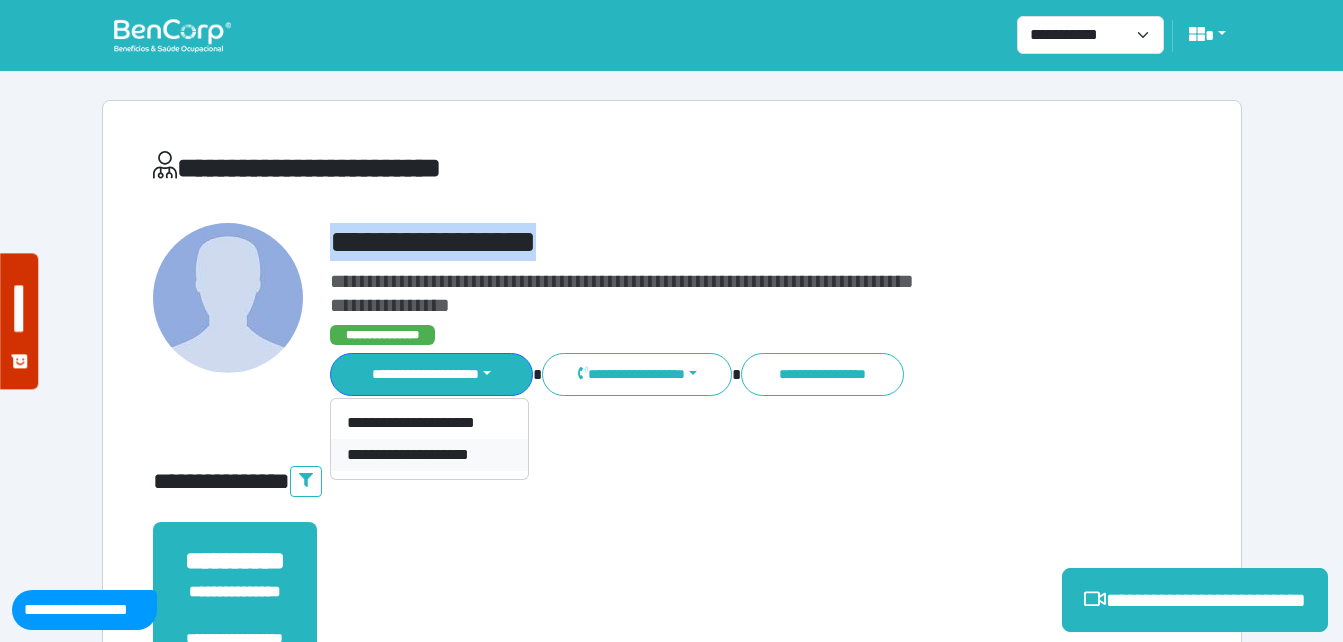click on "**********" at bounding box center [429, 455] 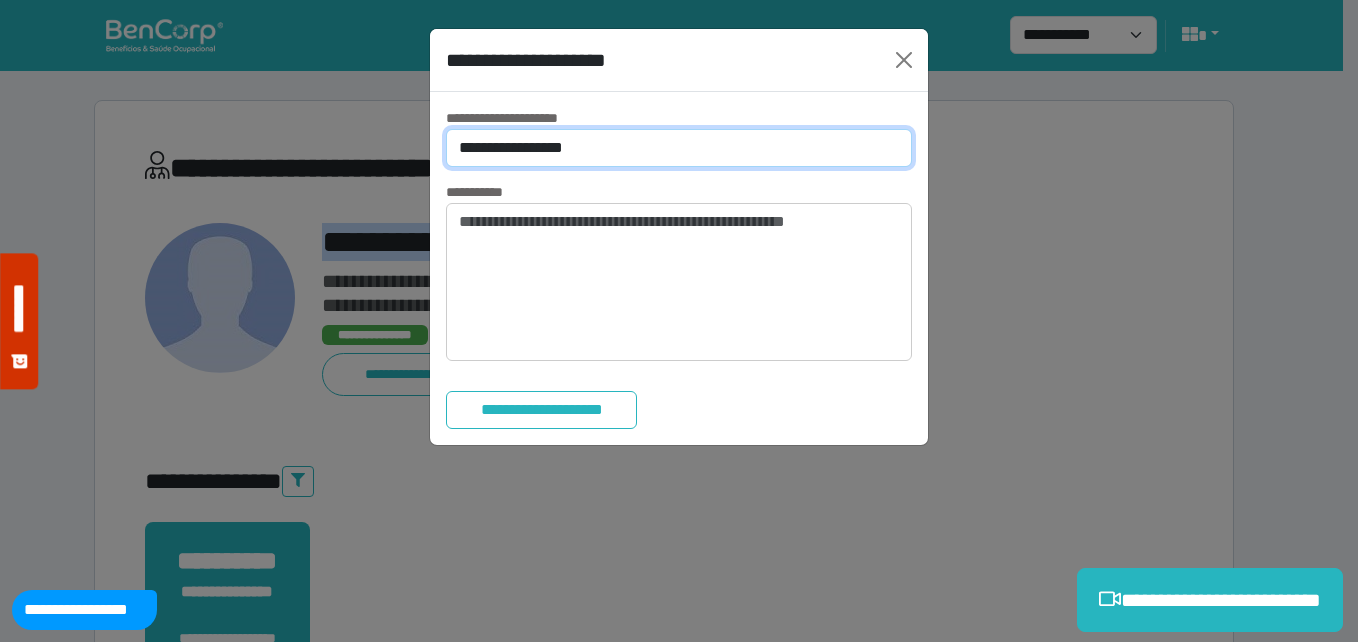 click on "**********" at bounding box center [679, 148] 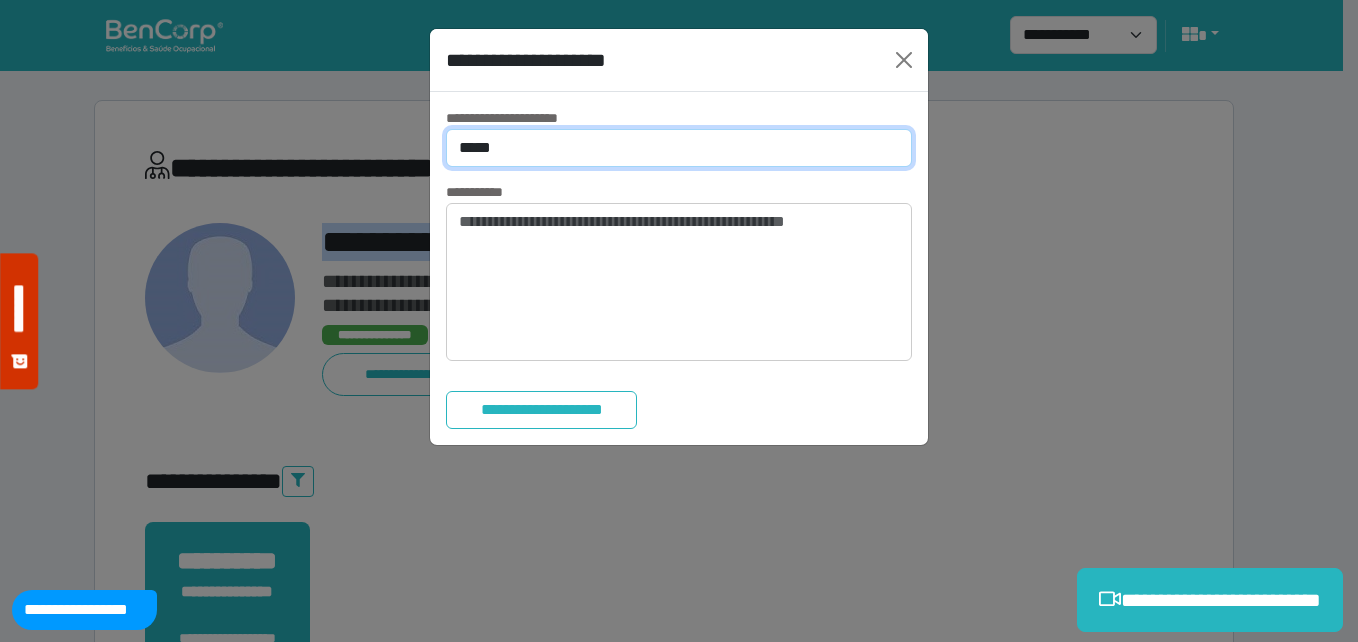 click on "**********" at bounding box center (679, 148) 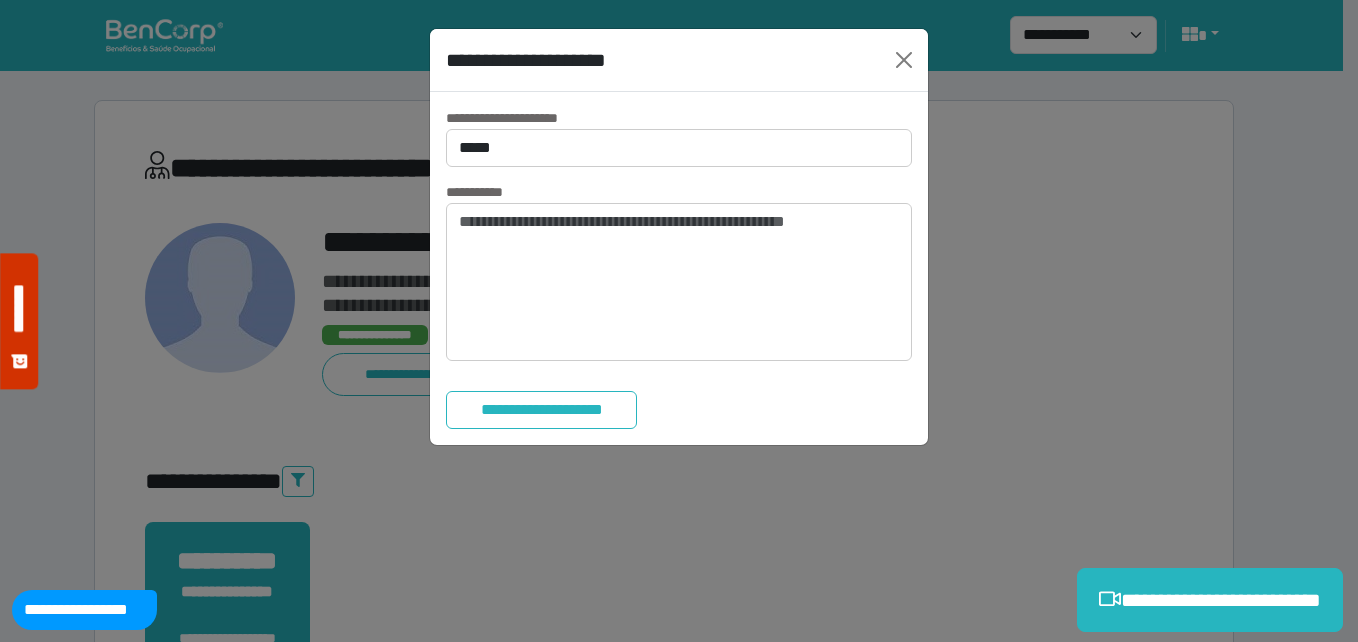 click on "**********" at bounding box center (679, 268) 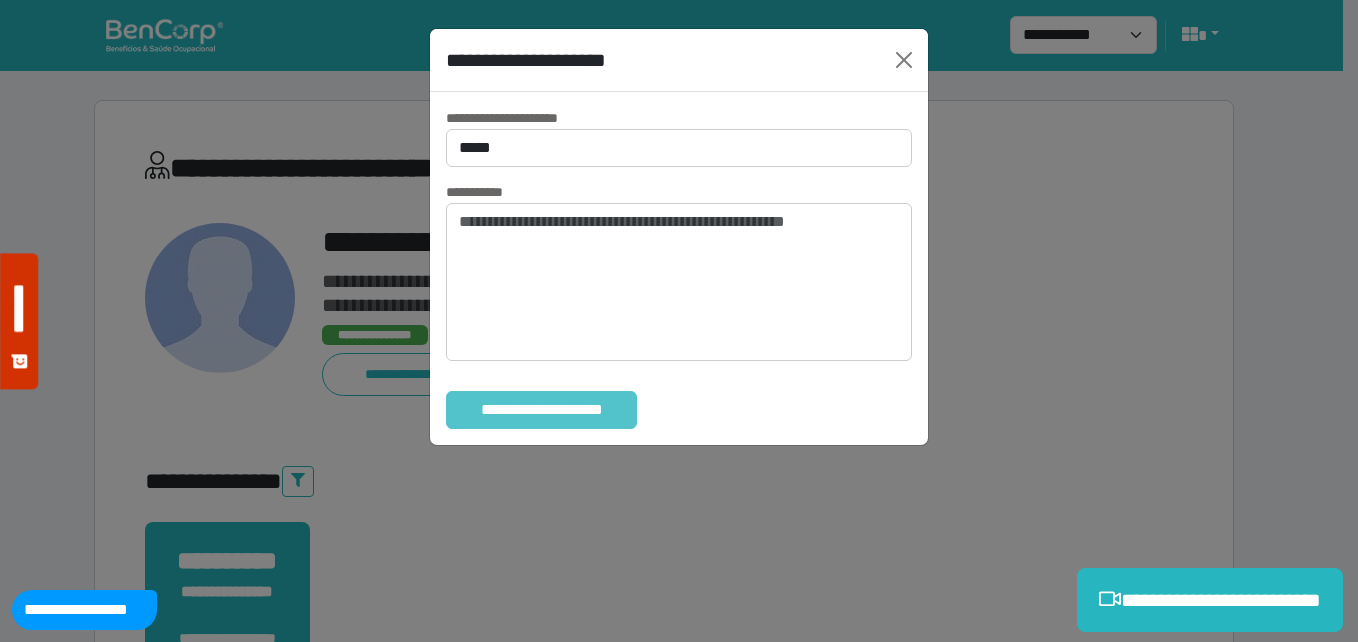 click on "**********" at bounding box center (541, 410) 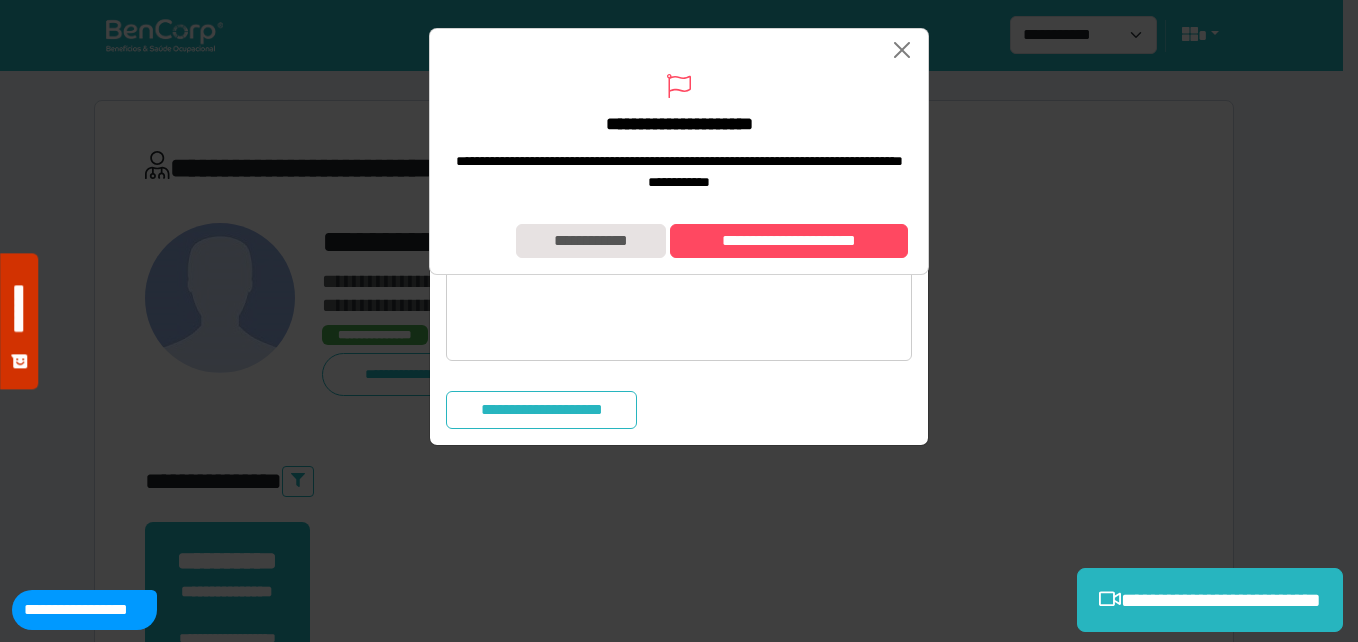 click on "**********" at bounding box center (679, 241) 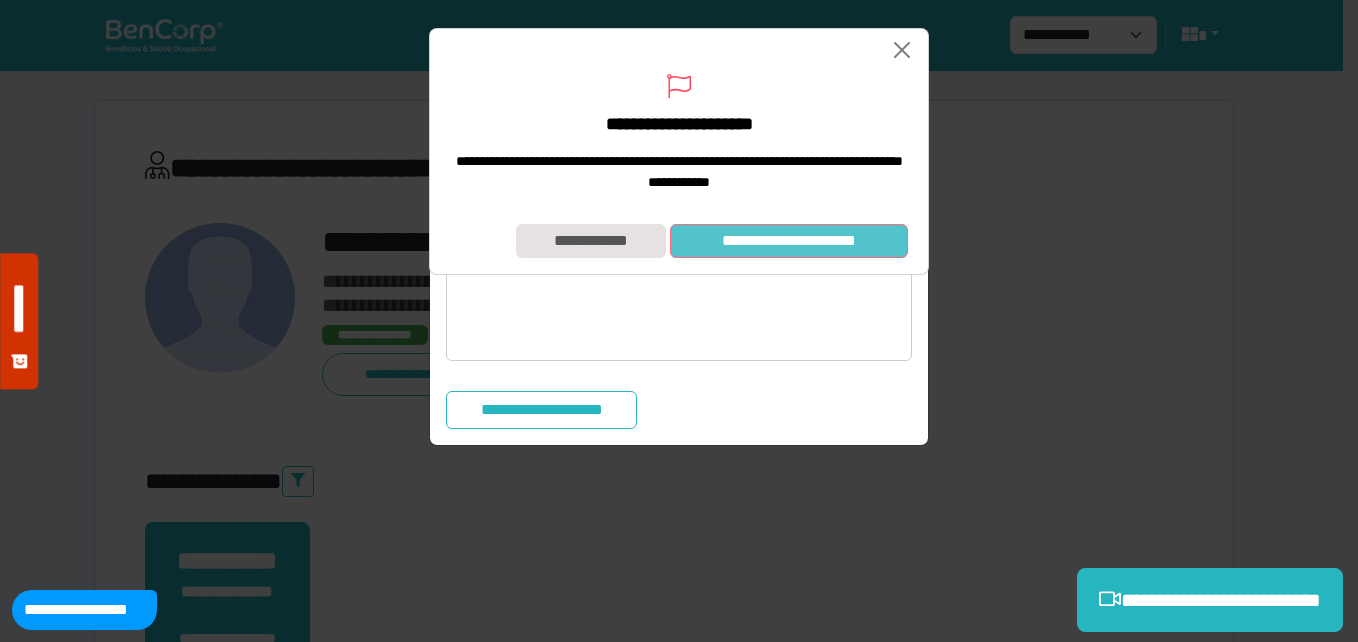 click on "**********" at bounding box center (789, 241) 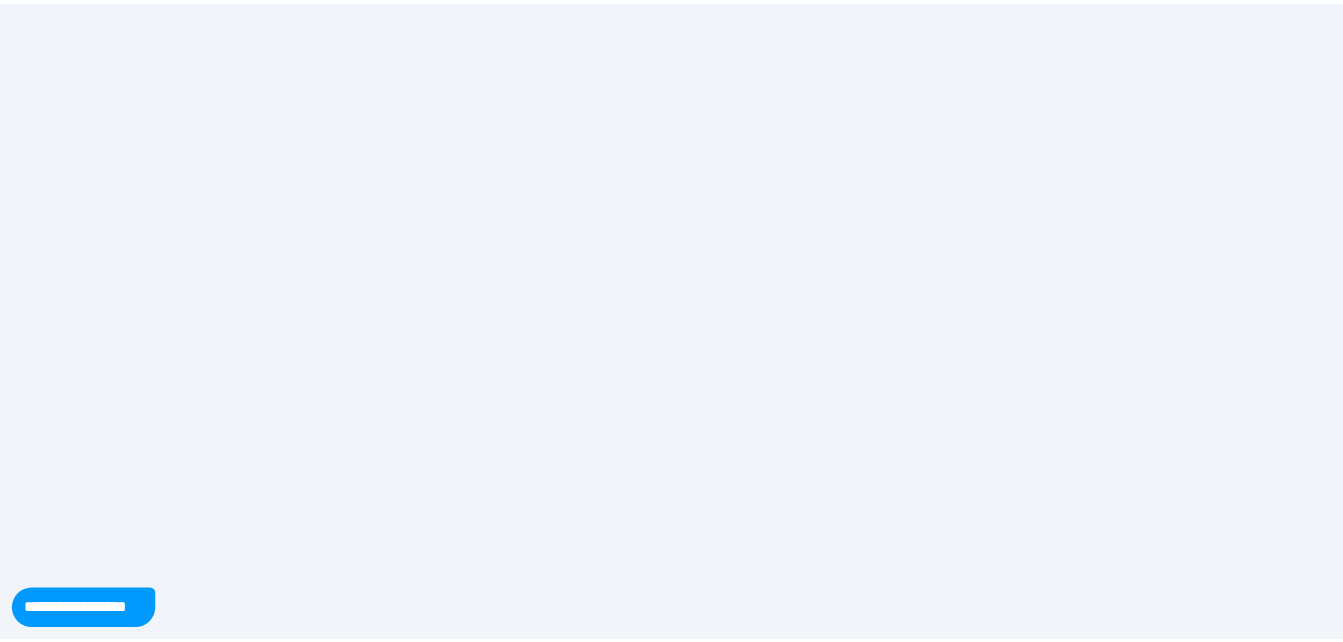 scroll, scrollTop: 0, scrollLeft: 0, axis: both 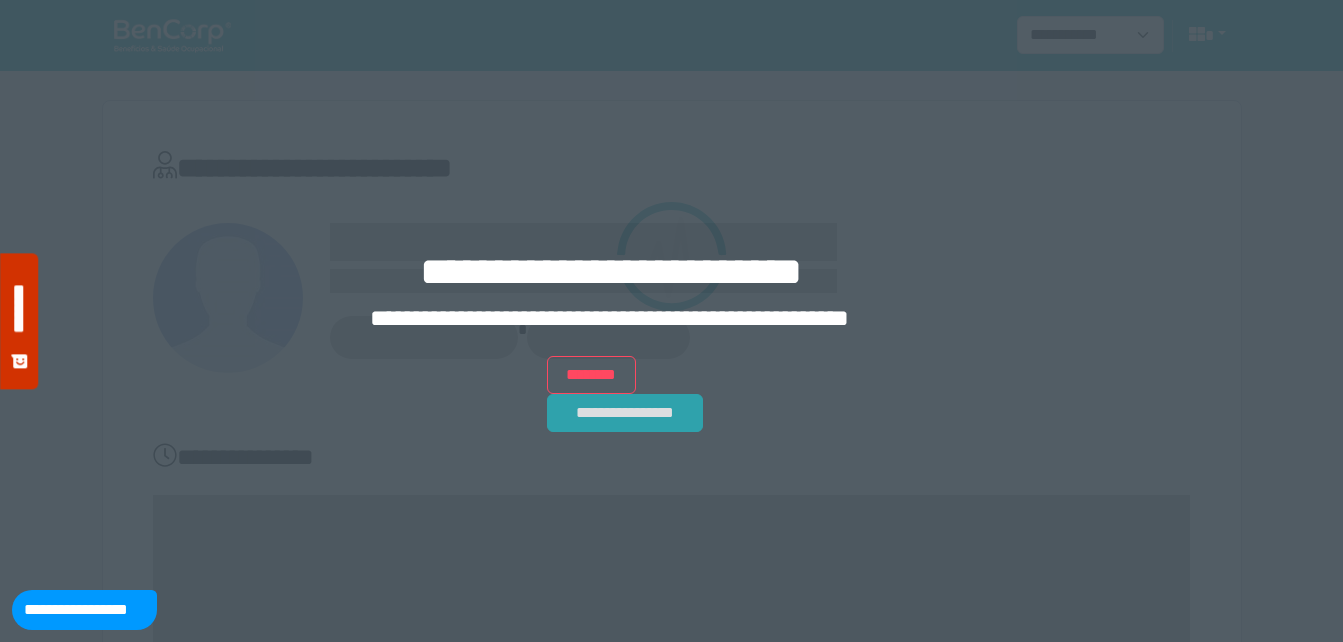 click on "**********" at bounding box center (625, 413) 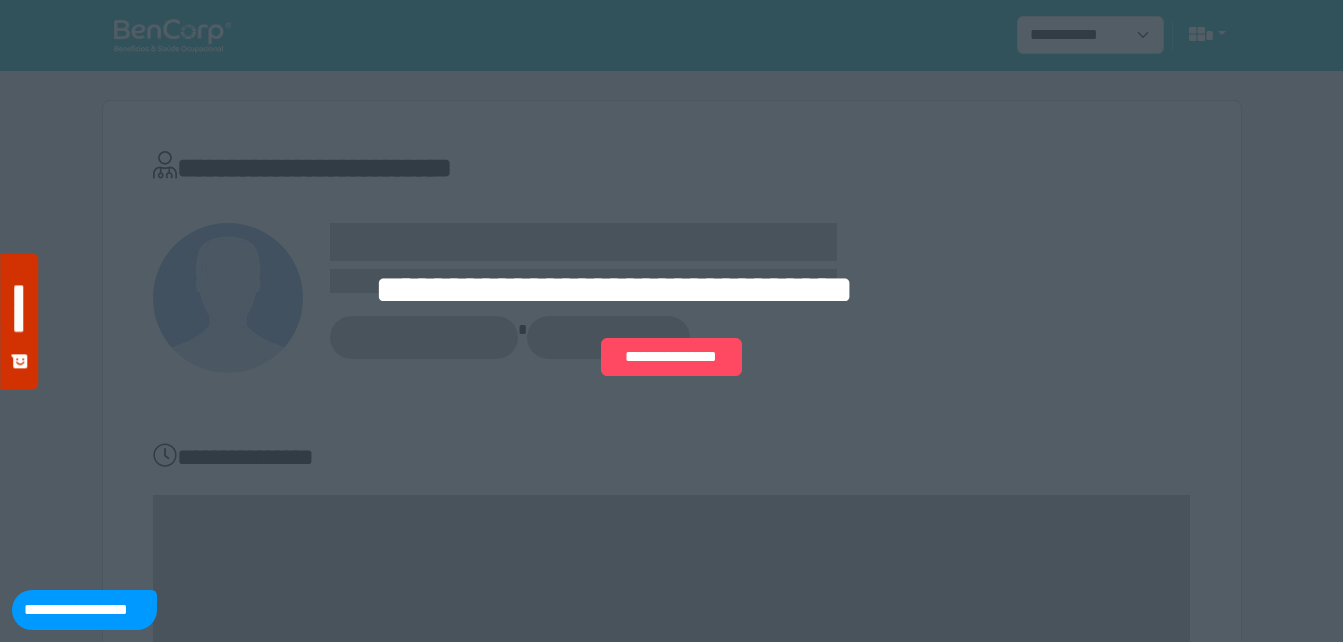 click on "**********" at bounding box center [671, 321] 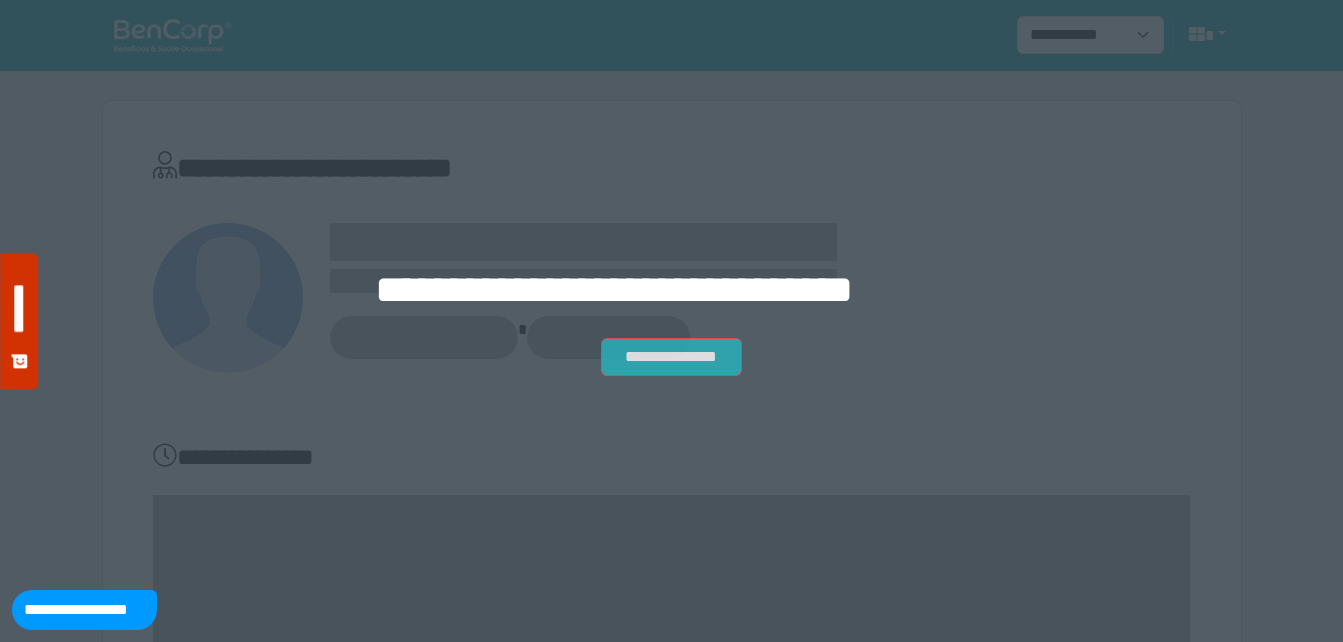 click on "**********" at bounding box center [671, 357] 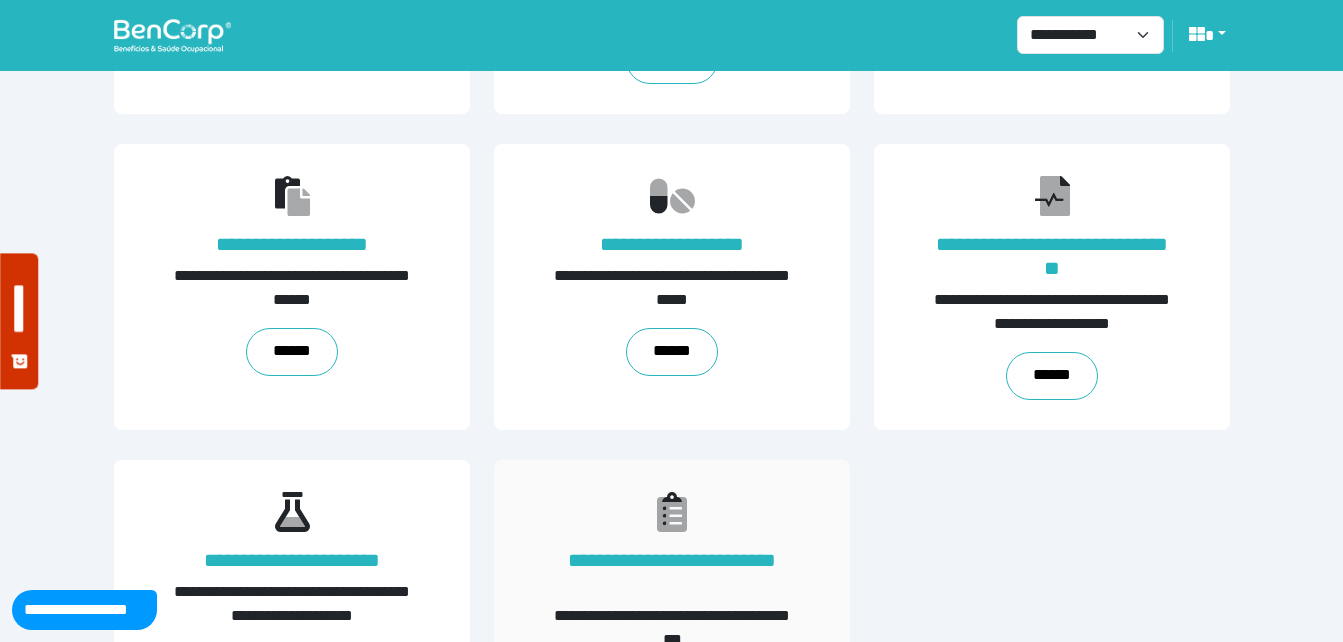 scroll, scrollTop: 454, scrollLeft: 0, axis: vertical 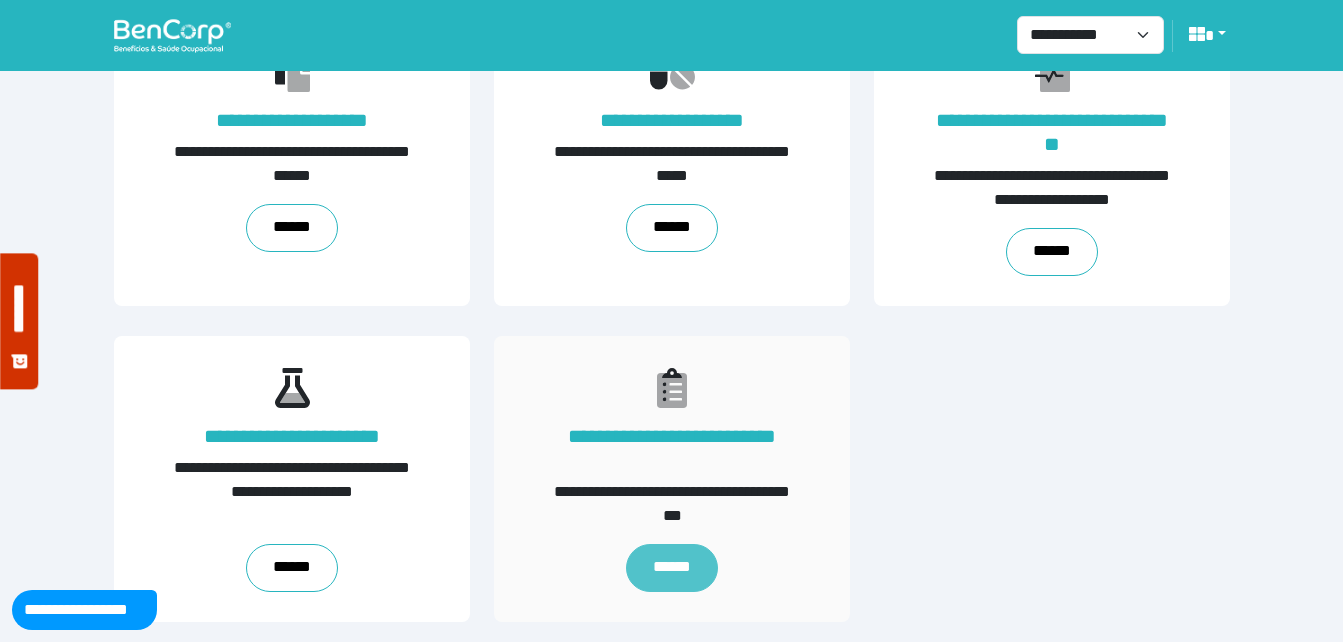 click on "******" at bounding box center (671, 568) 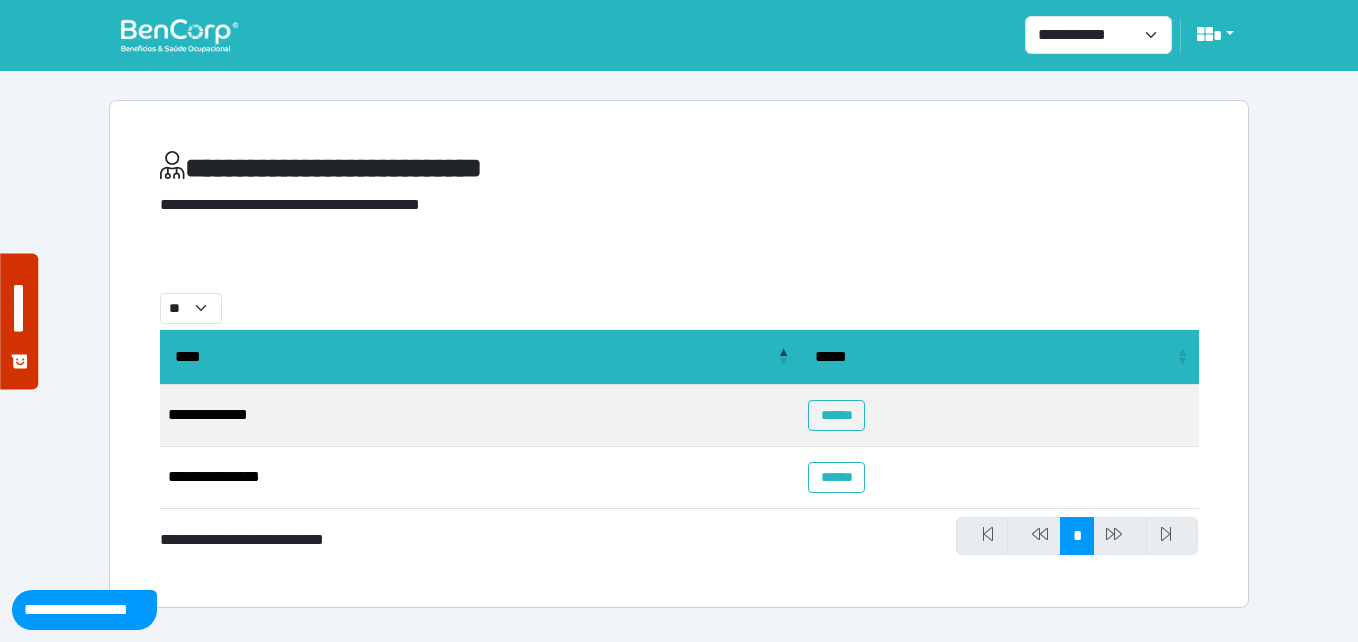 scroll, scrollTop: 0, scrollLeft: 0, axis: both 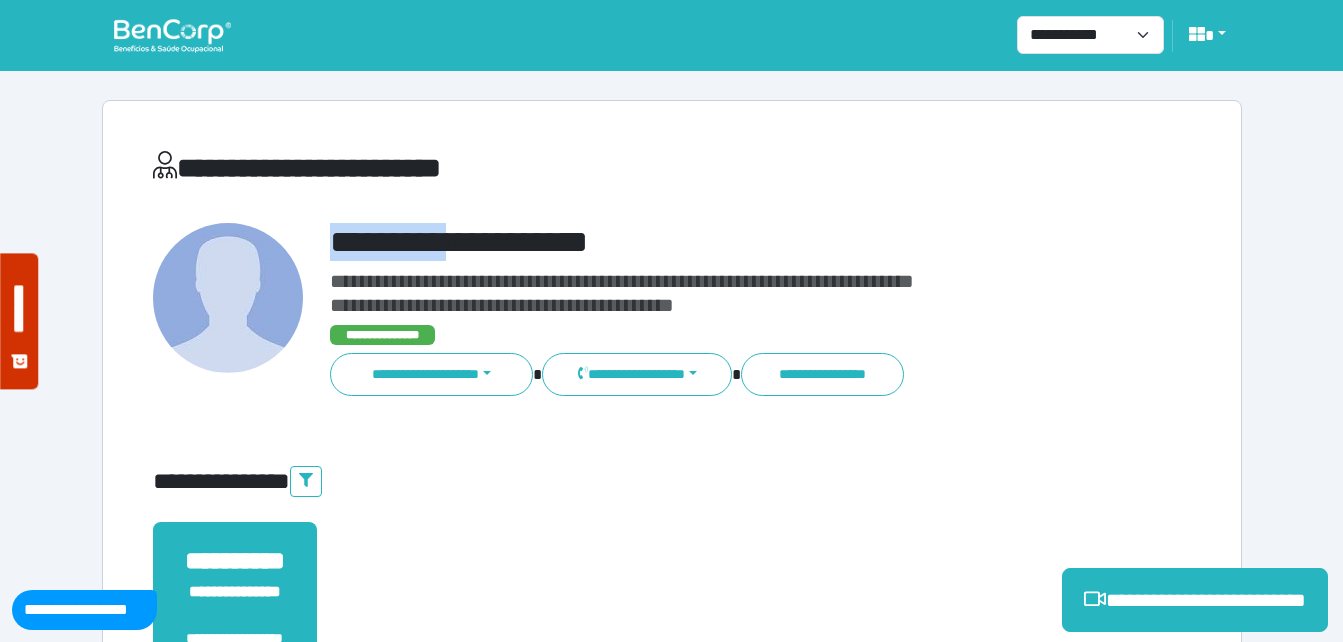 drag, startPoint x: 323, startPoint y: 229, endPoint x: 602, endPoint y: 218, distance: 279.21677 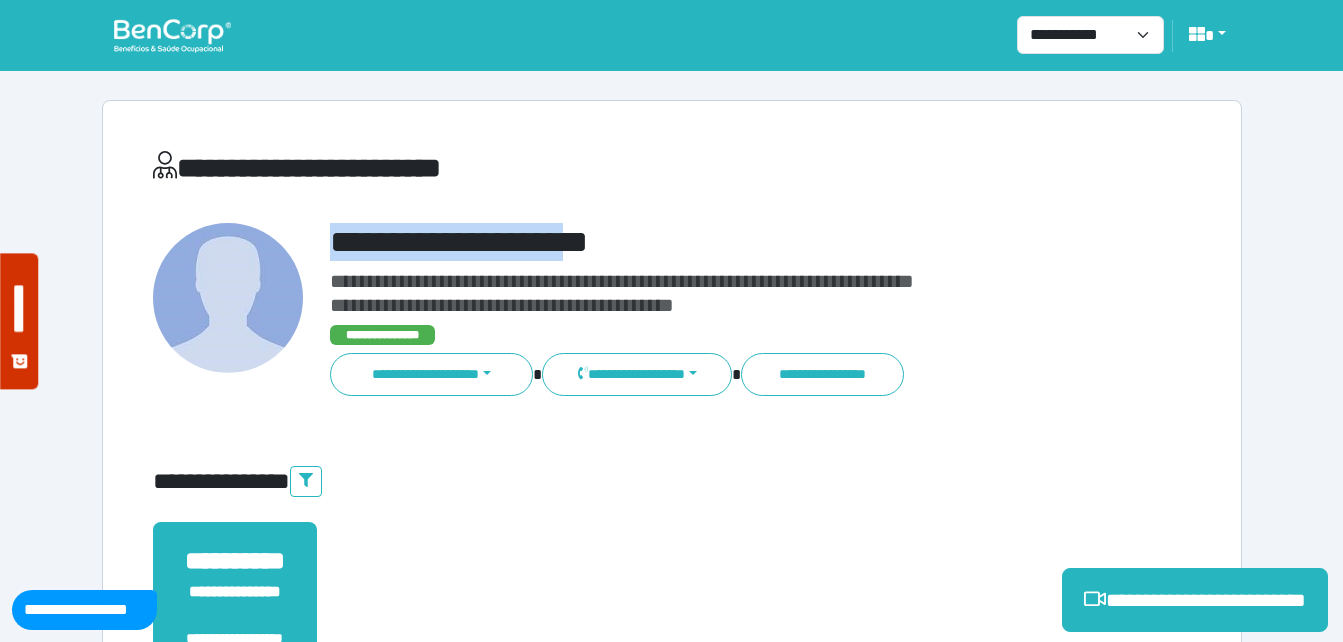 copy on "**********" 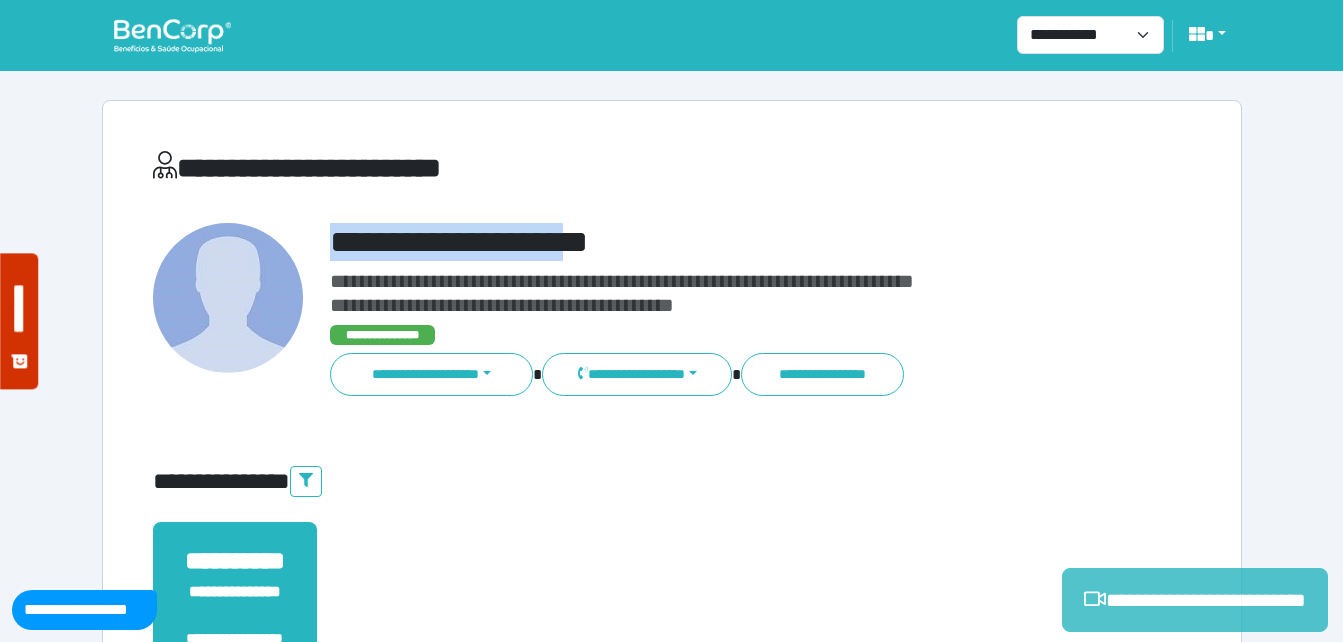 click on "**********" at bounding box center [1195, 600] 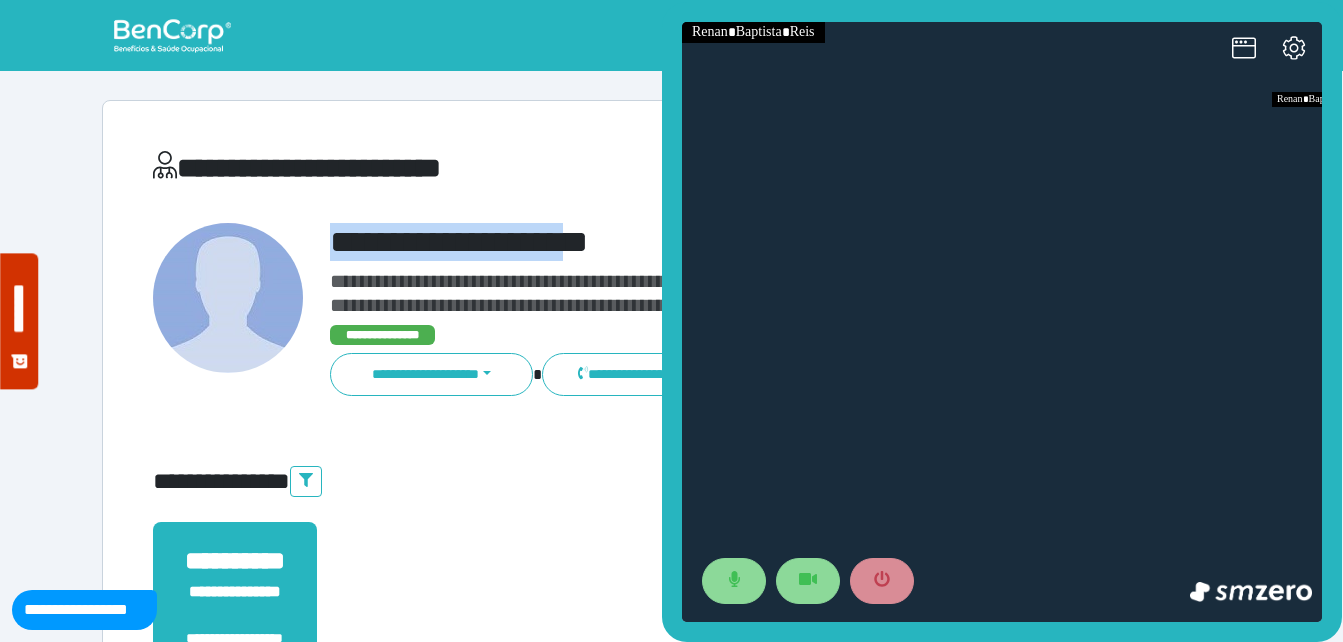 scroll, scrollTop: 0, scrollLeft: 0, axis: both 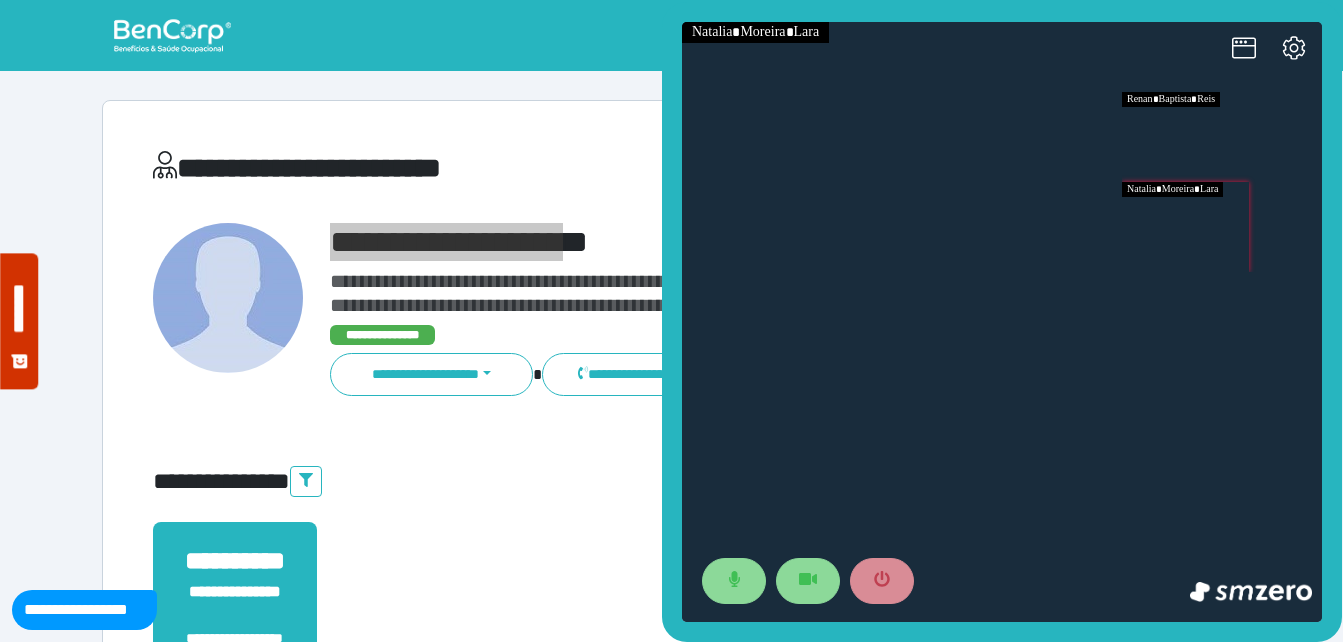 click at bounding box center [1222, 227] 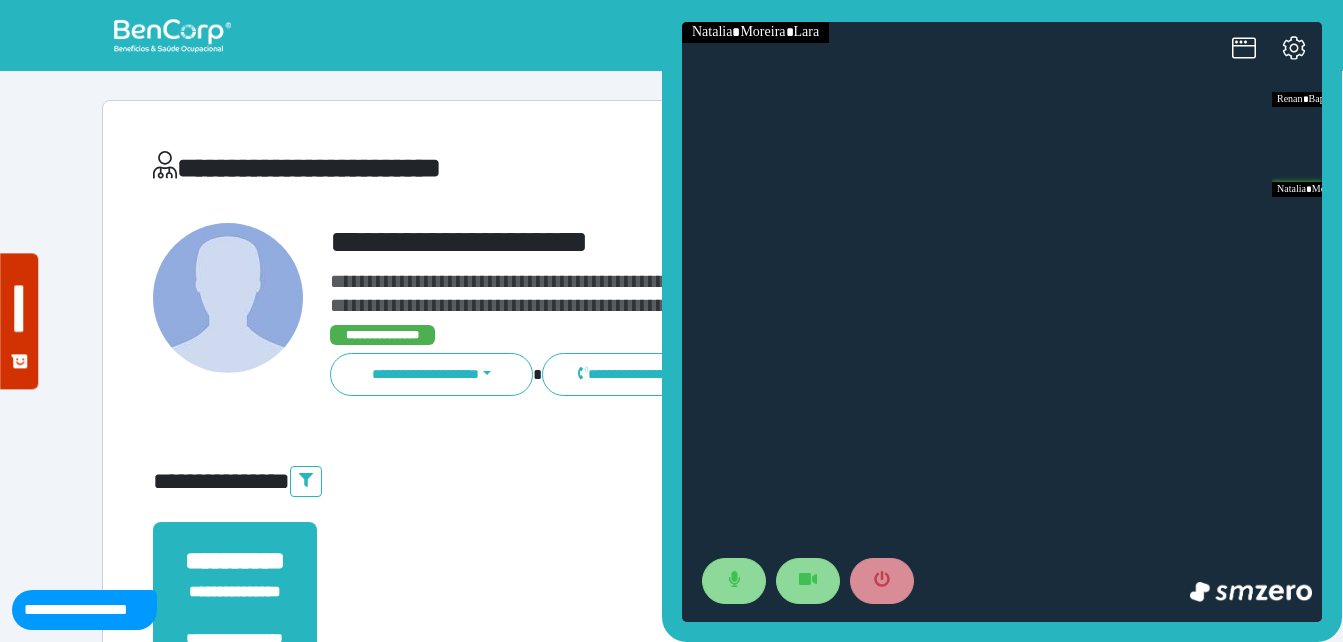 click on "**********" at bounding box center (622, 281) 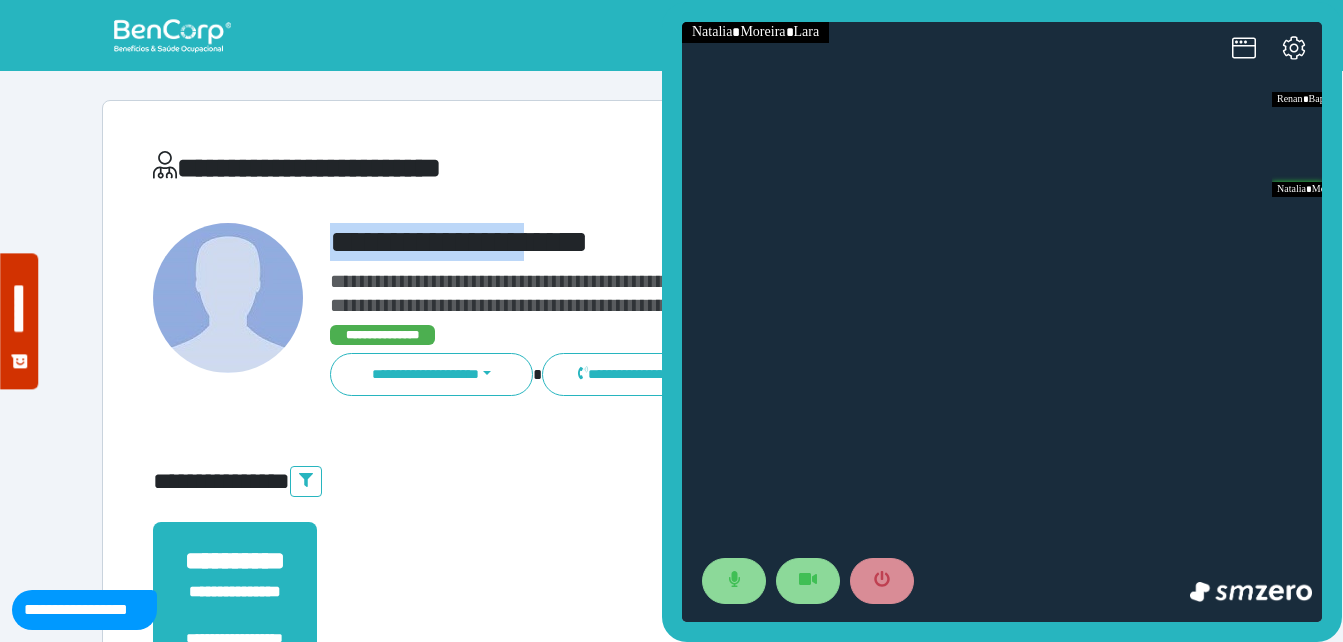 drag, startPoint x: 346, startPoint y: 235, endPoint x: 550, endPoint y: 222, distance: 204.4138 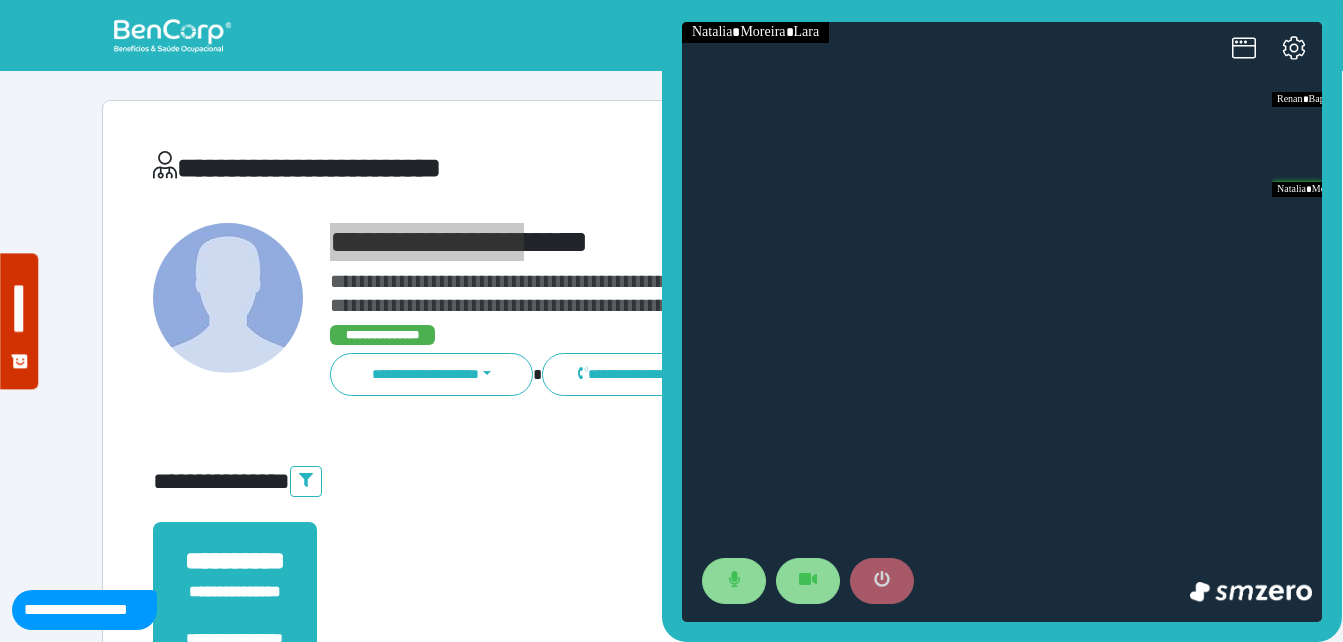 click at bounding box center (882, 581) 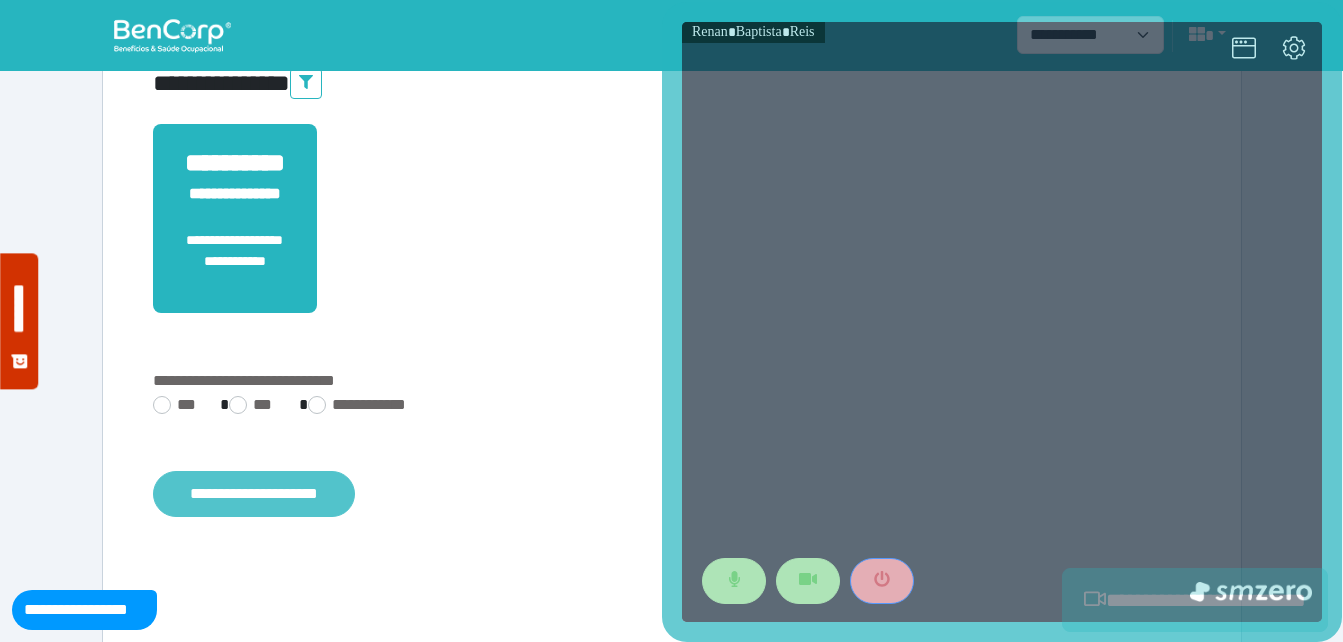 scroll, scrollTop: 494, scrollLeft: 0, axis: vertical 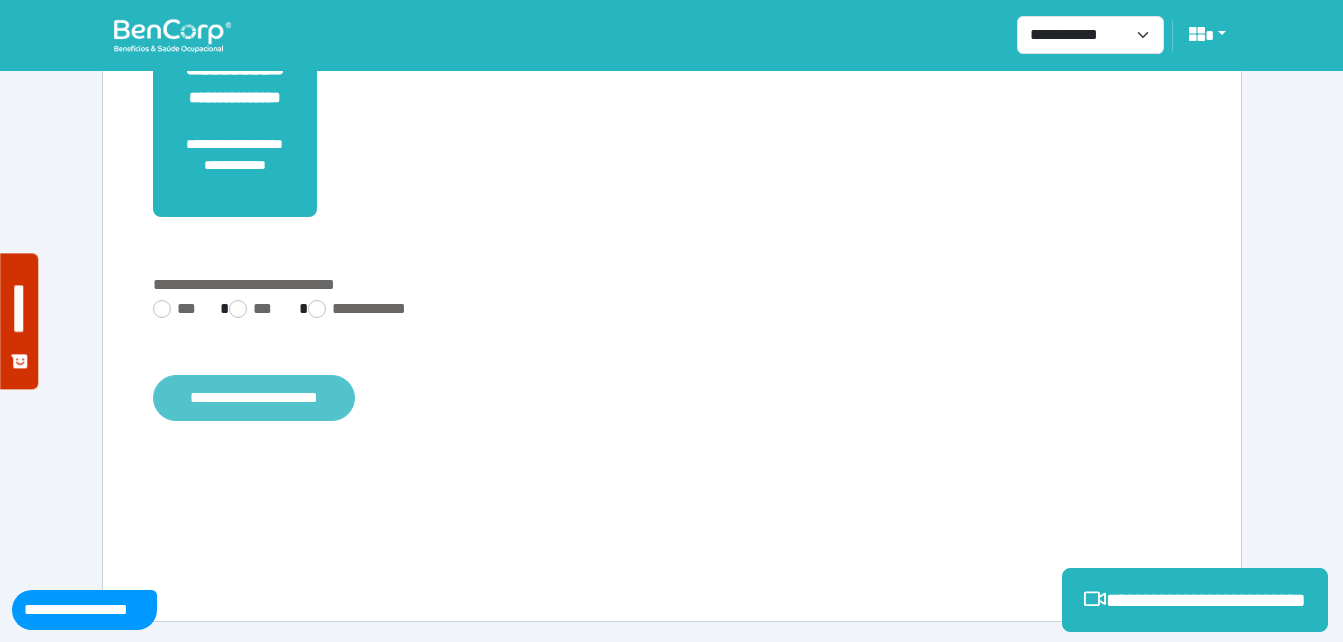 click on "**********" at bounding box center [254, 398] 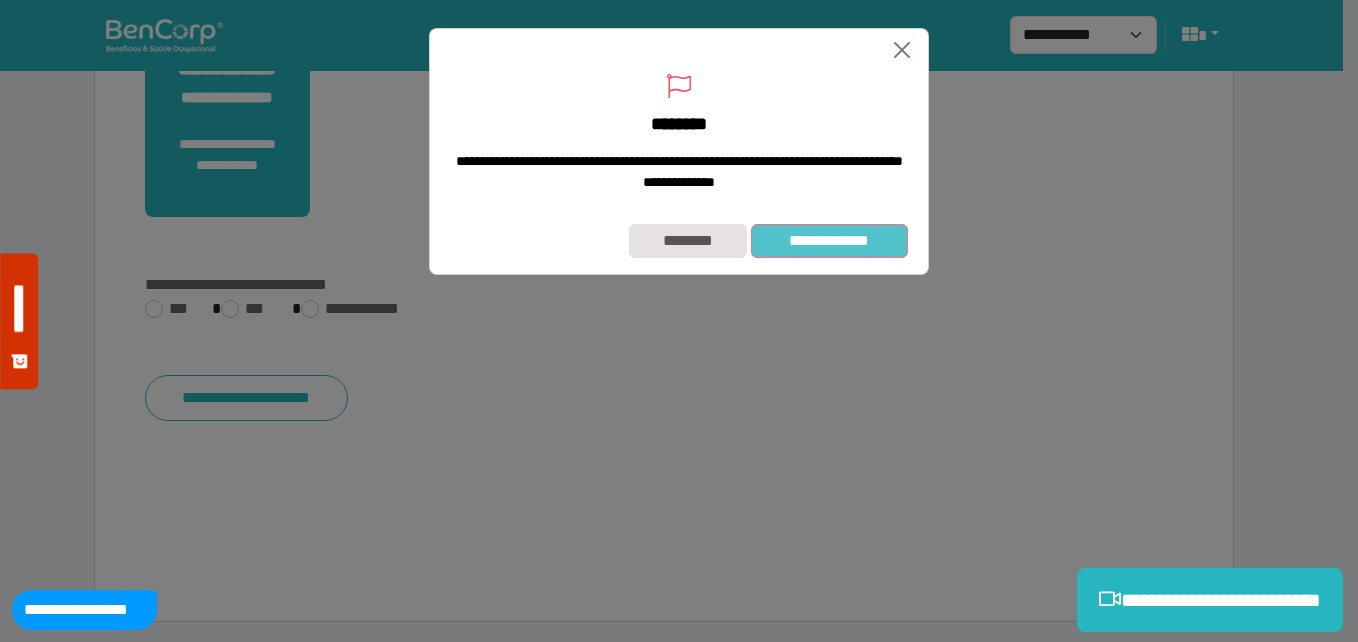 click on "**********" at bounding box center (829, 241) 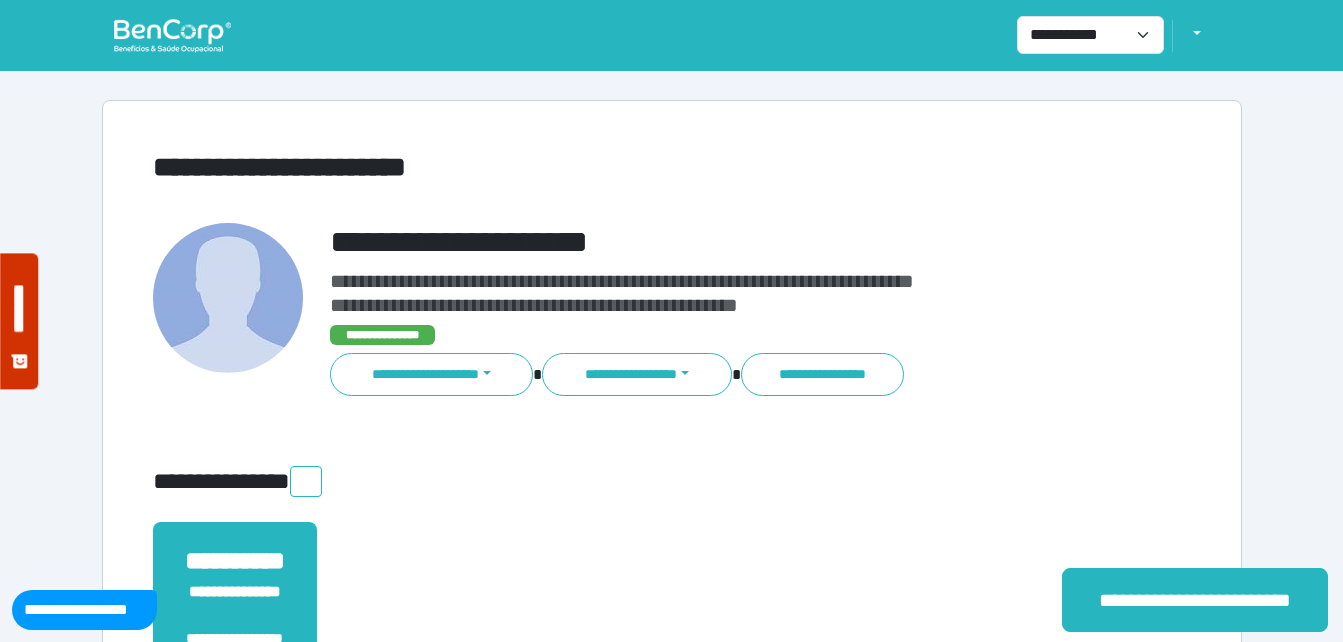 scroll, scrollTop: 0, scrollLeft: 0, axis: both 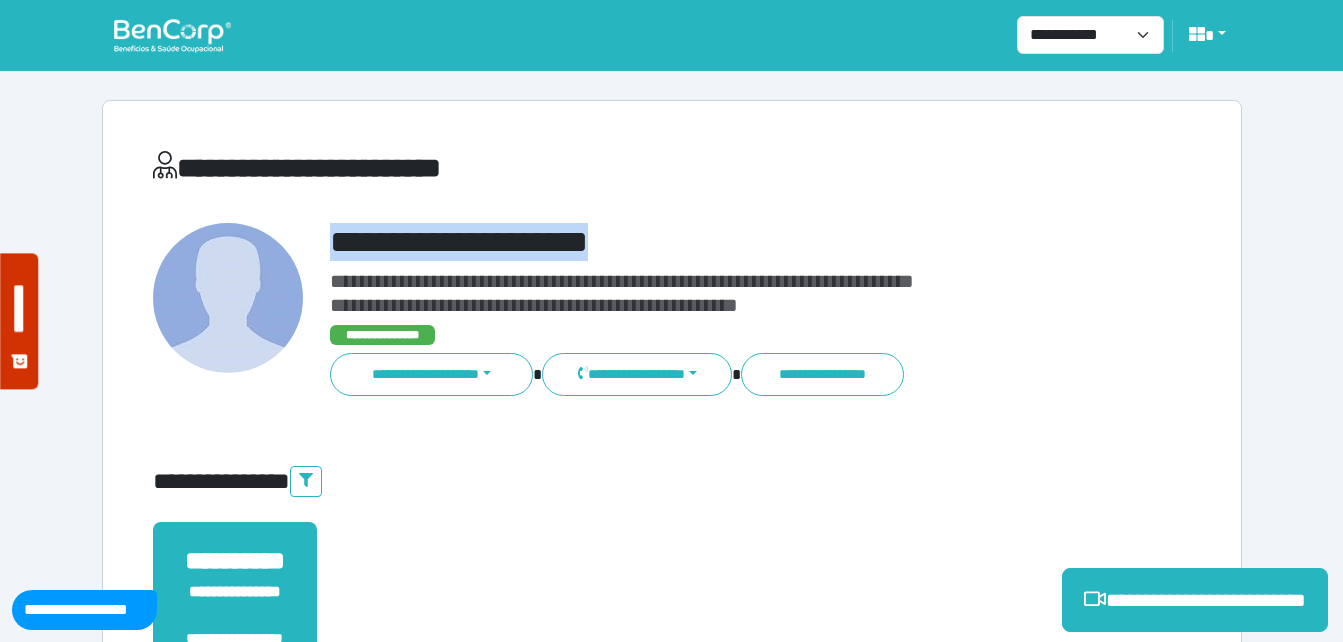 drag, startPoint x: 313, startPoint y: 233, endPoint x: 738, endPoint y: 237, distance: 425.01883 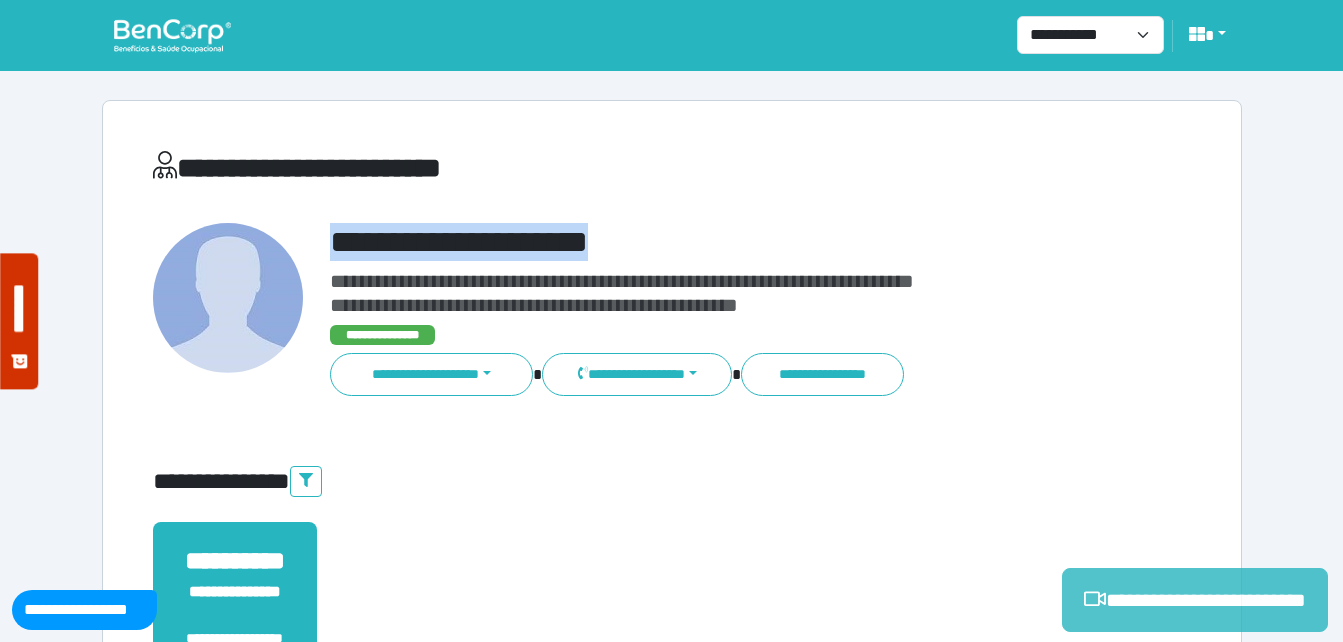 click on "**********" at bounding box center (1195, 600) 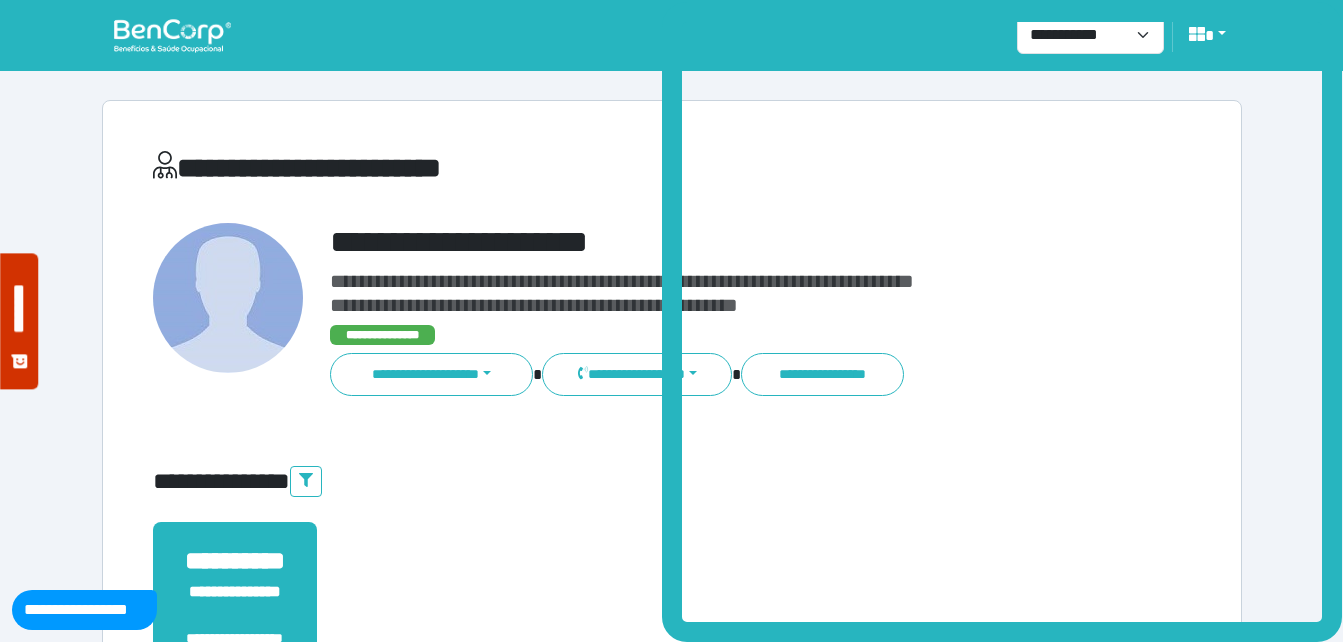 drag, startPoint x: 436, startPoint y: 268, endPoint x: 352, endPoint y: 257, distance: 84.71718 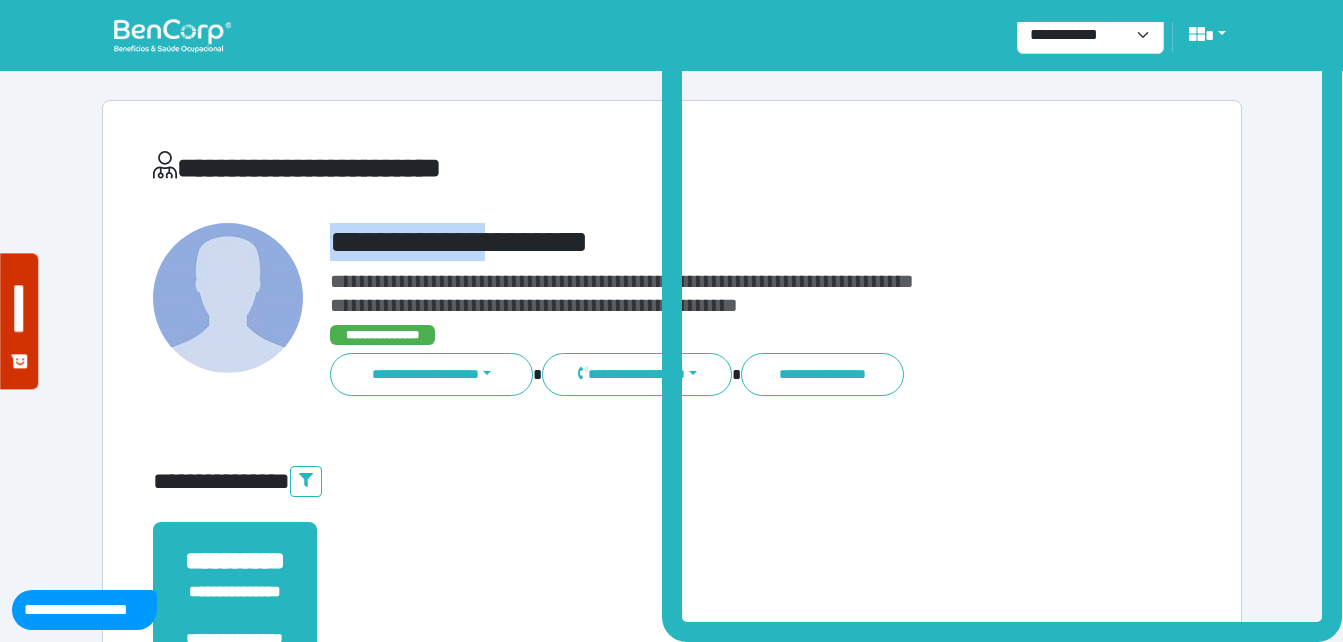 drag, startPoint x: 313, startPoint y: 238, endPoint x: 547, endPoint y: 231, distance: 234.10468 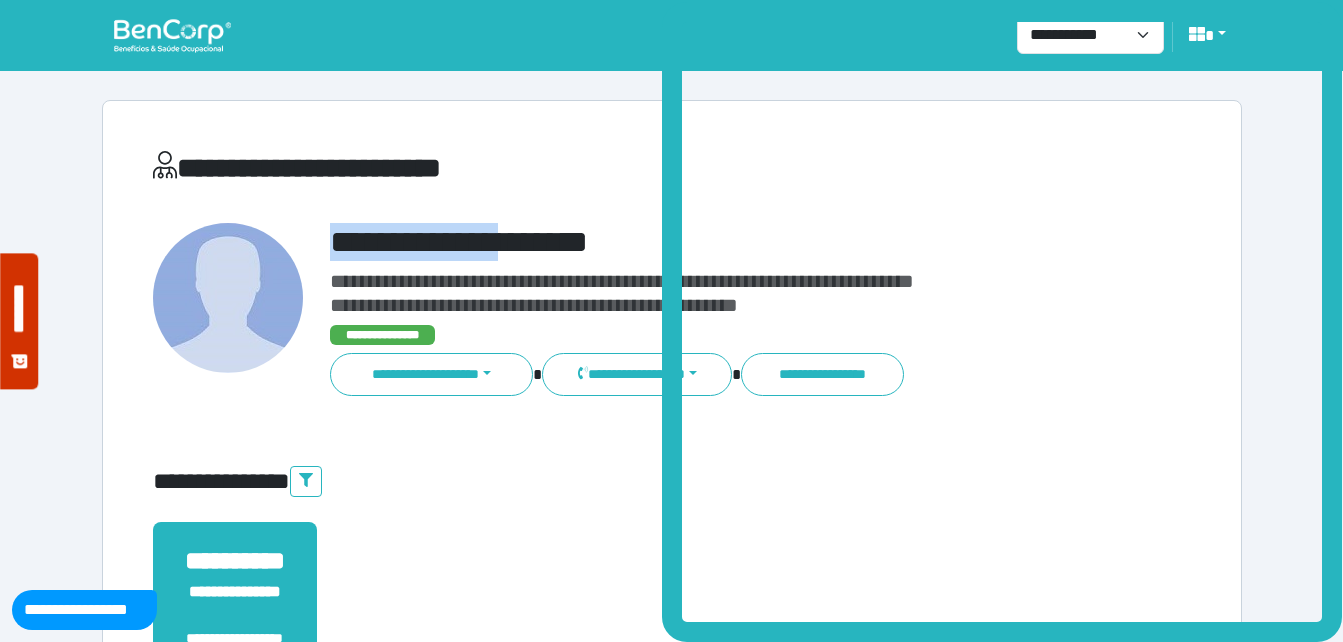 copy on "**********" 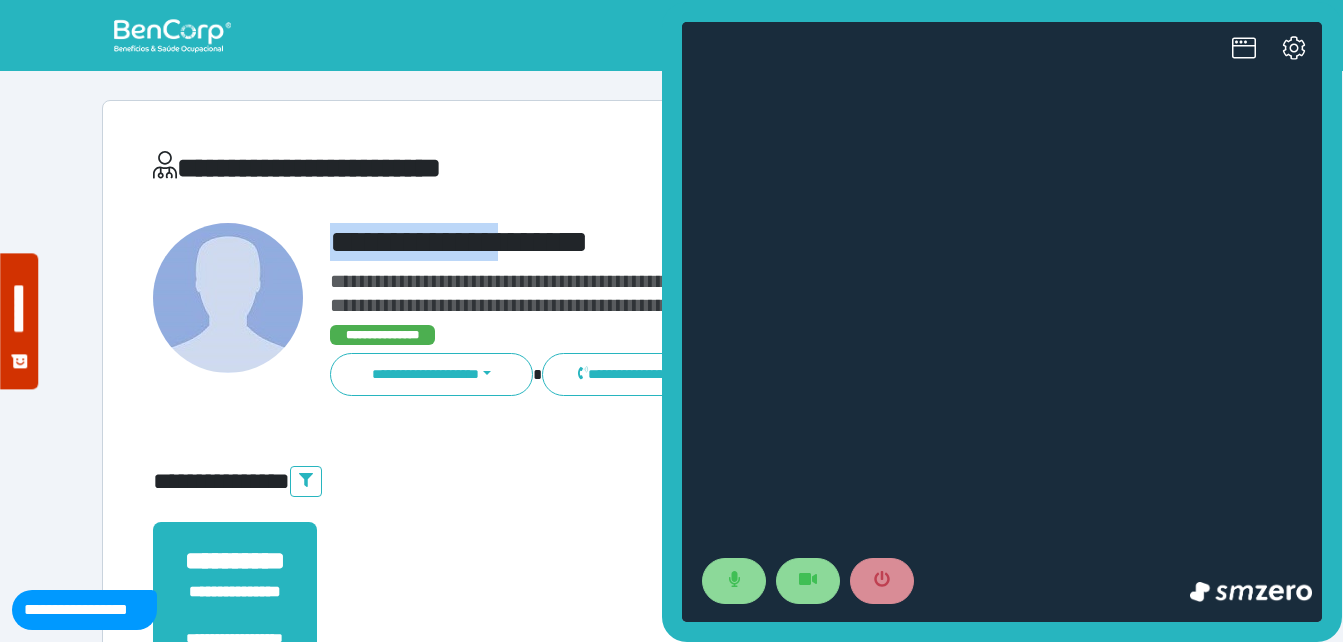 scroll, scrollTop: 0, scrollLeft: 0, axis: both 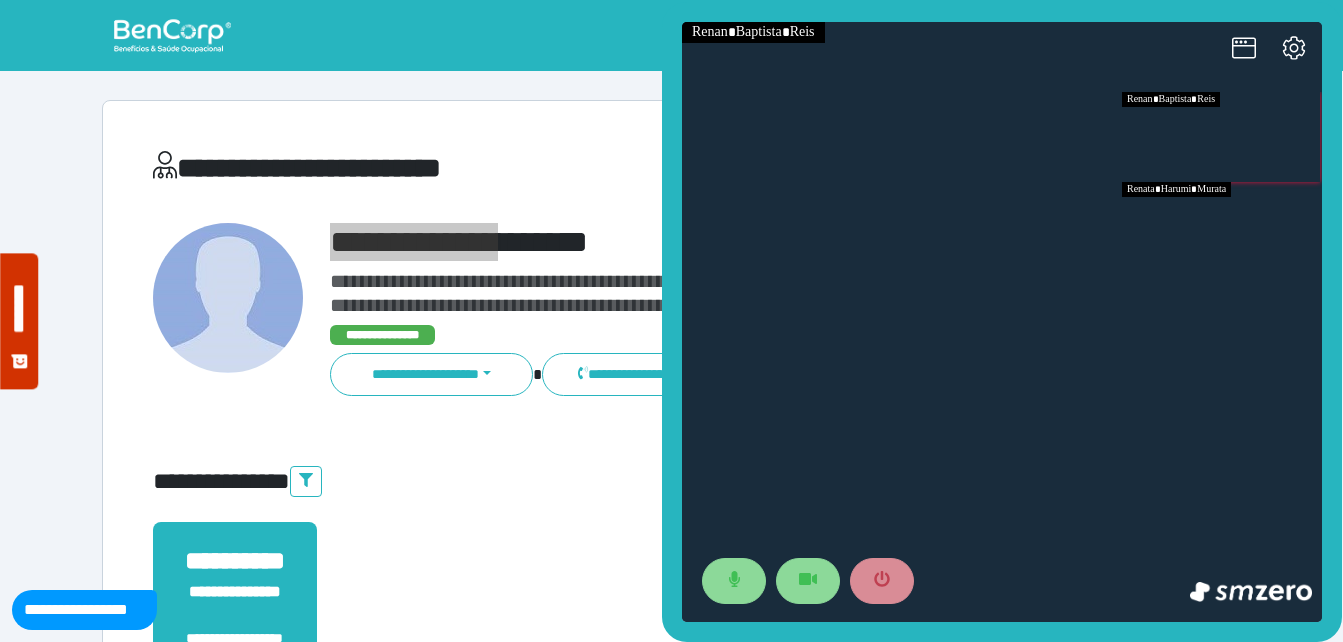 click at bounding box center (1222, 227) 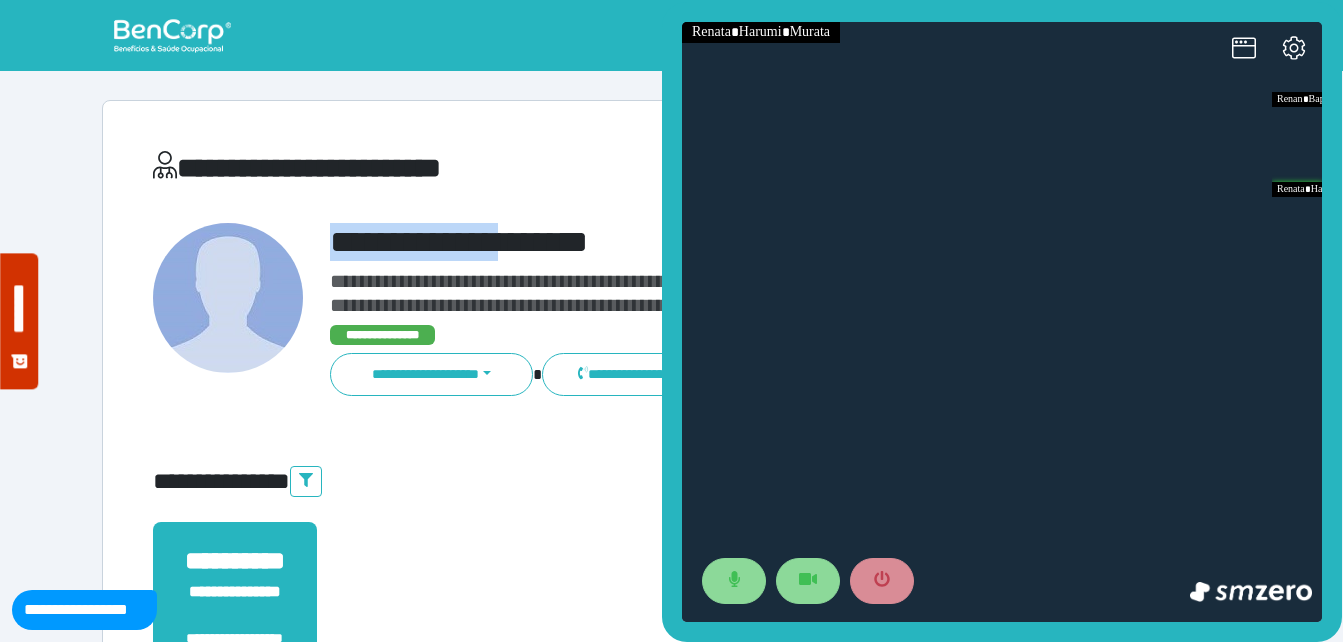 drag, startPoint x: 426, startPoint y: 211, endPoint x: 341, endPoint y: 232, distance: 87.555695 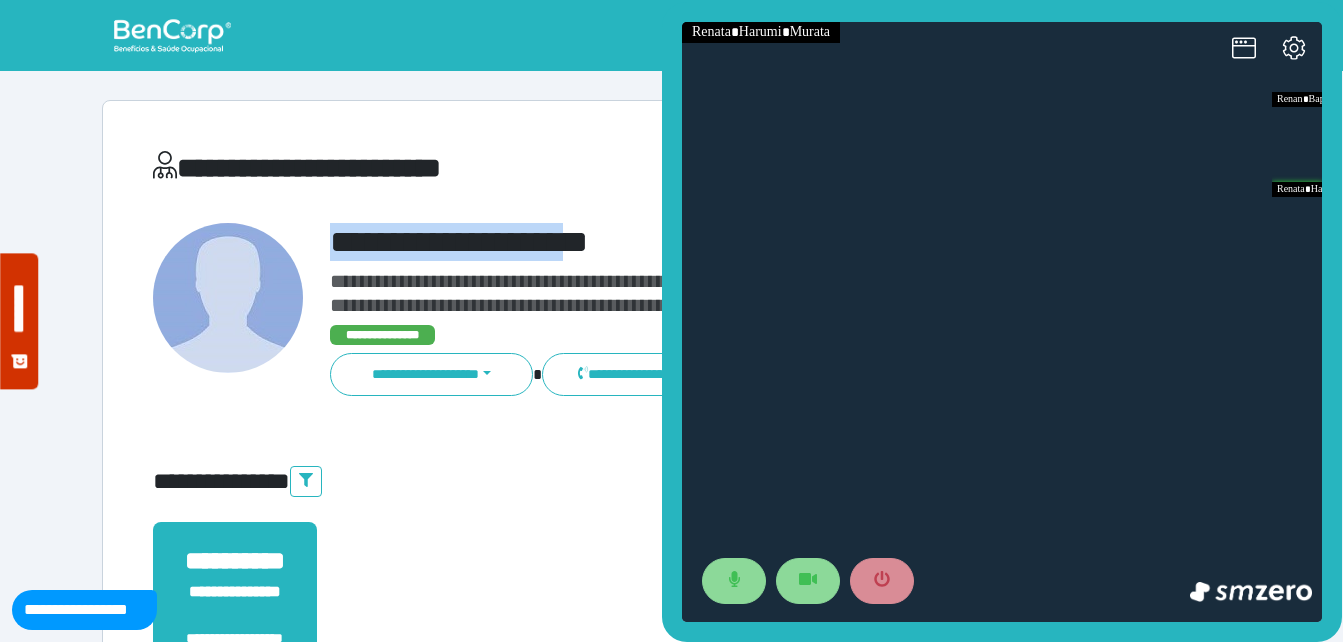 drag, startPoint x: 305, startPoint y: 238, endPoint x: 631, endPoint y: 202, distance: 327.98172 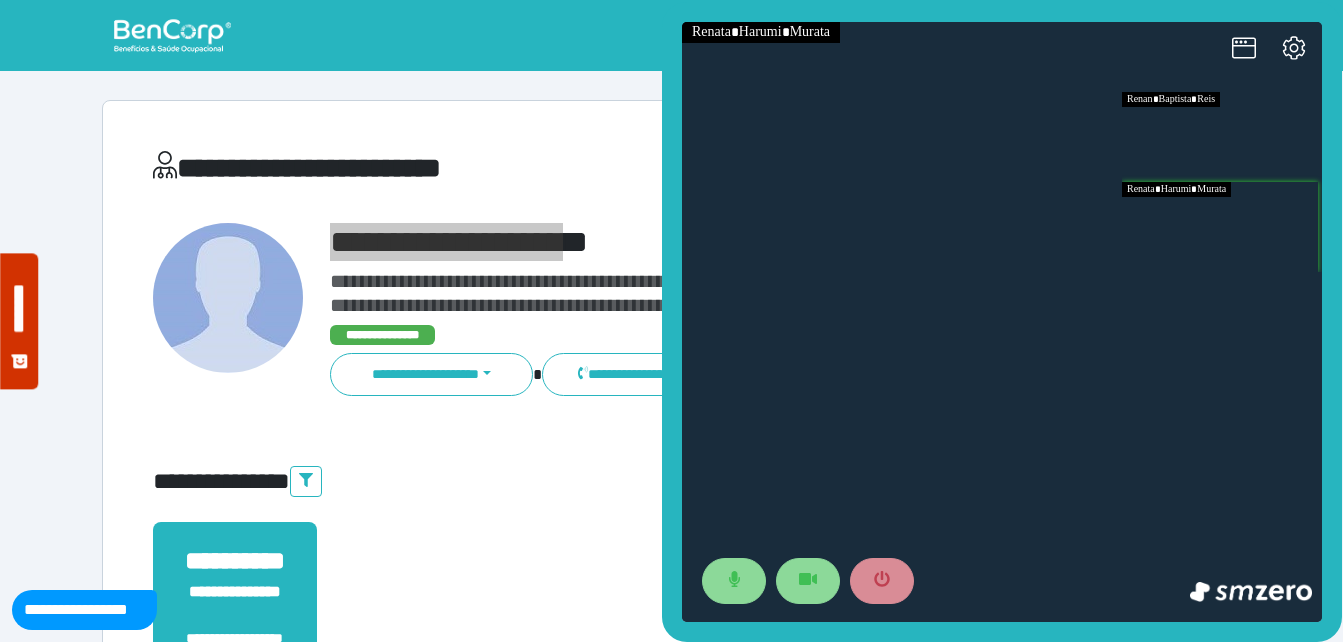click at bounding box center [1222, 137] 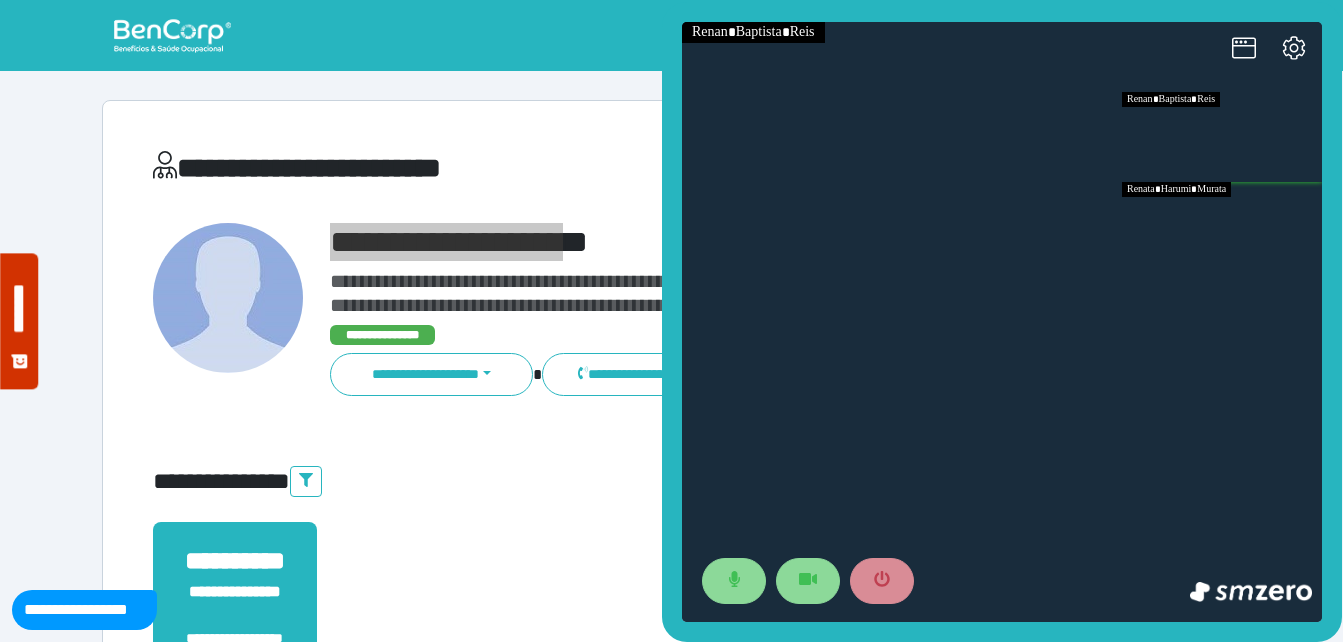 click at bounding box center [1222, 227] 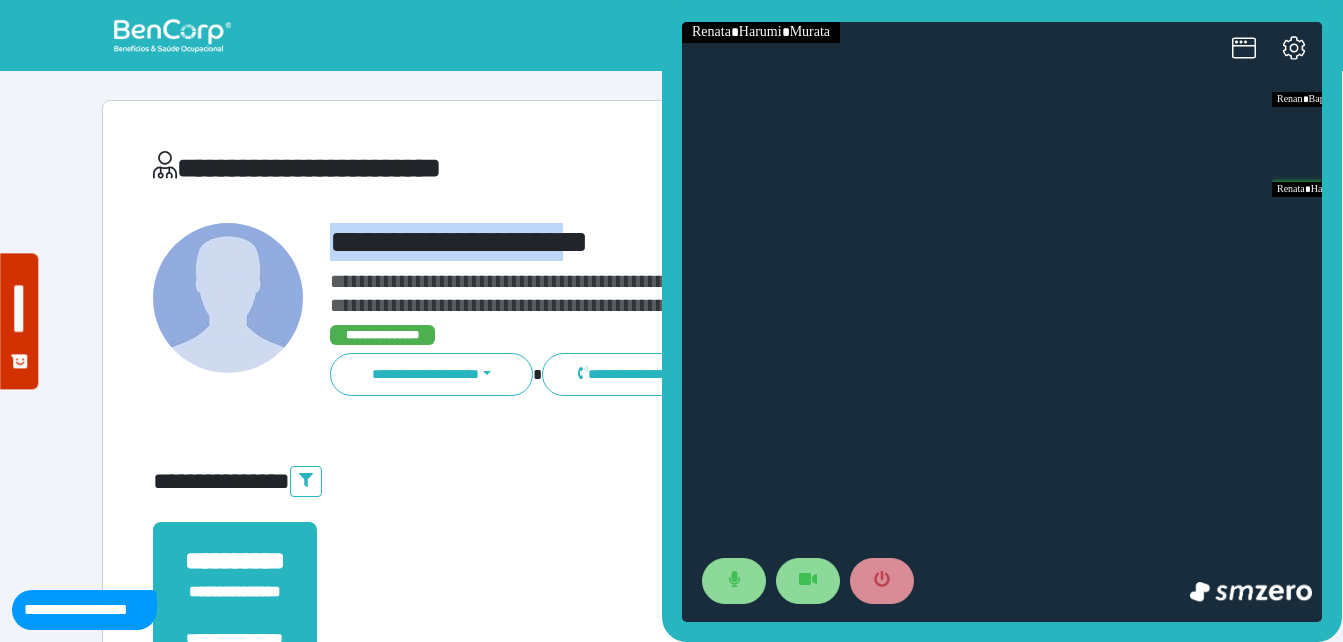 click on "**********" at bounding box center (716, 242) 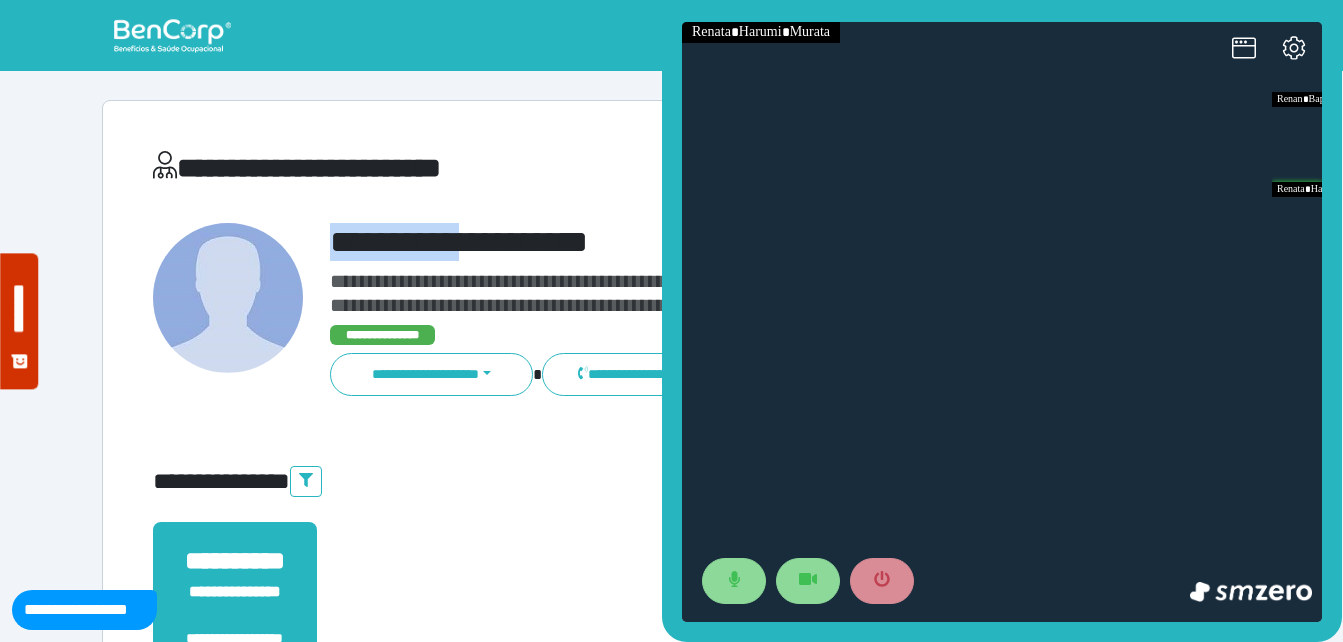 drag, startPoint x: 454, startPoint y: 240, endPoint x: 538, endPoint y: 233, distance: 84.29116 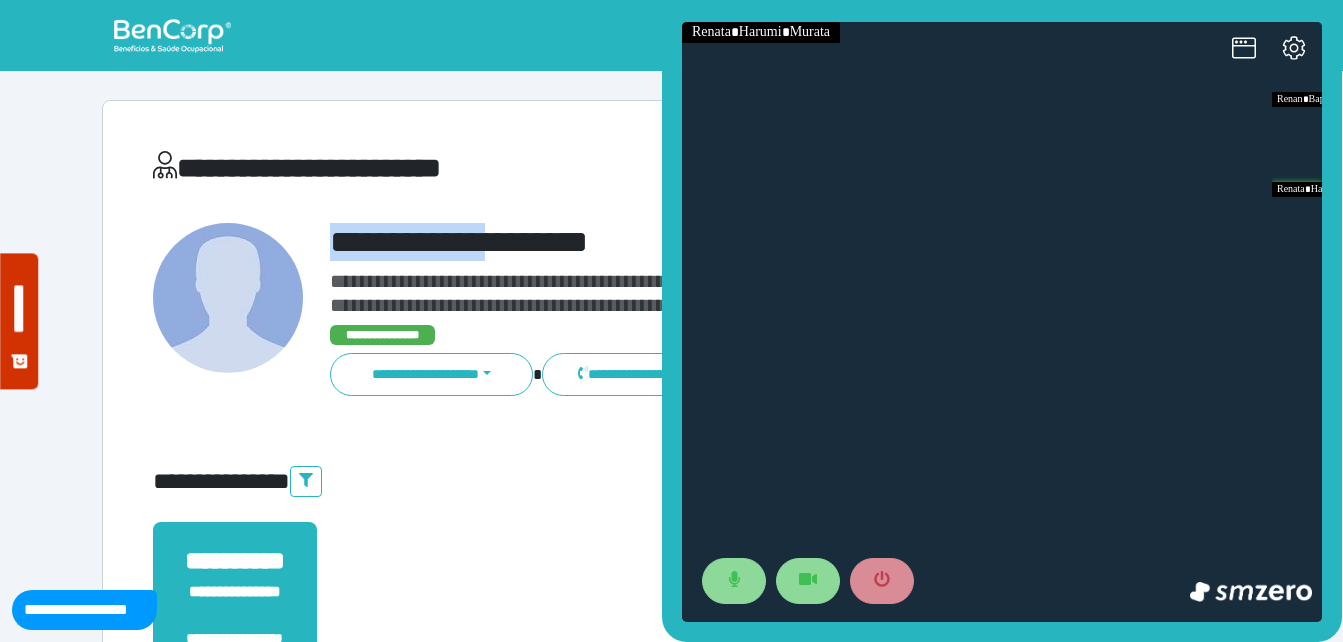 click on "**********" at bounding box center [716, 242] 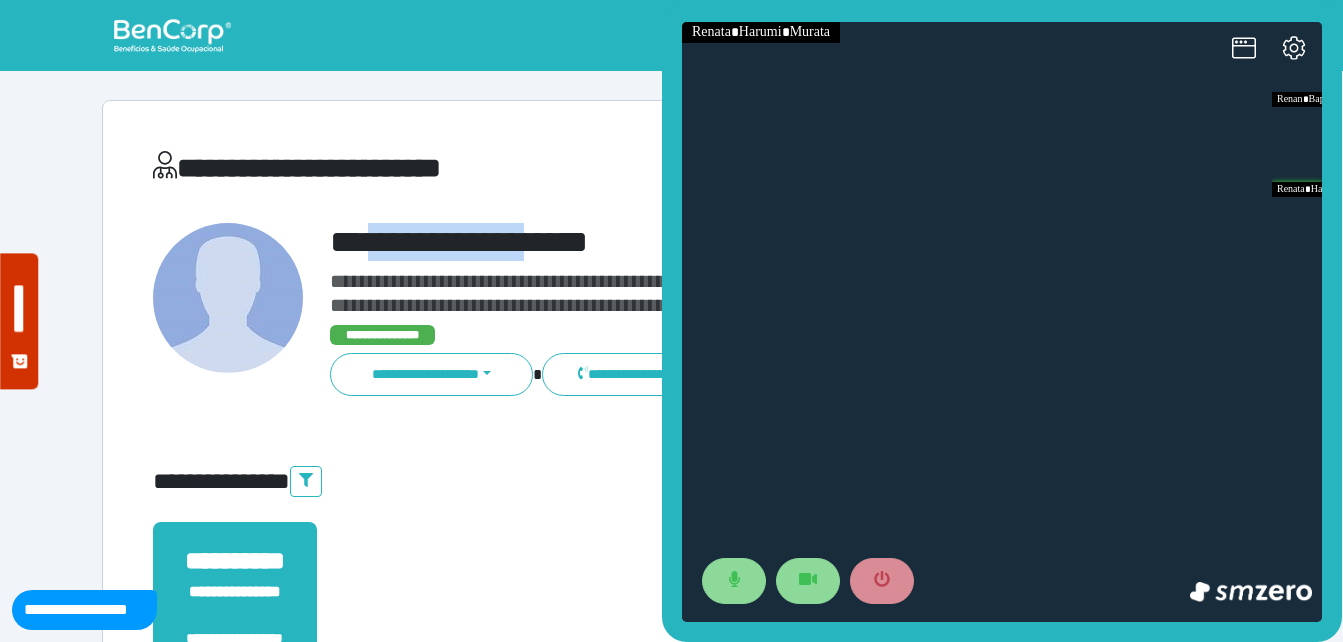 drag, startPoint x: 384, startPoint y: 247, endPoint x: 586, endPoint y: 233, distance: 202.48457 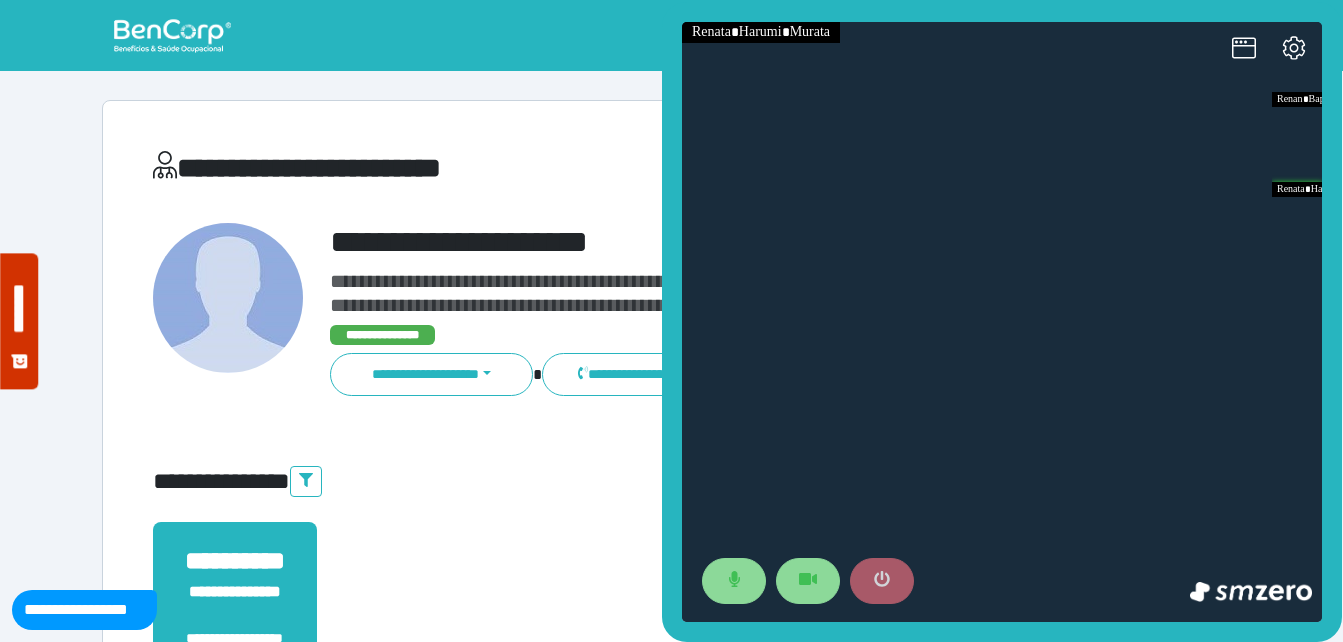 click 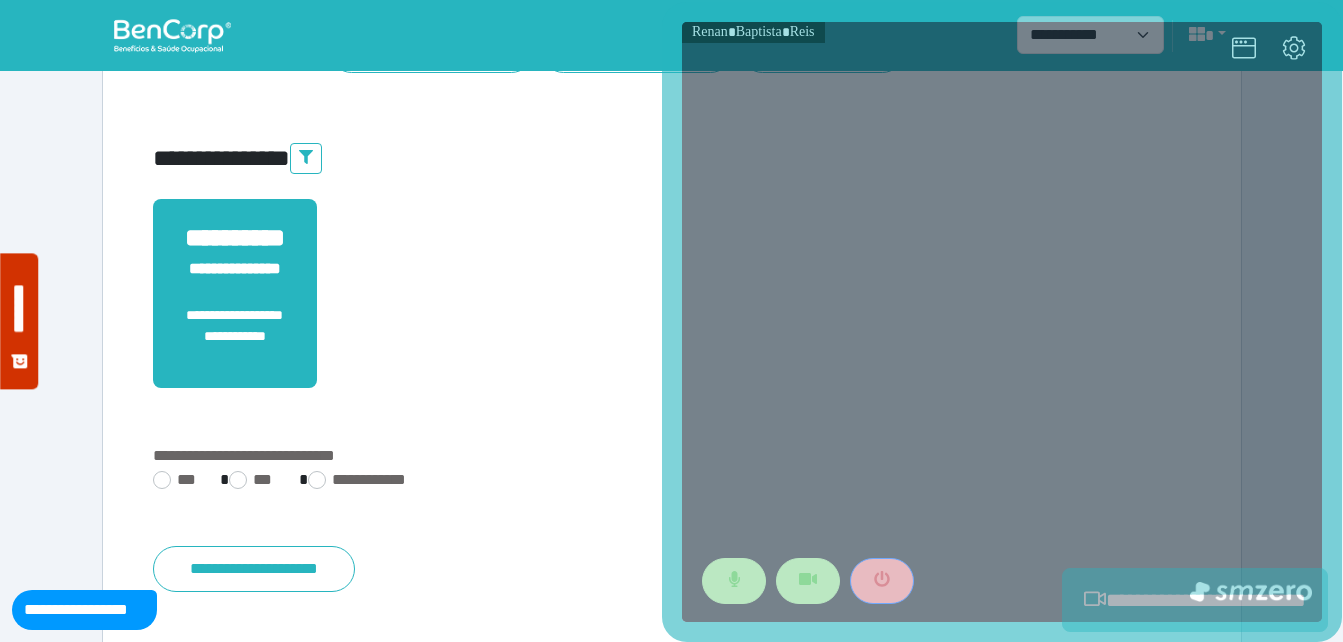 scroll, scrollTop: 400, scrollLeft: 0, axis: vertical 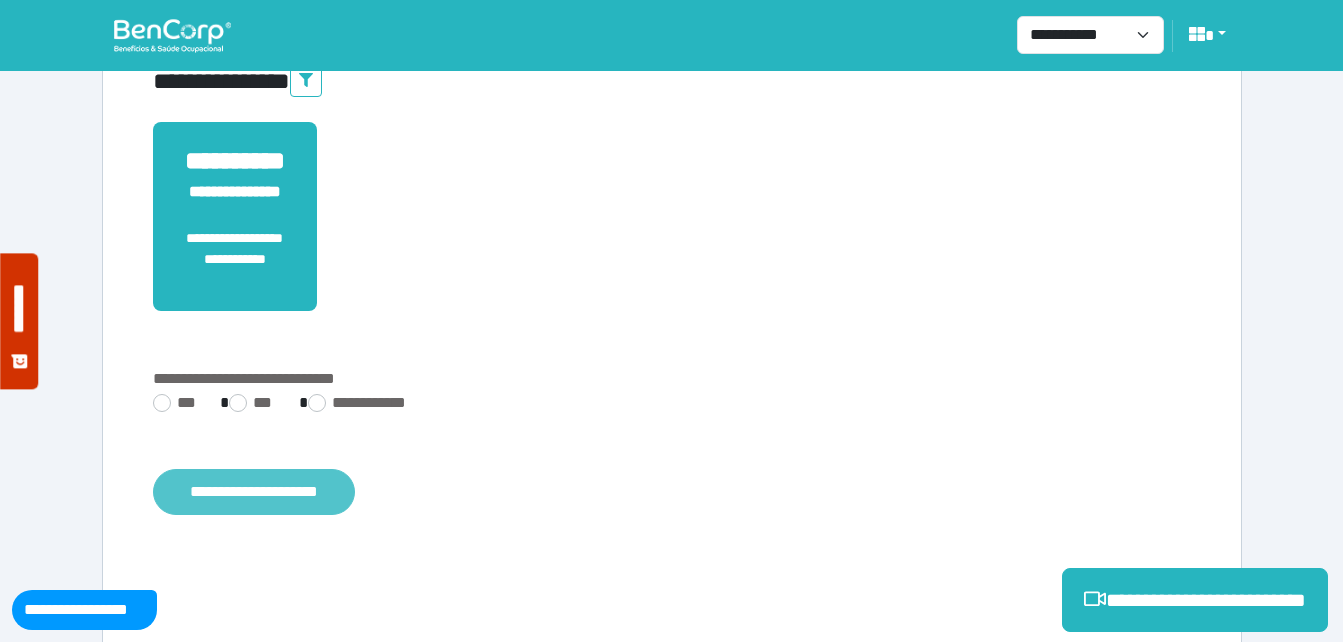 click on "**********" at bounding box center (254, 492) 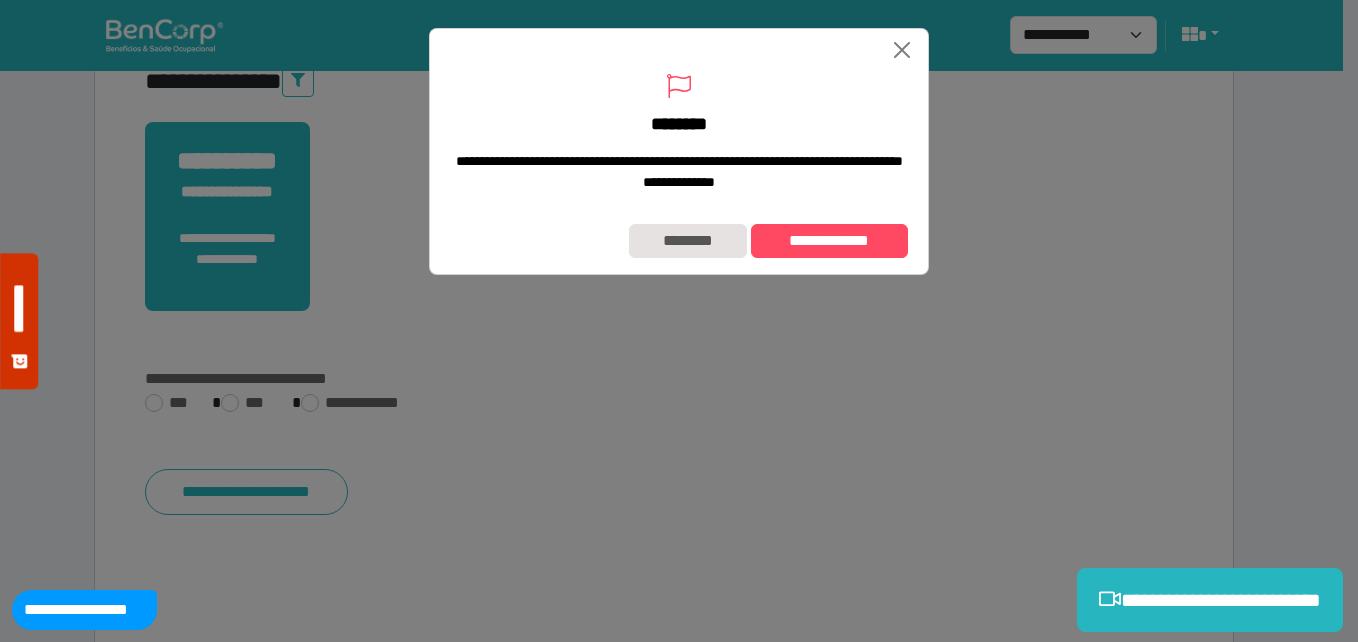 click on "**********" at bounding box center (679, 241) 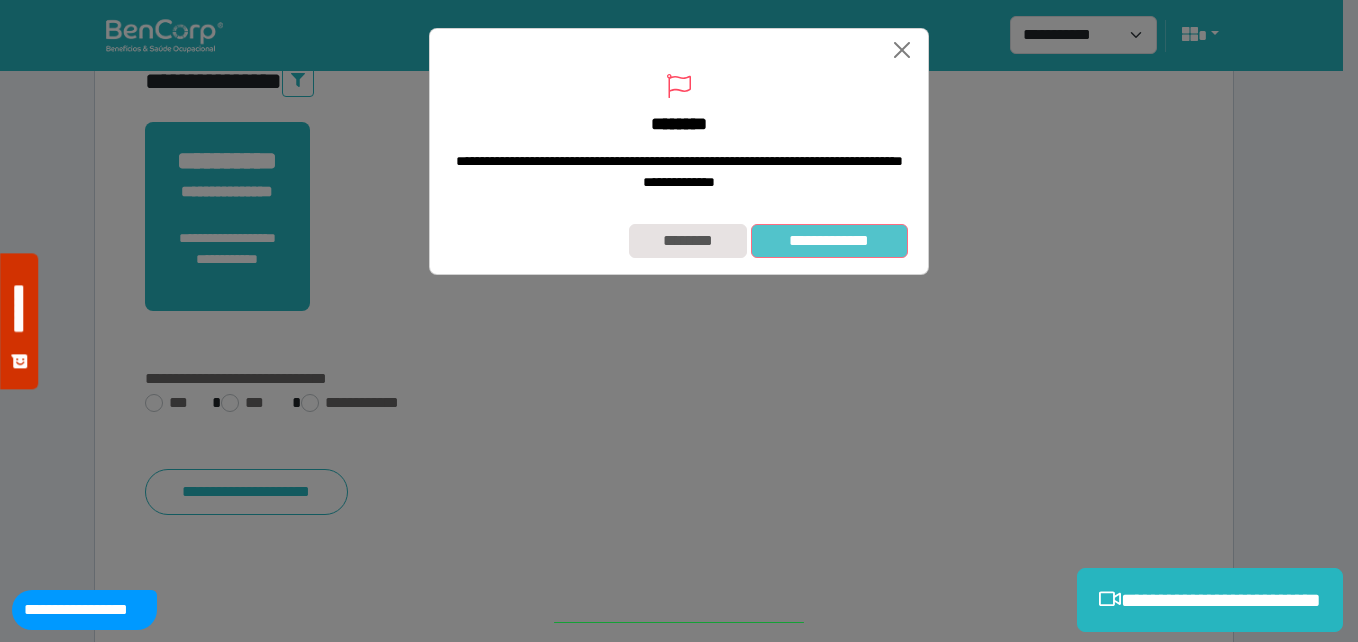 click on "**********" at bounding box center (829, 241) 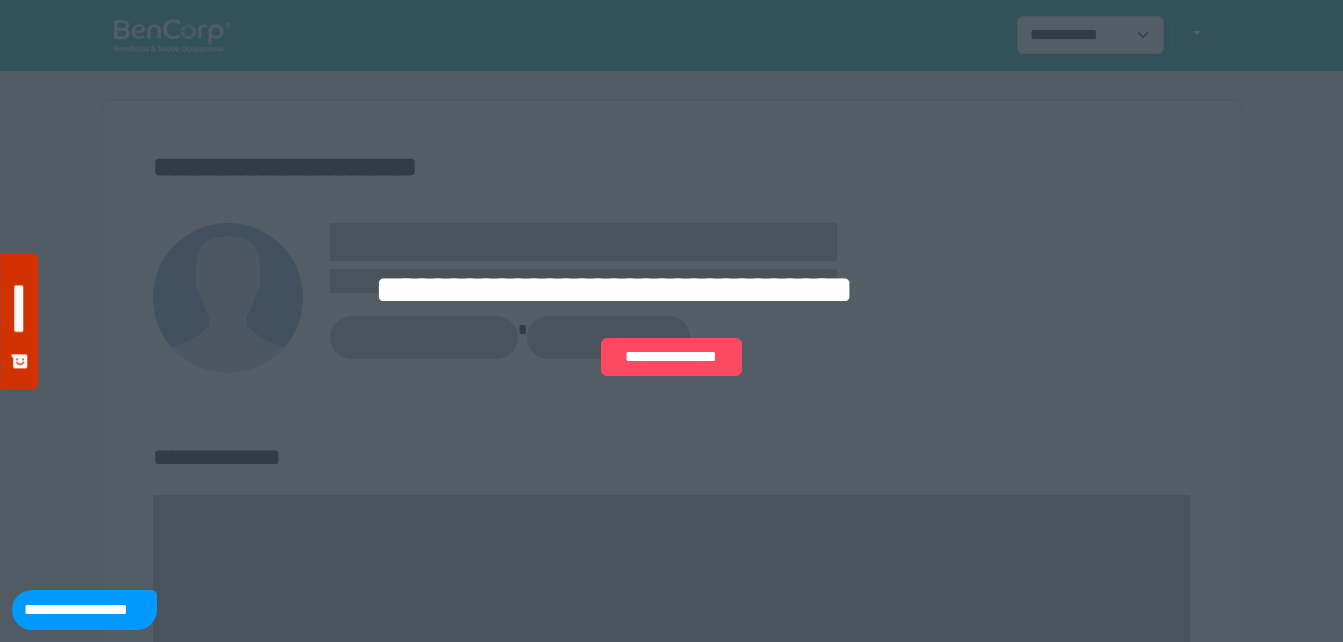 scroll, scrollTop: 0, scrollLeft: 0, axis: both 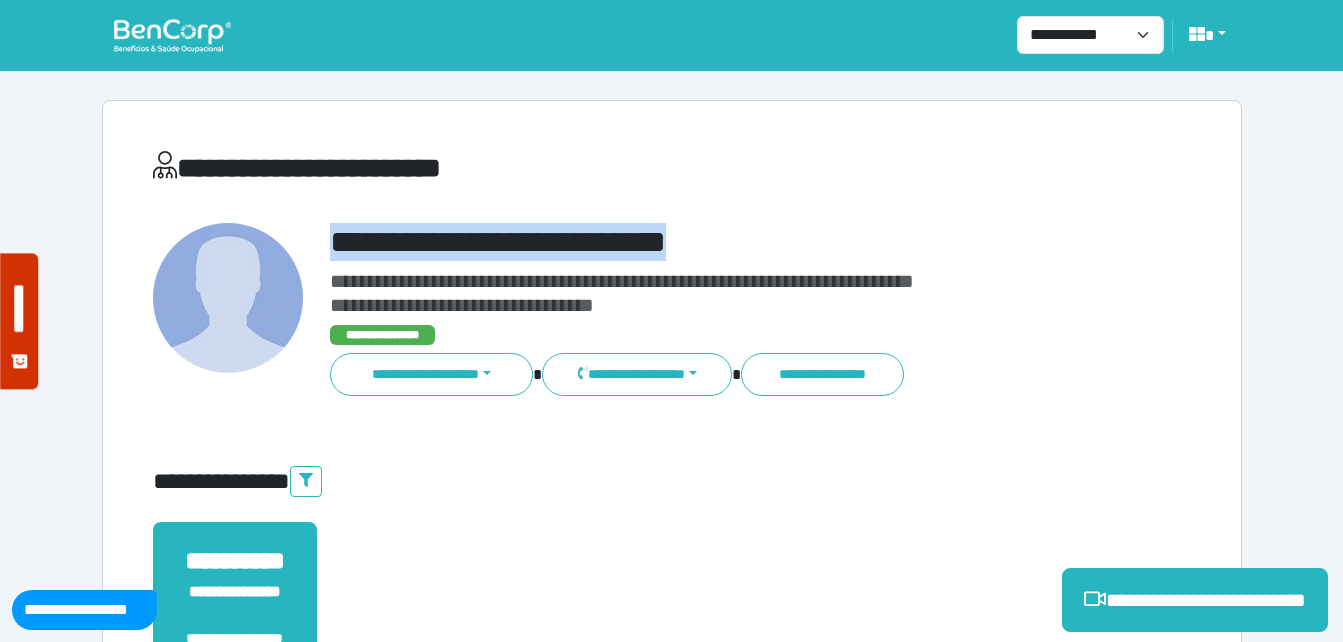 drag, startPoint x: 311, startPoint y: 228, endPoint x: 800, endPoint y: 225, distance: 489.00922 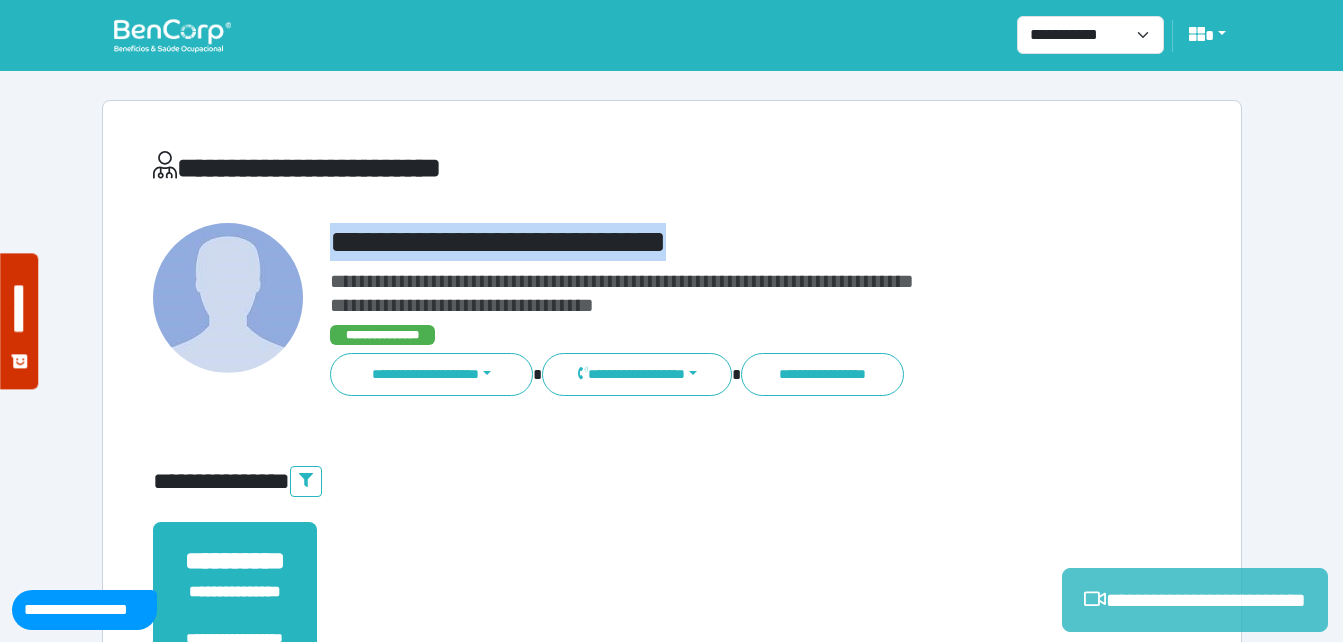 click on "**********" at bounding box center [1195, 600] 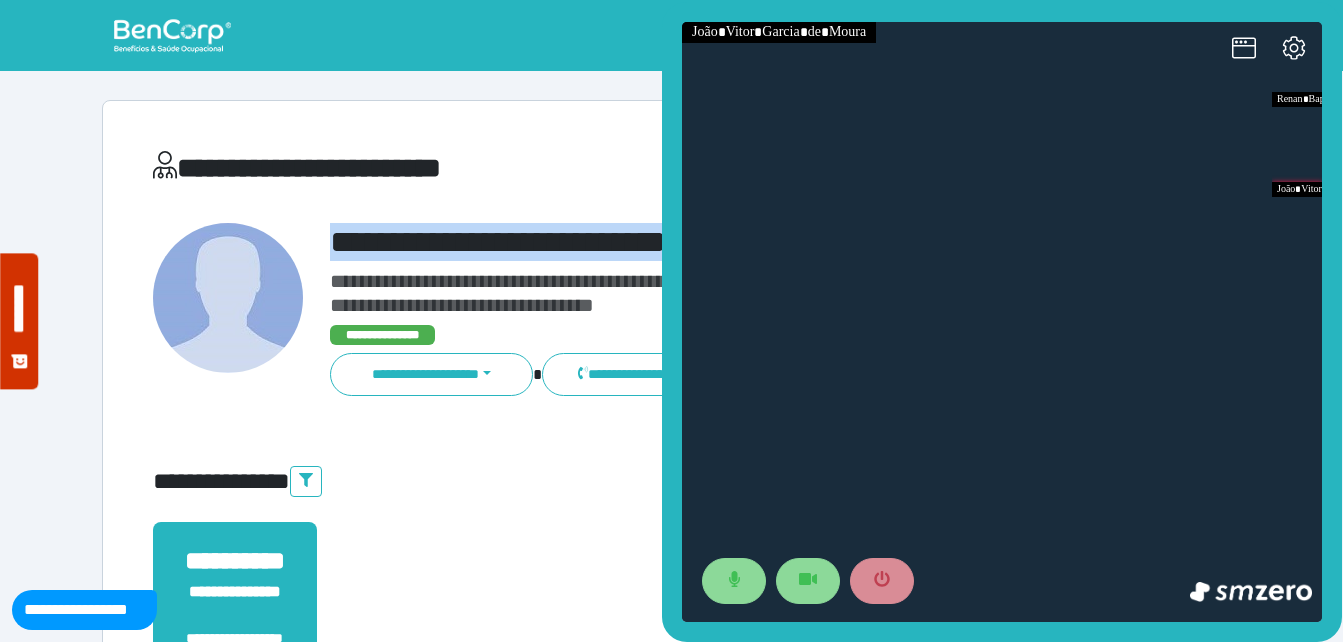 scroll, scrollTop: 0, scrollLeft: 0, axis: both 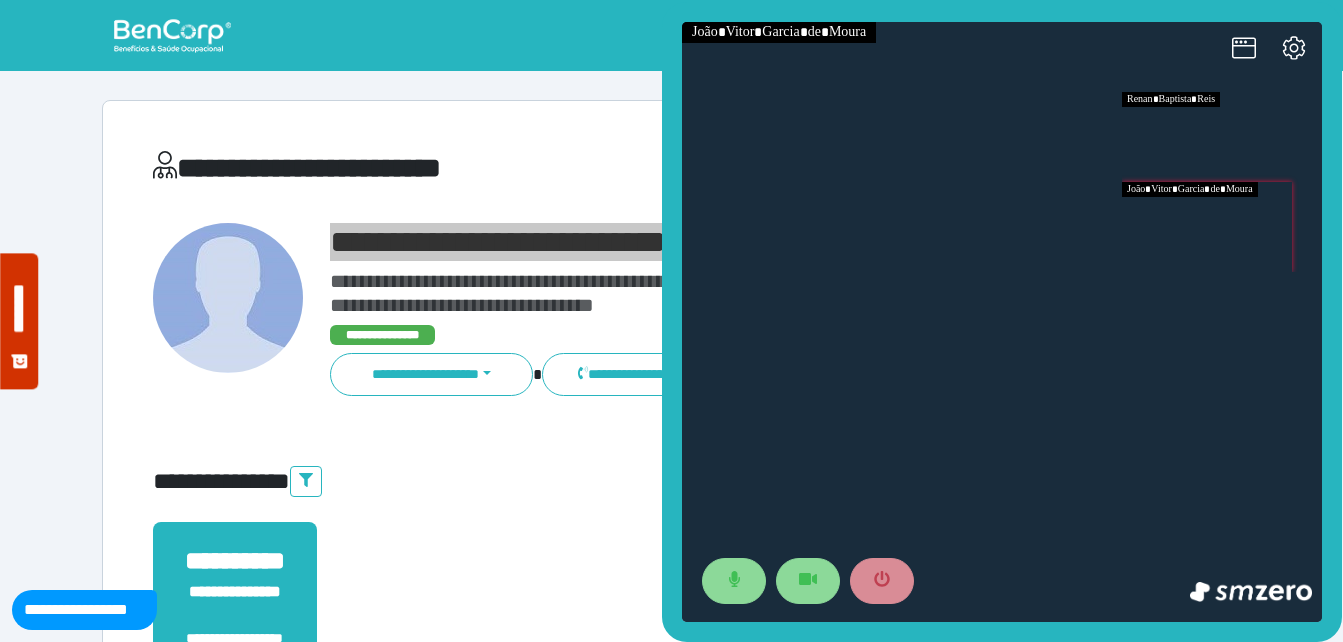 click at bounding box center (1222, 227) 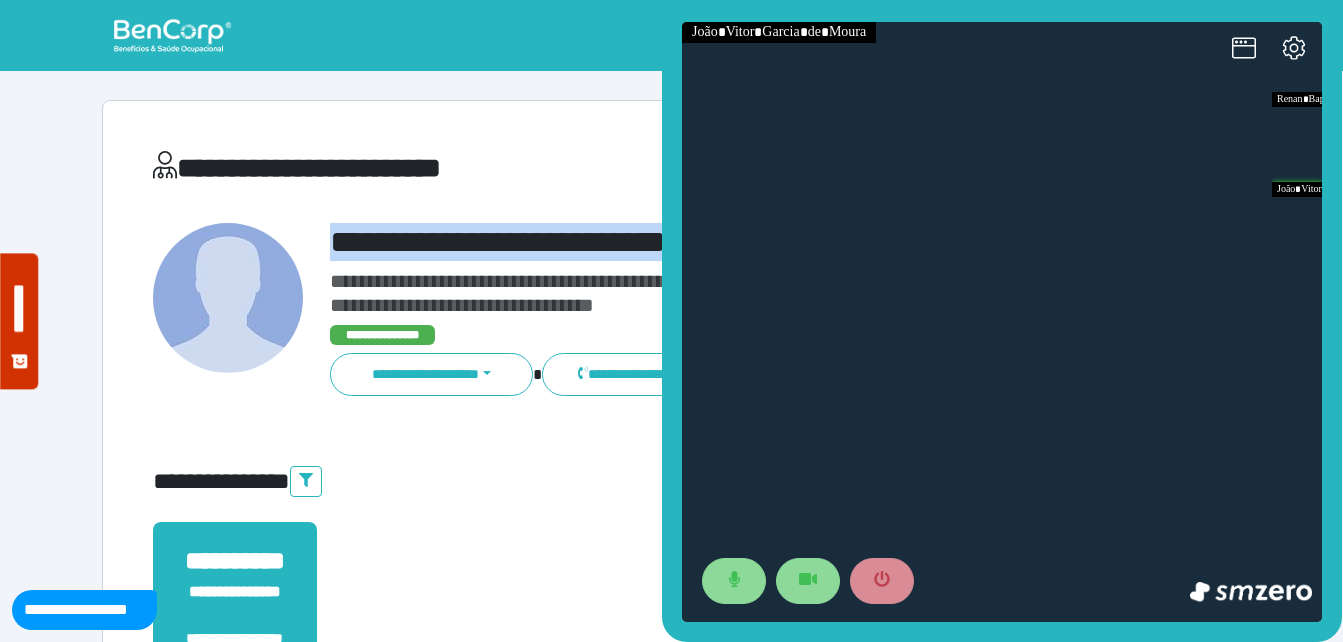 click at bounding box center (229, 310) 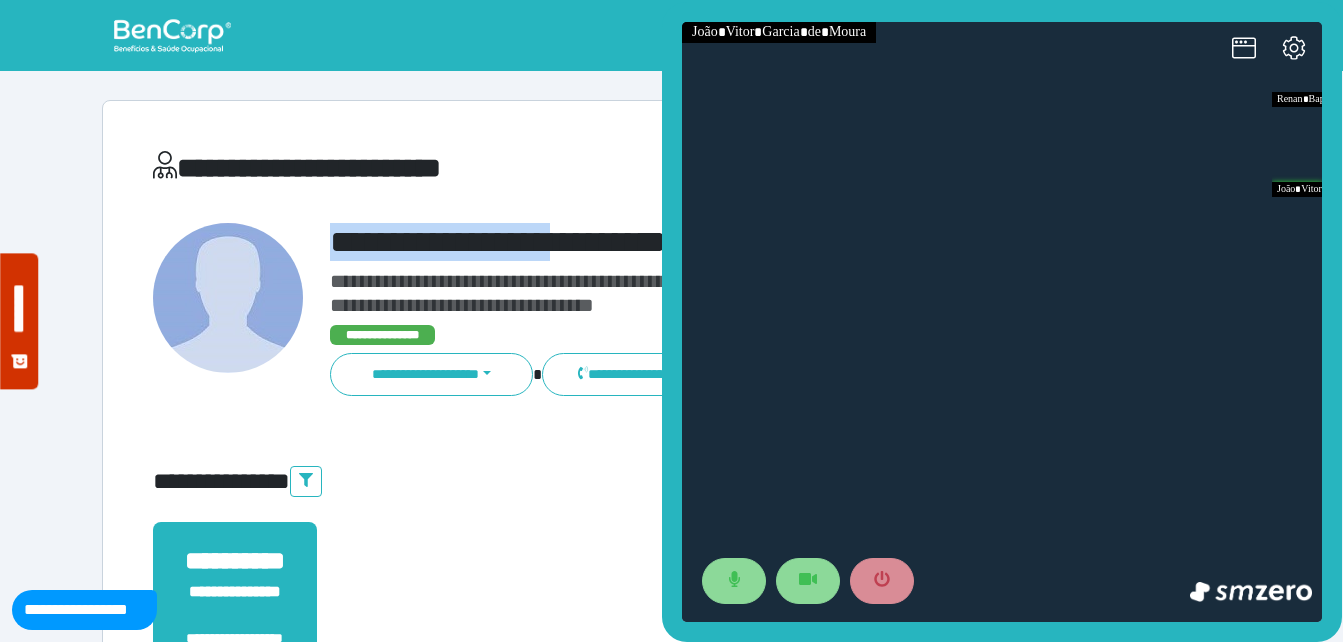 drag, startPoint x: 304, startPoint y: 232, endPoint x: 585, endPoint y: 230, distance: 281.0071 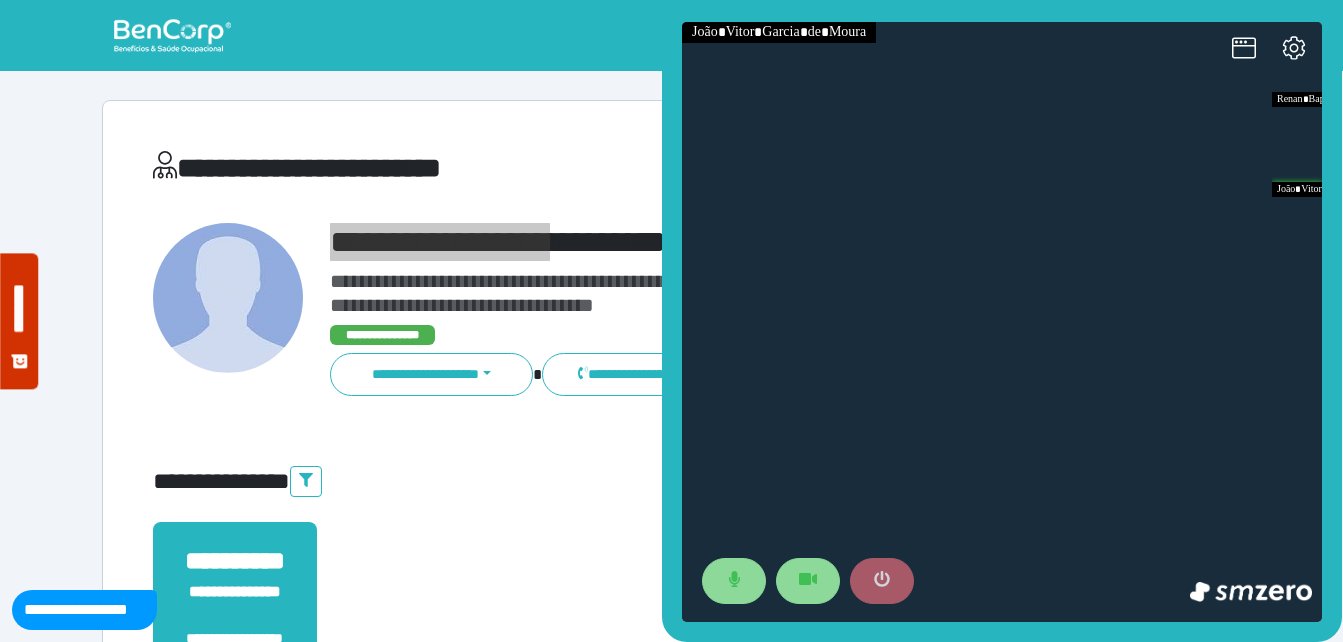 click at bounding box center (882, 581) 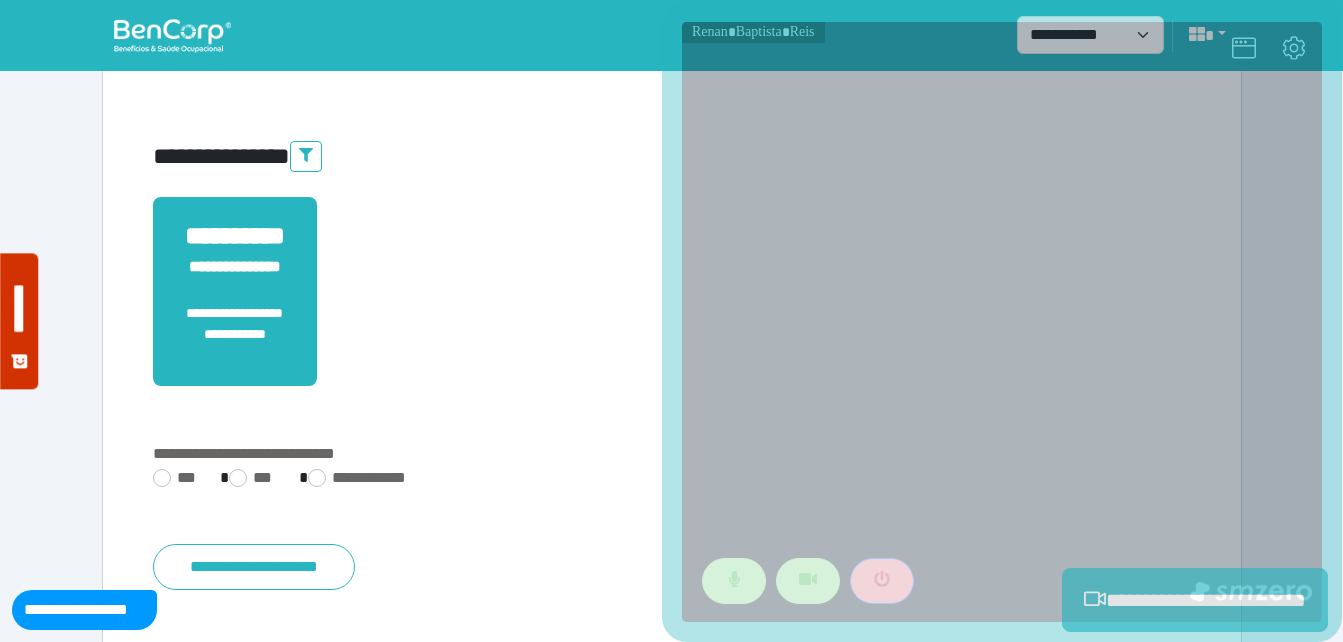 scroll, scrollTop: 494, scrollLeft: 0, axis: vertical 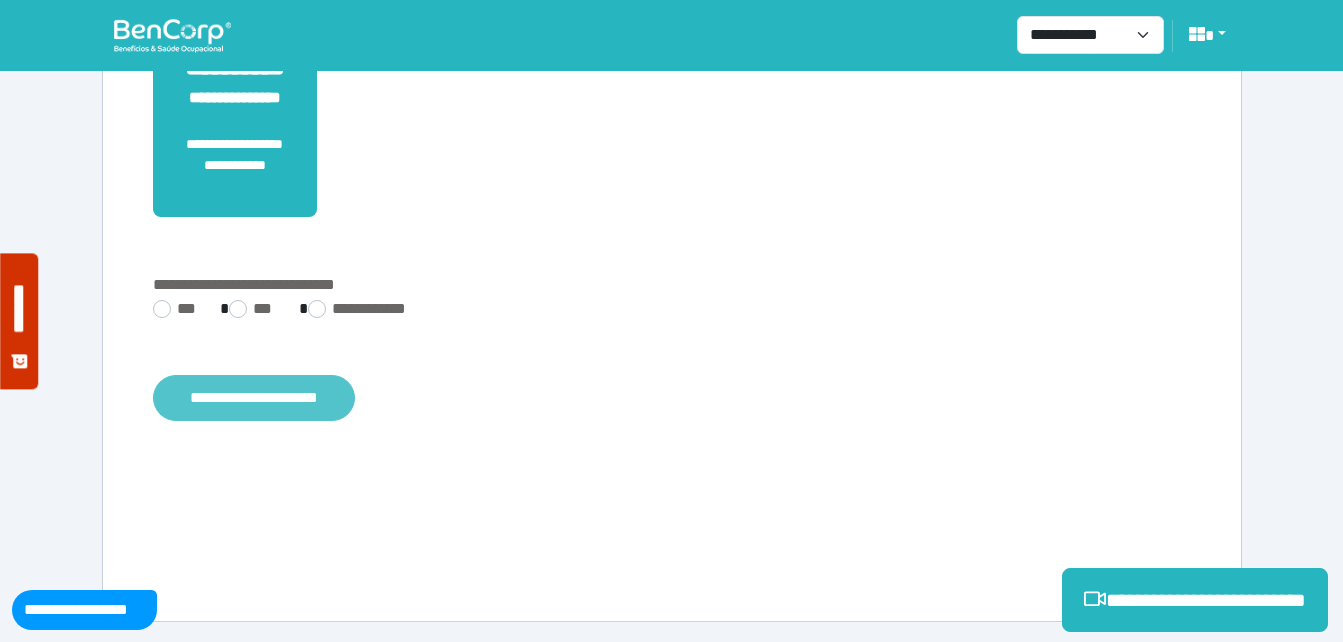 click on "**********" at bounding box center [254, 398] 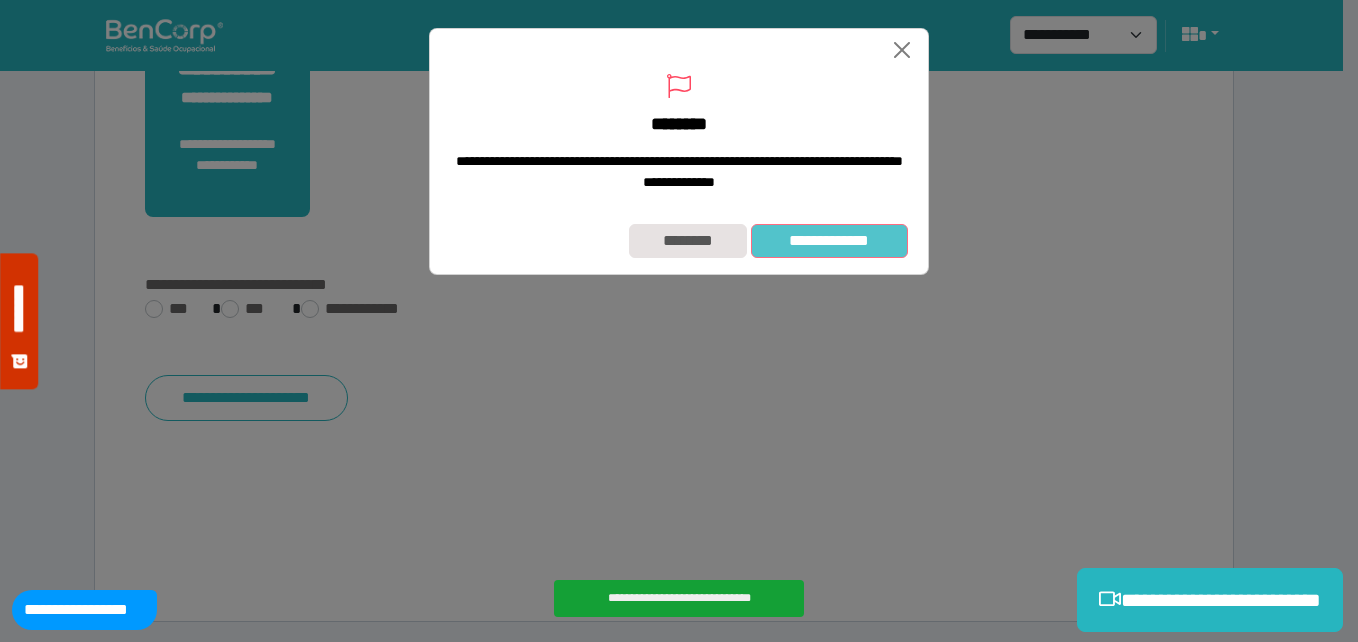click on "**********" at bounding box center (829, 241) 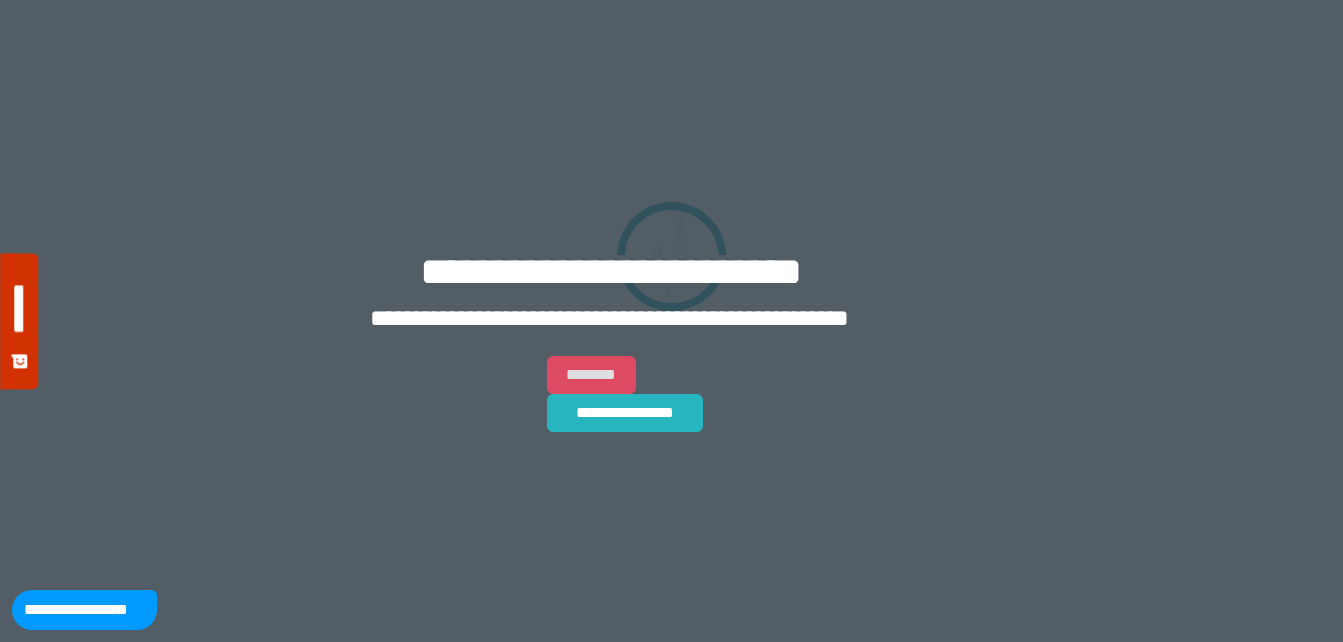 scroll, scrollTop: 0, scrollLeft: 0, axis: both 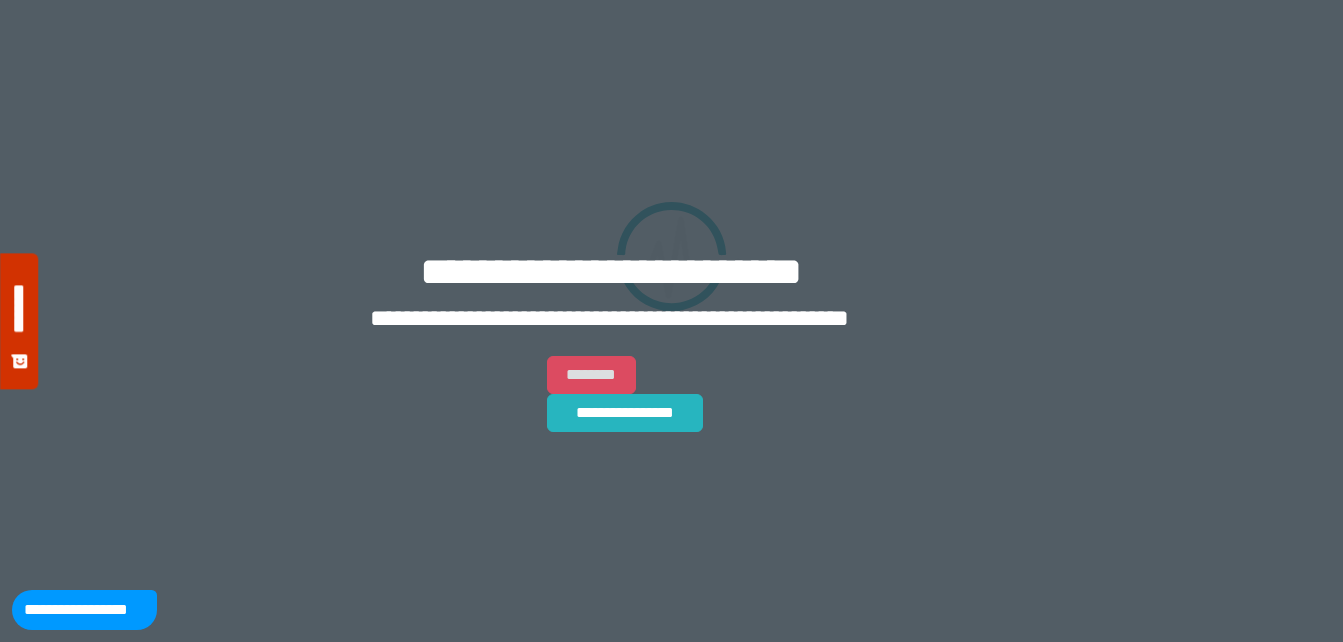 click on "********" at bounding box center [591, 375] 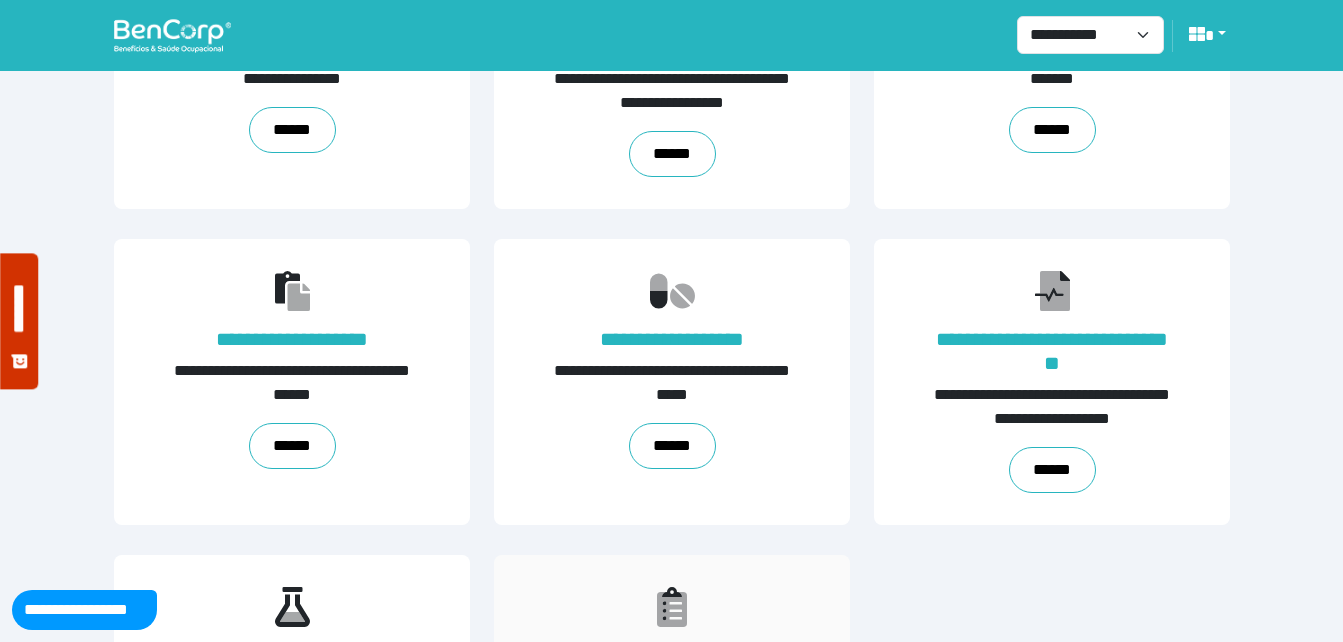 scroll, scrollTop: 454, scrollLeft: 0, axis: vertical 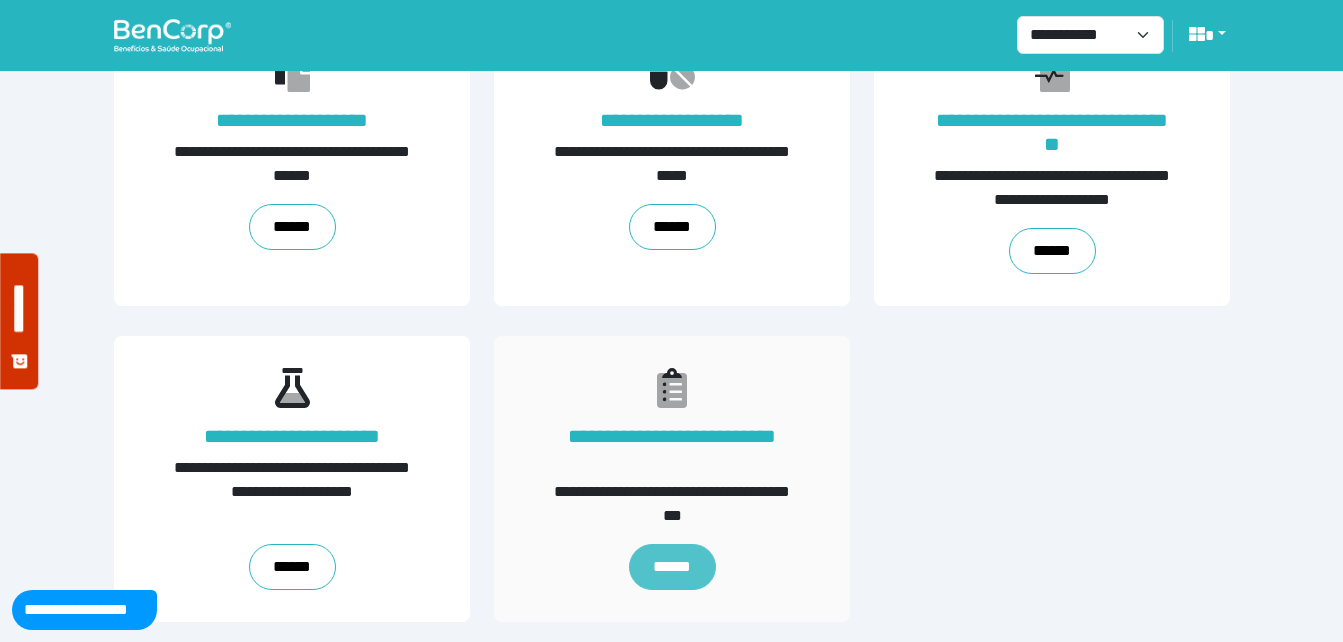 click on "******" at bounding box center (671, 567) 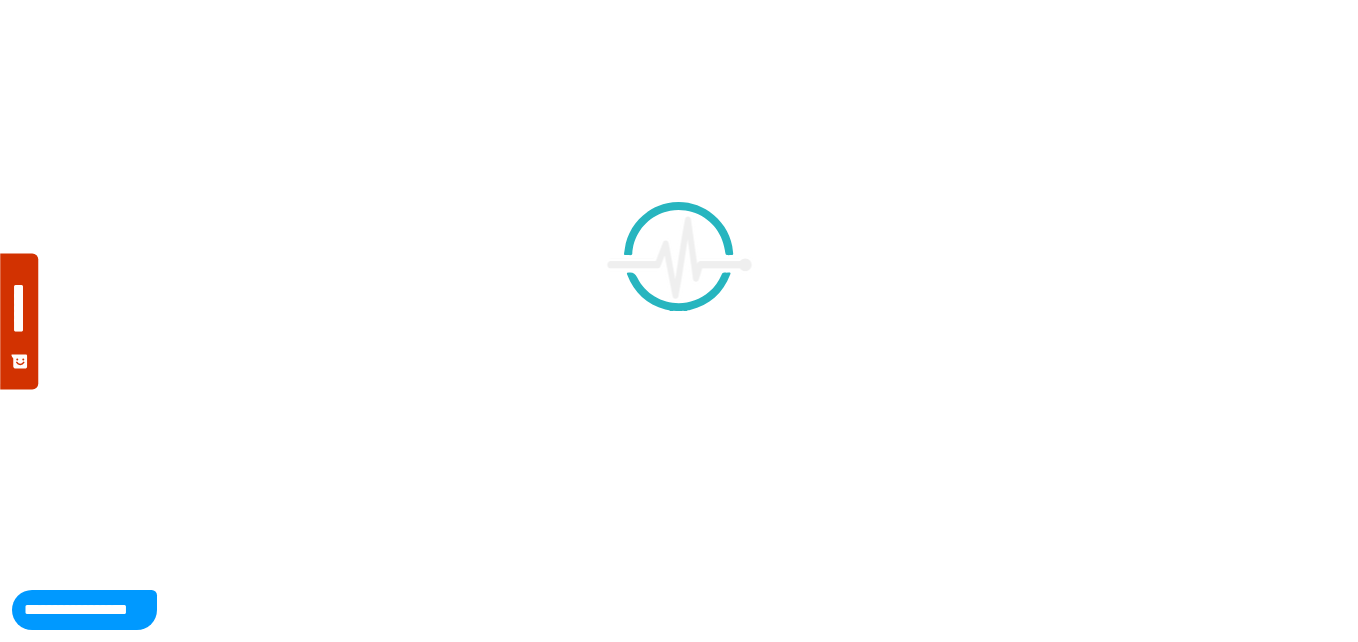 scroll, scrollTop: 0, scrollLeft: 0, axis: both 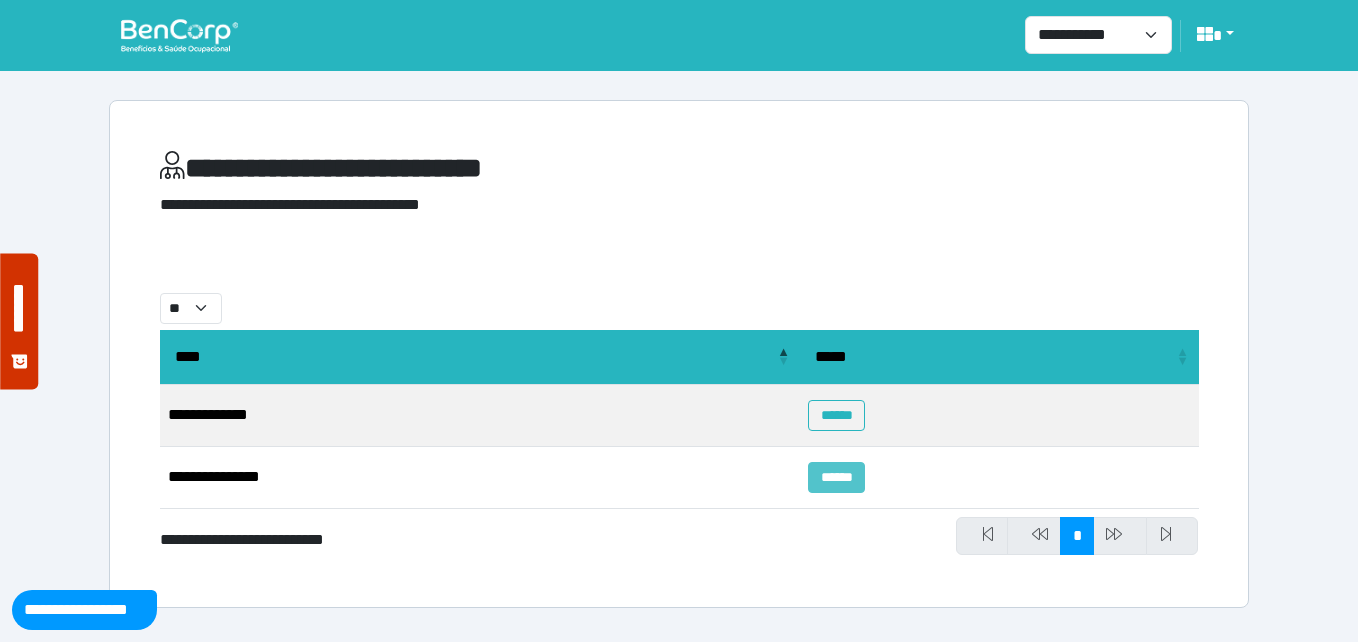 click on "******" at bounding box center [836, 477] 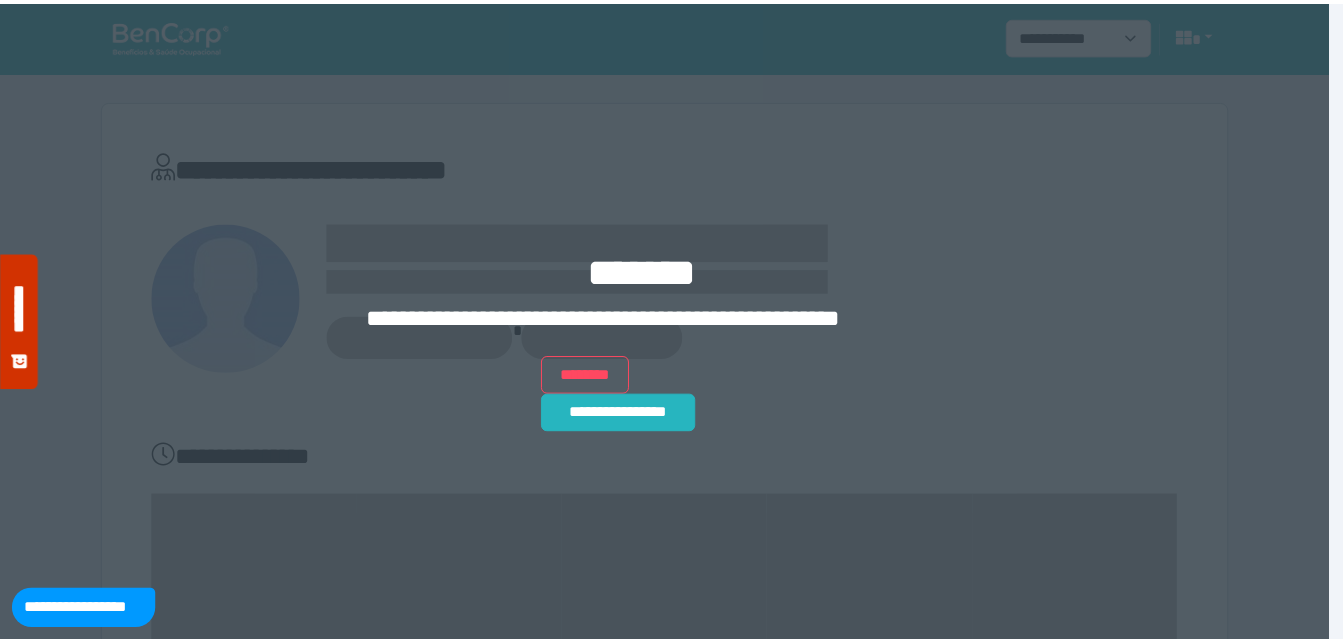 scroll, scrollTop: 0, scrollLeft: 0, axis: both 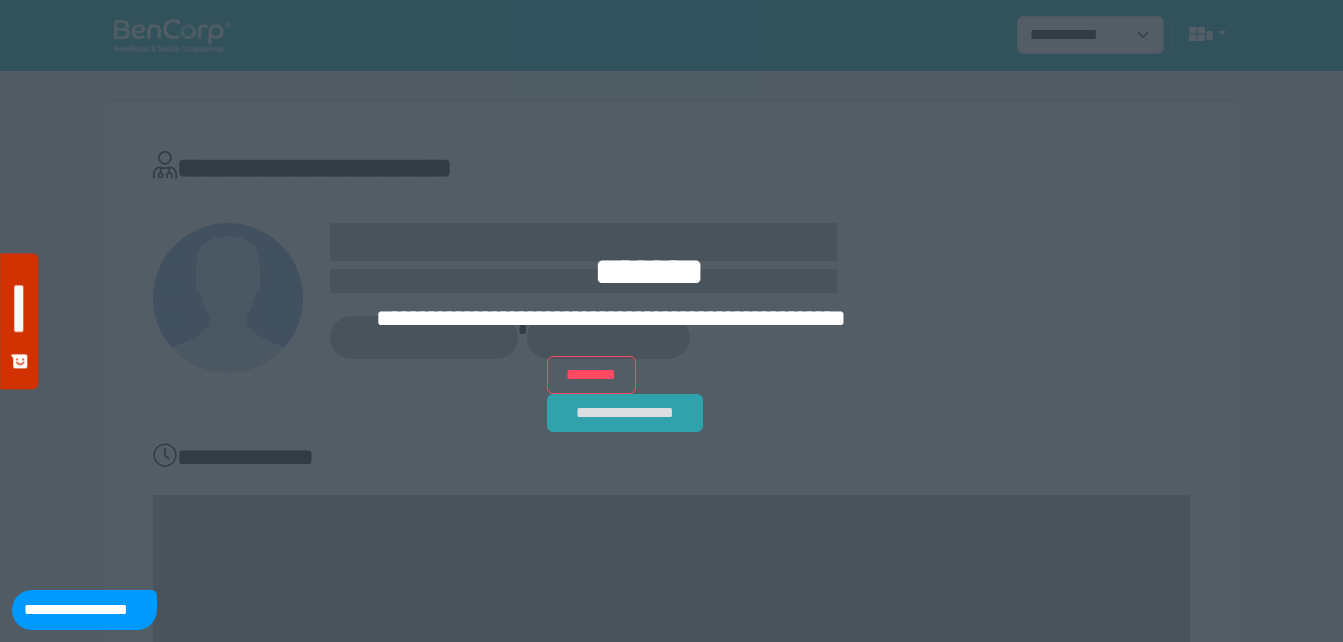 click on "**********" at bounding box center (625, 413) 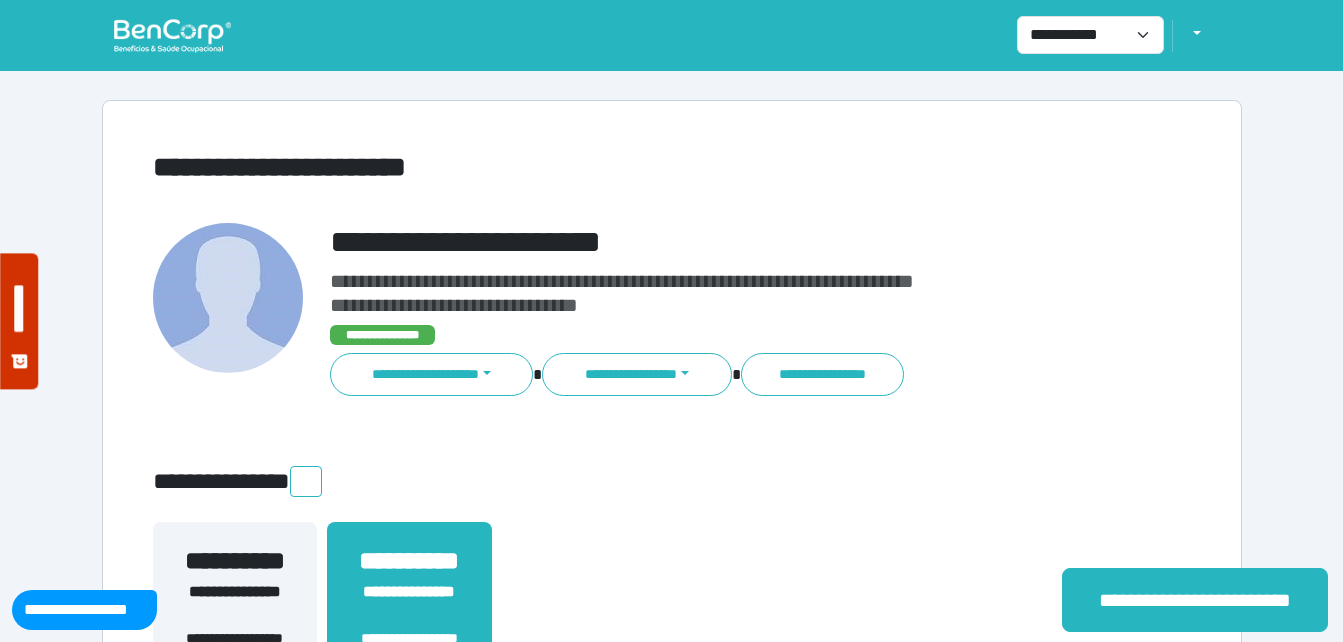 scroll, scrollTop: 0, scrollLeft: 0, axis: both 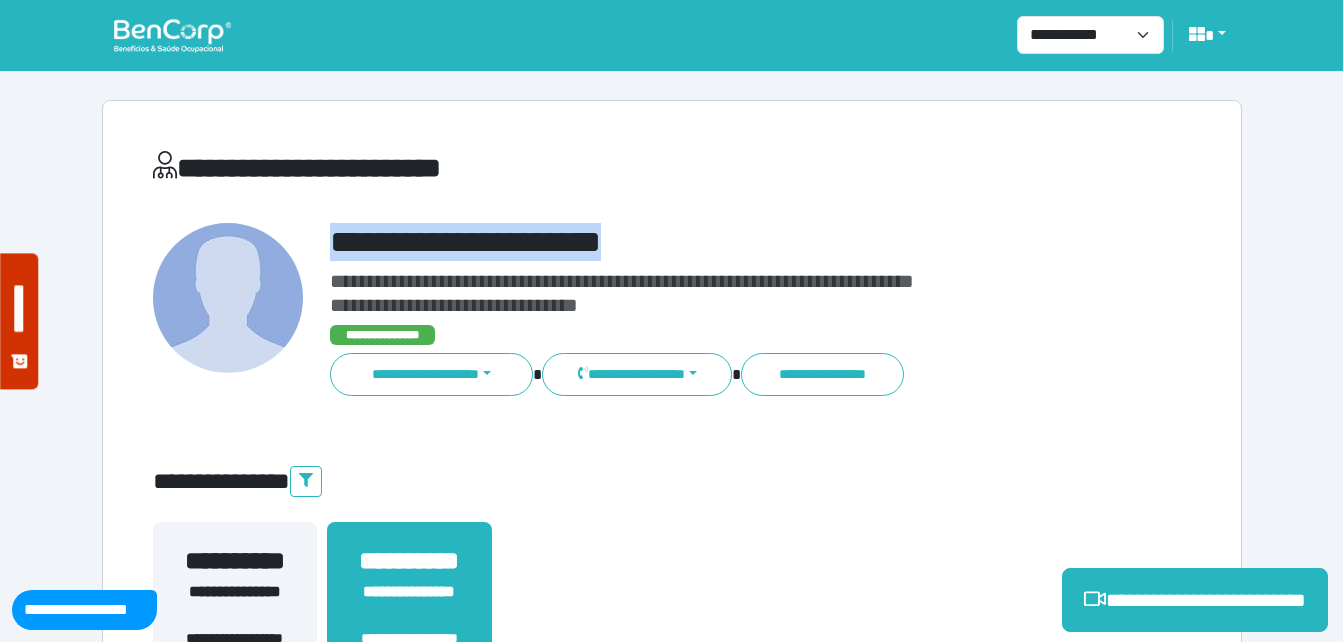 drag, startPoint x: 372, startPoint y: 231, endPoint x: 712, endPoint y: 223, distance: 340.09412 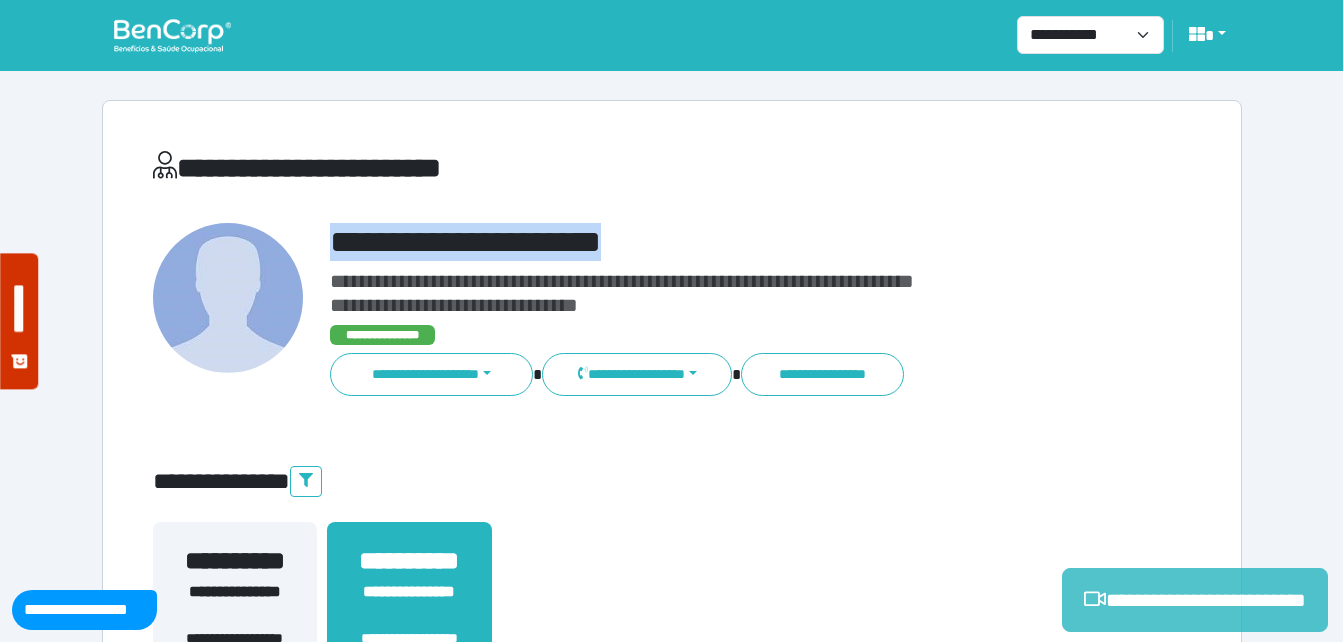 click on "**********" at bounding box center (1195, 600) 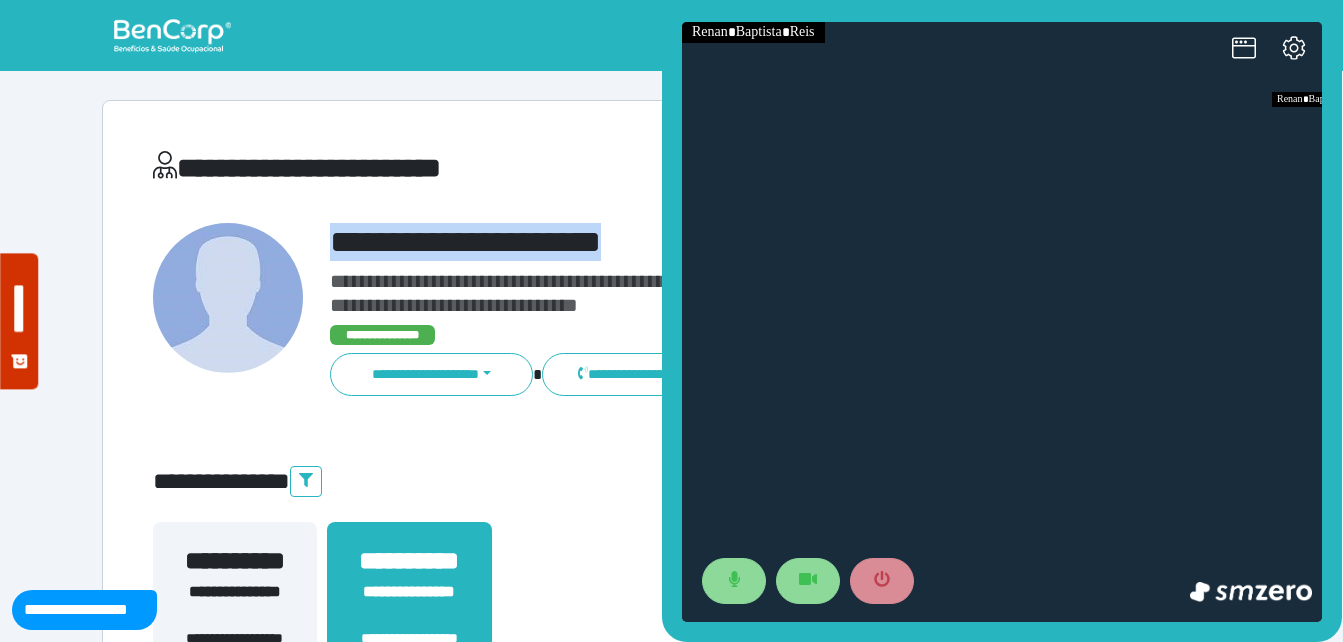 scroll, scrollTop: 0, scrollLeft: 0, axis: both 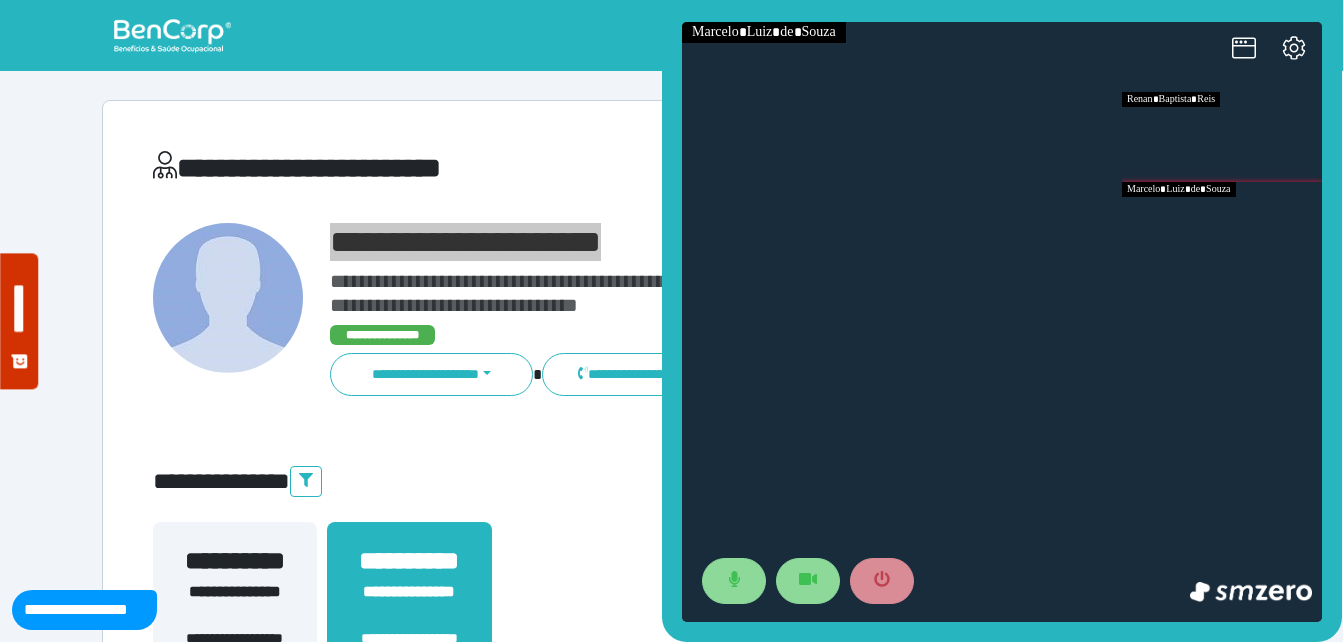 click at bounding box center [1222, 227] 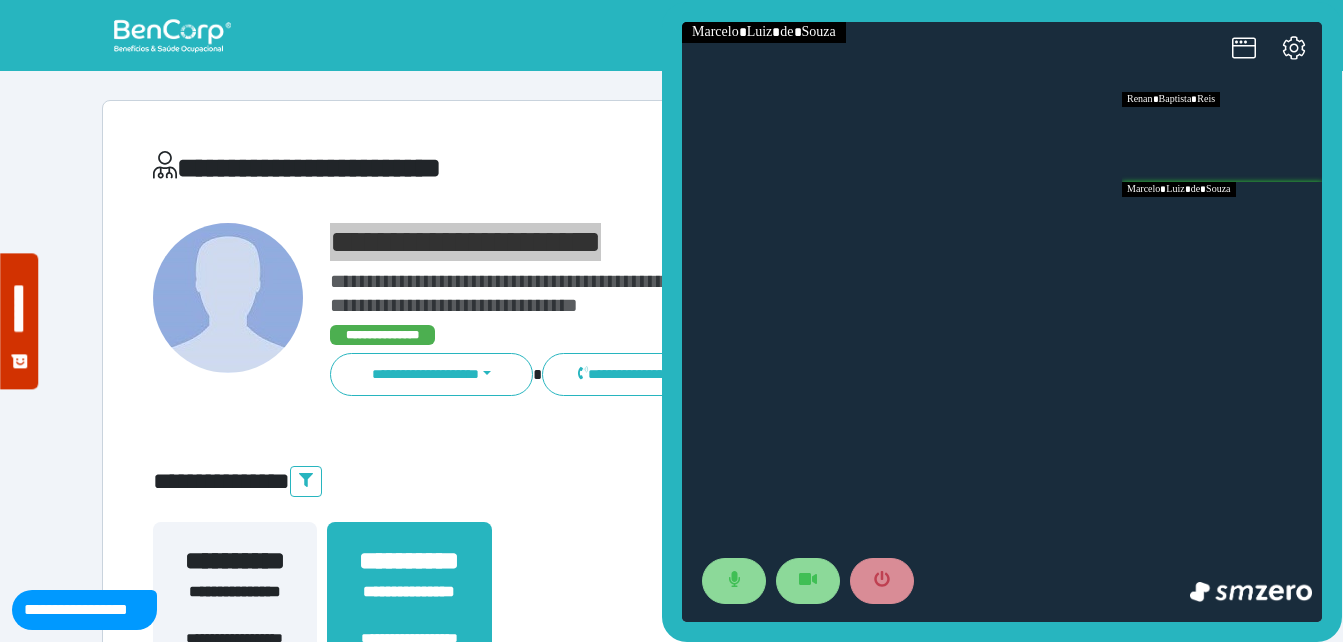 click at bounding box center (1222, 227) 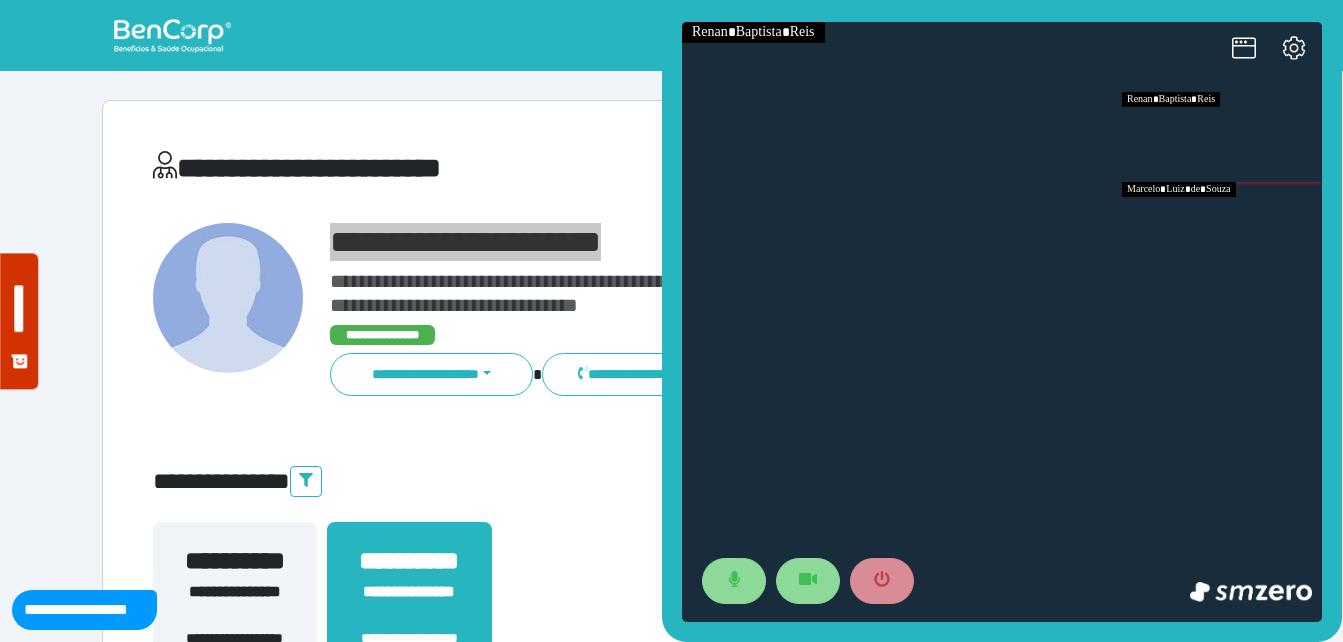click at bounding box center (1222, 227) 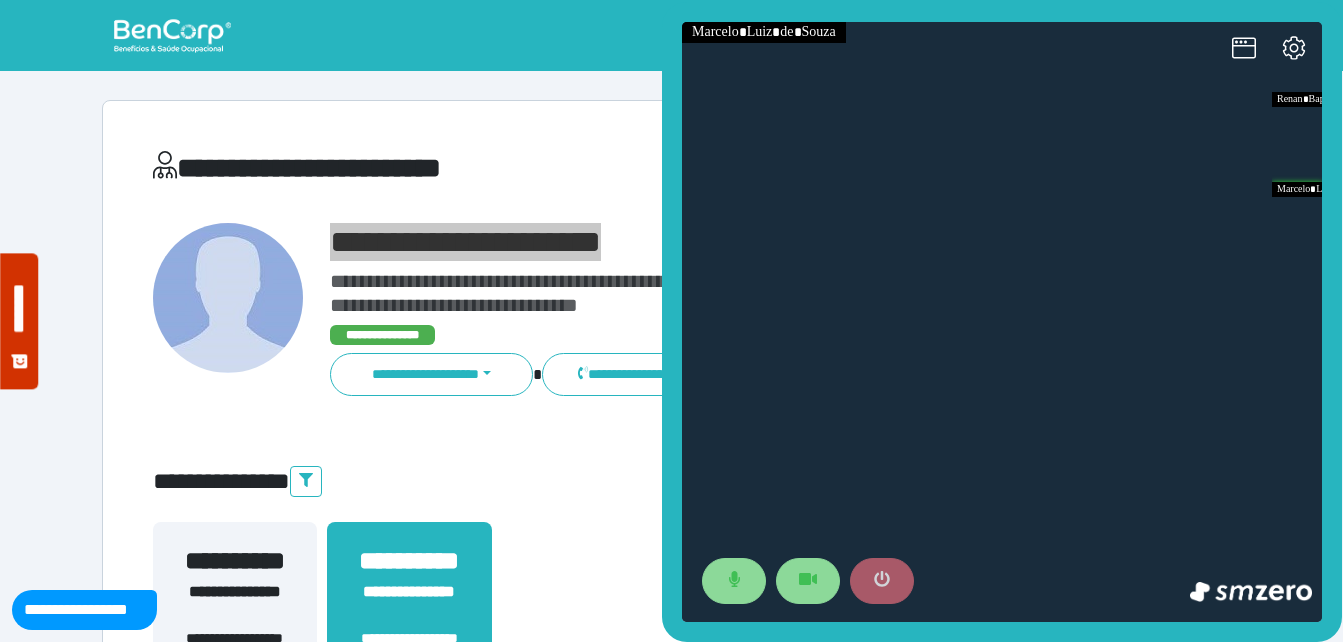 click at bounding box center [882, 581] 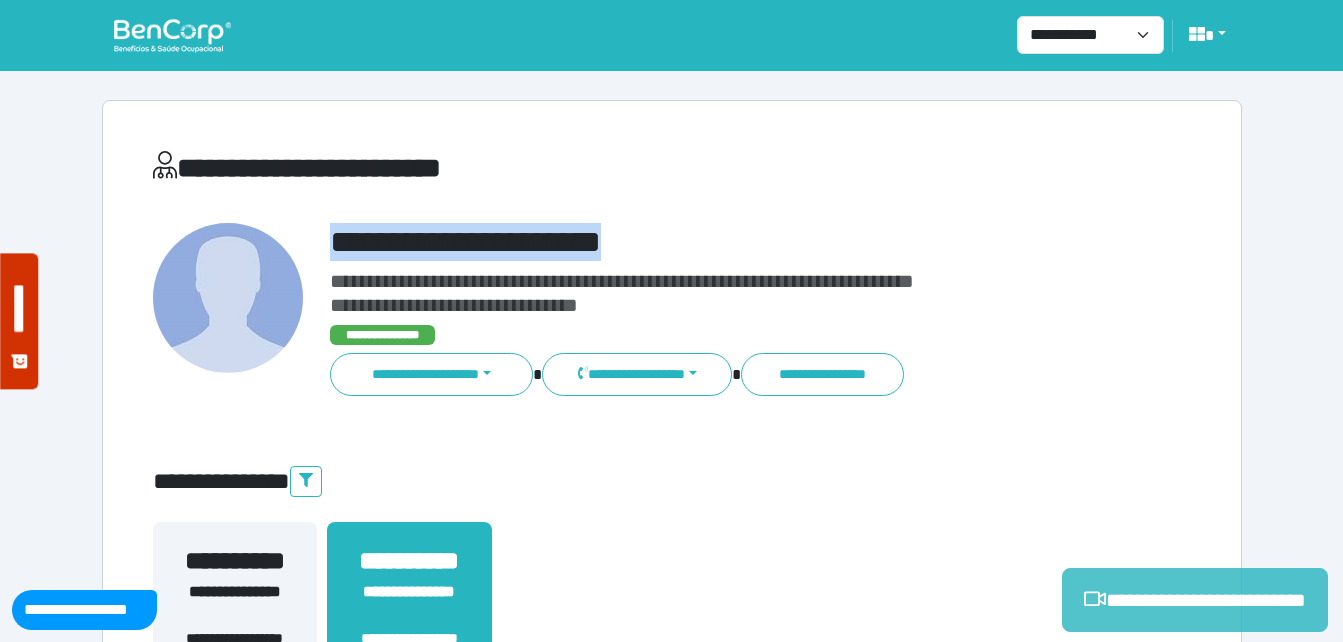 click on "**********" at bounding box center (1195, 600) 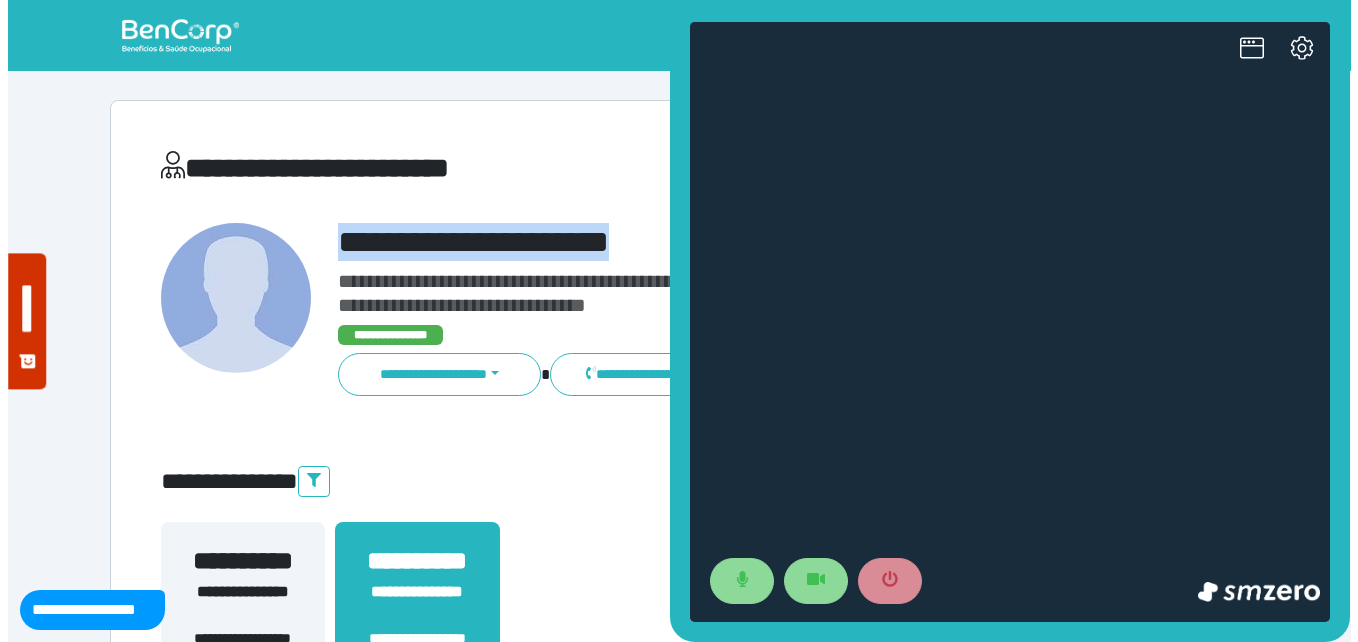 scroll, scrollTop: 0, scrollLeft: 0, axis: both 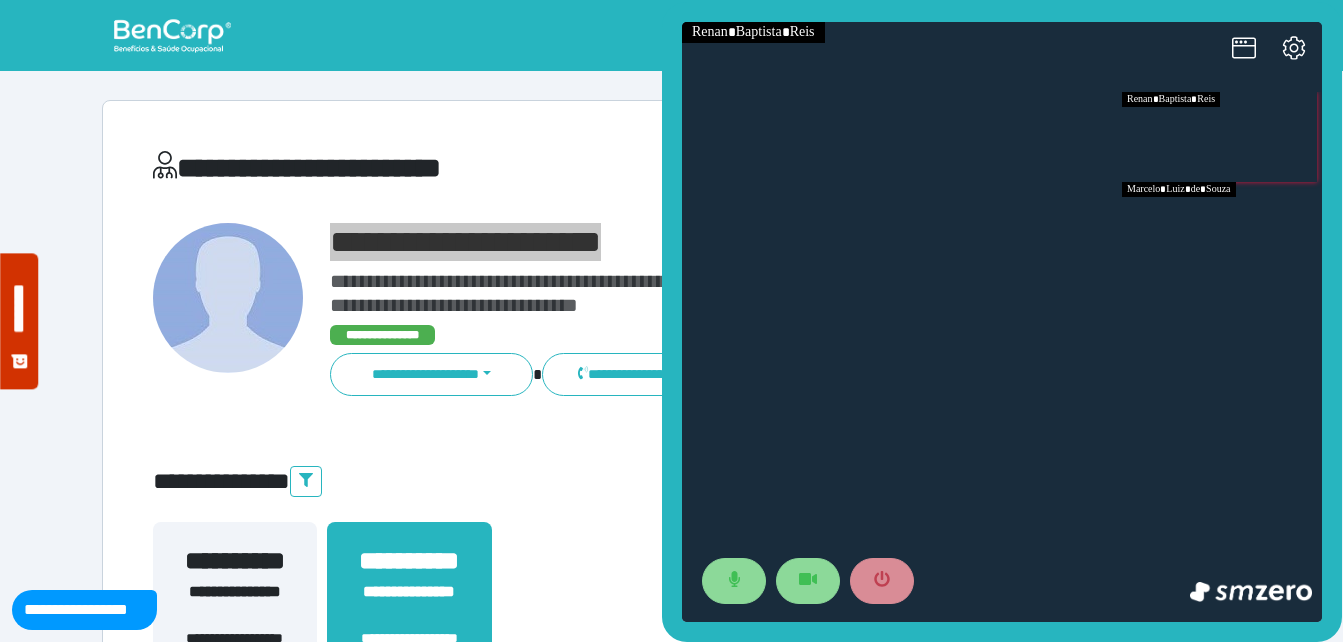 click at bounding box center [1222, 227] 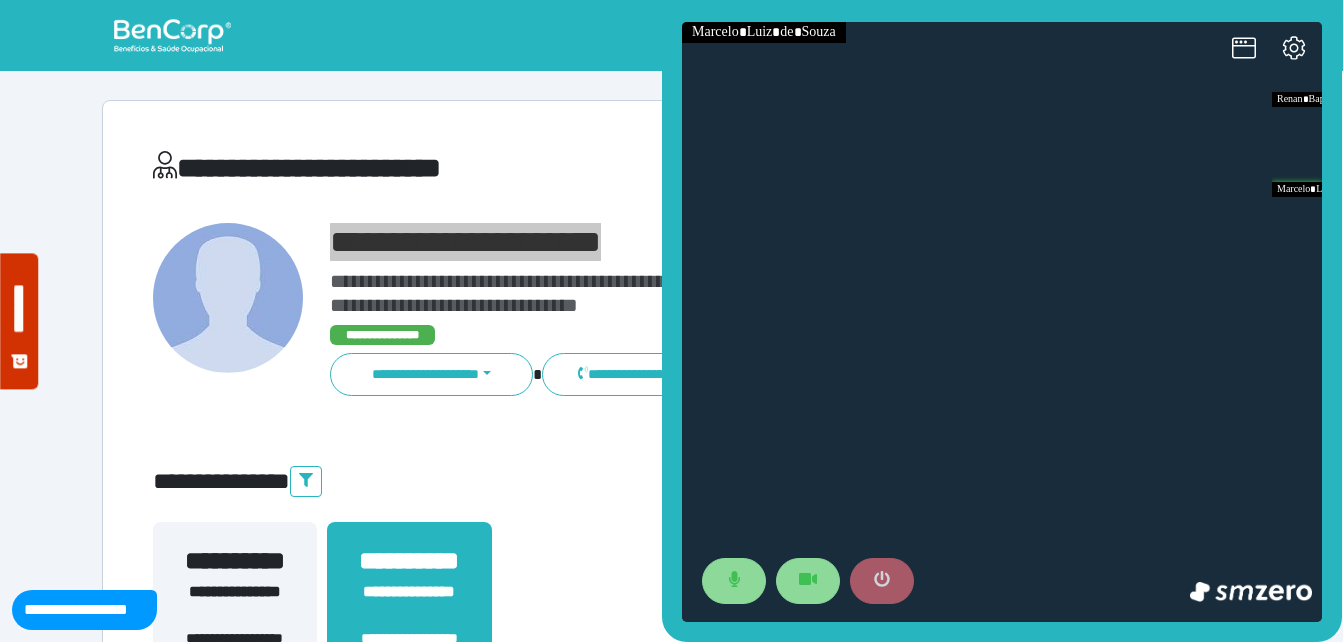 click at bounding box center [882, 581] 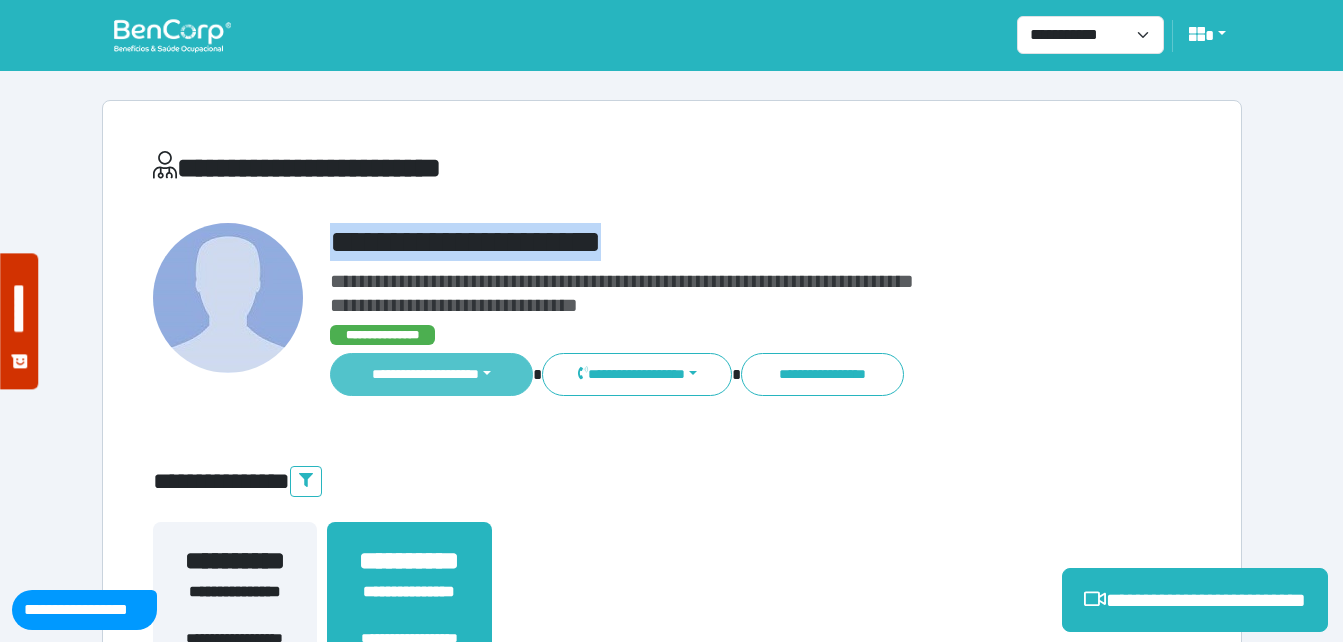 click on "**********" at bounding box center (432, 374) 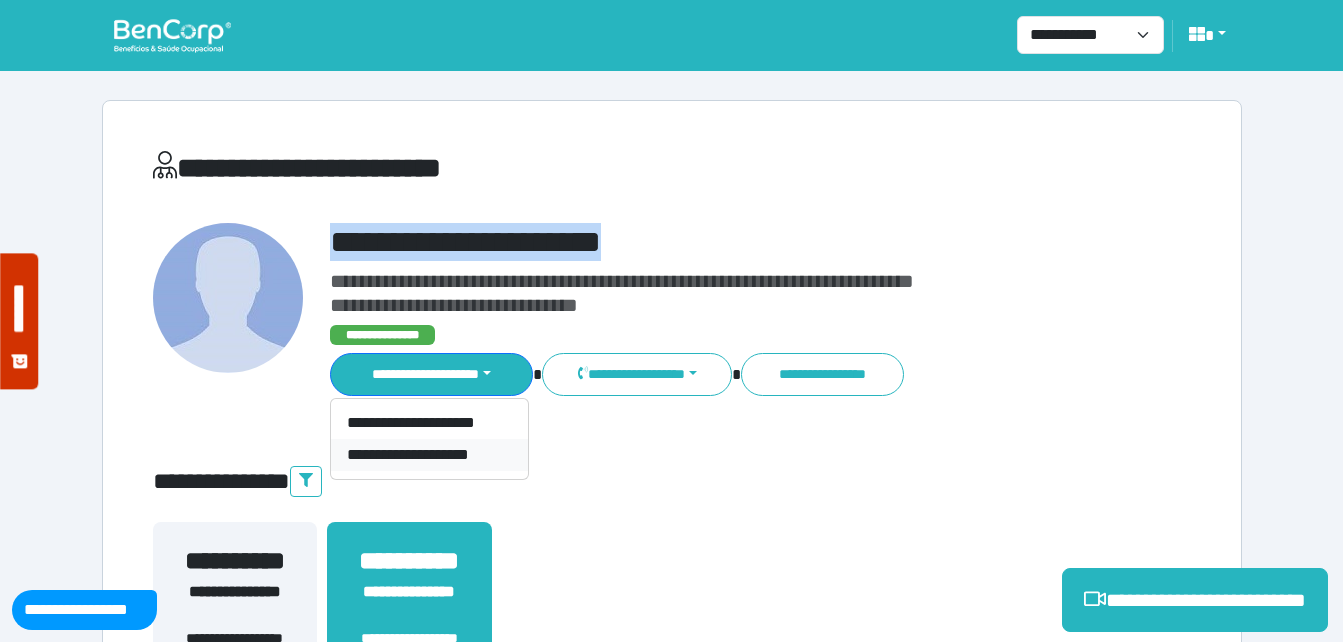 click on "**********" at bounding box center (429, 455) 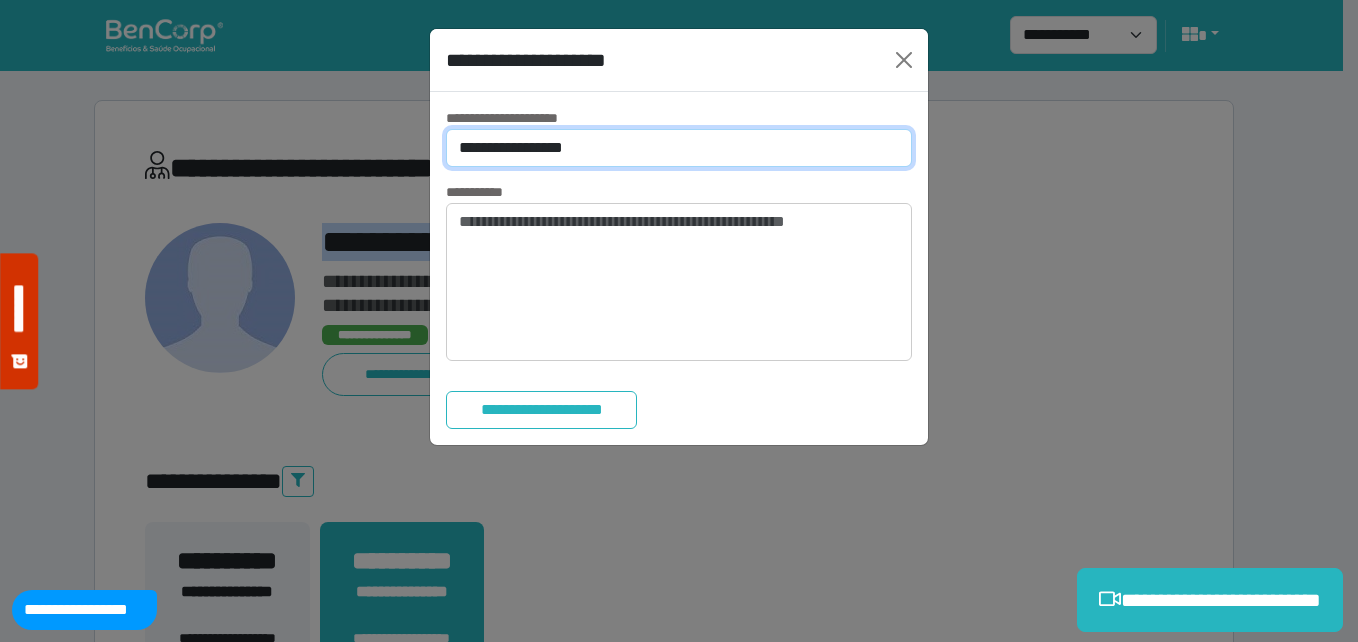 click on "**********" at bounding box center (679, 148) 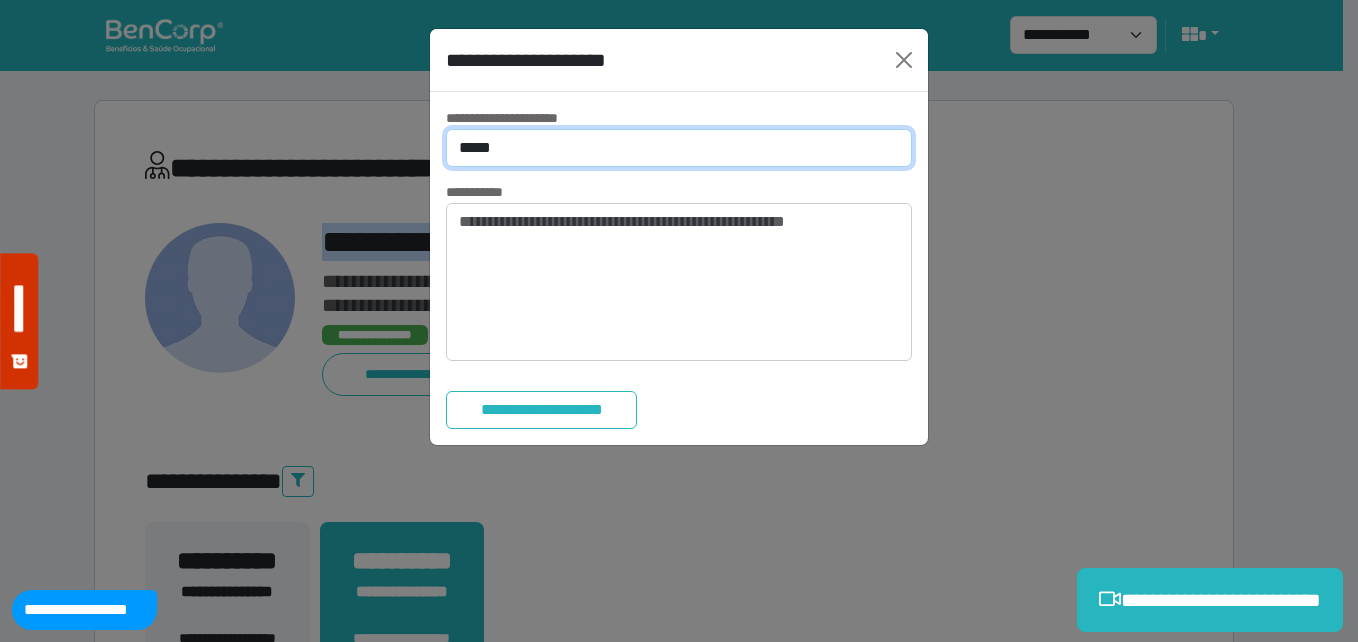 click on "**********" at bounding box center (679, 148) 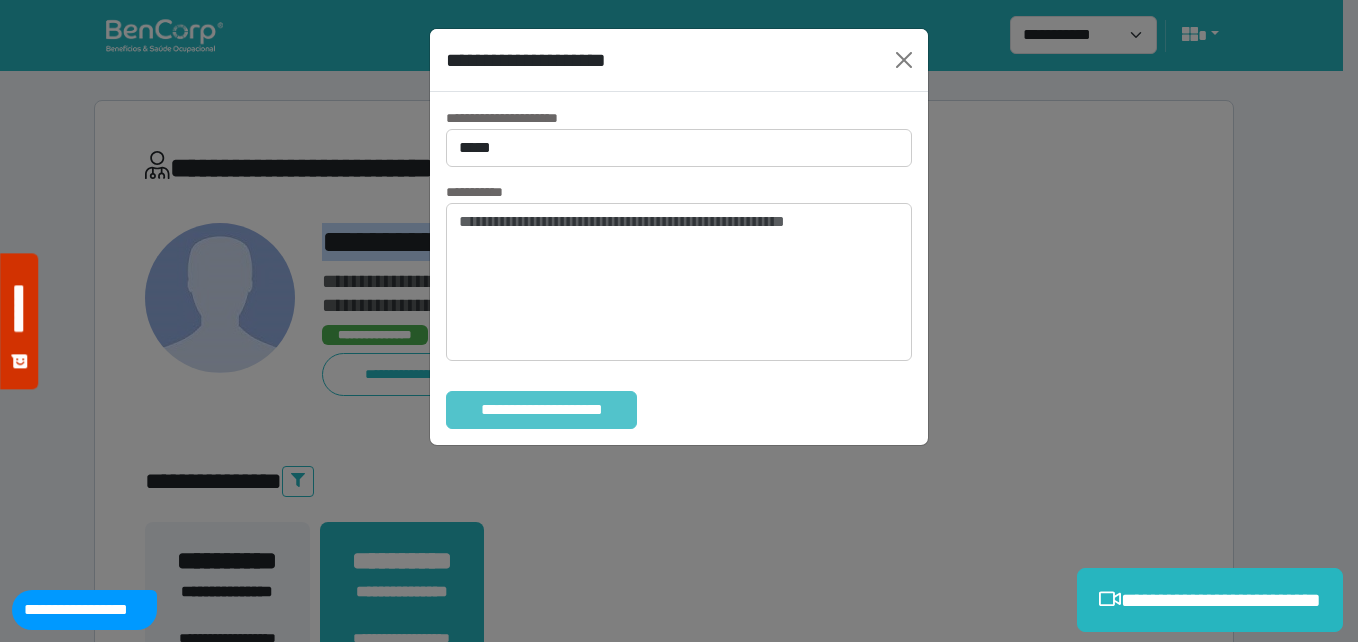 click on "**********" at bounding box center (541, 410) 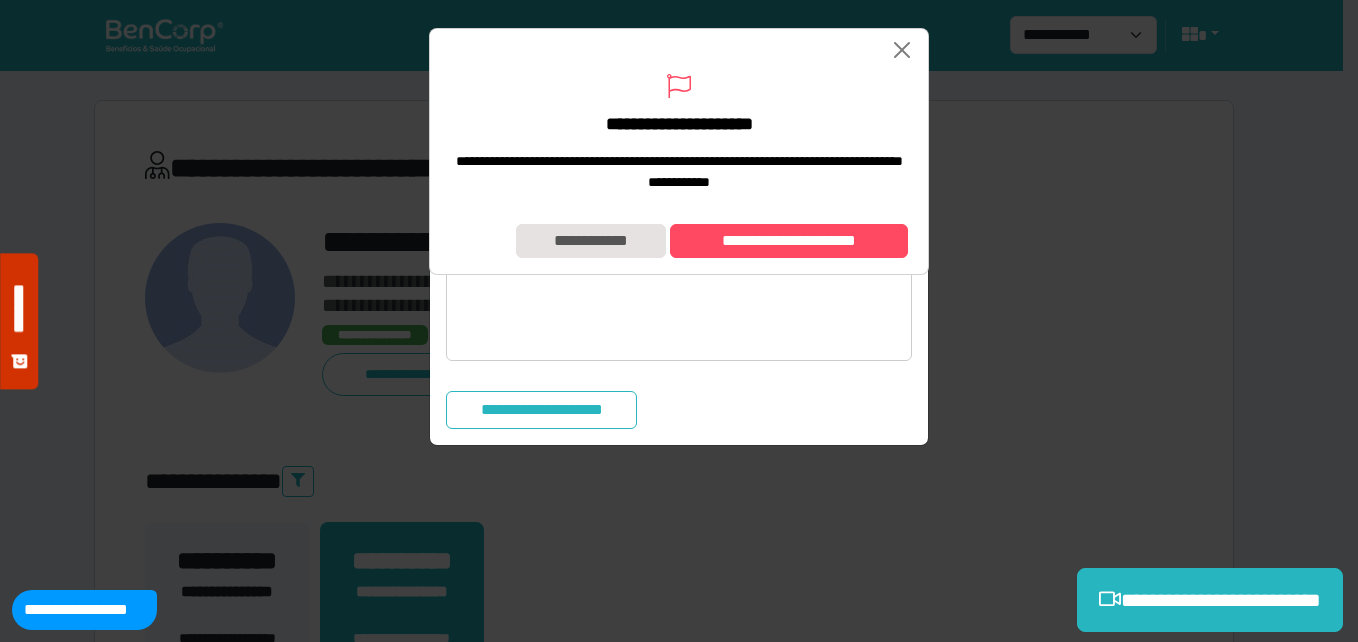 click on "**********" at bounding box center [679, 241] 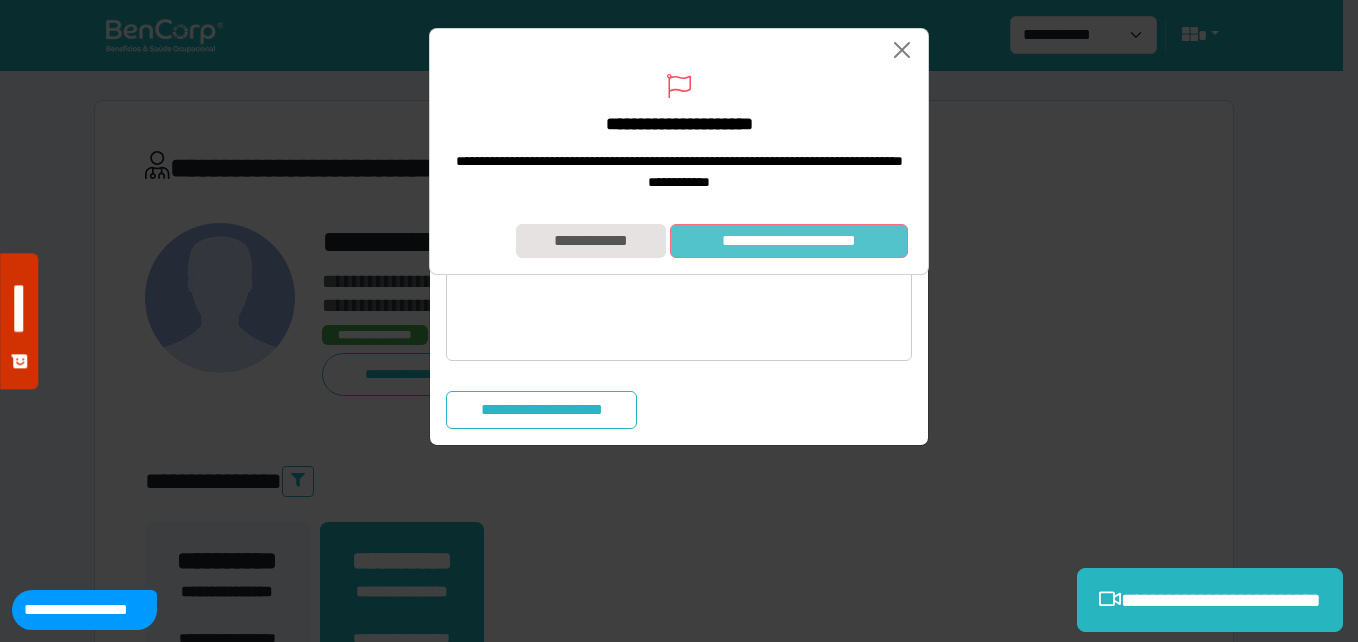 click on "**********" at bounding box center (789, 241) 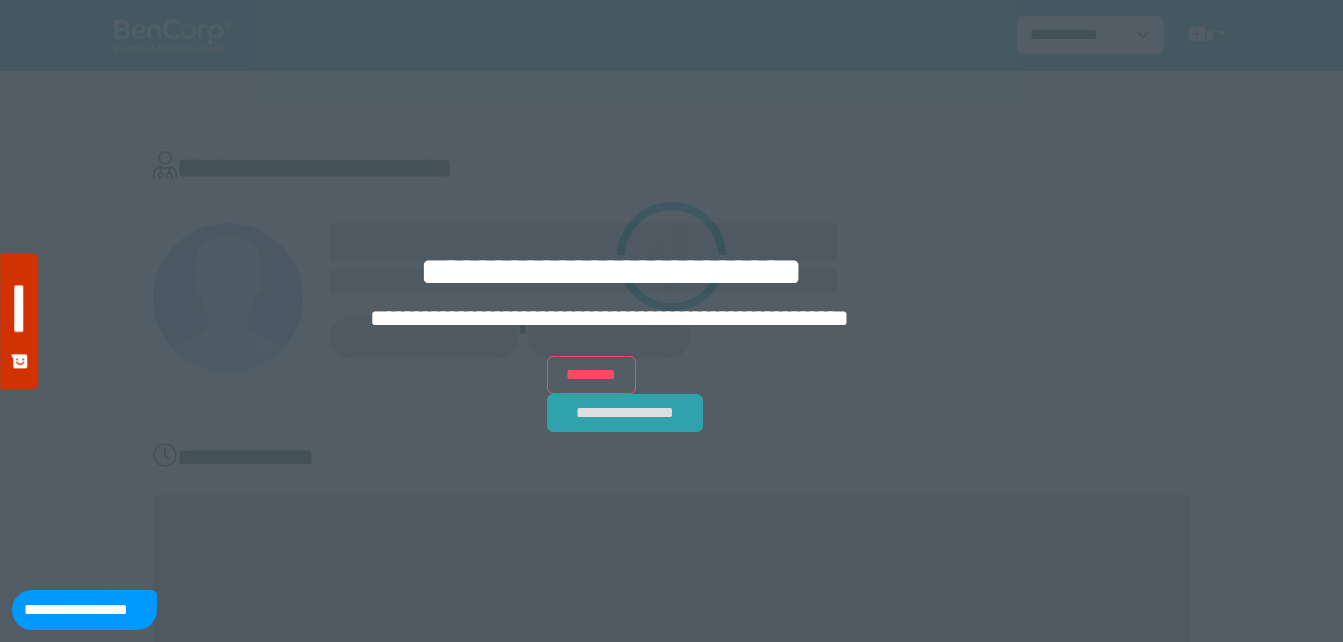 scroll, scrollTop: 0, scrollLeft: 0, axis: both 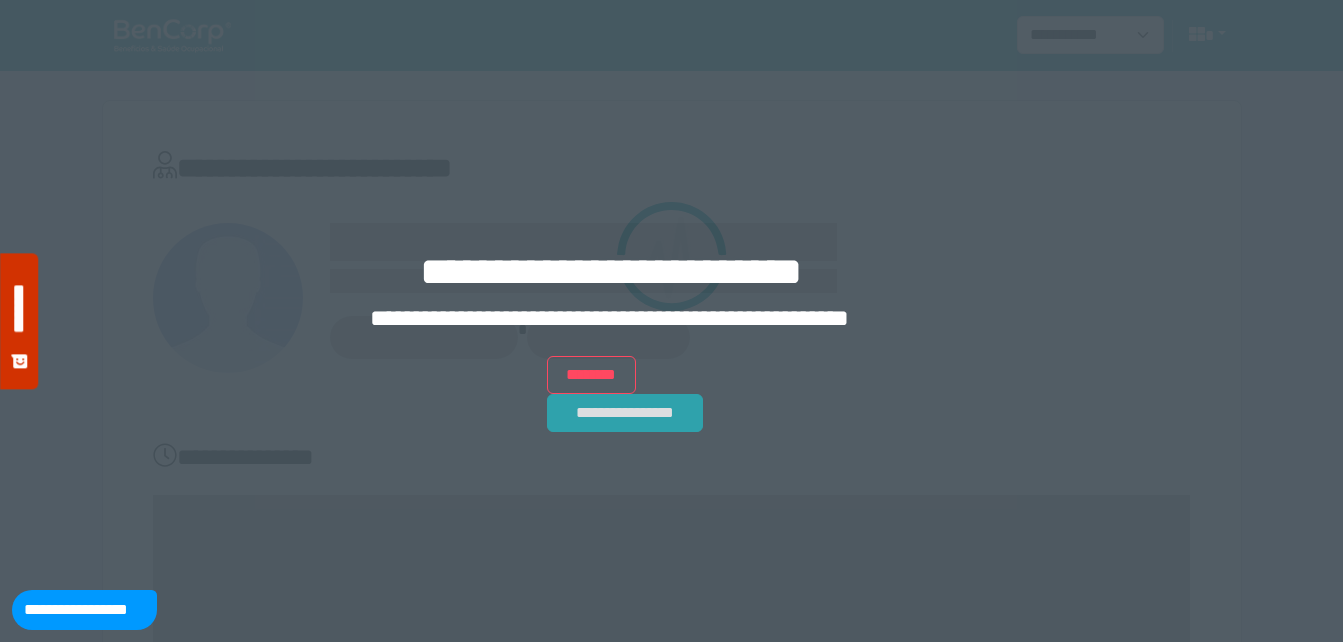 click on "**********" at bounding box center [625, 413] 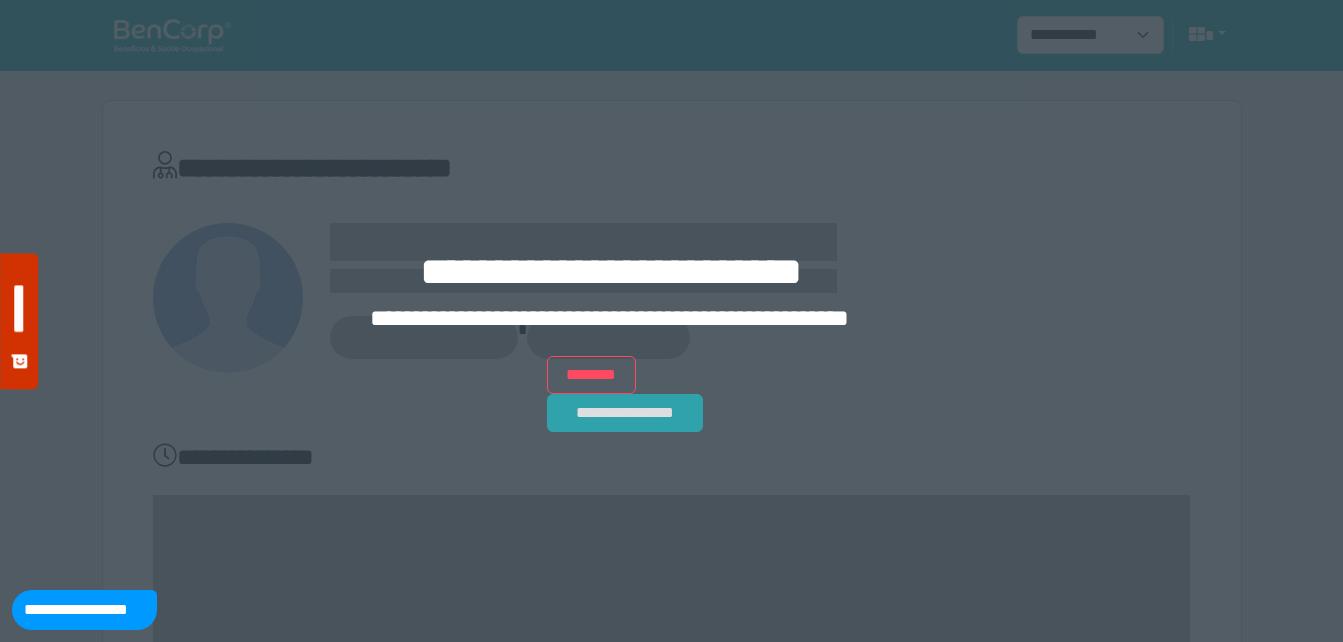 click on "**********" at bounding box center [625, 413] 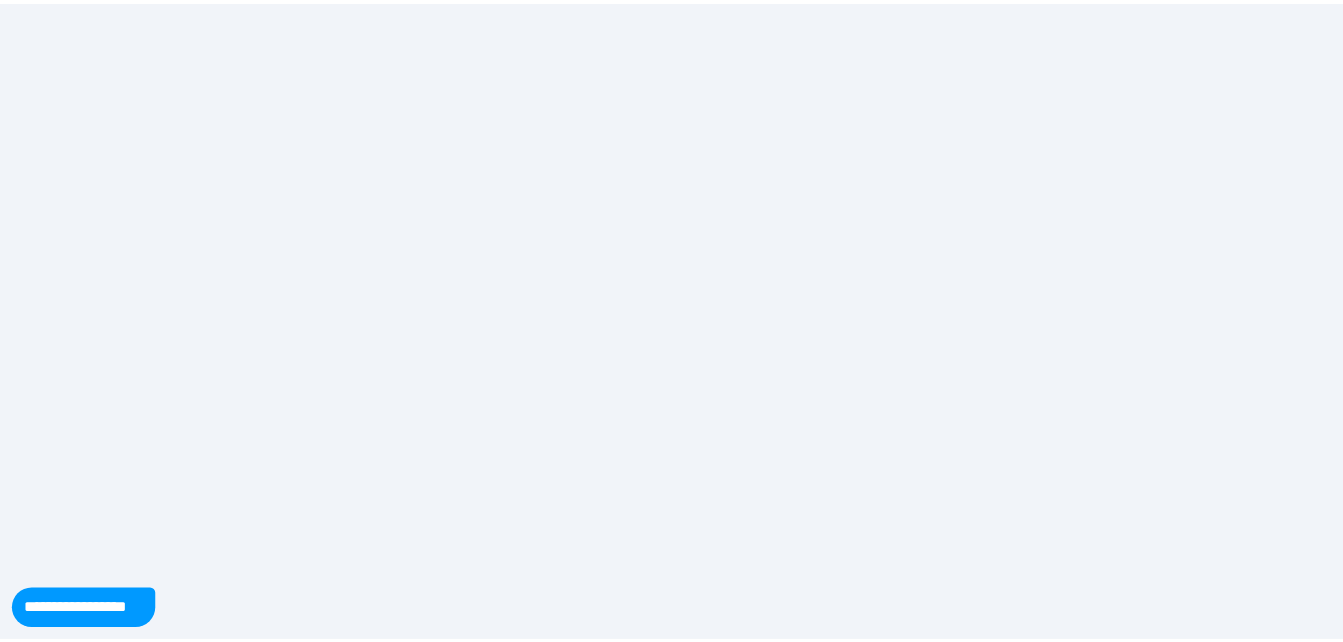 scroll, scrollTop: 0, scrollLeft: 0, axis: both 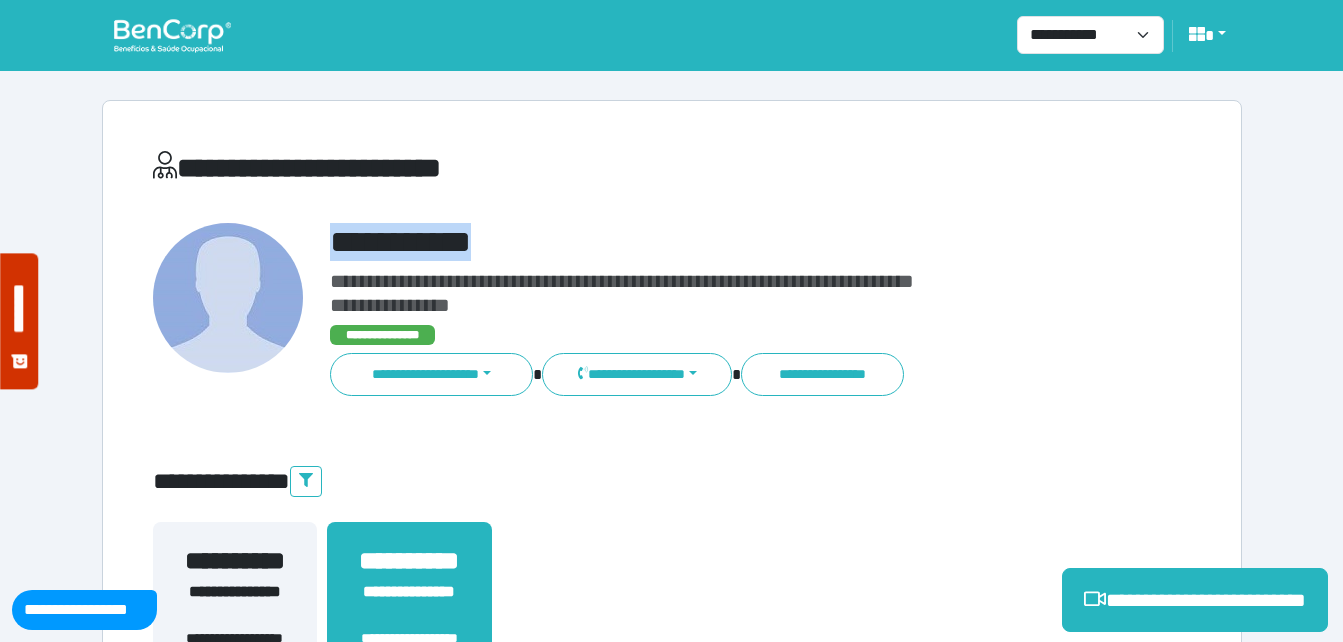 drag, startPoint x: 320, startPoint y: 239, endPoint x: 635, endPoint y: 258, distance: 315.5725 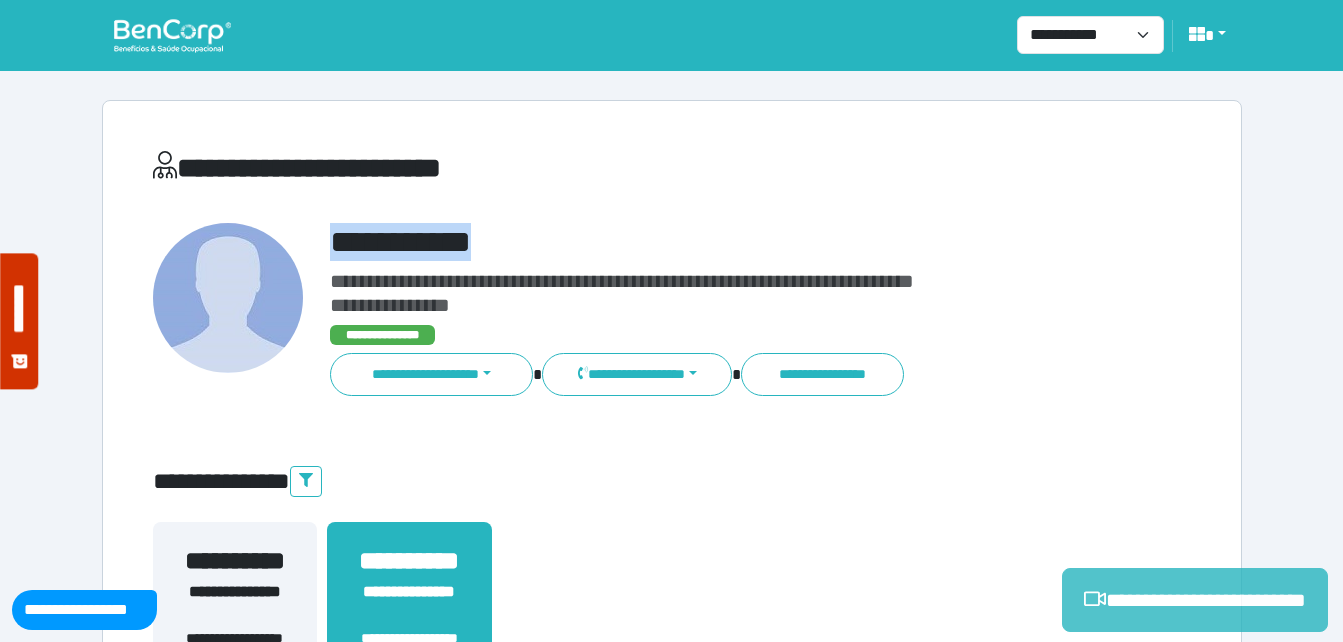 click on "**********" at bounding box center (1195, 600) 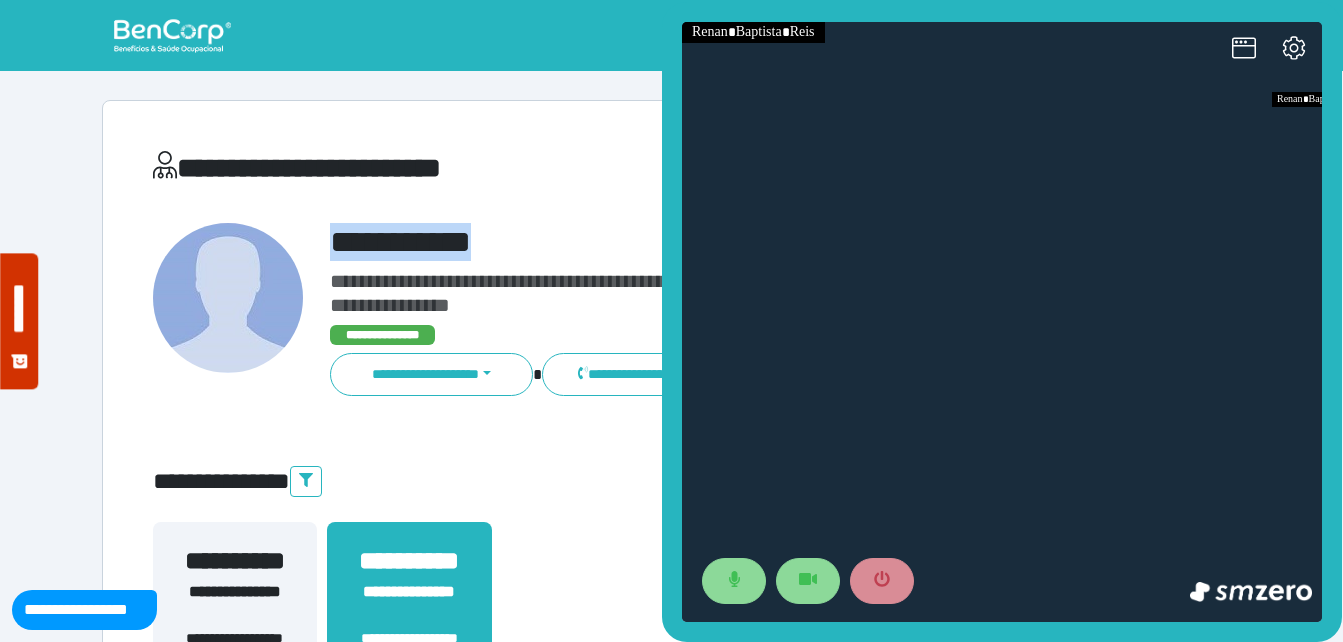 scroll, scrollTop: 0, scrollLeft: 0, axis: both 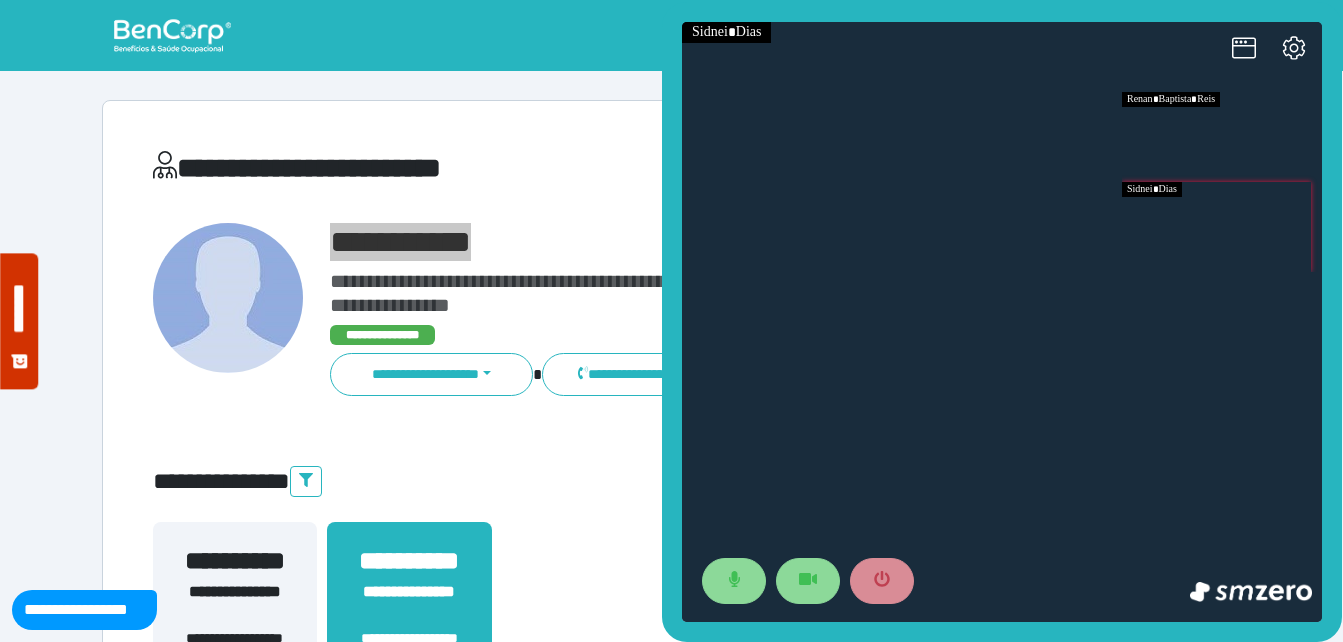 click at bounding box center [1222, 227] 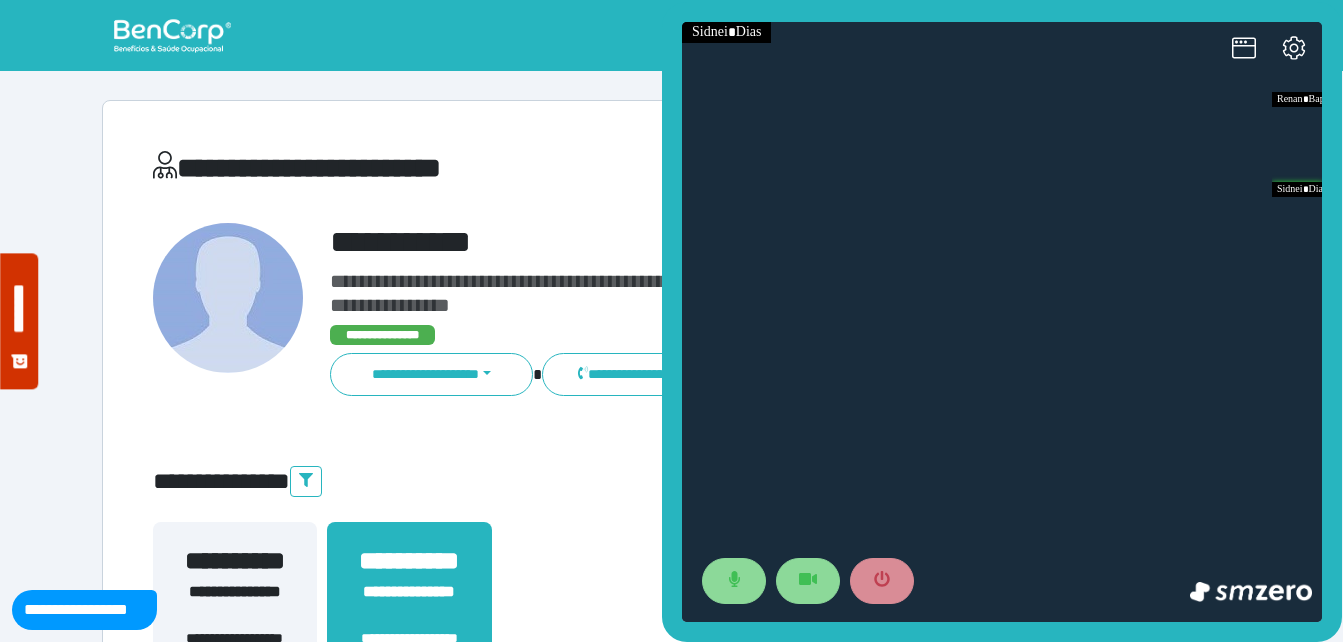 click on "**********" at bounding box center [495, 172] 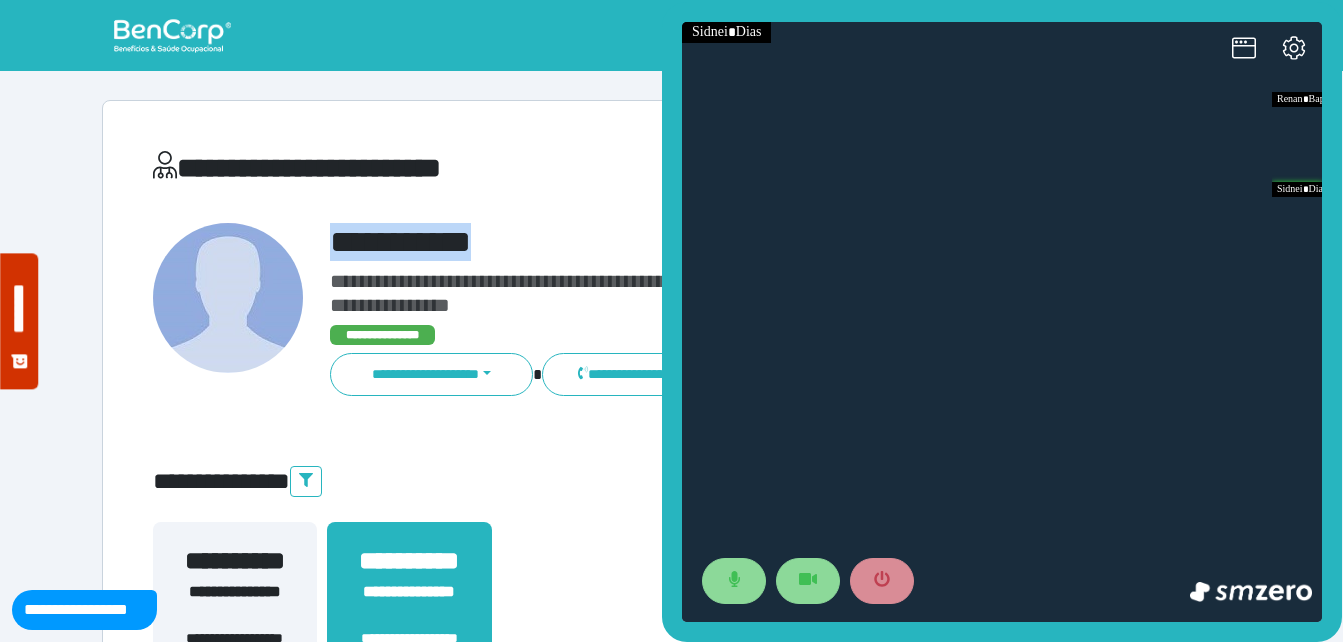 drag, startPoint x: 319, startPoint y: 230, endPoint x: 581, endPoint y: 215, distance: 262.42905 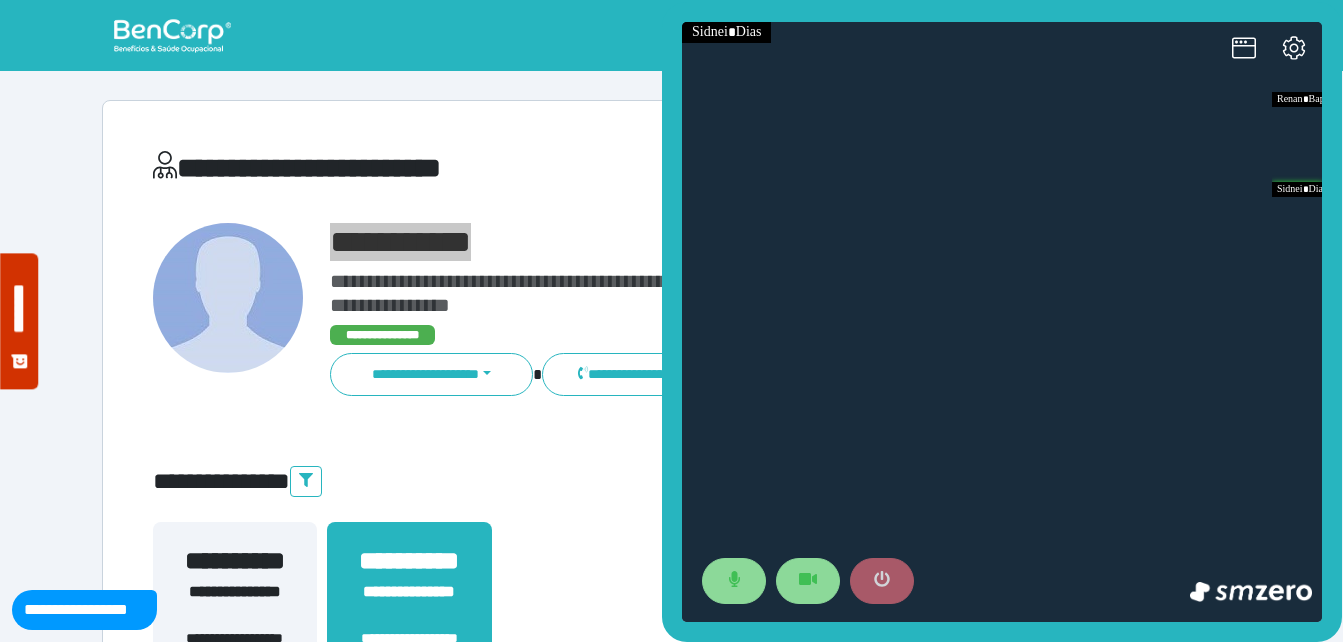 click 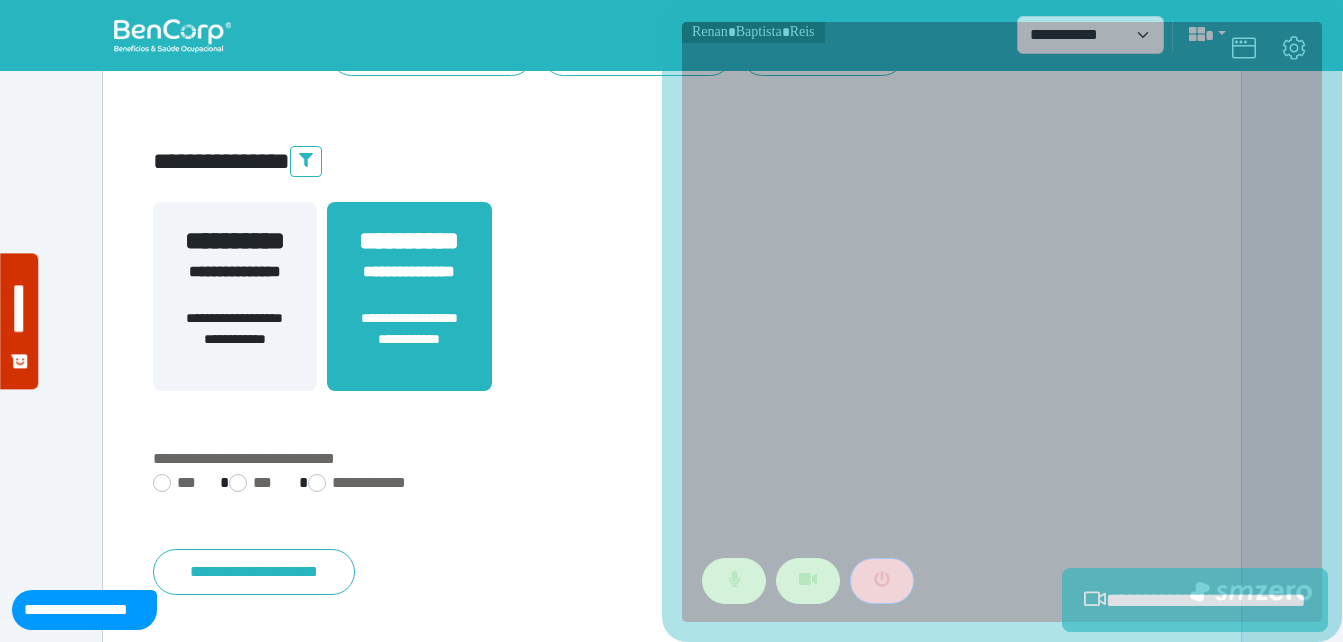scroll, scrollTop: 400, scrollLeft: 0, axis: vertical 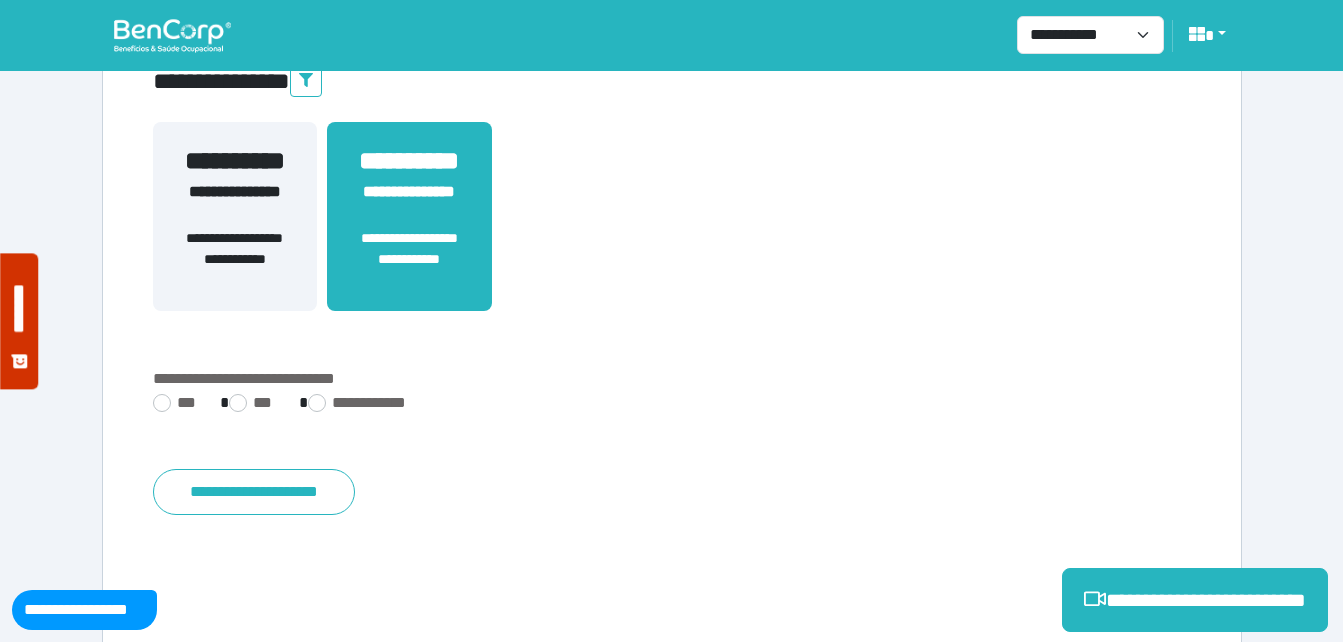 click on "***" at bounding box center [178, 403] 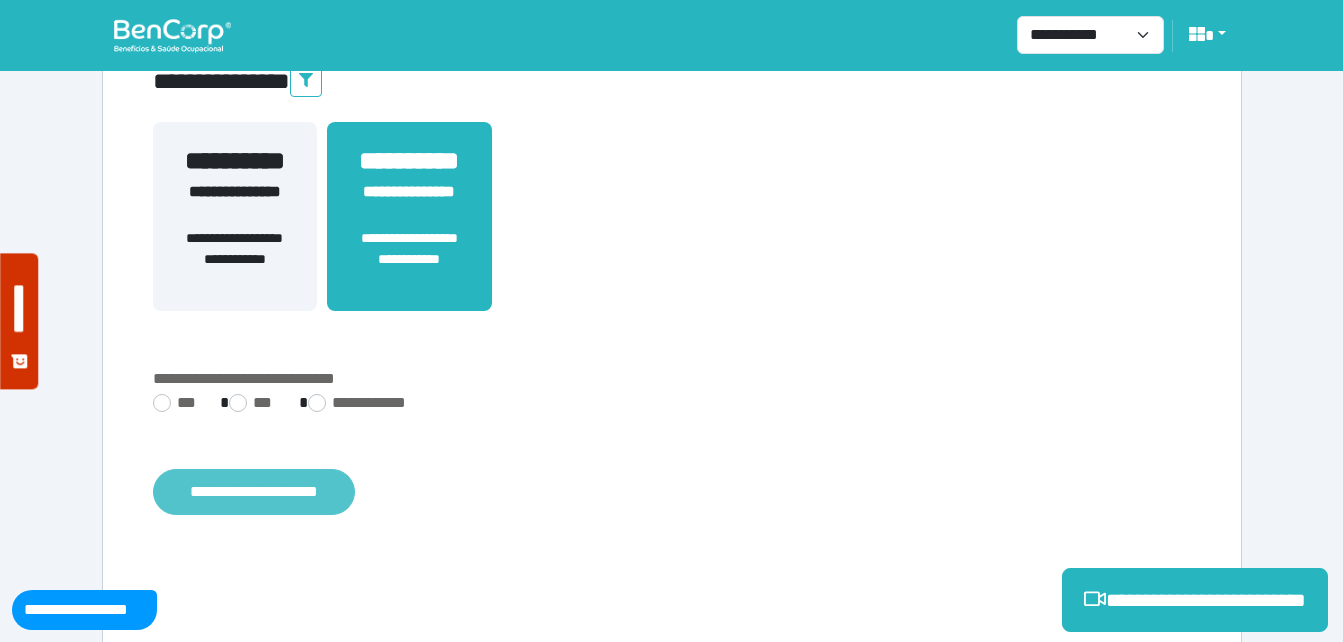 click on "**********" at bounding box center (254, 492) 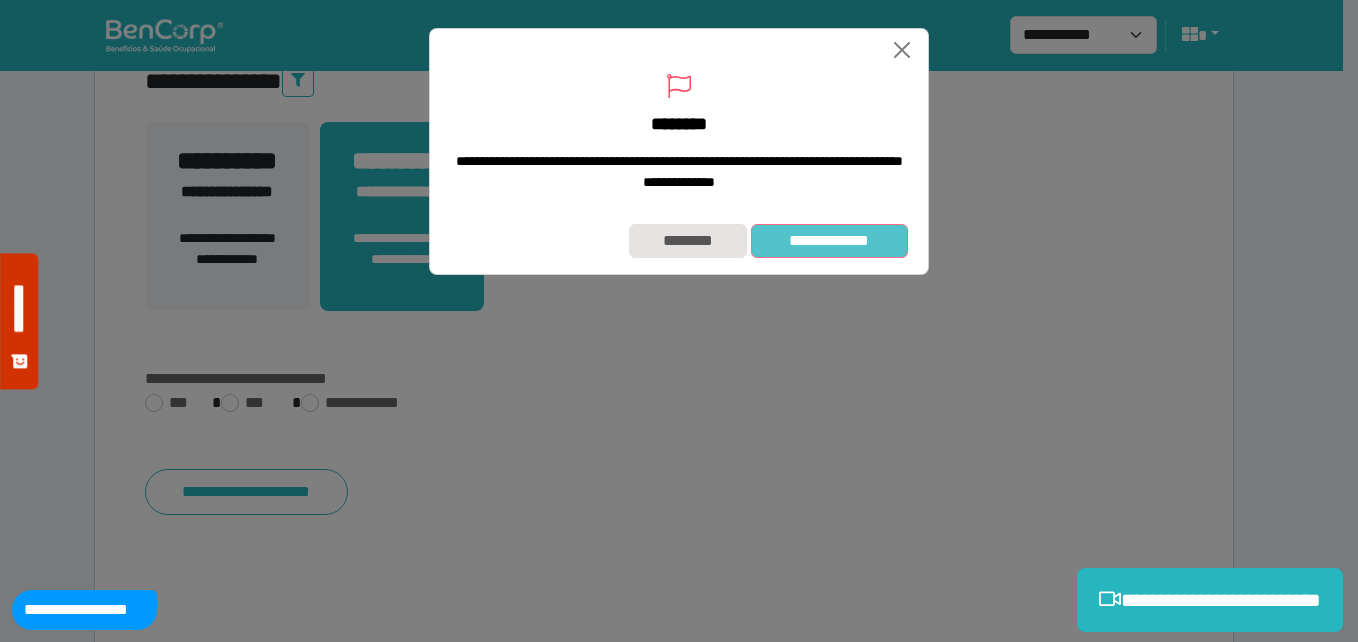 click on "**********" at bounding box center [829, 241] 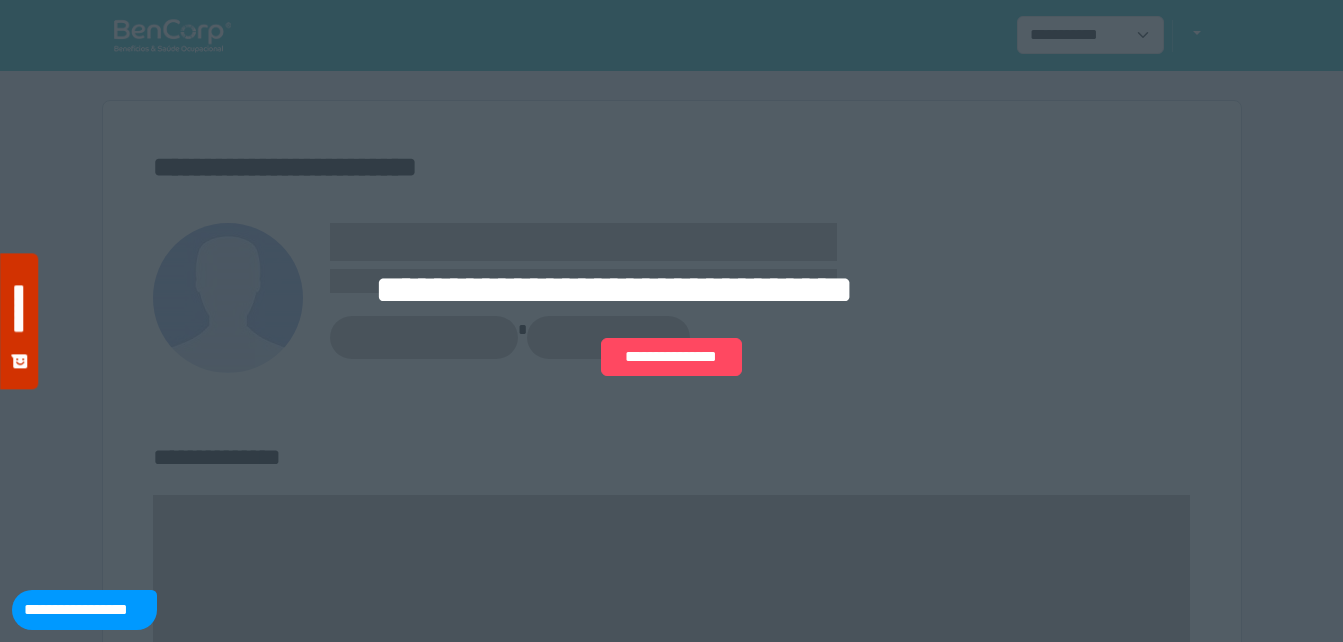 scroll, scrollTop: 0, scrollLeft: 0, axis: both 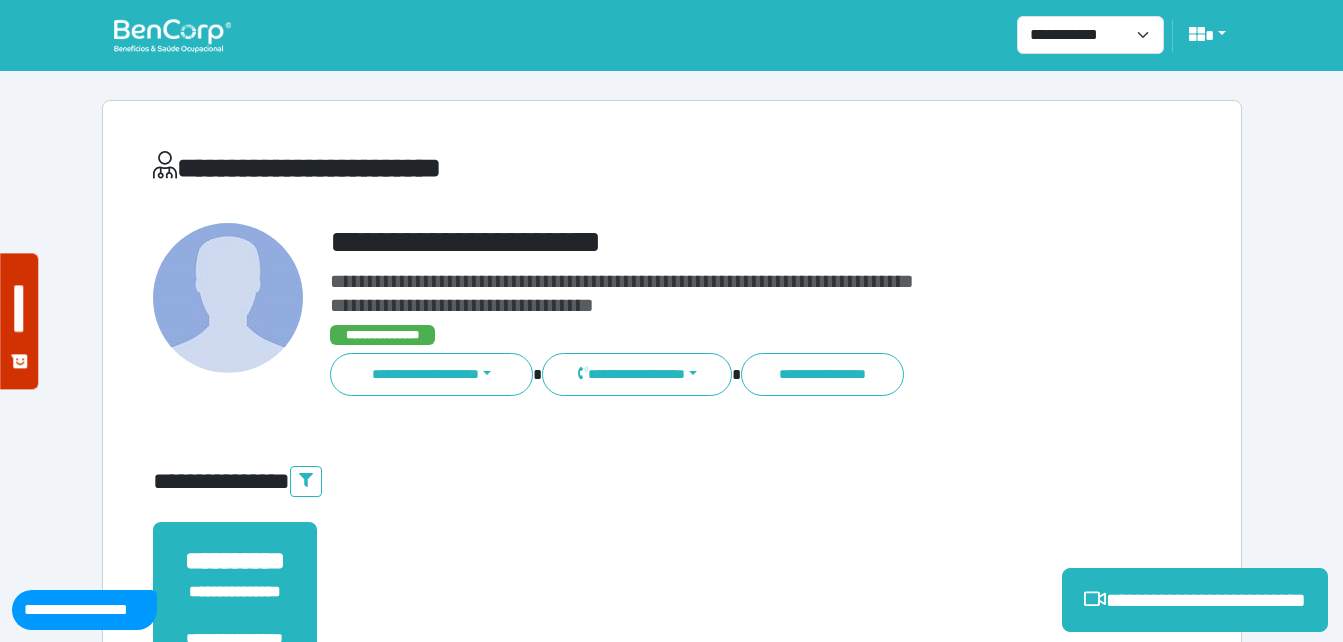 click on "**********" at bounding box center [716, 242] 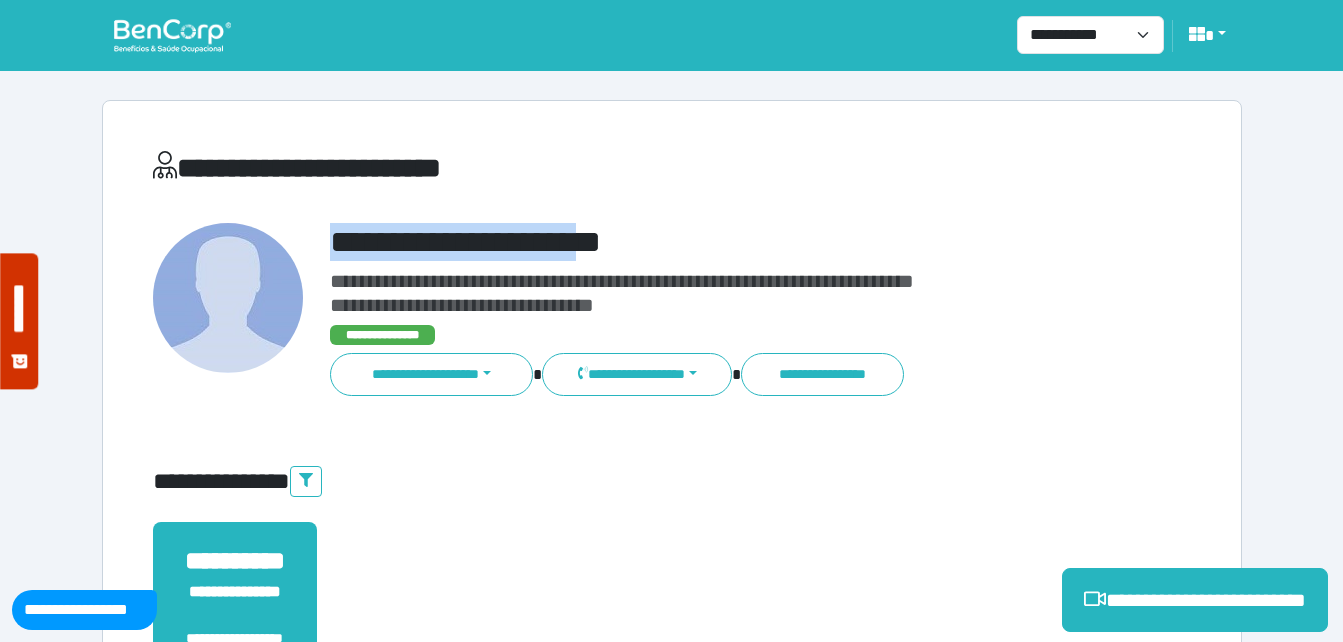 drag, startPoint x: 316, startPoint y: 238, endPoint x: 739, endPoint y: 255, distance: 423.34146 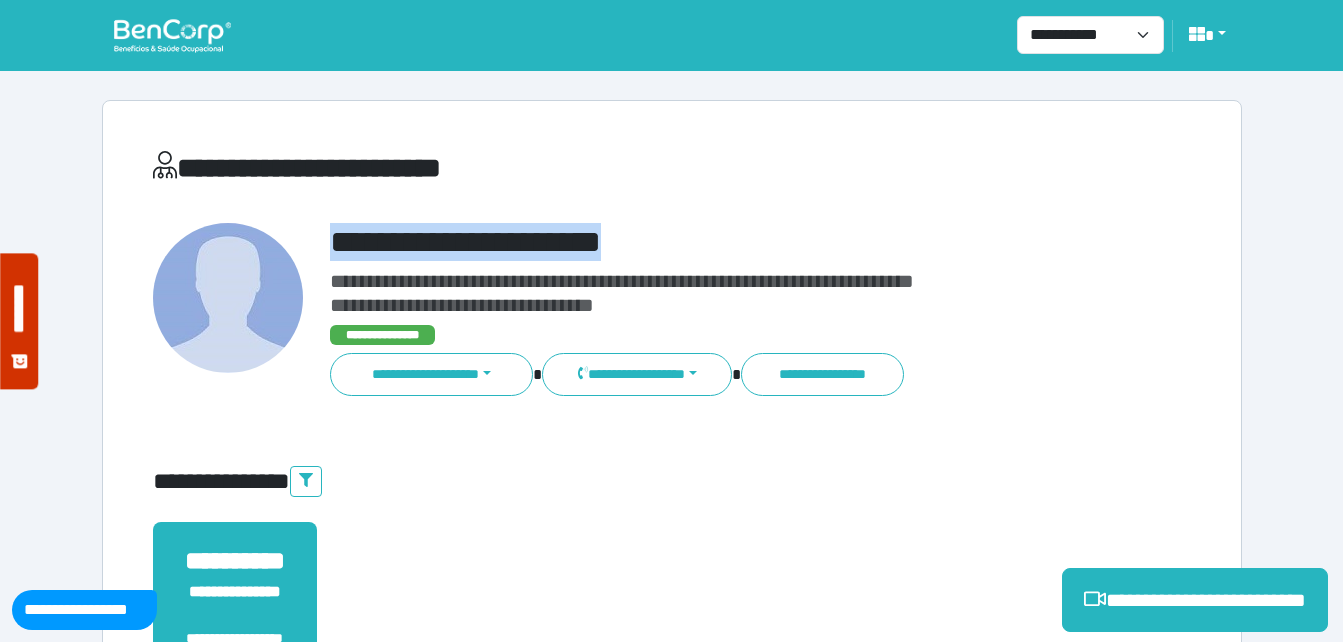 copy on "**********" 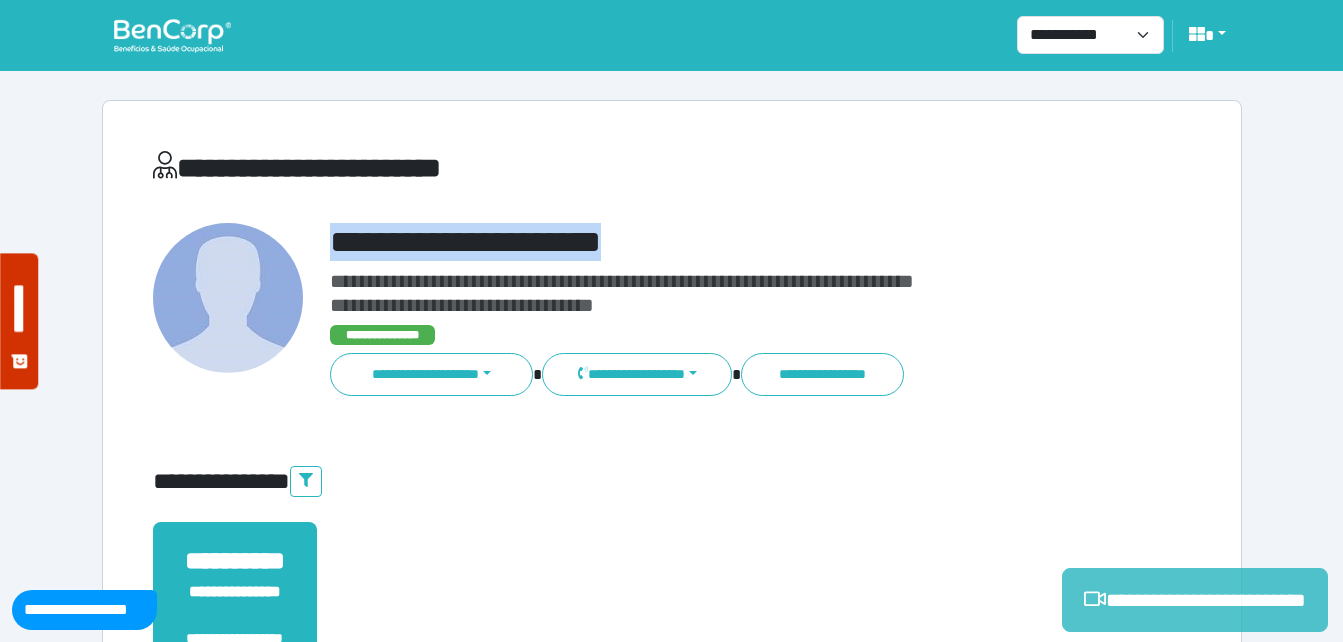 click on "**********" at bounding box center (1195, 600) 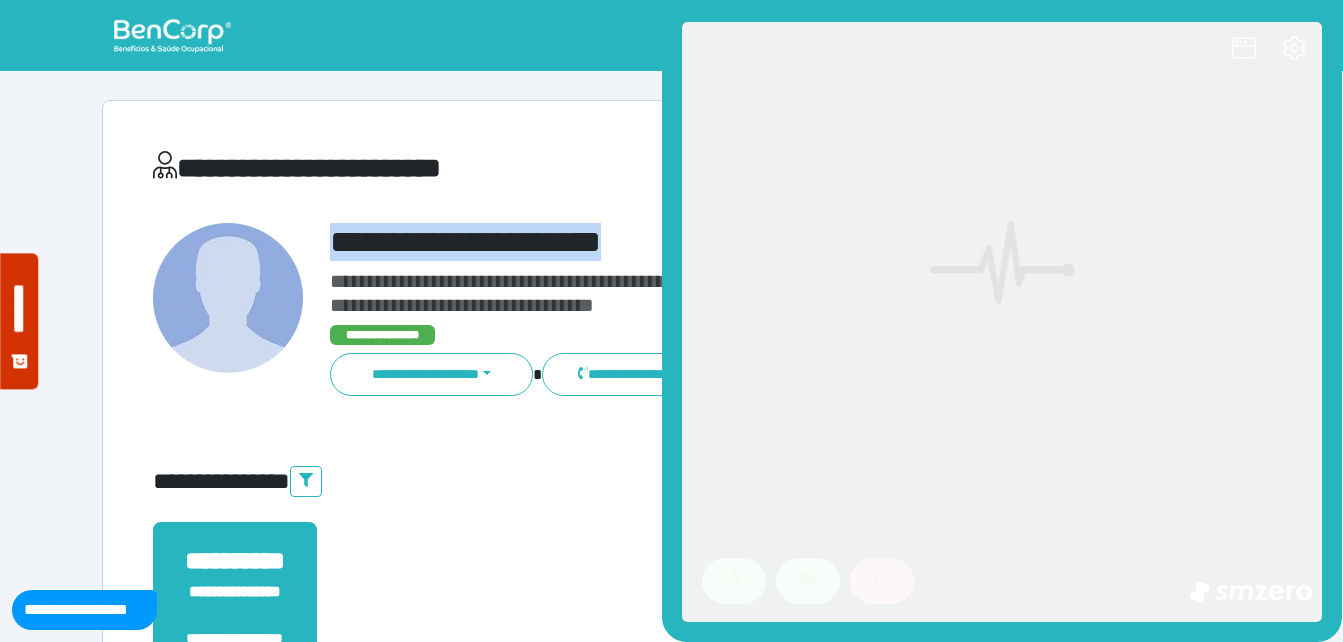 scroll, scrollTop: 0, scrollLeft: 0, axis: both 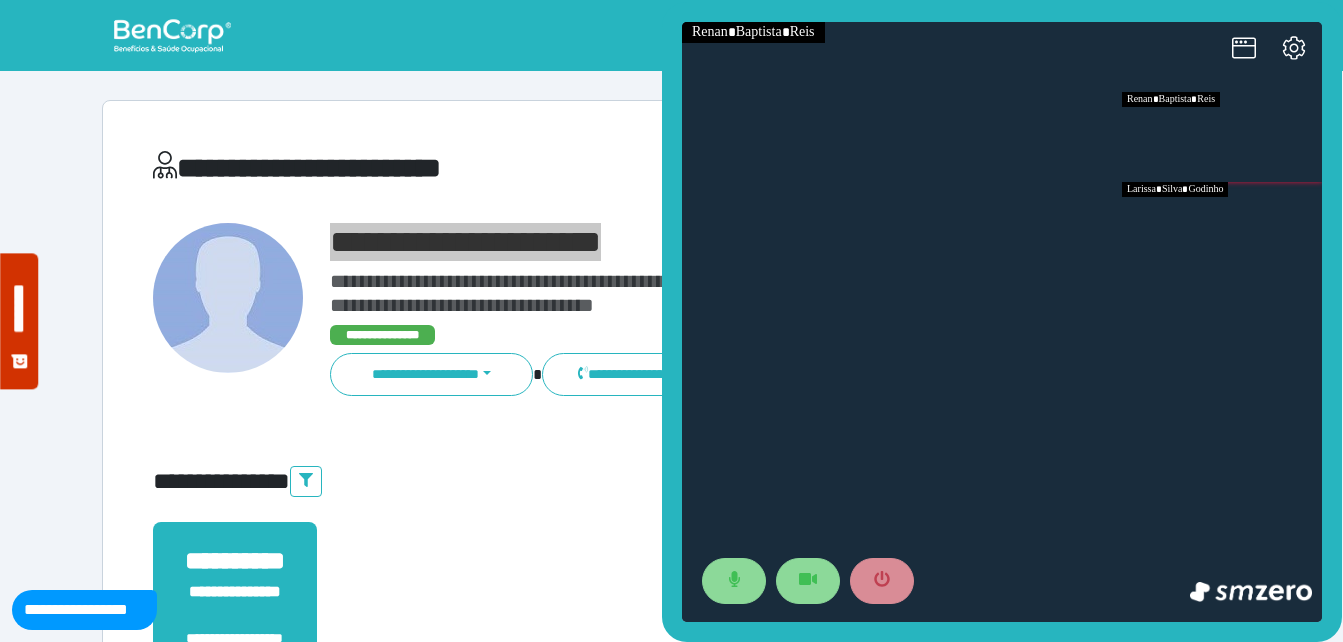 click at bounding box center [1222, 227] 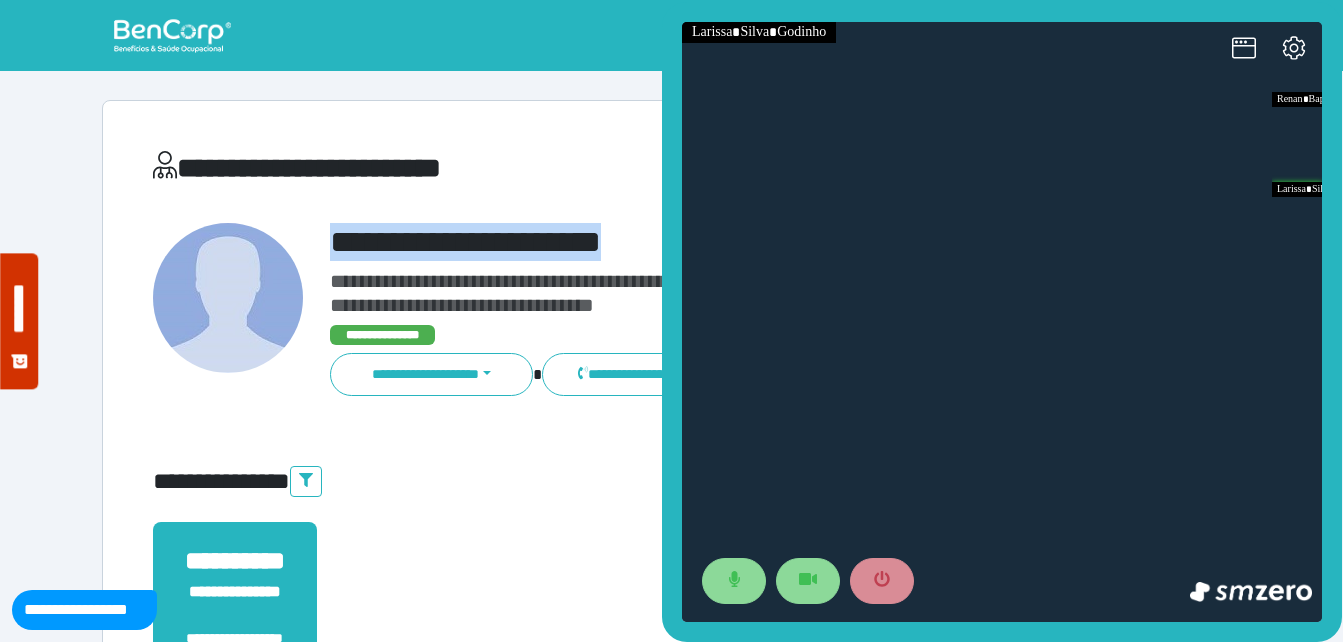 drag, startPoint x: 413, startPoint y: 238, endPoint x: 370, endPoint y: 232, distance: 43.416588 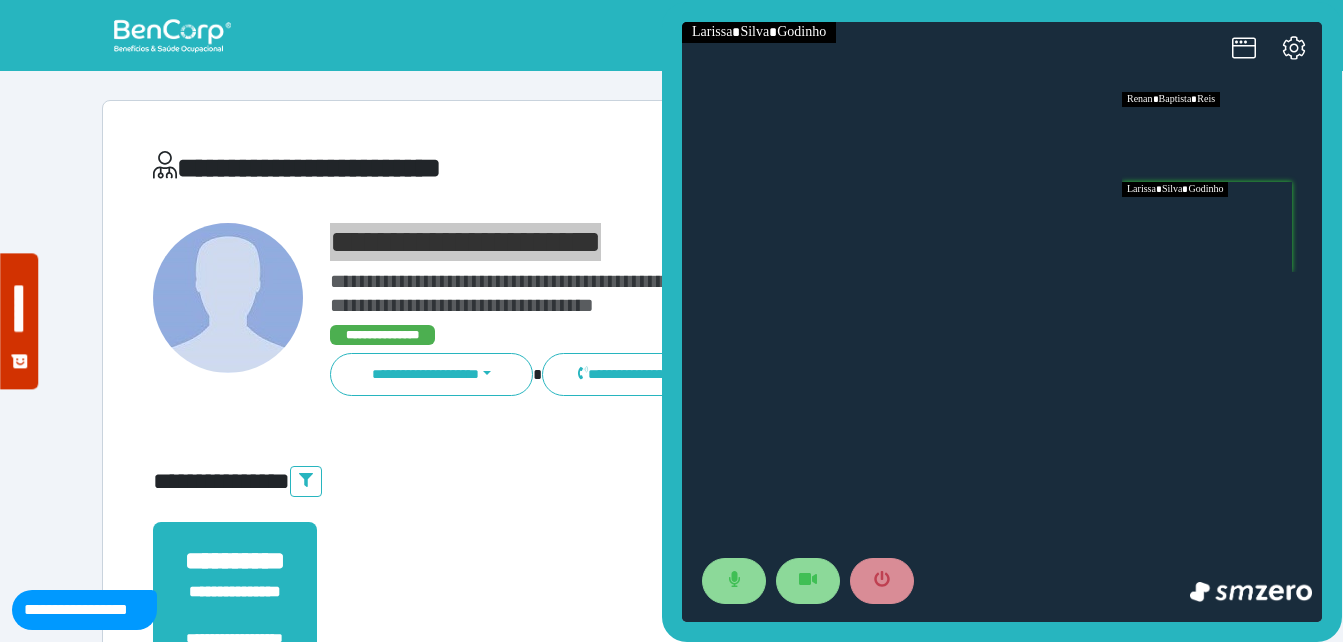 click at bounding box center (1222, 137) 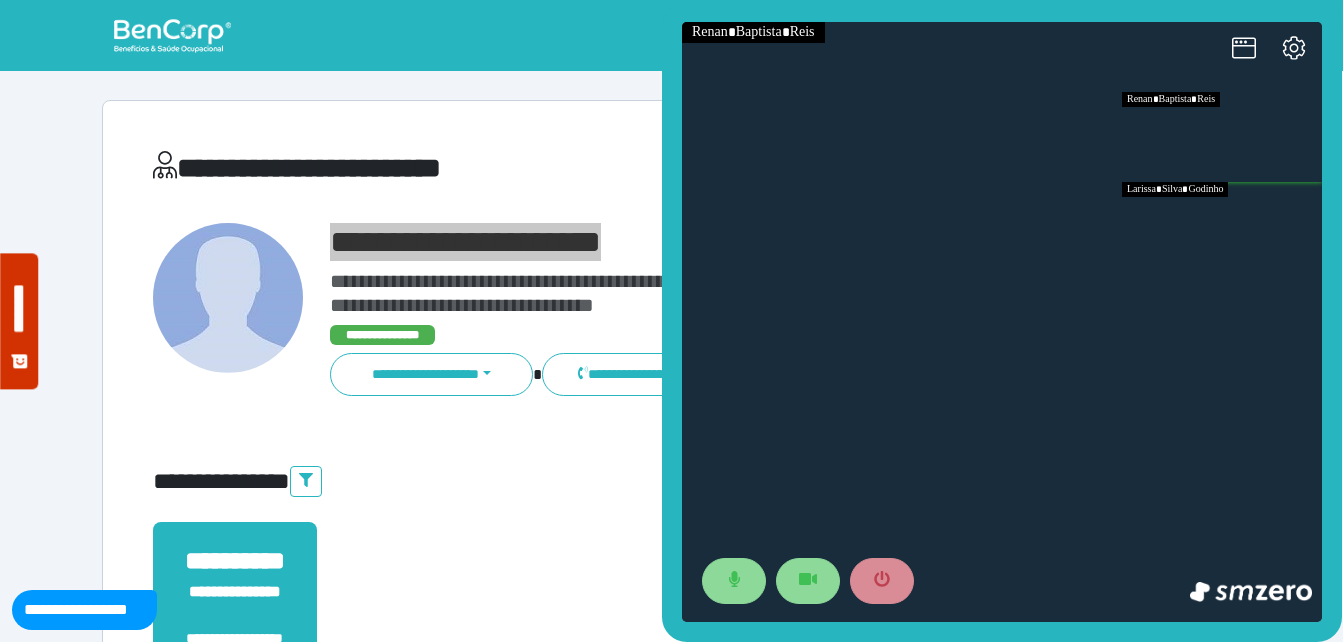 click at bounding box center (1222, 227) 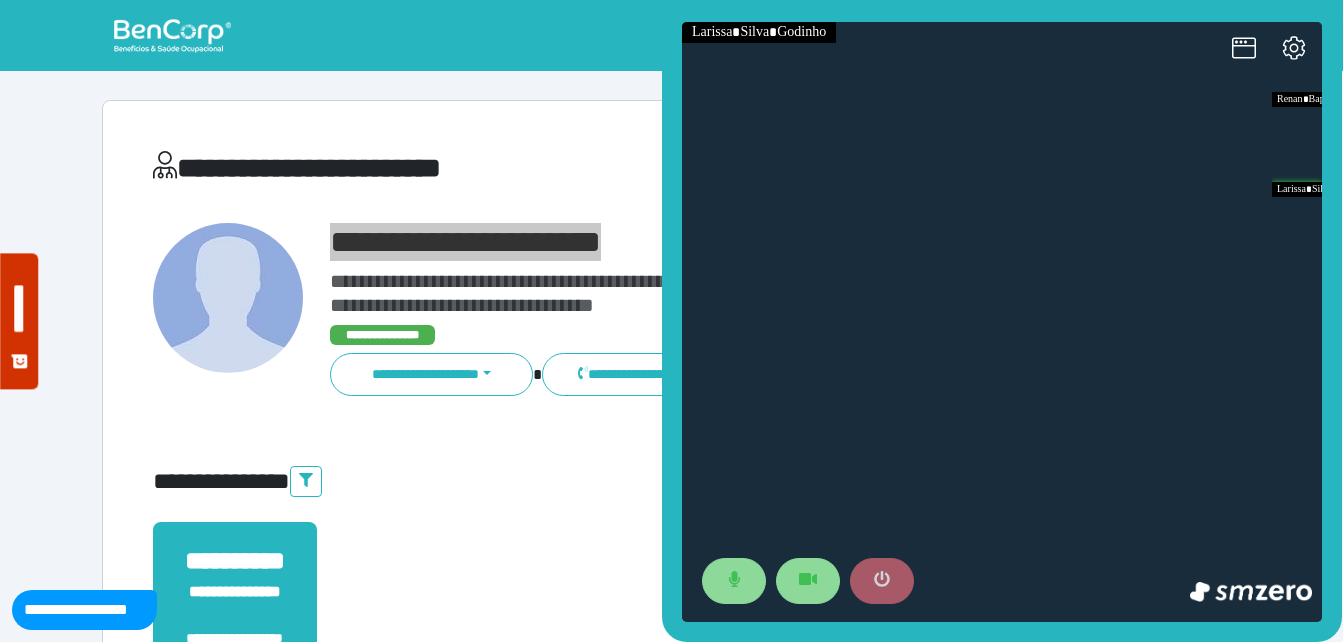 click at bounding box center (882, 581) 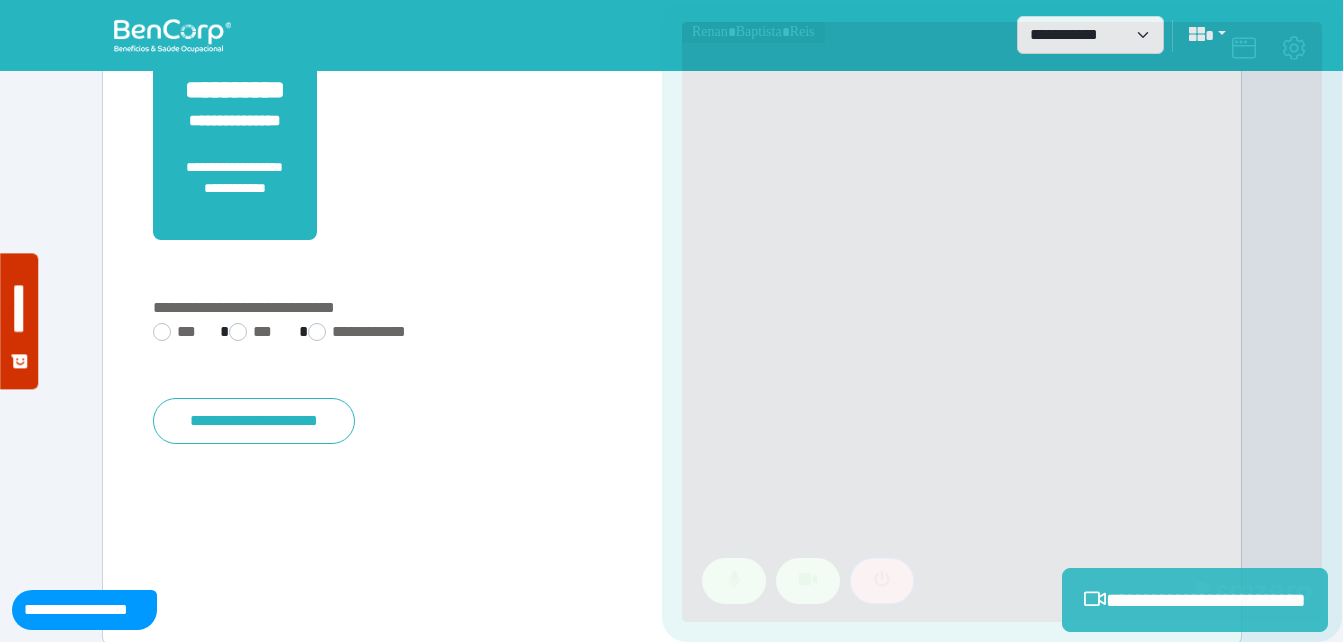 scroll, scrollTop: 494, scrollLeft: 0, axis: vertical 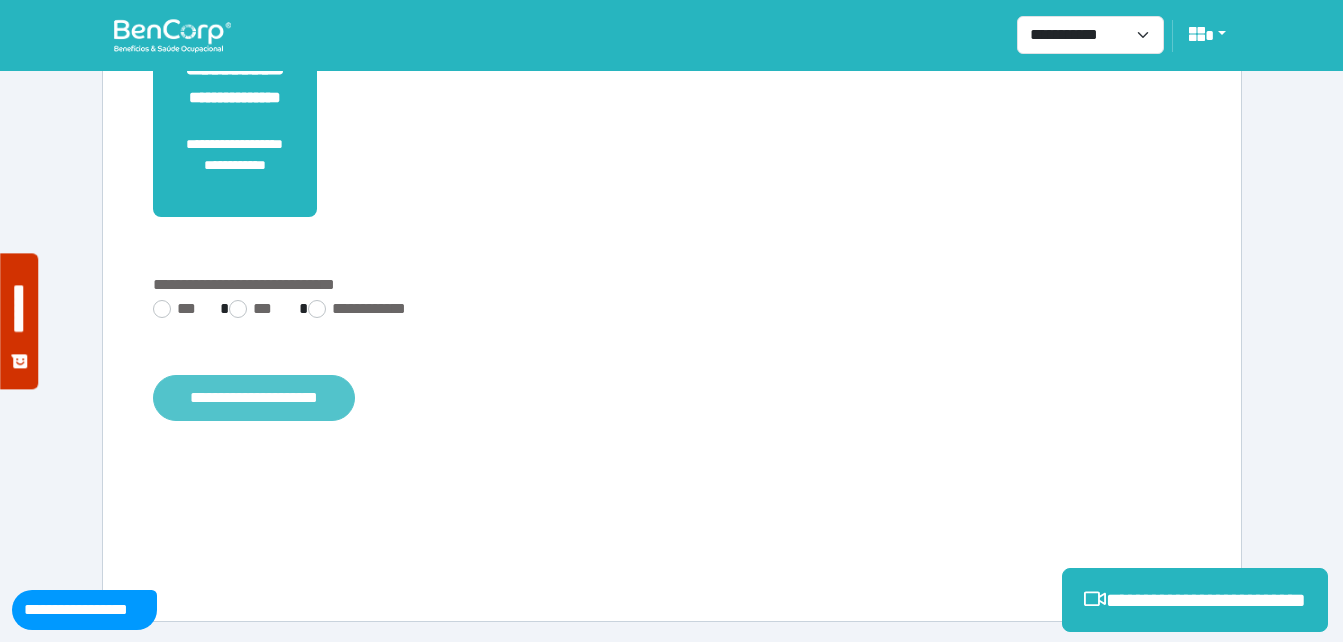 click on "**********" at bounding box center [254, 398] 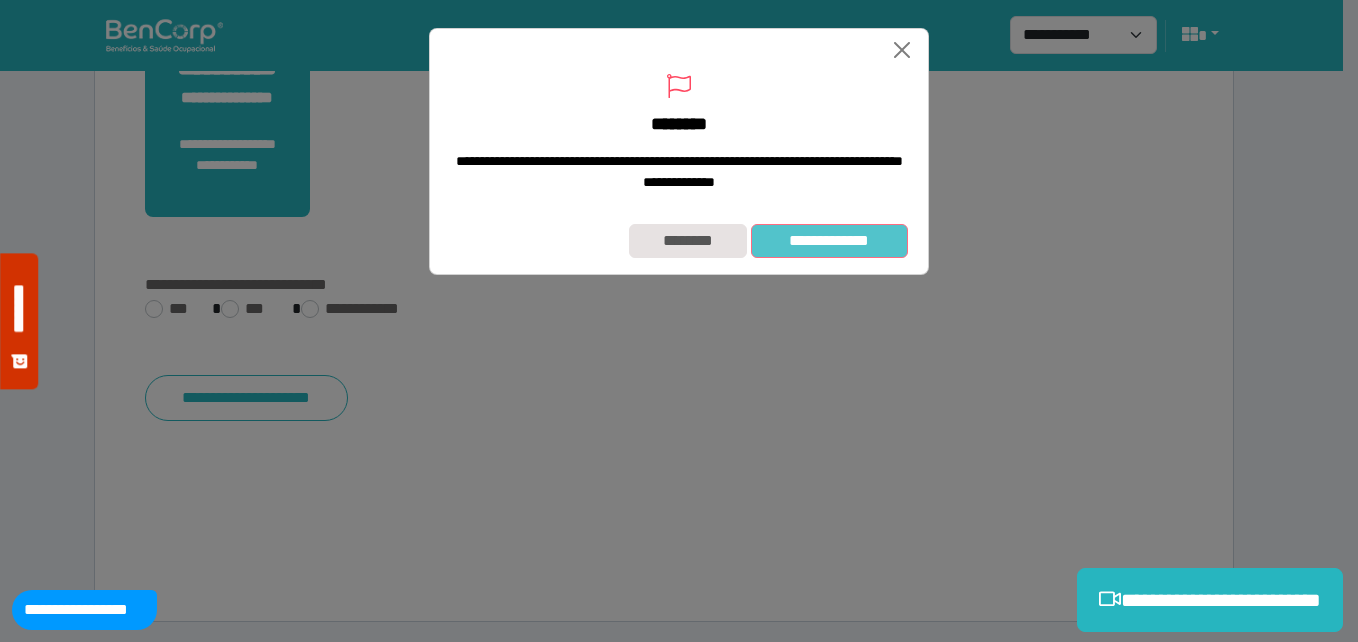 click on "**********" at bounding box center [829, 241] 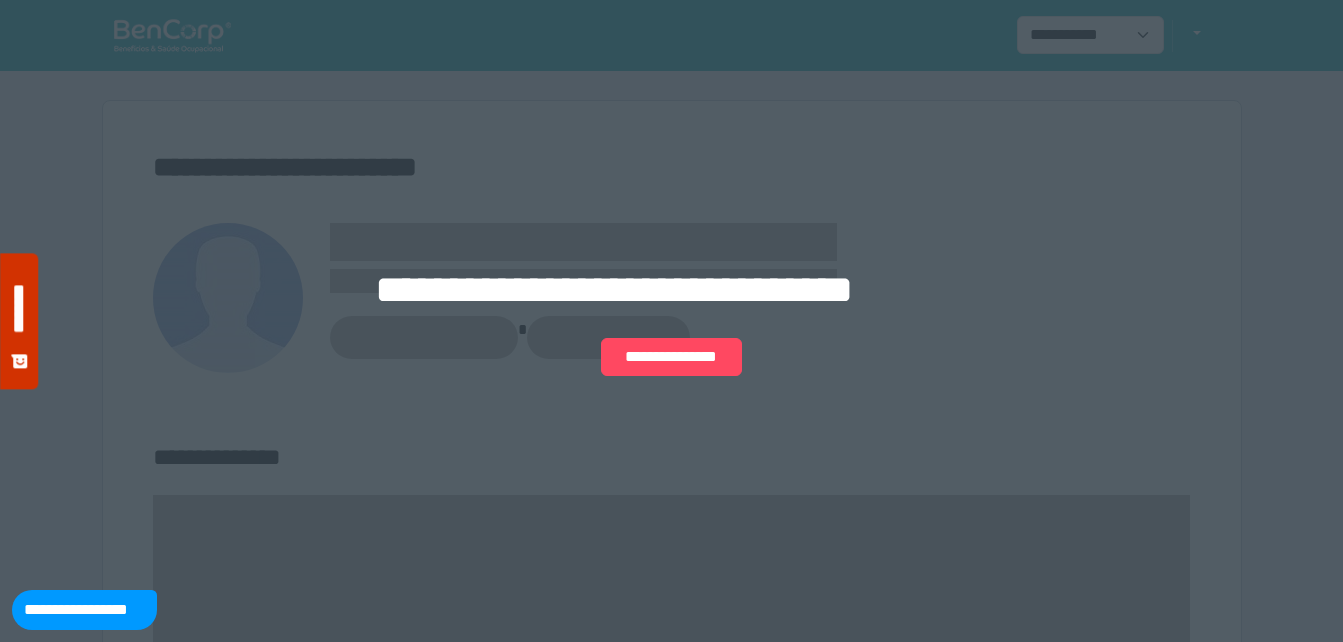 scroll, scrollTop: 0, scrollLeft: 0, axis: both 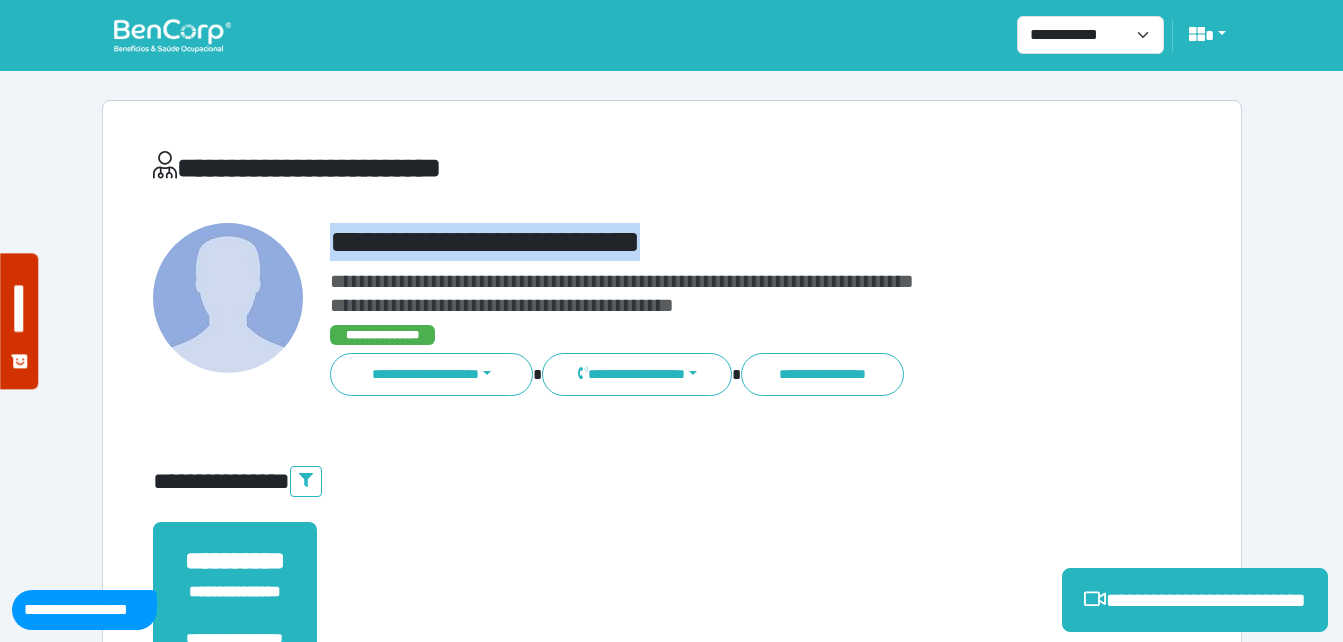 drag, startPoint x: 417, startPoint y: 245, endPoint x: 737, endPoint y: 258, distance: 320.26395 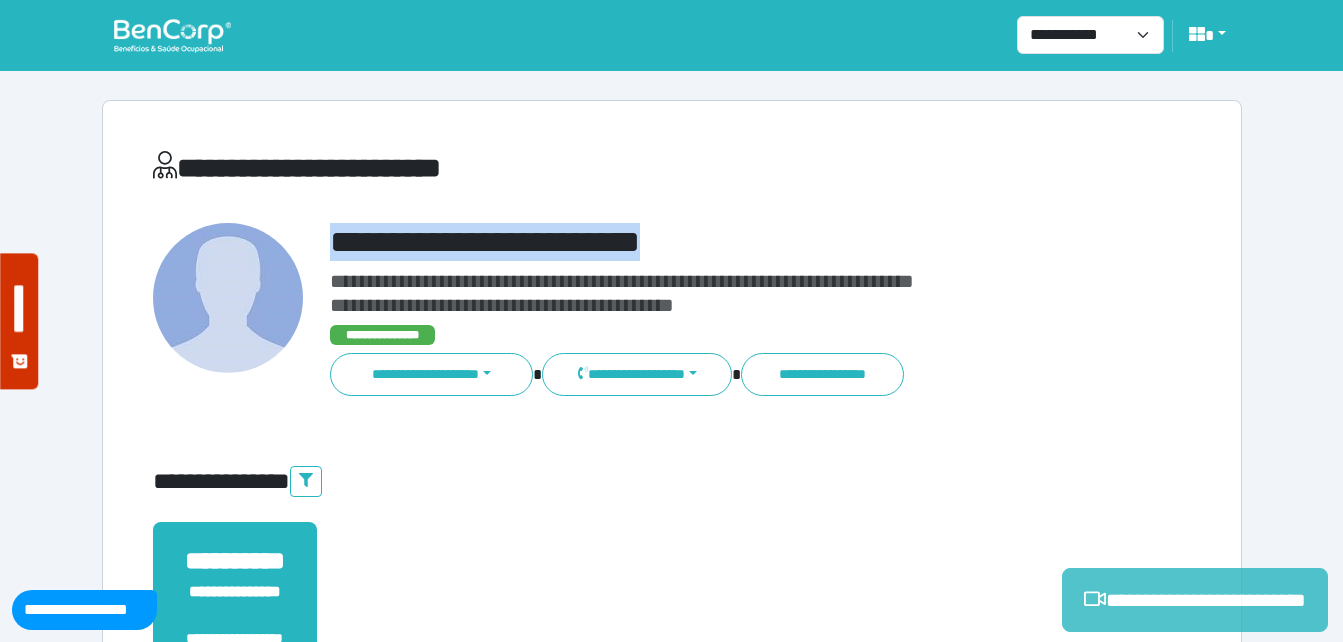 copy on "**********" 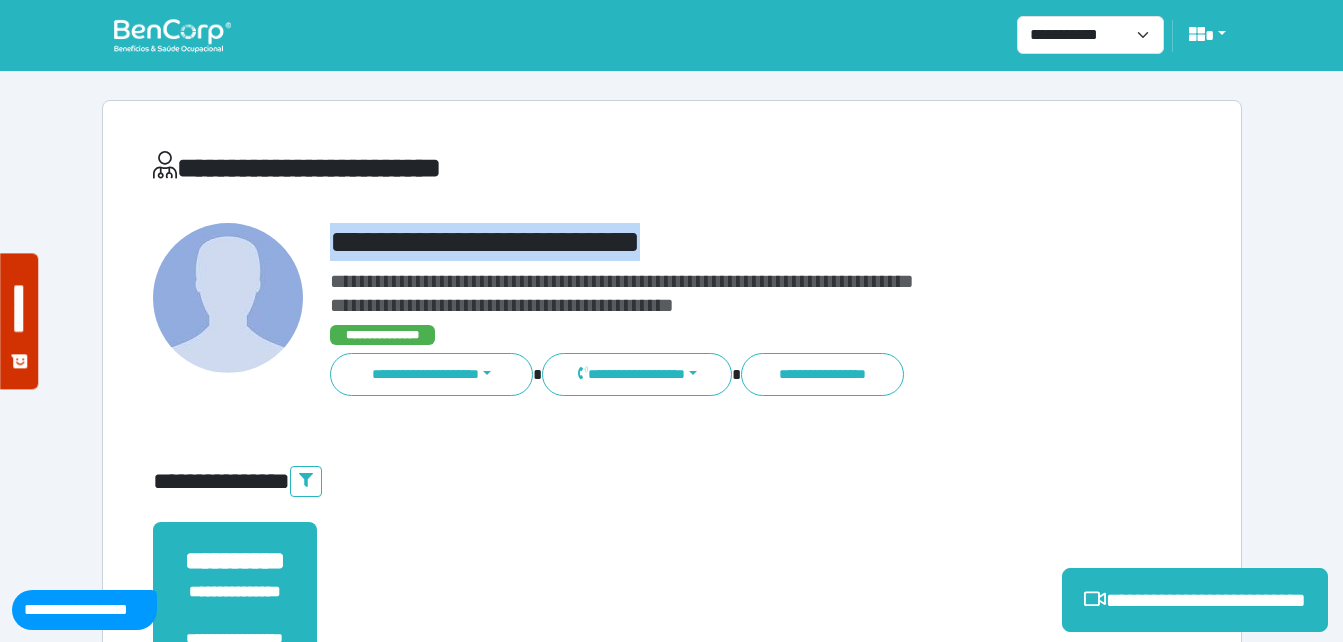 drag, startPoint x: 1187, startPoint y: 614, endPoint x: 986, endPoint y: 599, distance: 201.55893 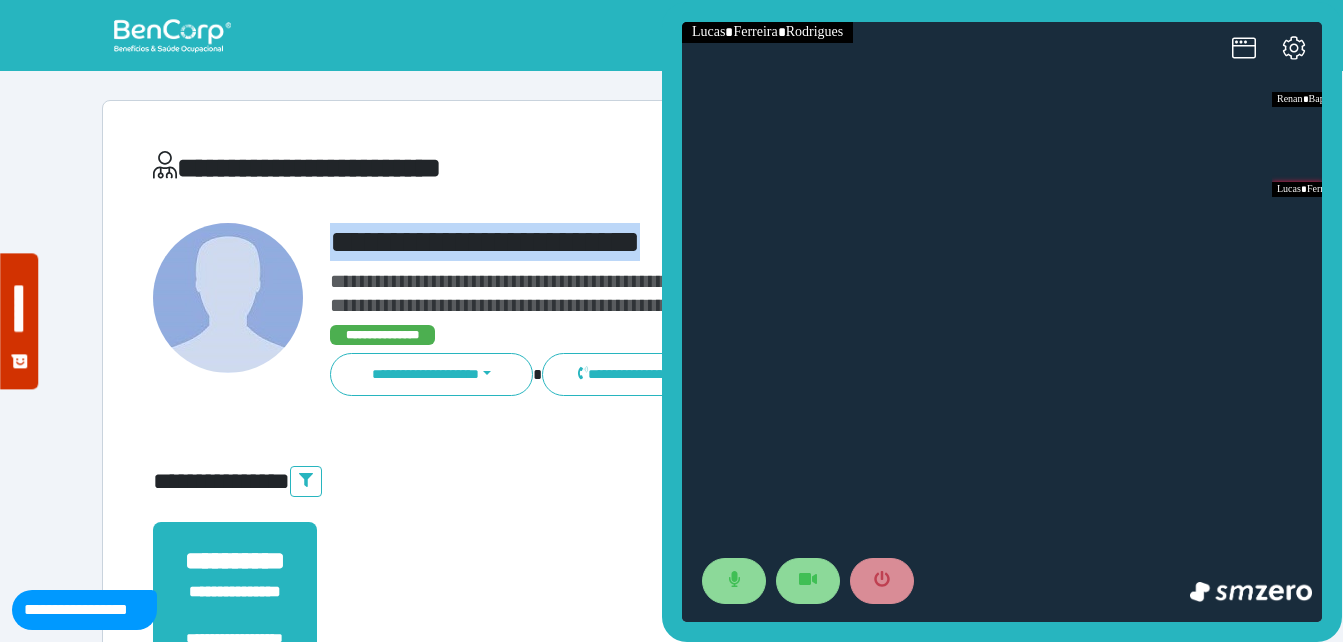 scroll, scrollTop: 0, scrollLeft: 0, axis: both 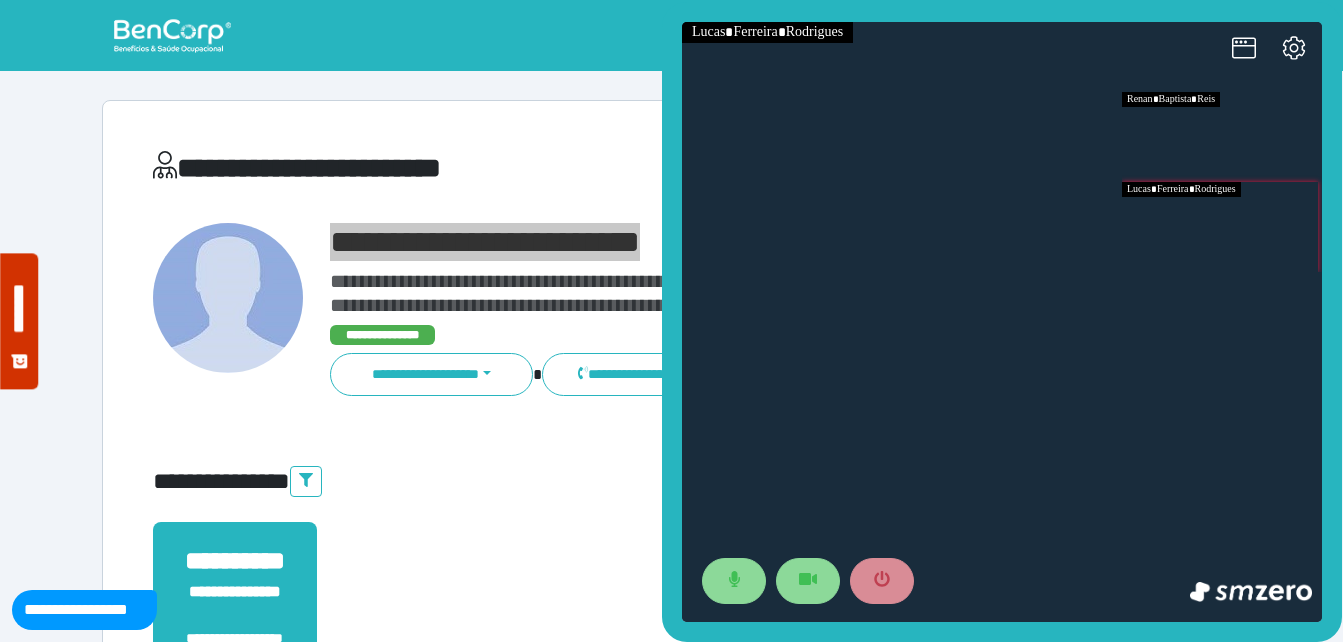 click at bounding box center [1222, 227] 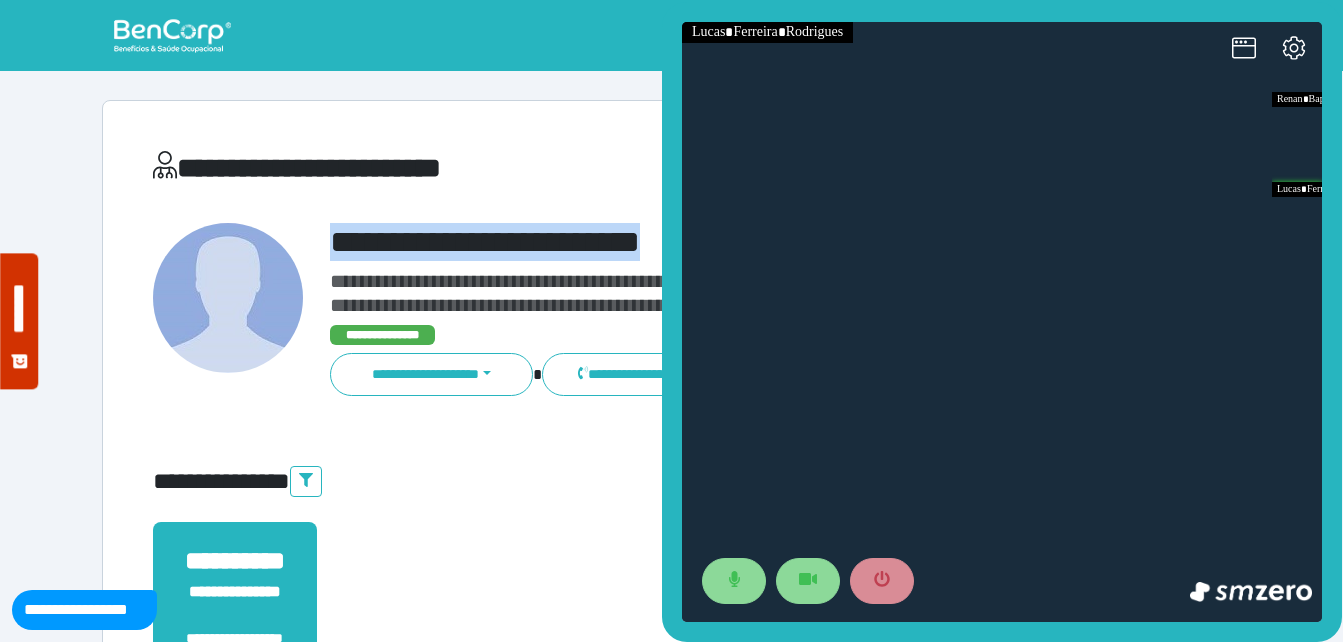 click at bounding box center (228, 298) 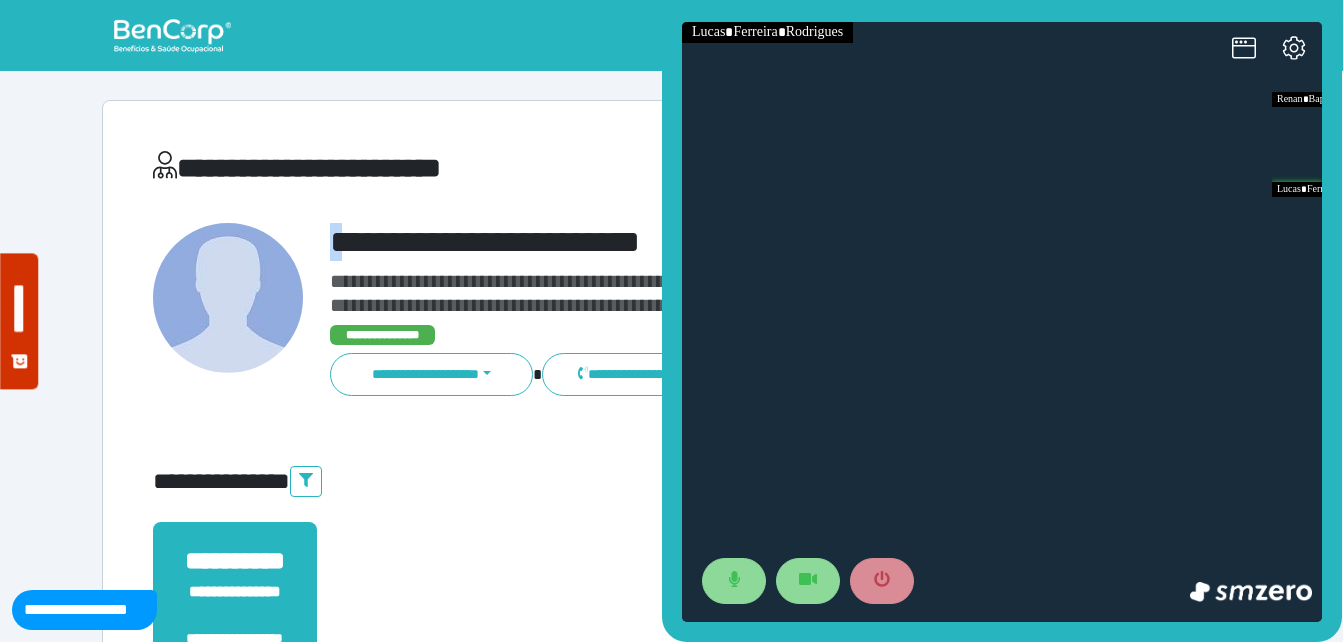 drag, startPoint x: 319, startPoint y: 239, endPoint x: 361, endPoint y: 236, distance: 42.107006 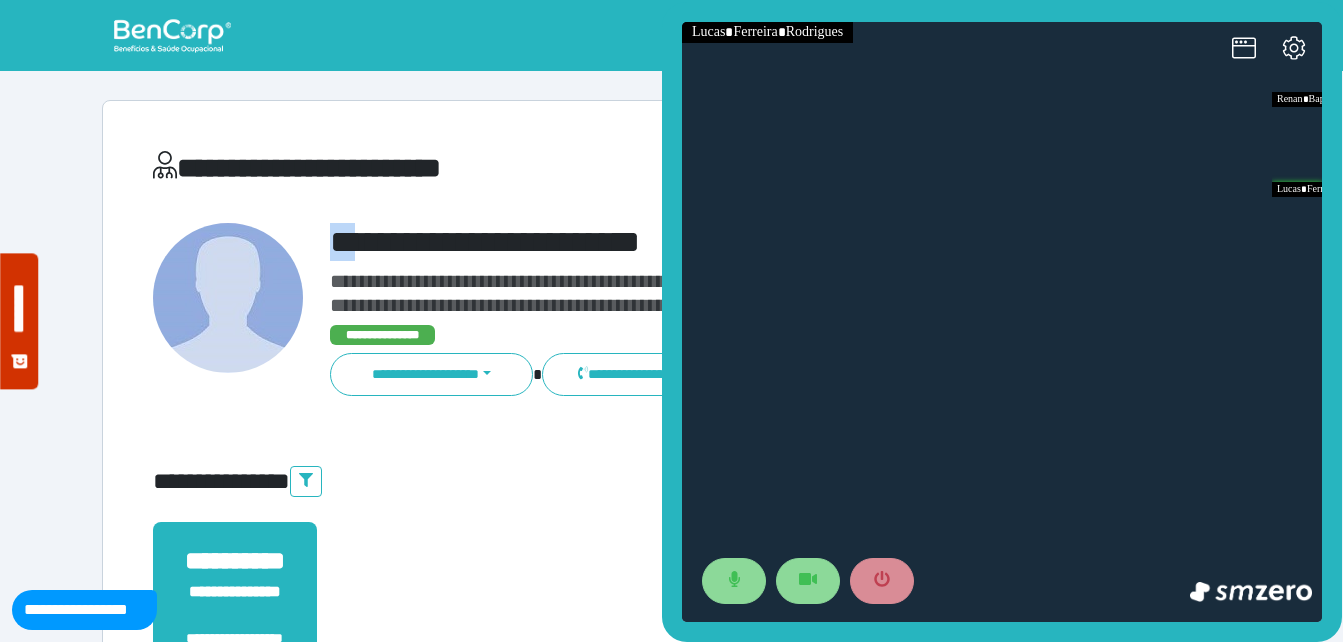 click at bounding box center [229, 310] 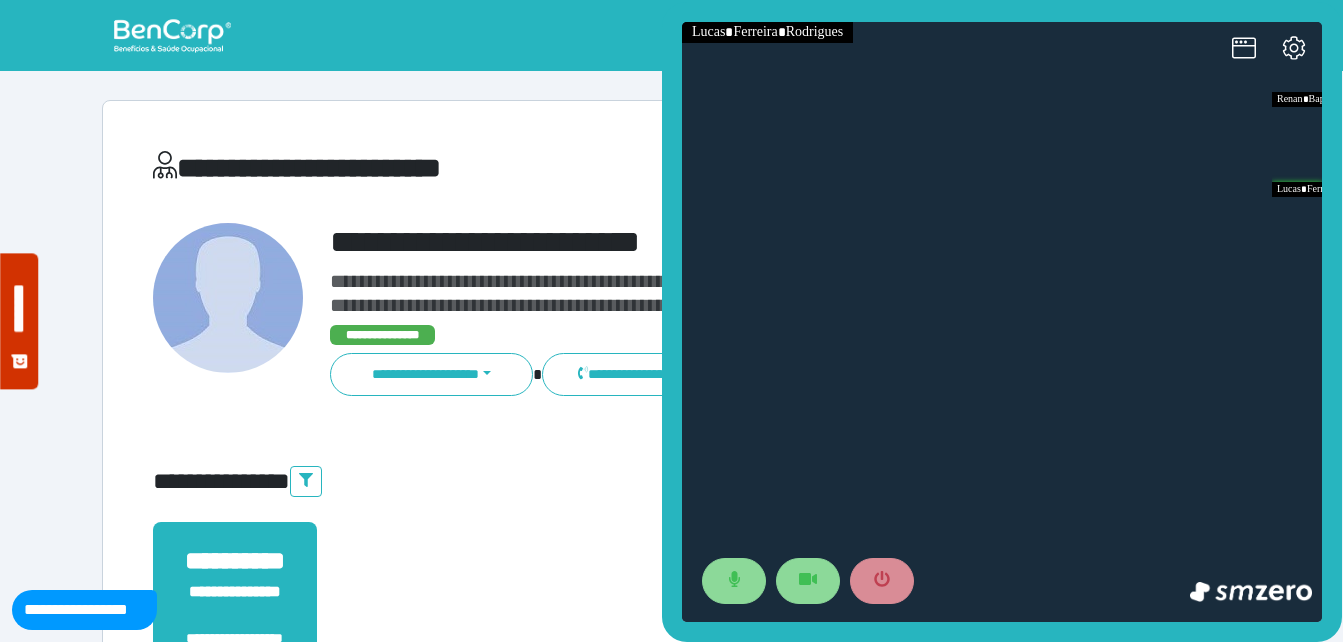 click on "**********" at bounding box center (495, 168) 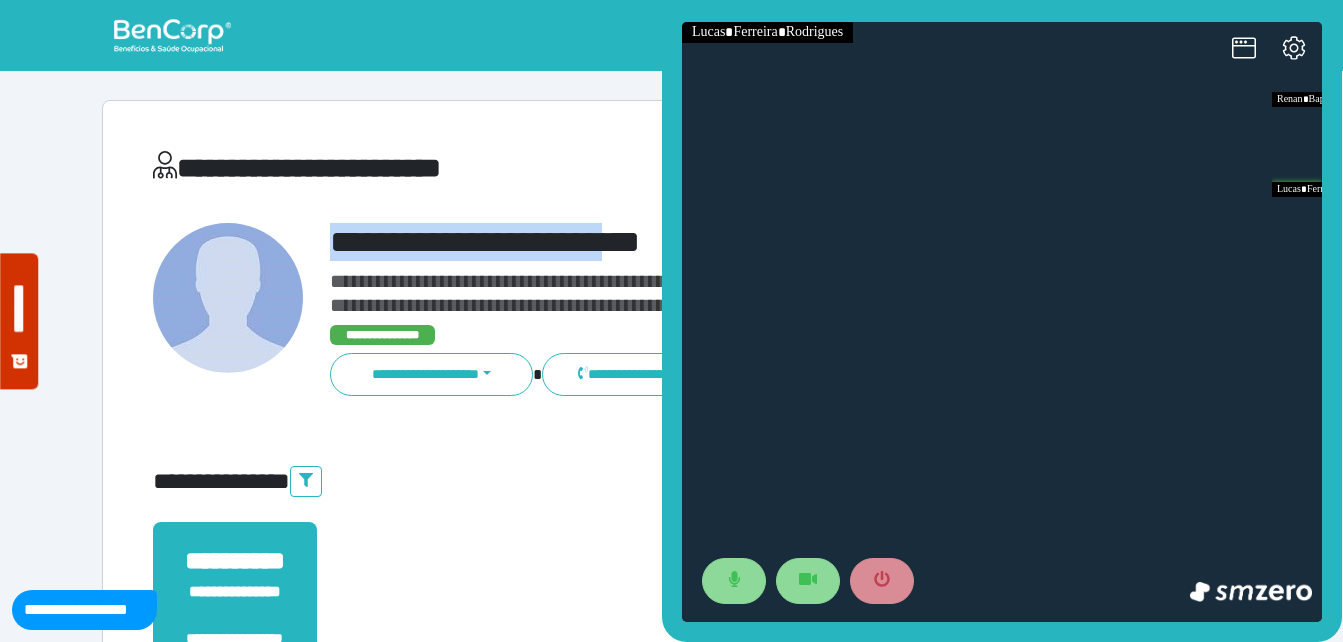 drag, startPoint x: 323, startPoint y: 235, endPoint x: 653, endPoint y: 208, distance: 331.1027 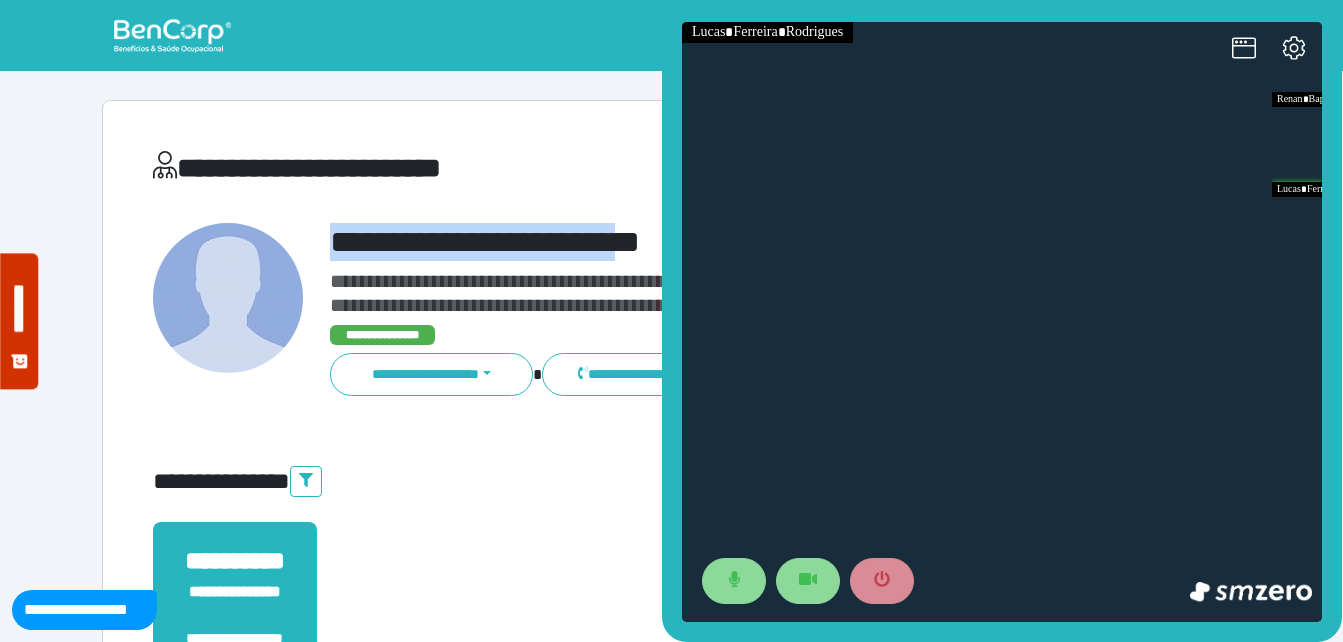 copy on "**********" 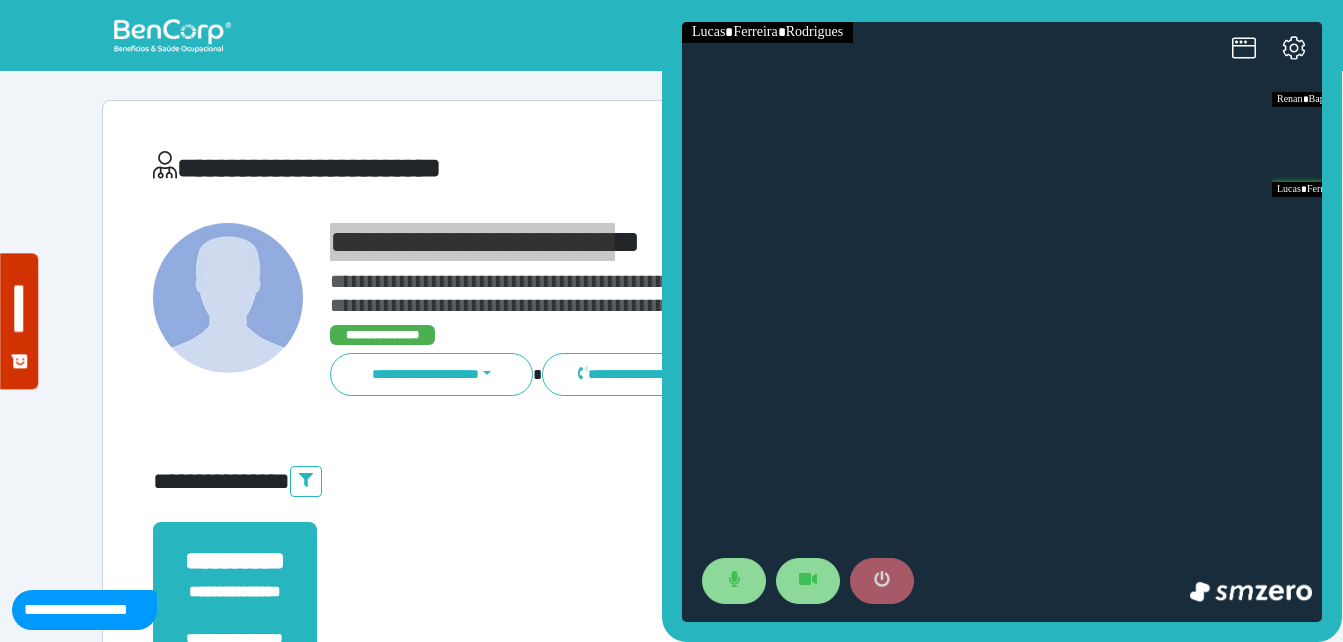 click at bounding box center [882, 581] 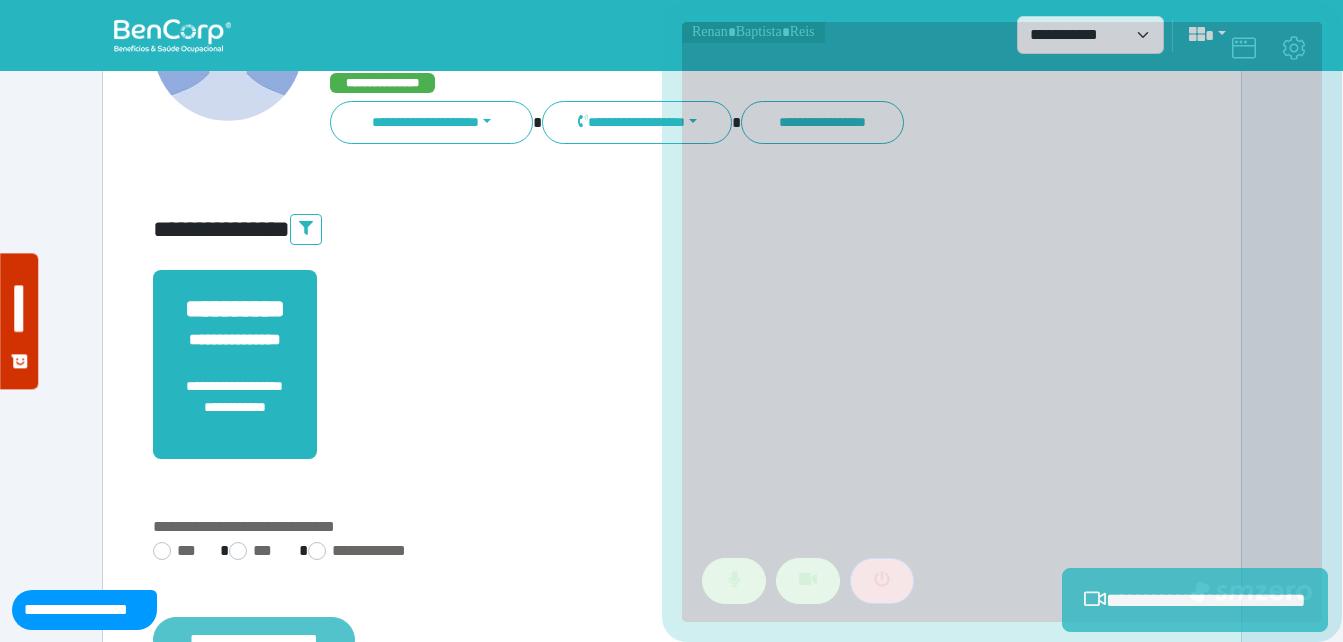 scroll, scrollTop: 400, scrollLeft: 0, axis: vertical 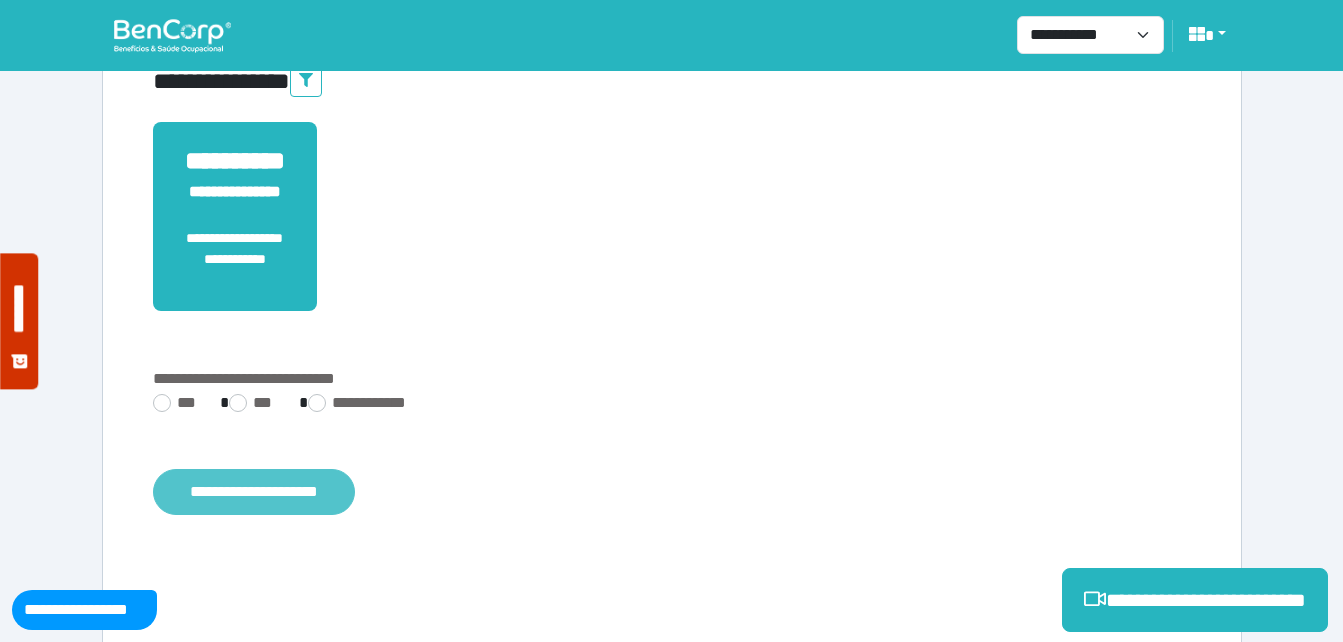 click on "**********" at bounding box center (254, 492) 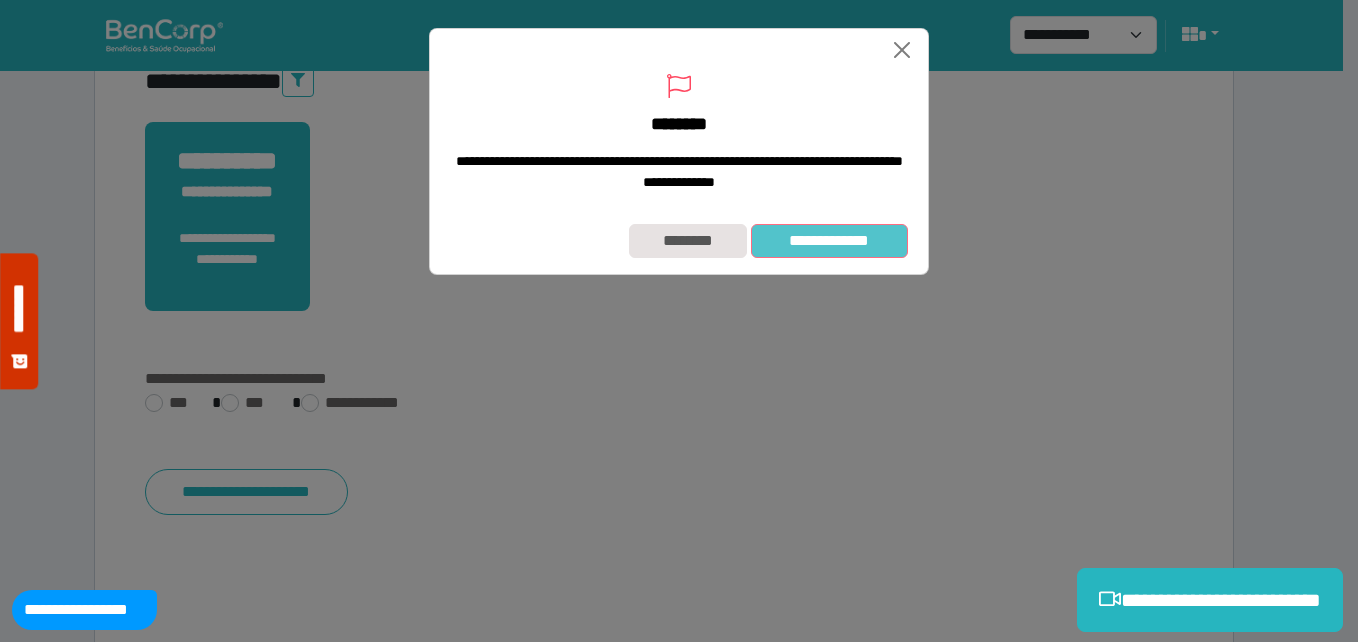 click on "**********" at bounding box center (829, 241) 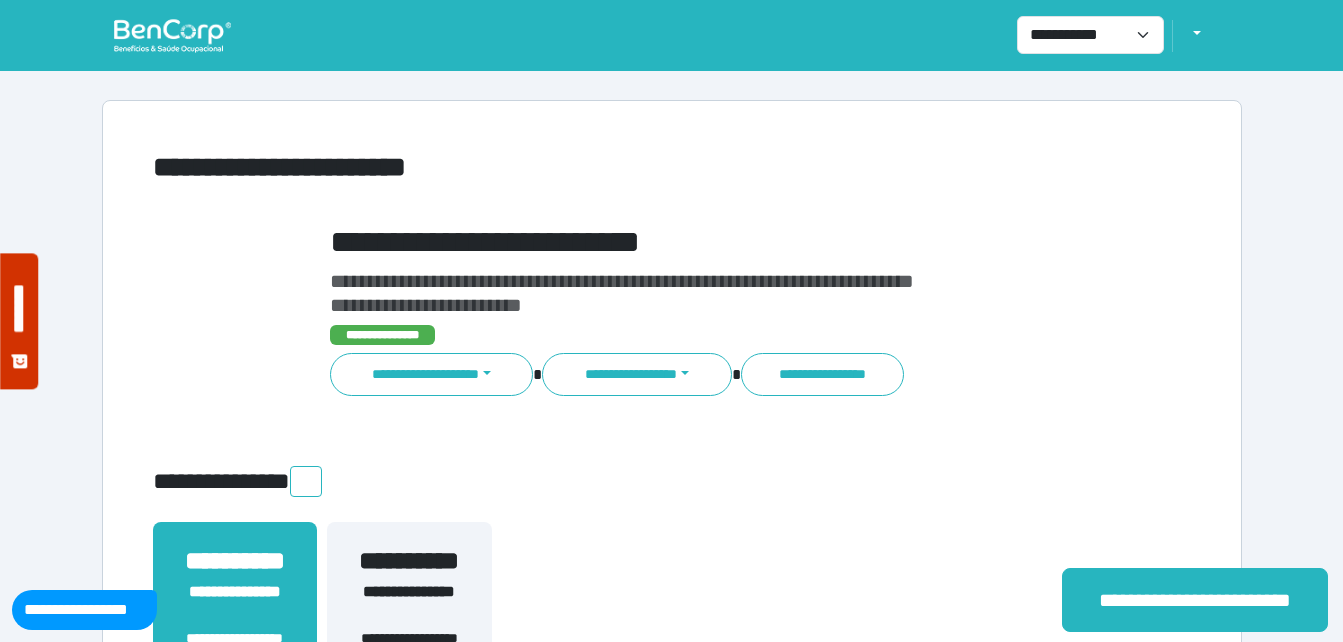scroll, scrollTop: 0, scrollLeft: 0, axis: both 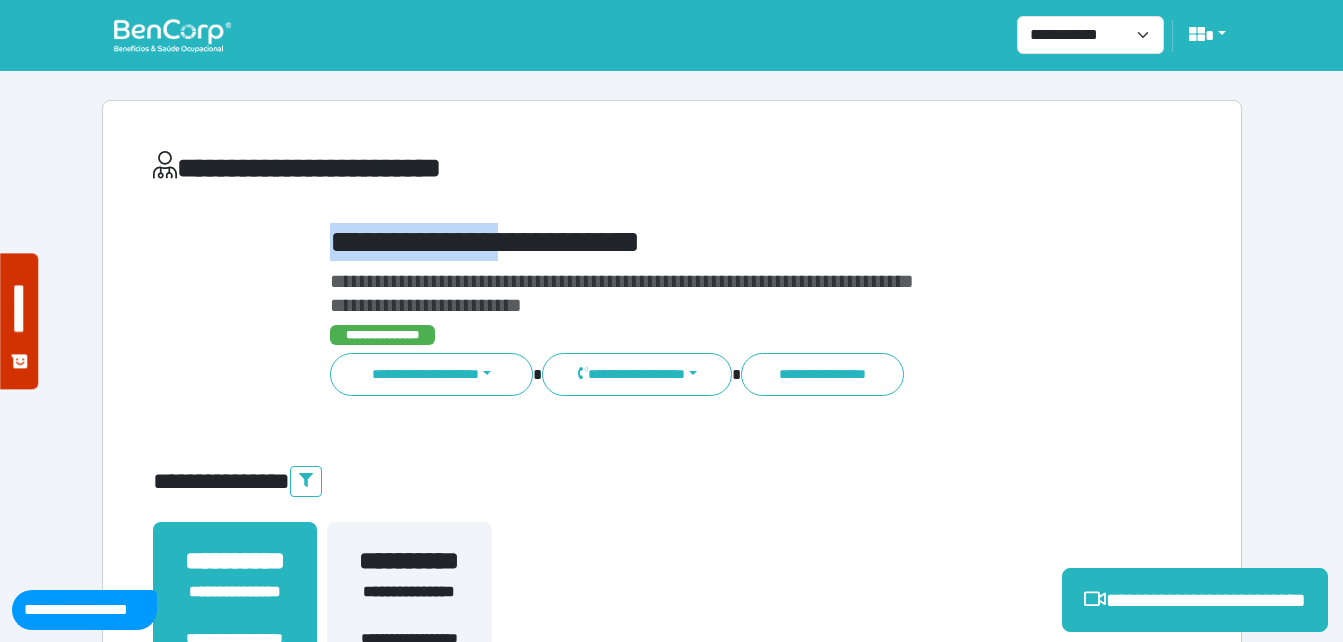 drag, startPoint x: 401, startPoint y: 228, endPoint x: 804, endPoint y: 196, distance: 404.26846 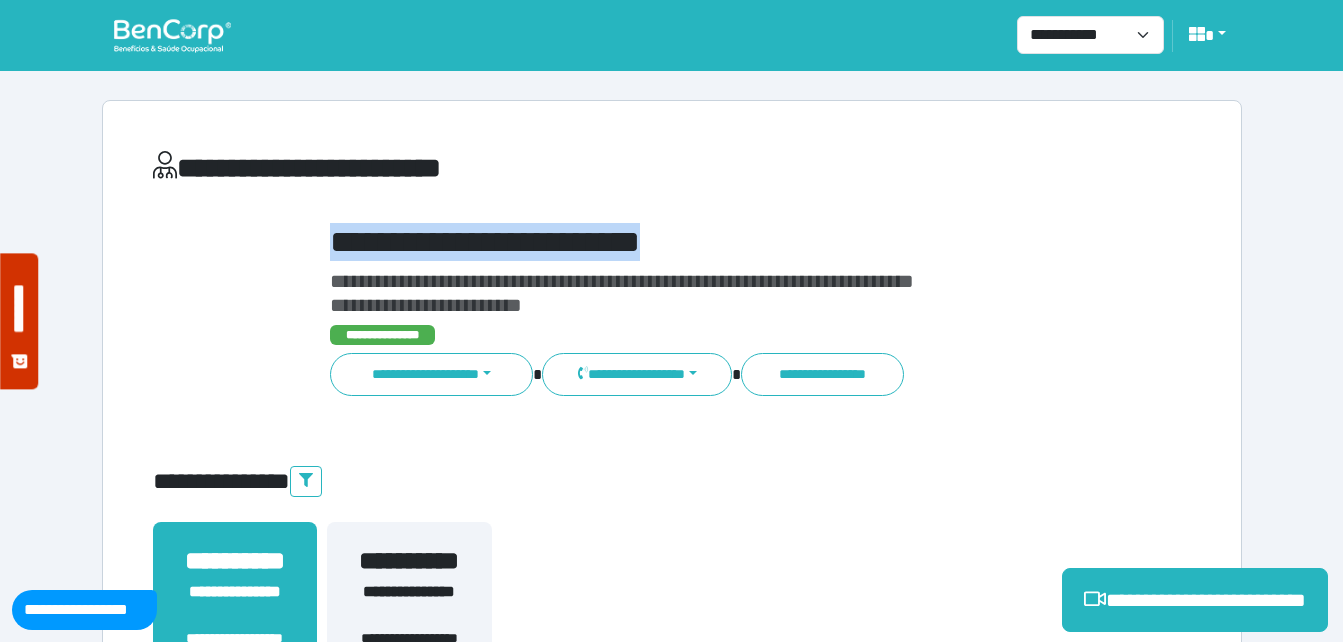 copy on "**********" 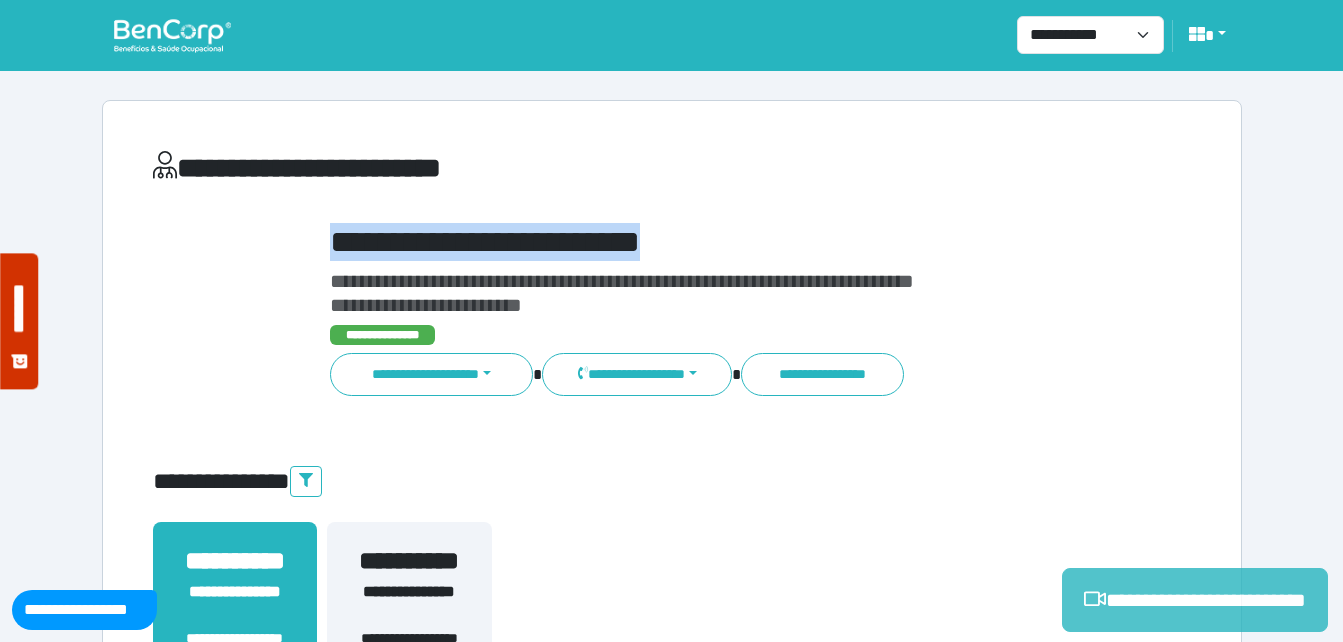 click on "**********" at bounding box center [1195, 600] 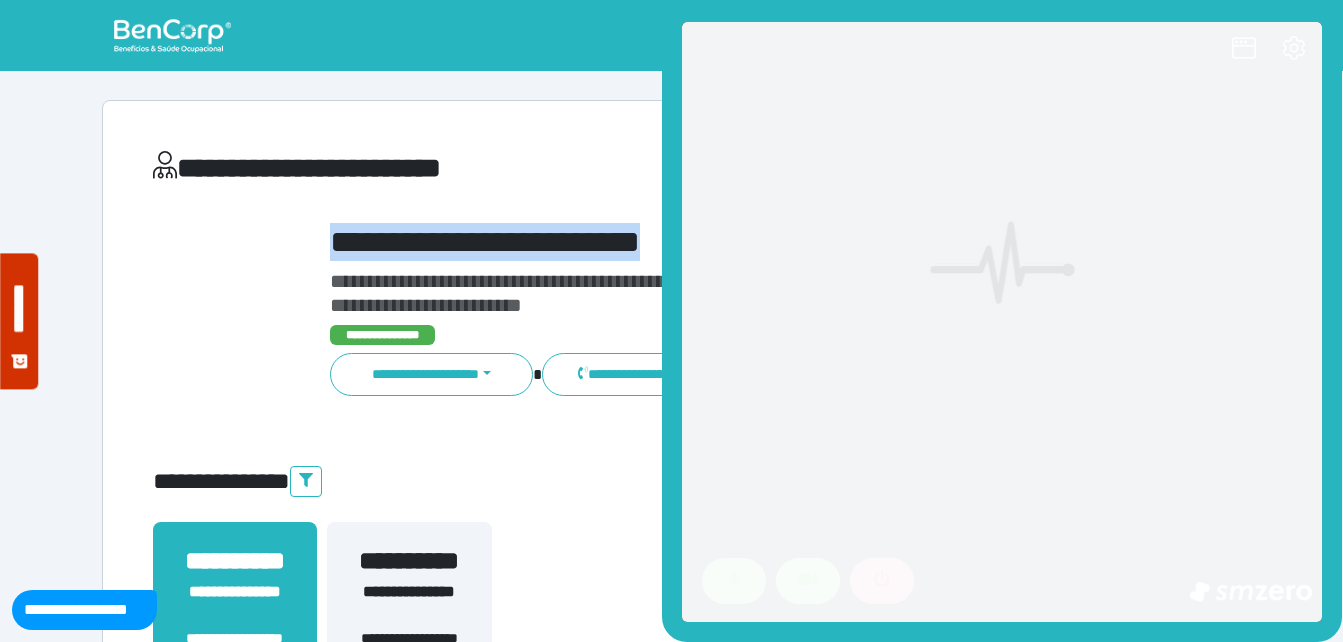 scroll, scrollTop: 0, scrollLeft: 0, axis: both 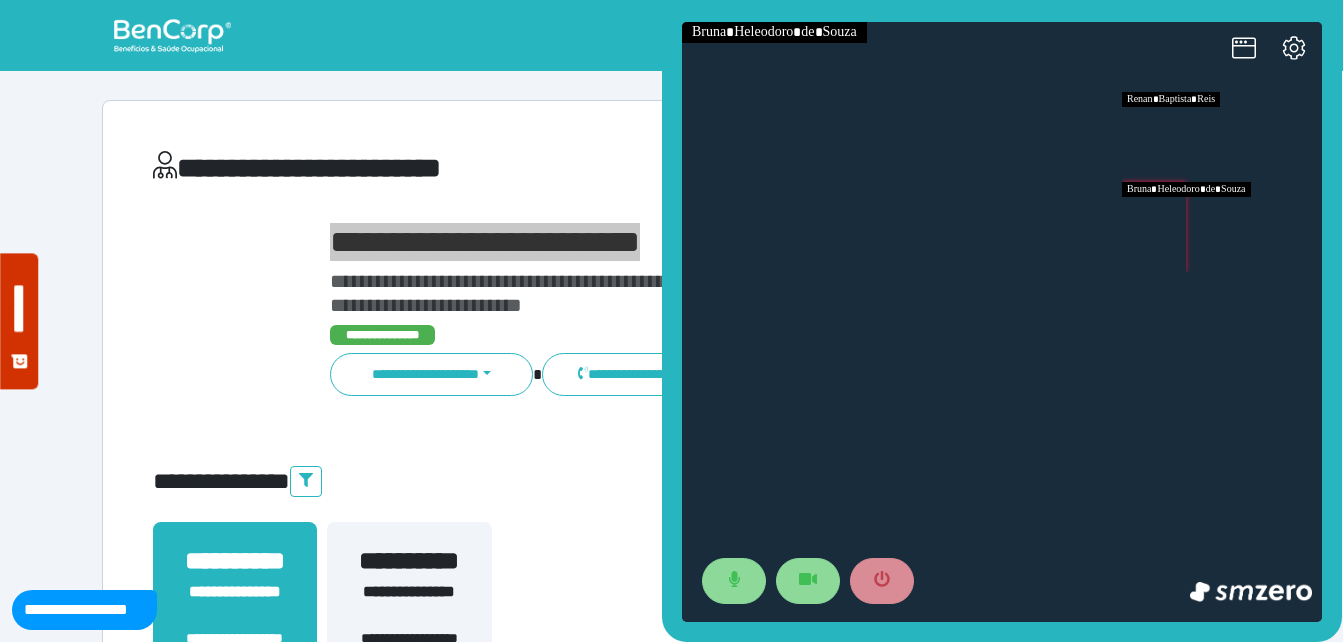 click at bounding box center (1222, 227) 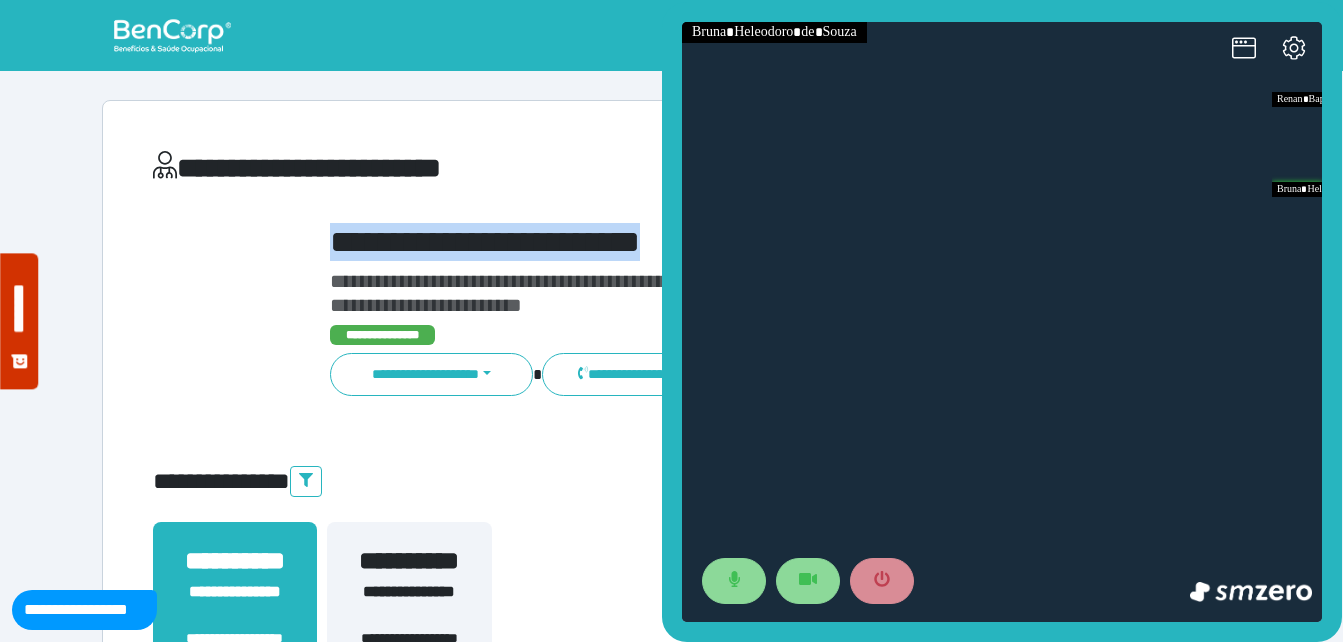 click on "**********" at bounding box center (716, 242) 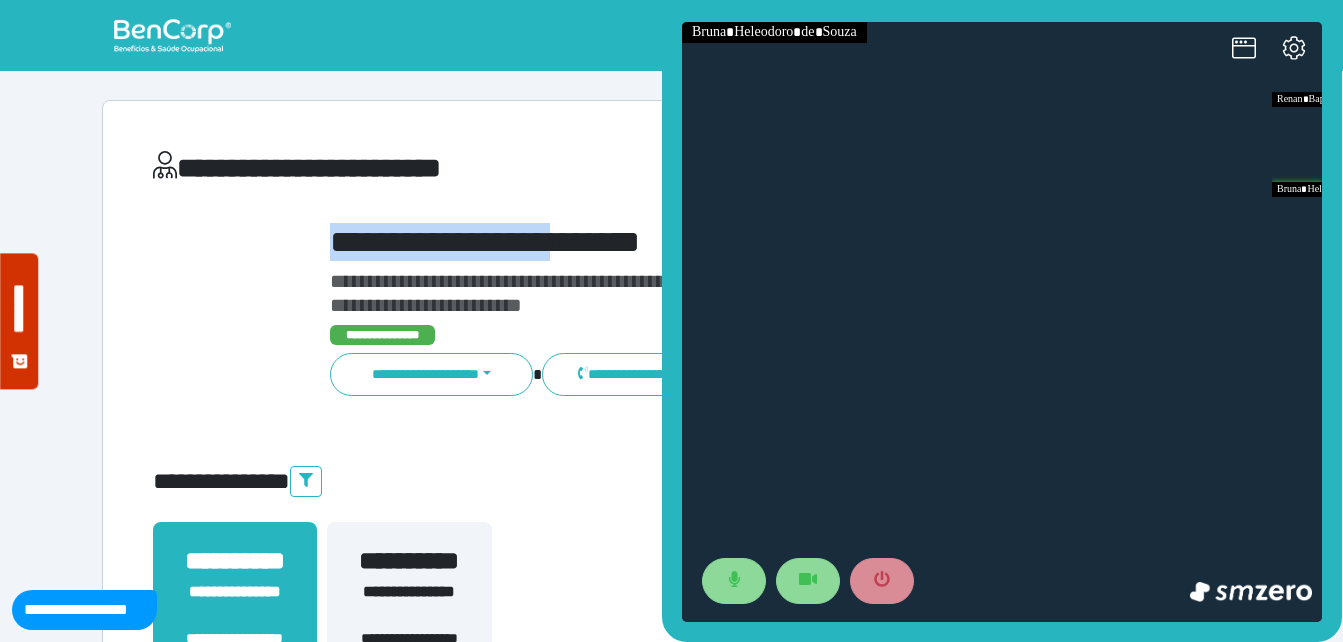 drag, startPoint x: 298, startPoint y: 249, endPoint x: 620, endPoint y: 227, distance: 322.75067 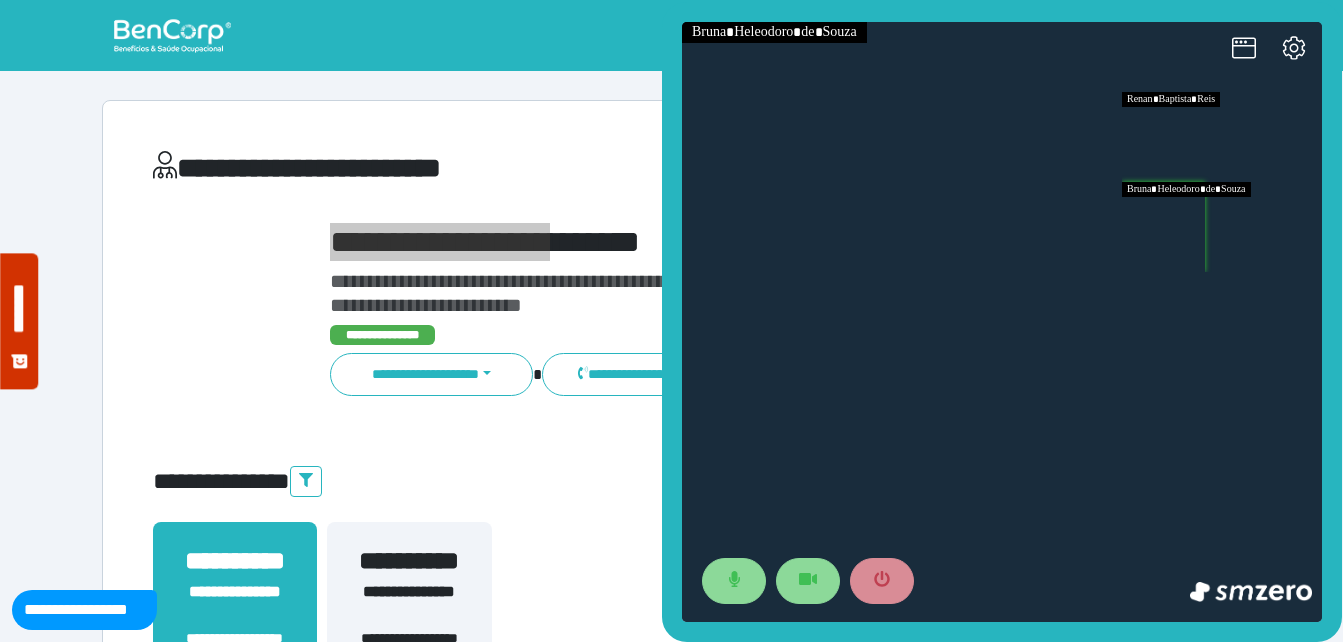 click at bounding box center [1222, 227] 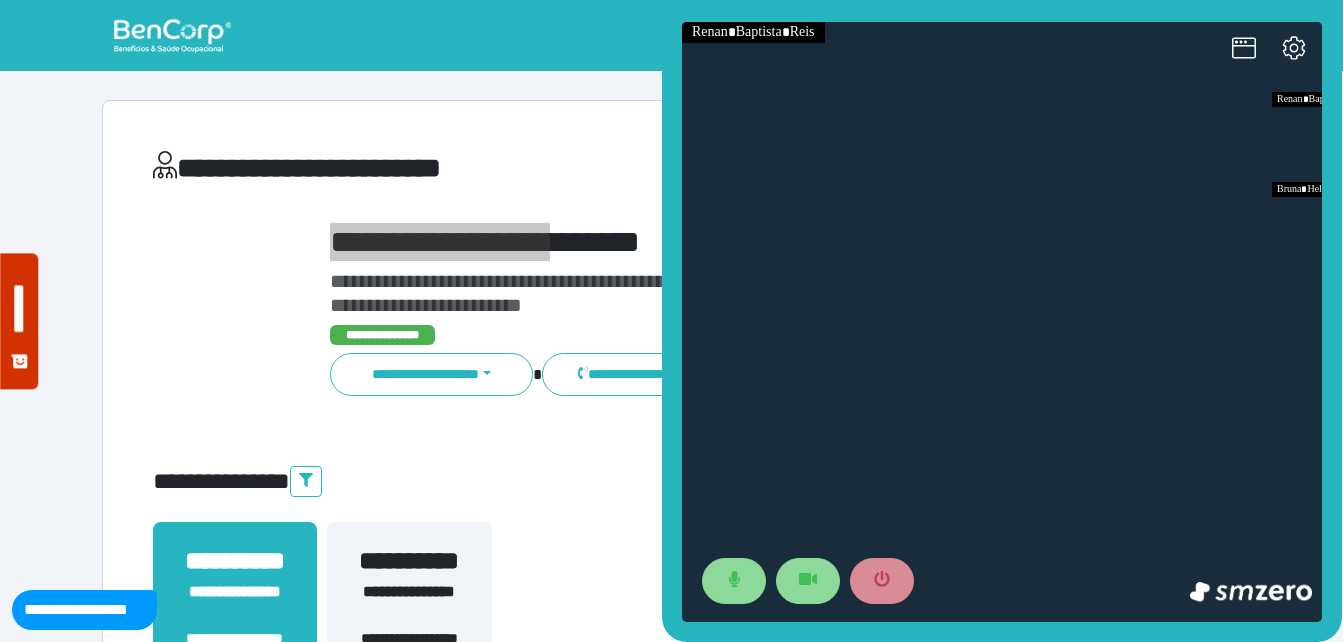 click at bounding box center [1002, 322] 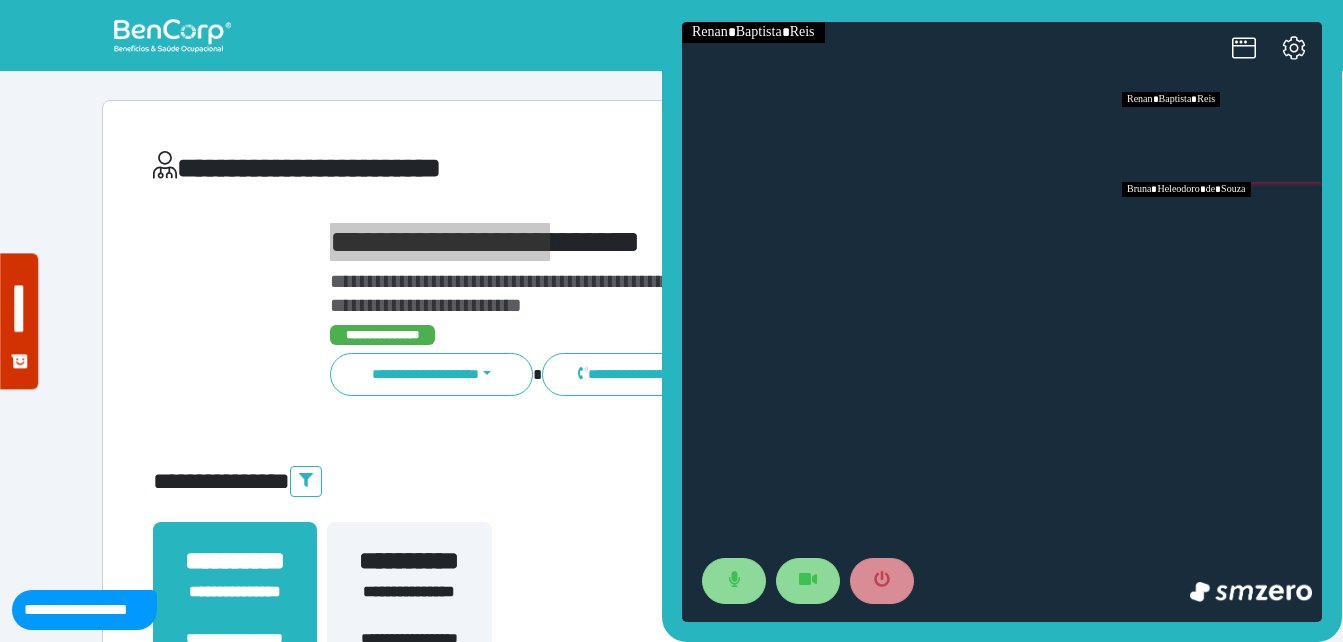 click at bounding box center [1222, 227] 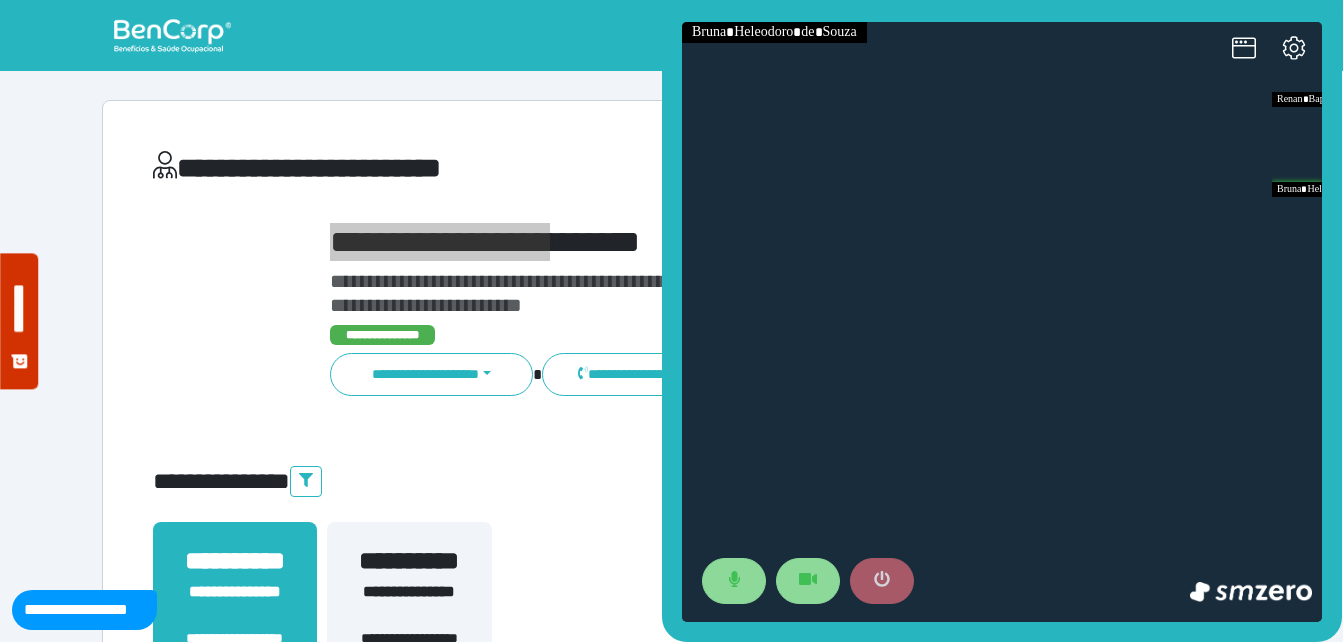 click at bounding box center (882, 581) 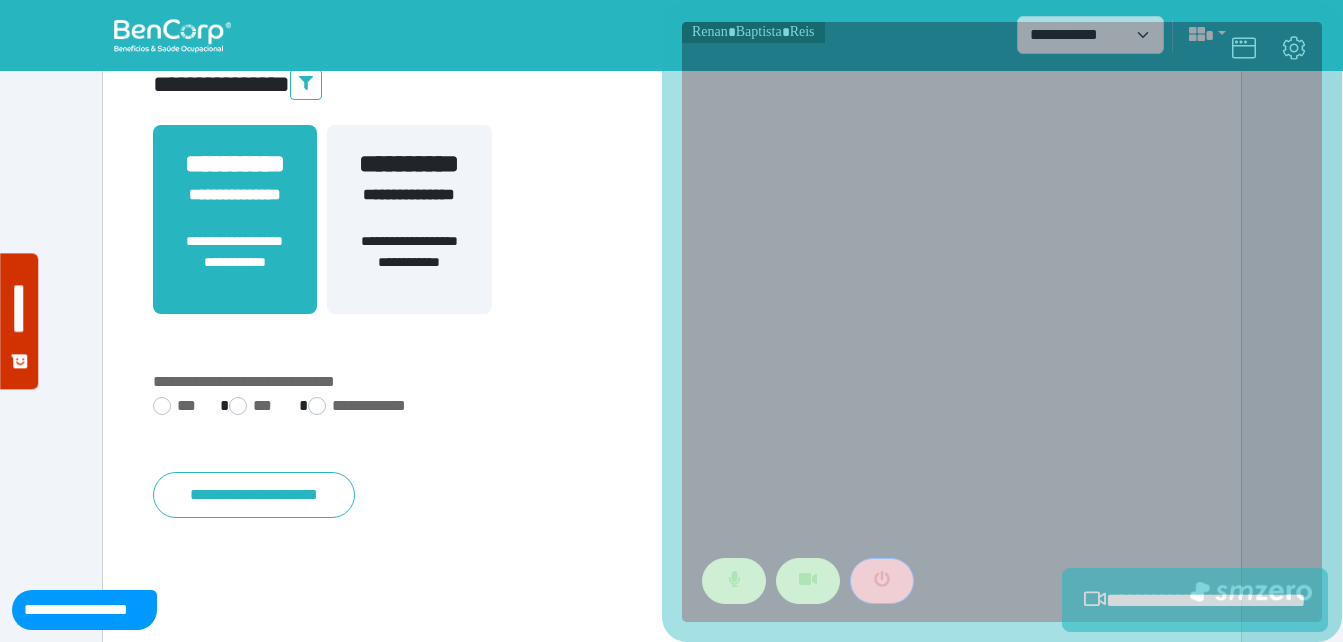 scroll, scrollTop: 400, scrollLeft: 0, axis: vertical 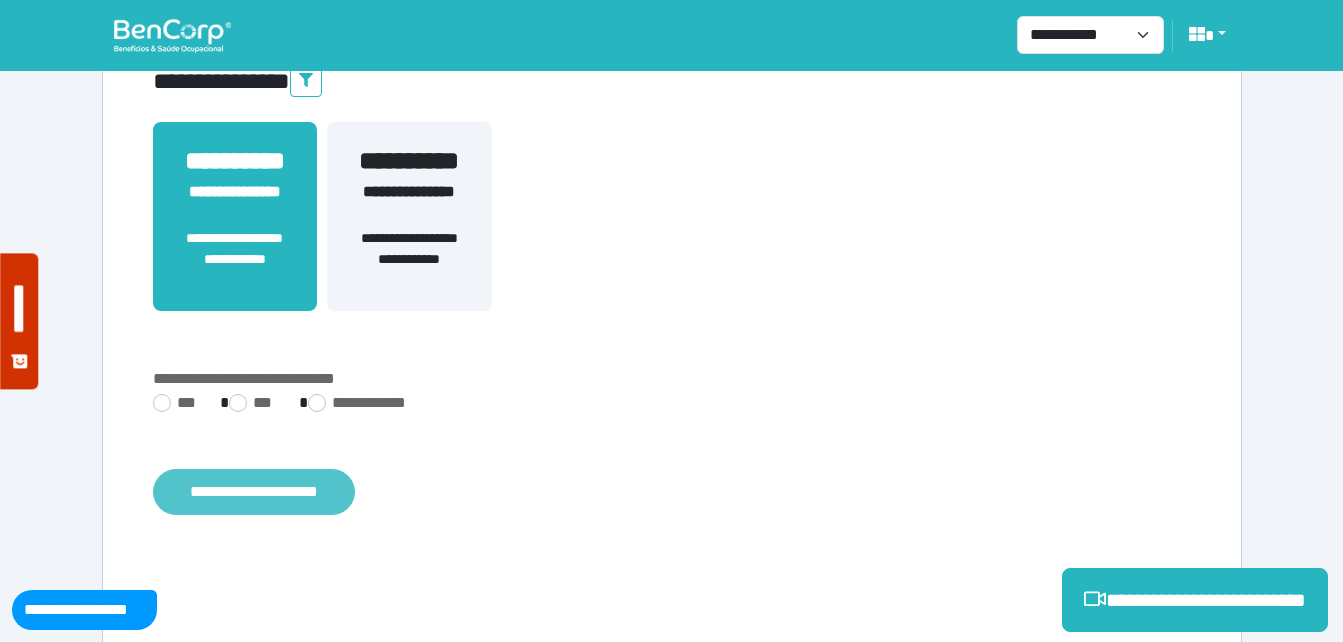 click on "**********" at bounding box center [672, 435] 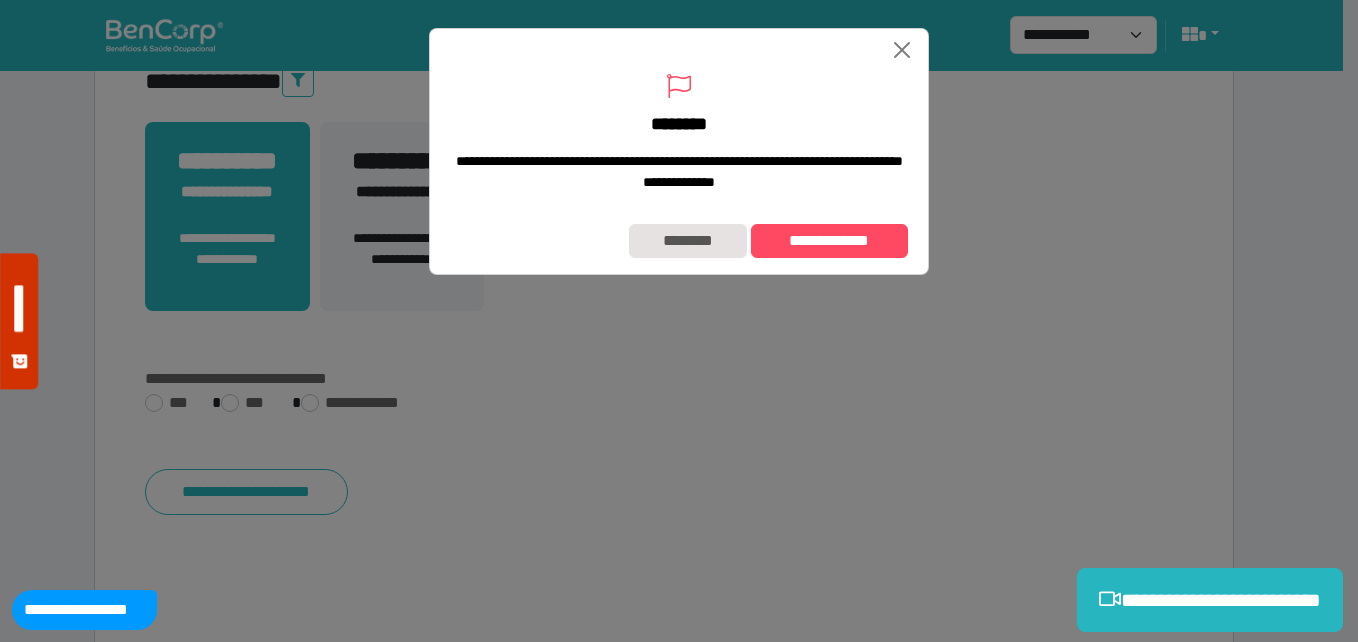 click on "**********" at bounding box center (679, 241) 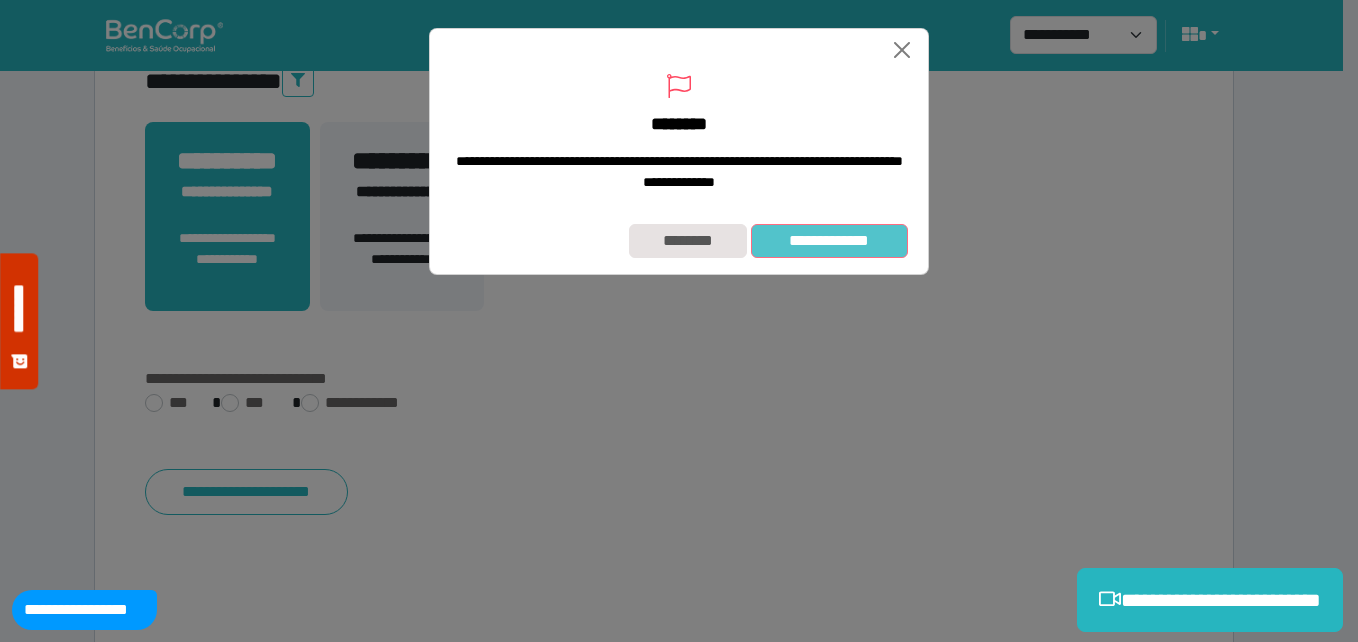click on "**********" at bounding box center (829, 241) 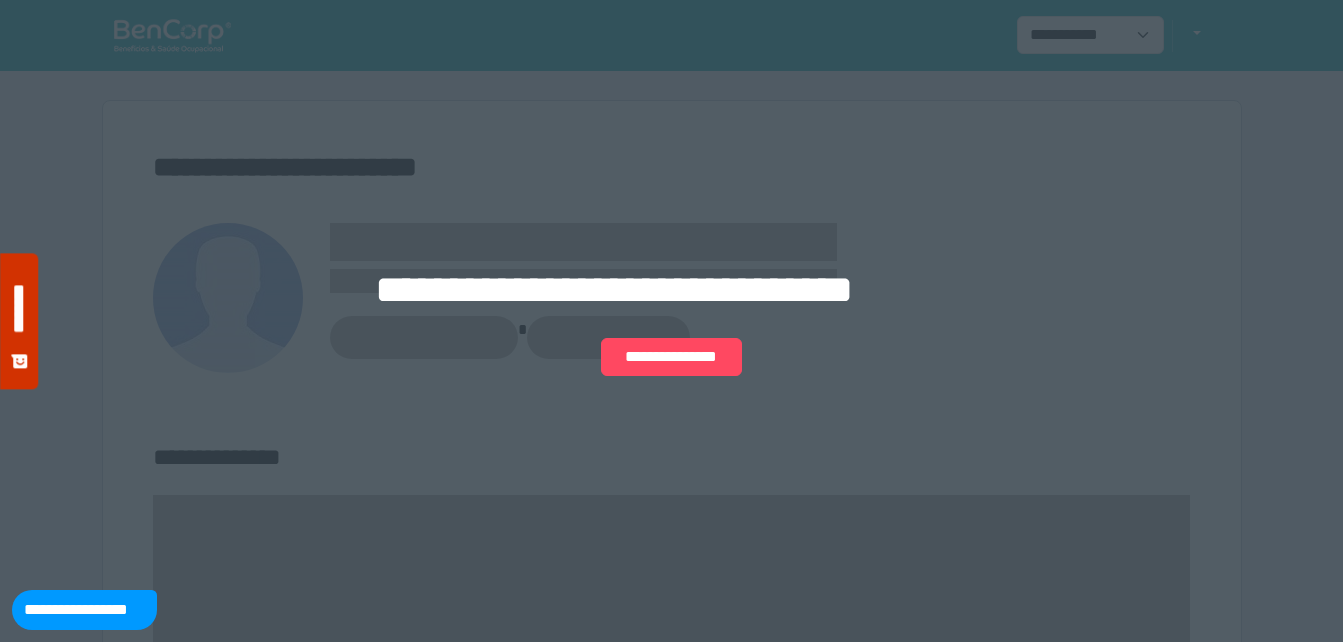 scroll, scrollTop: 0, scrollLeft: 0, axis: both 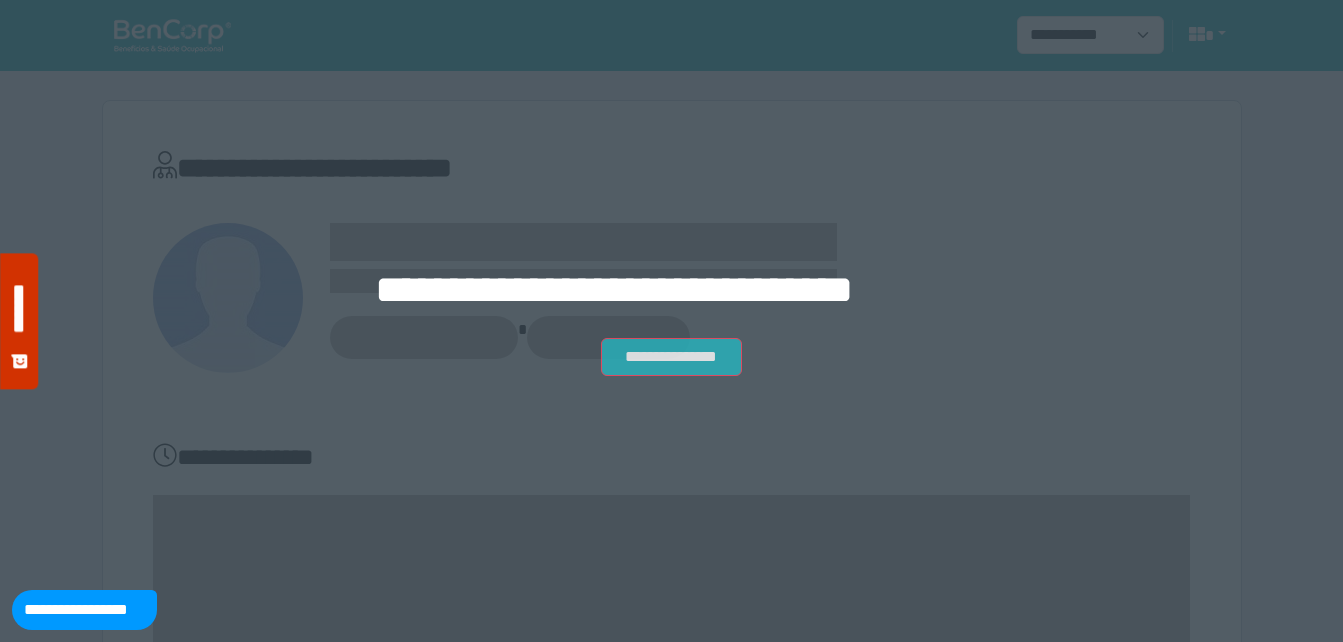 click on "**********" at bounding box center (671, 357) 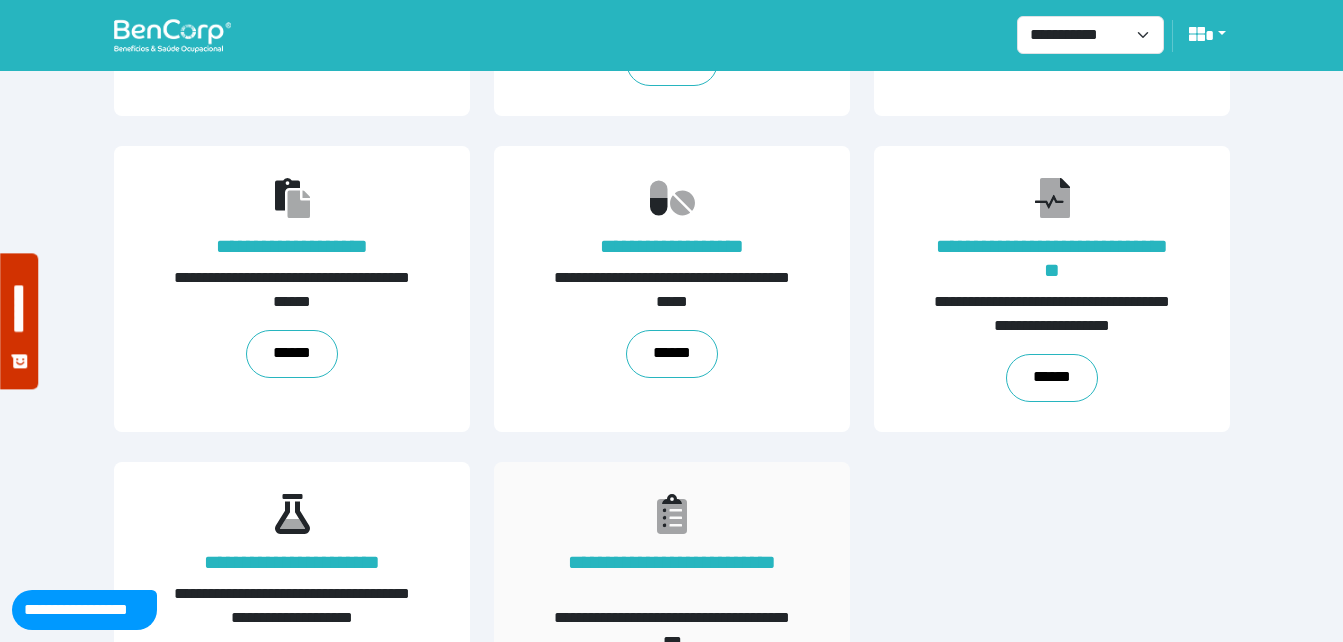 scroll, scrollTop: 454, scrollLeft: 0, axis: vertical 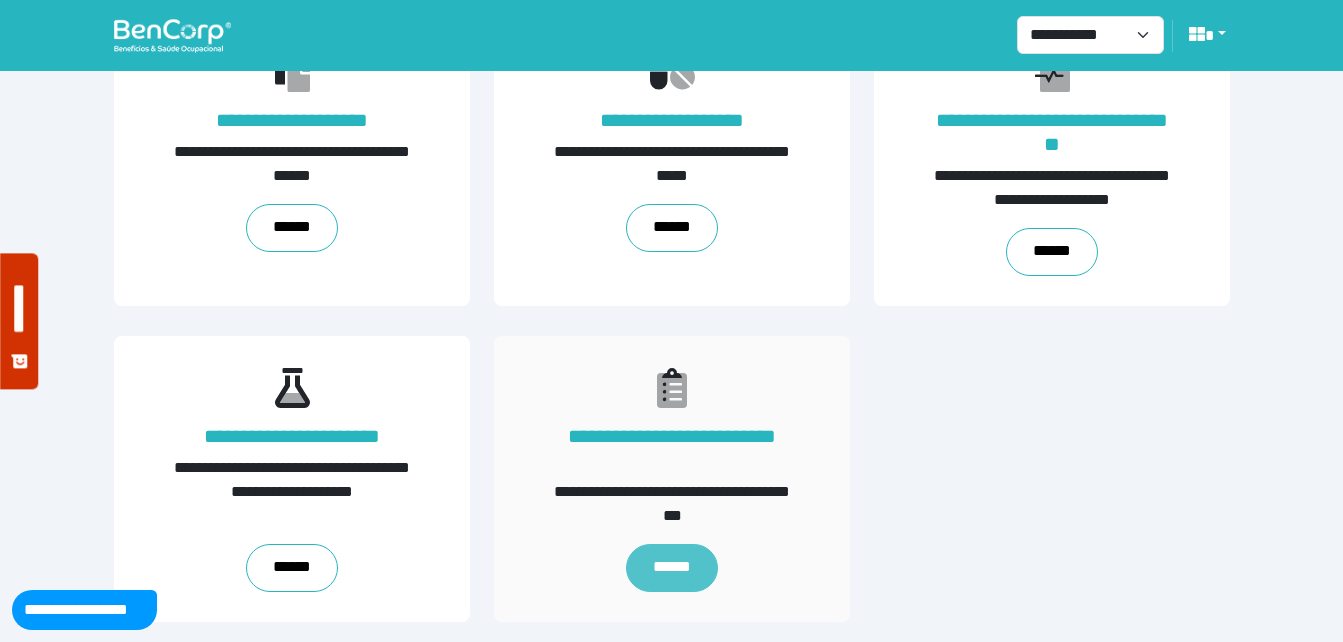 click on "******" at bounding box center [671, 568] 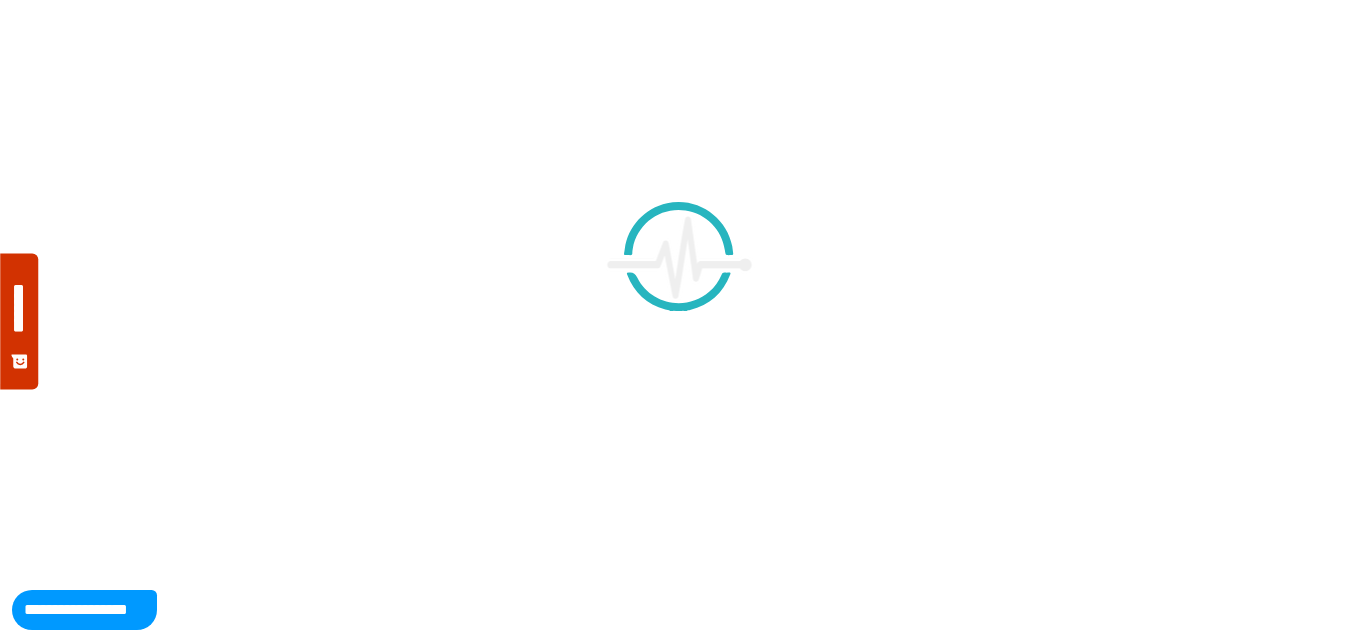 scroll, scrollTop: 0, scrollLeft: 0, axis: both 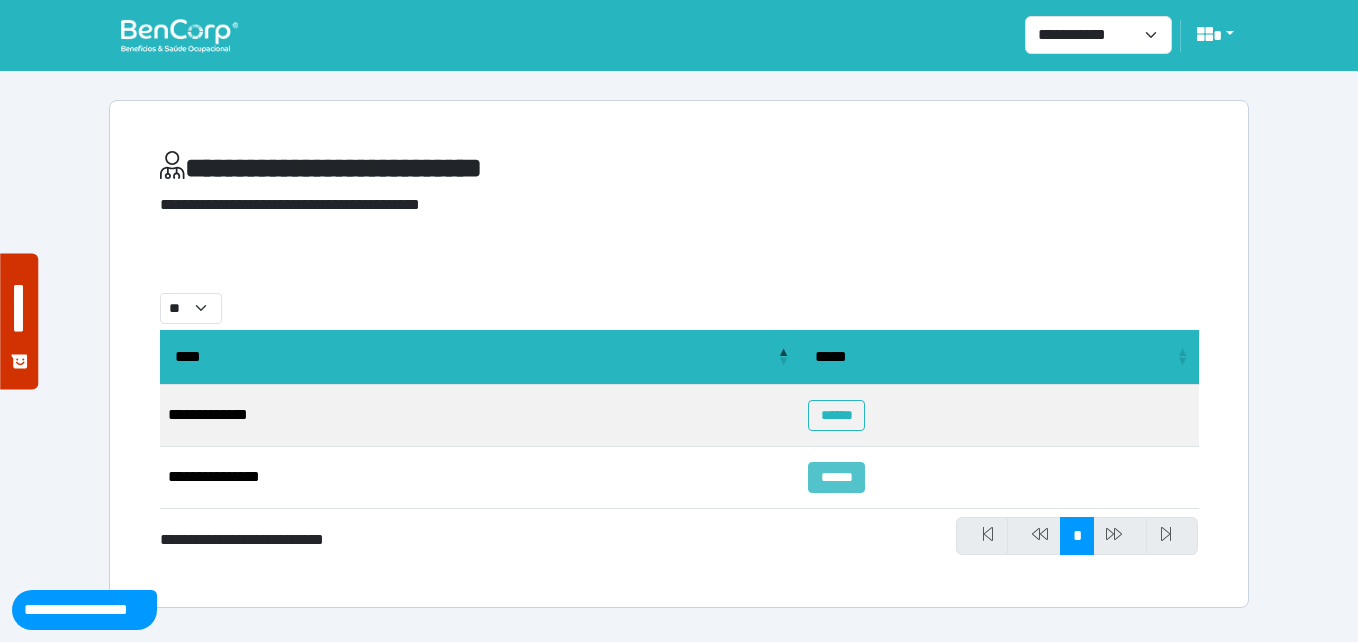 click on "******" at bounding box center (836, 477) 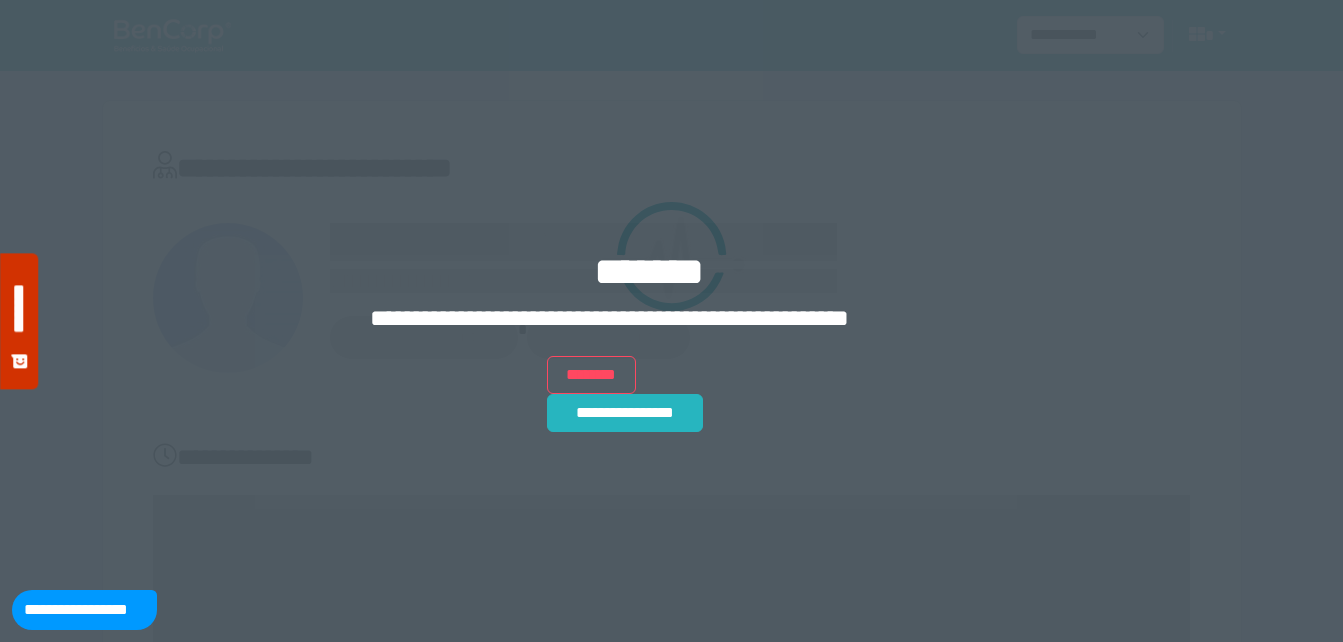 scroll, scrollTop: 0, scrollLeft: 0, axis: both 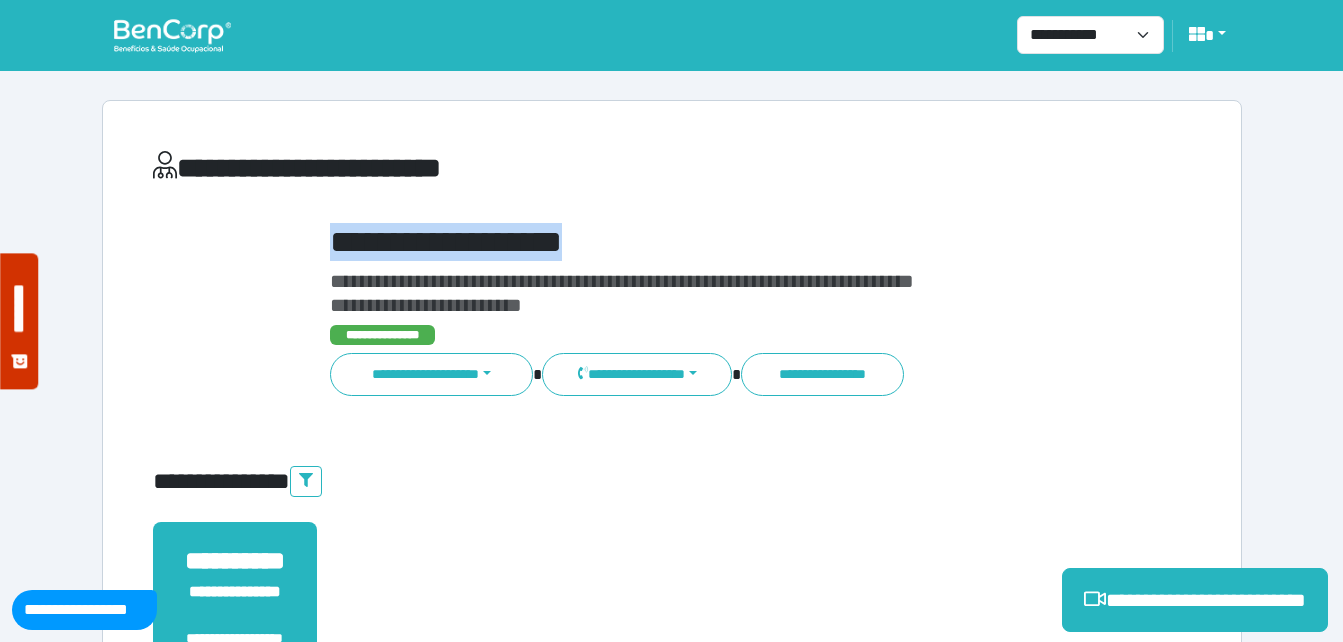 drag, startPoint x: 324, startPoint y: 231, endPoint x: 573, endPoint y: 251, distance: 249.80193 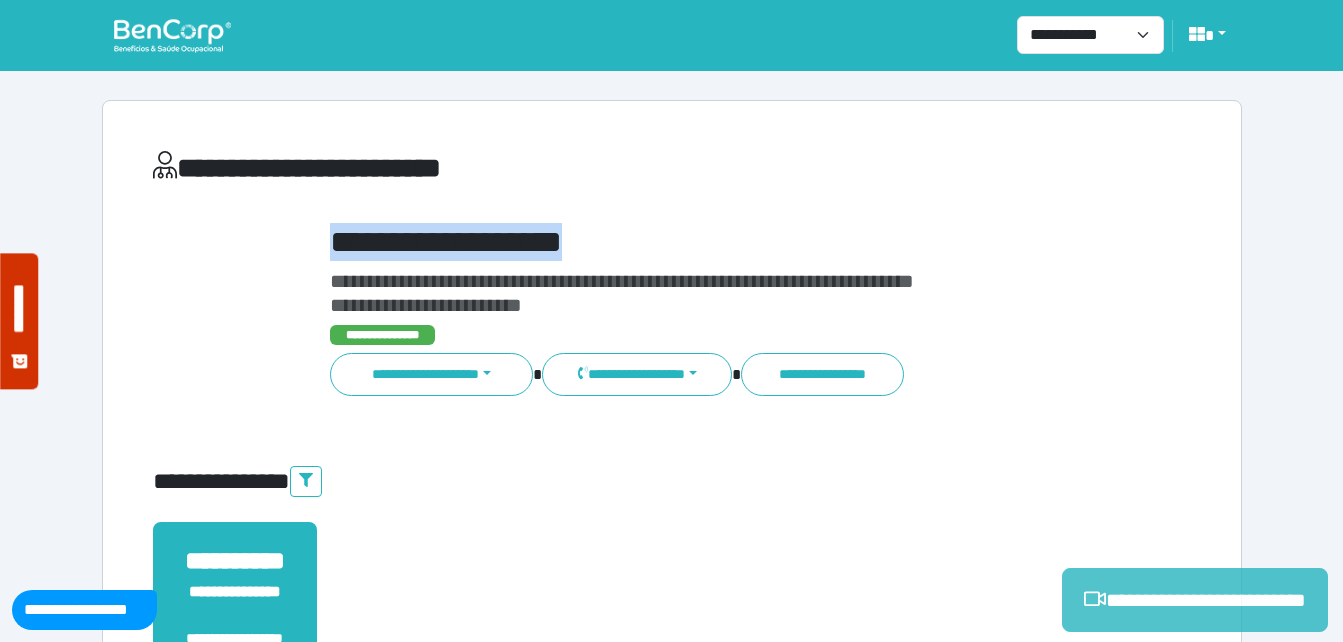 click on "**********" at bounding box center (1195, 600) 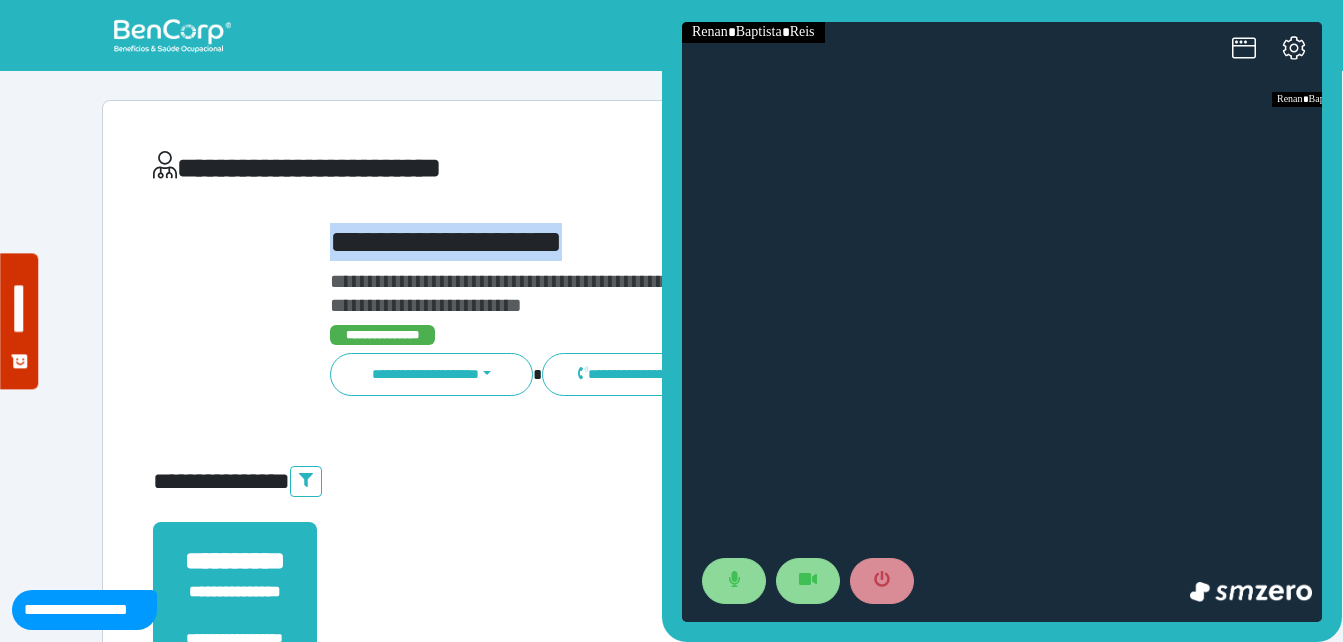scroll, scrollTop: 0, scrollLeft: 0, axis: both 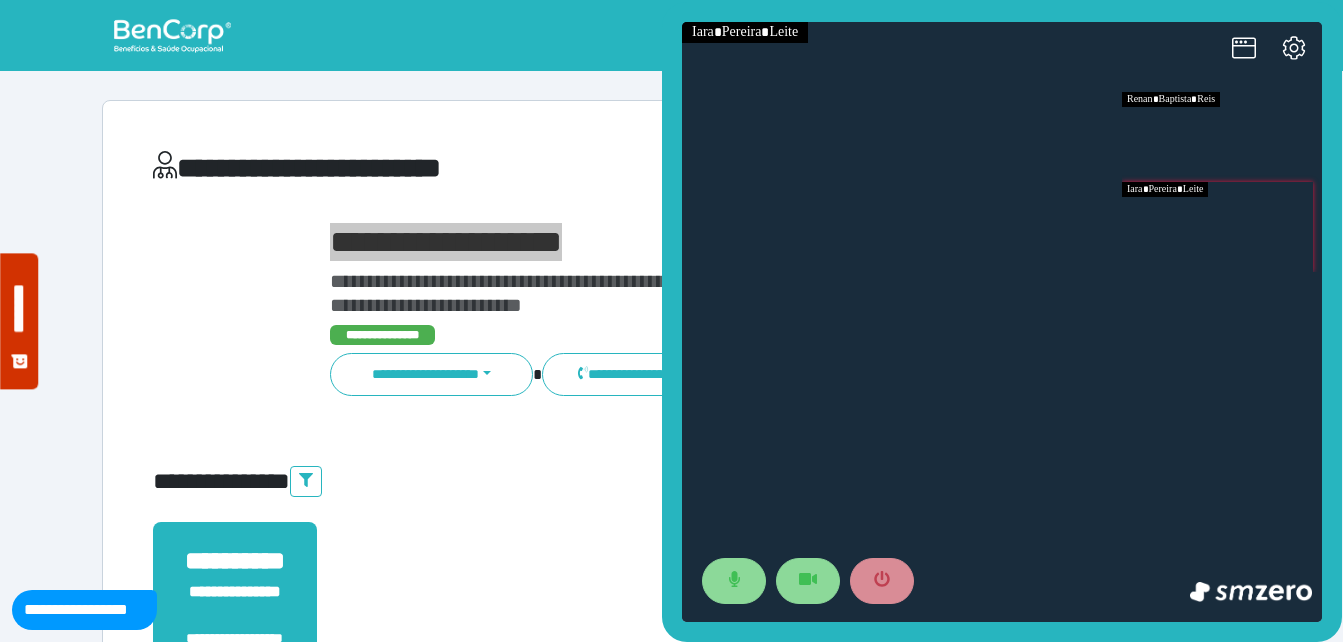 click at bounding box center (1222, 227) 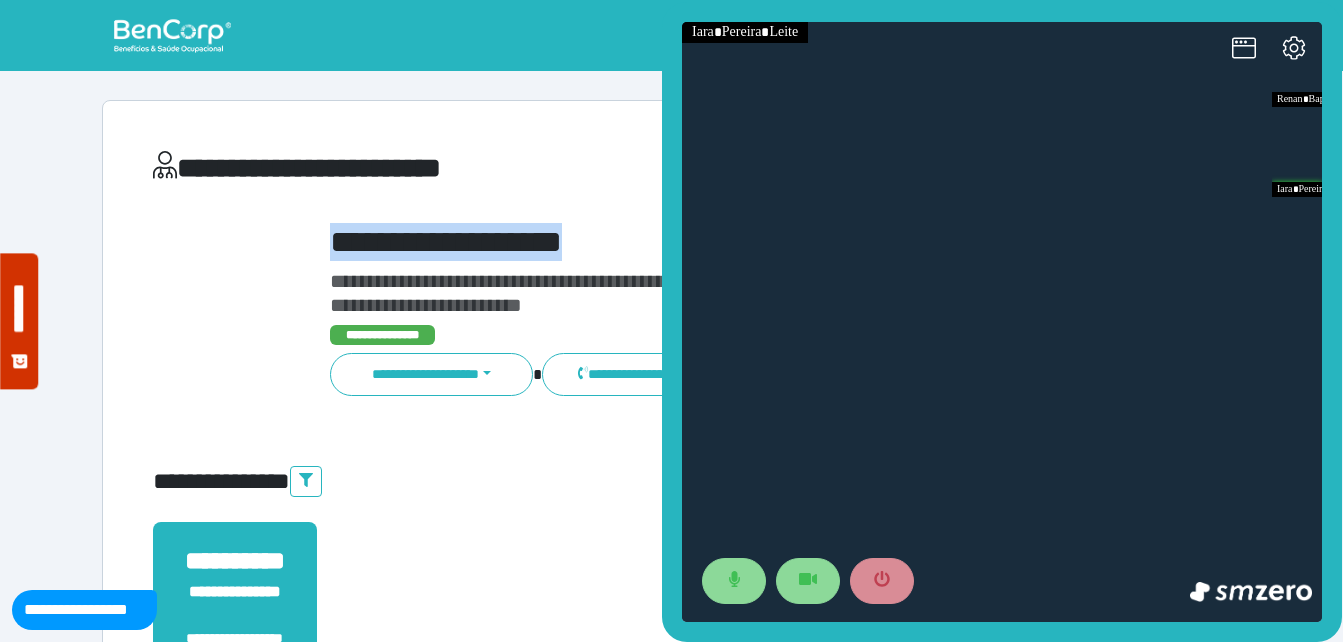 click on "**********" at bounding box center [716, 242] 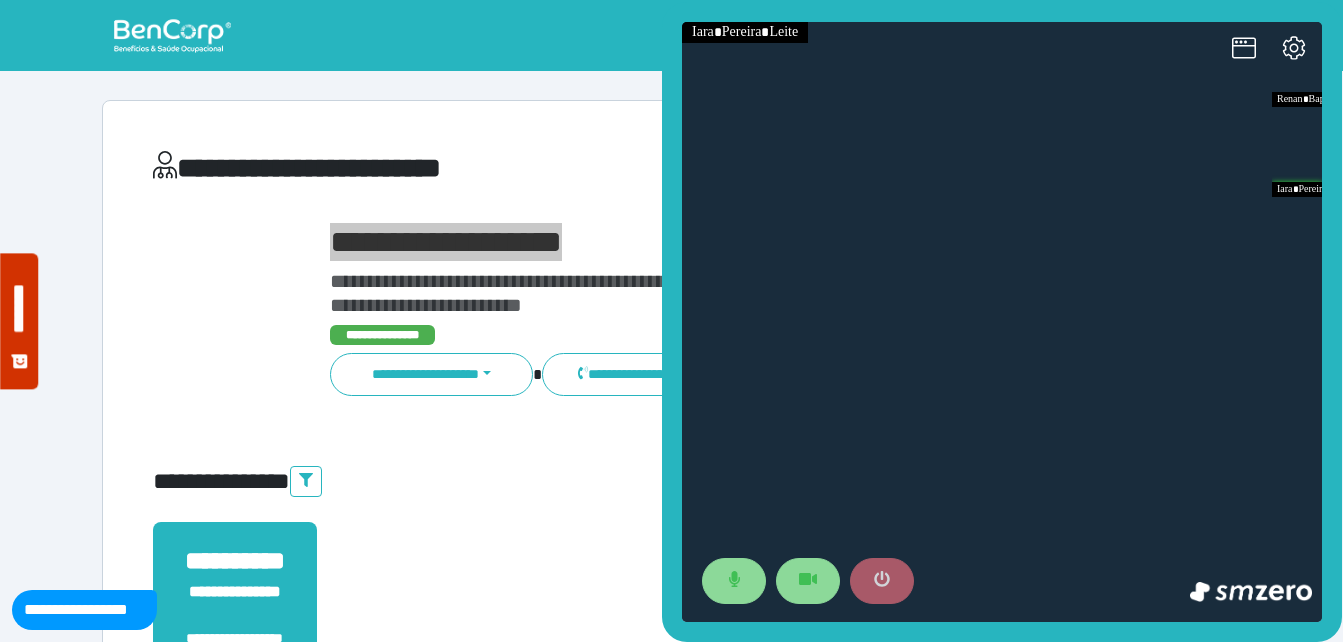 click 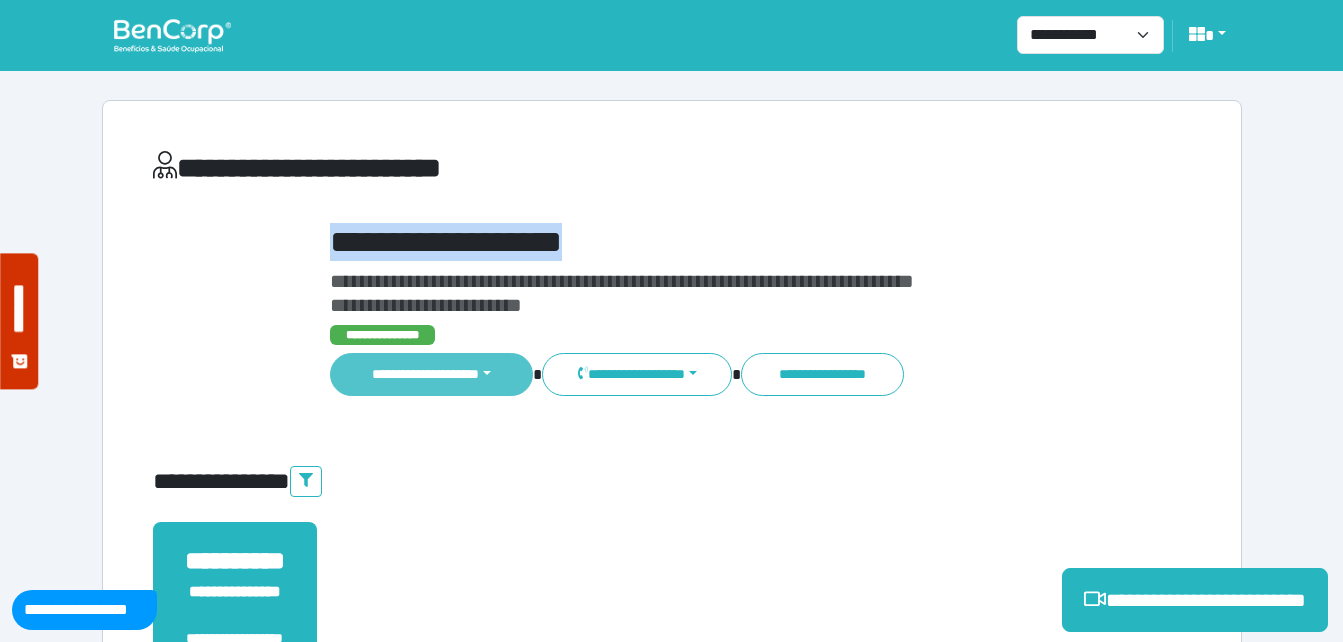click on "**********" at bounding box center (432, 374) 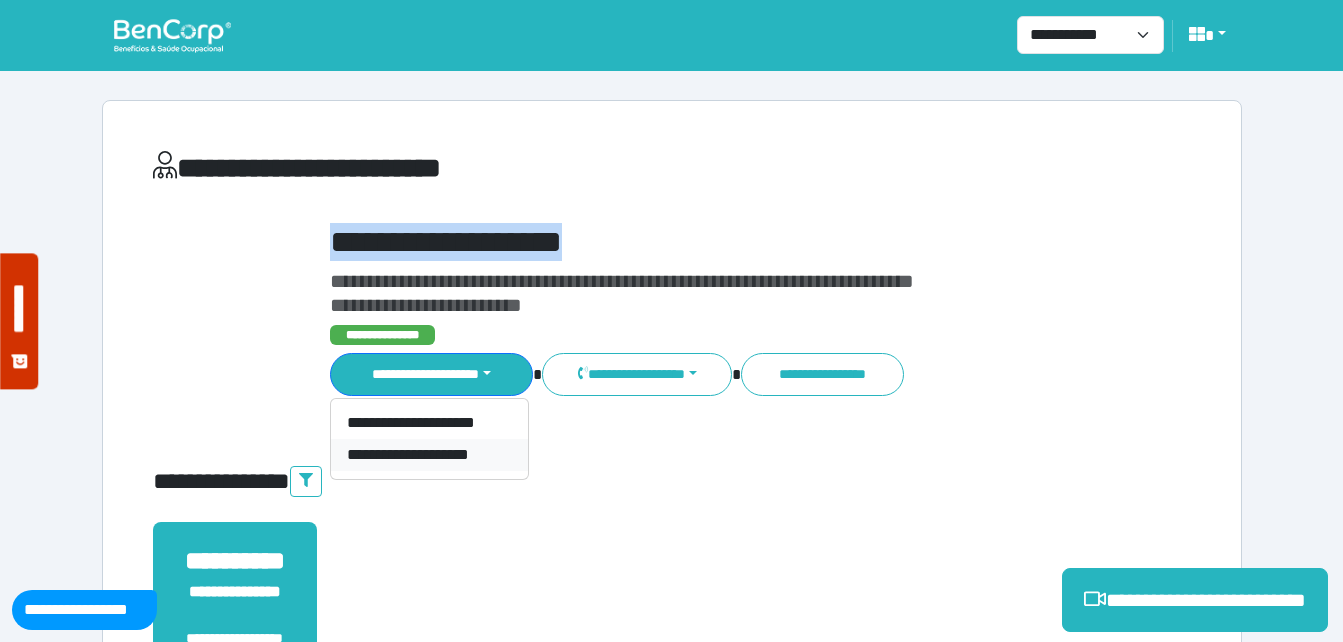click on "**********" at bounding box center [429, 455] 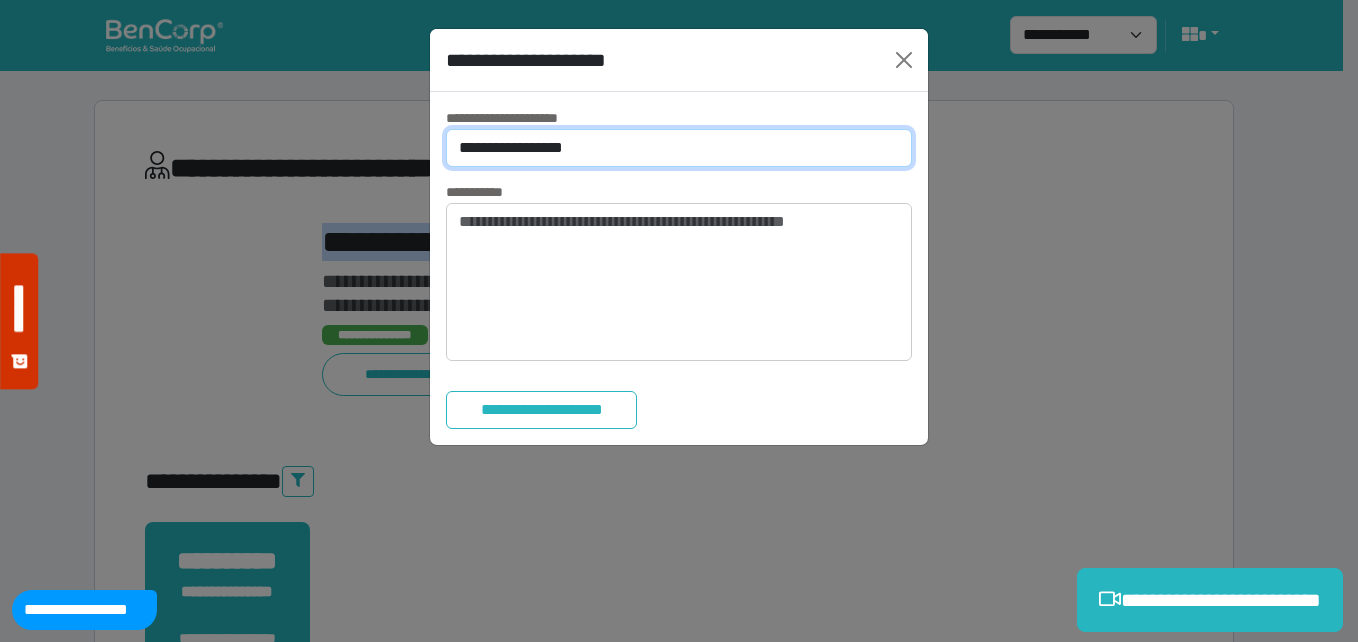 drag, startPoint x: 517, startPoint y: 148, endPoint x: 516, endPoint y: 163, distance: 15.033297 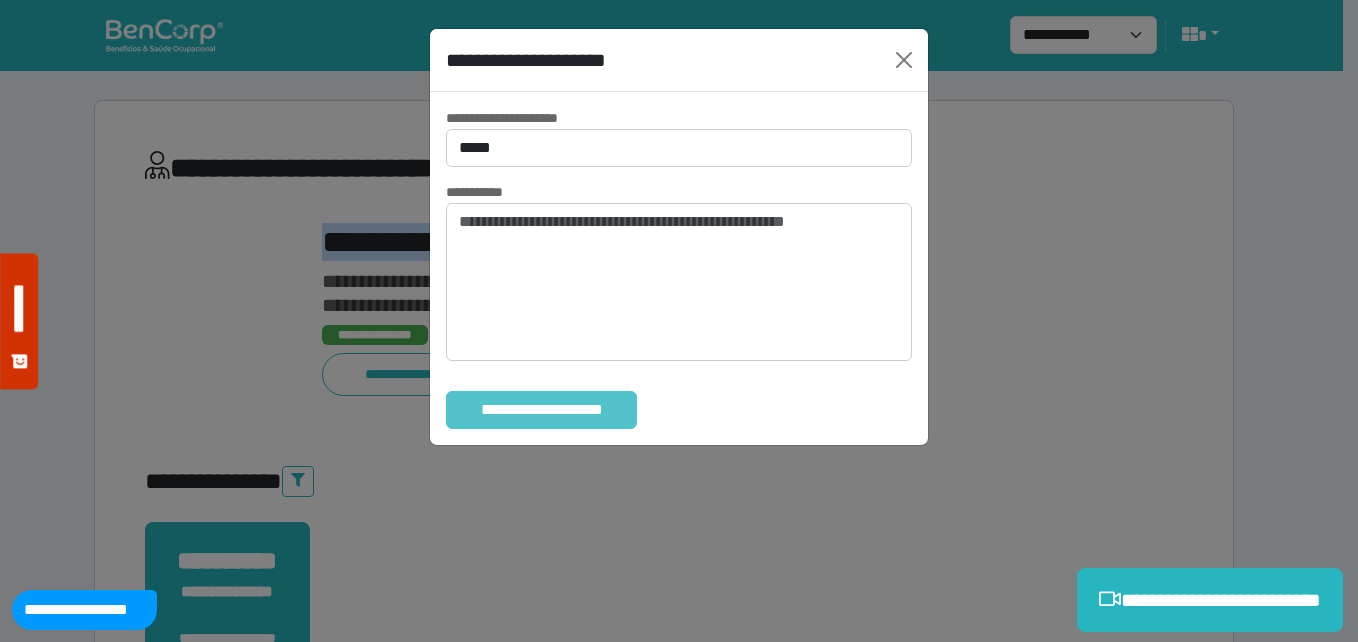 click on "**********" at bounding box center [541, 410] 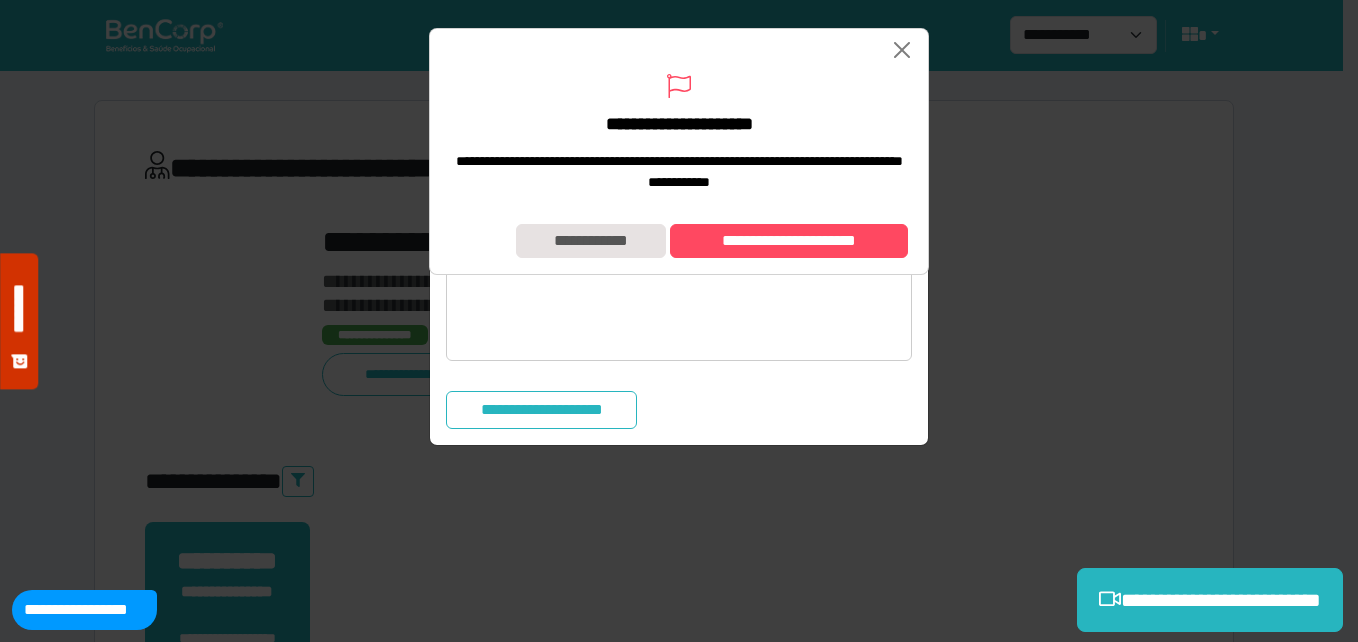 click on "**********" at bounding box center [679, 241] 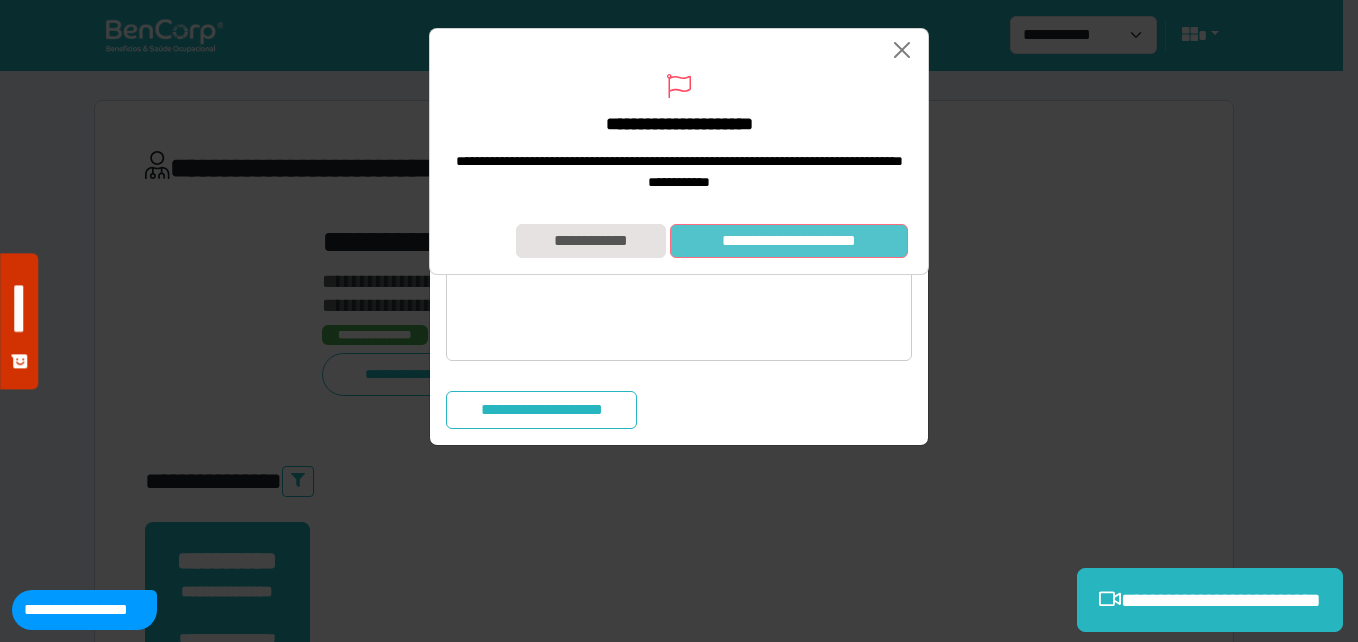type 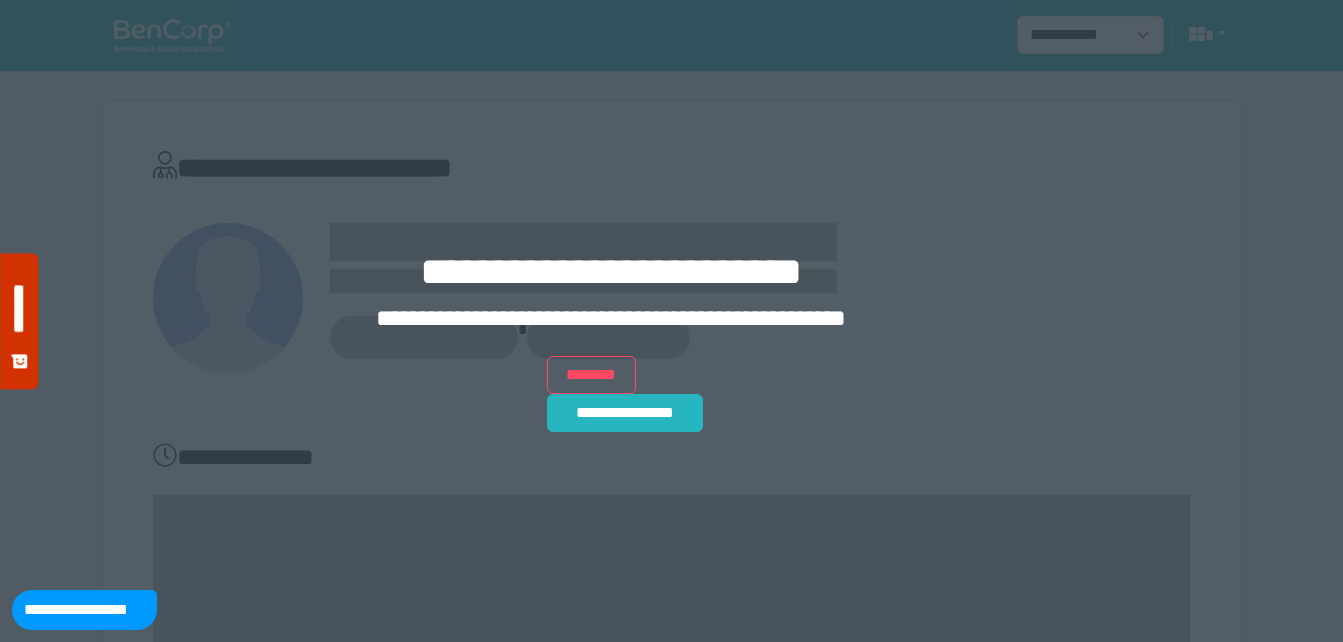 scroll, scrollTop: 0, scrollLeft: 0, axis: both 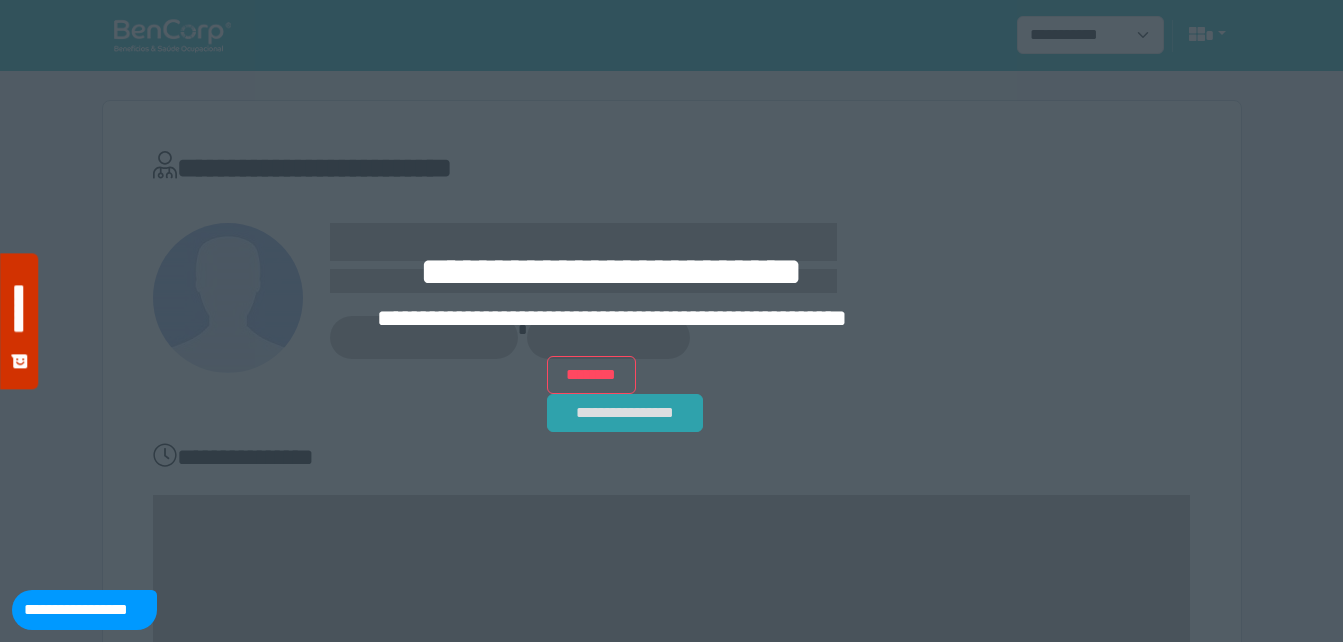 click on "**********" at bounding box center (625, 413) 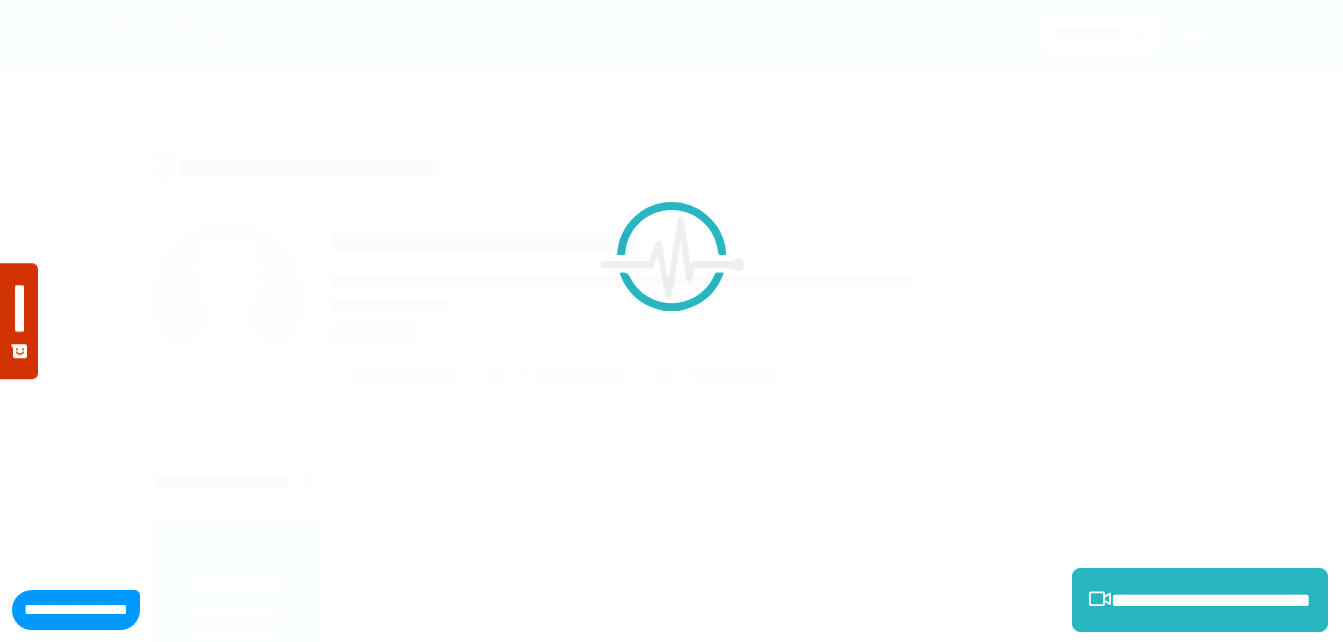 scroll, scrollTop: 0, scrollLeft: 0, axis: both 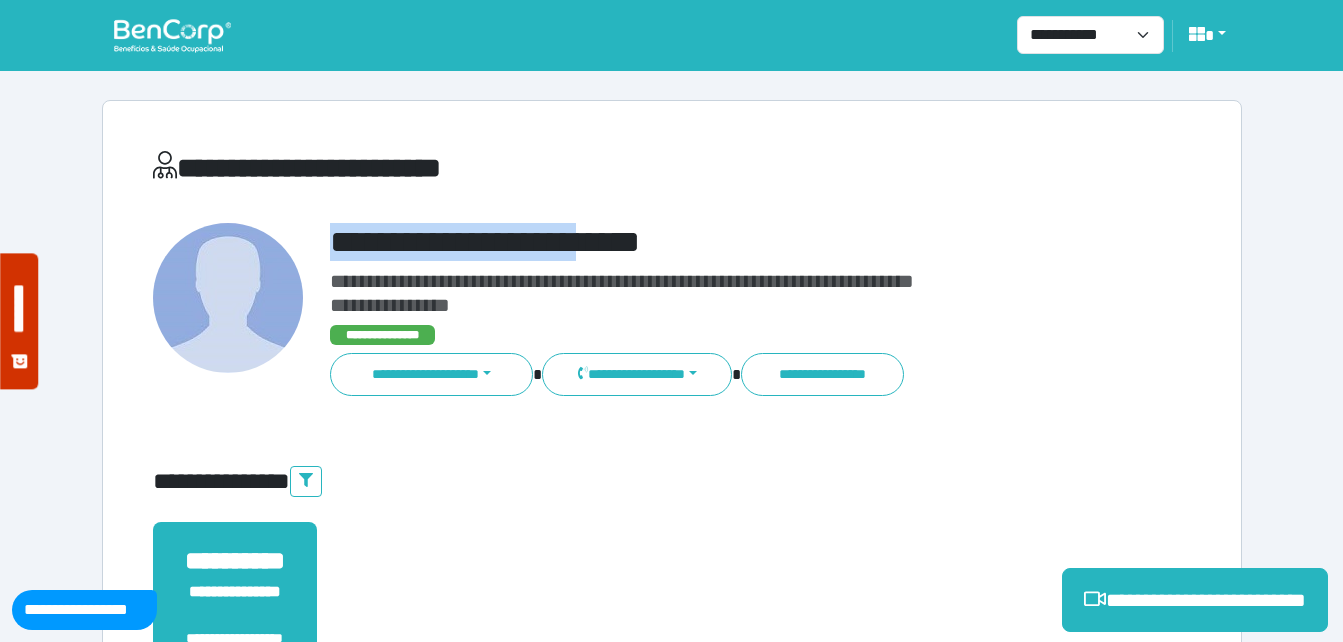 drag, startPoint x: 330, startPoint y: 247, endPoint x: 610, endPoint y: 224, distance: 280.94305 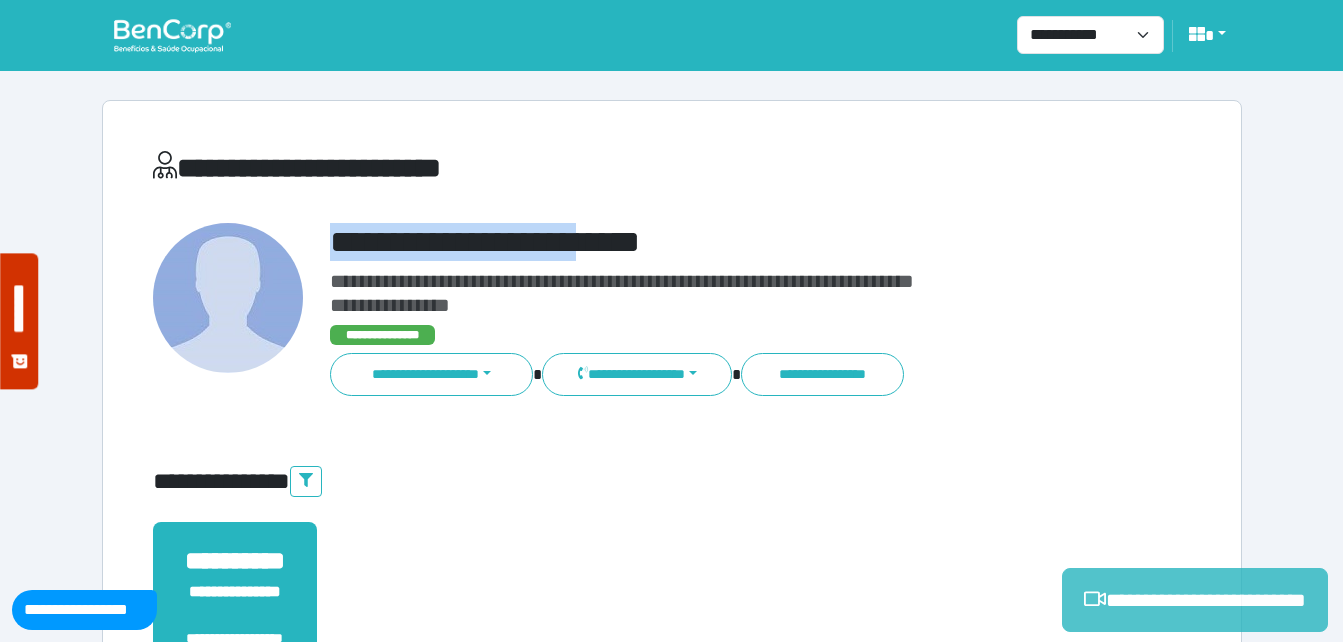 click on "**********" at bounding box center [1195, 600] 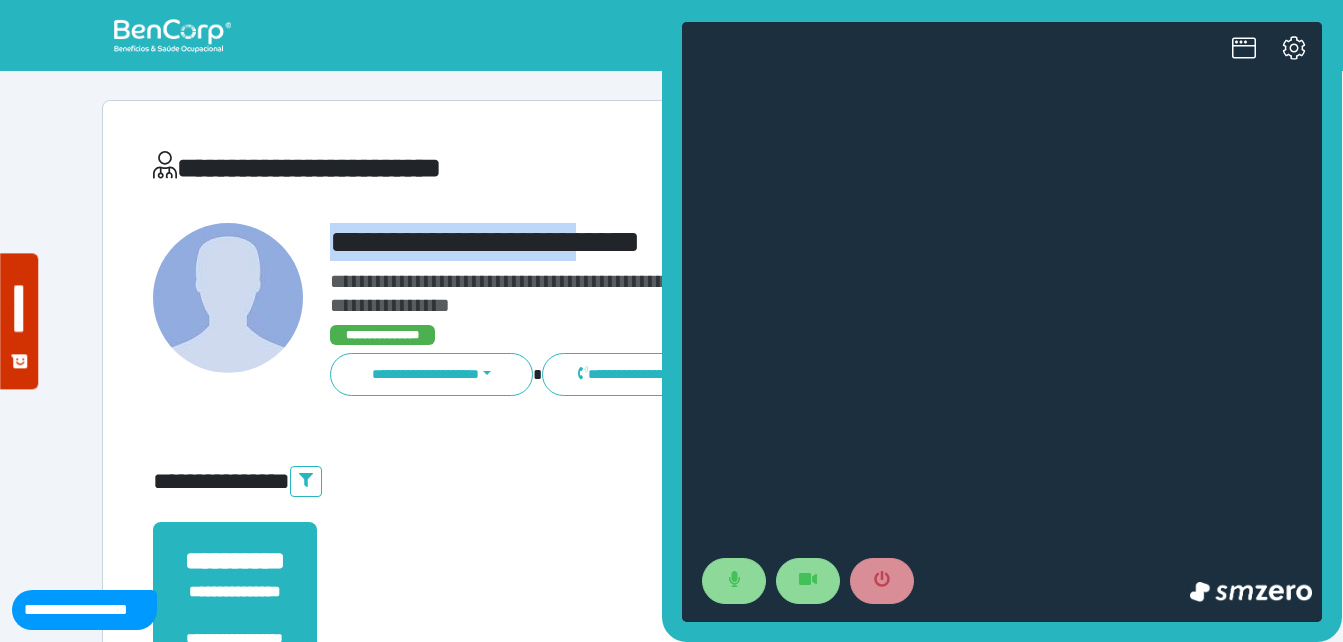 scroll, scrollTop: 0, scrollLeft: 0, axis: both 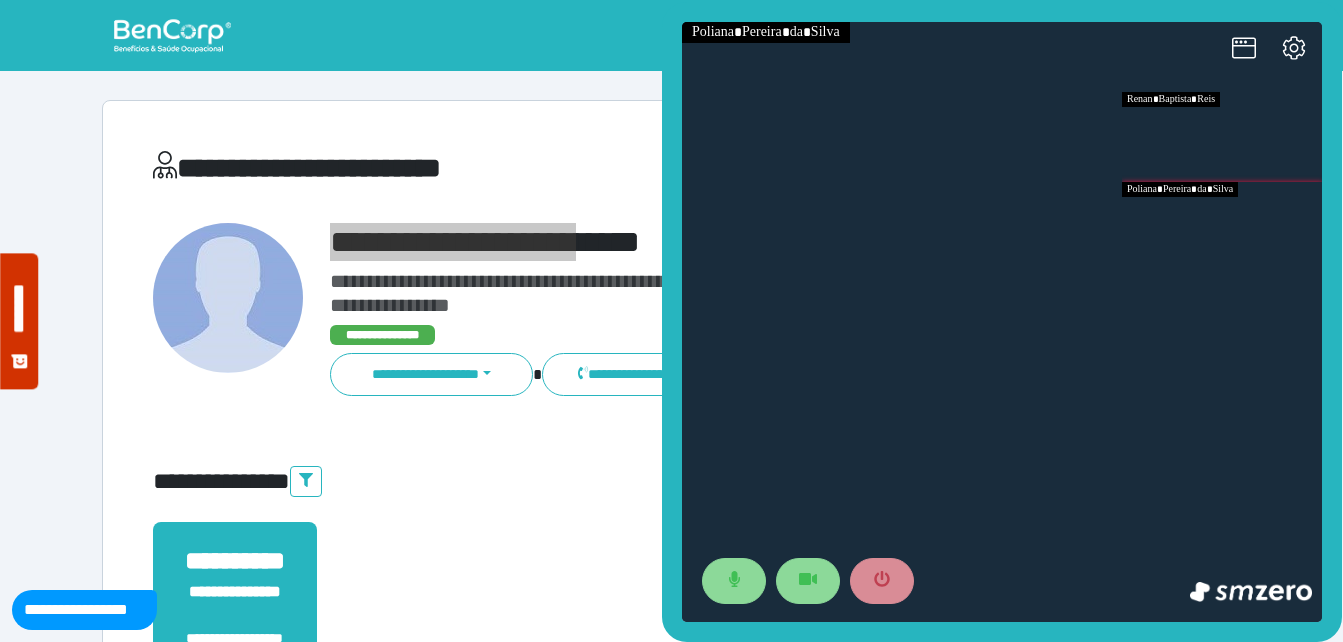 click at bounding box center [1222, 227] 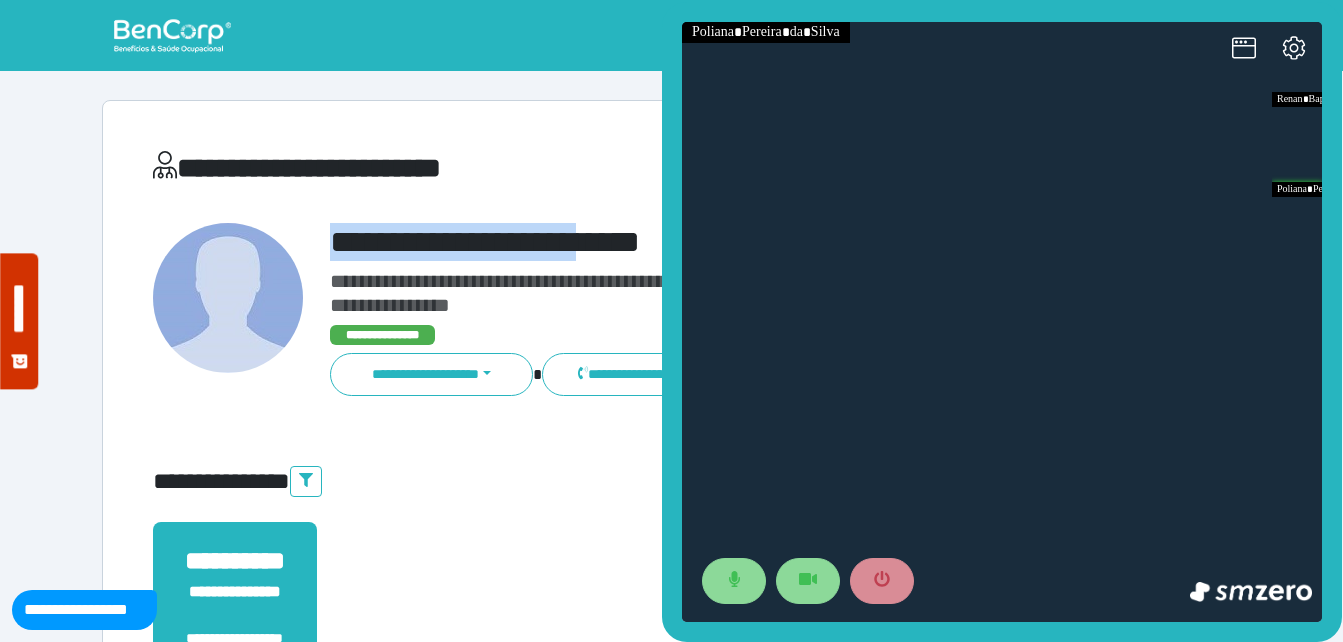 click on "**********" at bounding box center [716, 242] 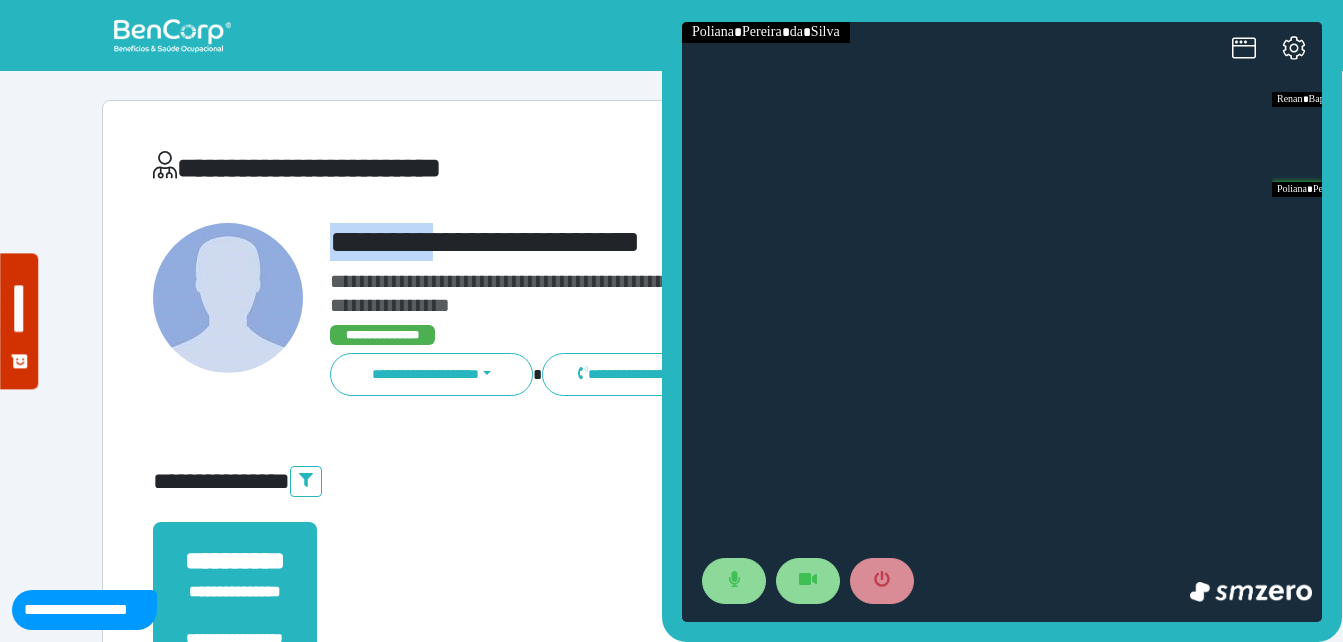 drag, startPoint x: 317, startPoint y: 236, endPoint x: 517, endPoint y: 237, distance: 200.0025 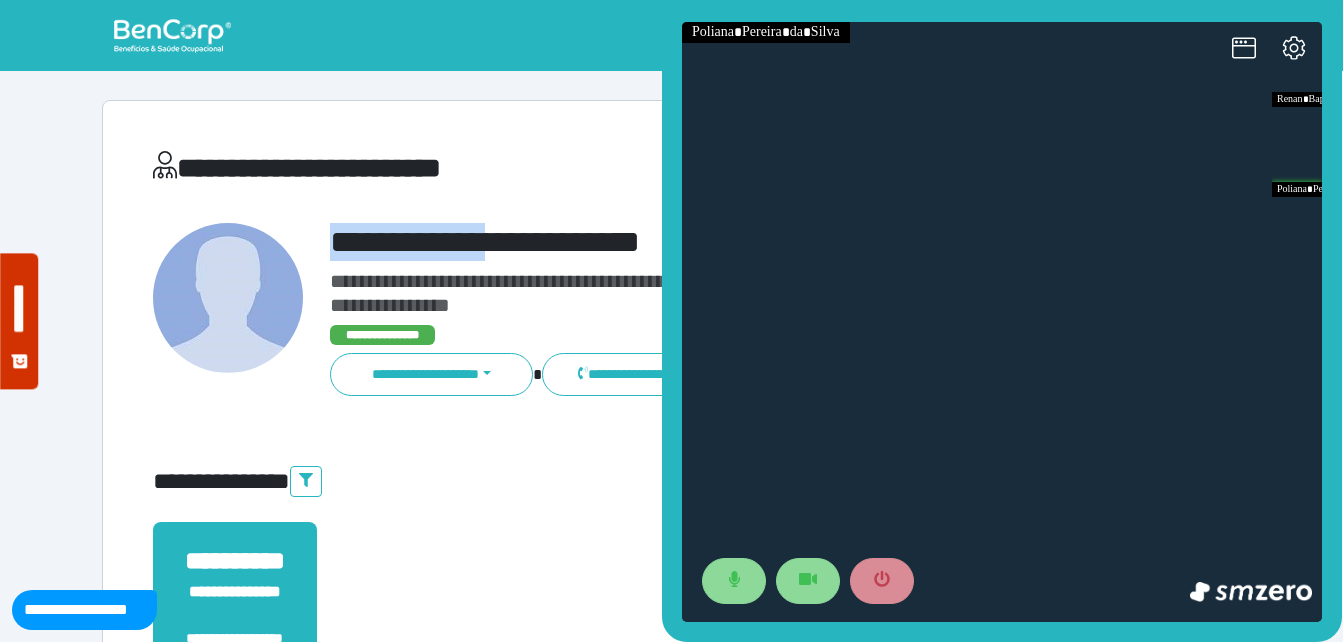 copy on "**********" 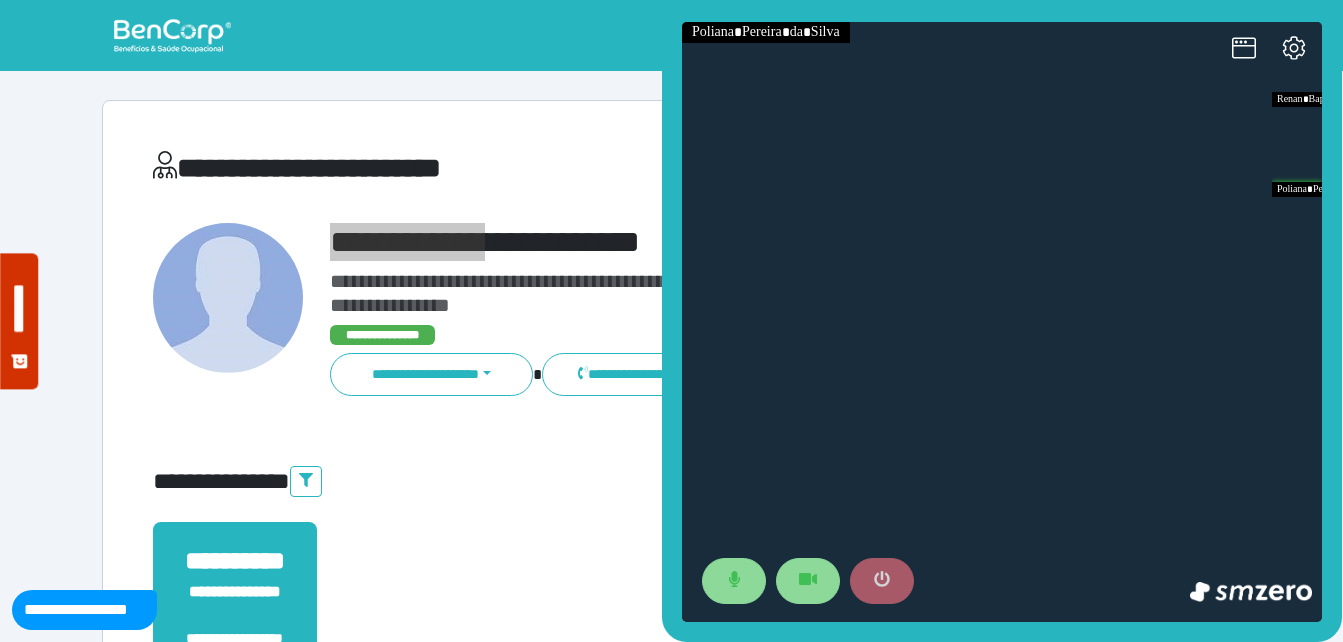 click 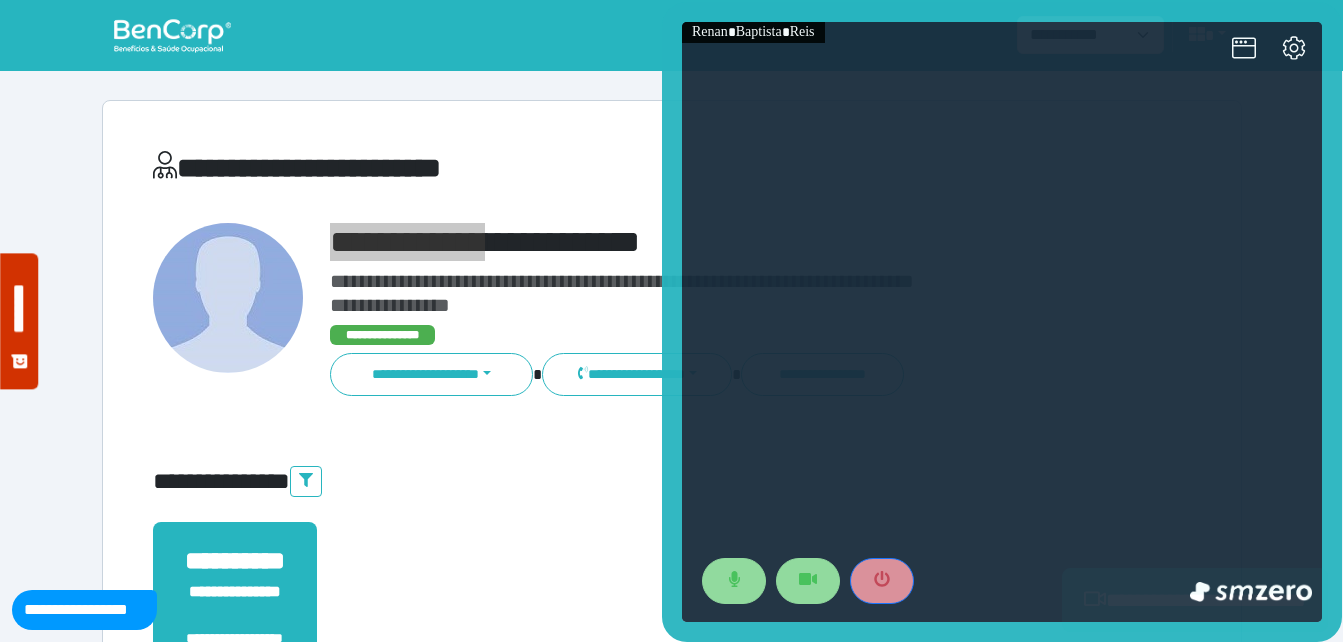 scroll, scrollTop: 494, scrollLeft: 0, axis: vertical 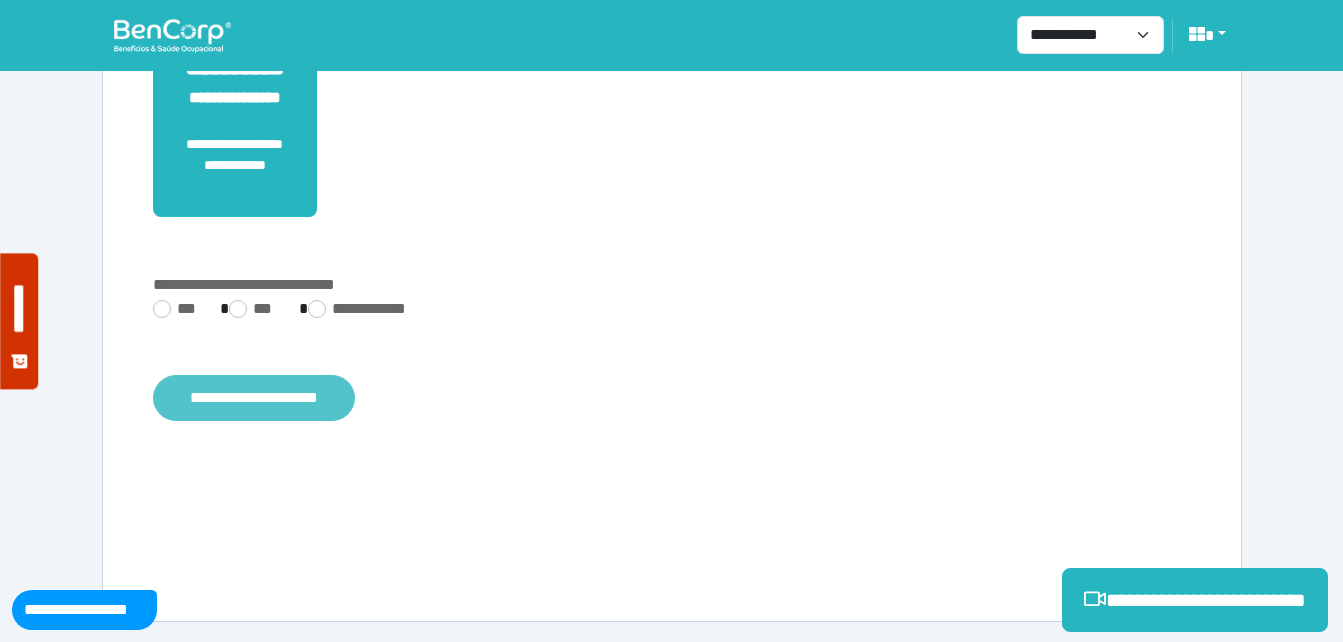 click on "**********" at bounding box center [254, 398] 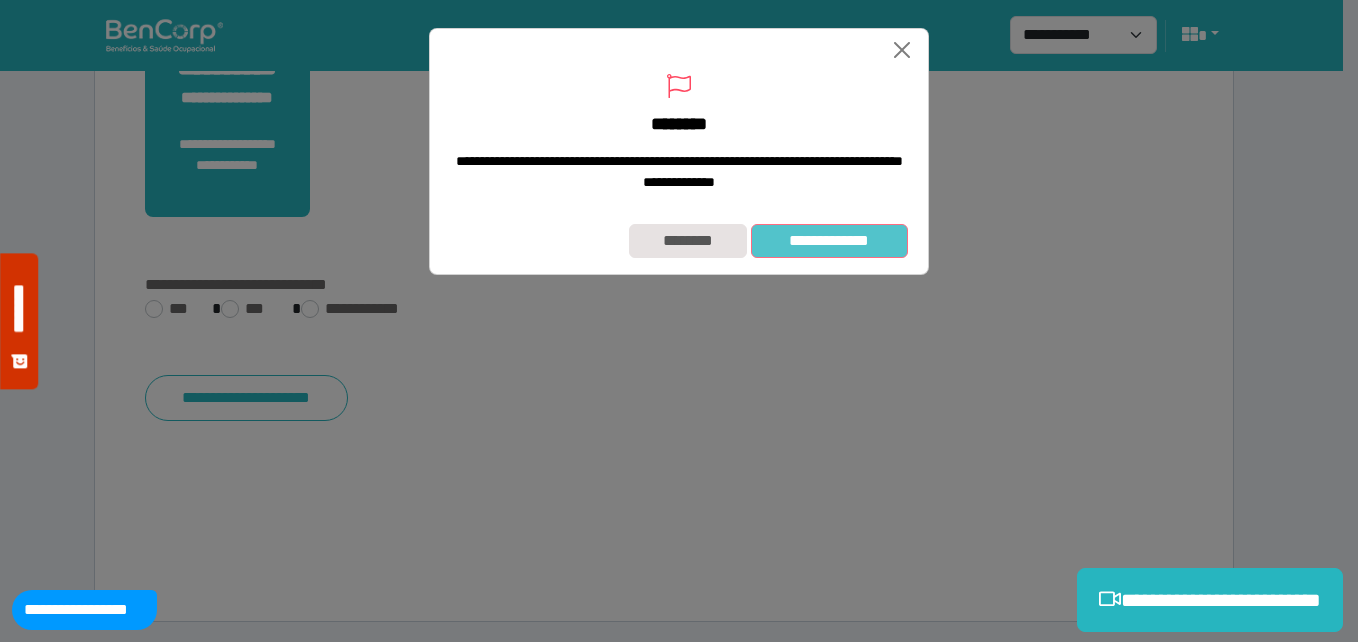 click on "**********" at bounding box center (829, 241) 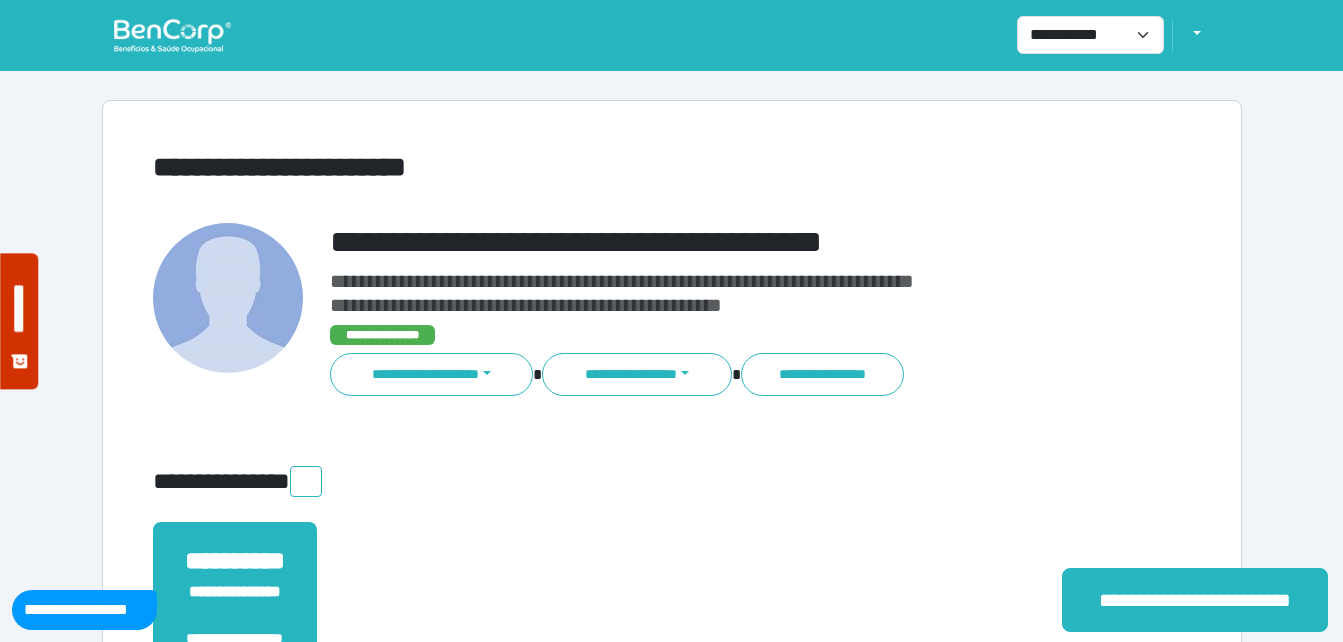 scroll, scrollTop: 0, scrollLeft: 0, axis: both 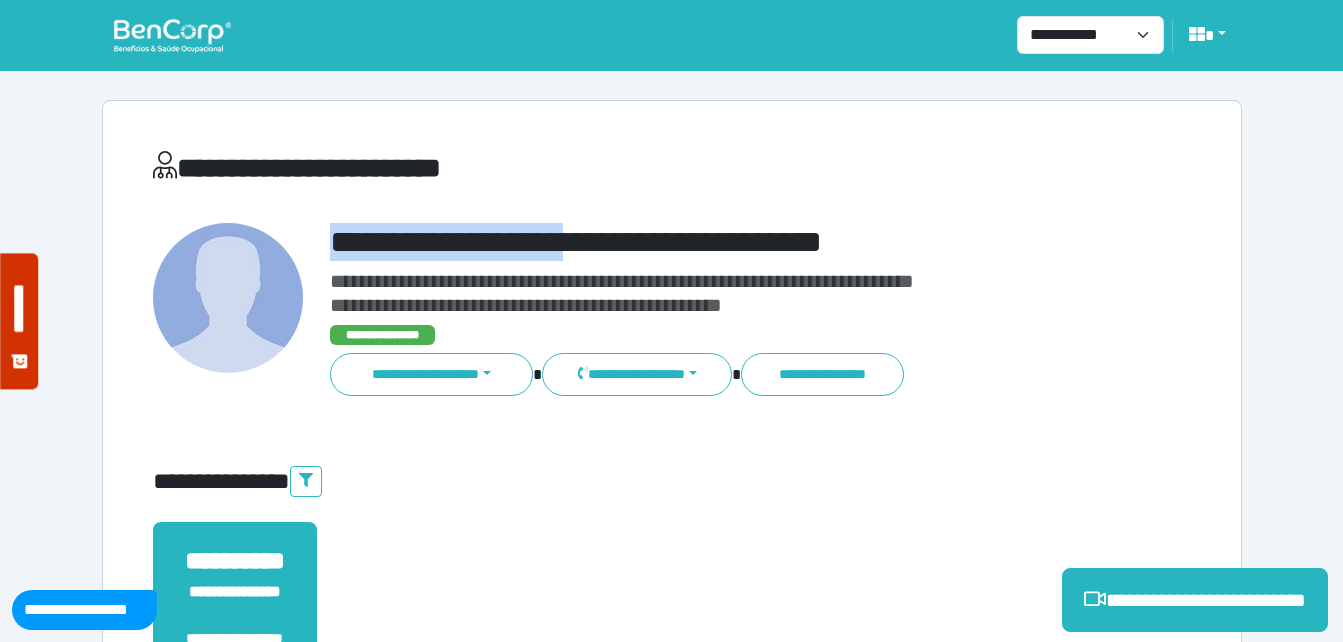 drag, startPoint x: 327, startPoint y: 244, endPoint x: 696, endPoint y: 208, distance: 370.75195 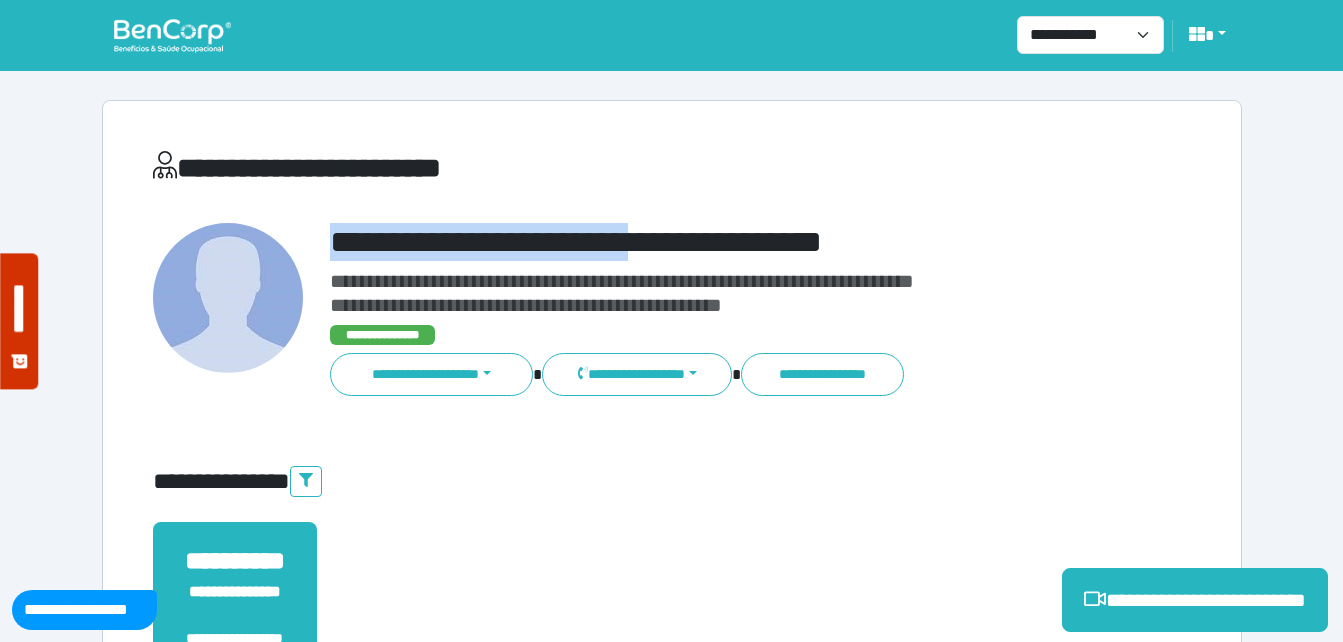 copy on "**********" 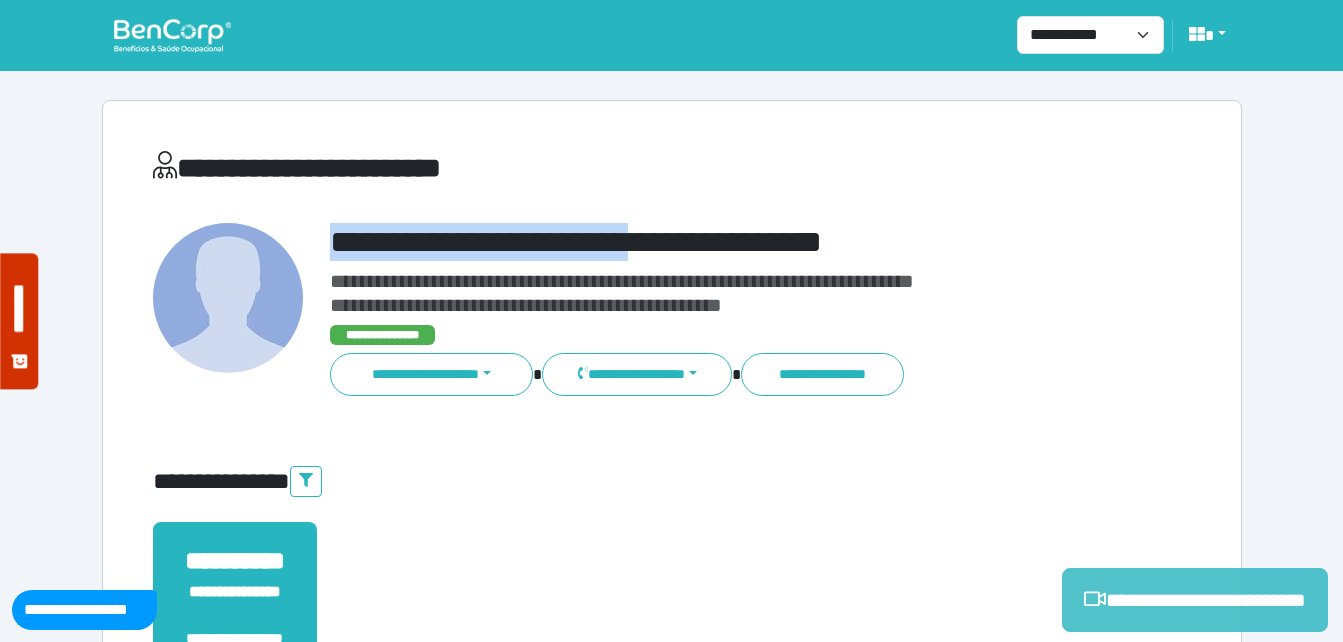 click on "**********" at bounding box center [1195, 600] 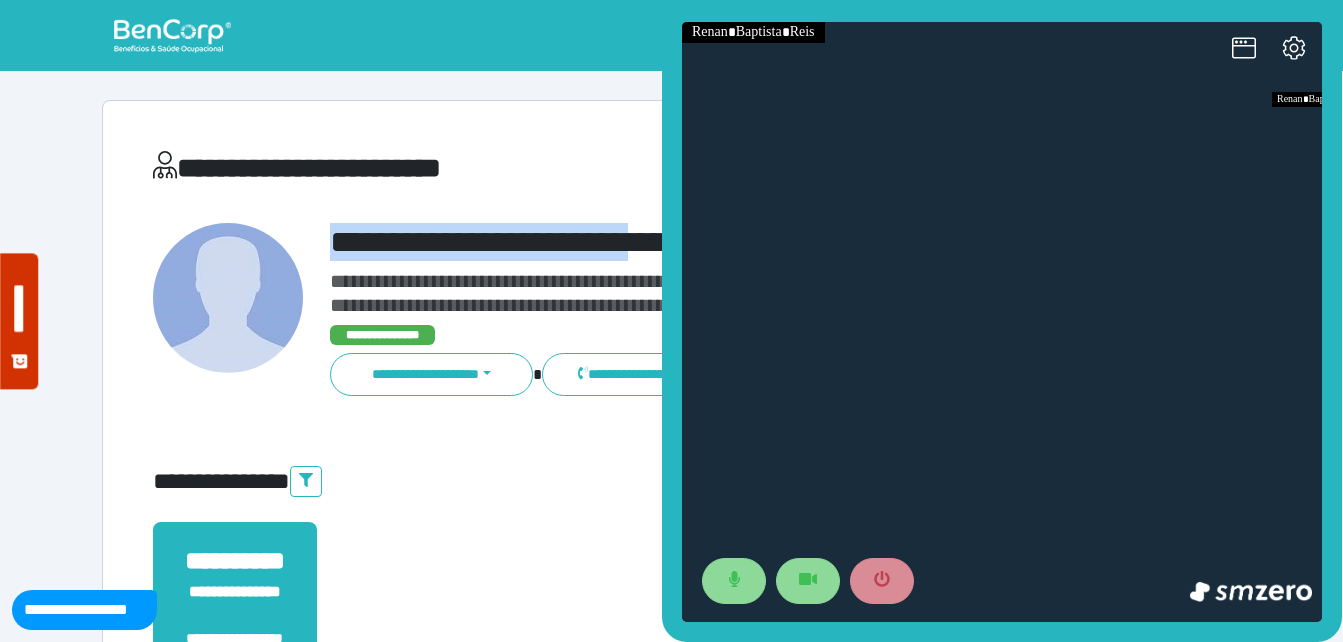 scroll, scrollTop: 0, scrollLeft: 0, axis: both 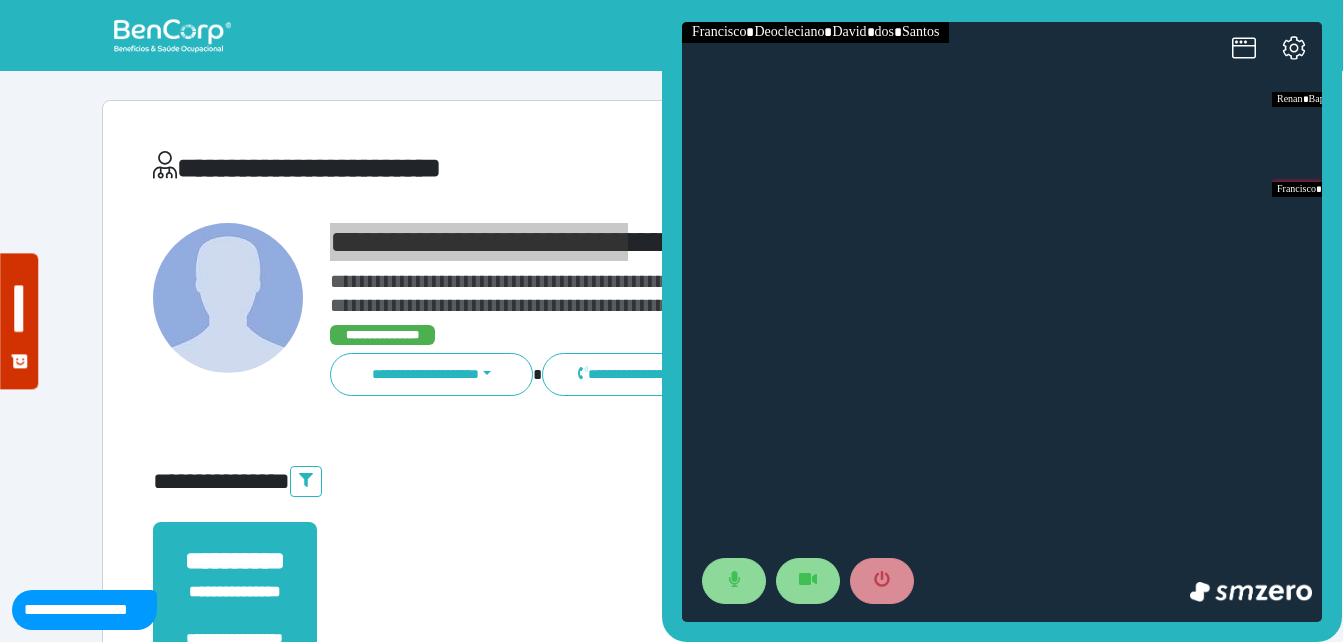 click at bounding box center [1002, 322] 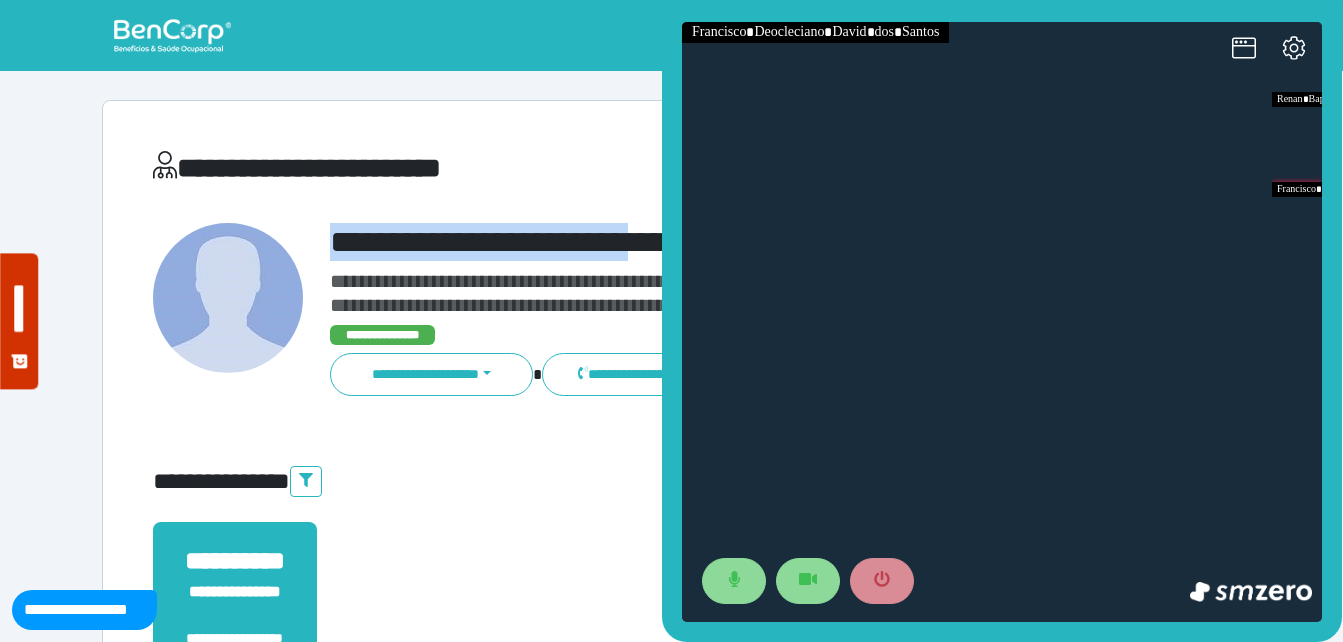click on "**********" at bounding box center (716, 242) 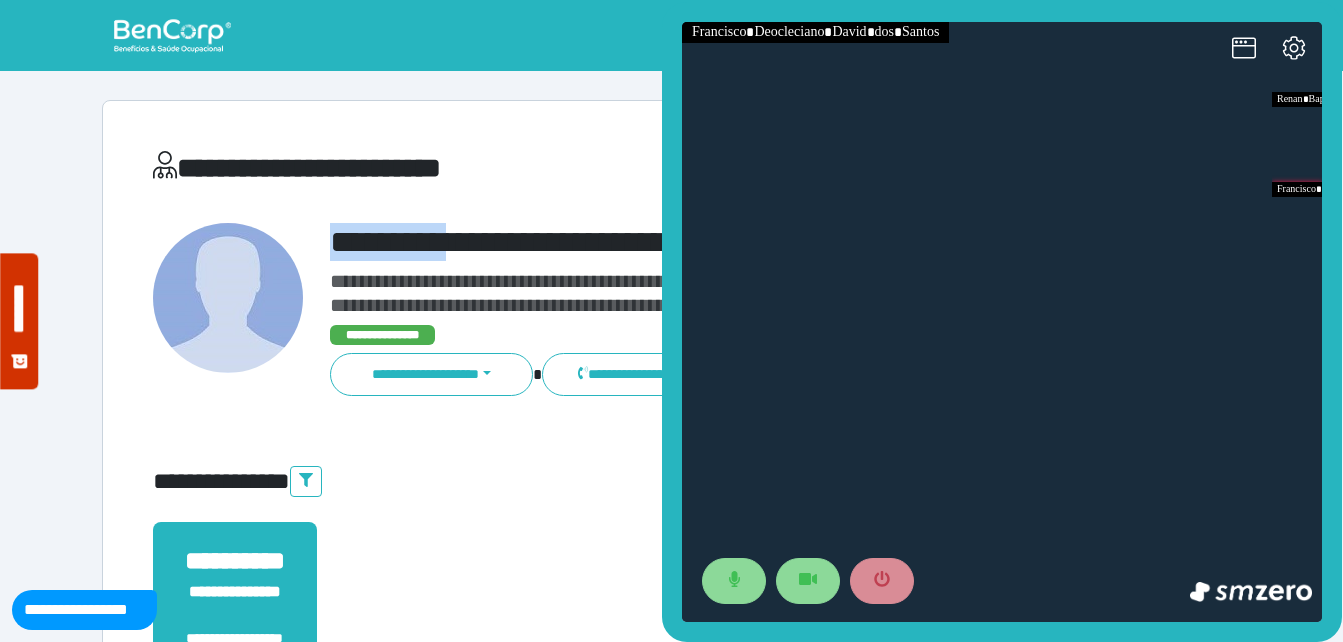 drag, startPoint x: 299, startPoint y: 235, endPoint x: 562, endPoint y: 224, distance: 263.22995 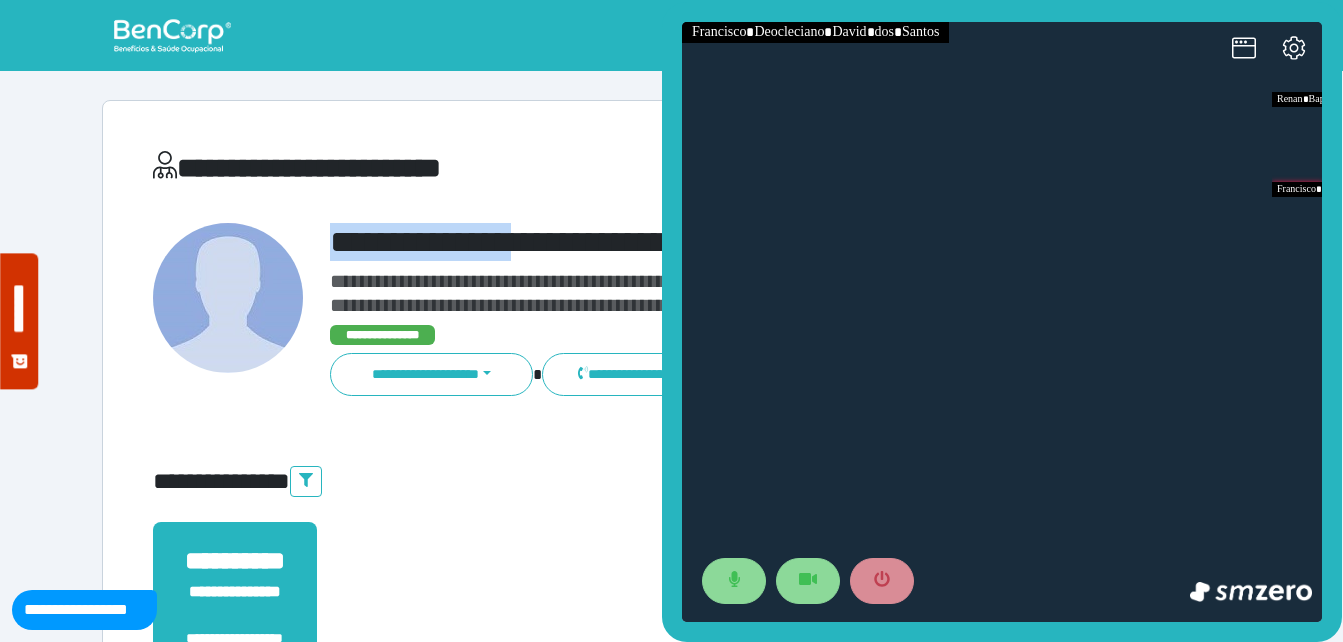 copy on "**********" 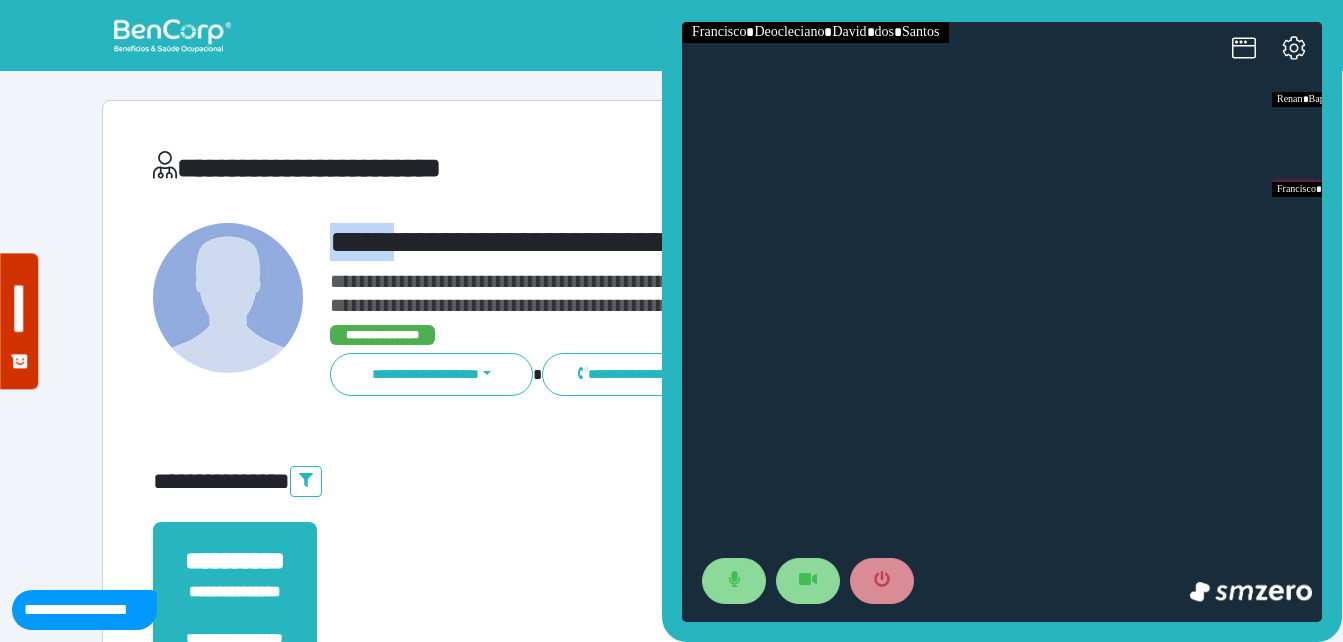 drag, startPoint x: 312, startPoint y: 236, endPoint x: 590, endPoint y: 224, distance: 278.25888 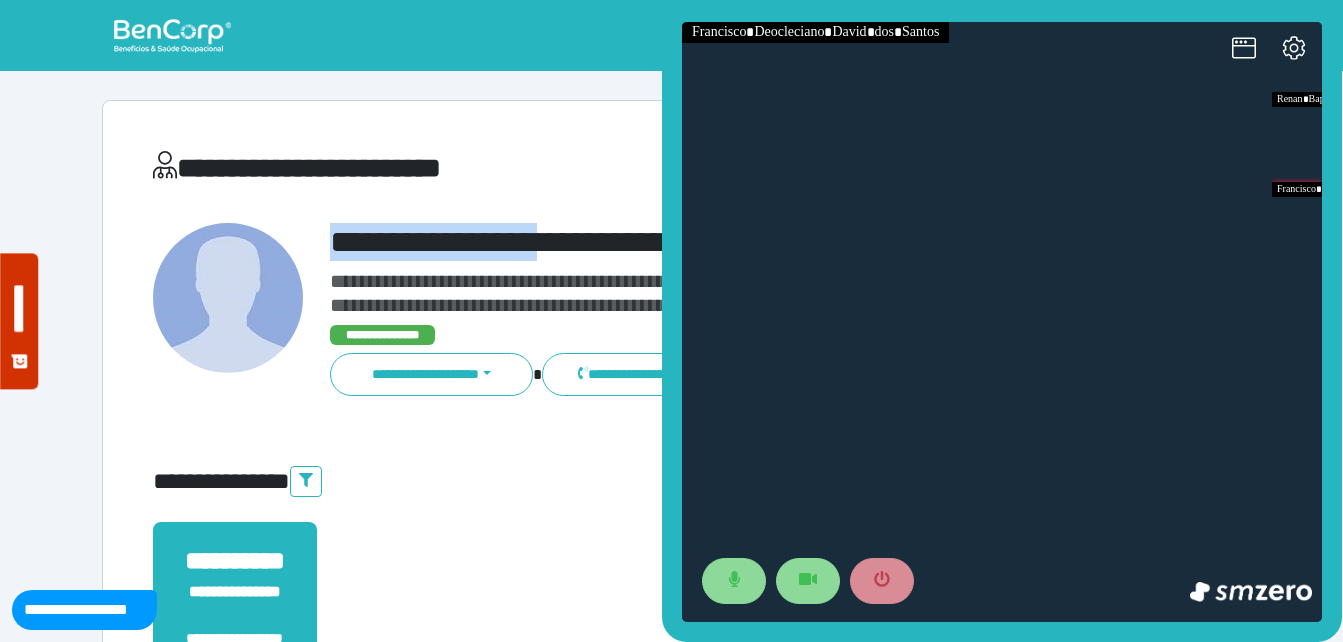 copy on "**********" 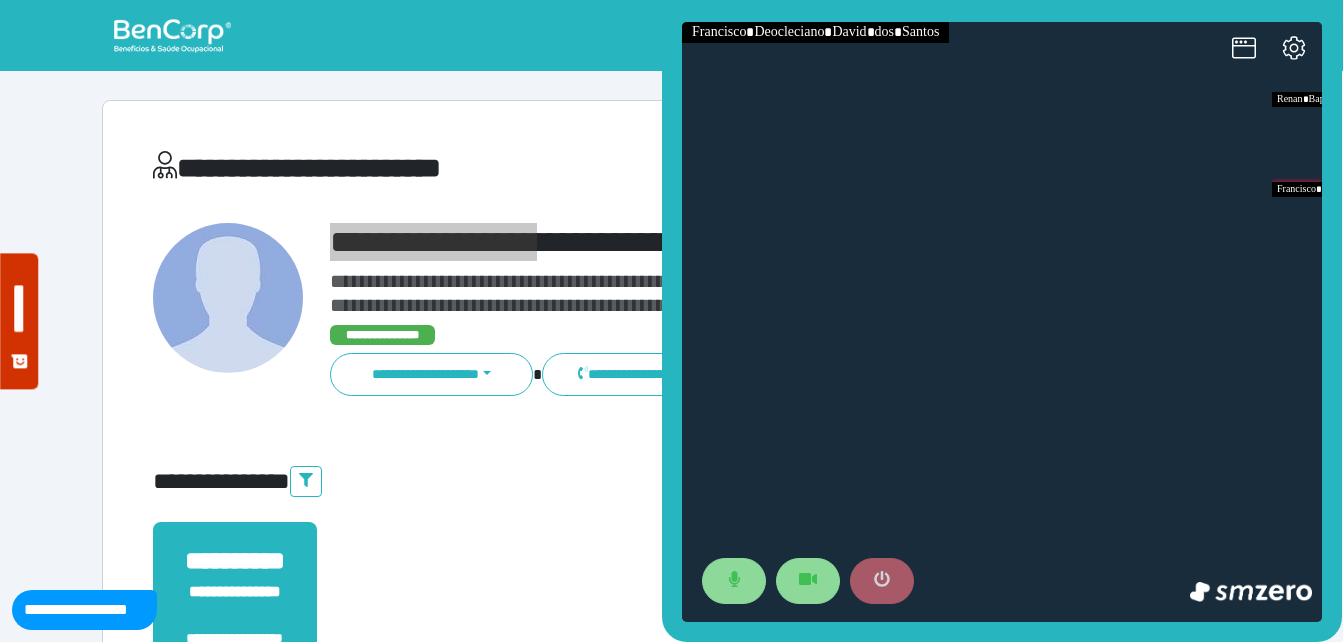 click at bounding box center [882, 581] 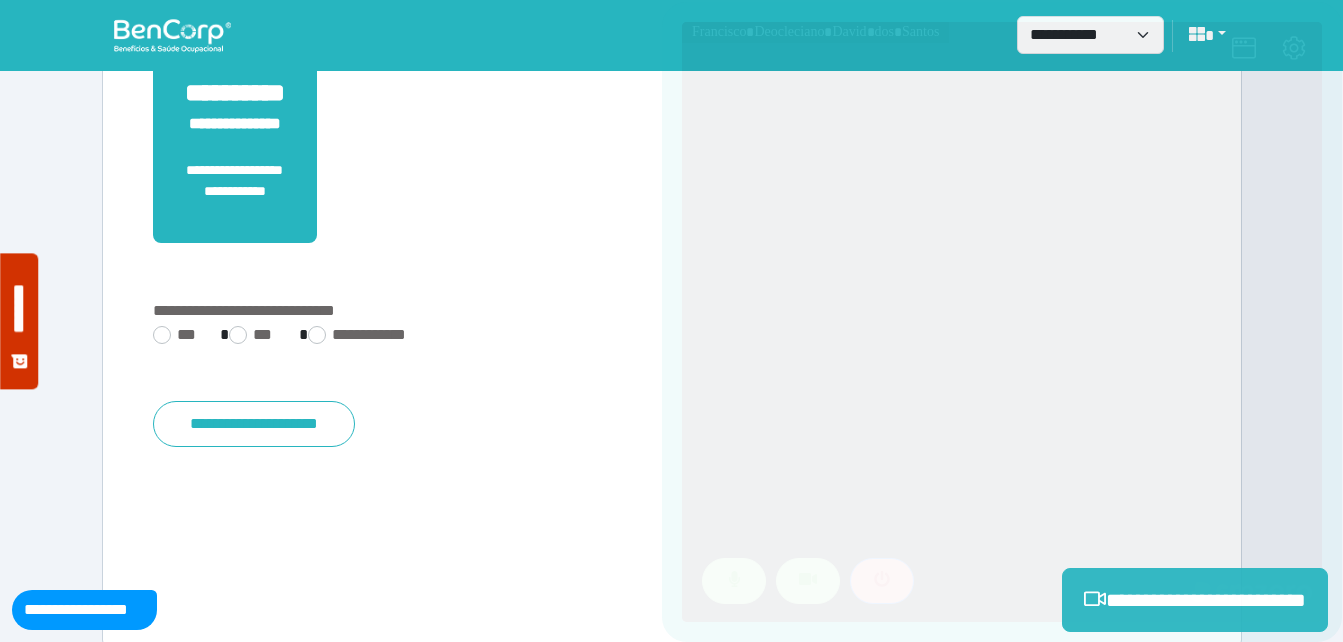 scroll, scrollTop: 494, scrollLeft: 0, axis: vertical 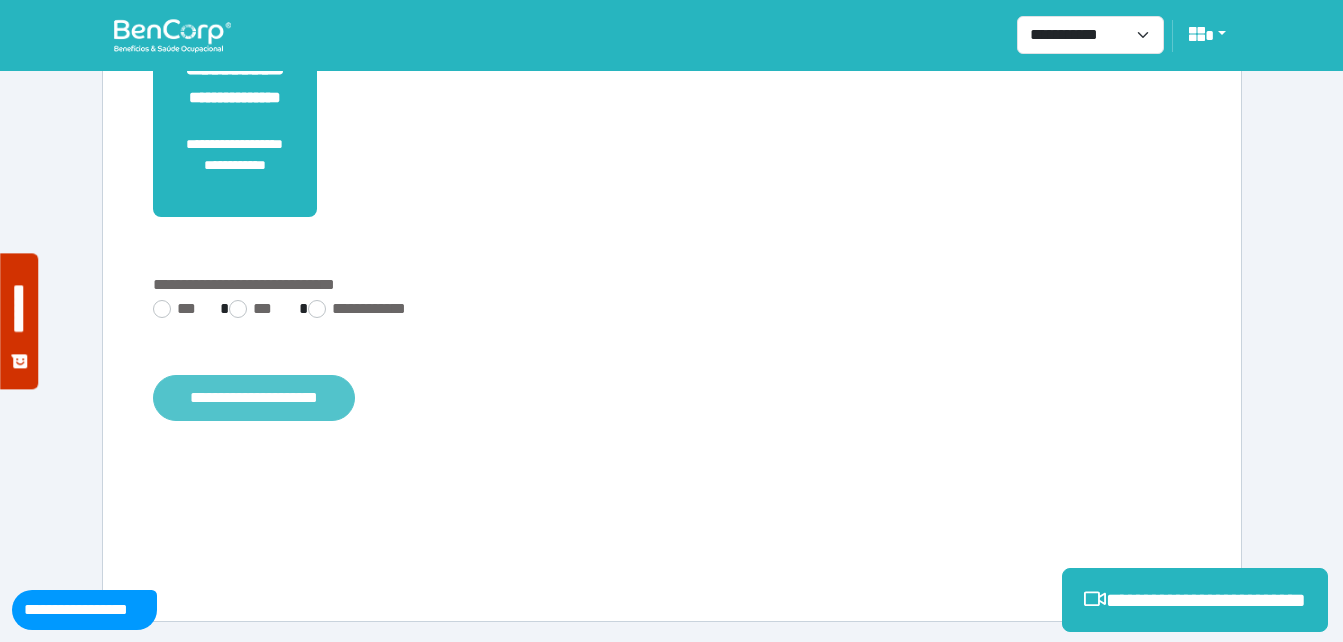 click on "**********" at bounding box center [254, 398] 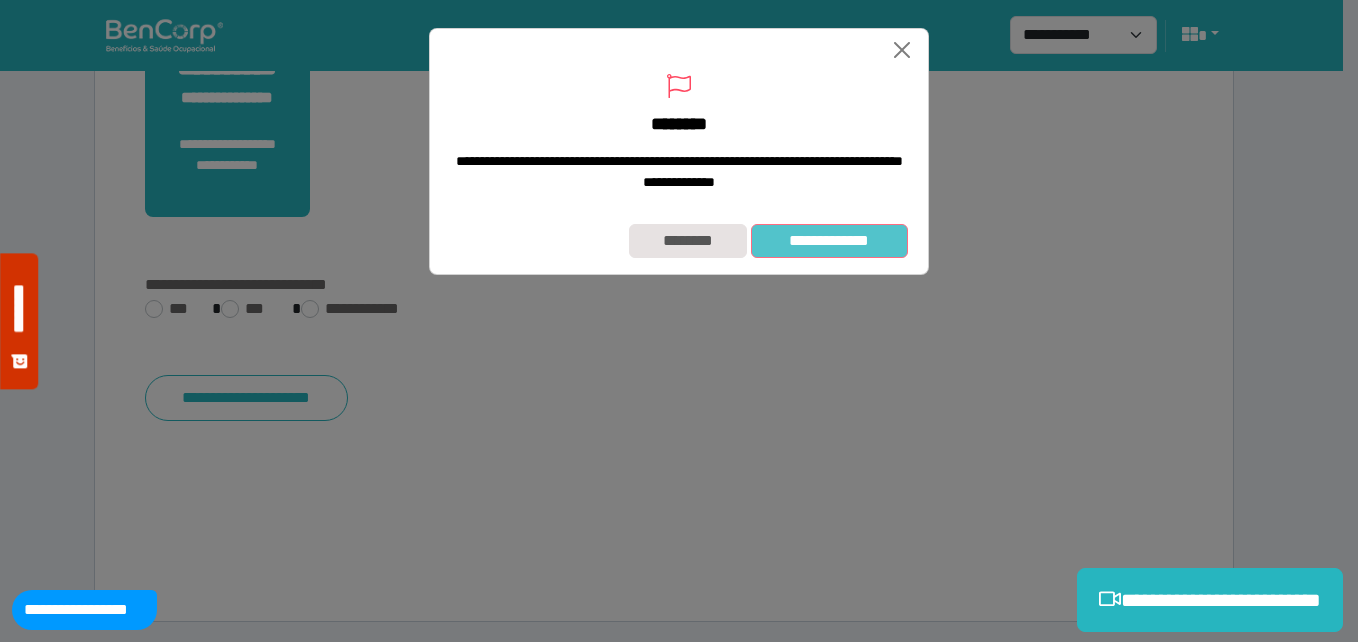 click on "**********" at bounding box center [829, 241] 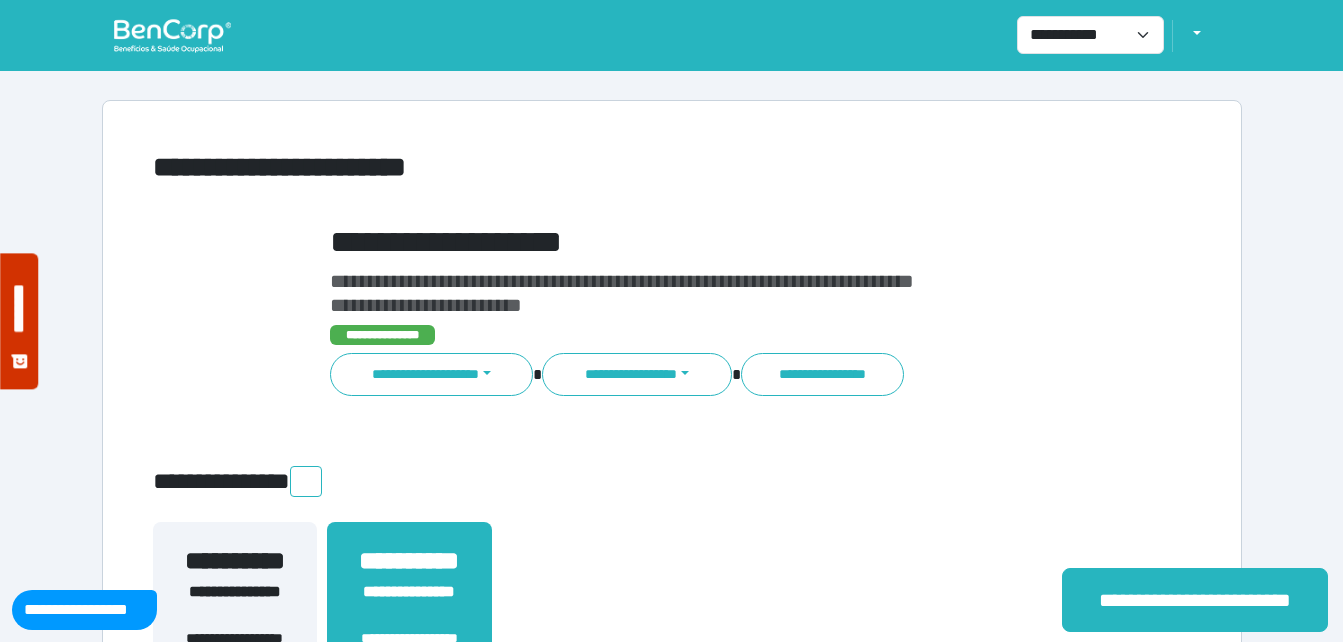scroll, scrollTop: 0, scrollLeft: 0, axis: both 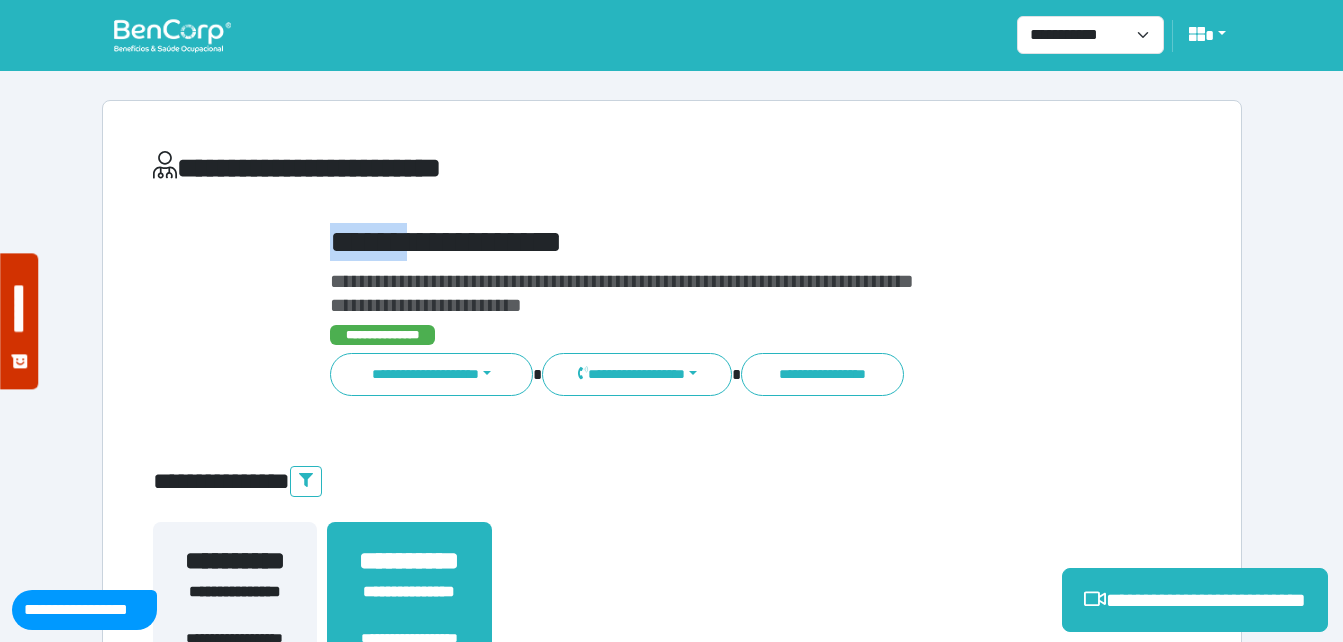 drag, startPoint x: 312, startPoint y: 224, endPoint x: 678, endPoint y: 220, distance: 366.02185 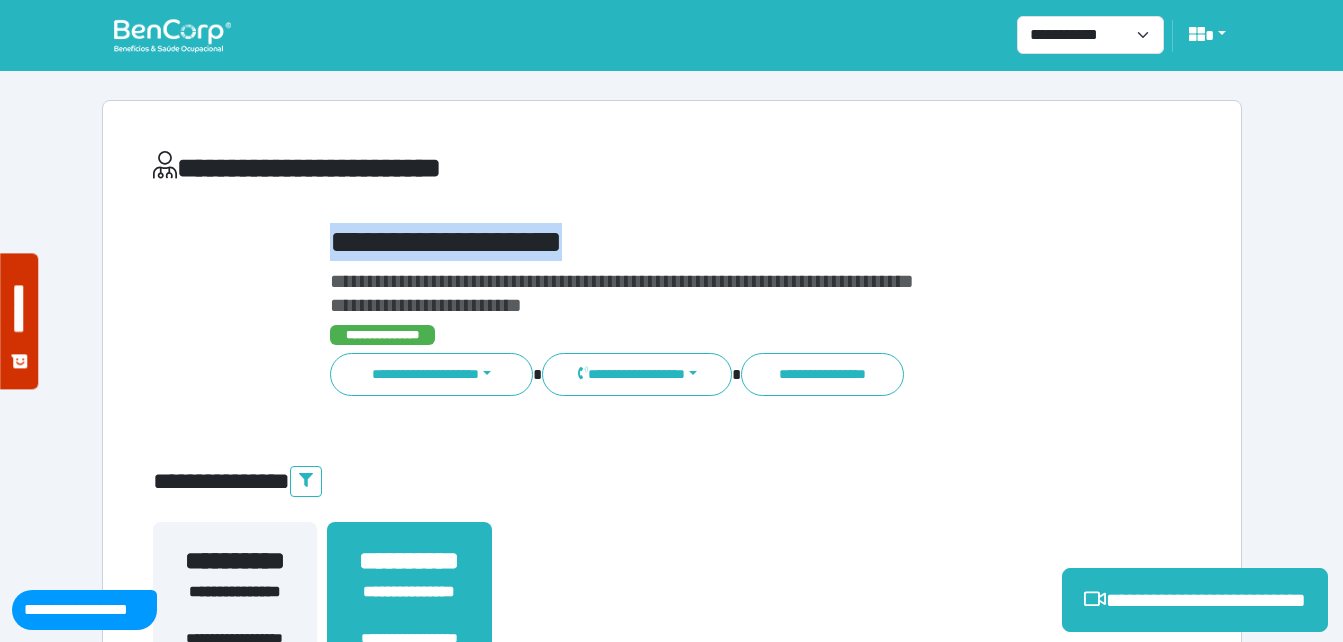 copy on "**********" 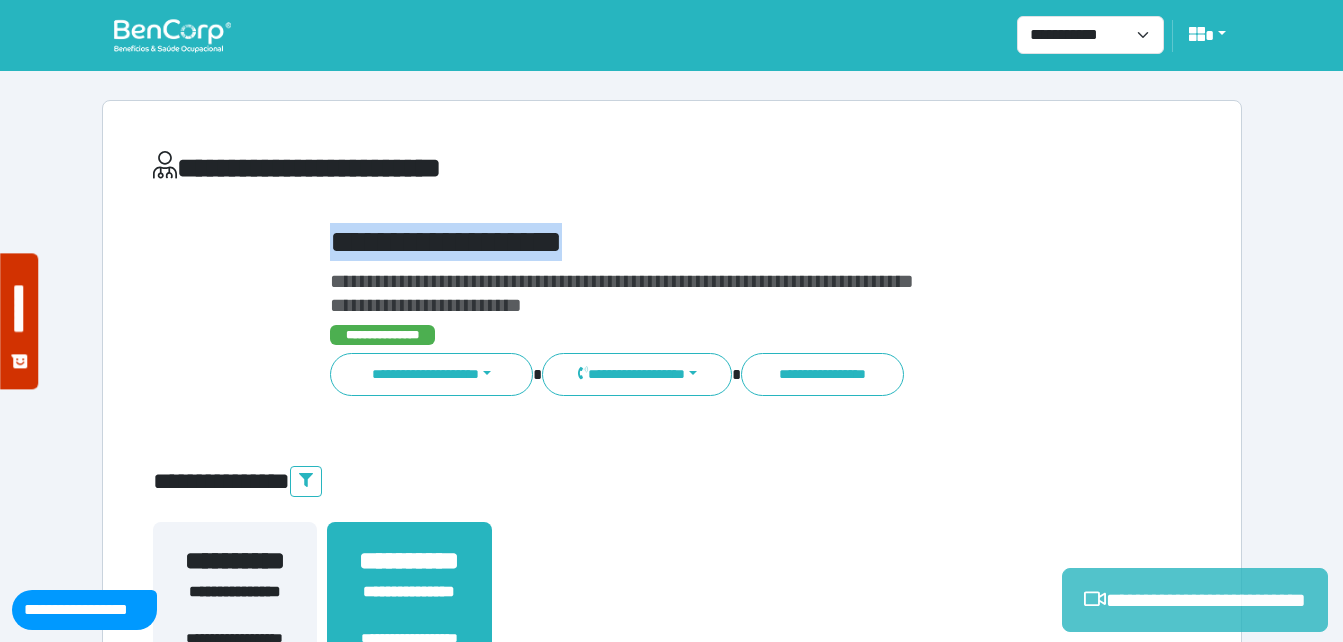 click on "**********" at bounding box center (1195, 600) 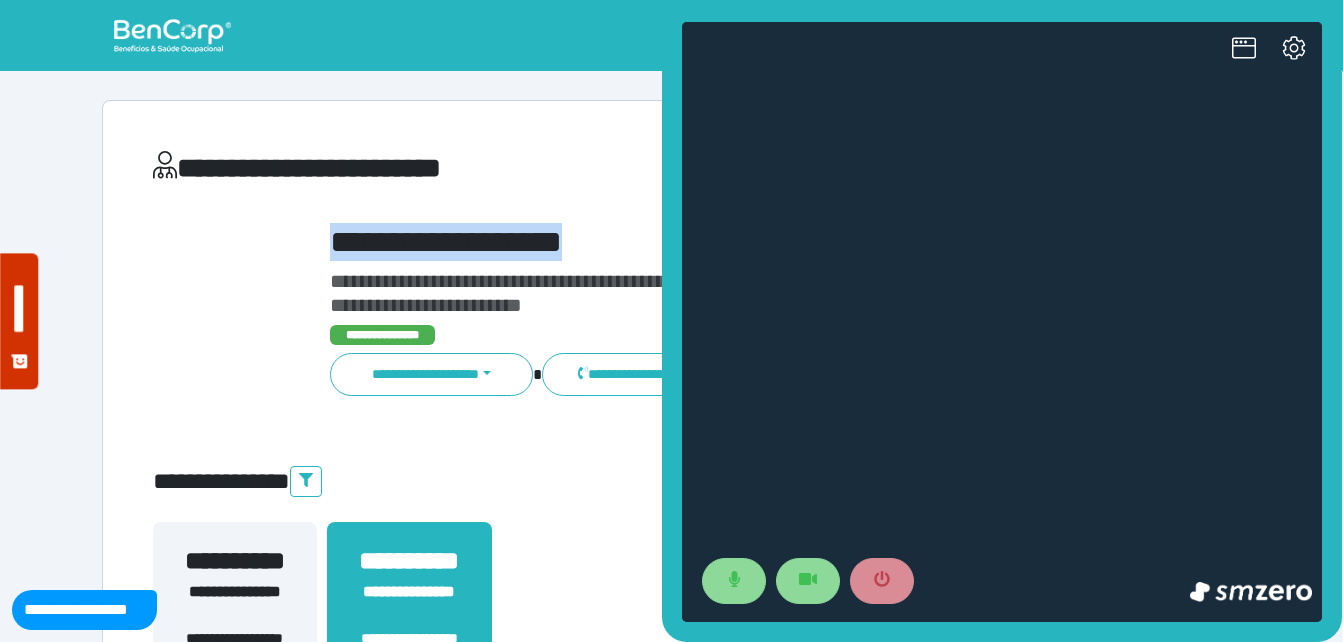 scroll, scrollTop: 0, scrollLeft: 0, axis: both 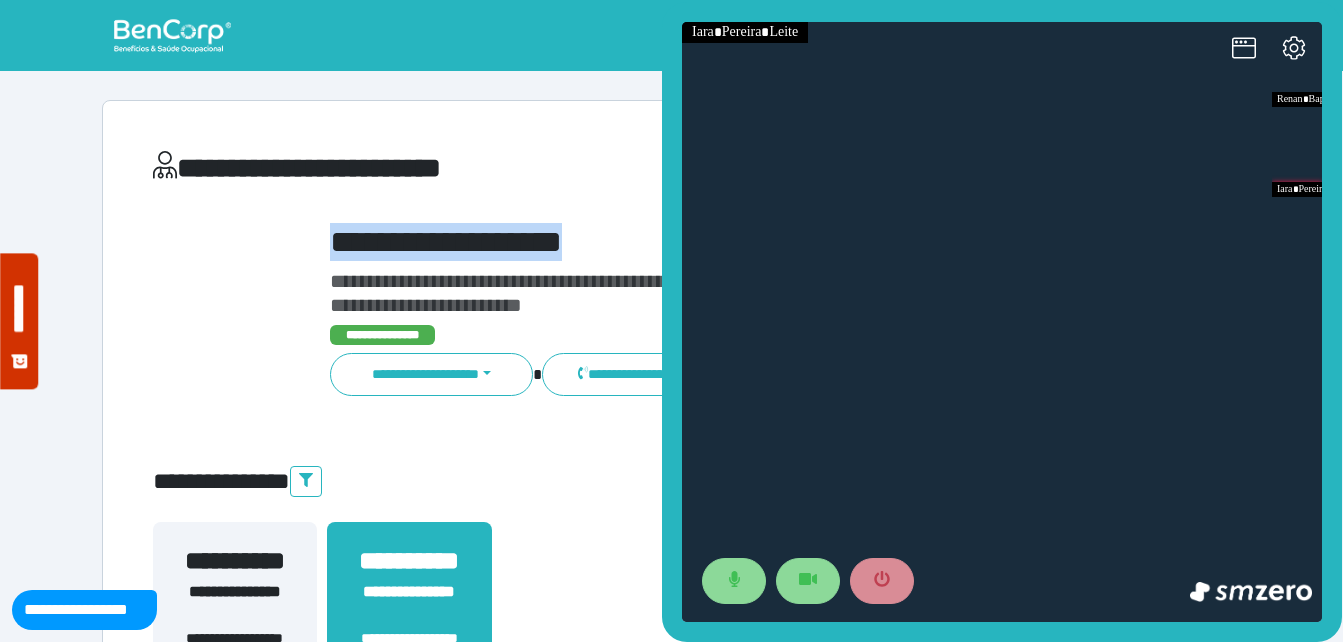copy on "**********" 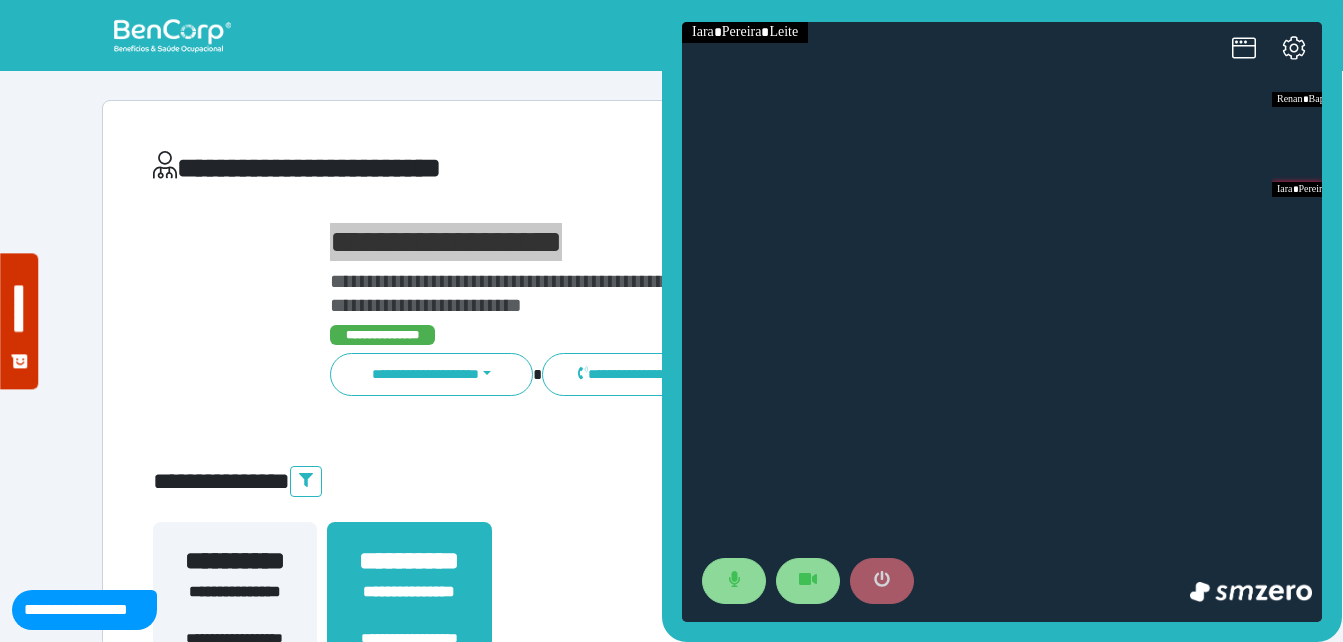 click 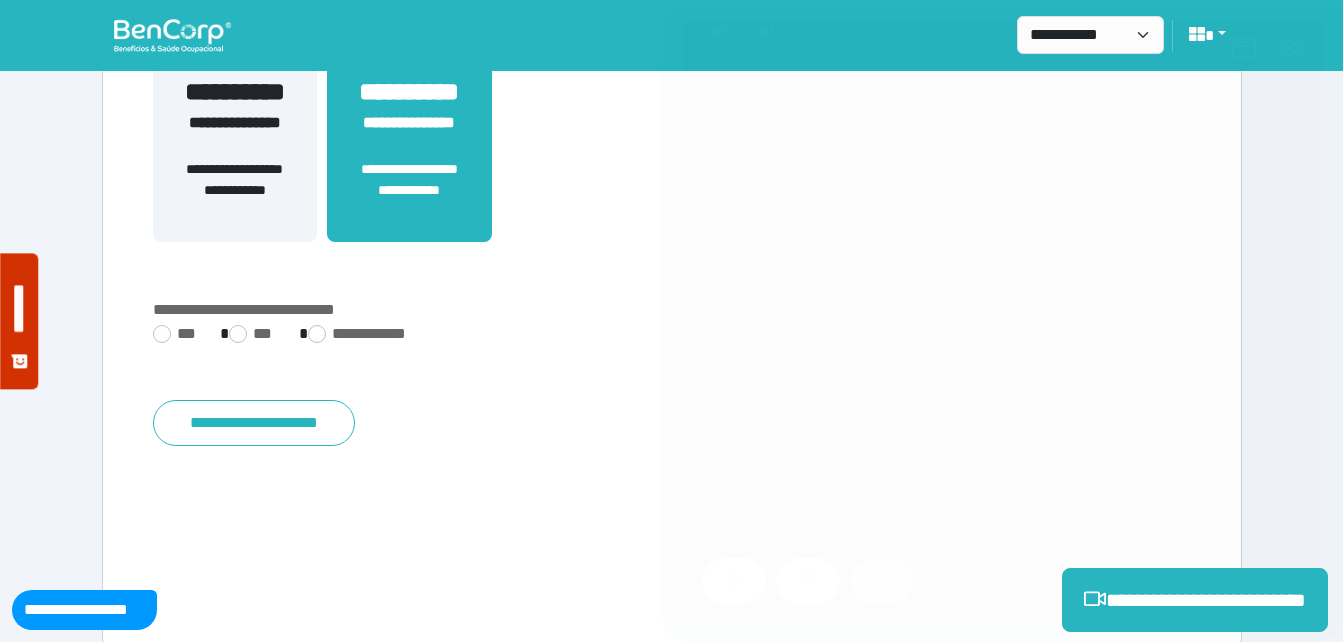 scroll, scrollTop: 494, scrollLeft: 0, axis: vertical 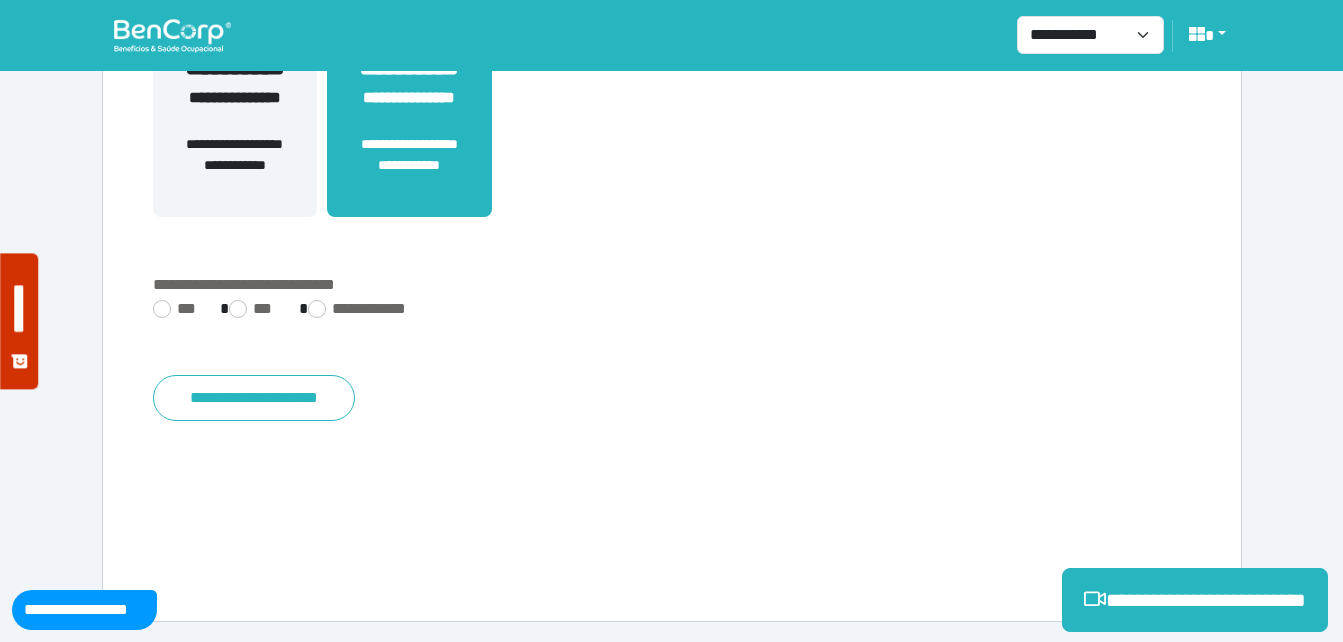 click on "**********" at bounding box center [672, 311] 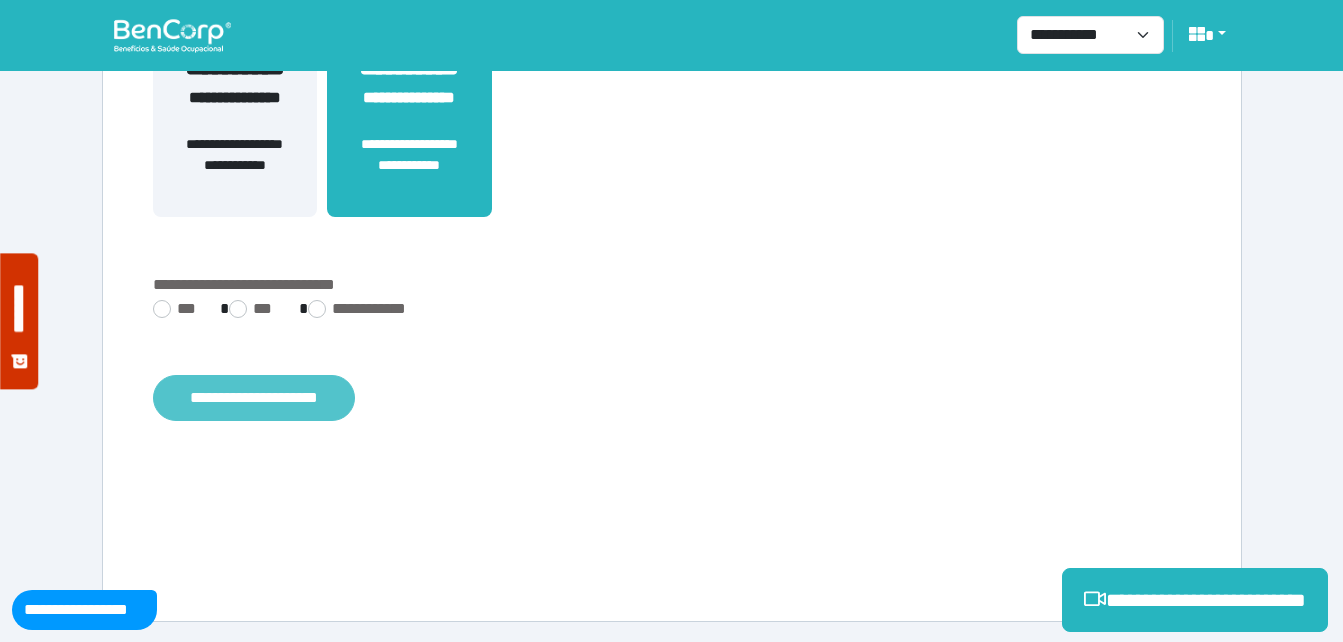 click on "**********" at bounding box center [254, 398] 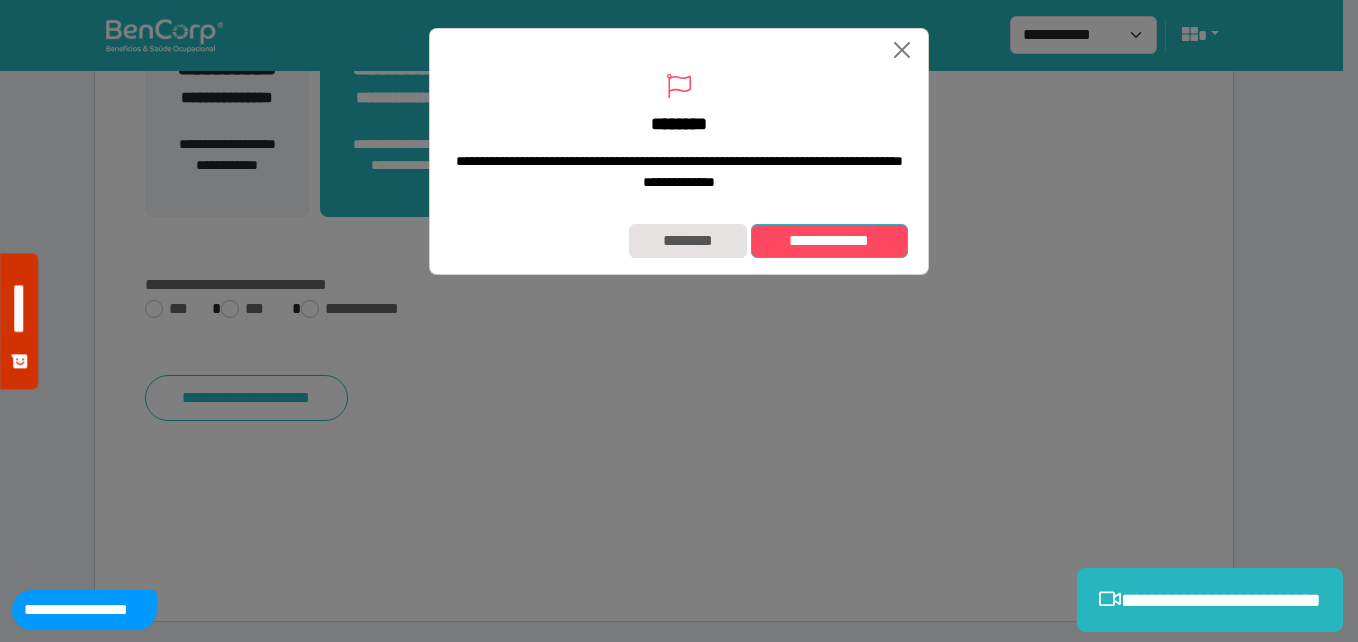 click on "**********" at bounding box center [829, 241] 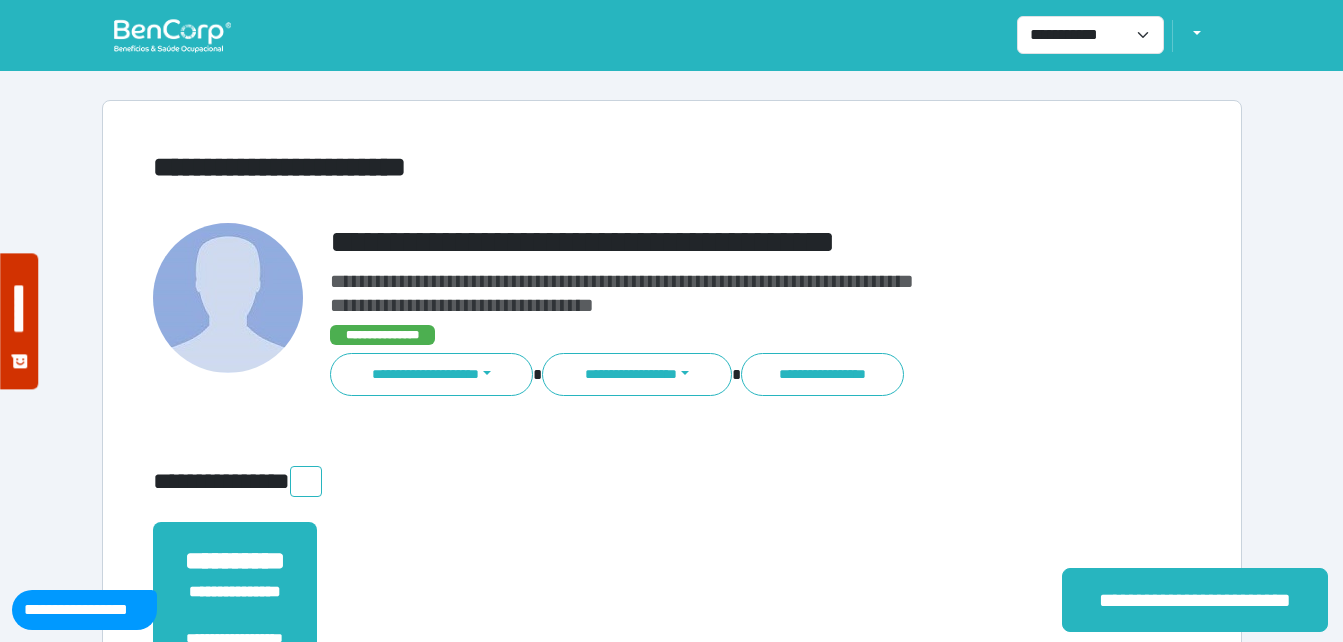 scroll, scrollTop: 0, scrollLeft: 0, axis: both 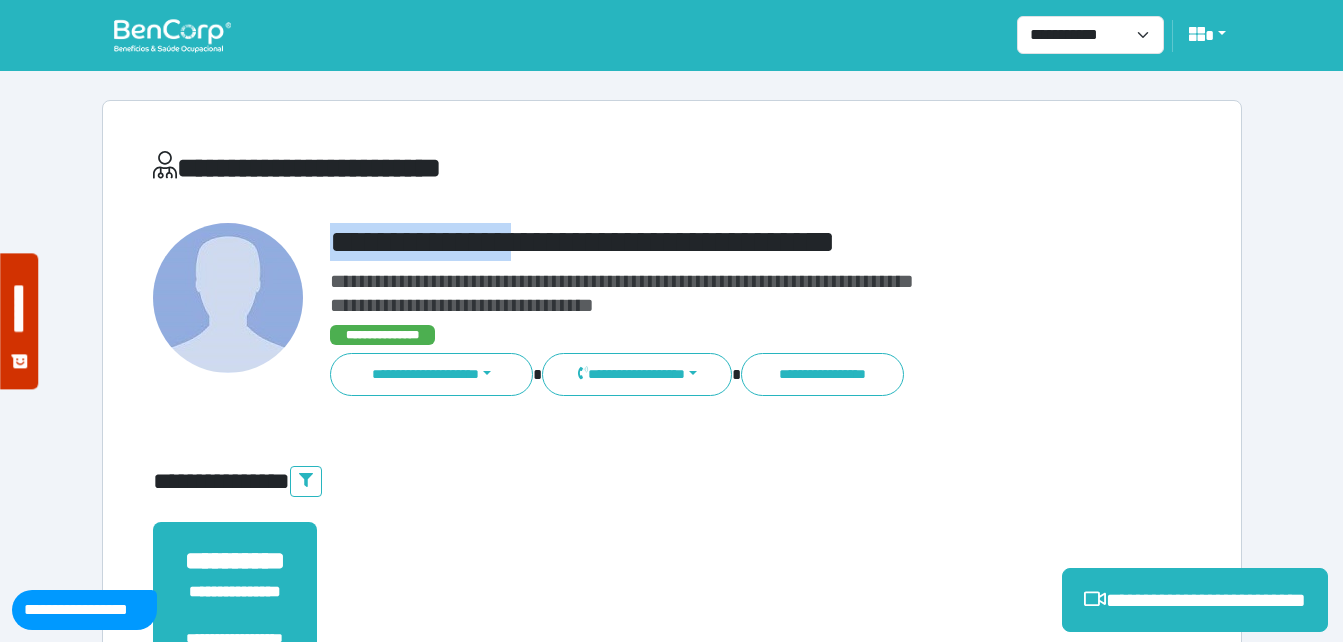 drag, startPoint x: 333, startPoint y: 226, endPoint x: 619, endPoint y: 222, distance: 286.02798 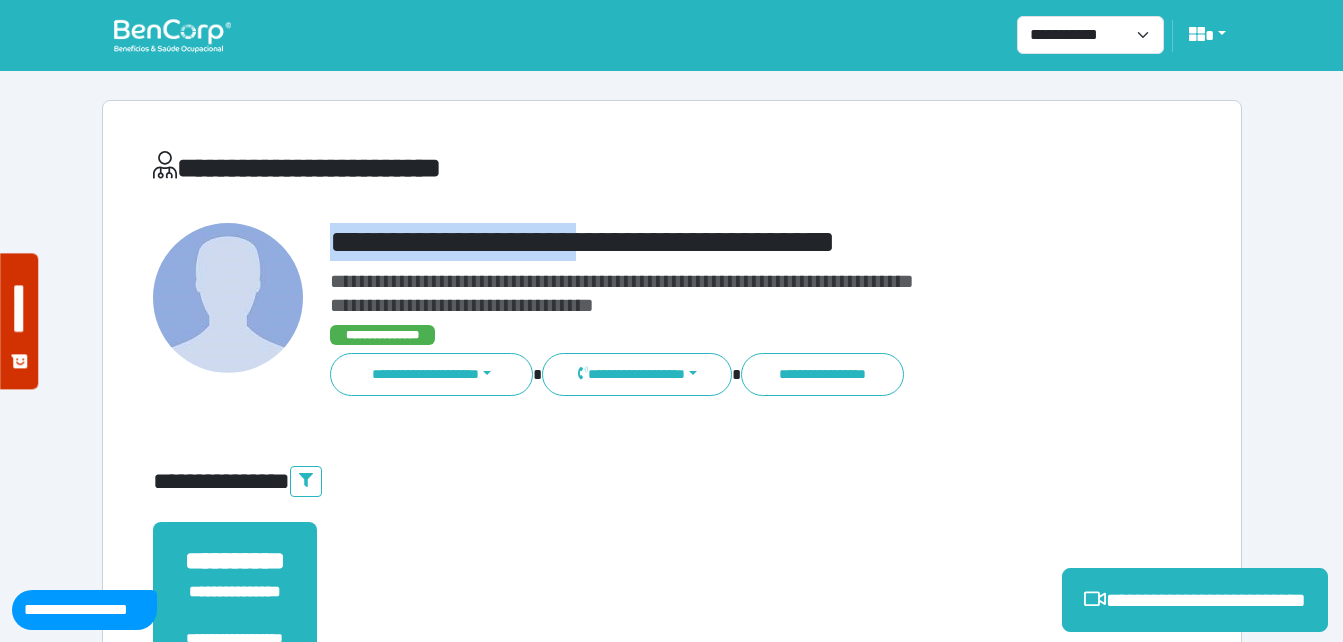 copy on "**********" 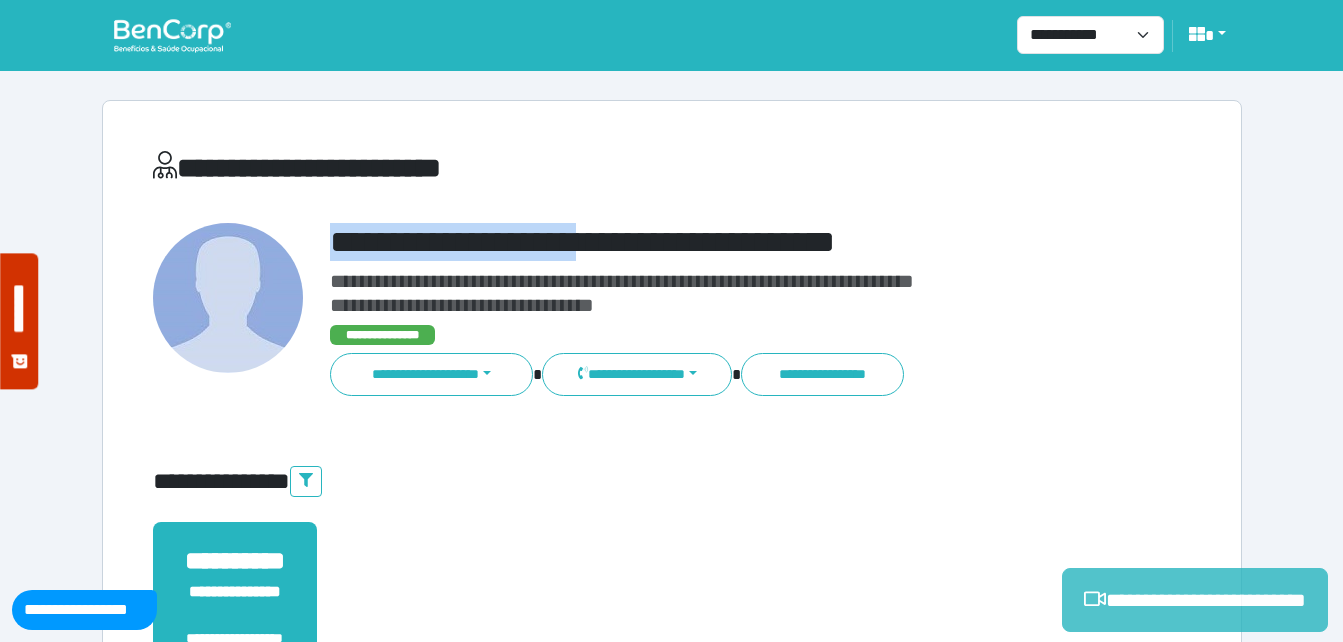 click on "**********" at bounding box center [1195, 600] 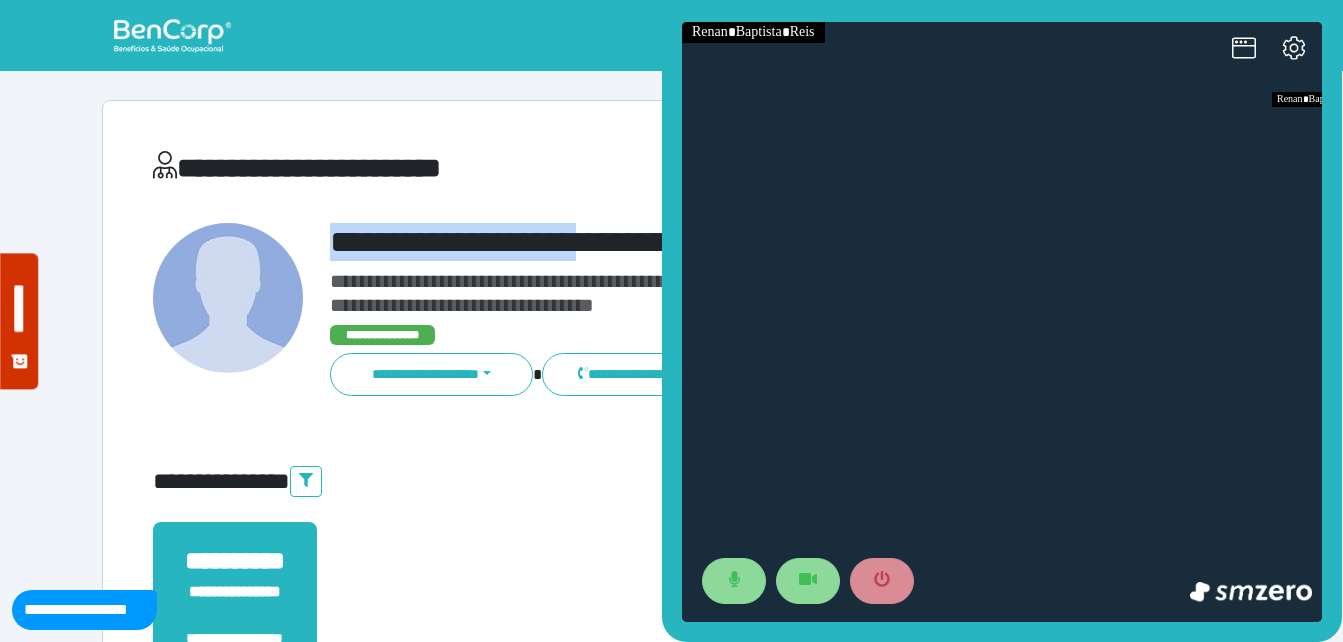 scroll, scrollTop: 0, scrollLeft: 0, axis: both 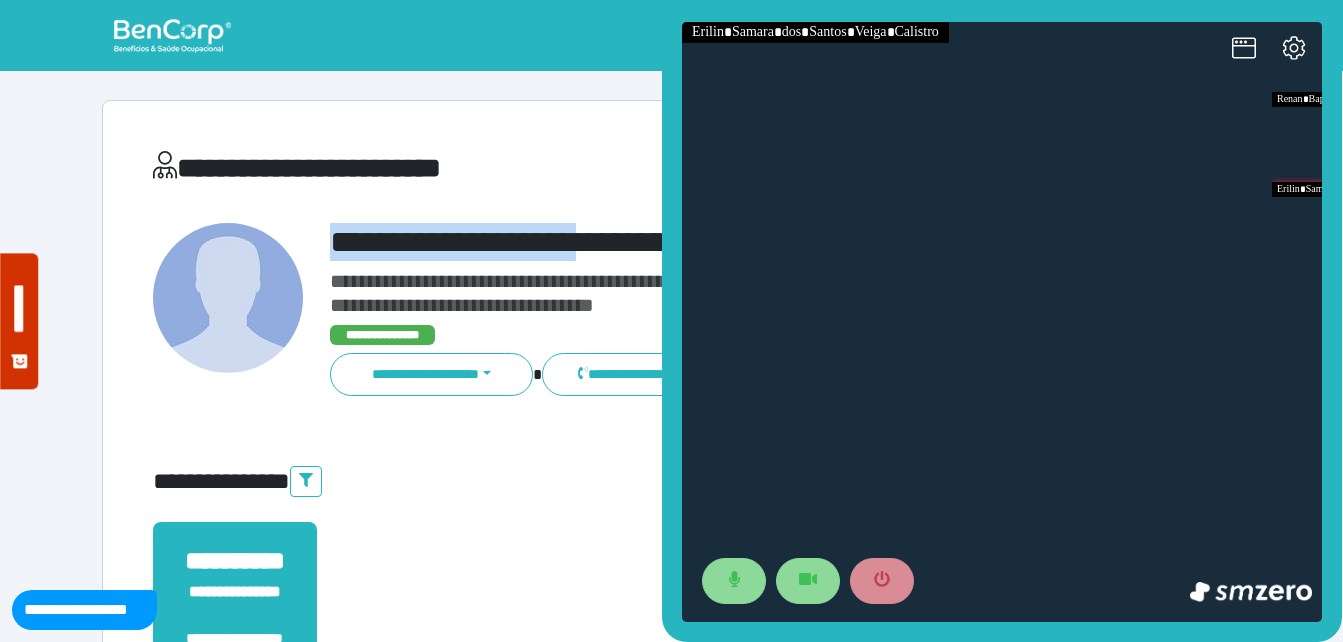 click on "**********" at bounding box center [716, 242] 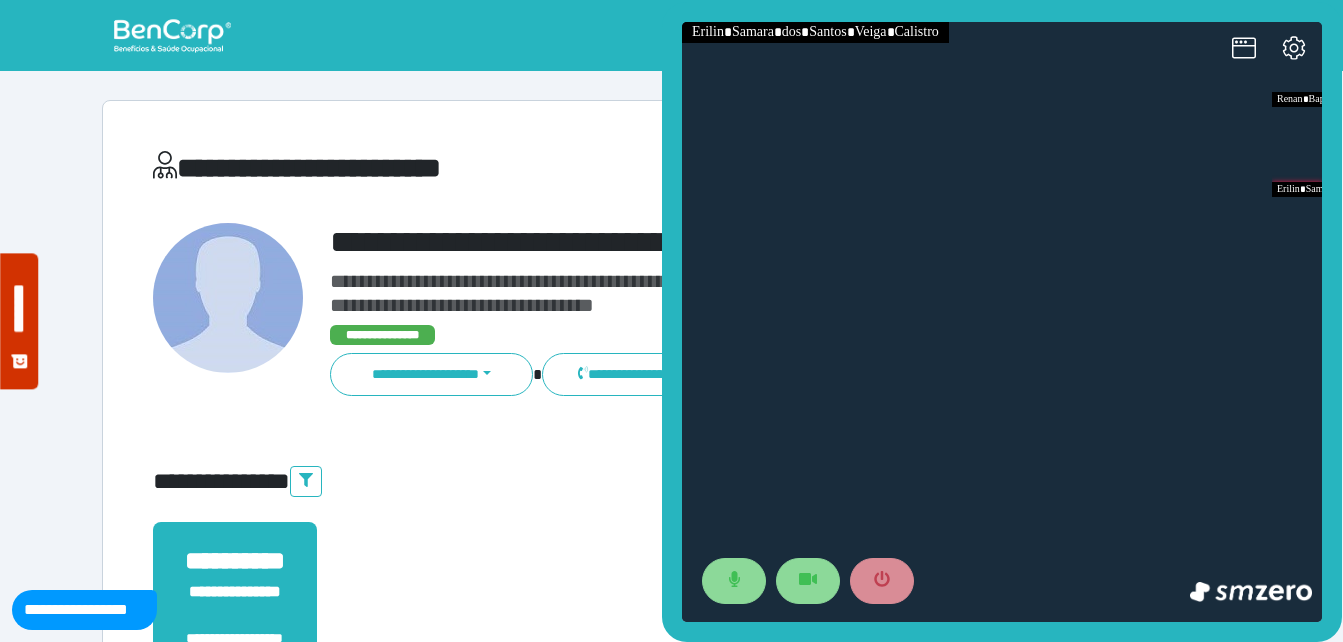 drag, startPoint x: 281, startPoint y: 232, endPoint x: 298, endPoint y: 233, distance: 17.029387 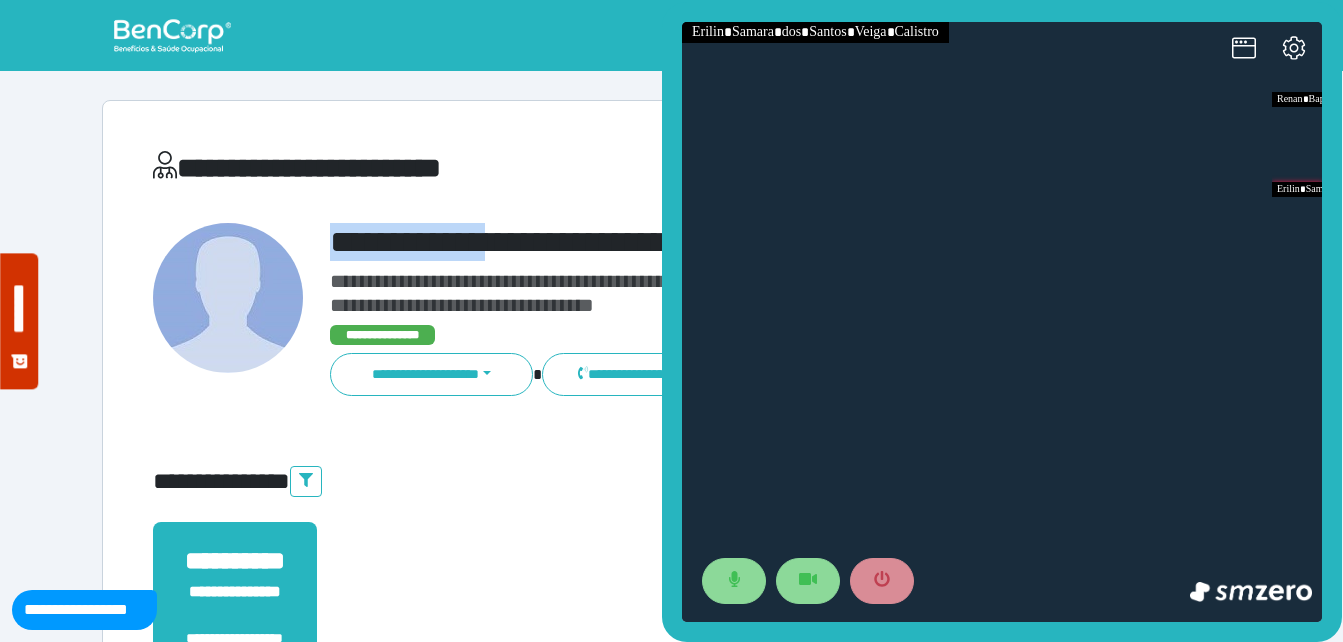 drag, startPoint x: 298, startPoint y: 233, endPoint x: 516, endPoint y: 220, distance: 218.38727 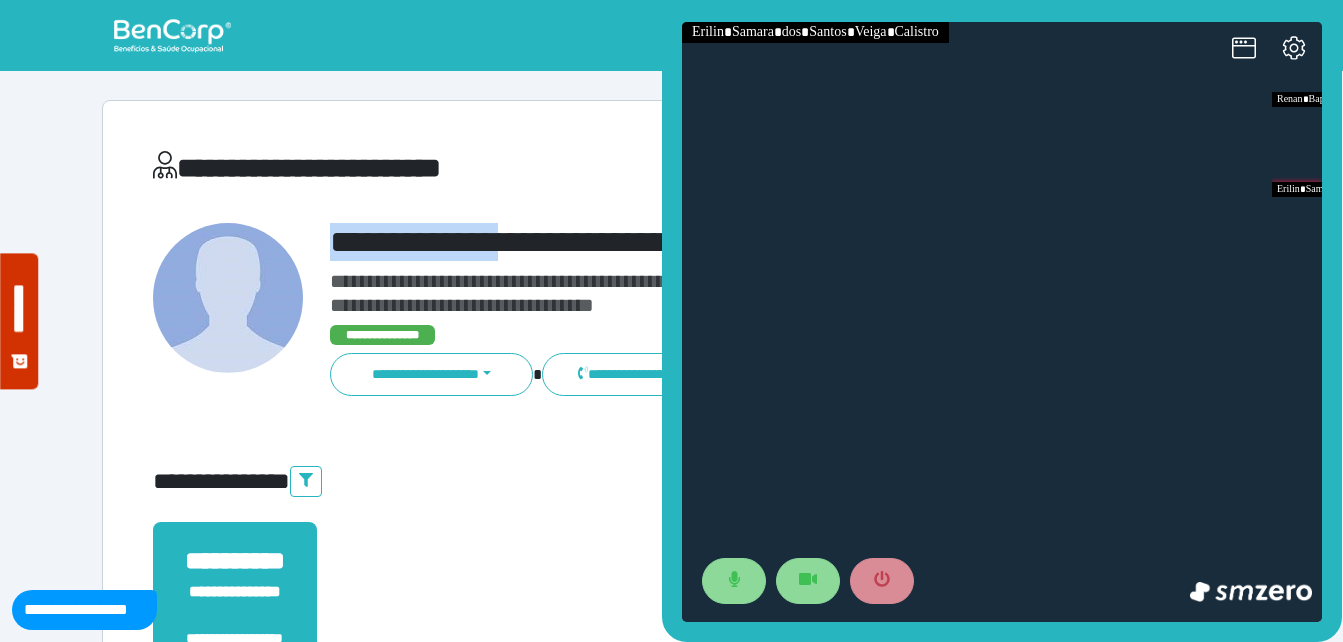 copy on "**********" 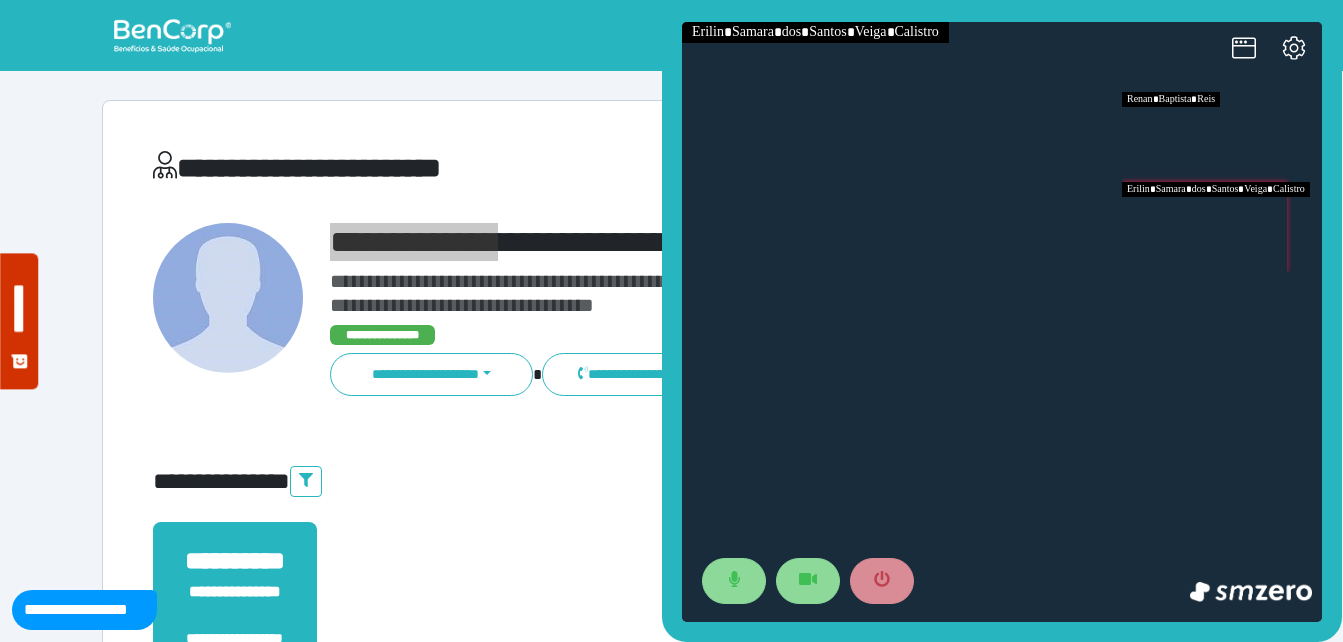 click at bounding box center (1222, 137) 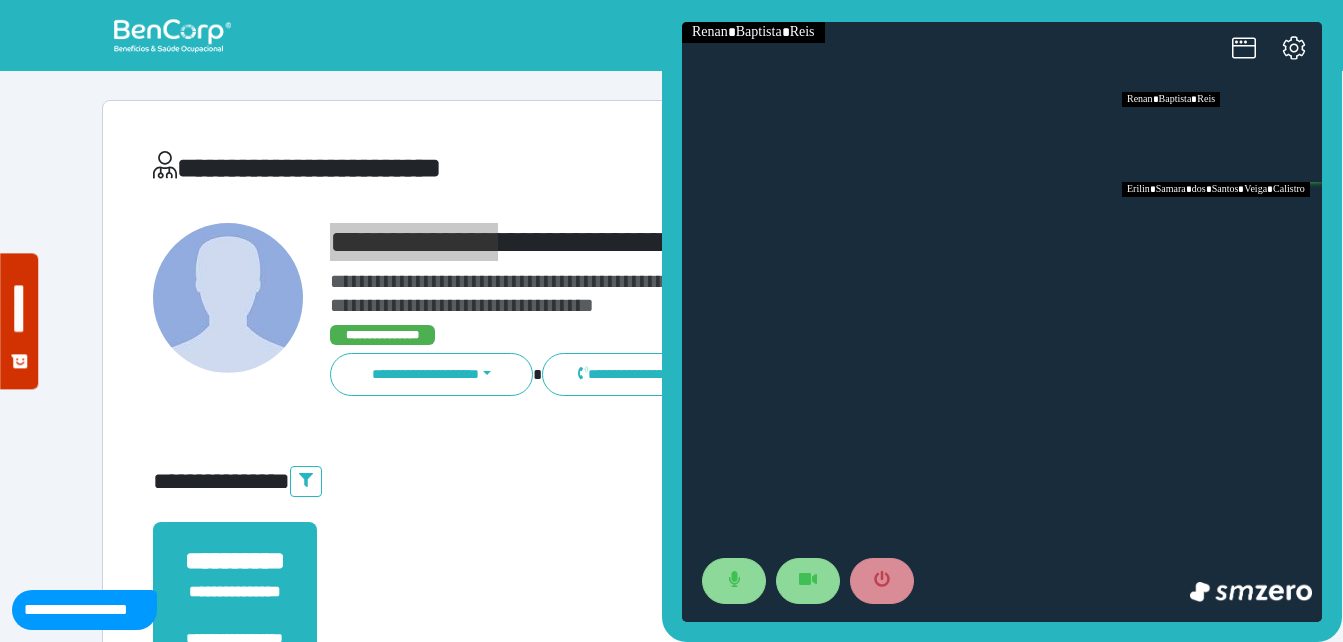 click at bounding box center [1222, 227] 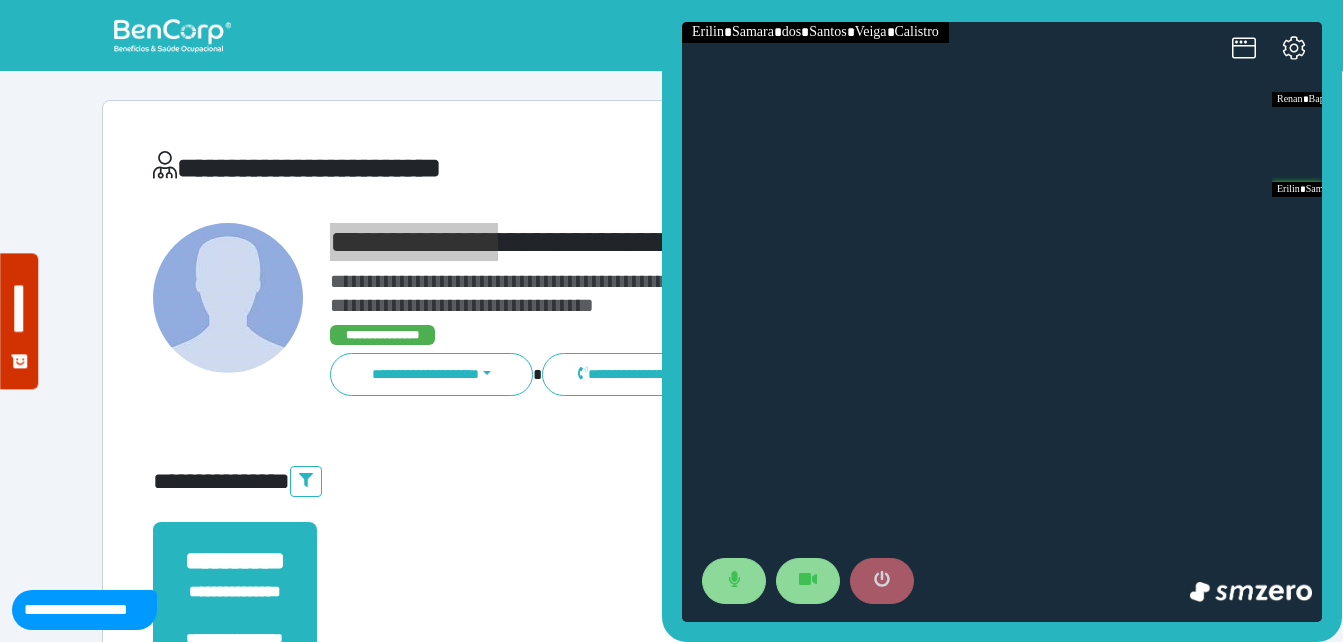 click at bounding box center (882, 581) 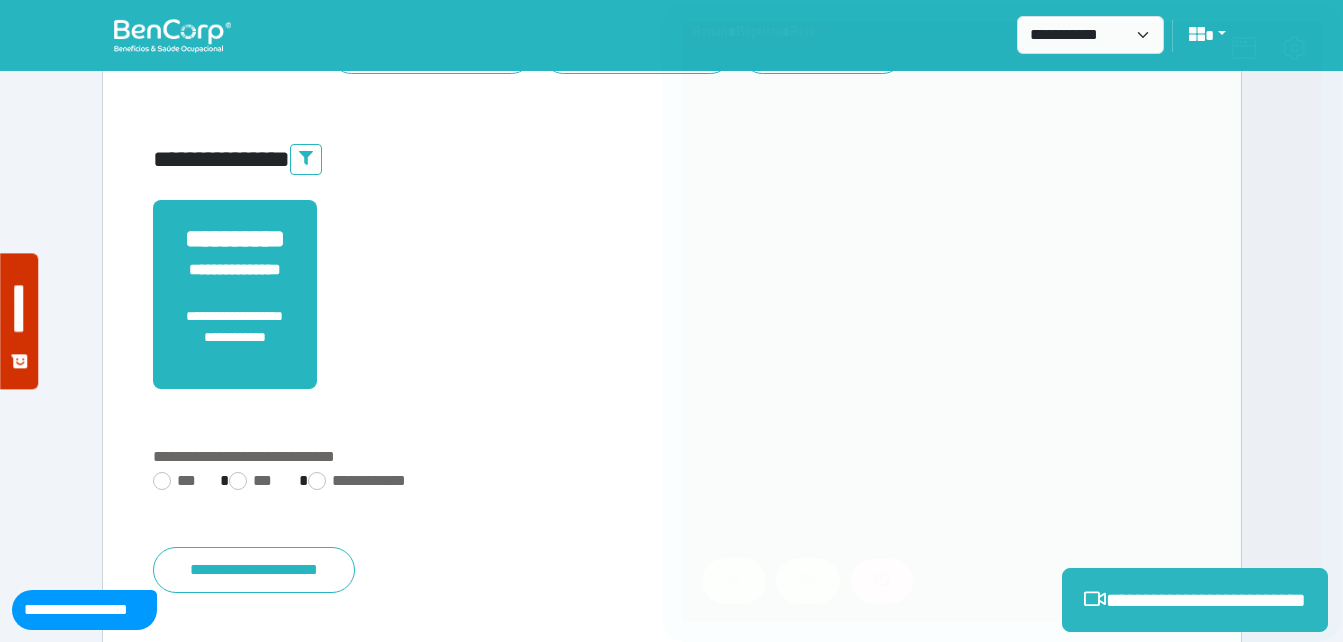 scroll, scrollTop: 400, scrollLeft: 0, axis: vertical 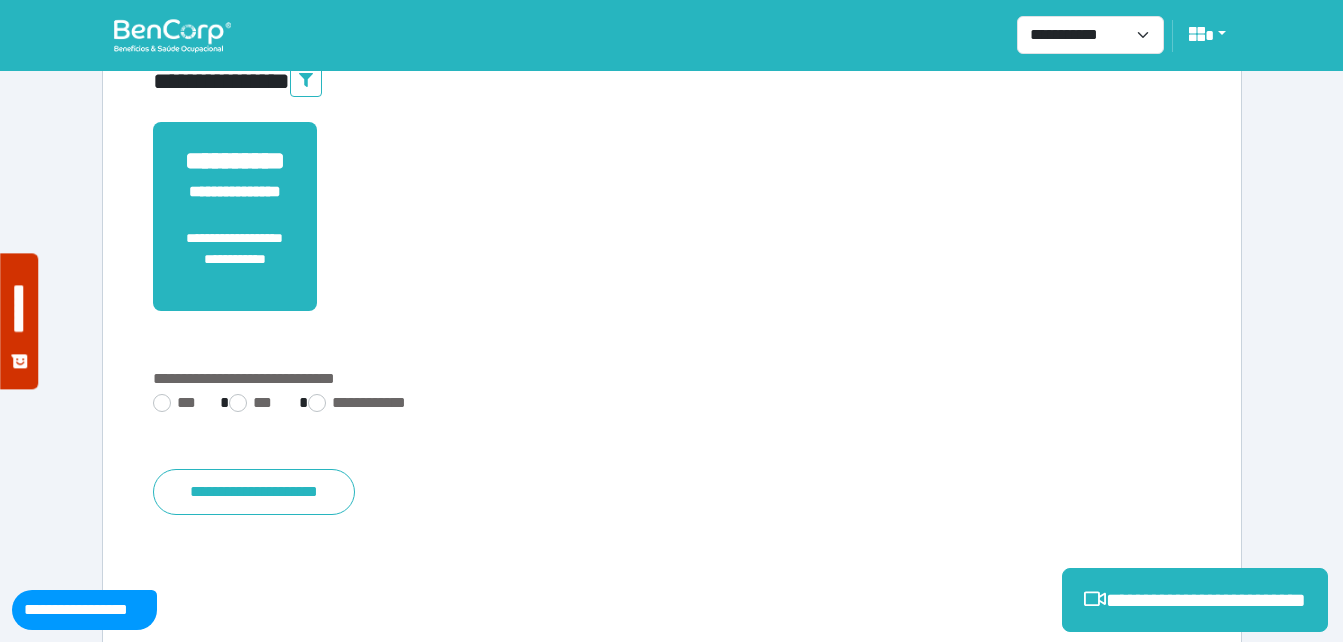 click on "***" at bounding box center [178, 403] 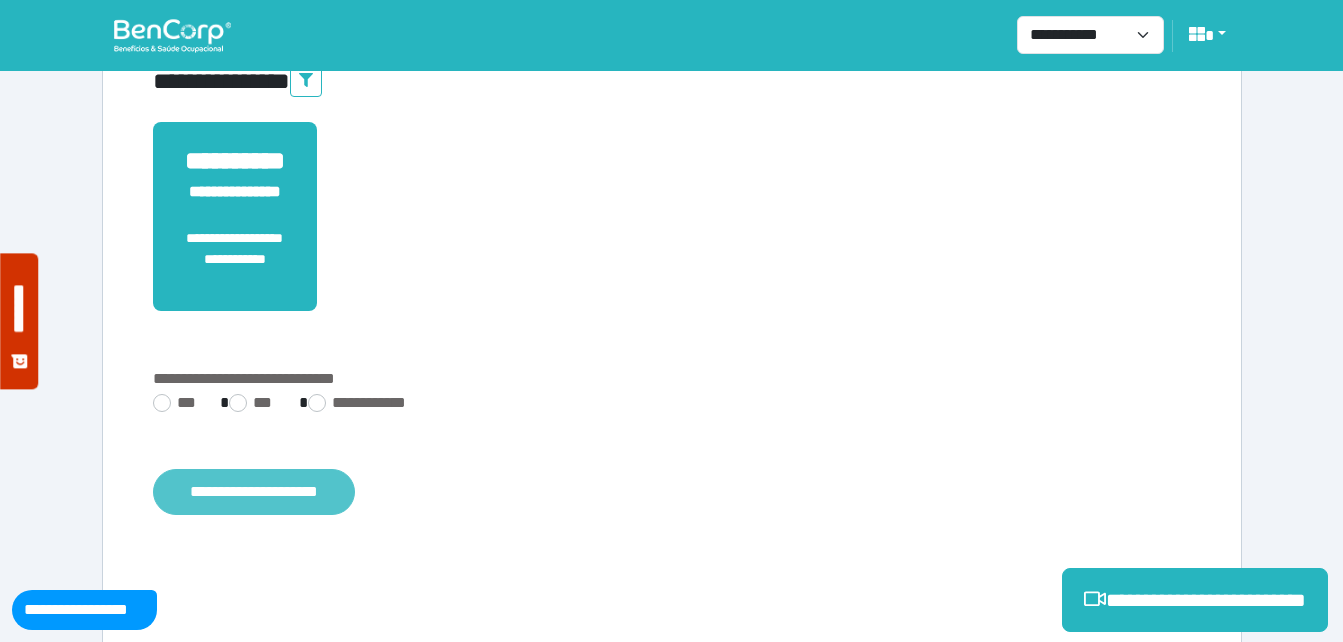 click on "**********" at bounding box center [254, 492] 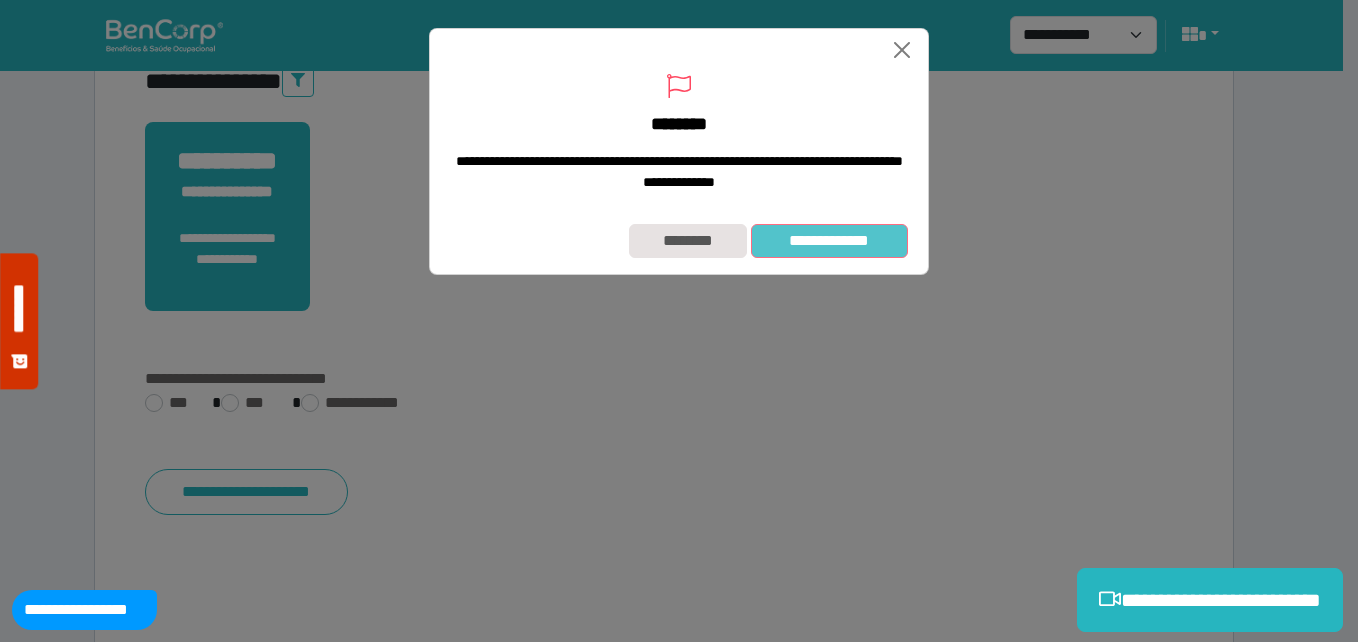 click on "**********" at bounding box center (829, 241) 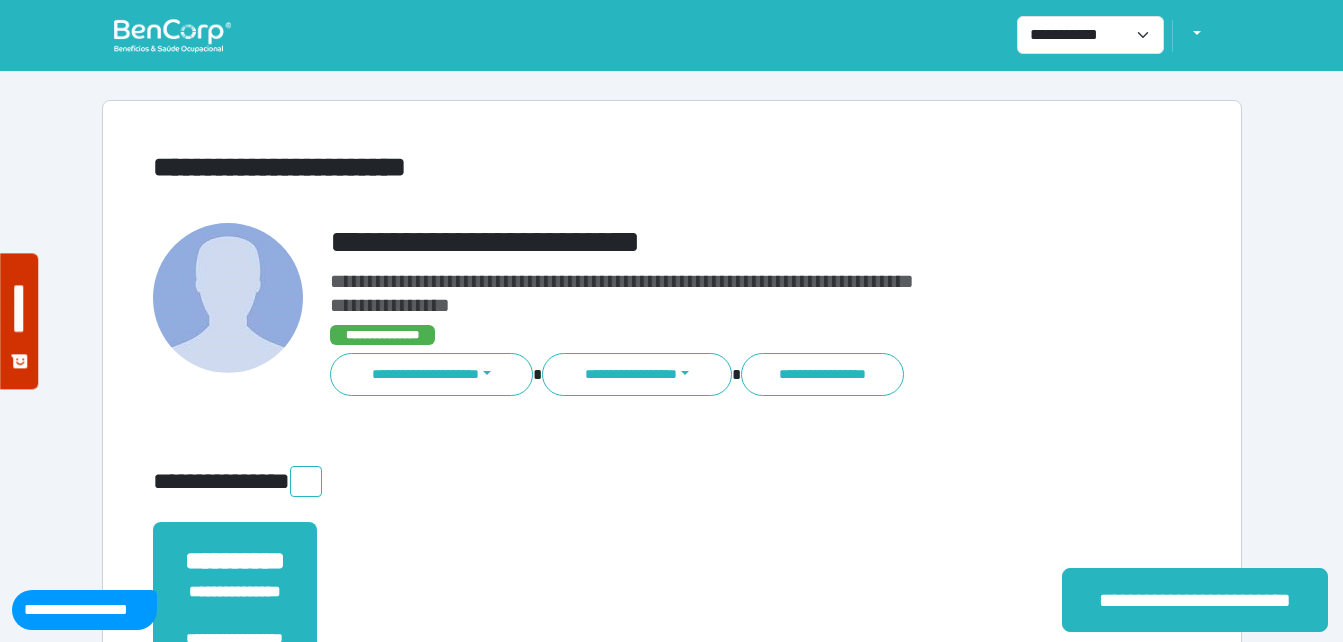 scroll, scrollTop: 0, scrollLeft: 0, axis: both 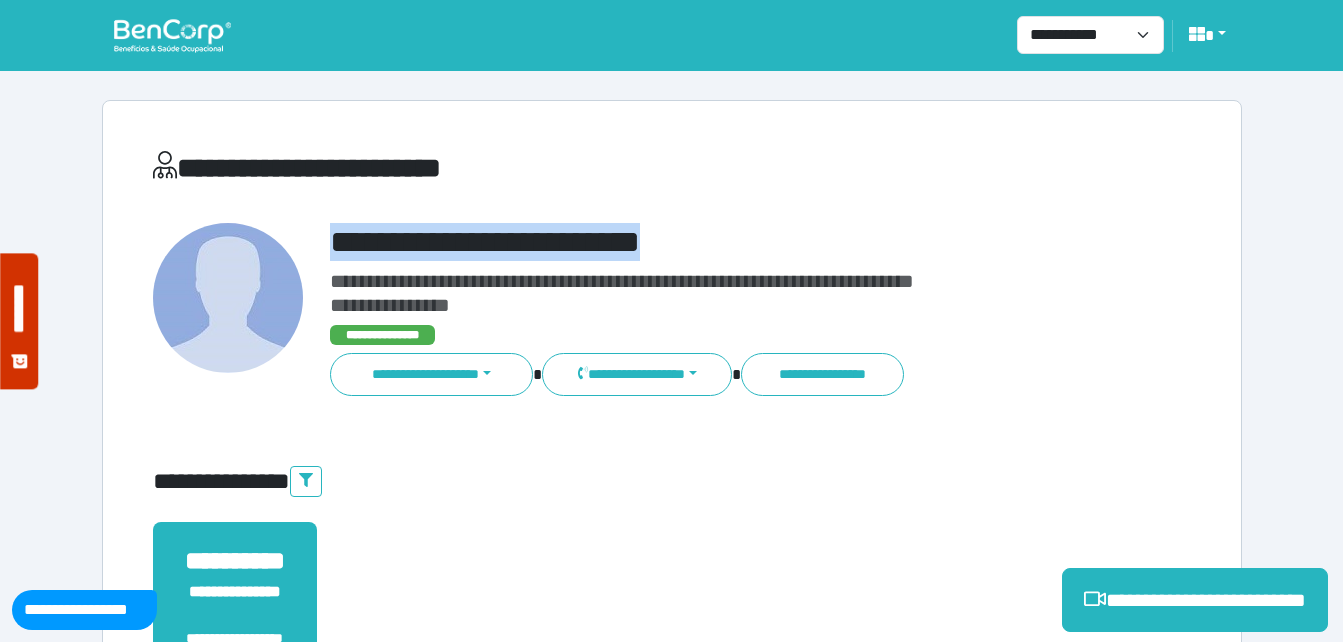 drag, startPoint x: 320, startPoint y: 236, endPoint x: 852, endPoint y: 237, distance: 532.0009 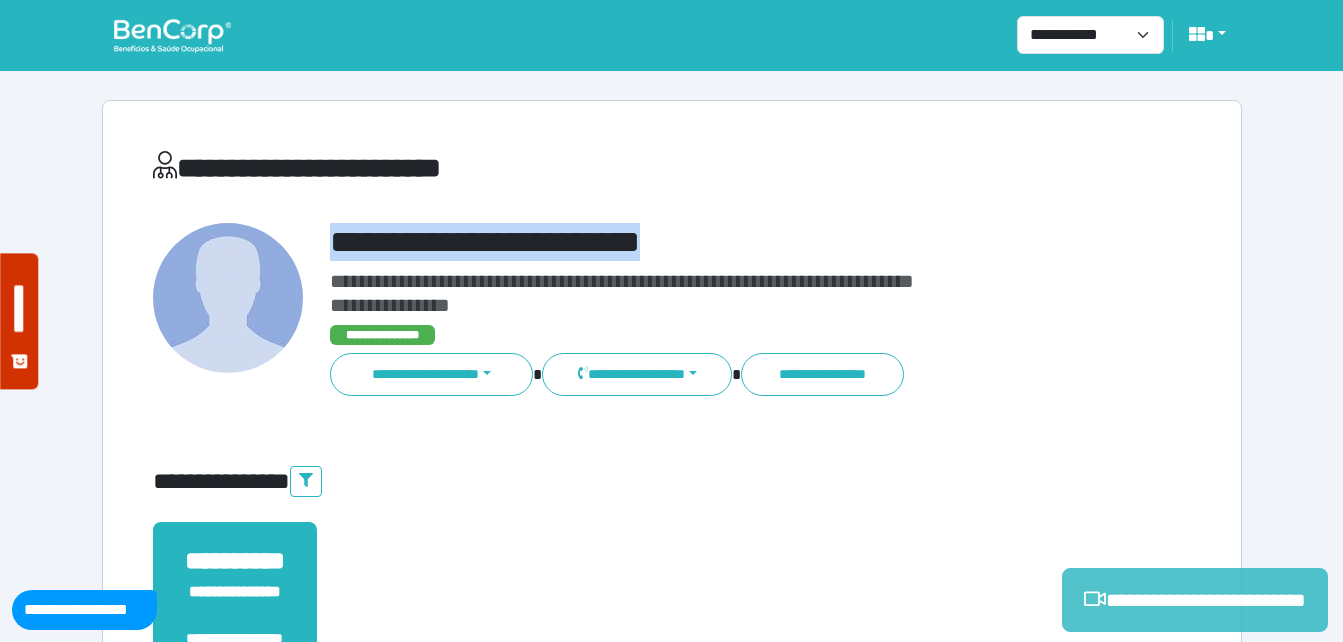 click on "**********" at bounding box center (1195, 600) 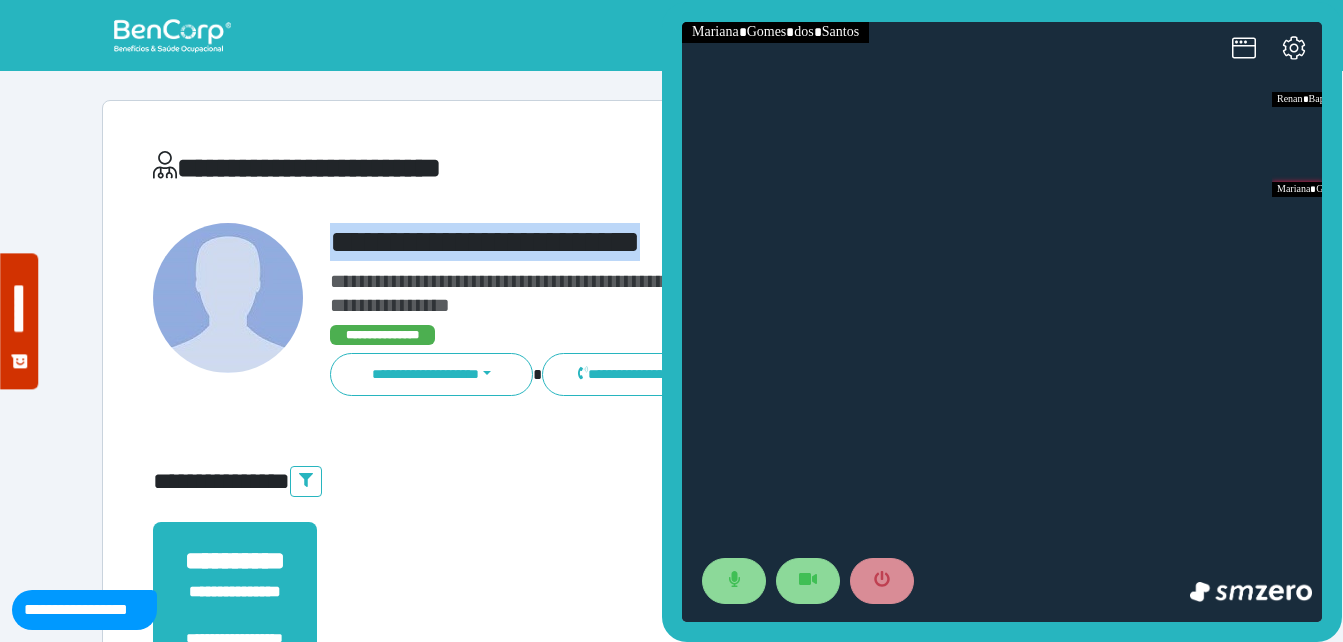 scroll, scrollTop: 0, scrollLeft: 0, axis: both 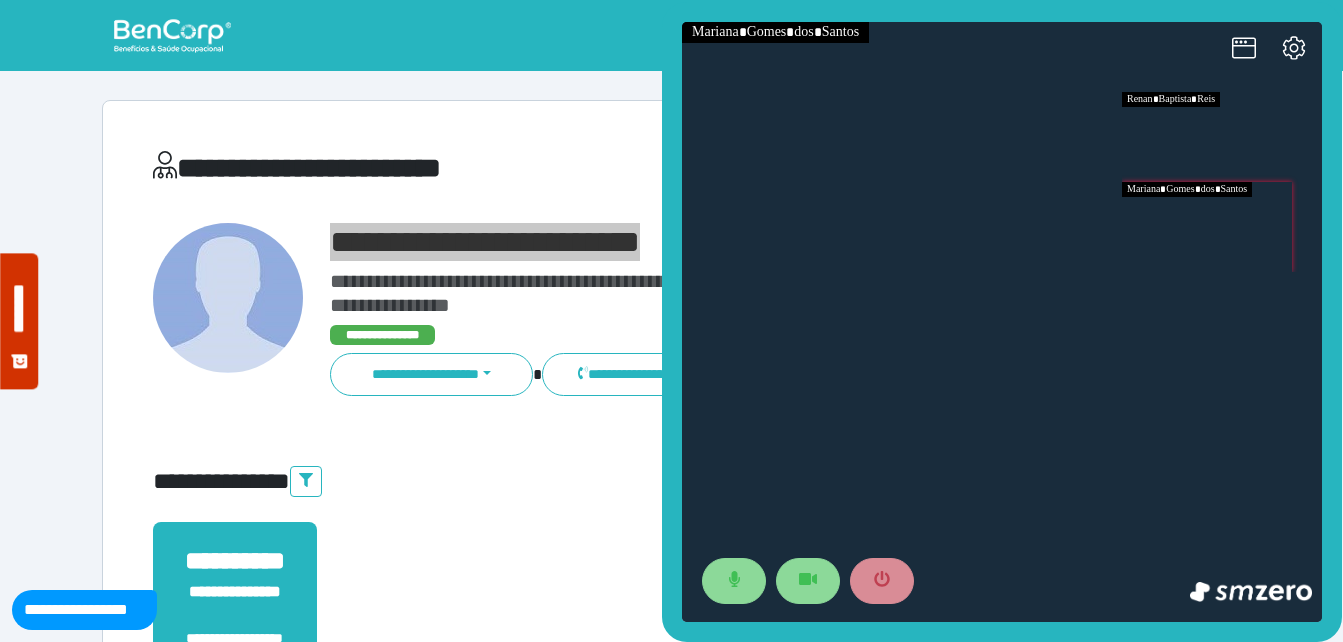 click at bounding box center [1222, 227] 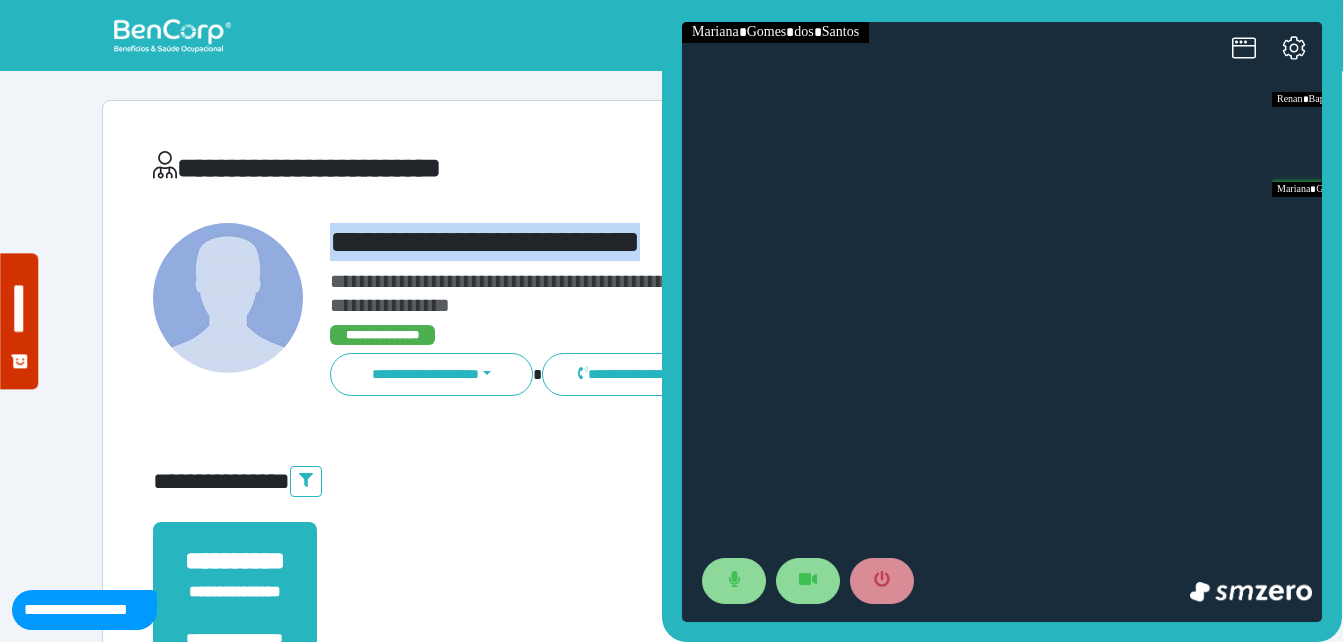 click on "**********" at bounding box center (672, 608) 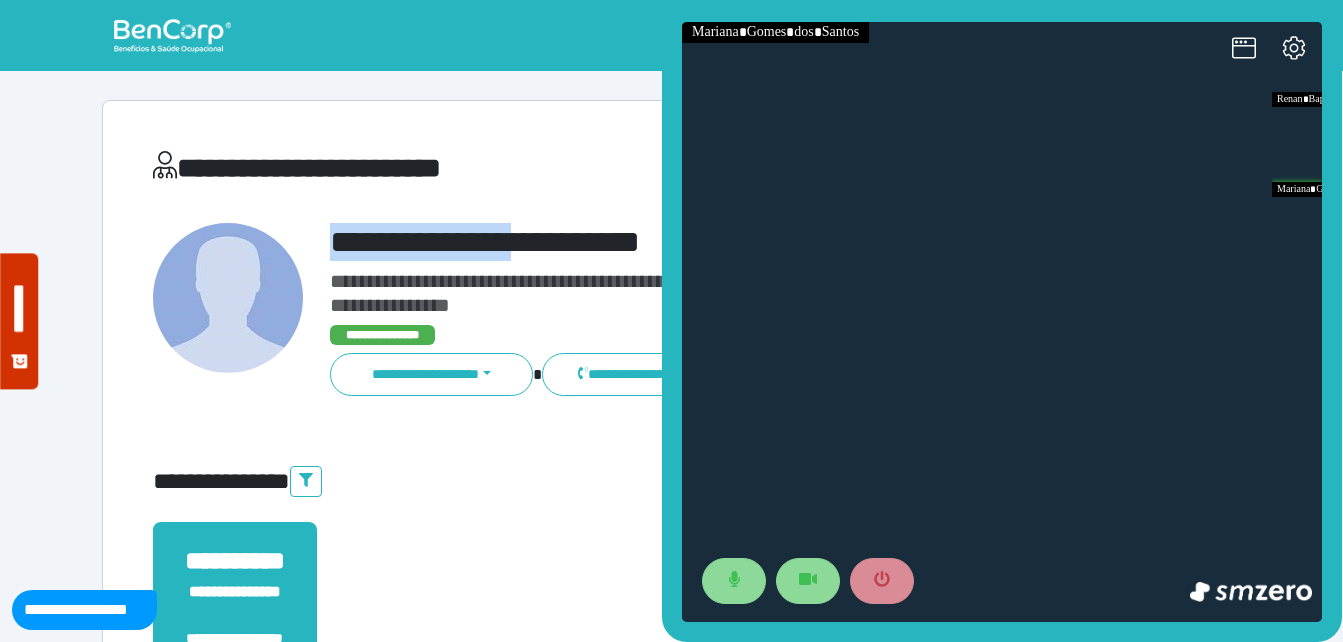 drag, startPoint x: 322, startPoint y: 231, endPoint x: 577, endPoint y: 231, distance: 255 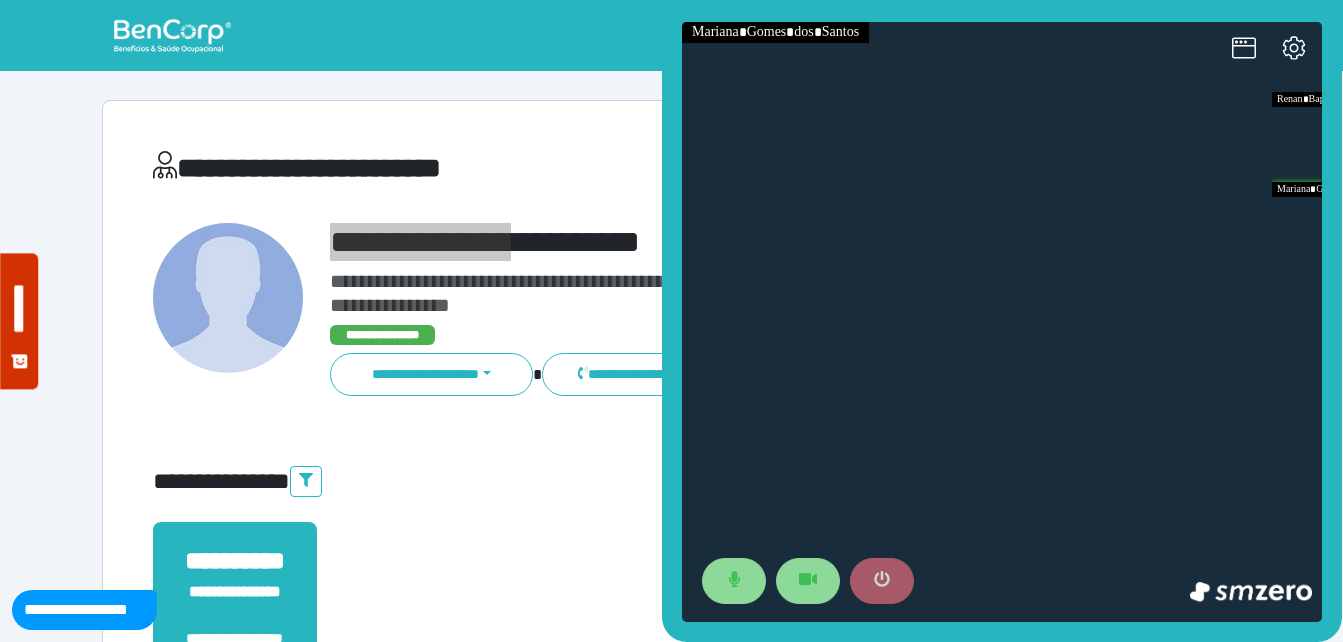 click at bounding box center (882, 581) 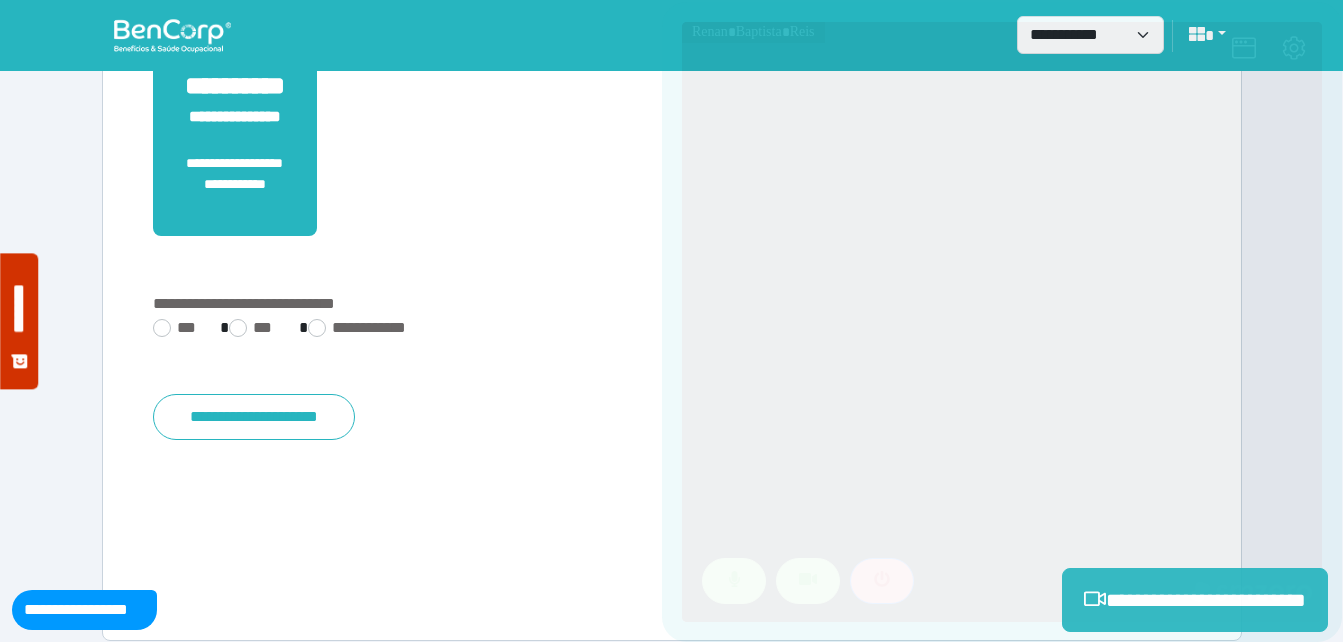 scroll, scrollTop: 494, scrollLeft: 0, axis: vertical 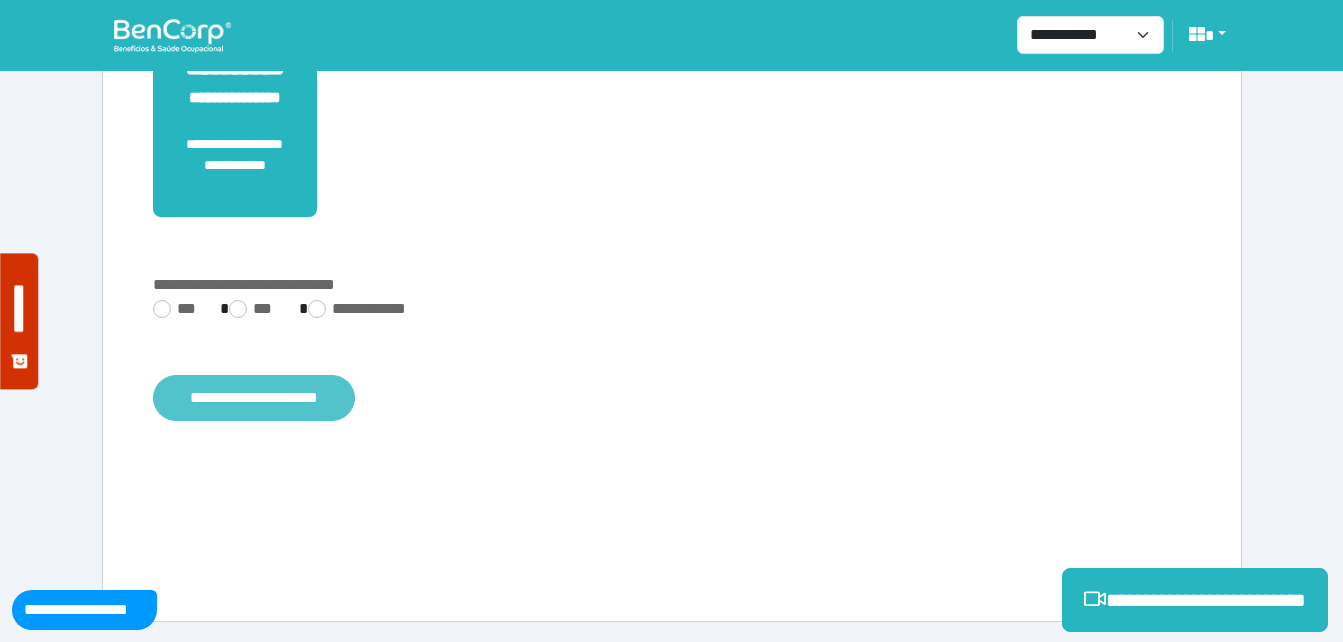 click on "**********" at bounding box center [254, 398] 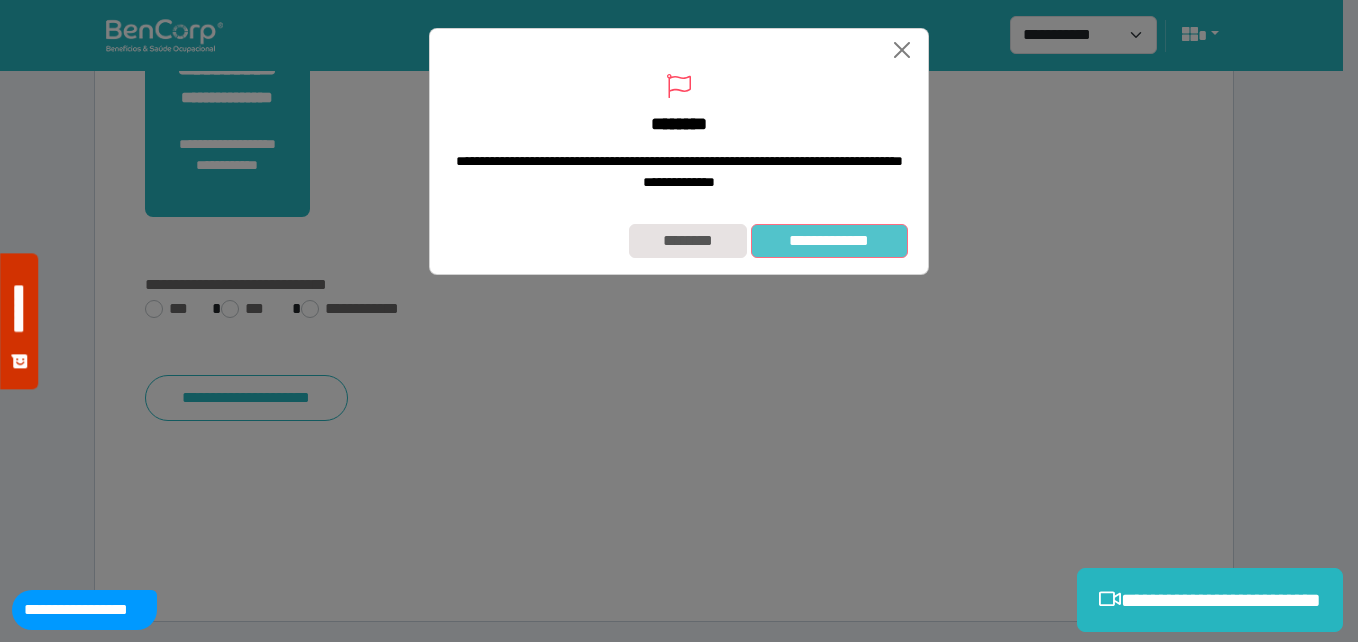 click on "**********" at bounding box center [829, 241] 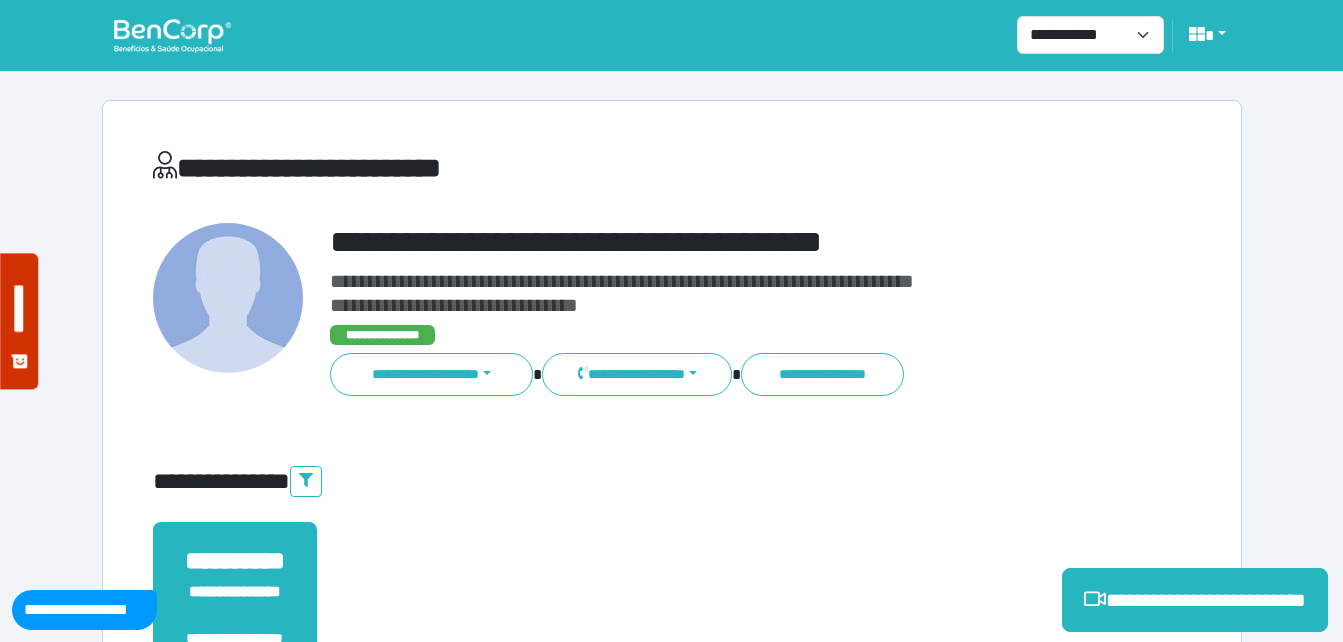 scroll, scrollTop: 0, scrollLeft: 0, axis: both 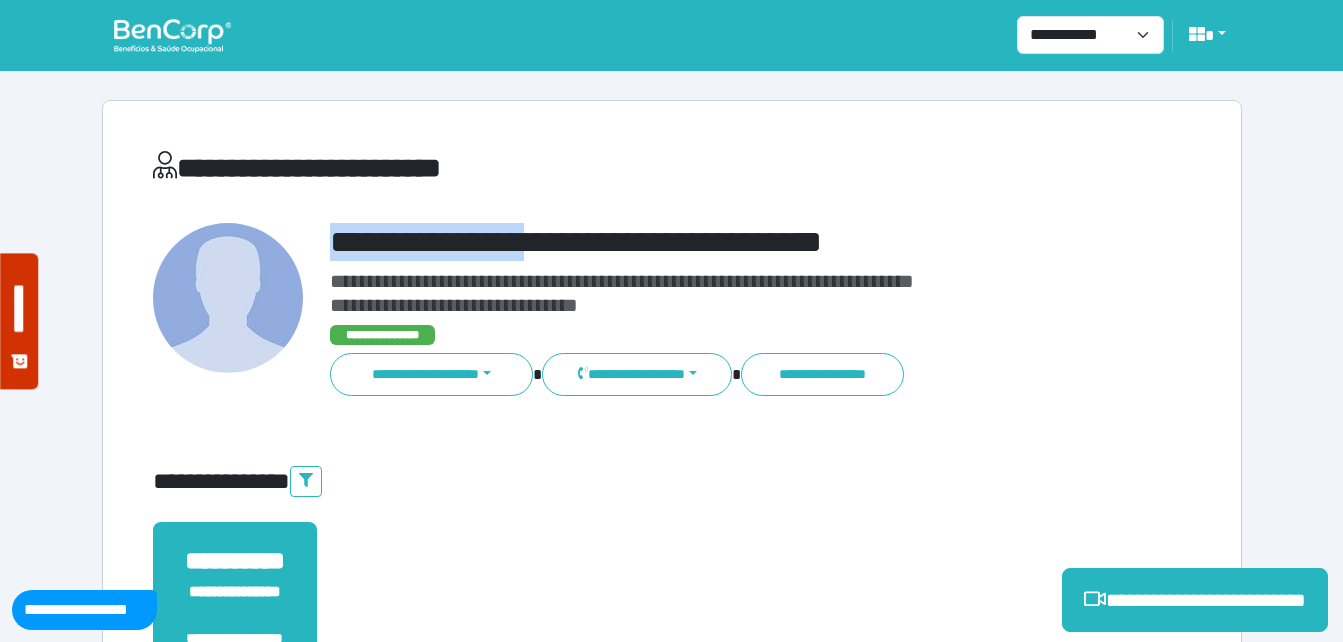 drag, startPoint x: 323, startPoint y: 227, endPoint x: 741, endPoint y: 210, distance: 418.34555 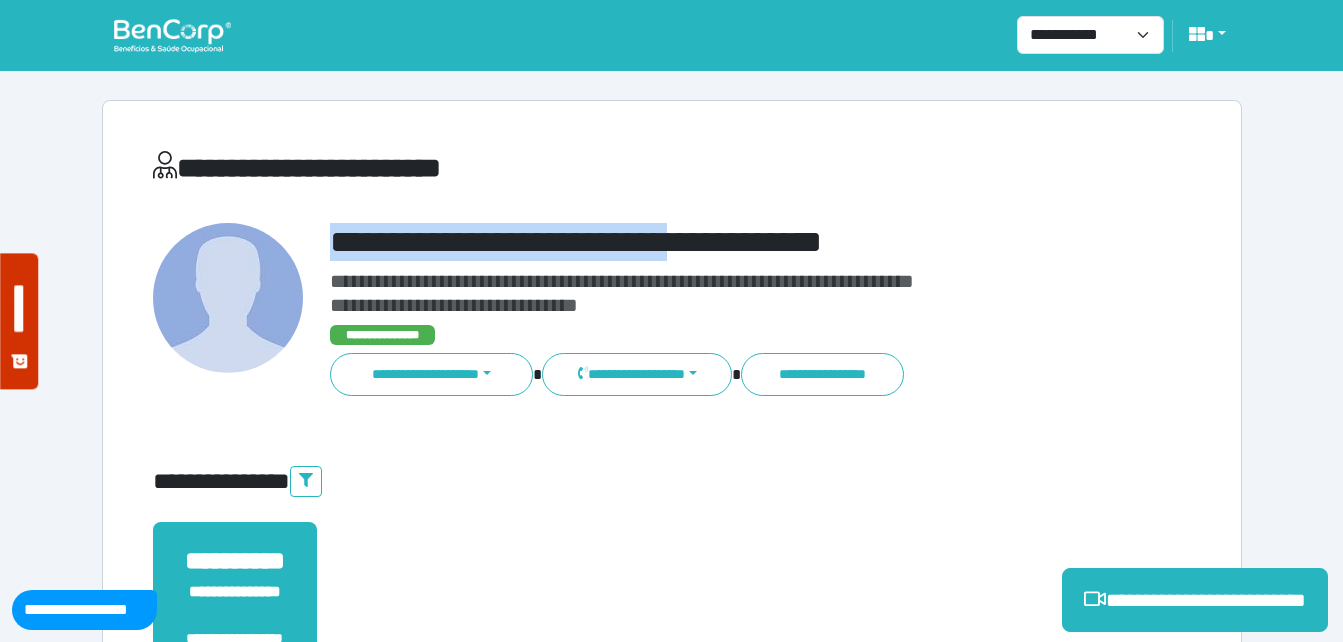 copy on "**********" 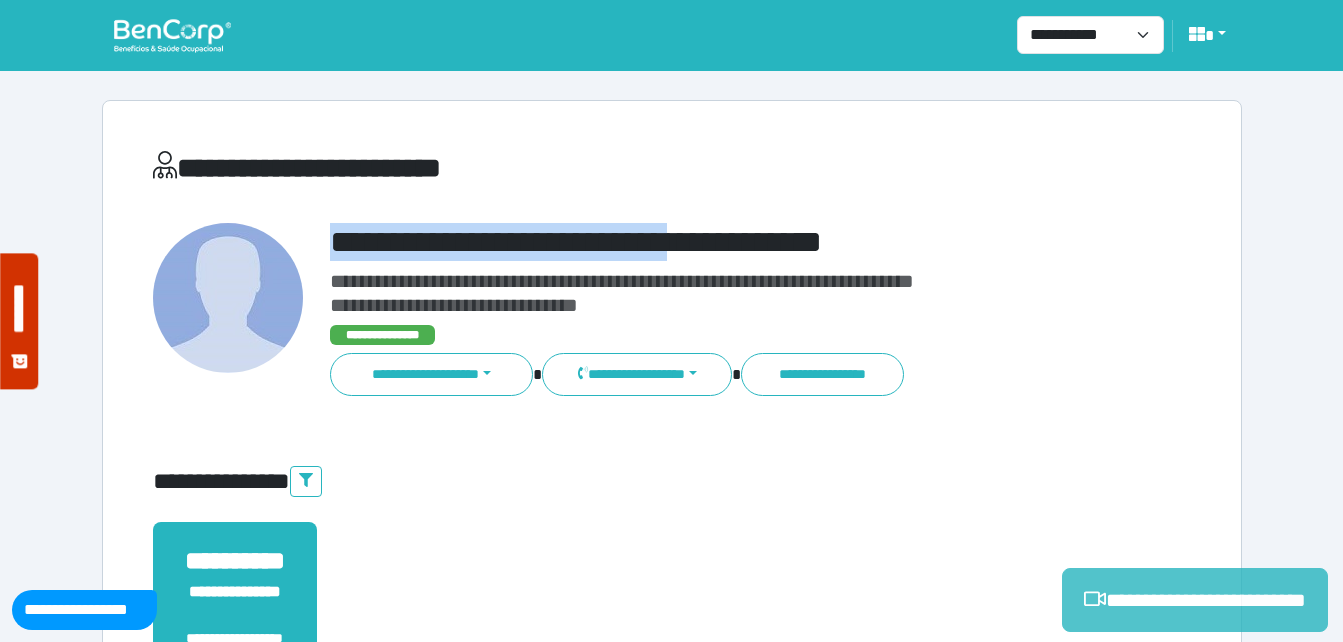 click on "**********" at bounding box center (1195, 600) 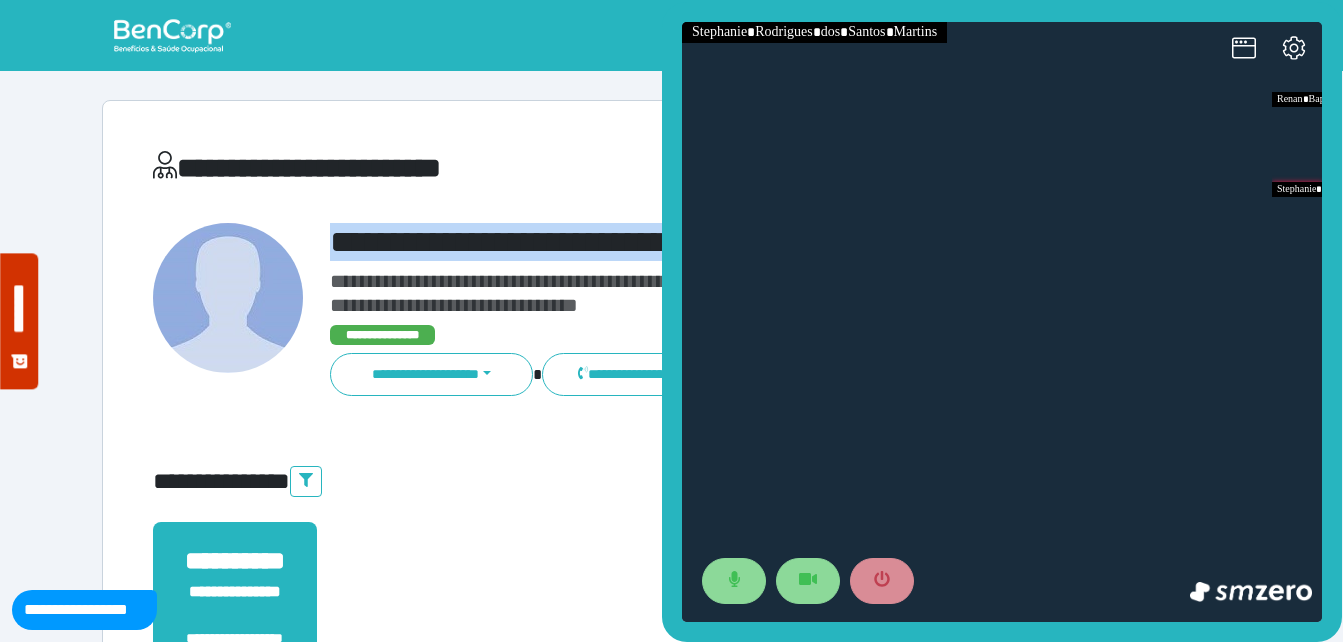 scroll, scrollTop: 0, scrollLeft: 0, axis: both 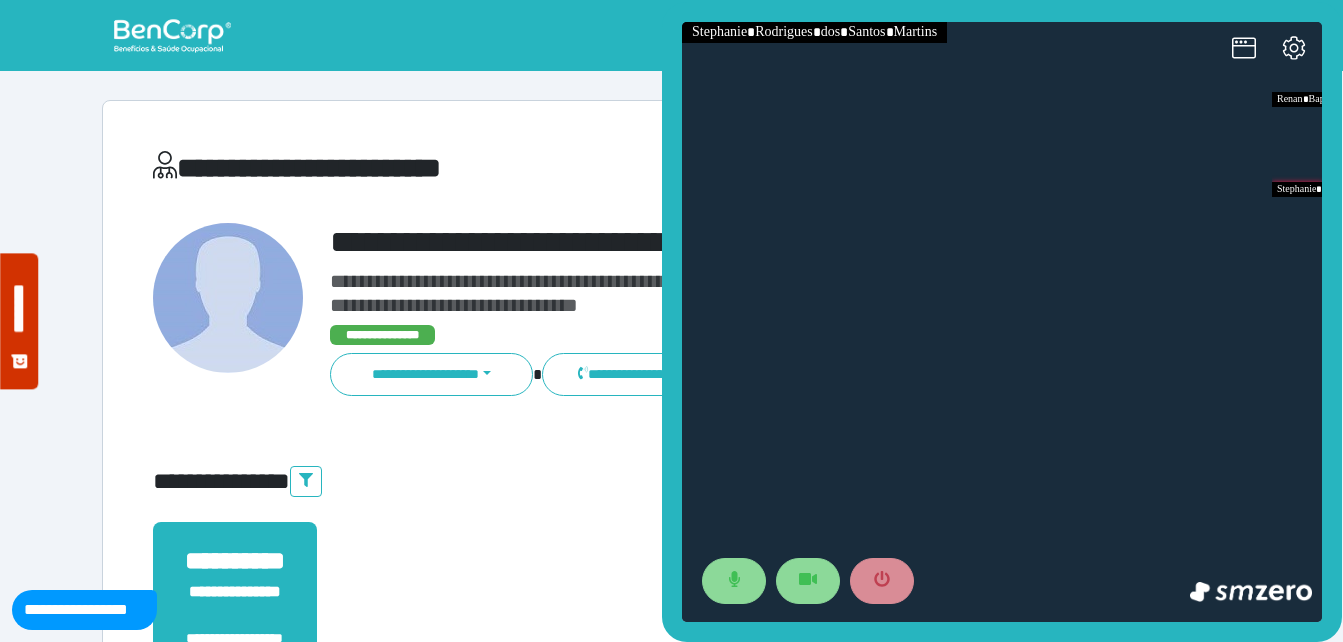 click on "**********" at bounding box center (716, 310) 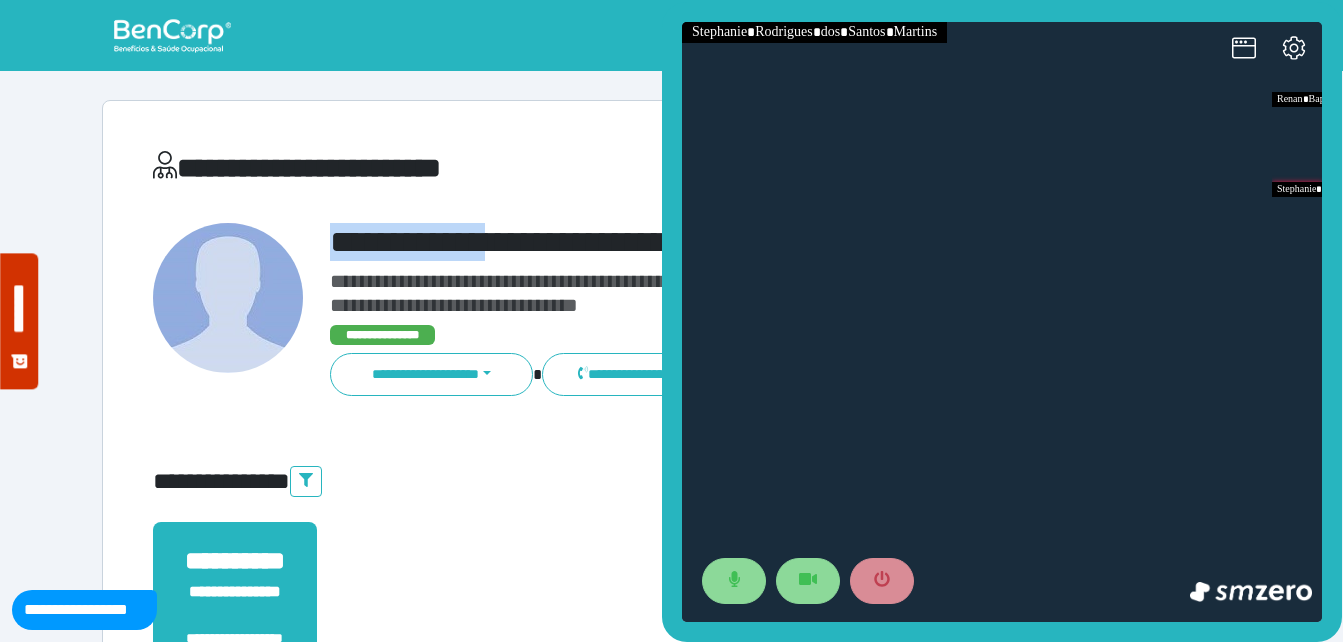 drag, startPoint x: 309, startPoint y: 231, endPoint x: 553, endPoint y: 207, distance: 245.17749 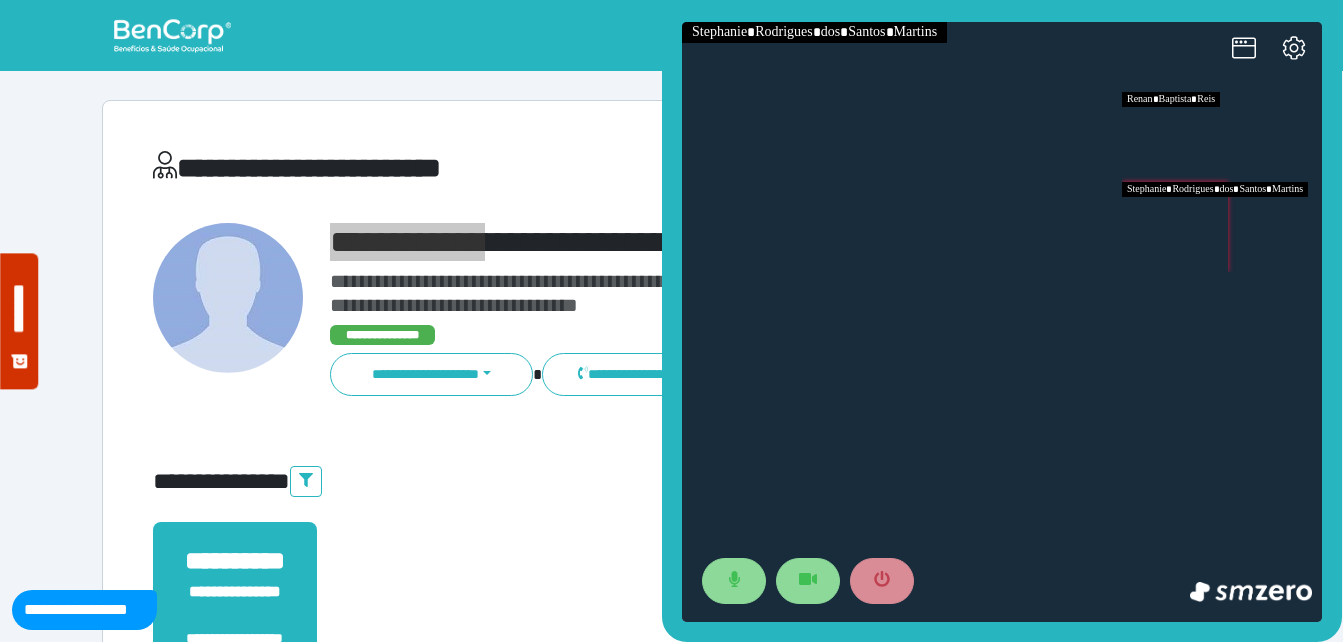 click at bounding box center (1222, 137) 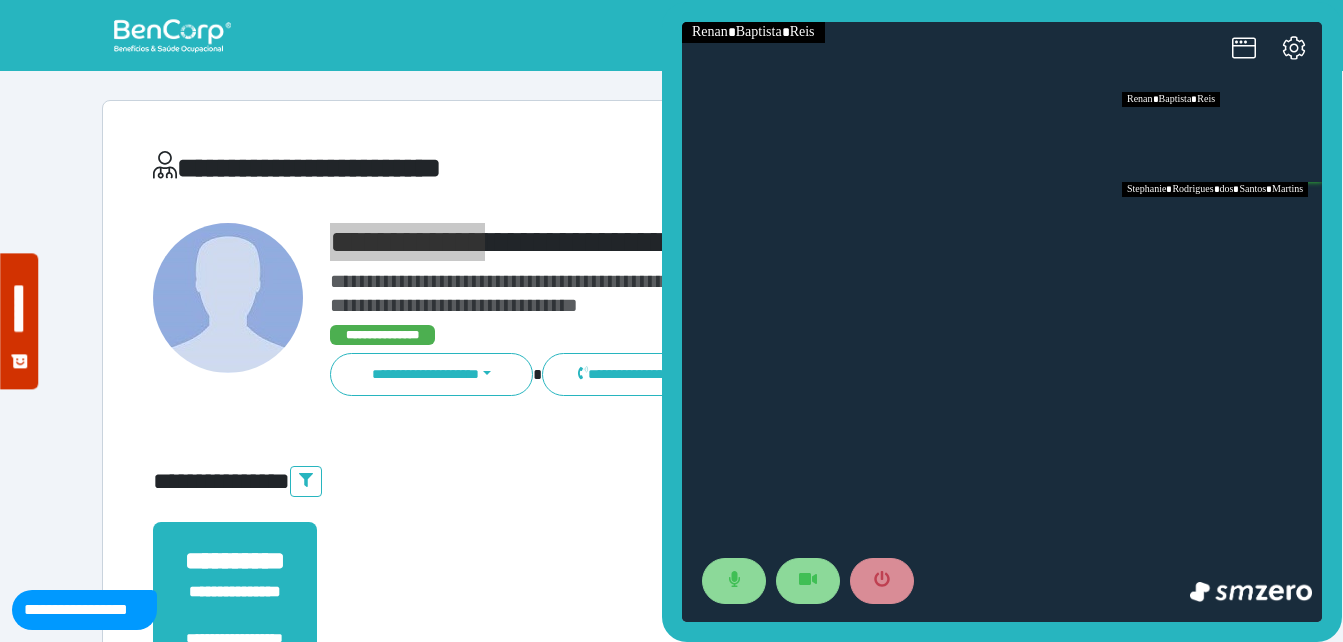 click at bounding box center [1222, 227] 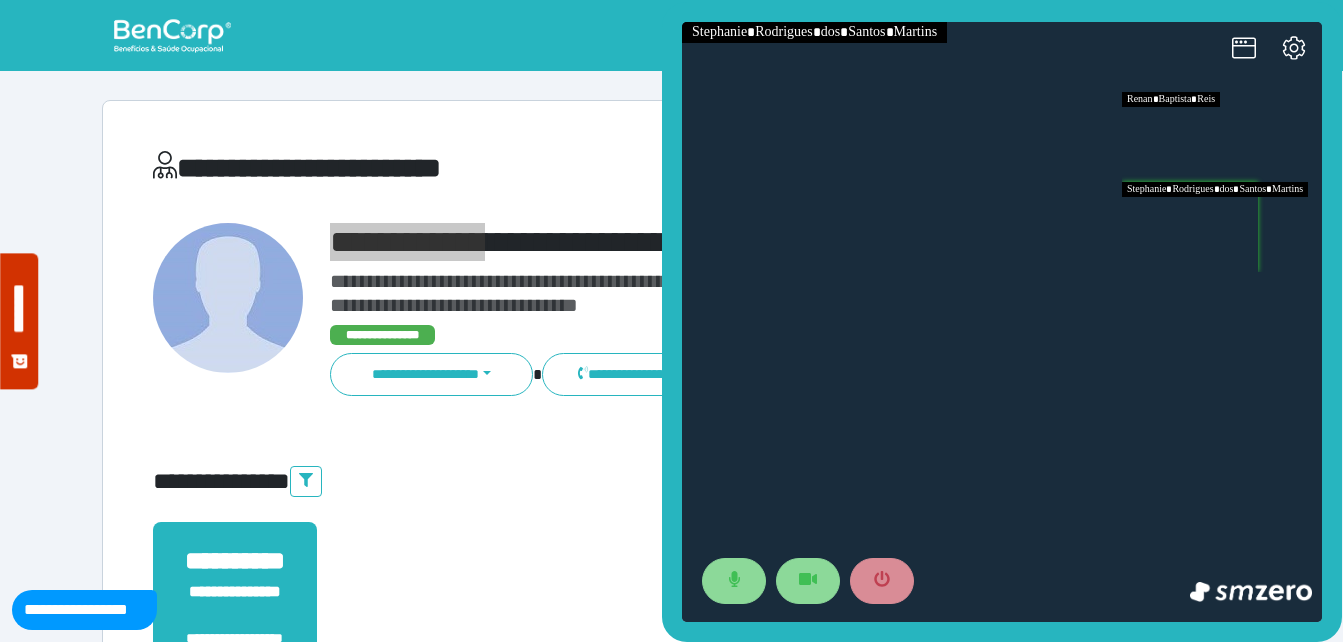click at bounding box center [1222, 137] 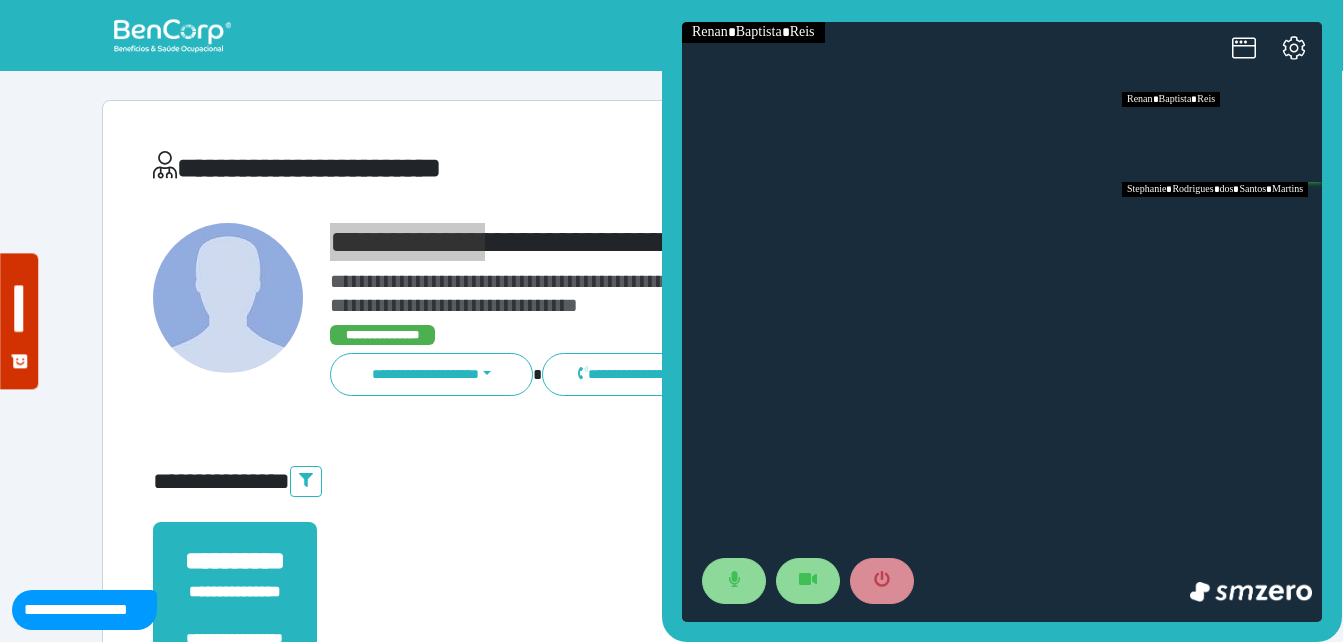click at bounding box center [1222, 227] 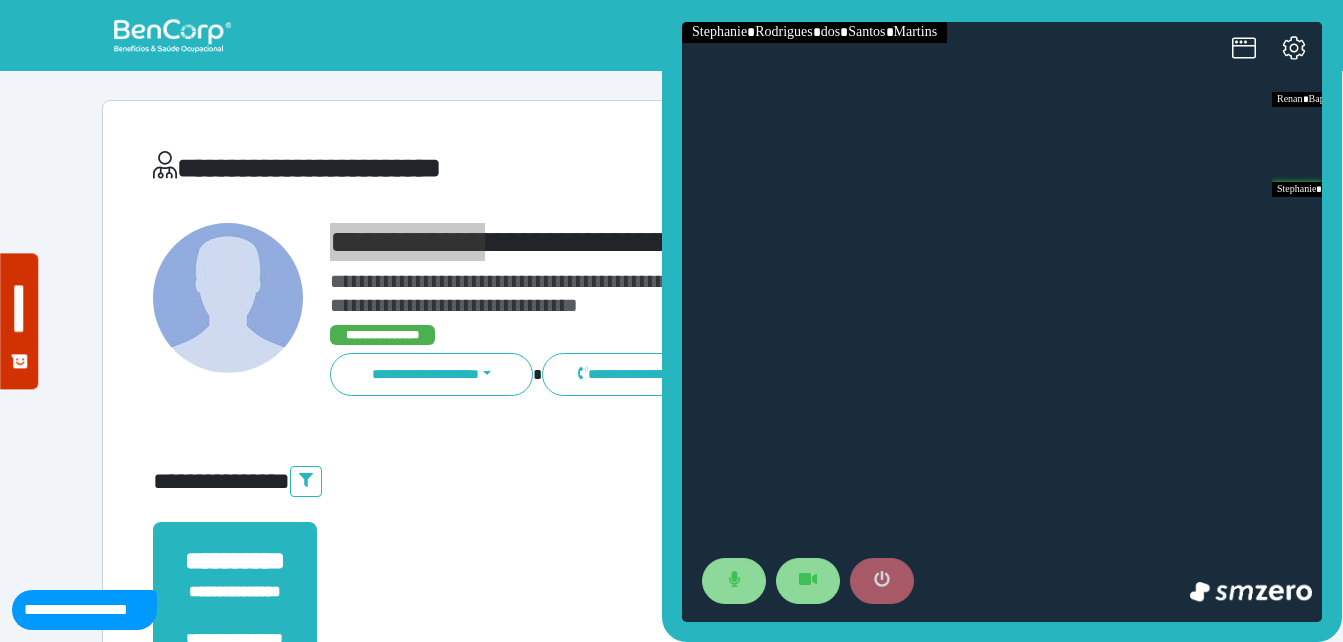 click at bounding box center (882, 581) 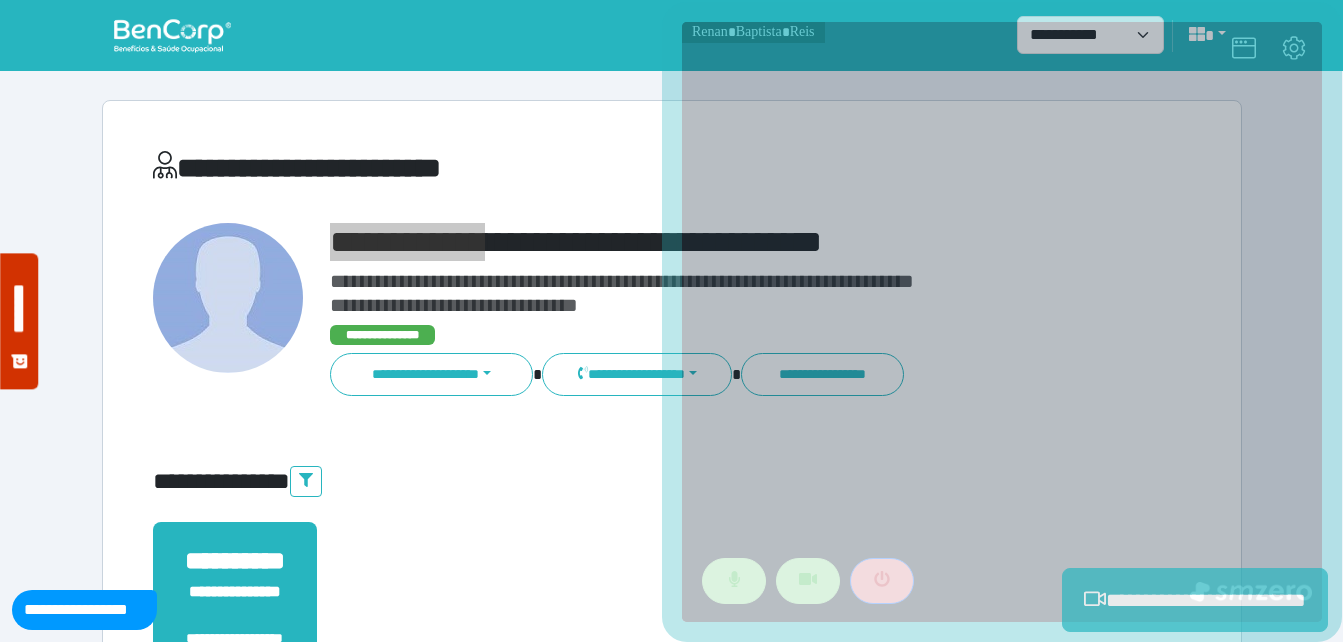scroll, scrollTop: 400, scrollLeft: 0, axis: vertical 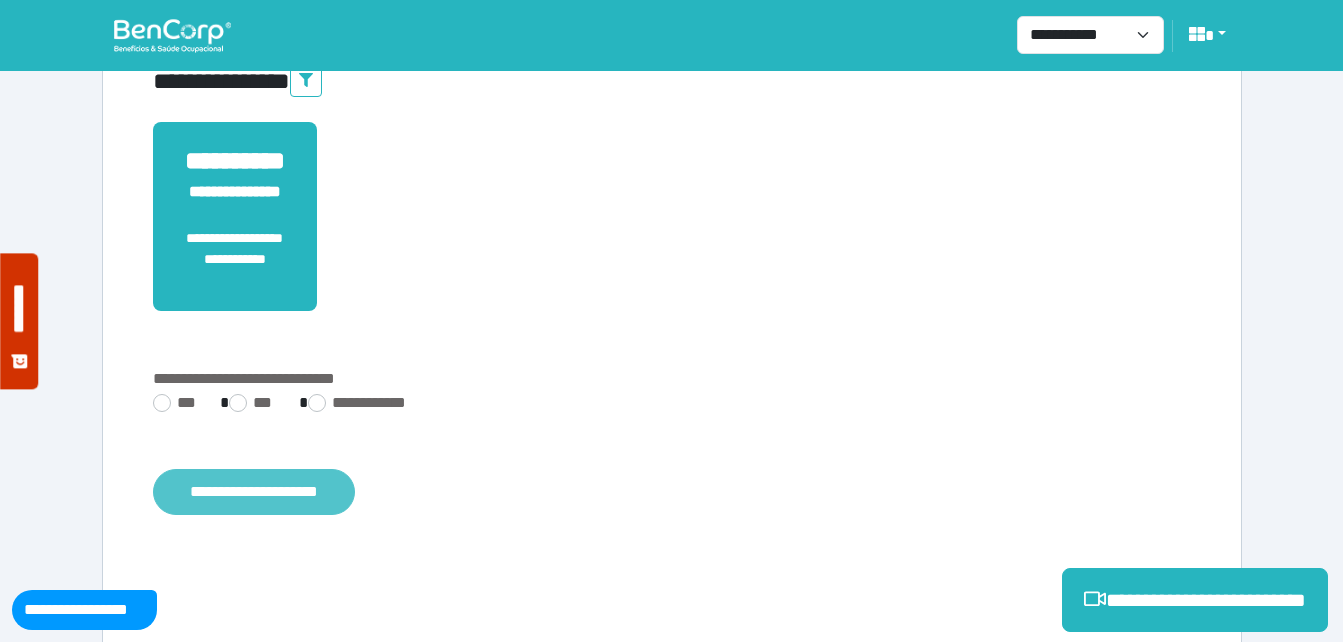 drag, startPoint x: 244, startPoint y: 517, endPoint x: 264, endPoint y: 514, distance: 20.22375 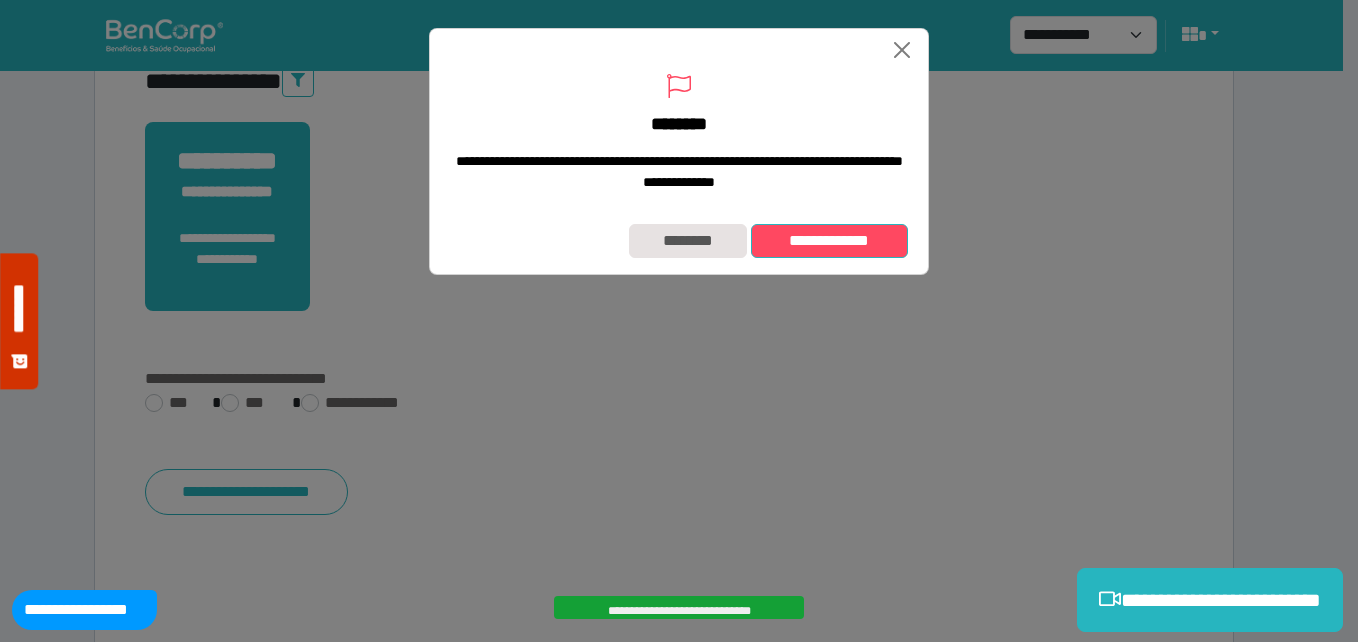 click on "**********" at bounding box center (829, 241) 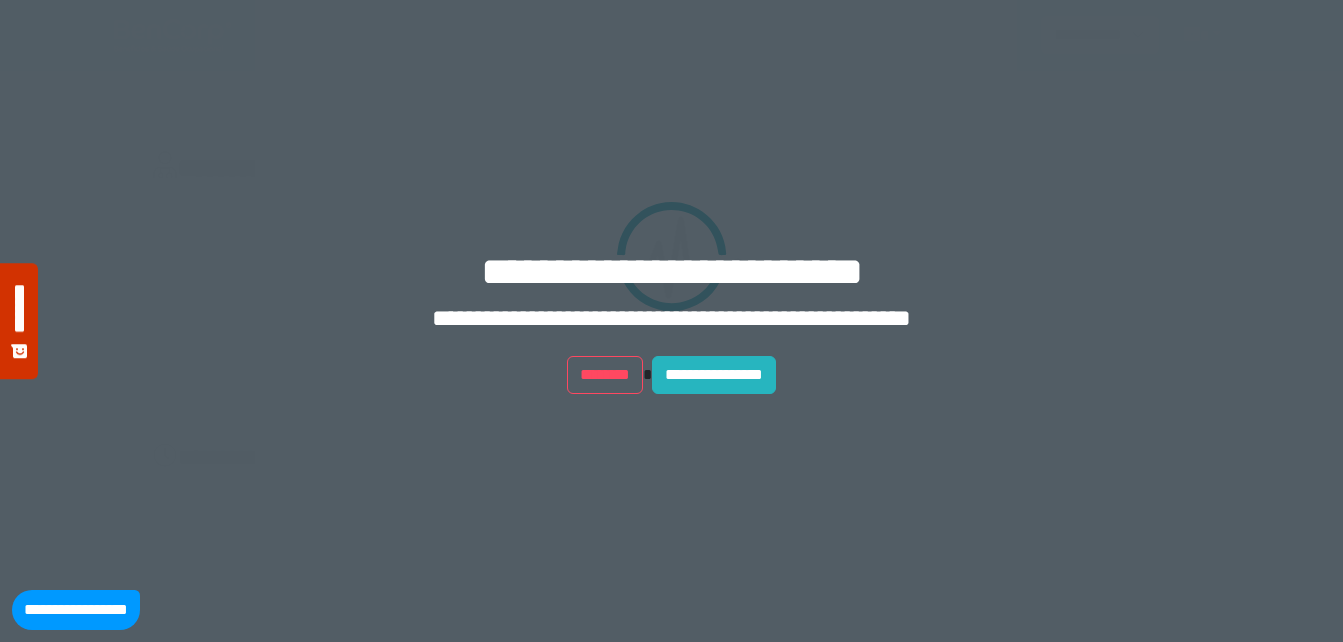 scroll, scrollTop: 0, scrollLeft: 0, axis: both 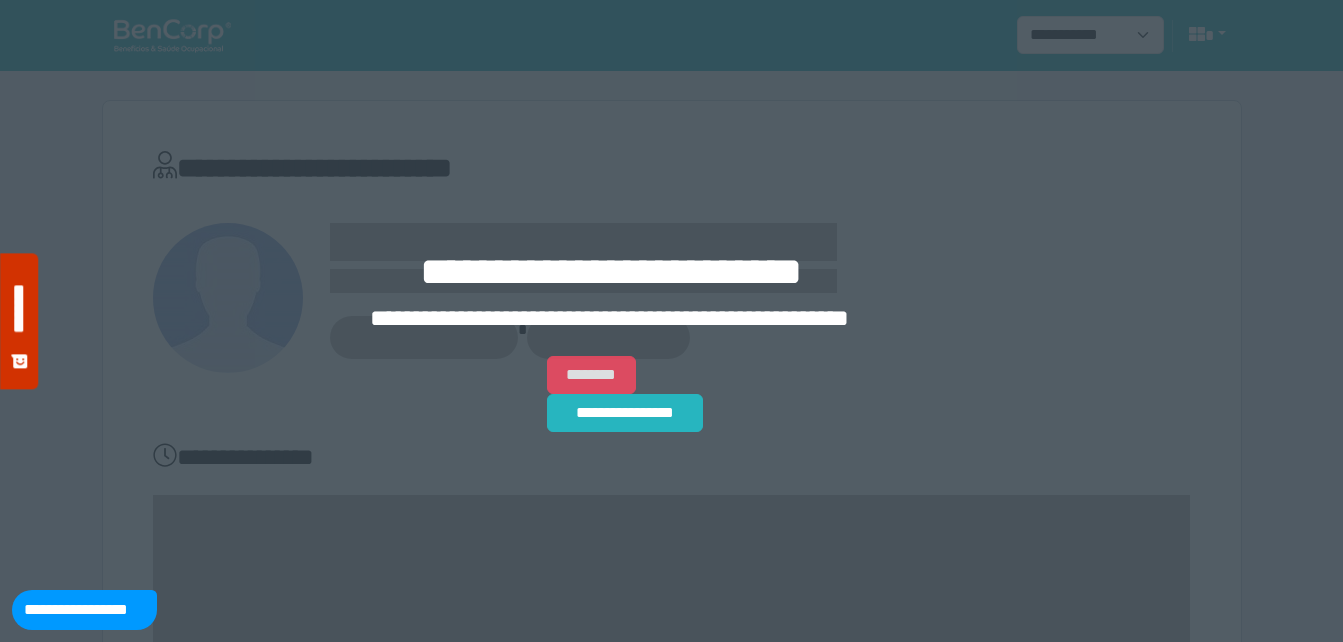 click on "********" at bounding box center (591, 375) 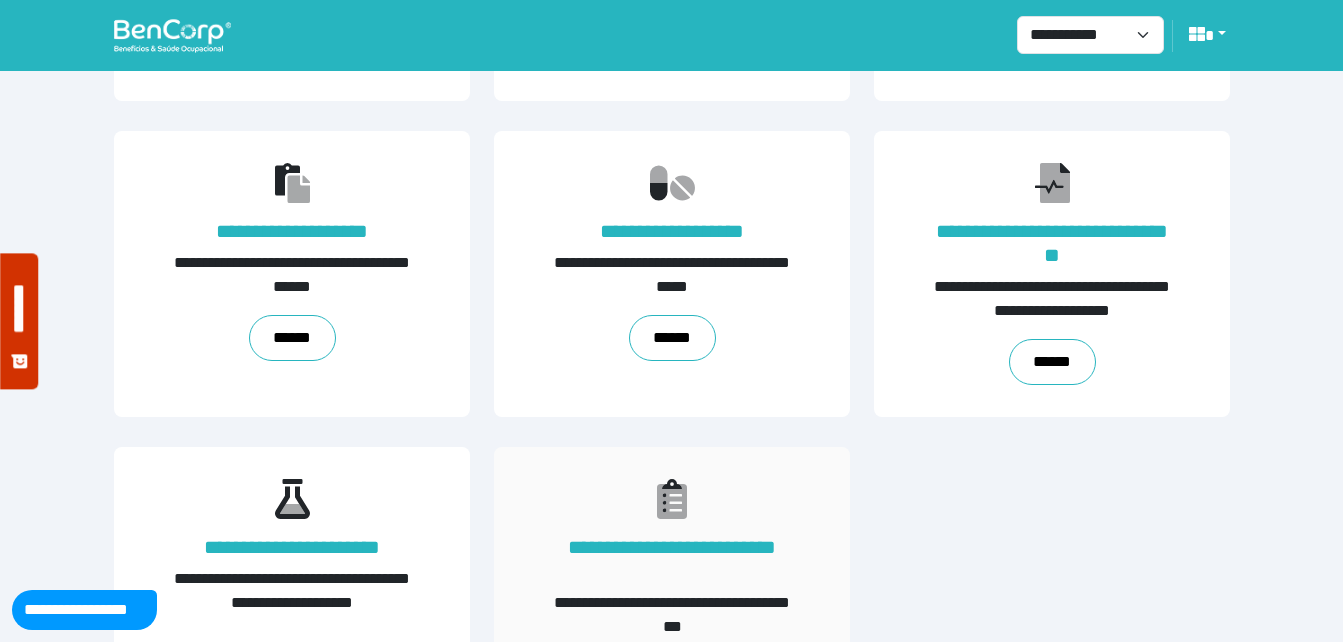 scroll, scrollTop: 454, scrollLeft: 0, axis: vertical 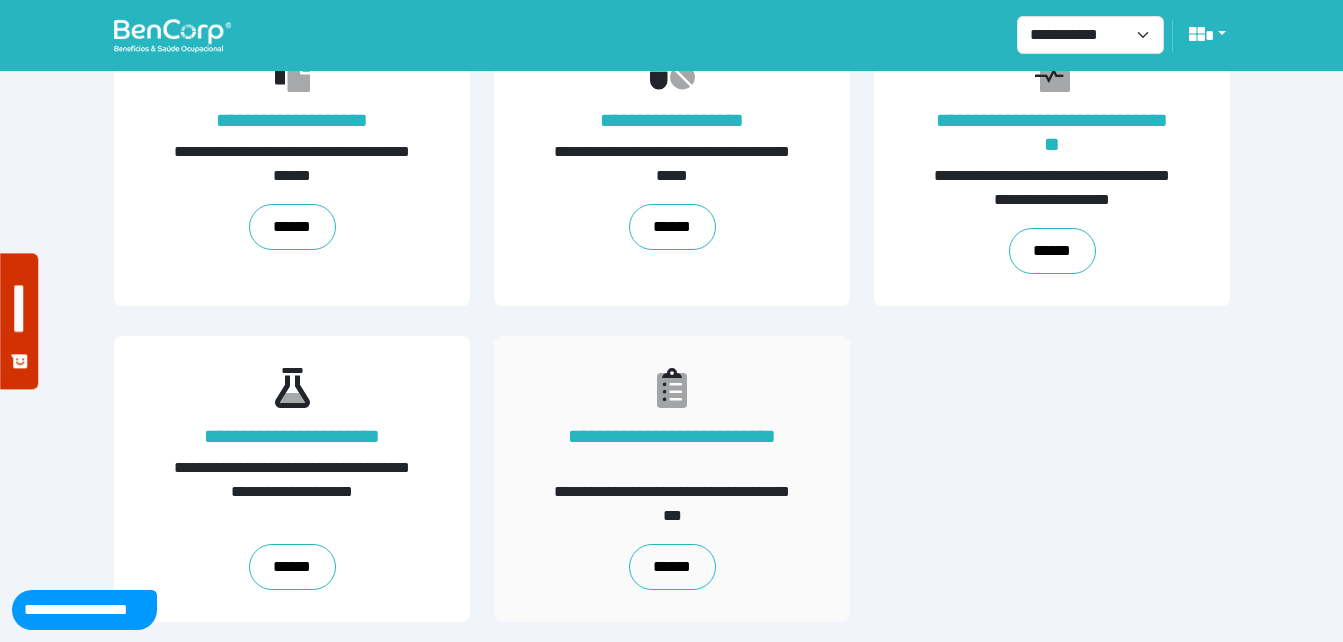 click on "**********" at bounding box center (672, 479) 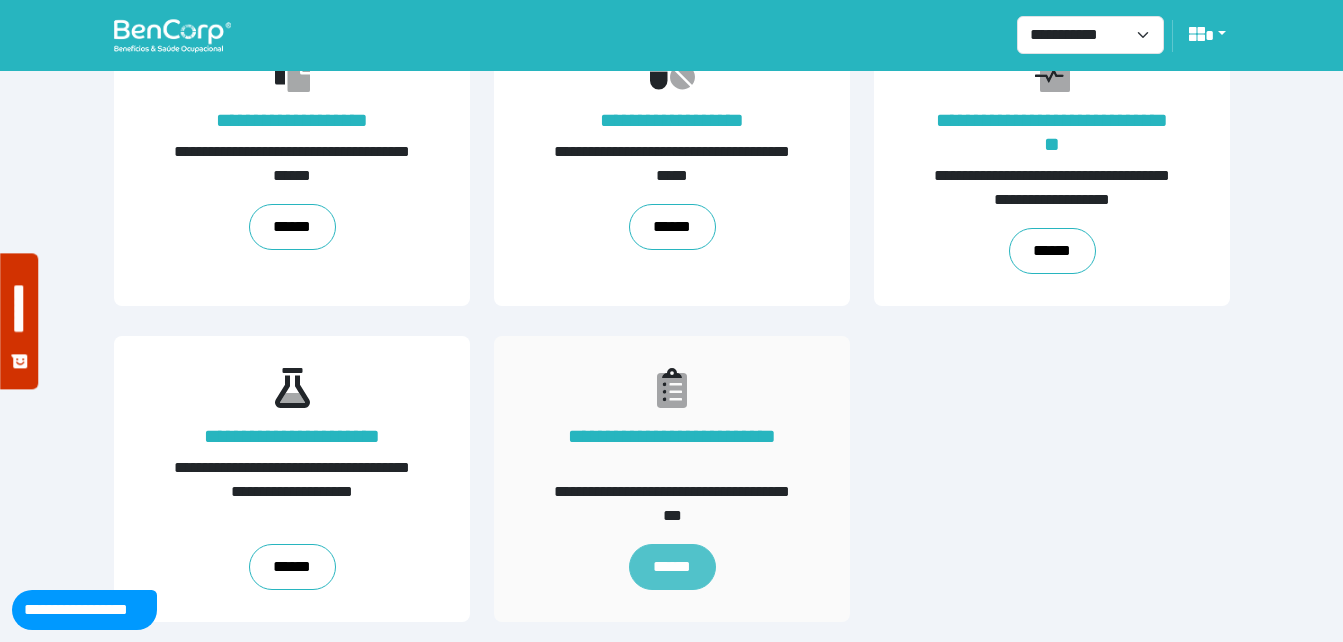 click on "******" at bounding box center [671, 567] 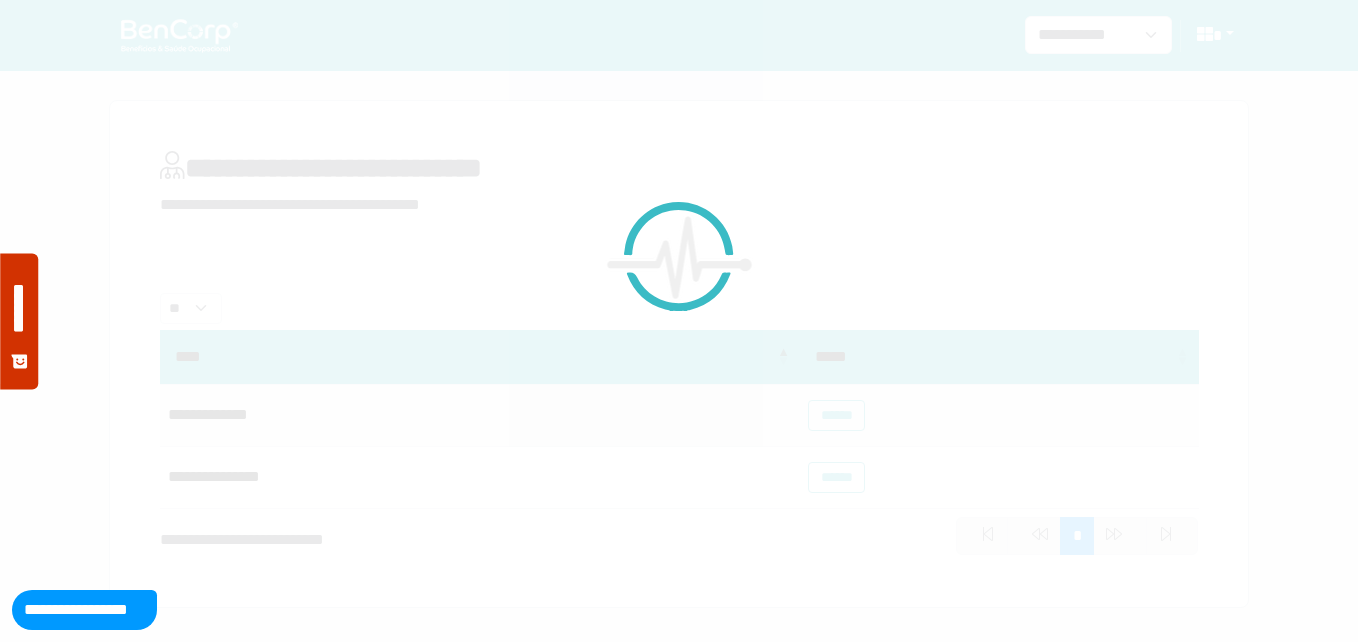 scroll, scrollTop: 0, scrollLeft: 0, axis: both 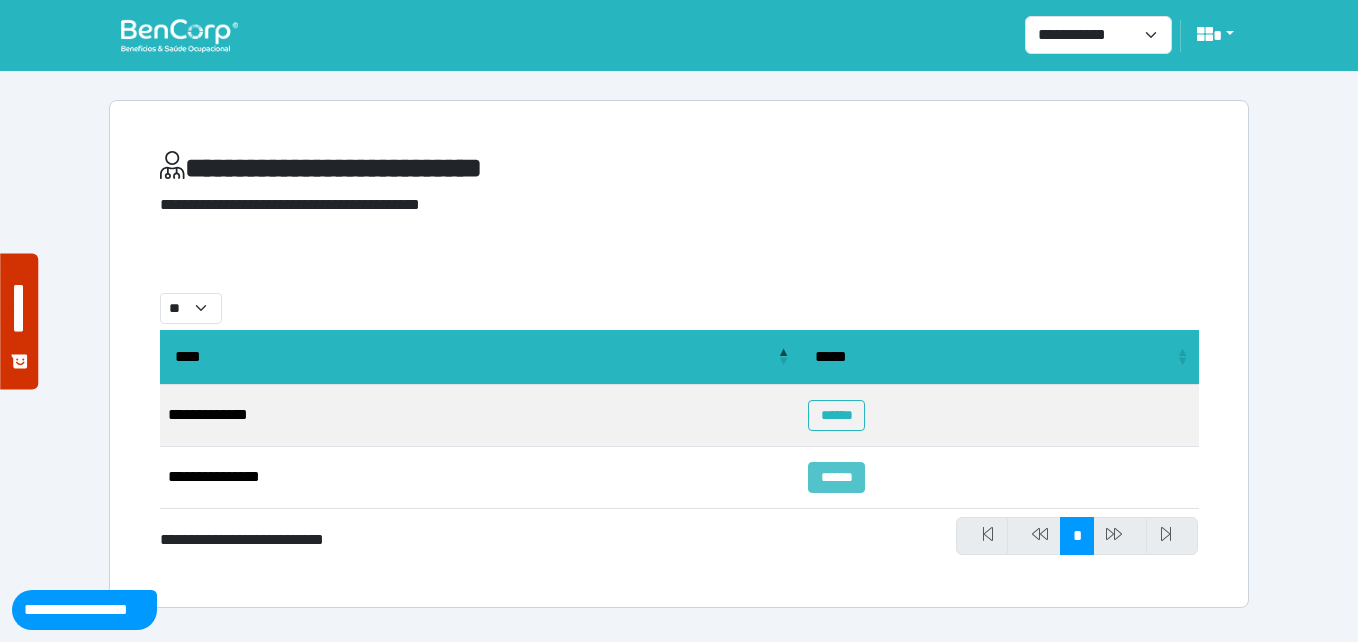 click on "******" at bounding box center [836, 477] 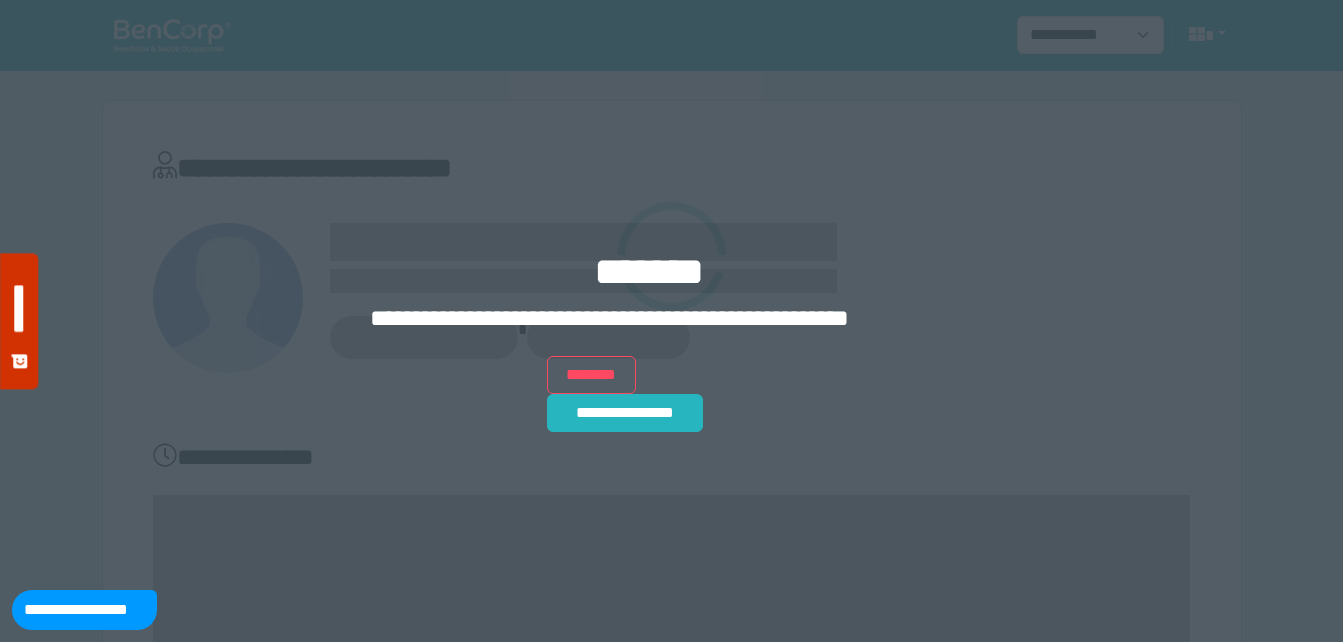 scroll, scrollTop: 0, scrollLeft: 0, axis: both 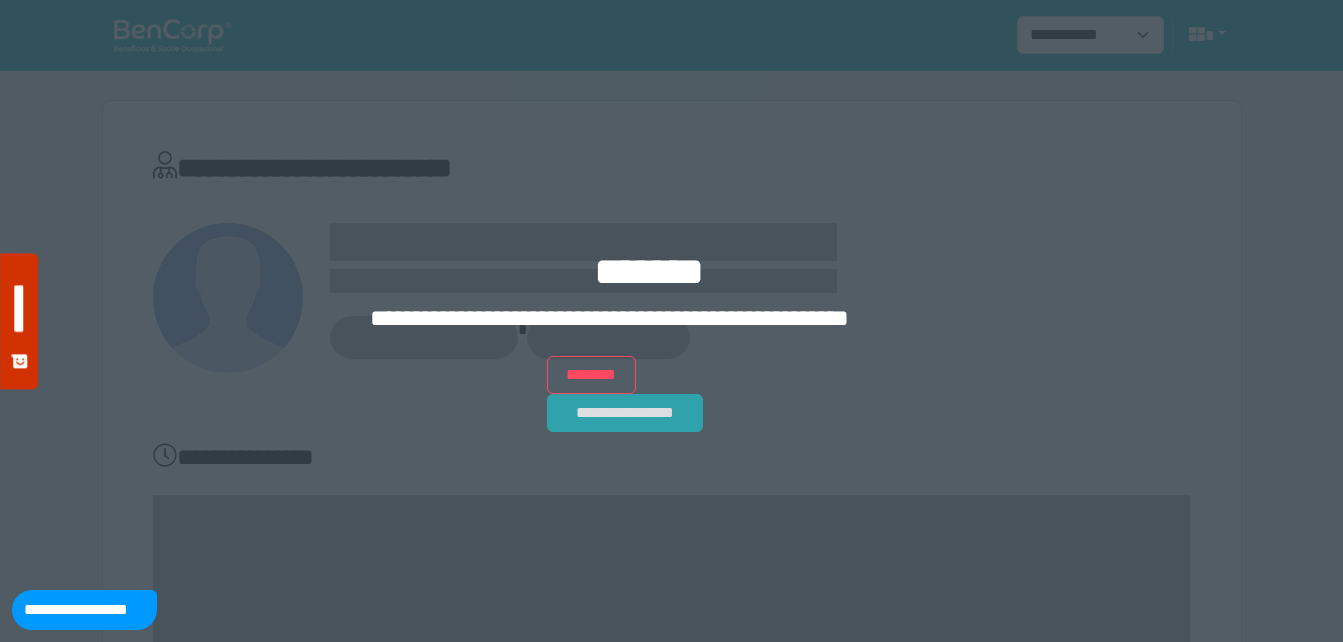 click on "**********" at bounding box center (625, 413) 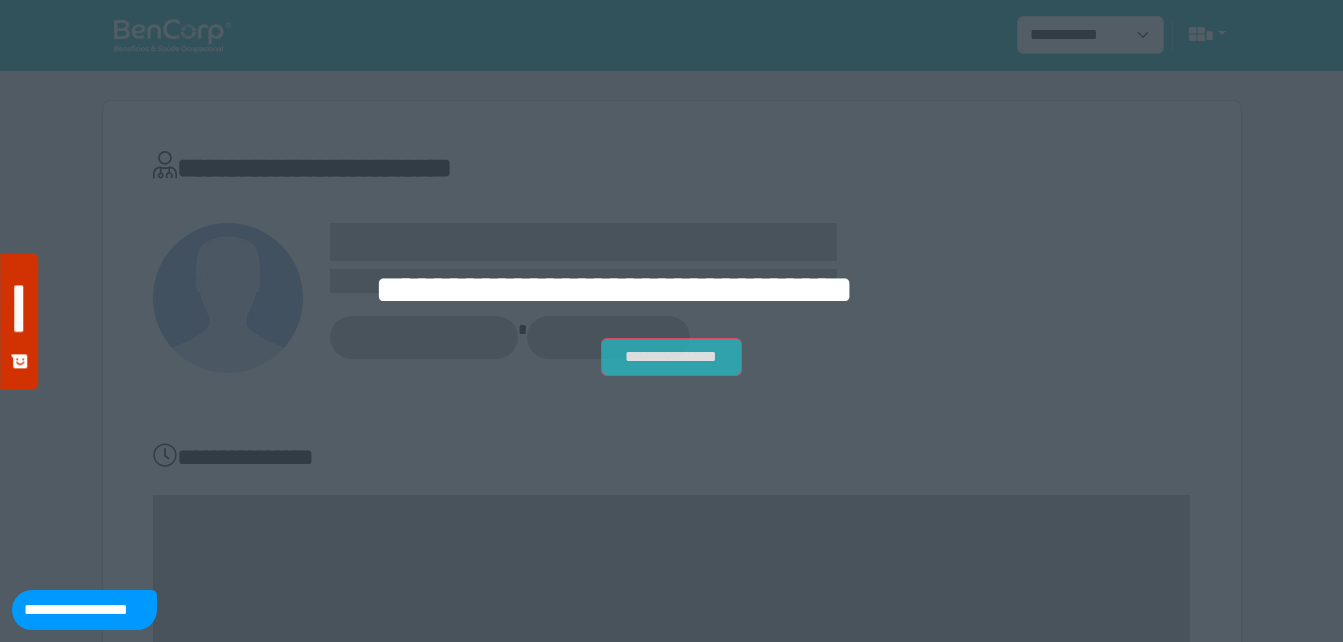 click on "**********" at bounding box center [671, 357] 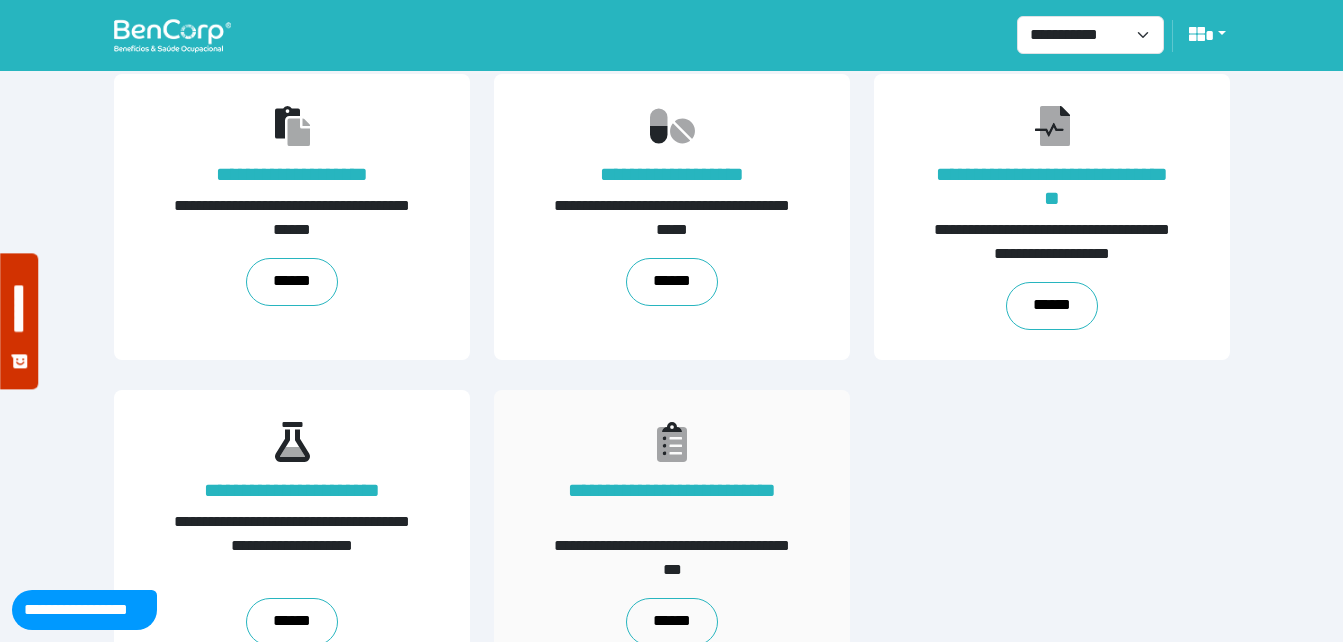 scroll, scrollTop: 454, scrollLeft: 0, axis: vertical 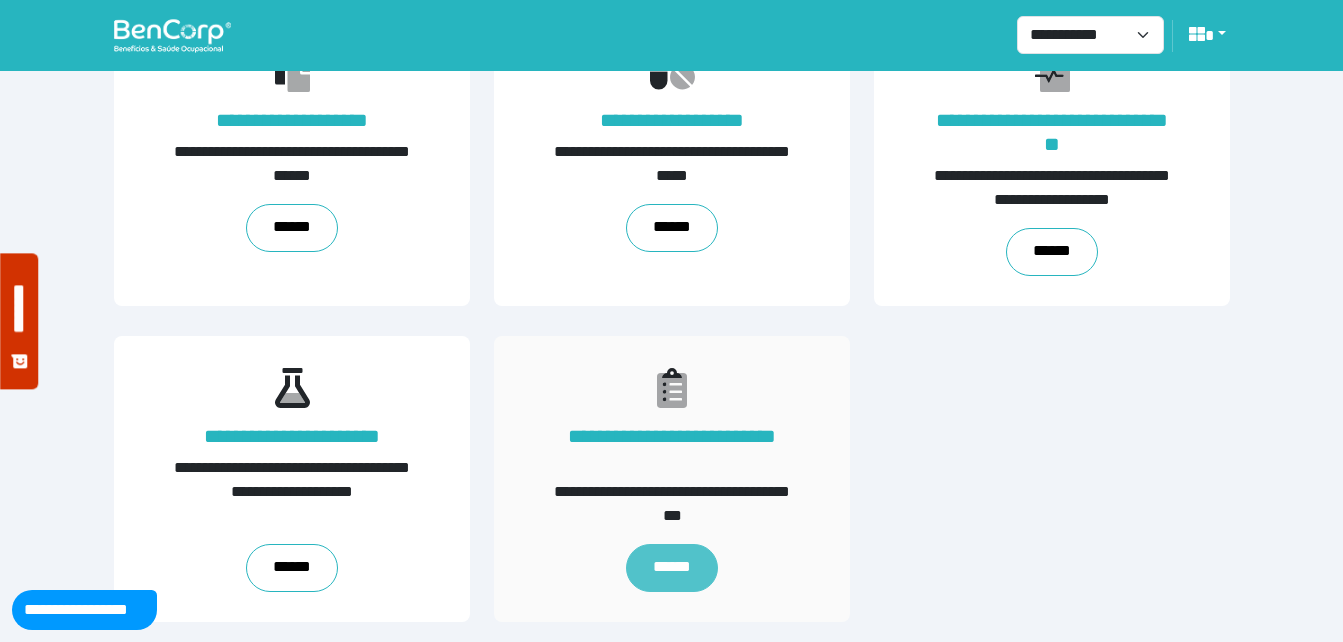 click on "******" at bounding box center (671, 568) 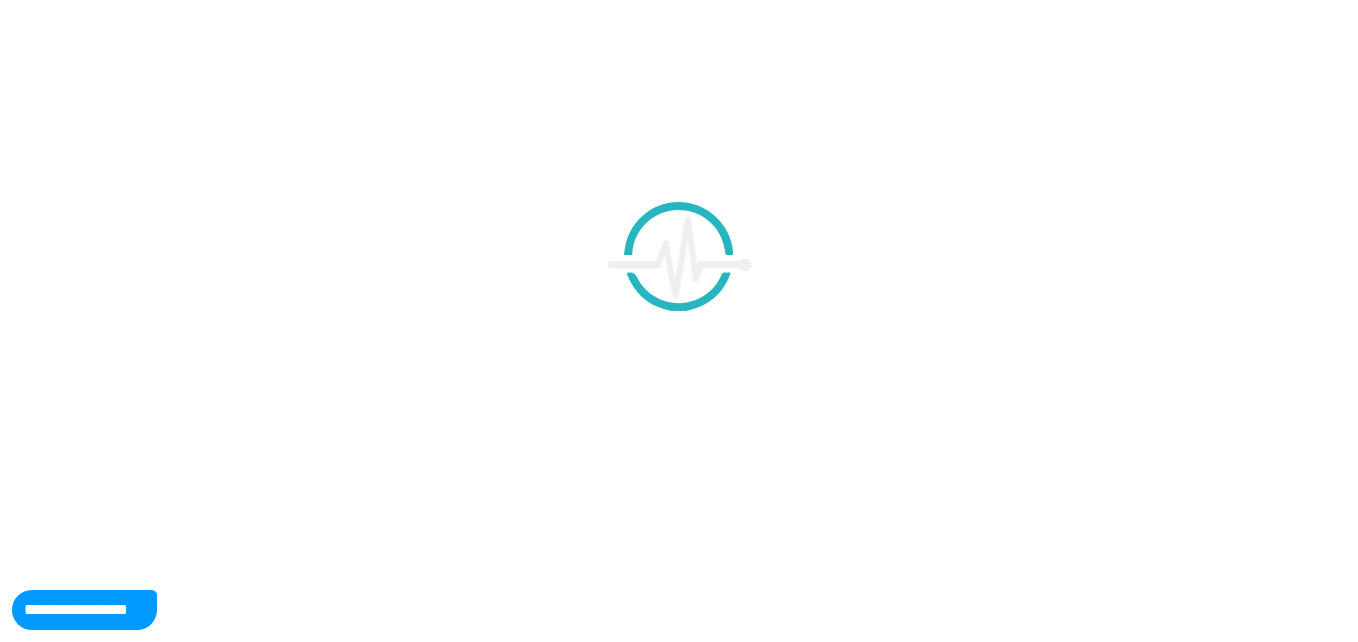 scroll, scrollTop: 0, scrollLeft: 0, axis: both 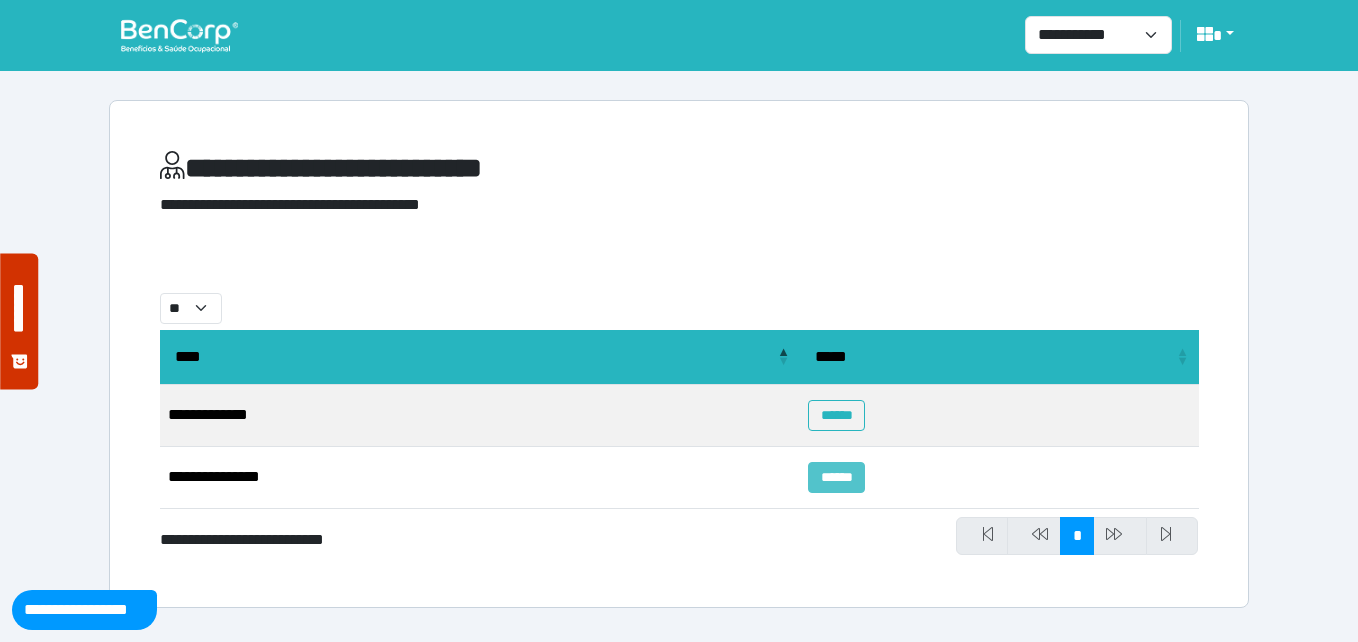 click on "******" at bounding box center (836, 477) 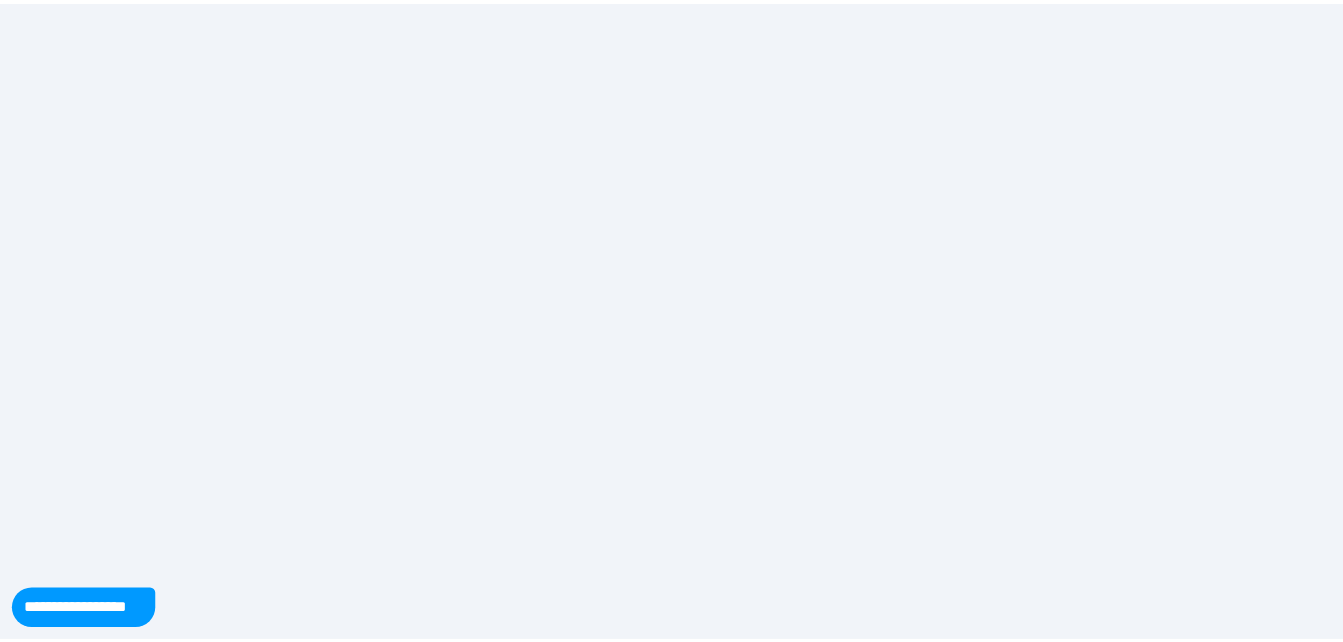 scroll, scrollTop: 0, scrollLeft: 0, axis: both 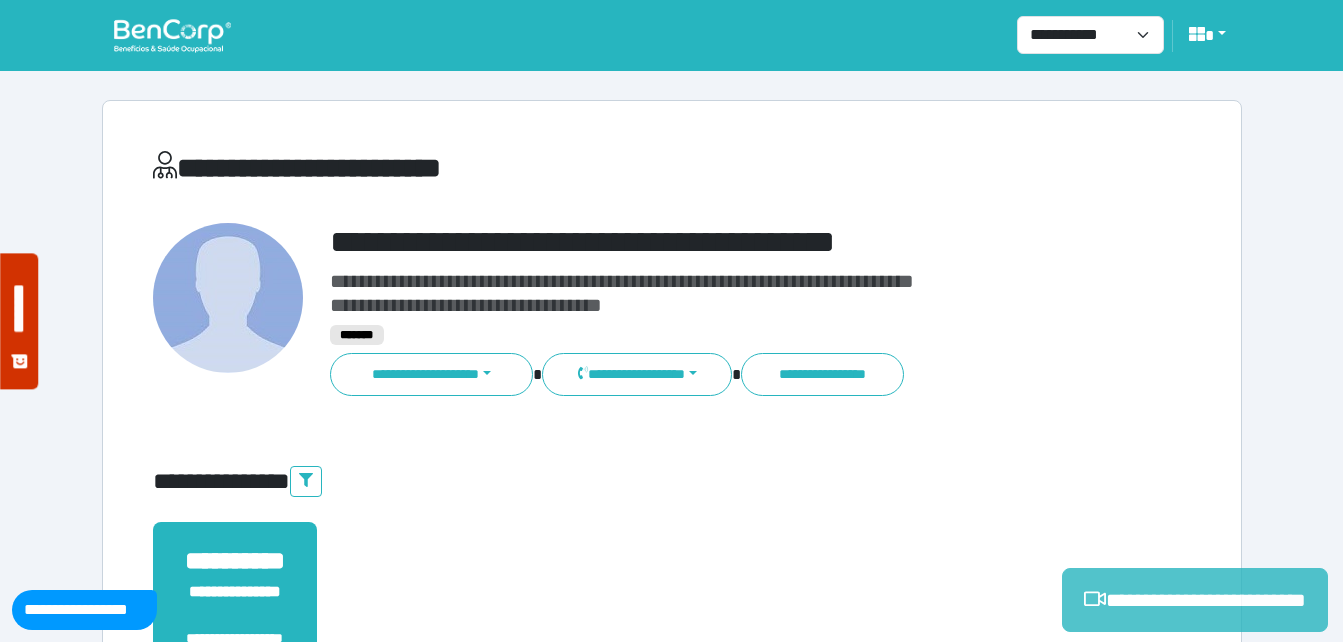 click on "**********" at bounding box center [1195, 600] 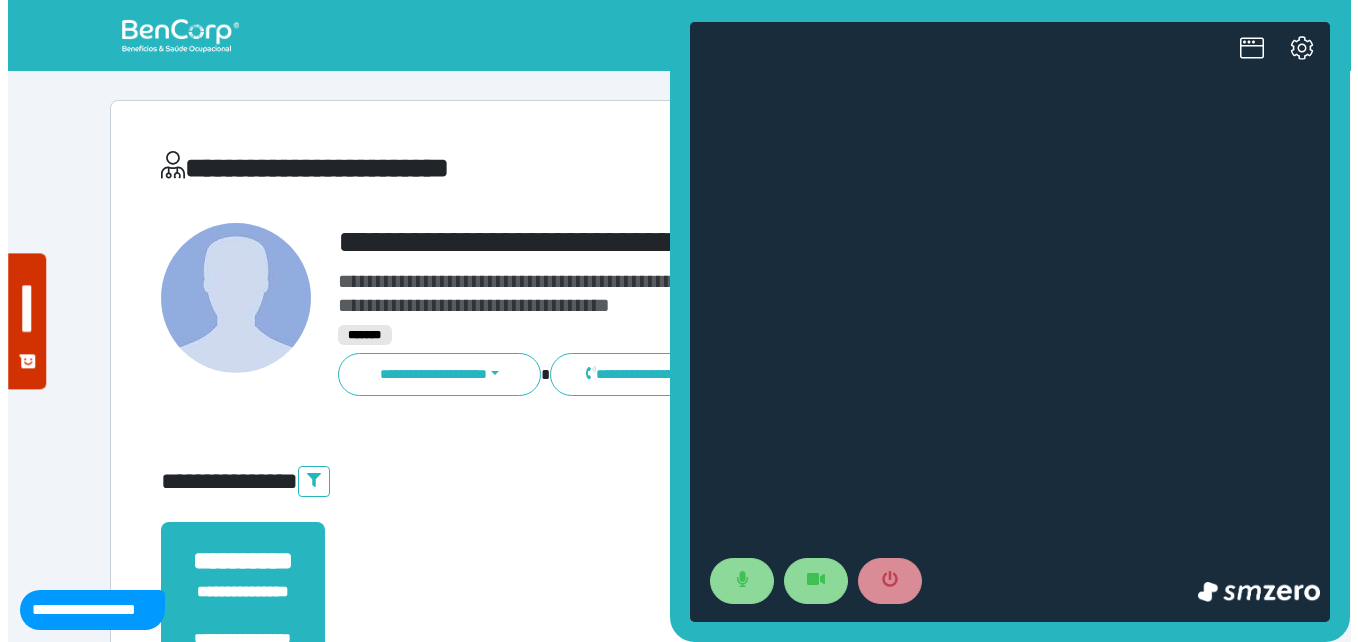 scroll, scrollTop: 0, scrollLeft: 0, axis: both 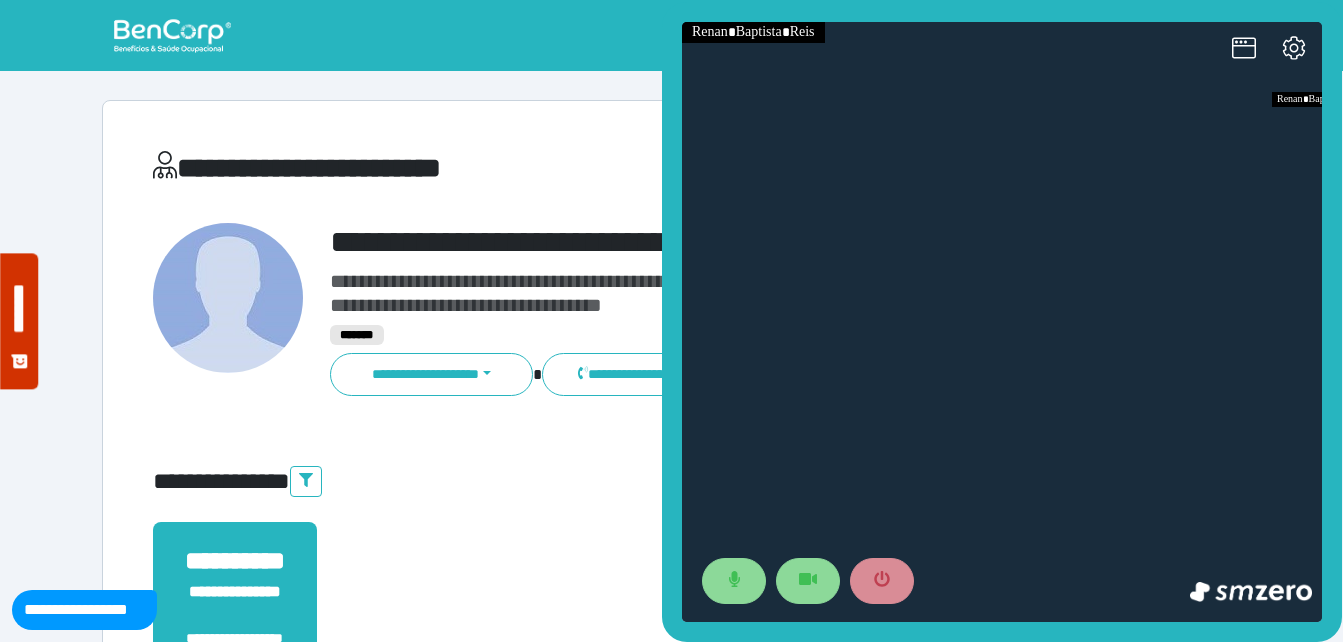 click on "**********" at bounding box center (716, 242) 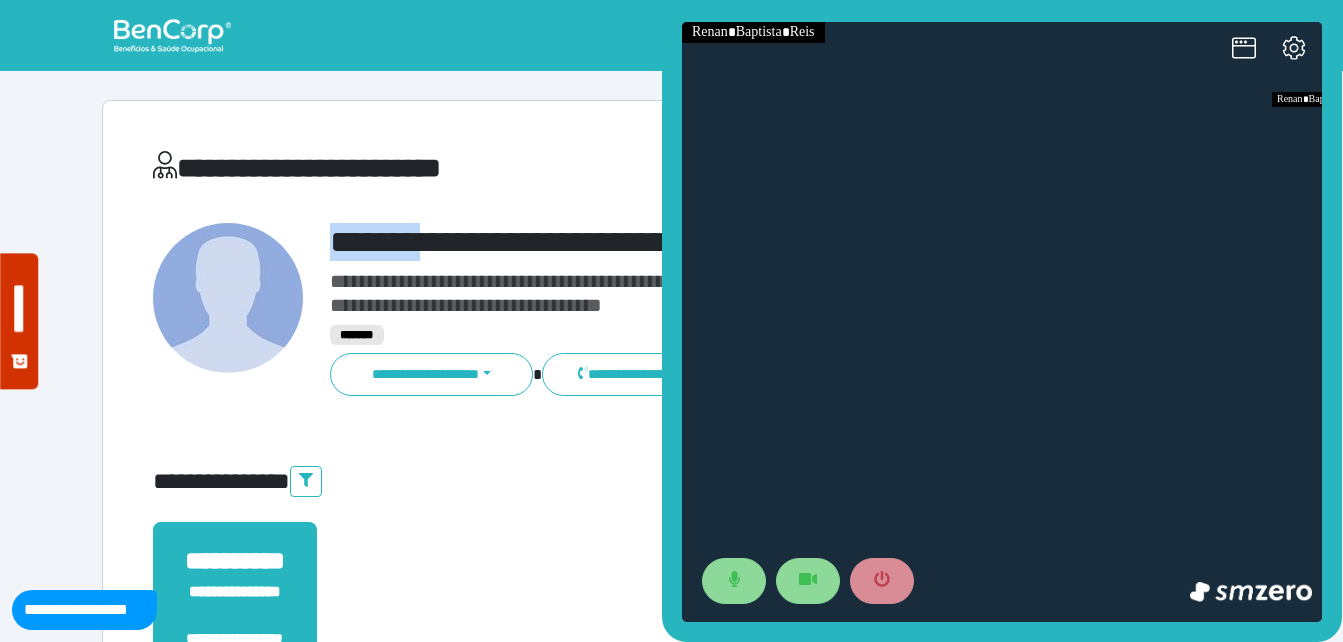 drag, startPoint x: 332, startPoint y: 240, endPoint x: 560, endPoint y: 240, distance: 228 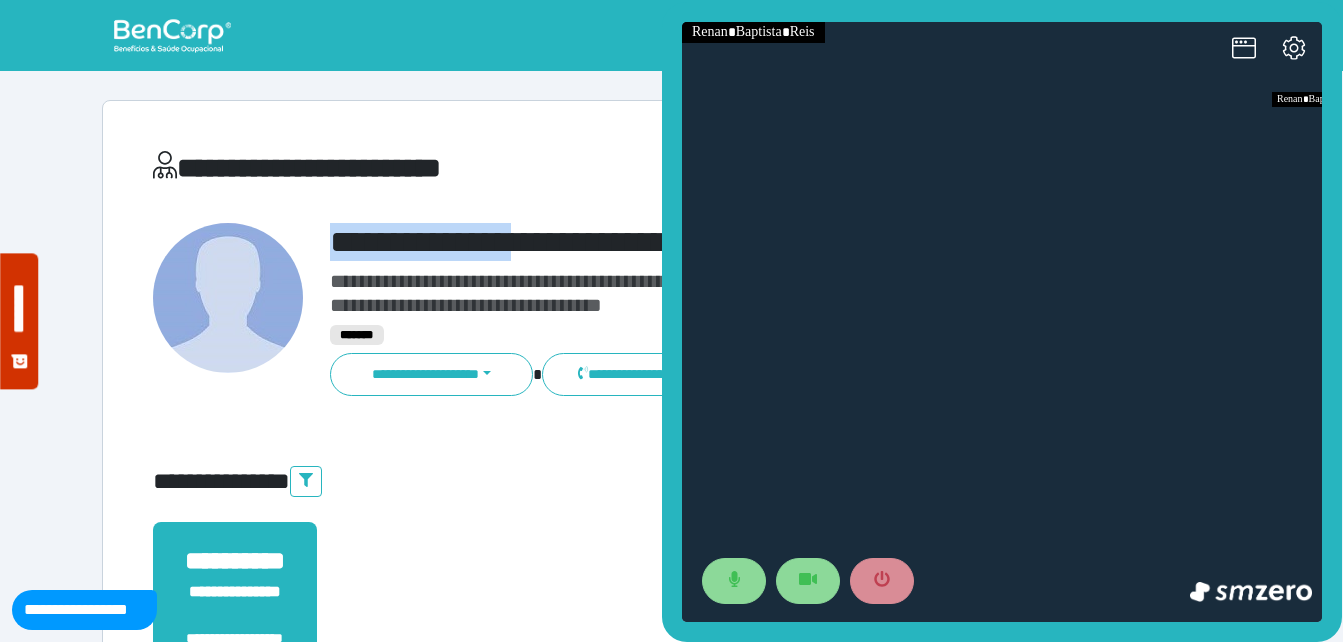 copy on "**********" 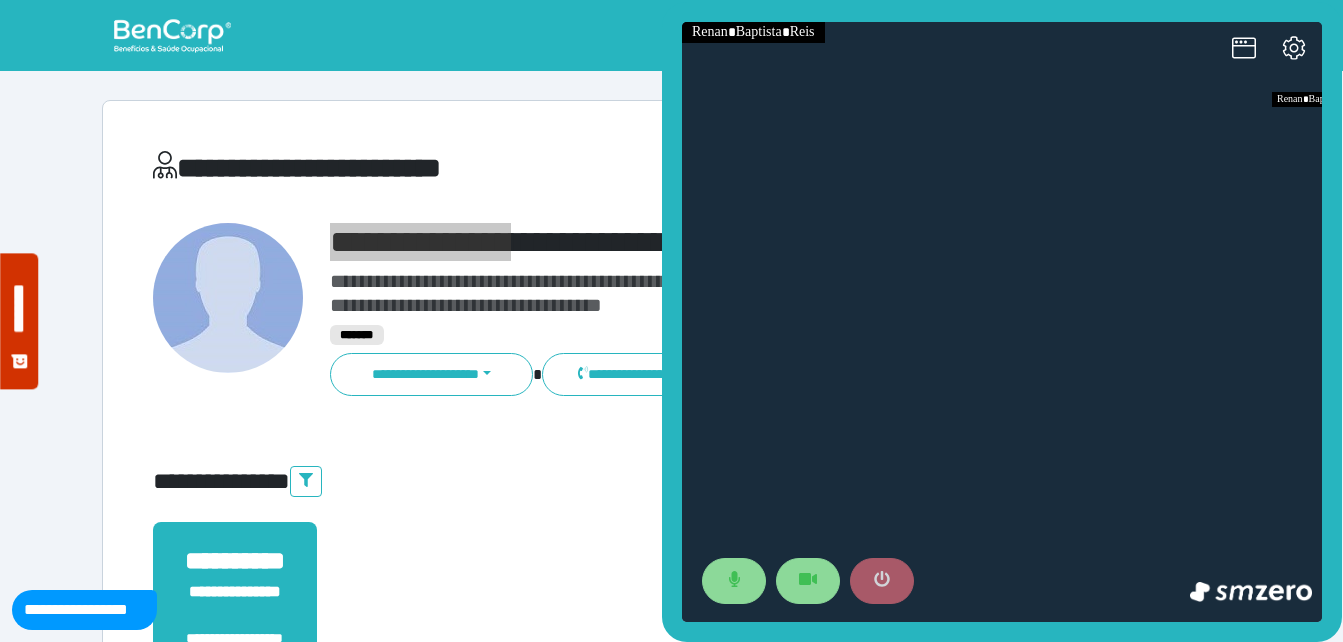 click at bounding box center (882, 581) 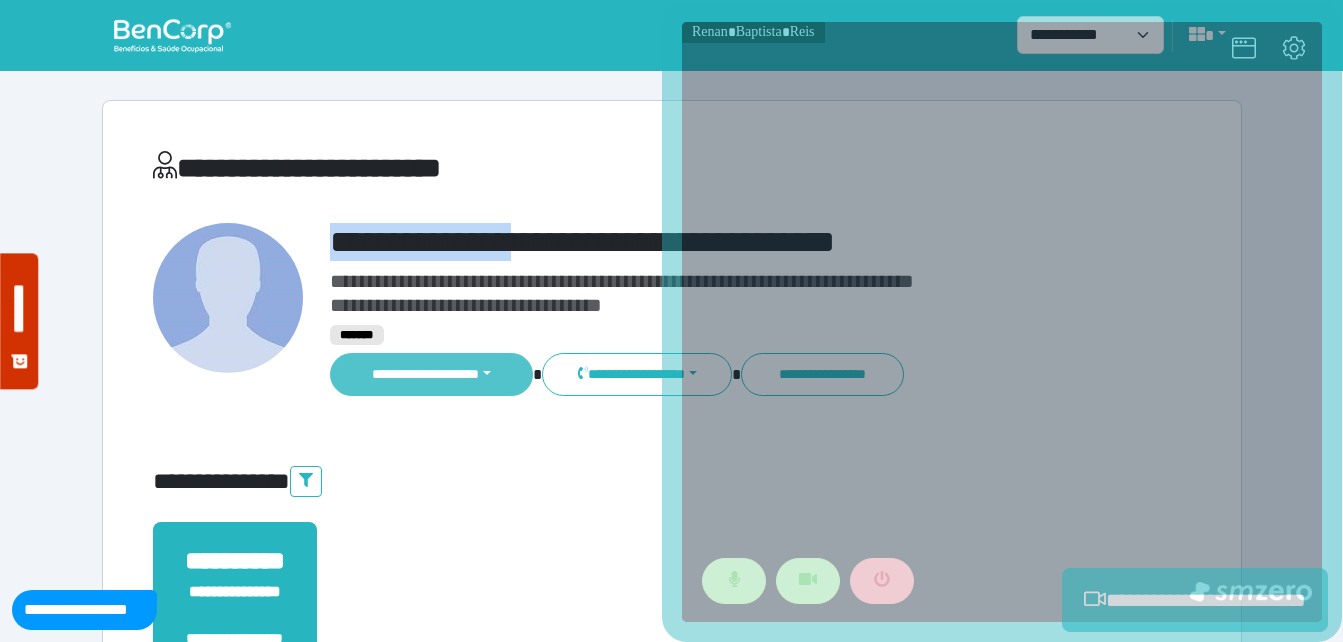 click on "**********" at bounding box center (432, 374) 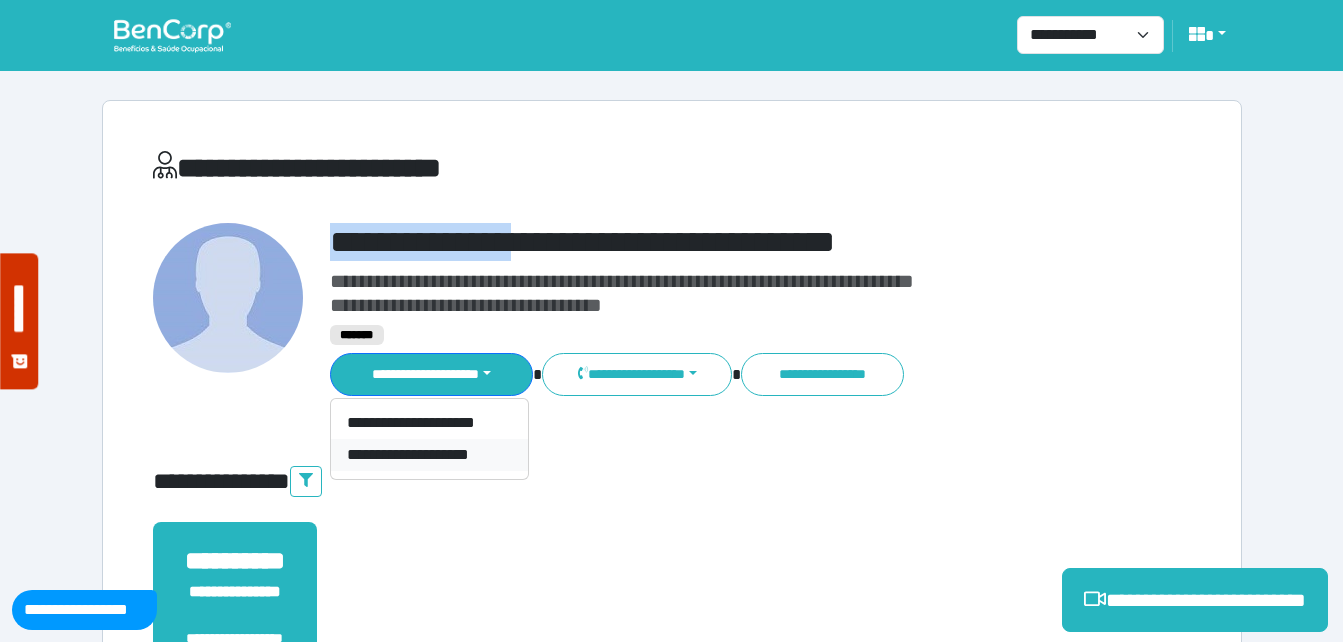 click on "**********" at bounding box center [429, 455] 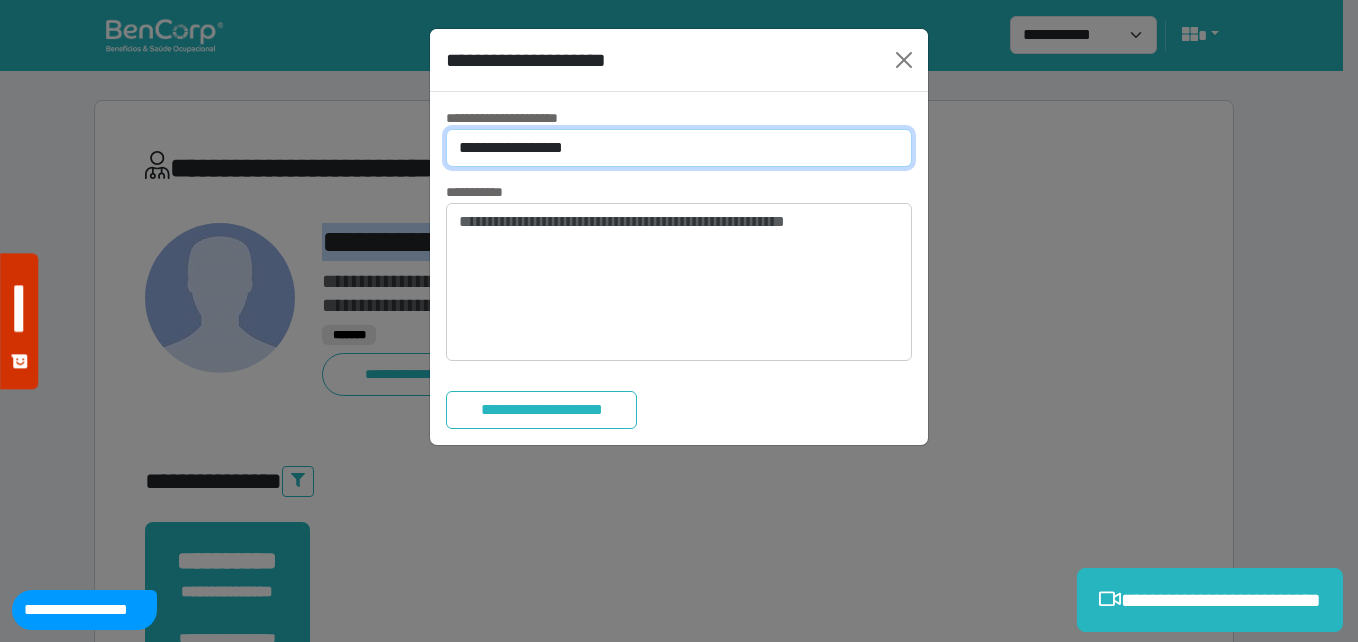 drag, startPoint x: 519, startPoint y: 178, endPoint x: 523, endPoint y: 150, distance: 28.284271 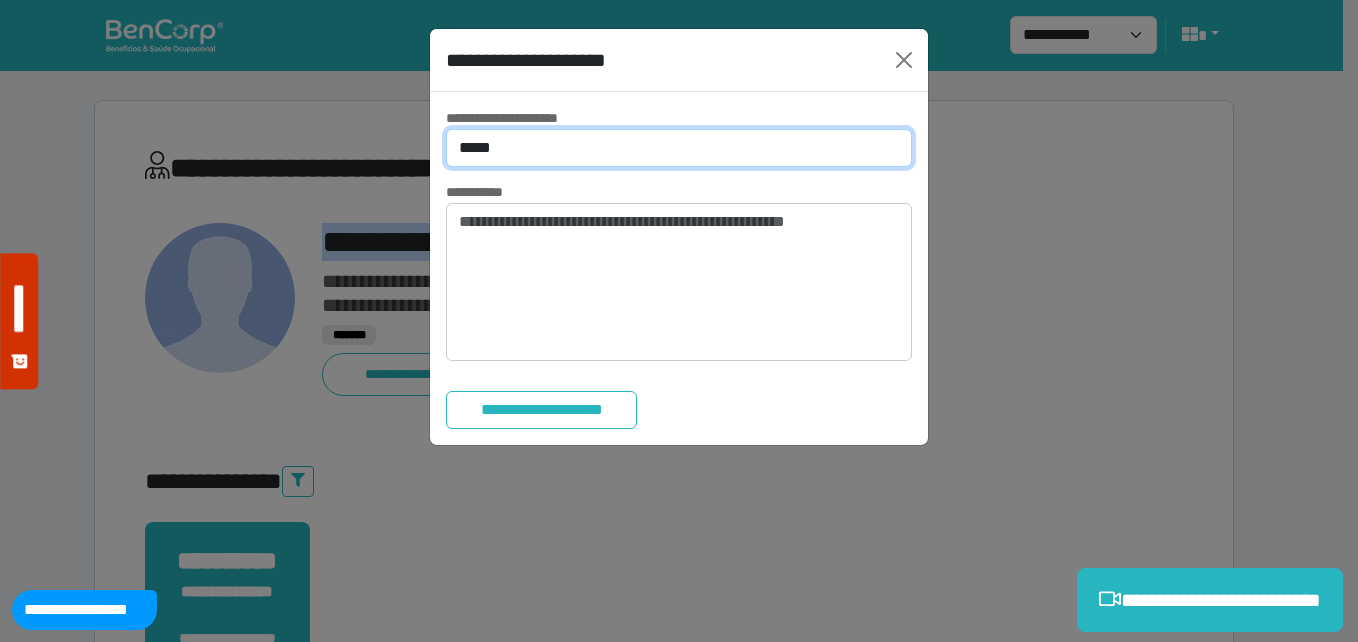 click on "**********" at bounding box center (679, 148) 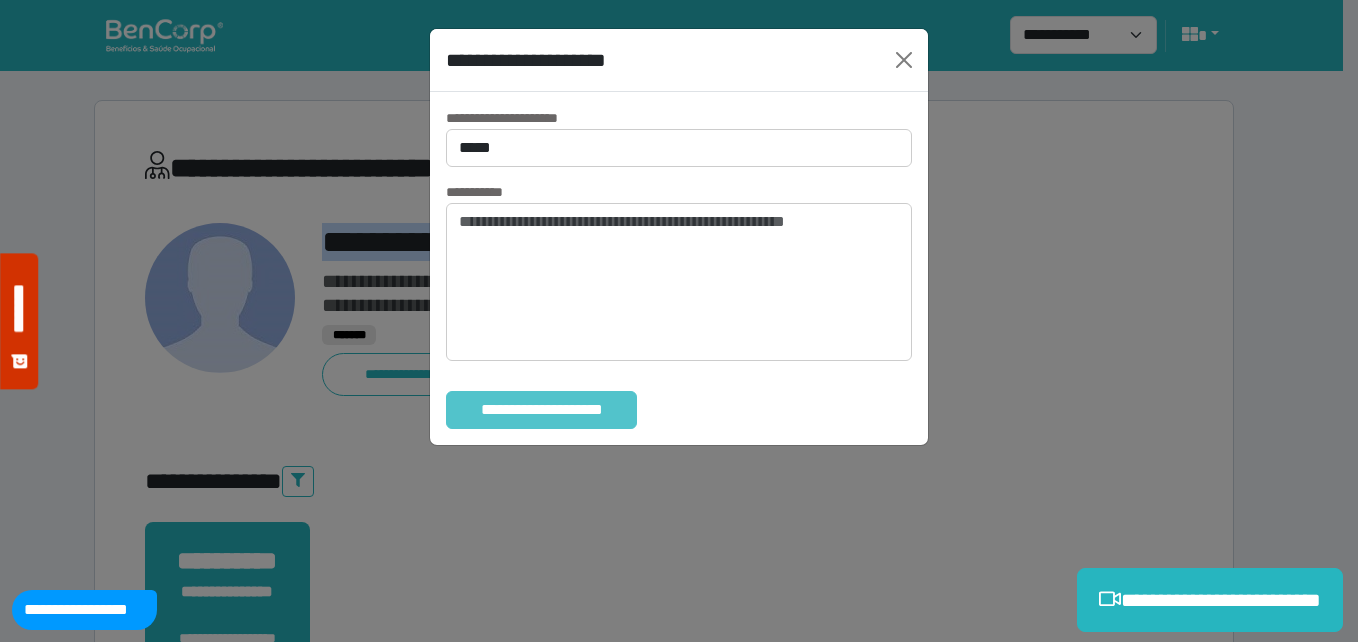 click on "**********" at bounding box center (541, 410) 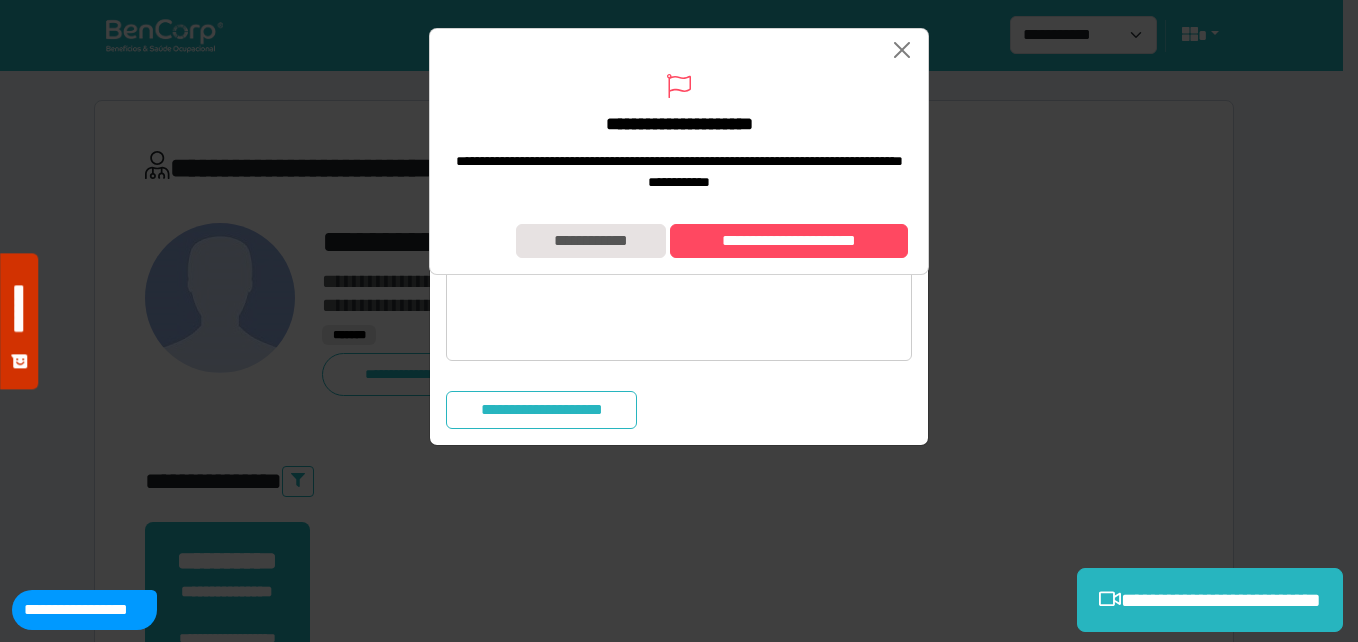 click on "**********" at bounding box center (679, 241) 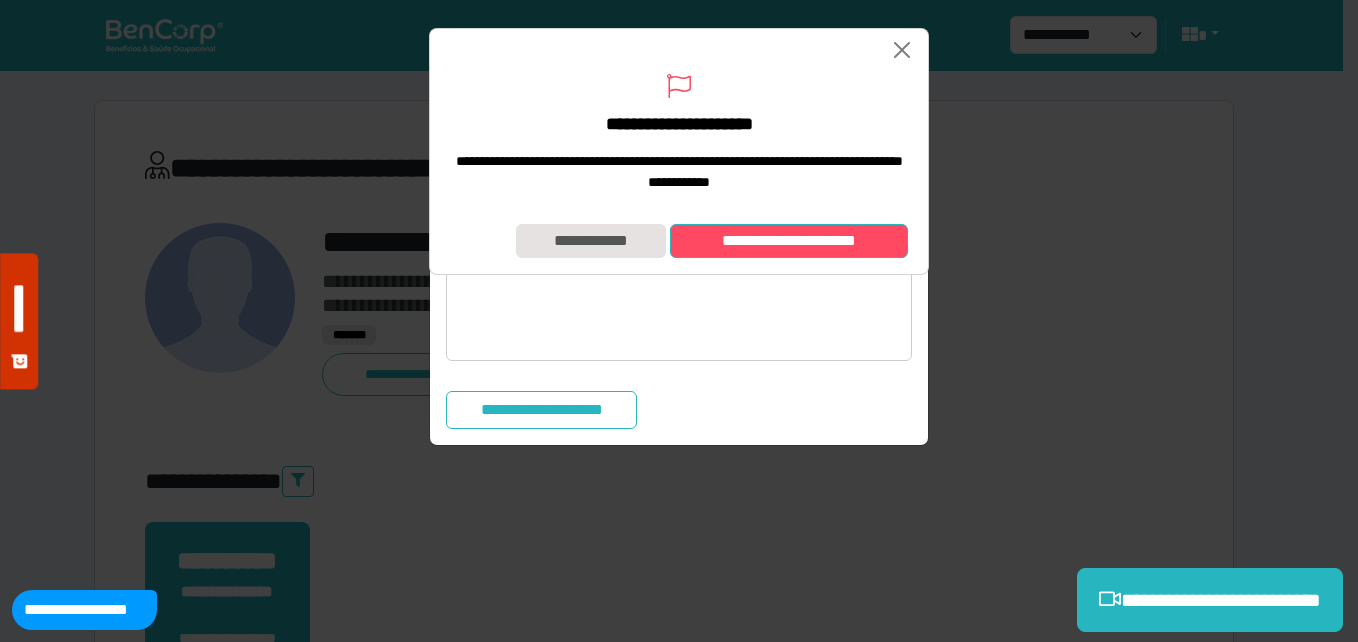 click on "**********" at bounding box center [789, 241] 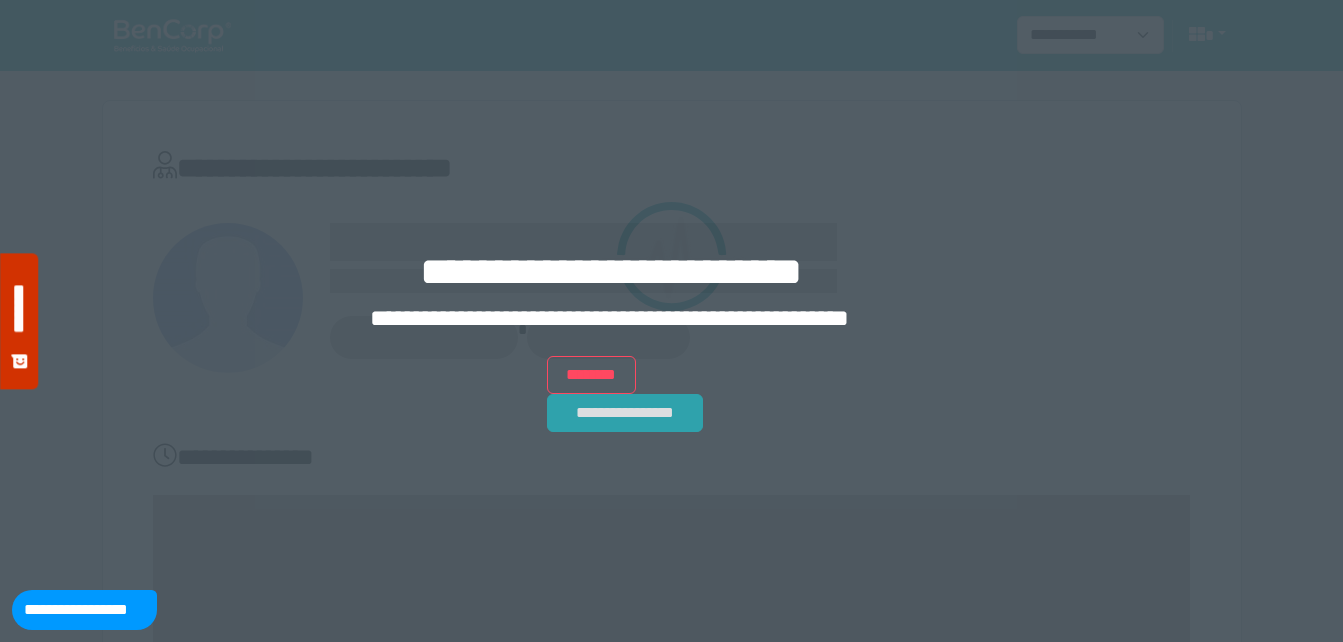 scroll, scrollTop: 0, scrollLeft: 0, axis: both 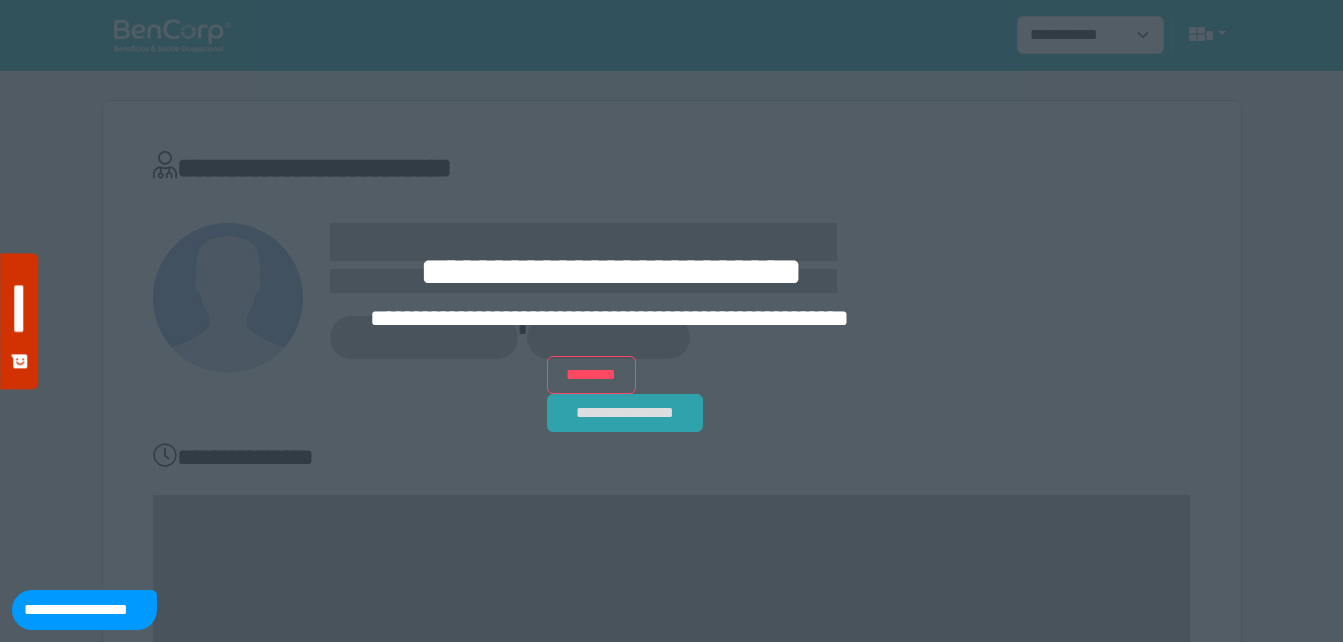 click on "**********" at bounding box center [625, 413] 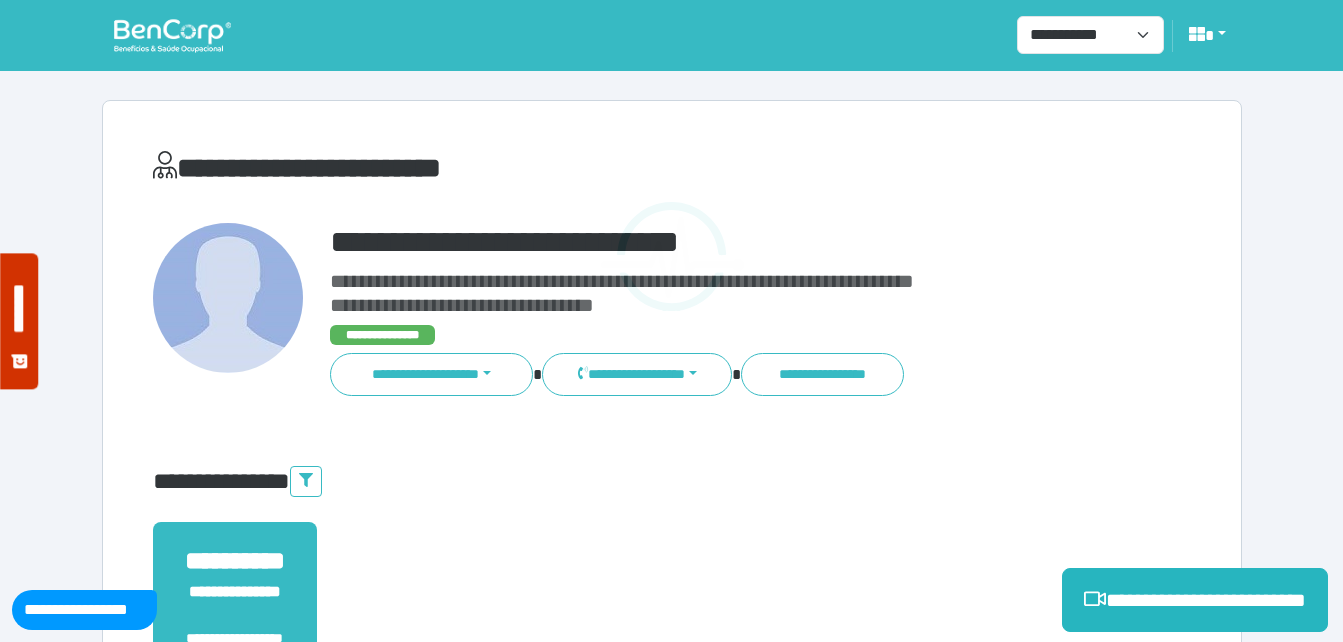 scroll, scrollTop: 0, scrollLeft: 0, axis: both 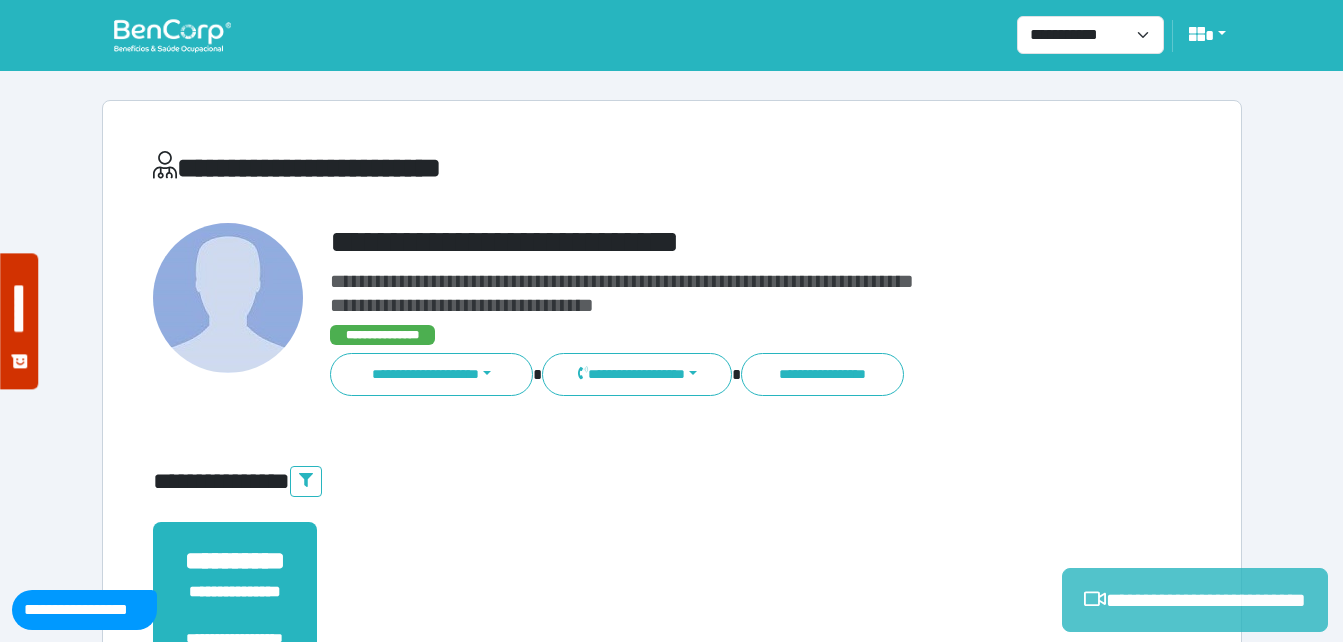 click on "**********" at bounding box center [1195, 600] 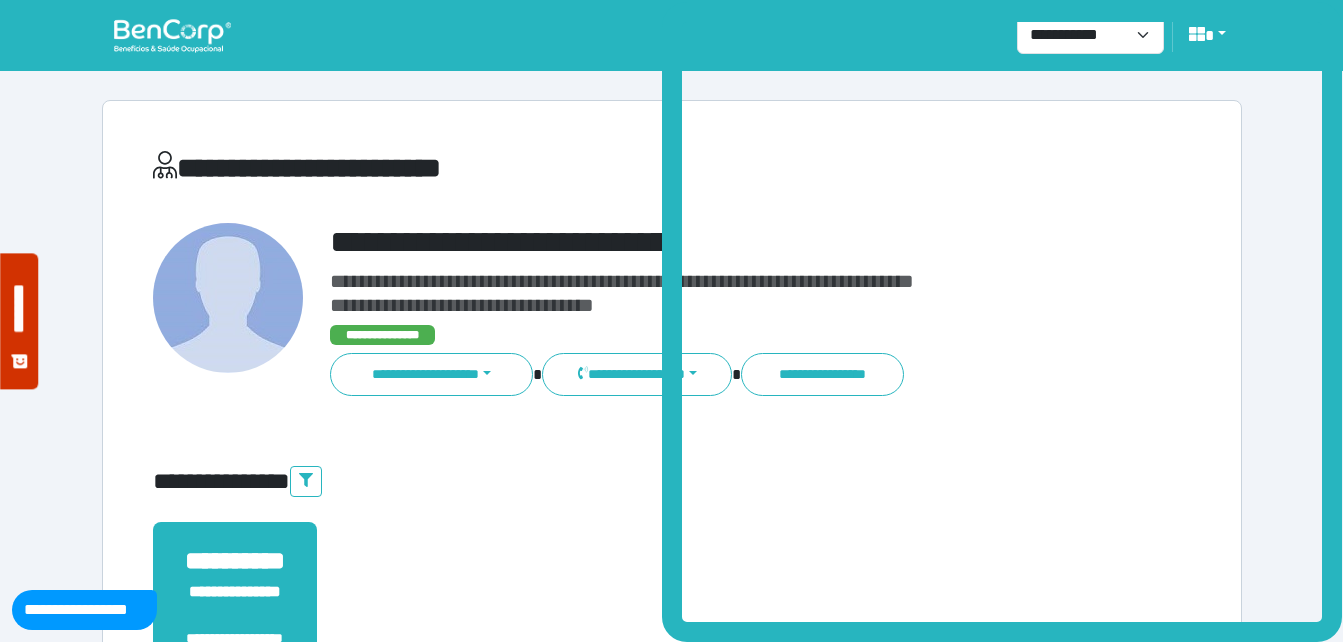 click on "**********" at bounding box center [672, 608] 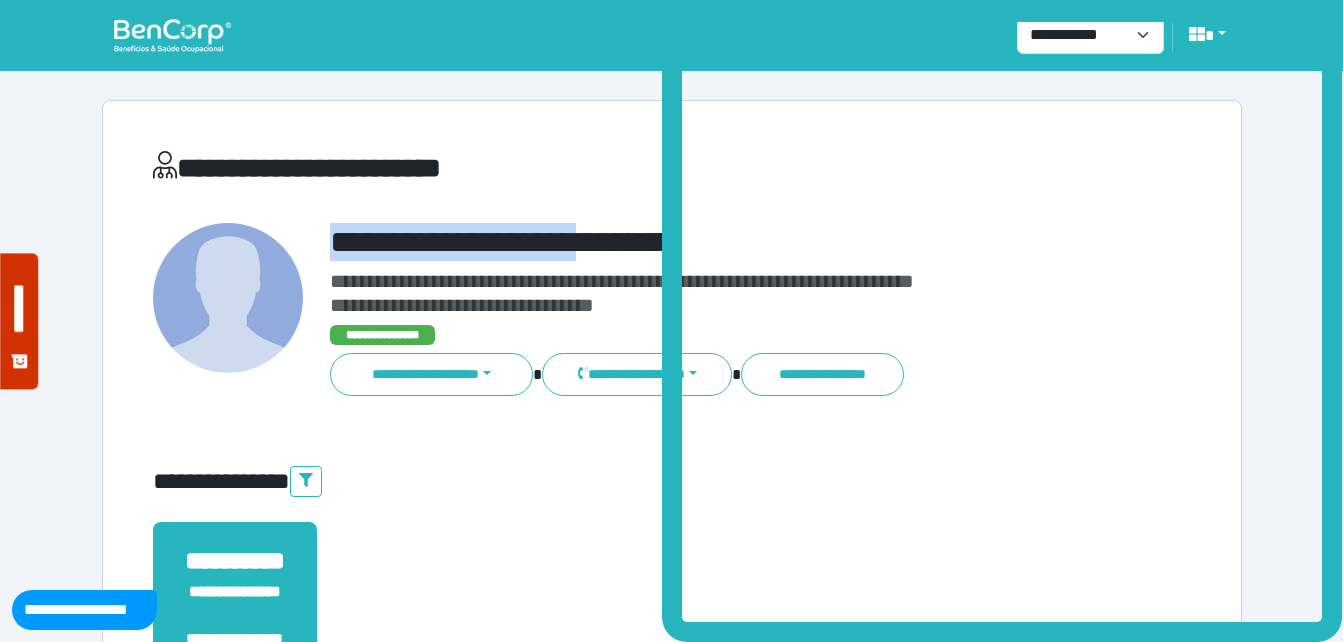 drag, startPoint x: 469, startPoint y: 223, endPoint x: 645, endPoint y: 221, distance: 176.01137 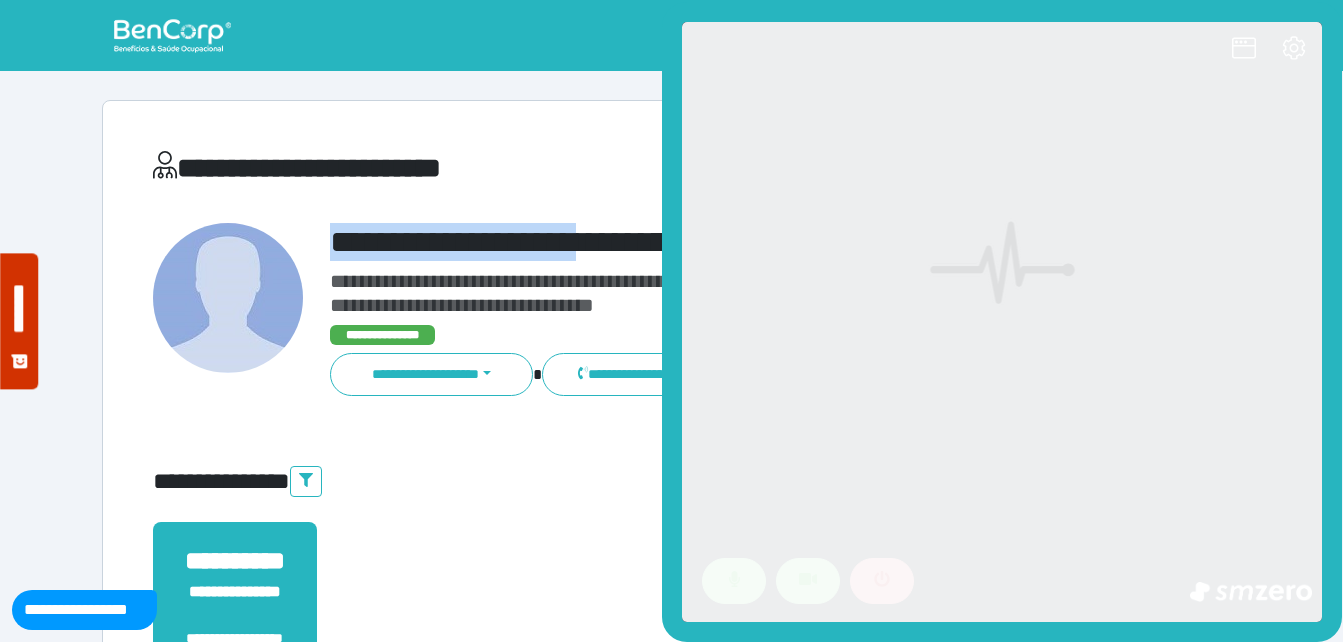 scroll, scrollTop: 0, scrollLeft: 0, axis: both 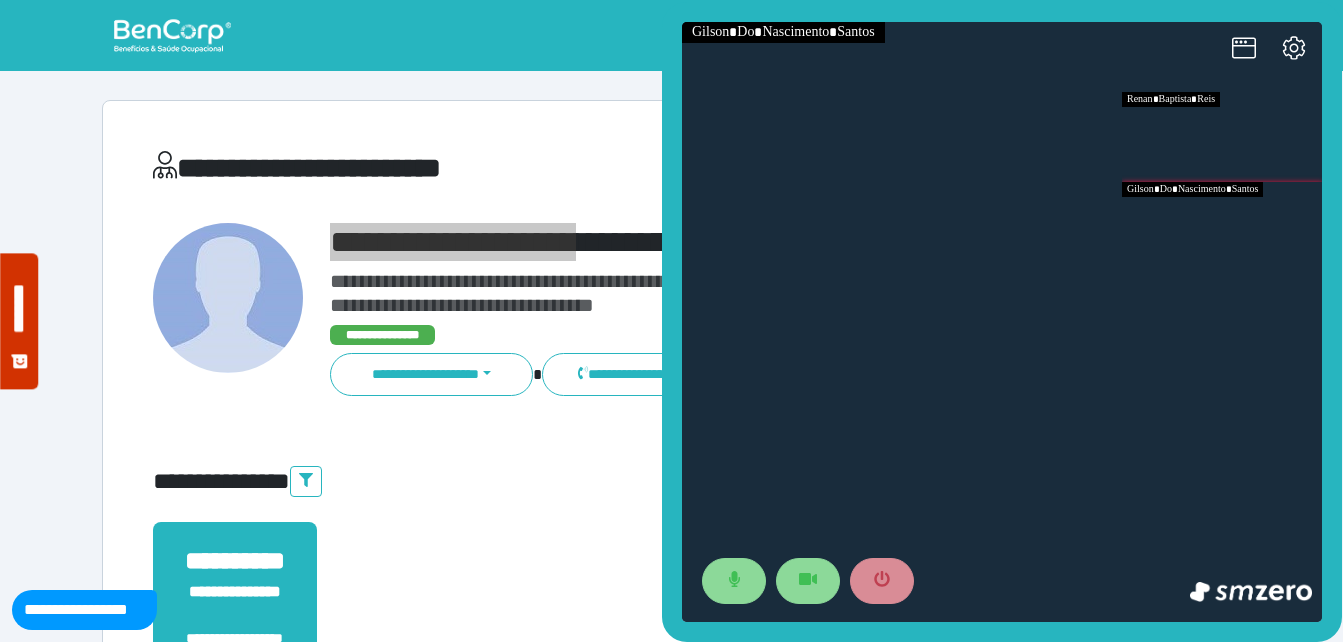 click at bounding box center [1222, 227] 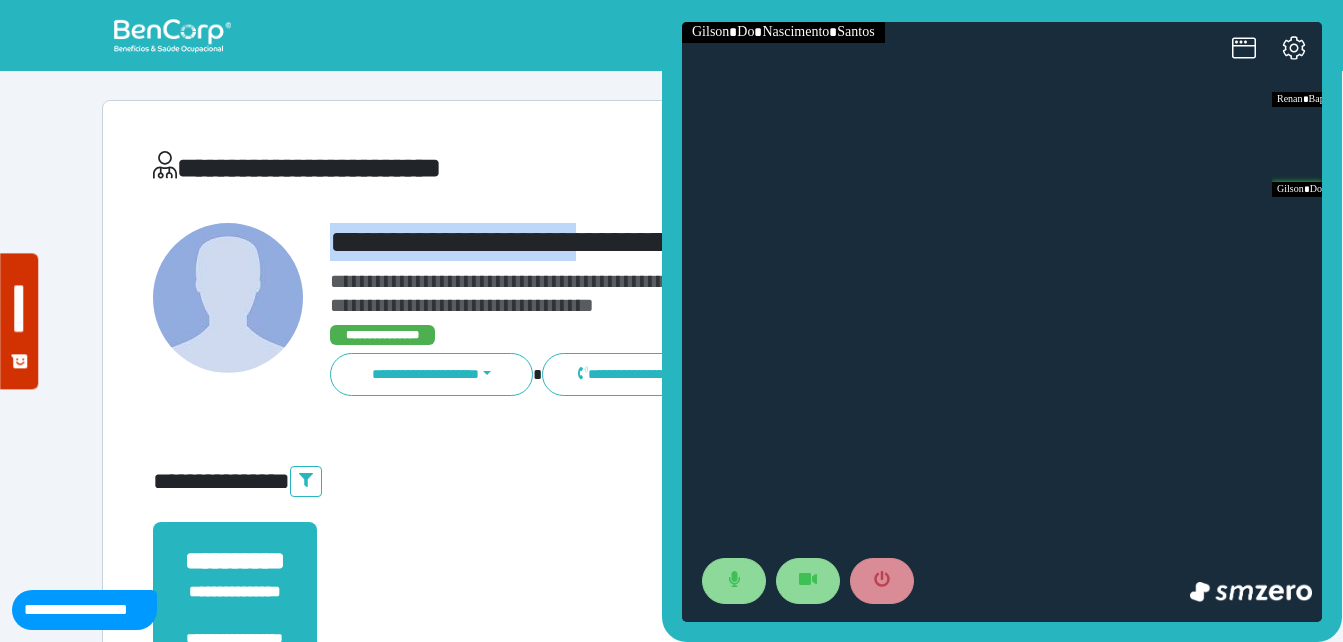 click on "**********" at bounding box center (672, 608) 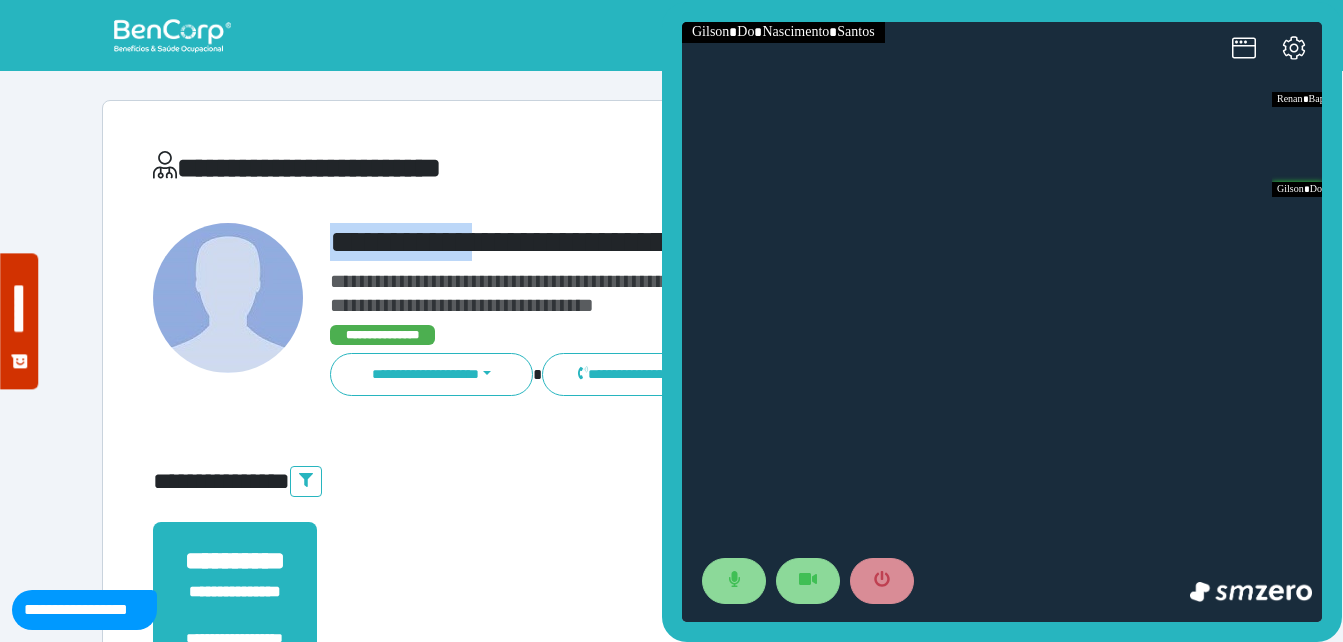 drag, startPoint x: 294, startPoint y: 235, endPoint x: 528, endPoint y: 206, distance: 235.79016 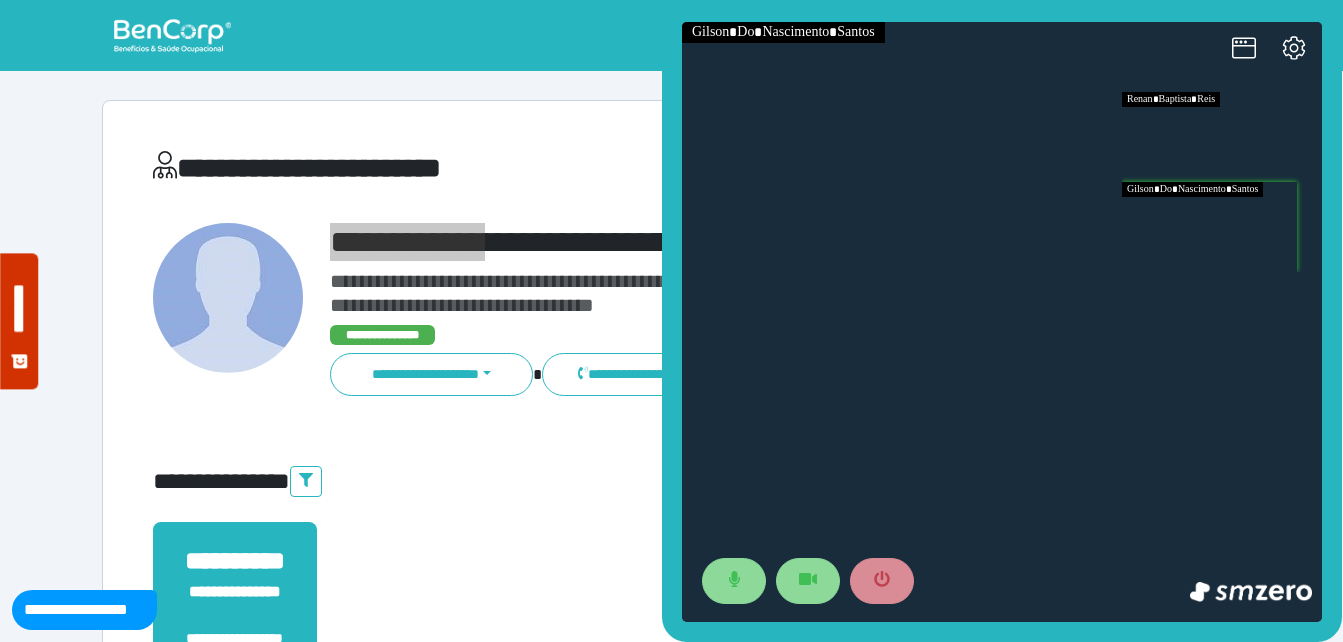 click at bounding box center [1222, 137] 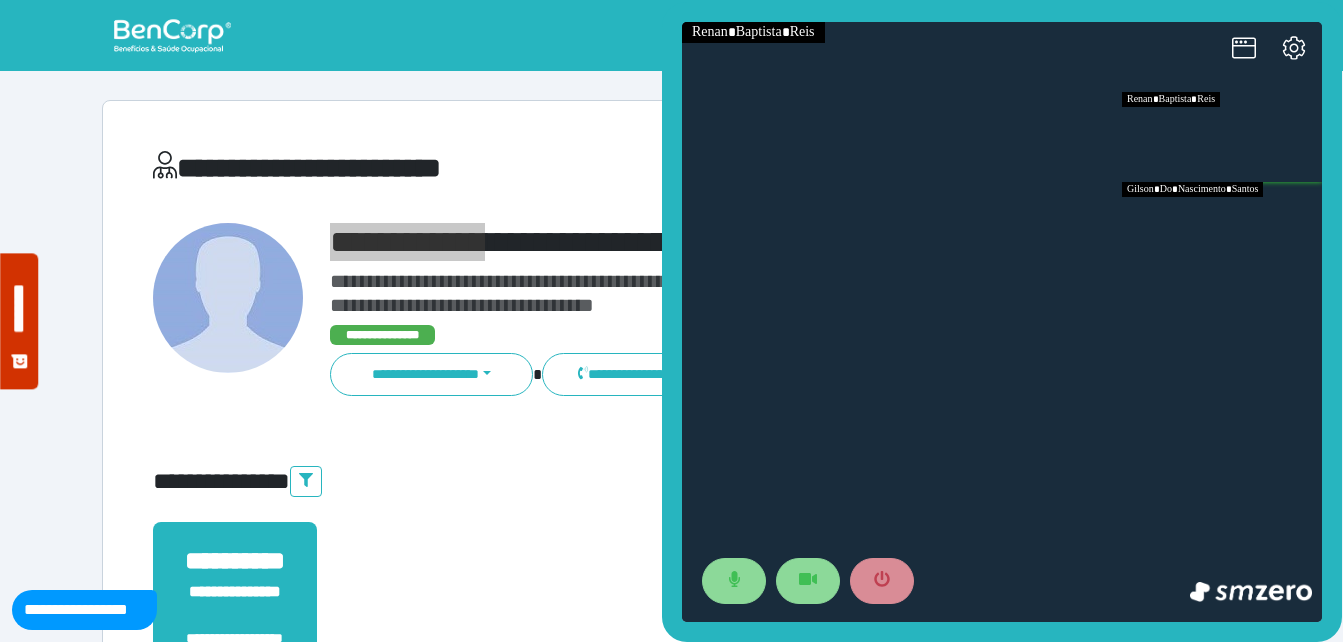 click at bounding box center [1222, 227] 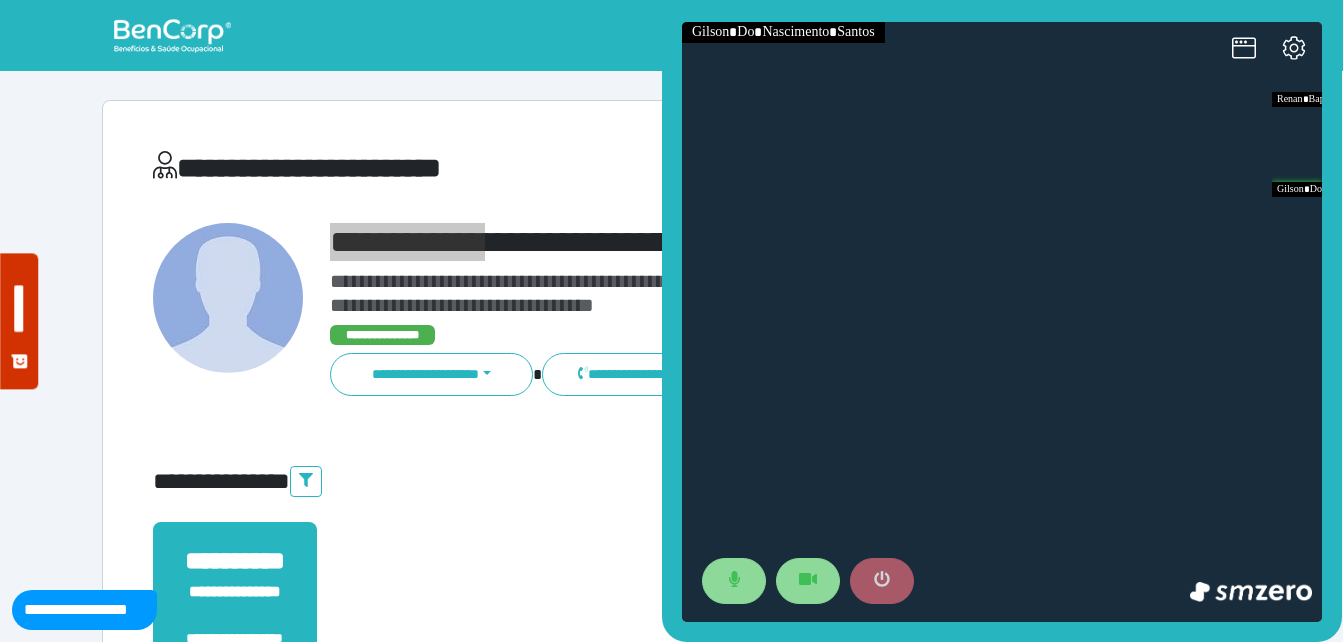 click 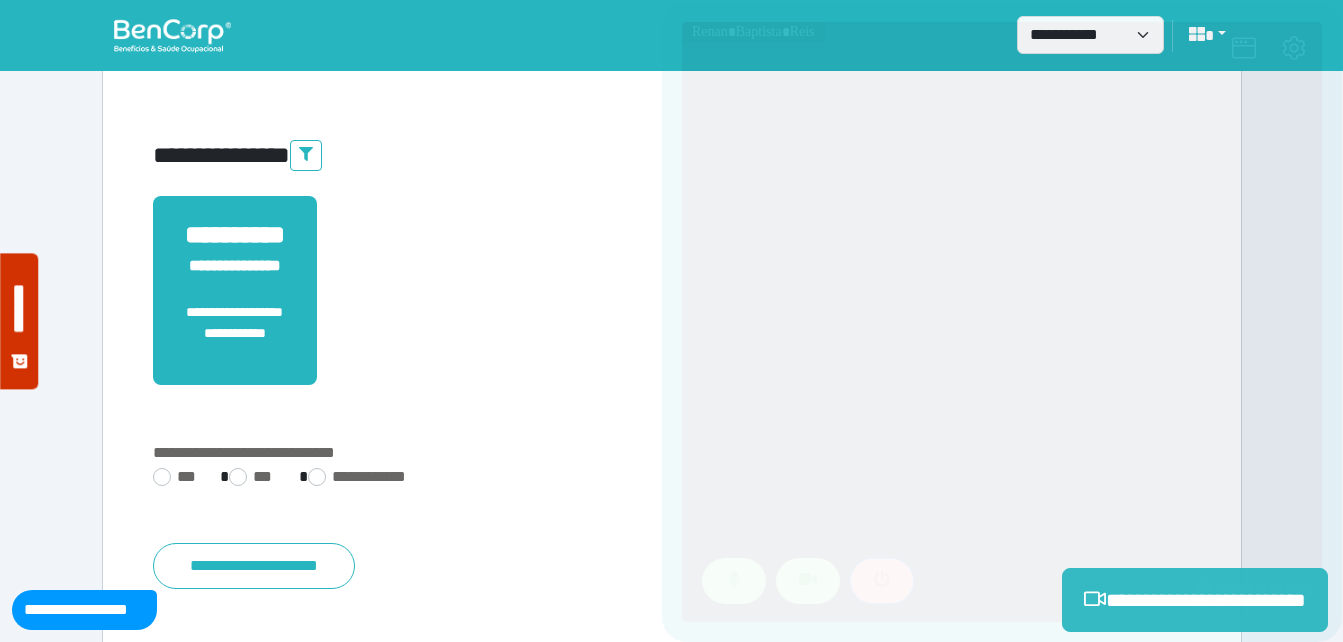 scroll, scrollTop: 400, scrollLeft: 0, axis: vertical 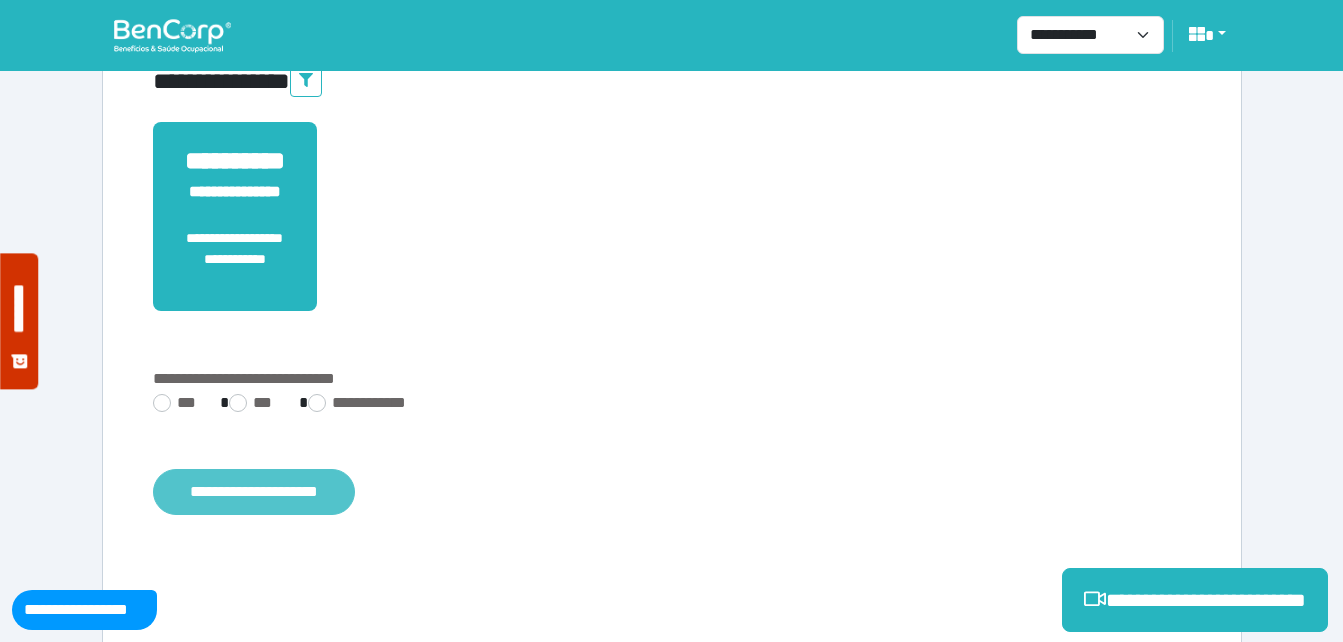 click on "**********" at bounding box center [254, 492] 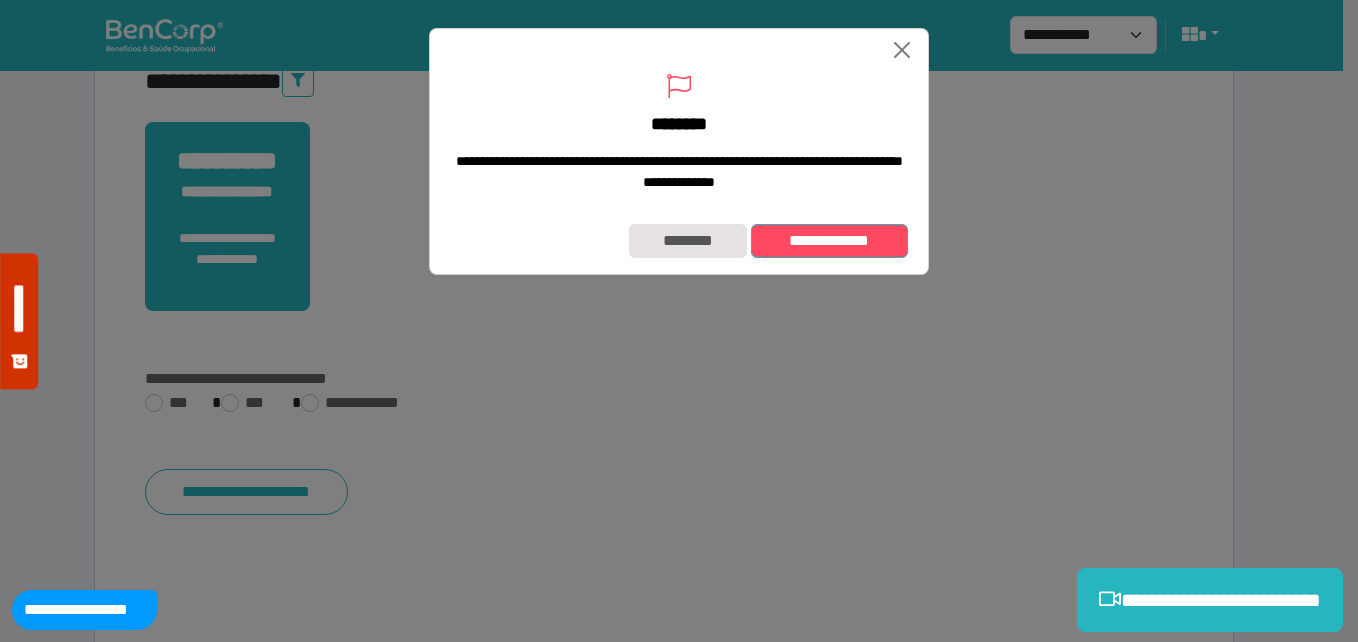 drag, startPoint x: 878, startPoint y: 263, endPoint x: 868, endPoint y: 272, distance: 13.453624 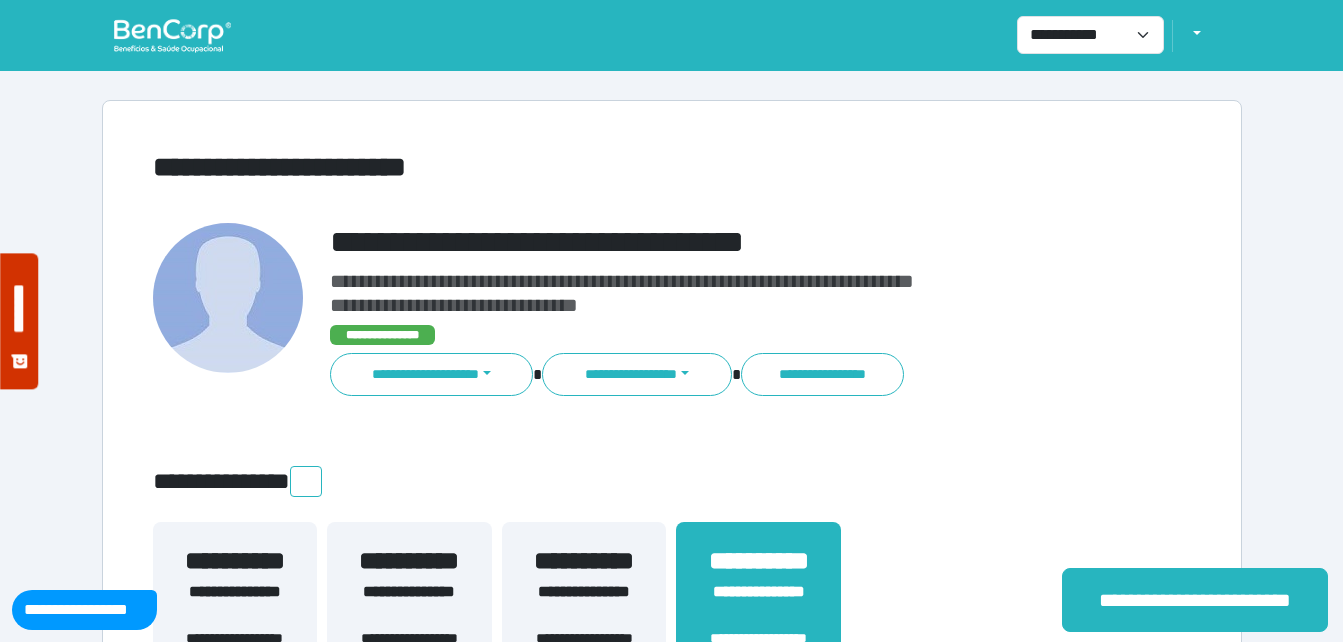 scroll, scrollTop: 0, scrollLeft: 0, axis: both 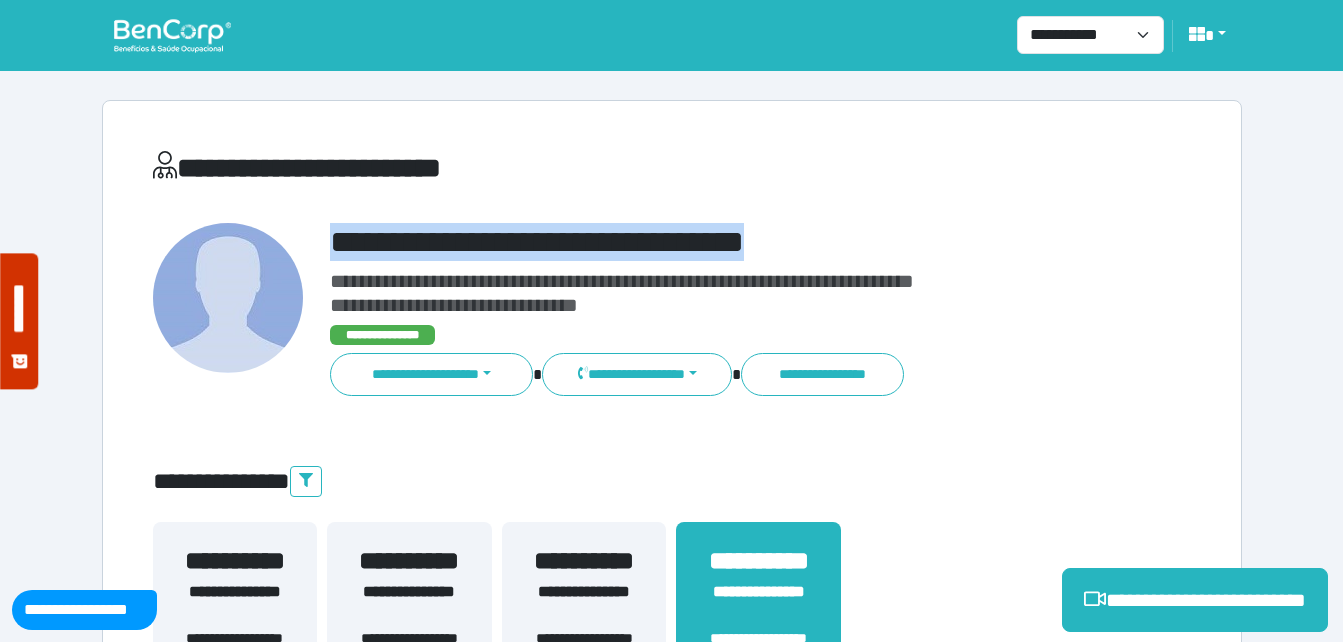 drag, startPoint x: 363, startPoint y: 236, endPoint x: 848, endPoint y: 251, distance: 485.2319 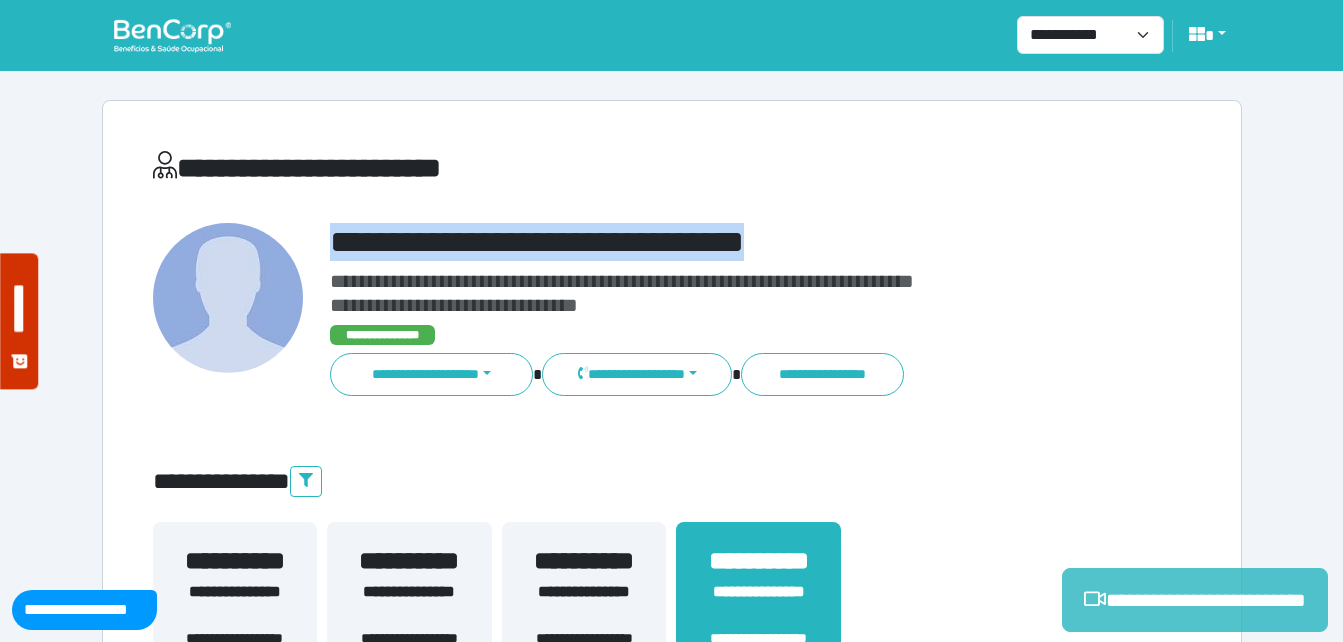 click on "**********" at bounding box center (1195, 600) 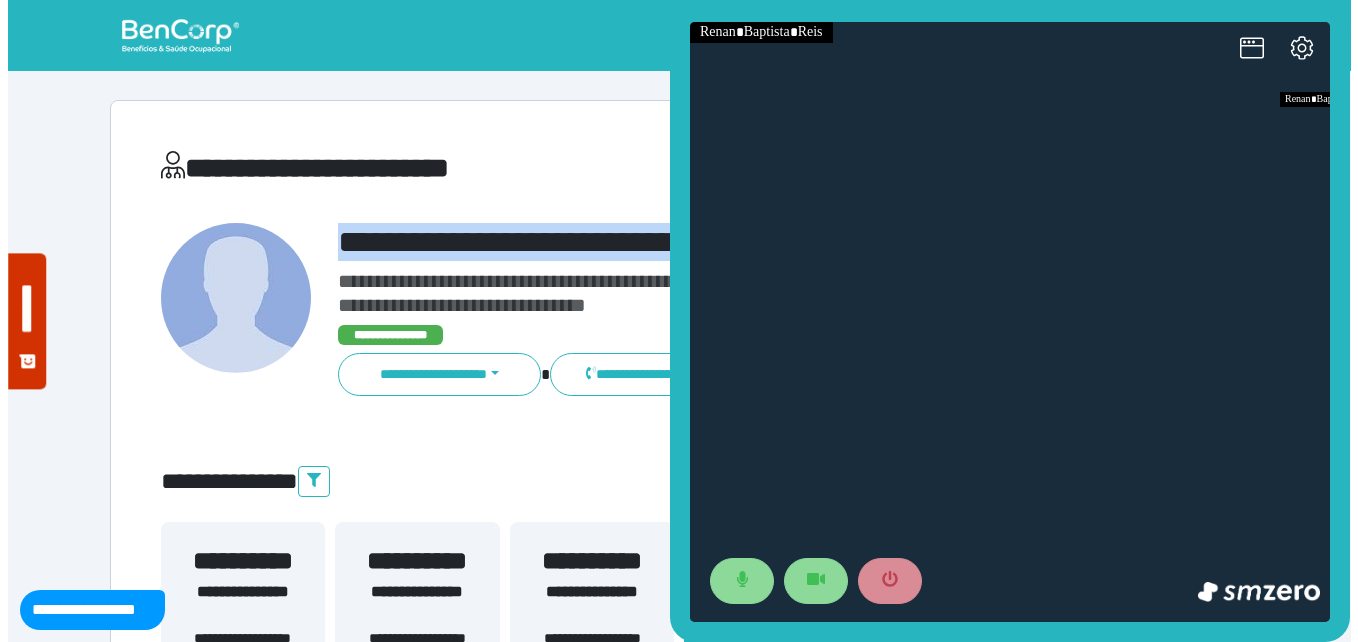 scroll, scrollTop: 0, scrollLeft: 0, axis: both 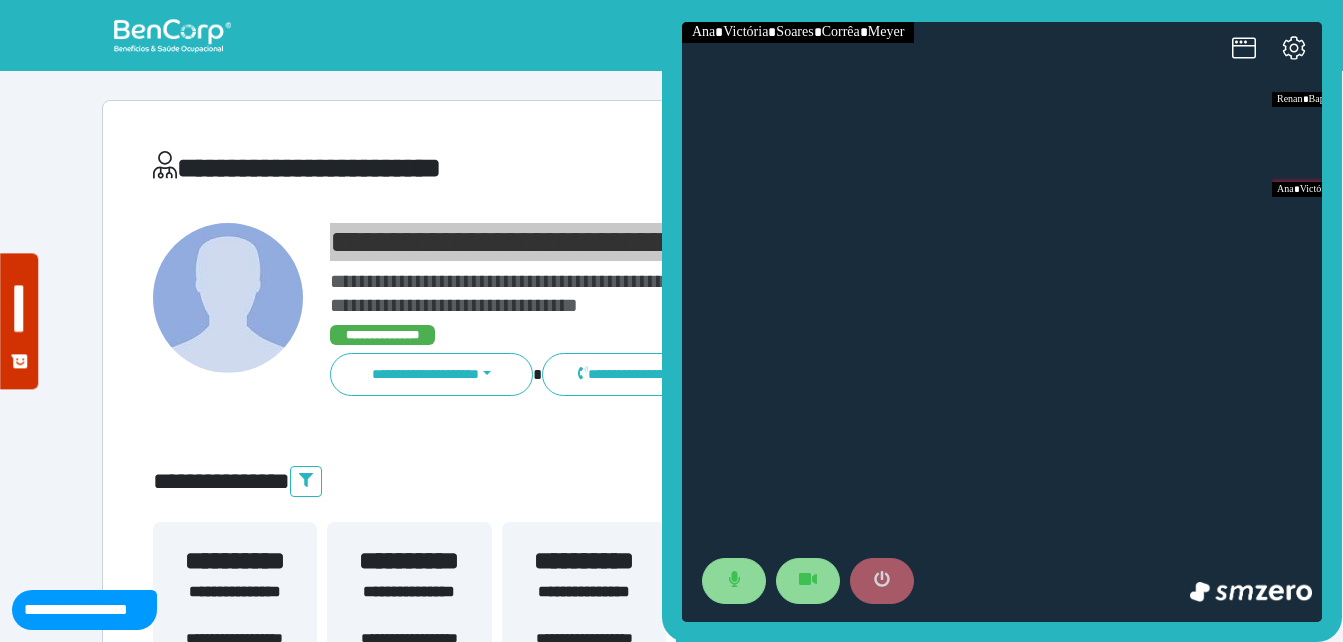click at bounding box center [882, 581] 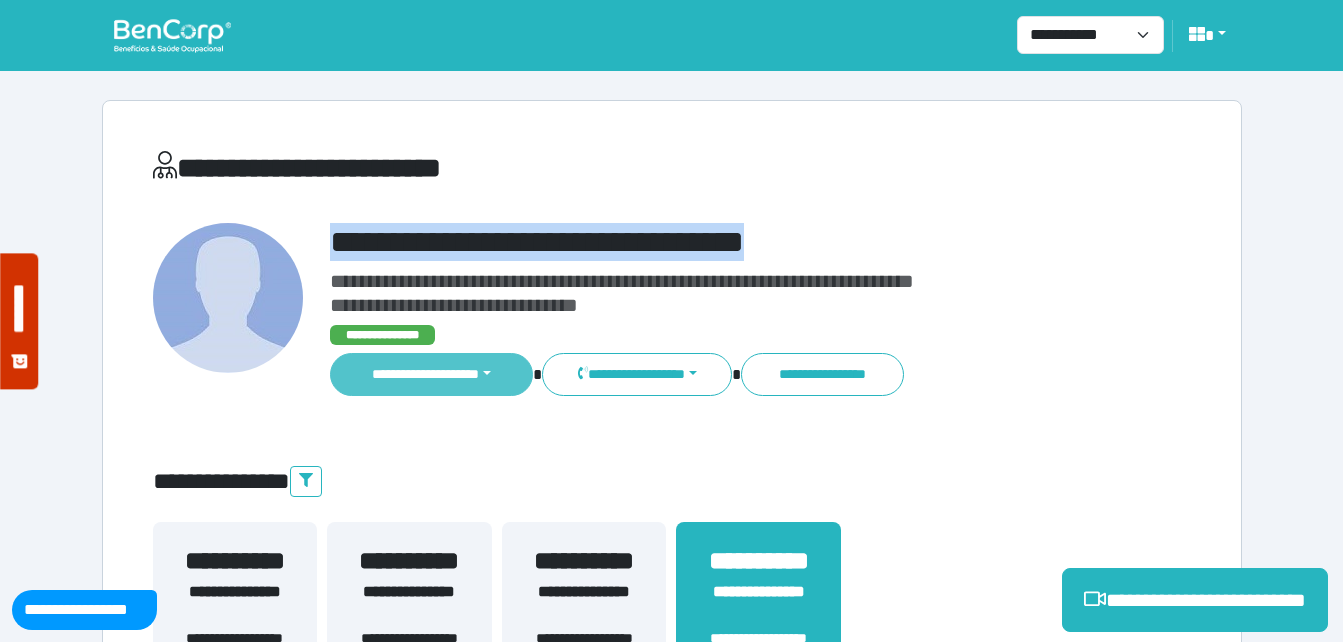click on "**********" at bounding box center (432, 374) 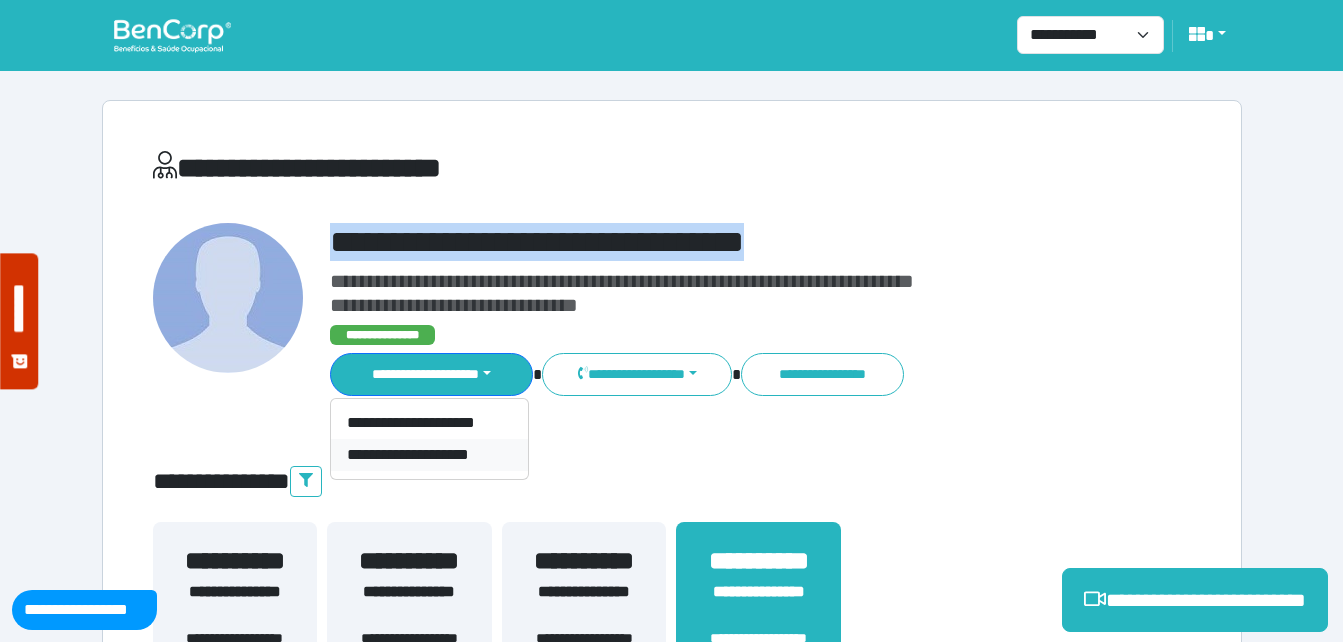 click on "**********" at bounding box center (429, 455) 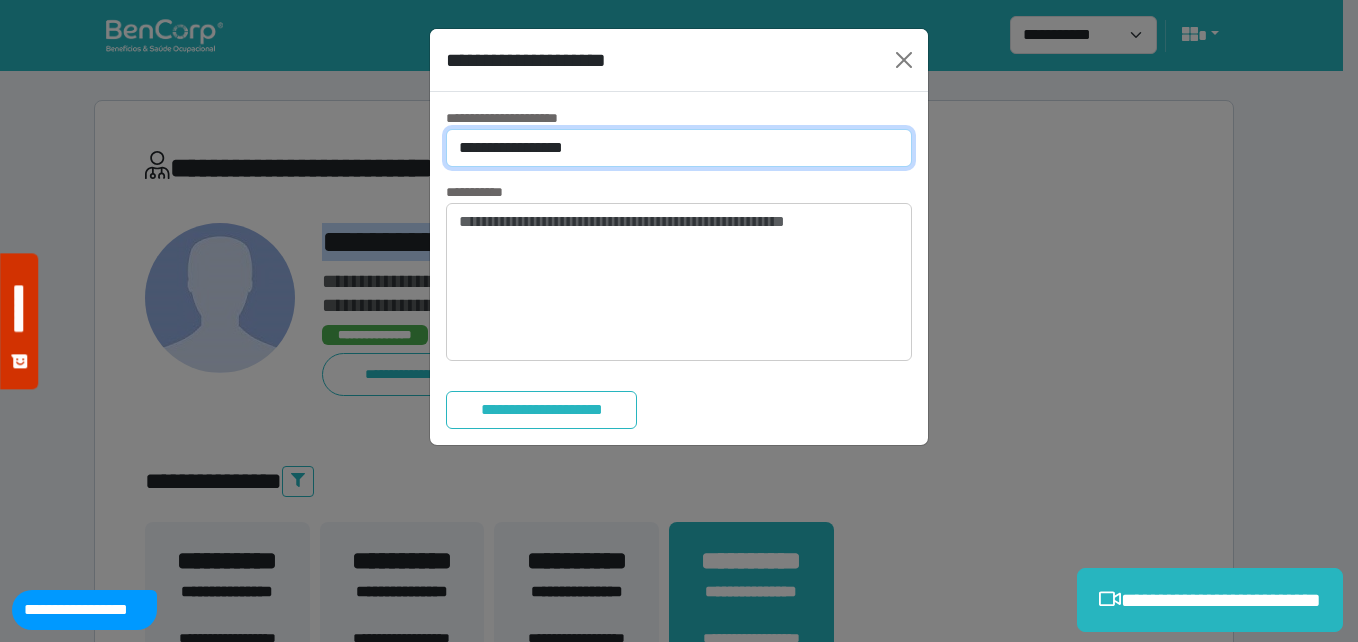 drag, startPoint x: 540, startPoint y: 141, endPoint x: 537, endPoint y: 170, distance: 29.15476 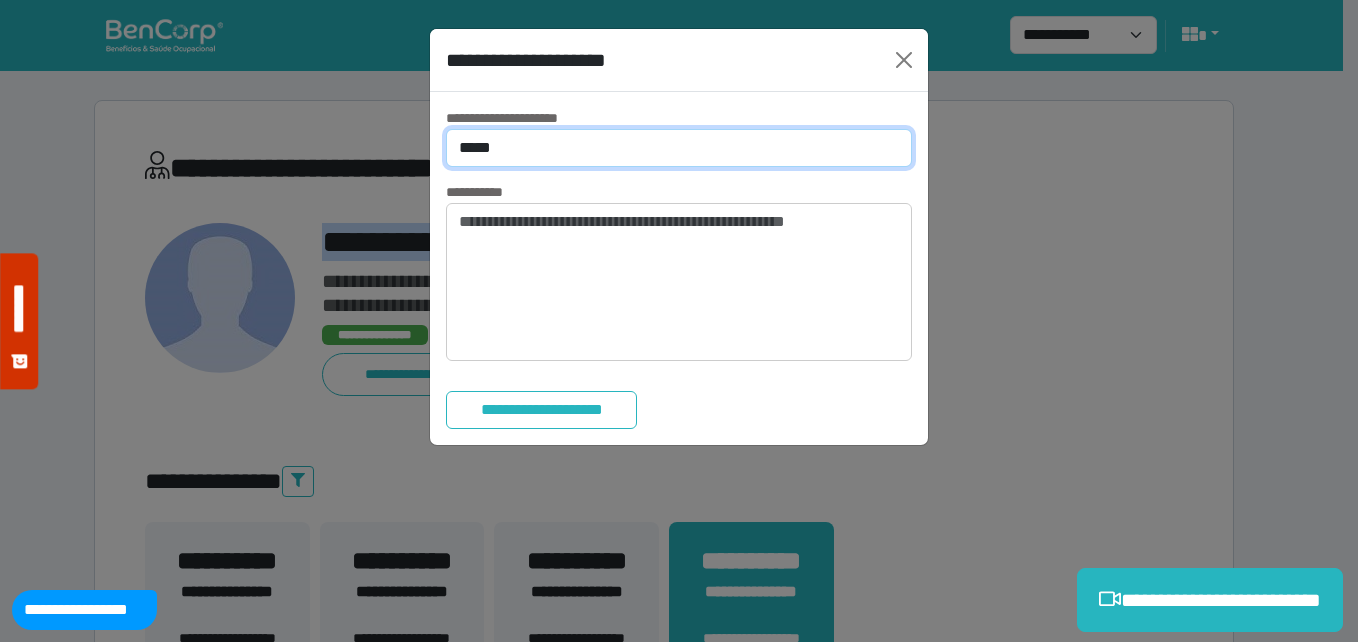click on "**********" at bounding box center (679, 148) 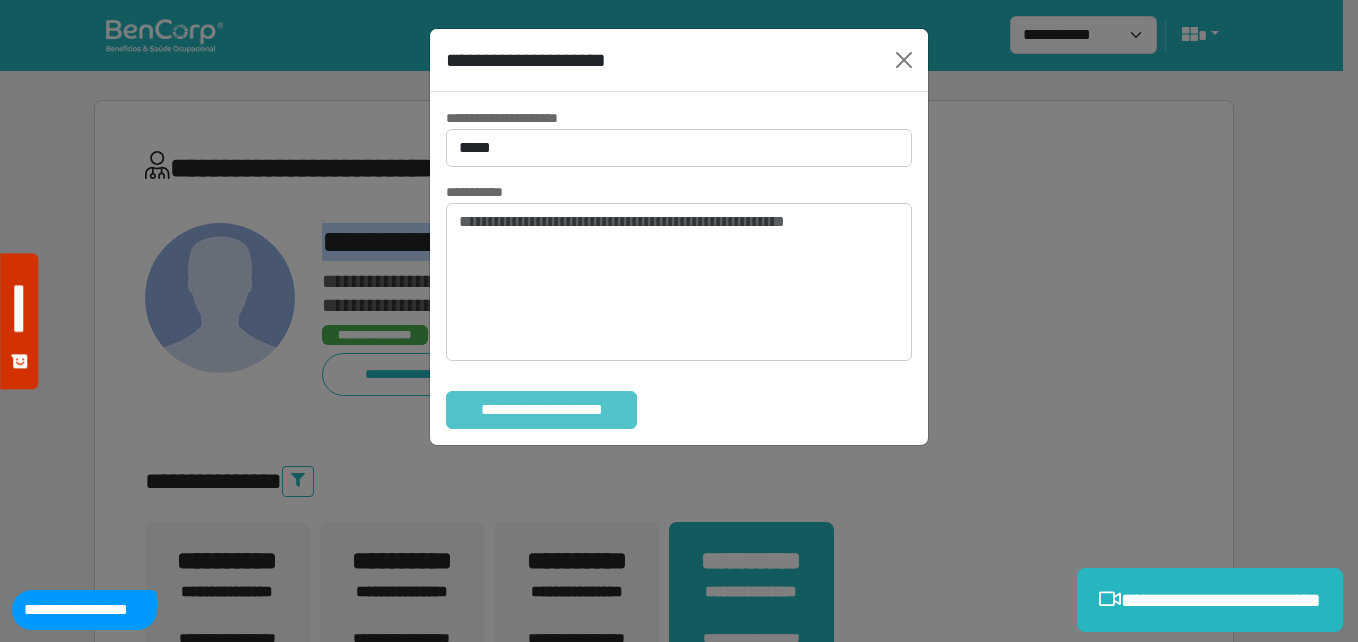 click on "**********" at bounding box center [541, 410] 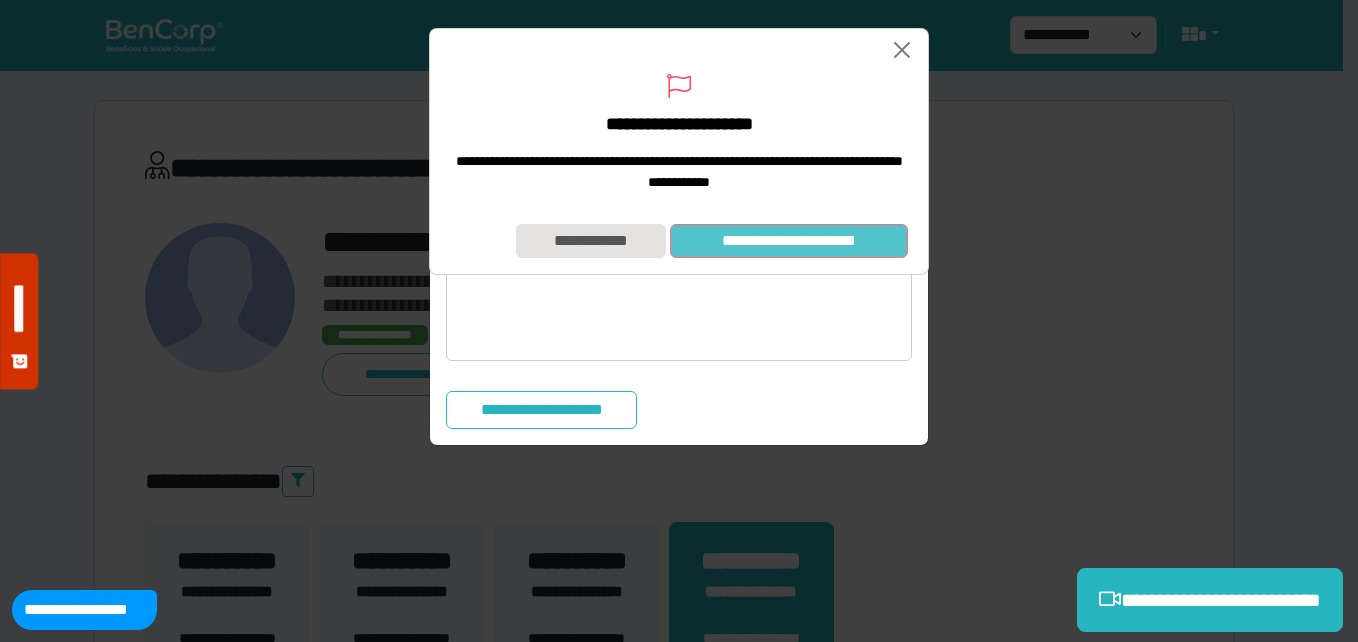 click on "**********" at bounding box center (679, 241) 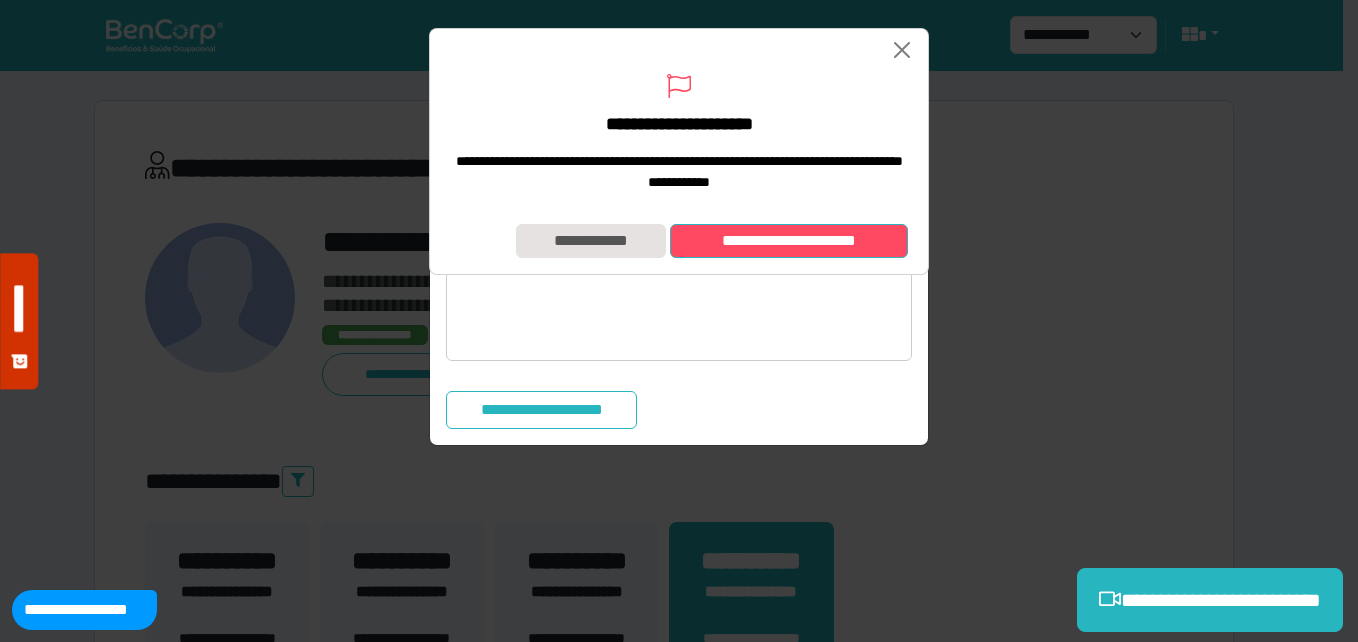 click on "**********" at bounding box center [789, 241] 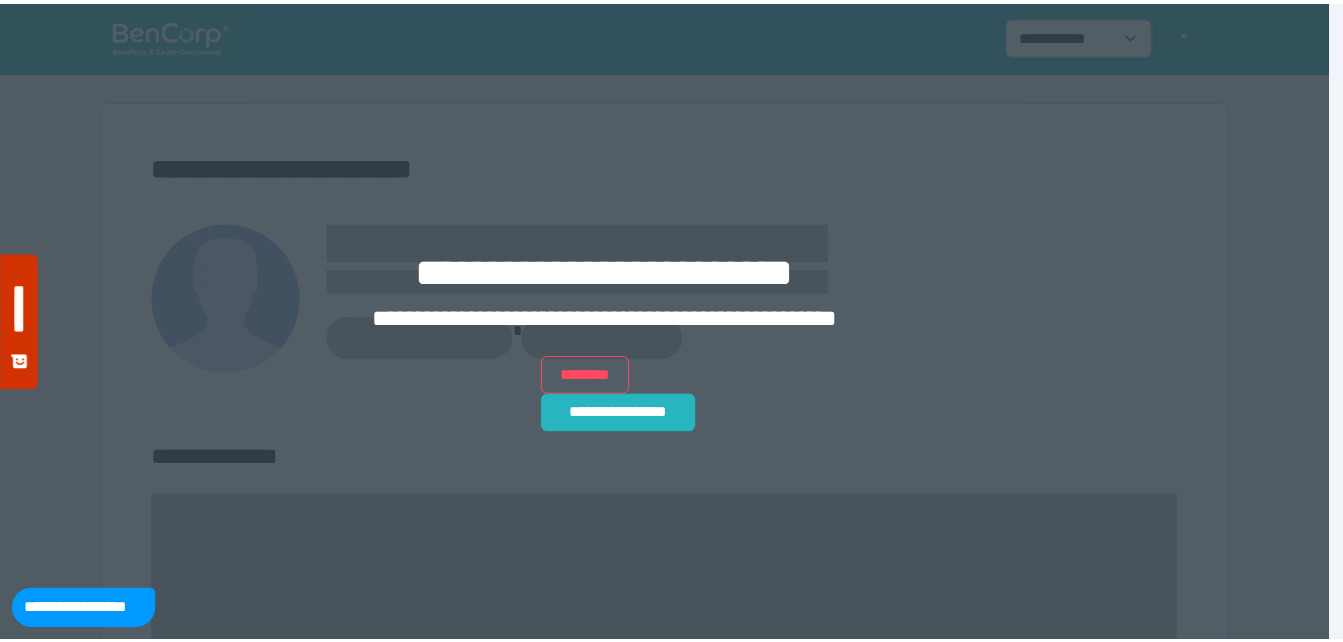 scroll, scrollTop: 0, scrollLeft: 0, axis: both 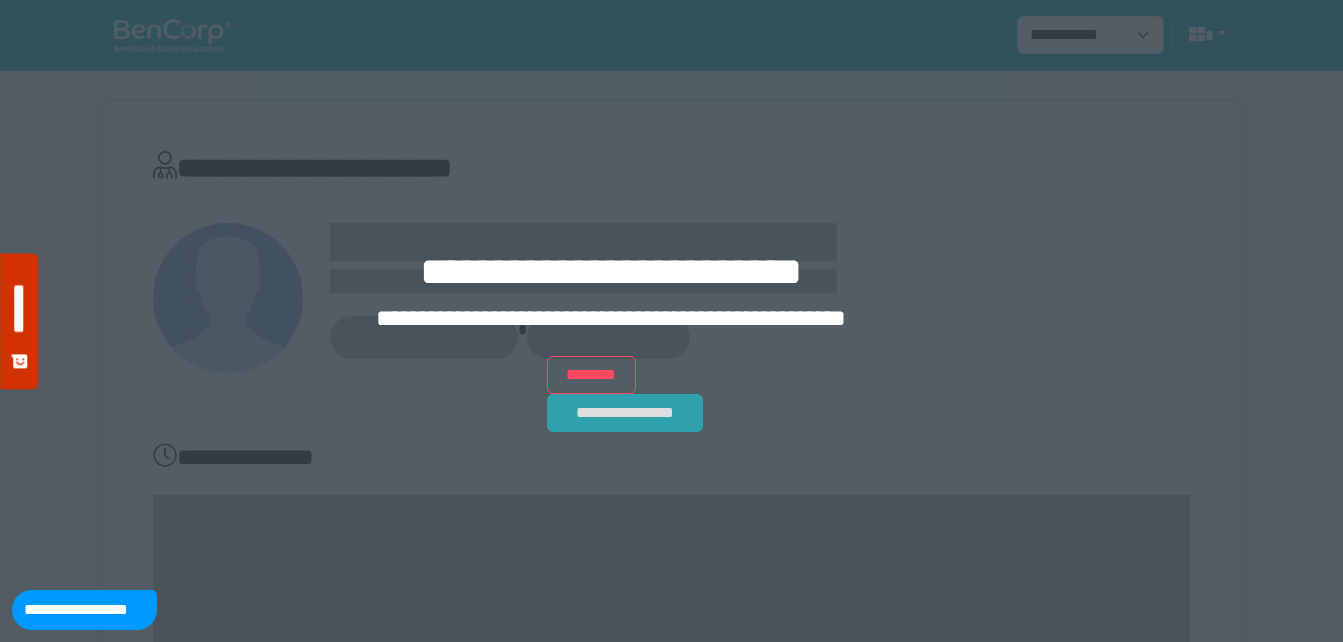 click on "**********" at bounding box center [625, 413] 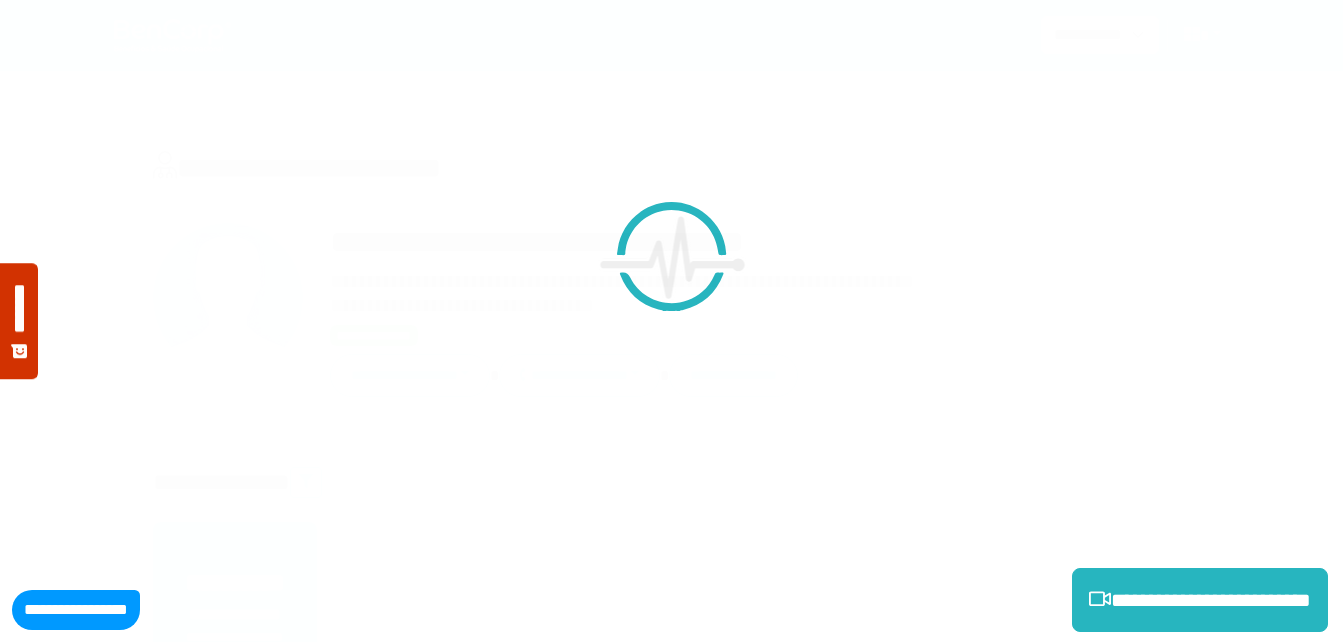scroll, scrollTop: 0, scrollLeft: 0, axis: both 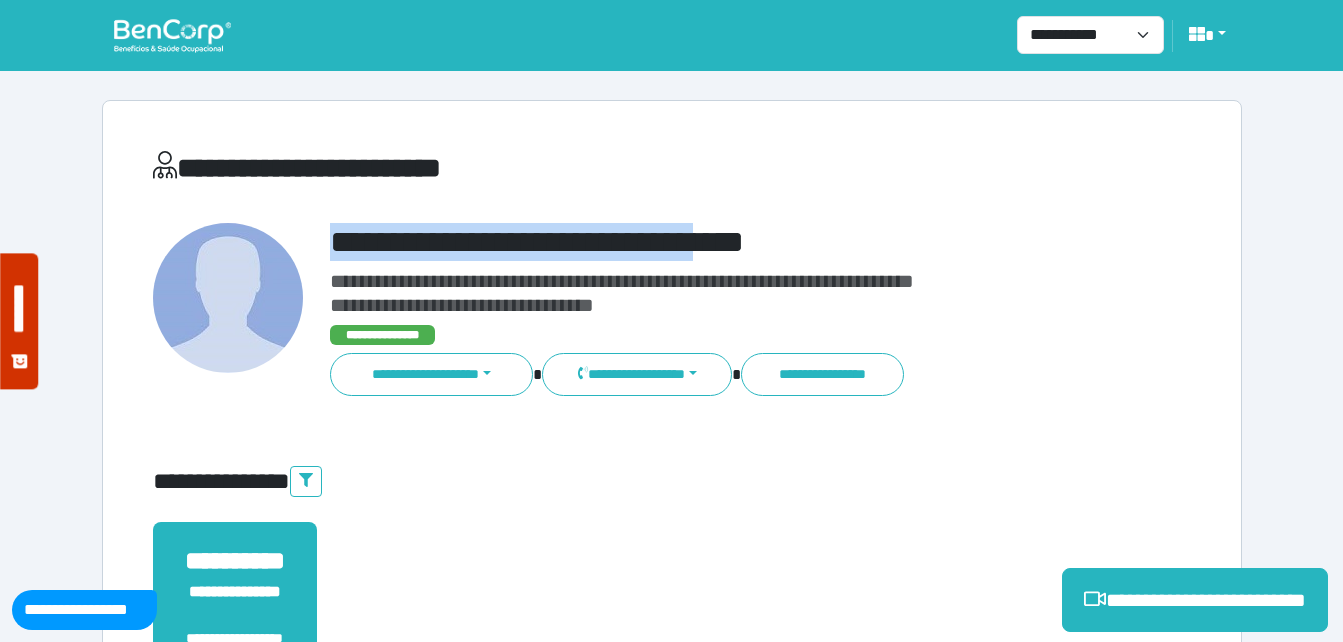 drag, startPoint x: 506, startPoint y: 231, endPoint x: 768, endPoint y: 235, distance: 262.03052 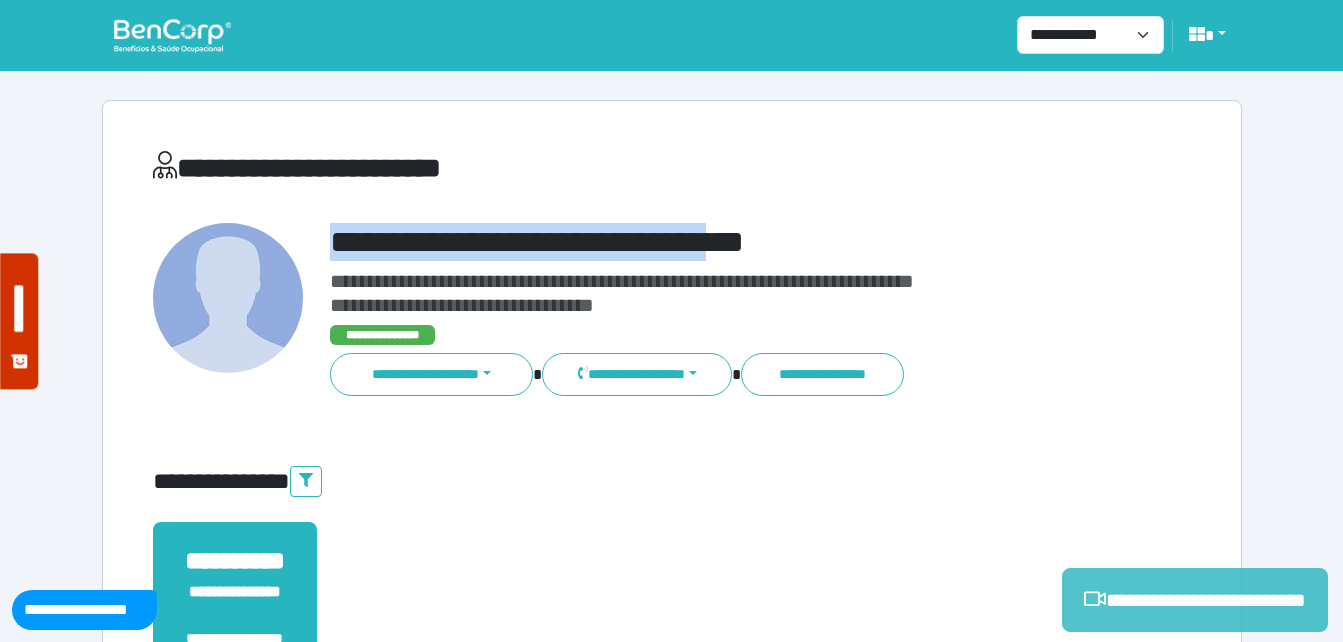 click on "**********" at bounding box center (1195, 600) 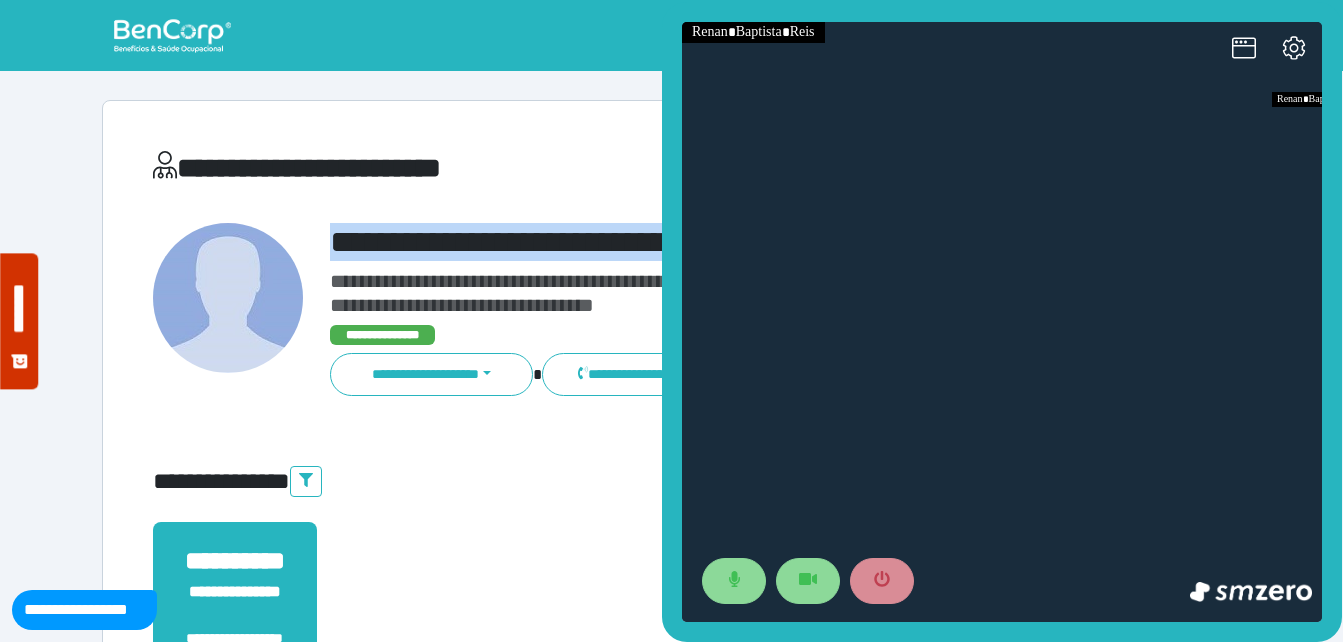 scroll, scrollTop: 0, scrollLeft: 0, axis: both 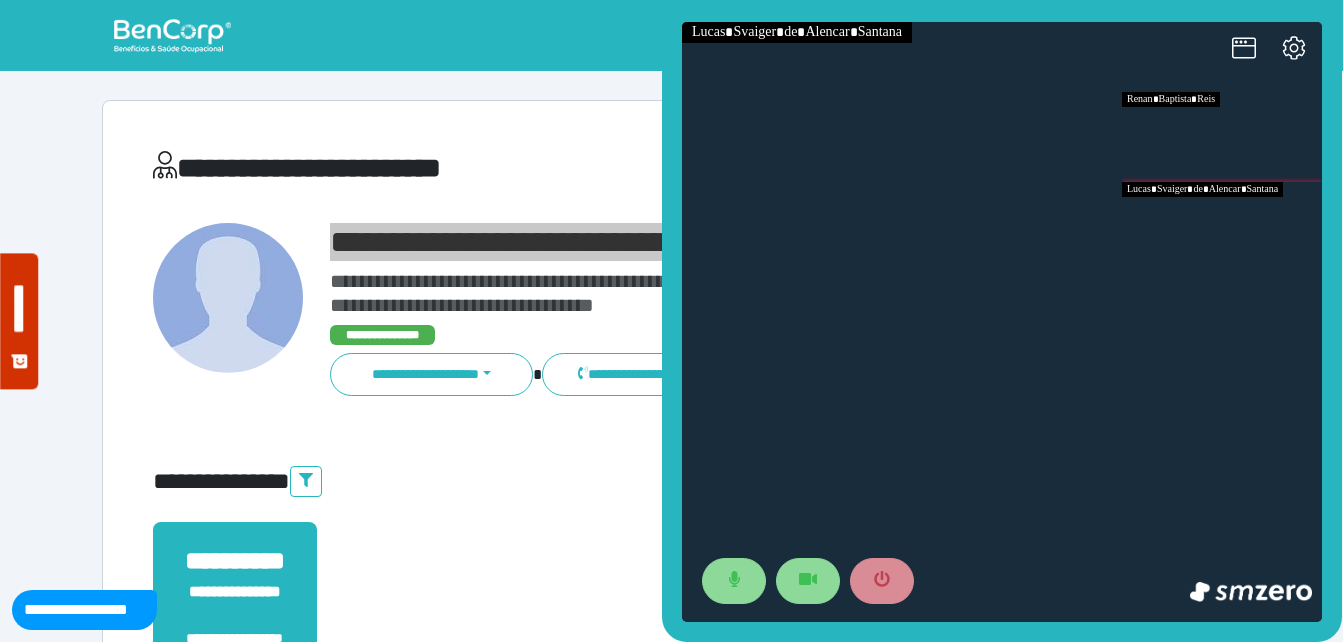 click at bounding box center [1222, 227] 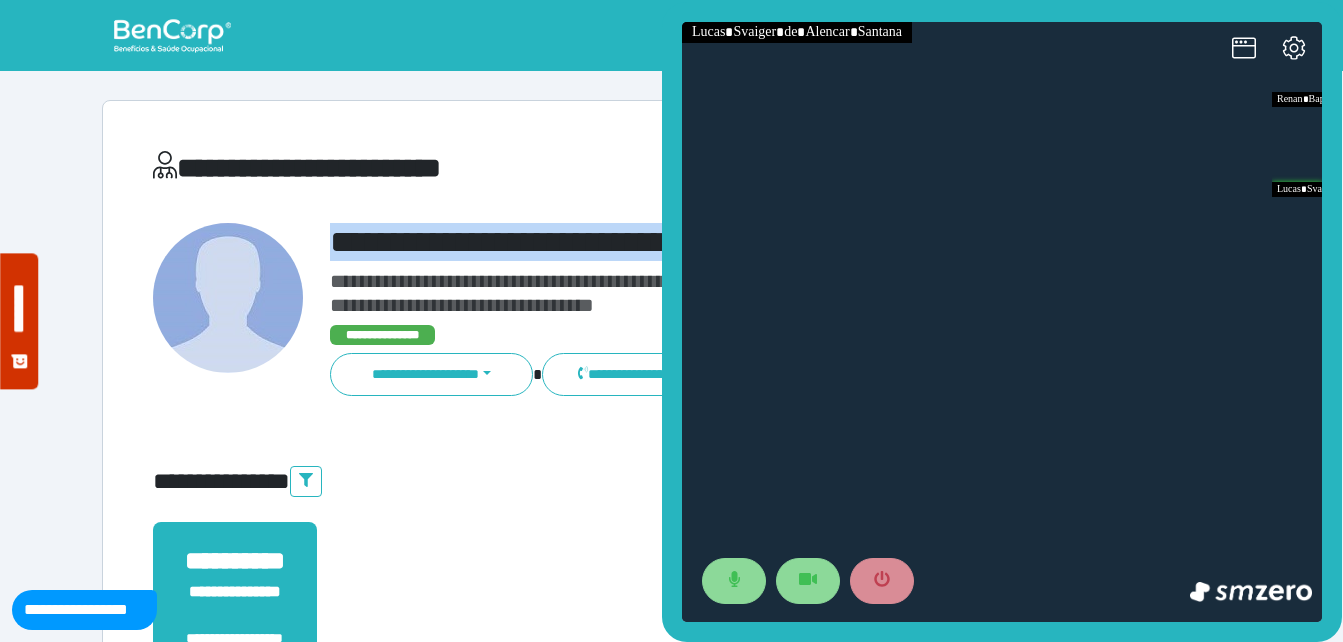 click on "**********" at bounding box center [672, 608] 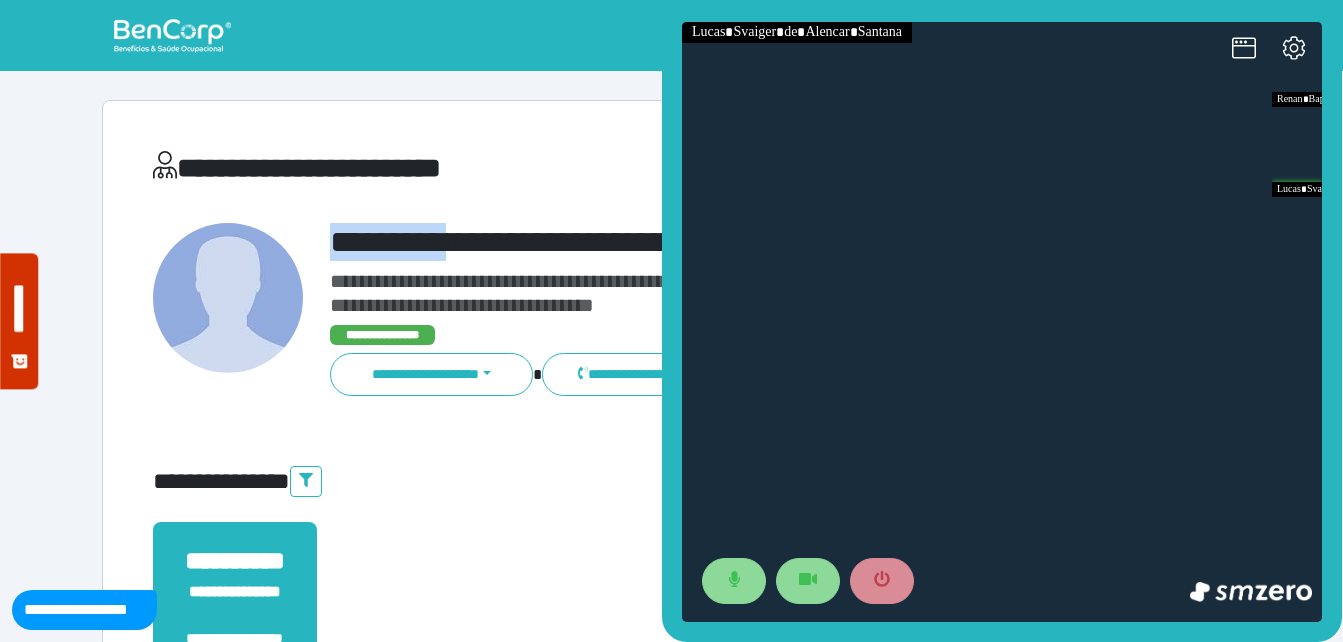 drag, startPoint x: 322, startPoint y: 238, endPoint x: 607, endPoint y: 250, distance: 285.25253 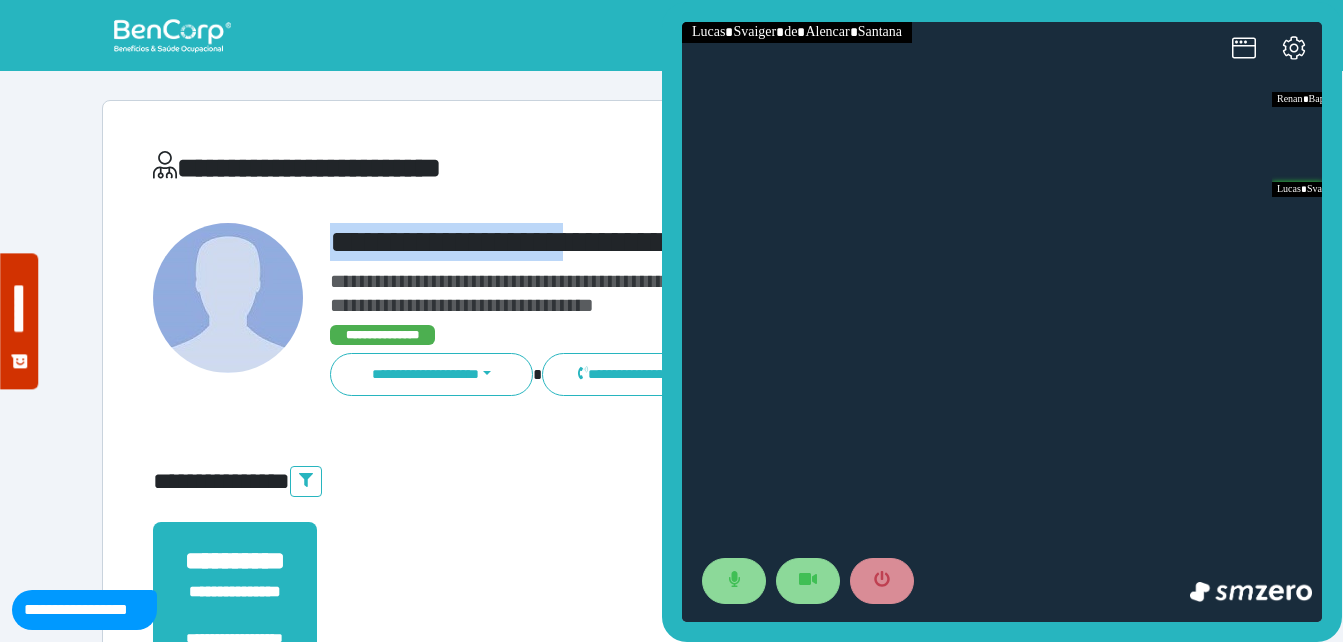 copy on "**********" 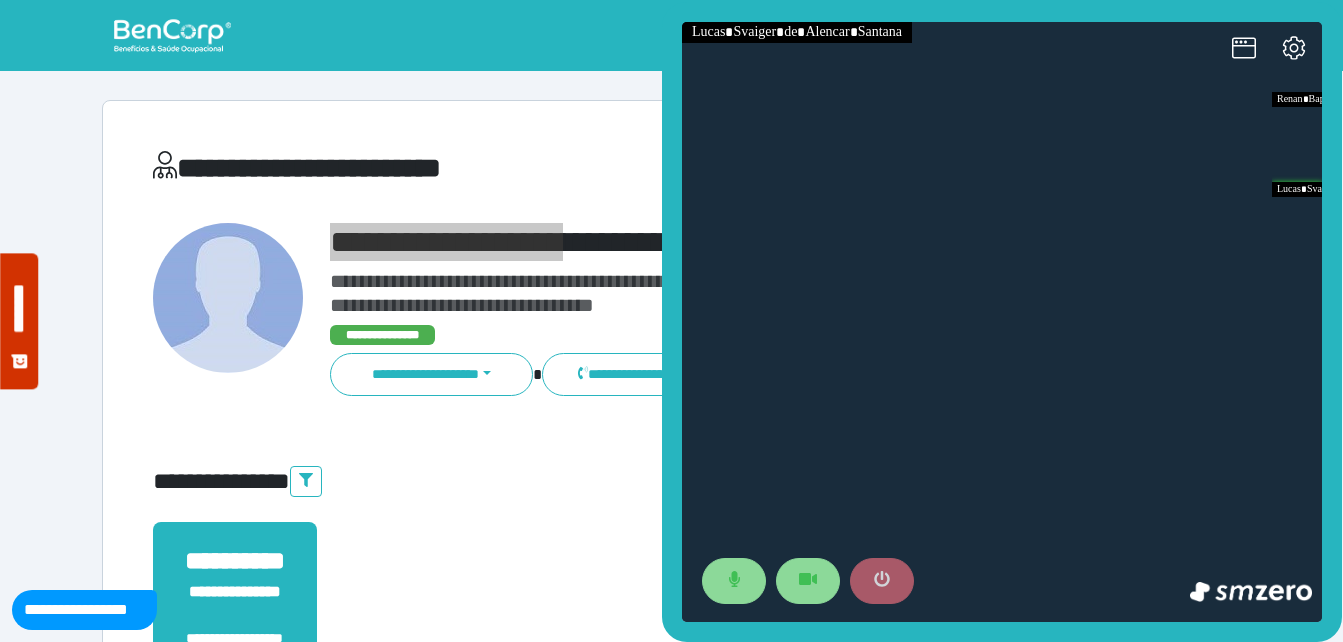 click at bounding box center [882, 581] 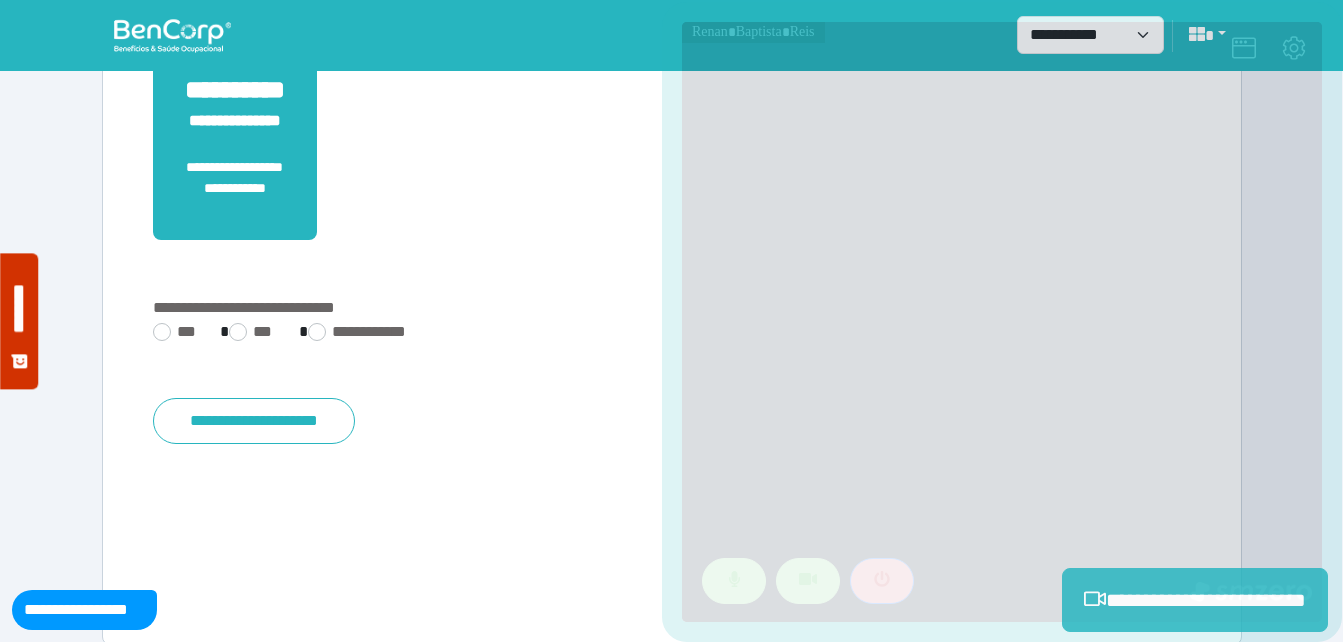 scroll, scrollTop: 494, scrollLeft: 0, axis: vertical 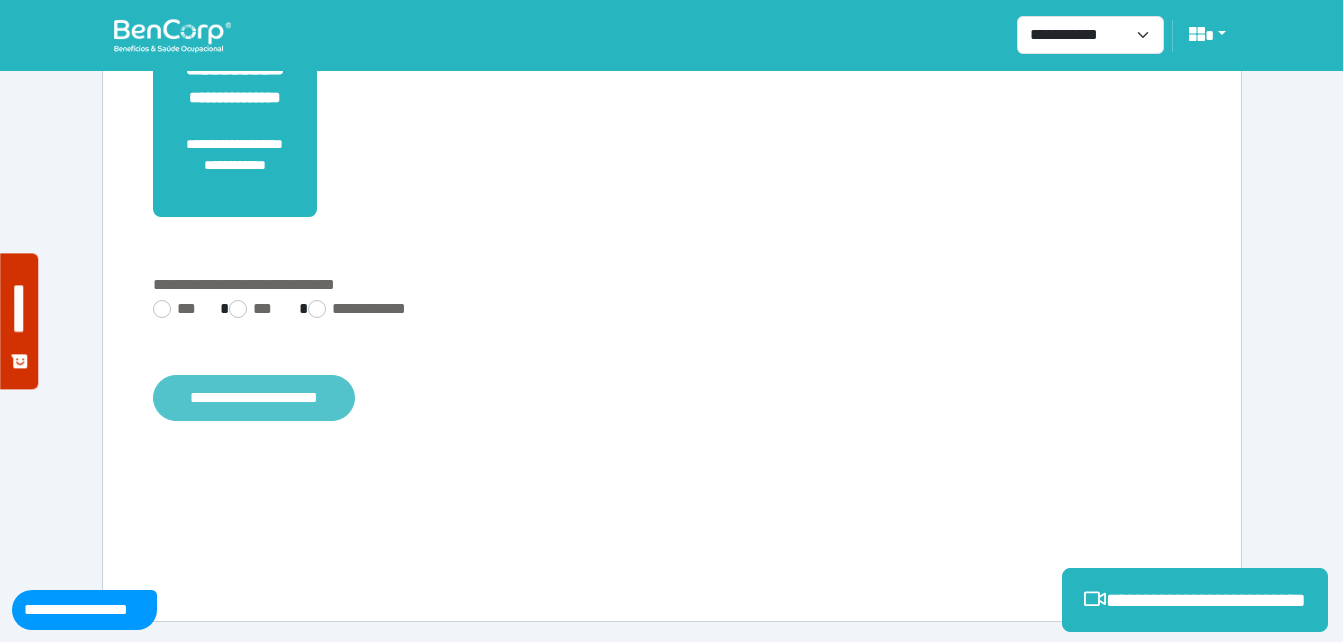click on "**********" at bounding box center (254, 398) 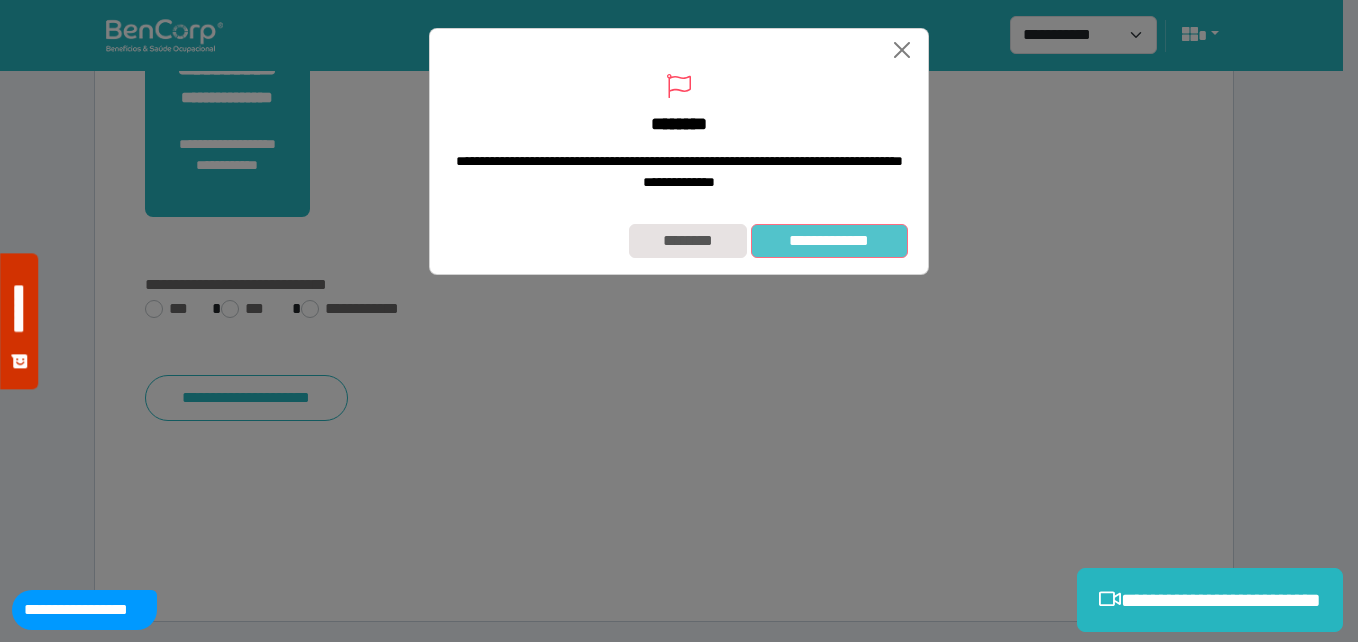 click on "**********" at bounding box center (829, 241) 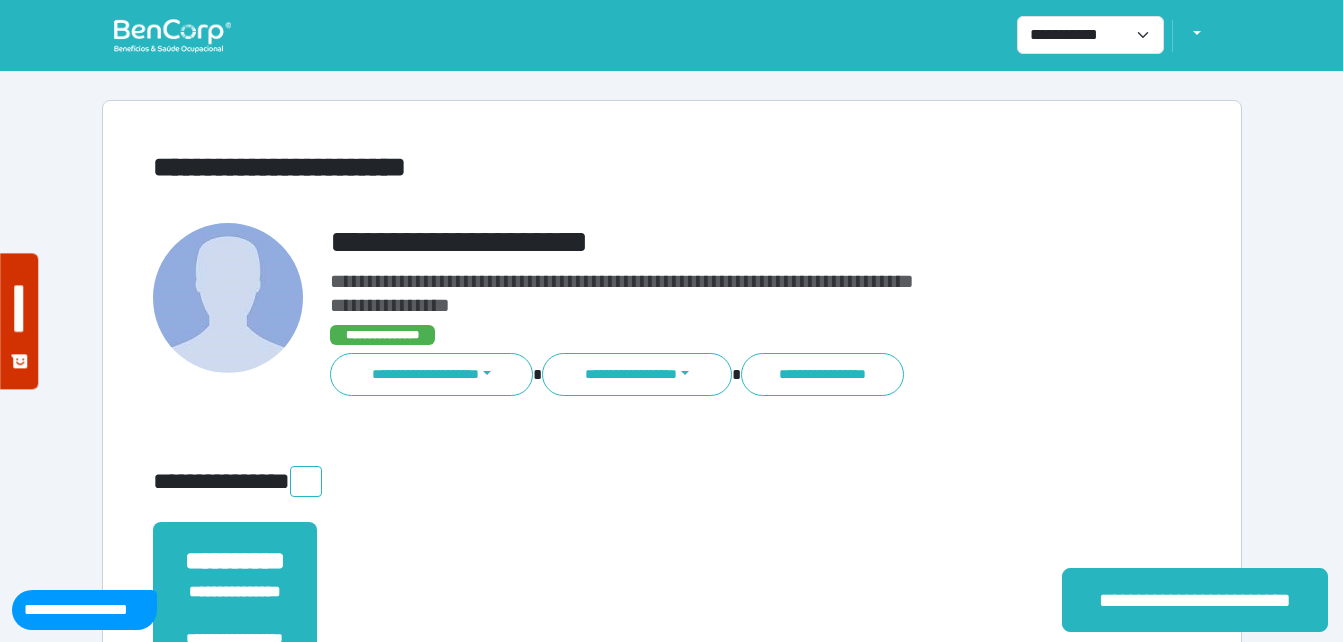 scroll, scrollTop: 0, scrollLeft: 0, axis: both 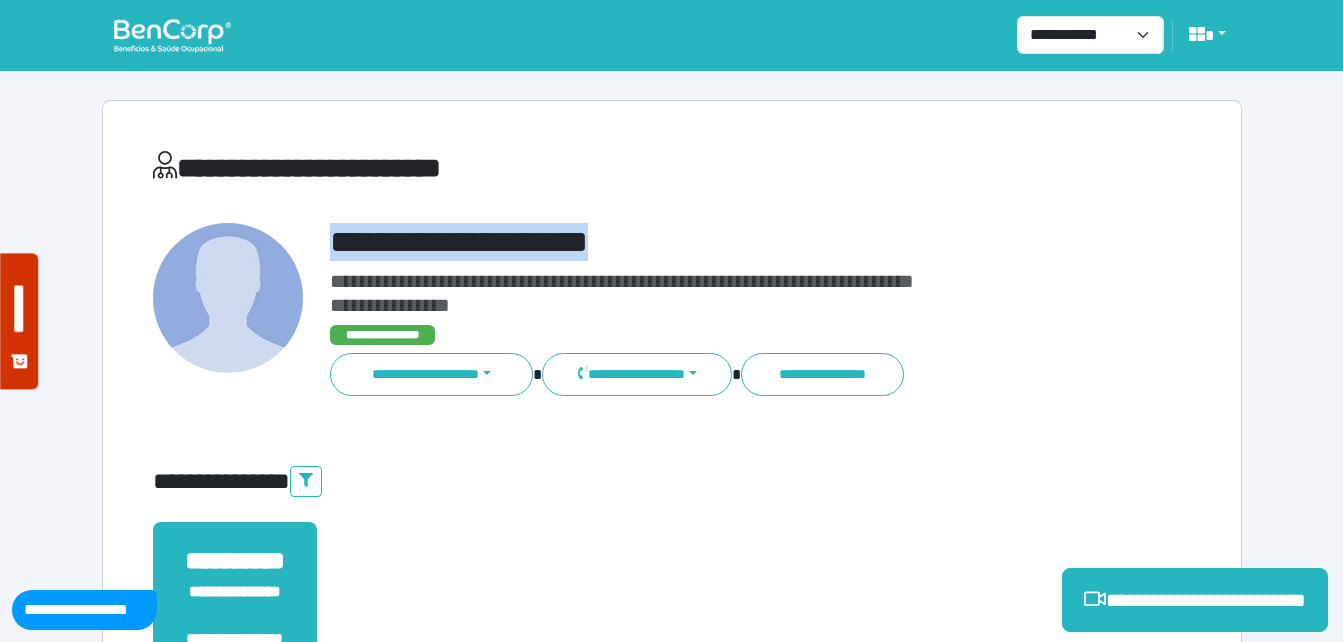 drag, startPoint x: 315, startPoint y: 226, endPoint x: 781, endPoint y: 278, distance: 468.8923 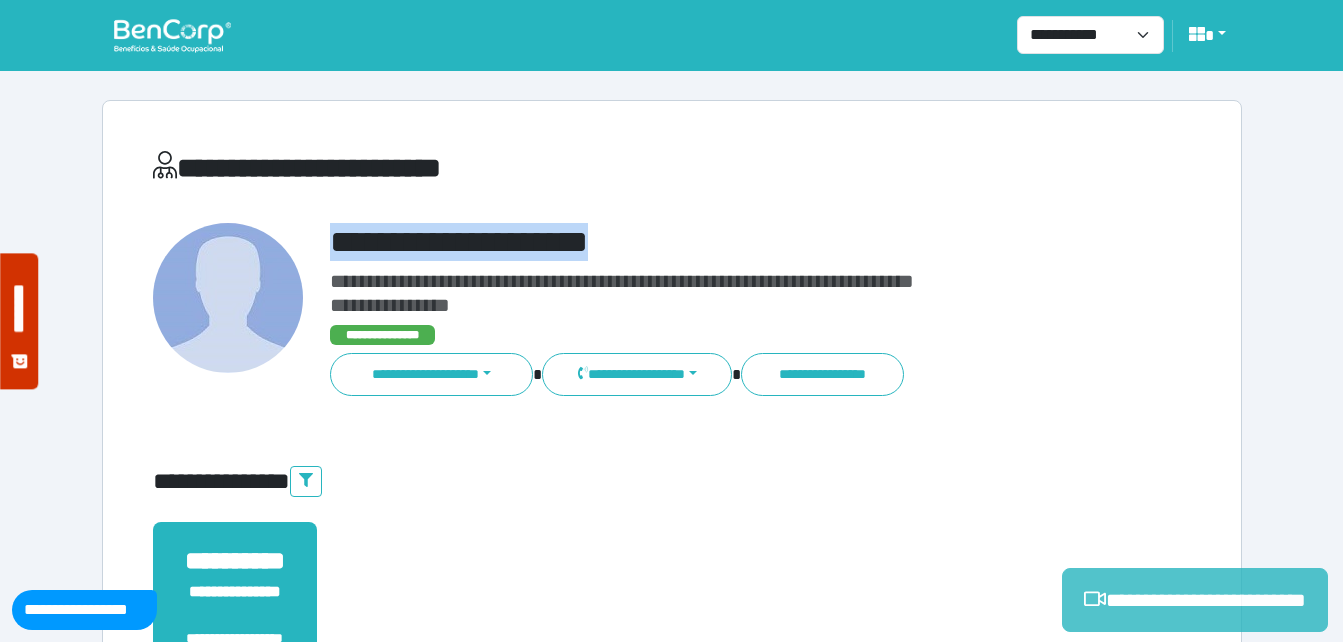 click on "**********" at bounding box center [1195, 600] 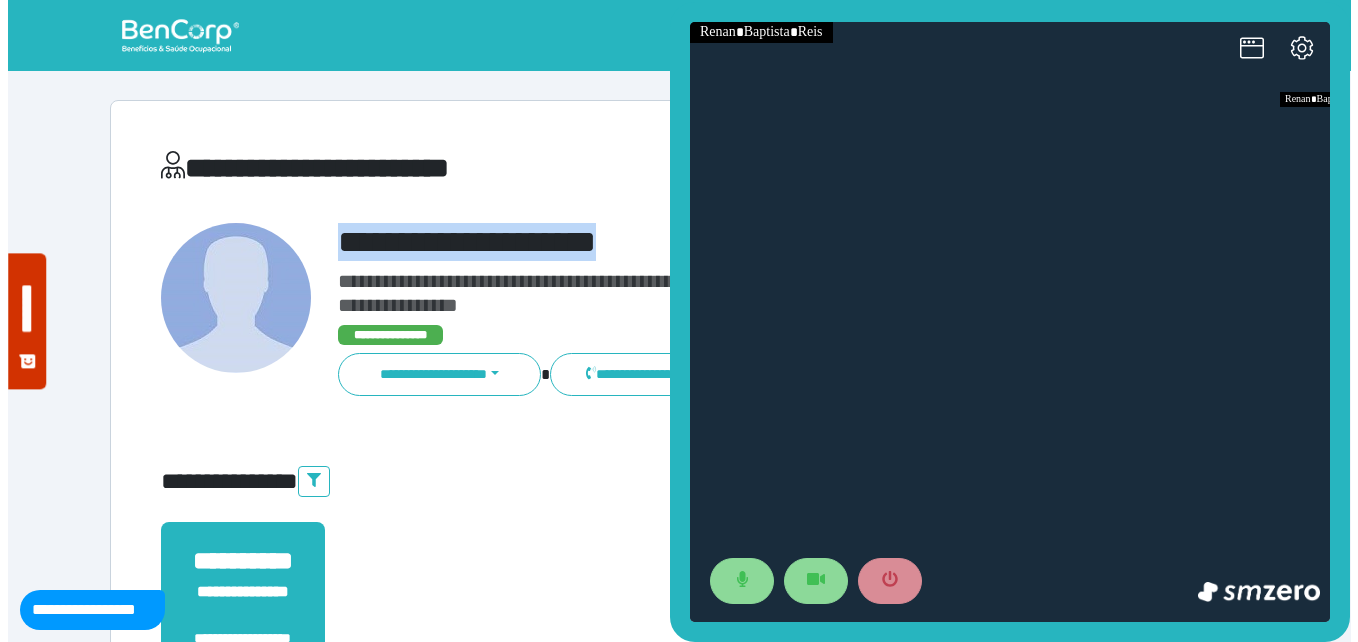 scroll, scrollTop: 0, scrollLeft: 0, axis: both 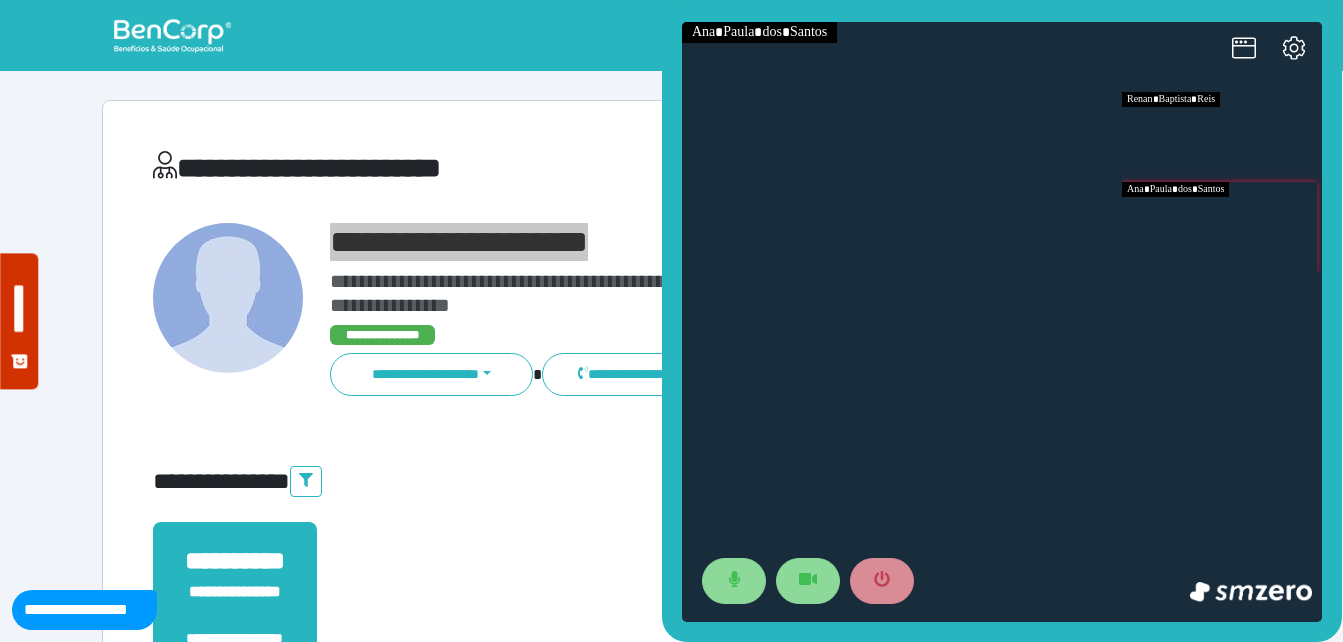 click at bounding box center (1222, 227) 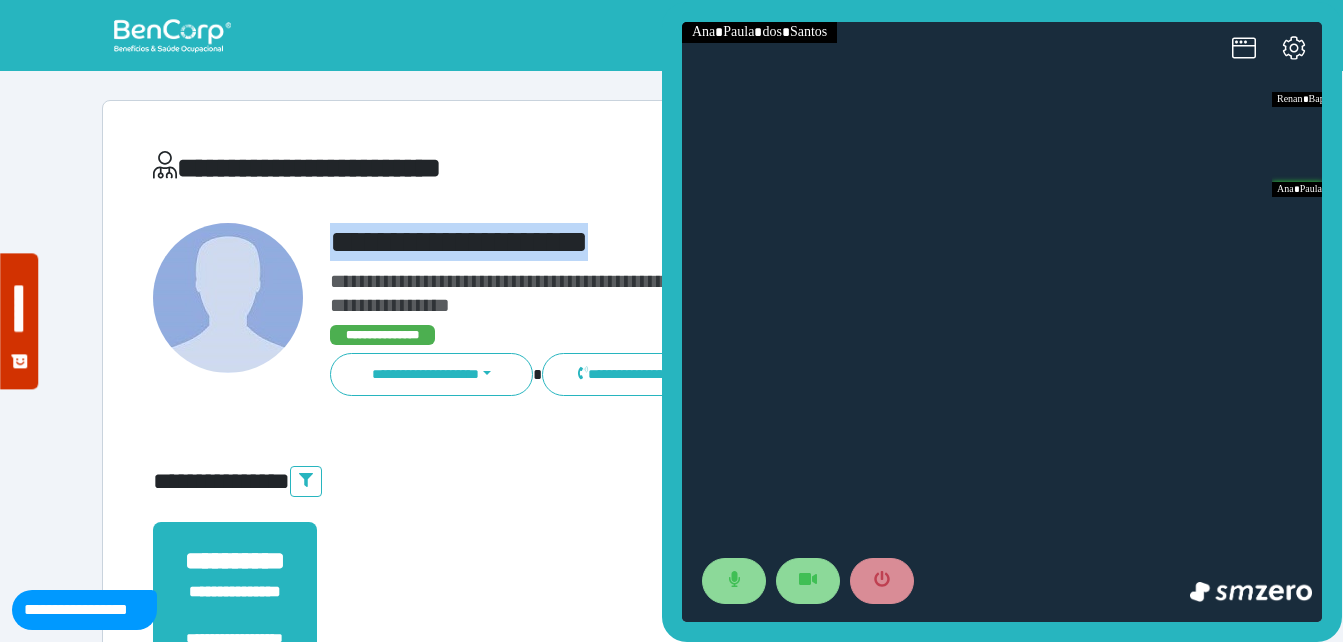 click on "**********" at bounding box center [716, 242] 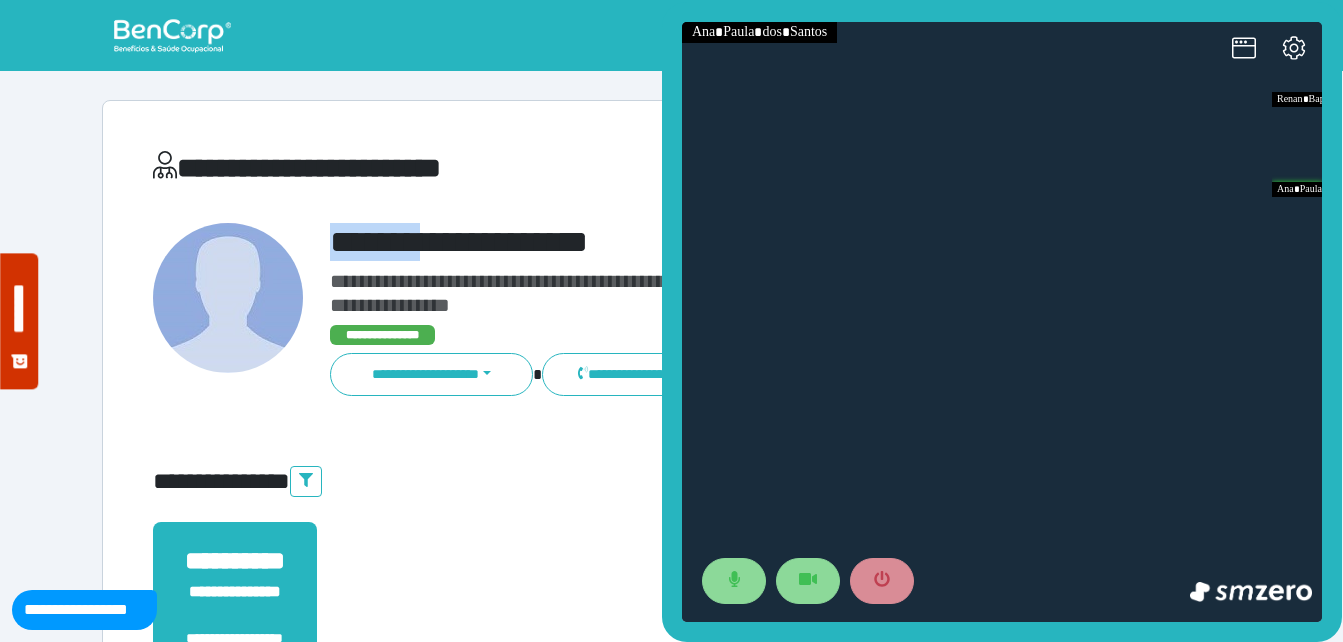 drag, startPoint x: 307, startPoint y: 238, endPoint x: 629, endPoint y: 226, distance: 322.2235 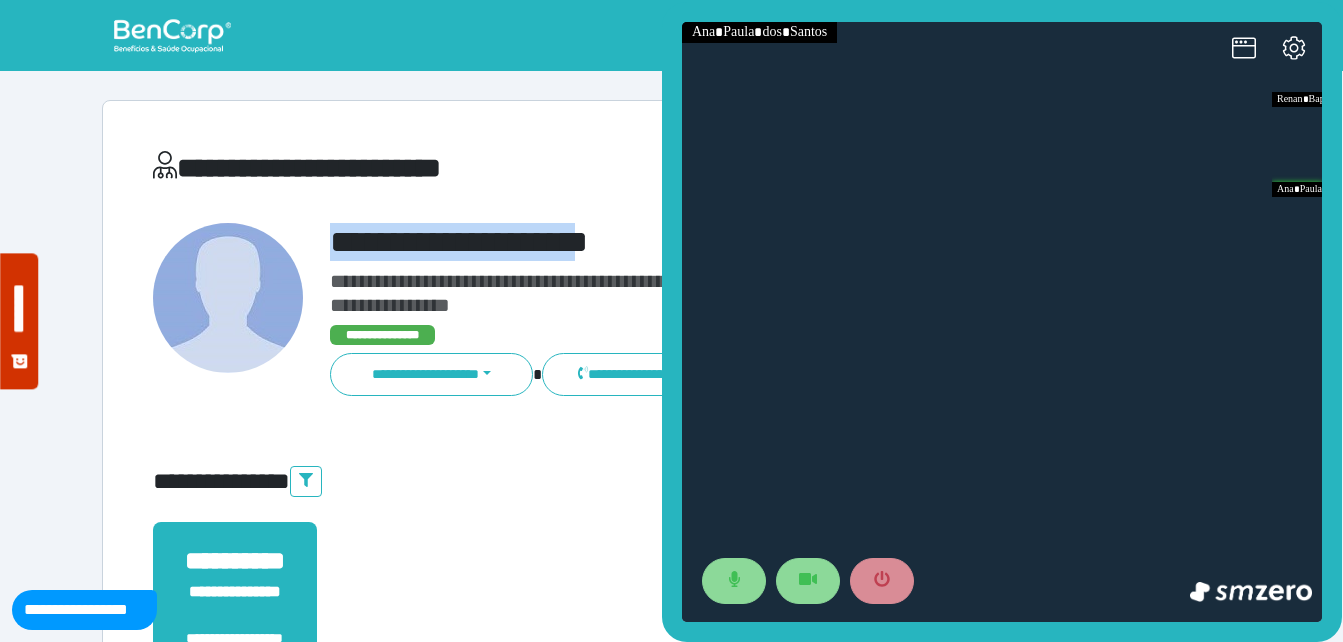 copy on "**********" 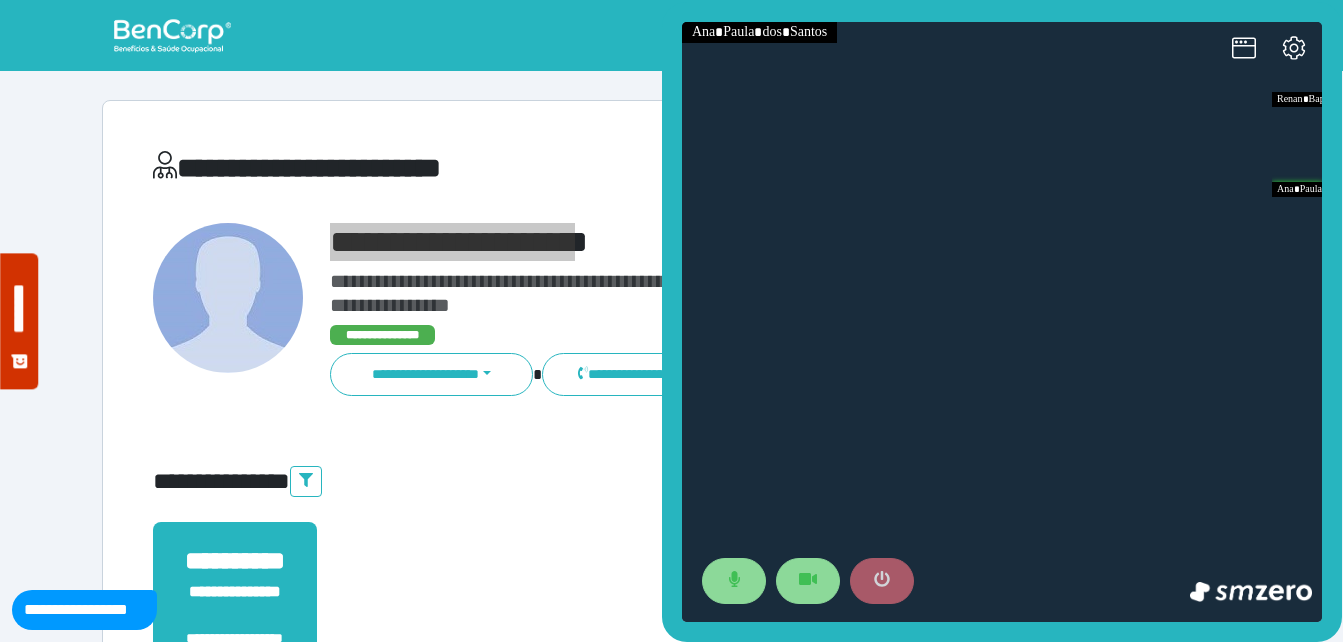 click at bounding box center (882, 581) 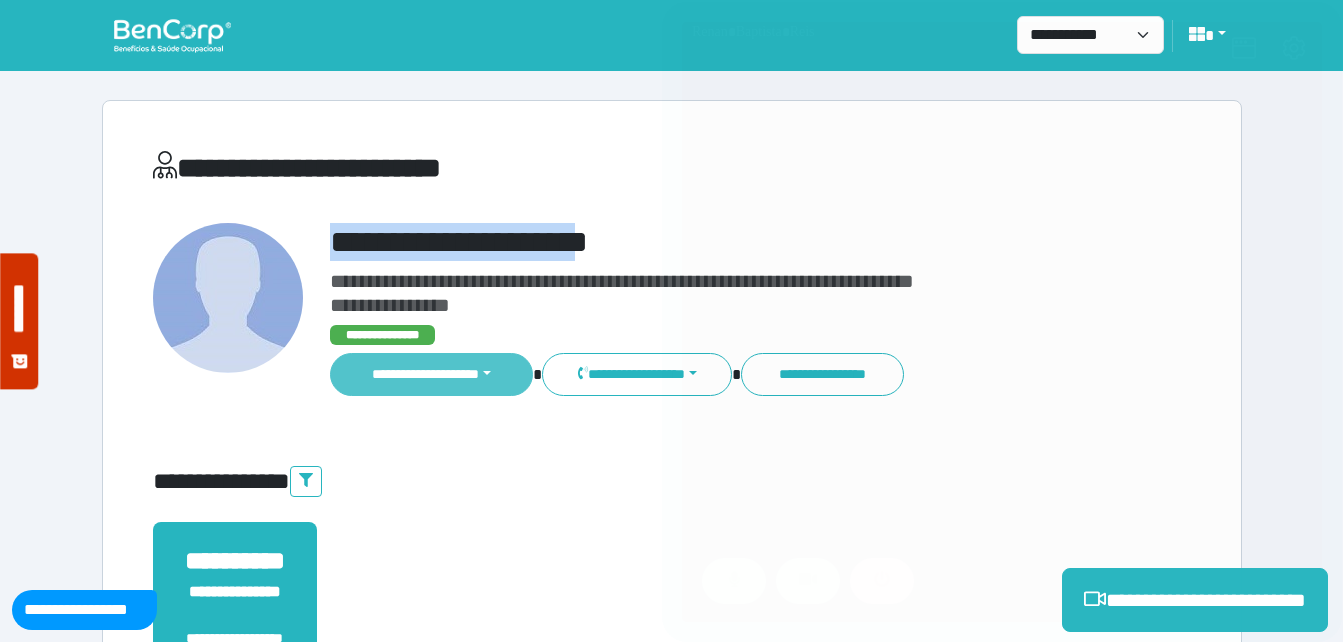 click on "**********" at bounding box center [432, 374] 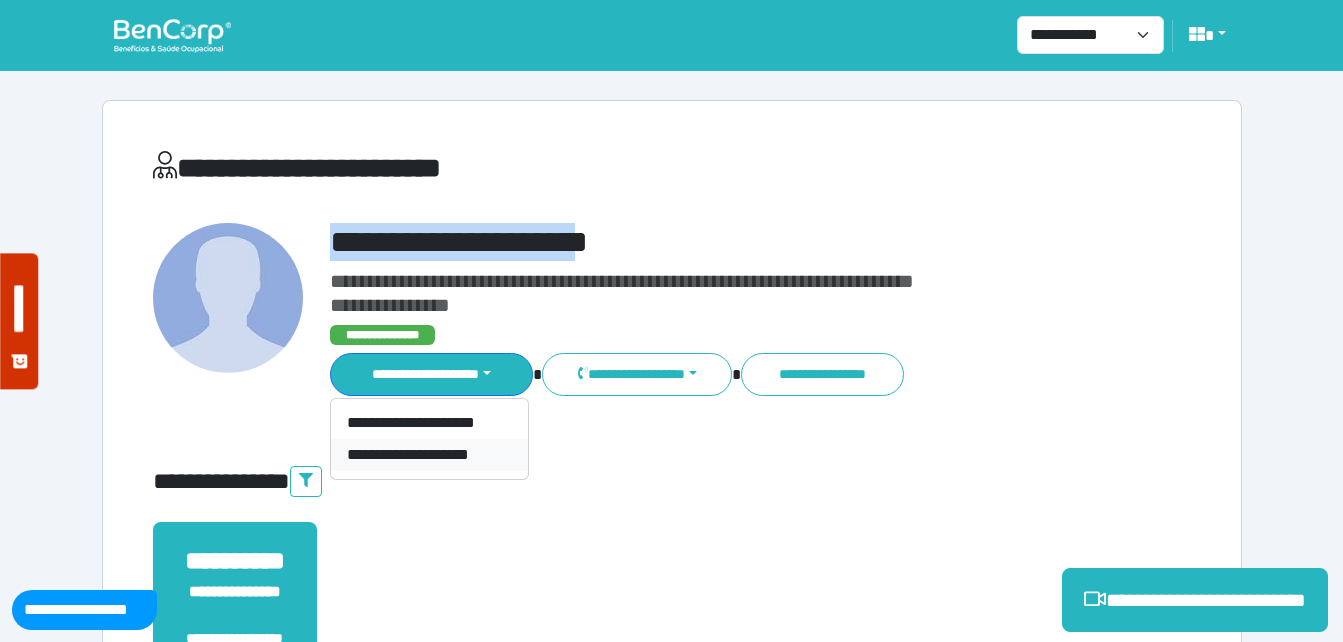 click on "**********" at bounding box center [429, 455] 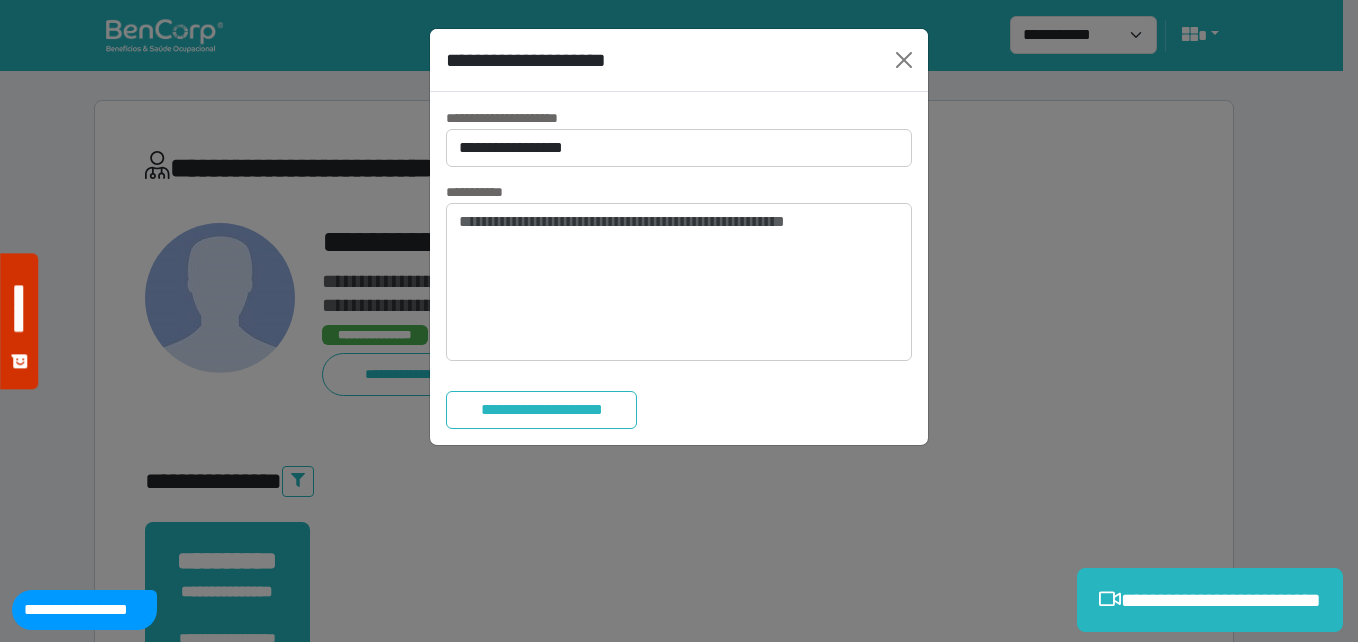 click on "**********" at bounding box center (527, 118) 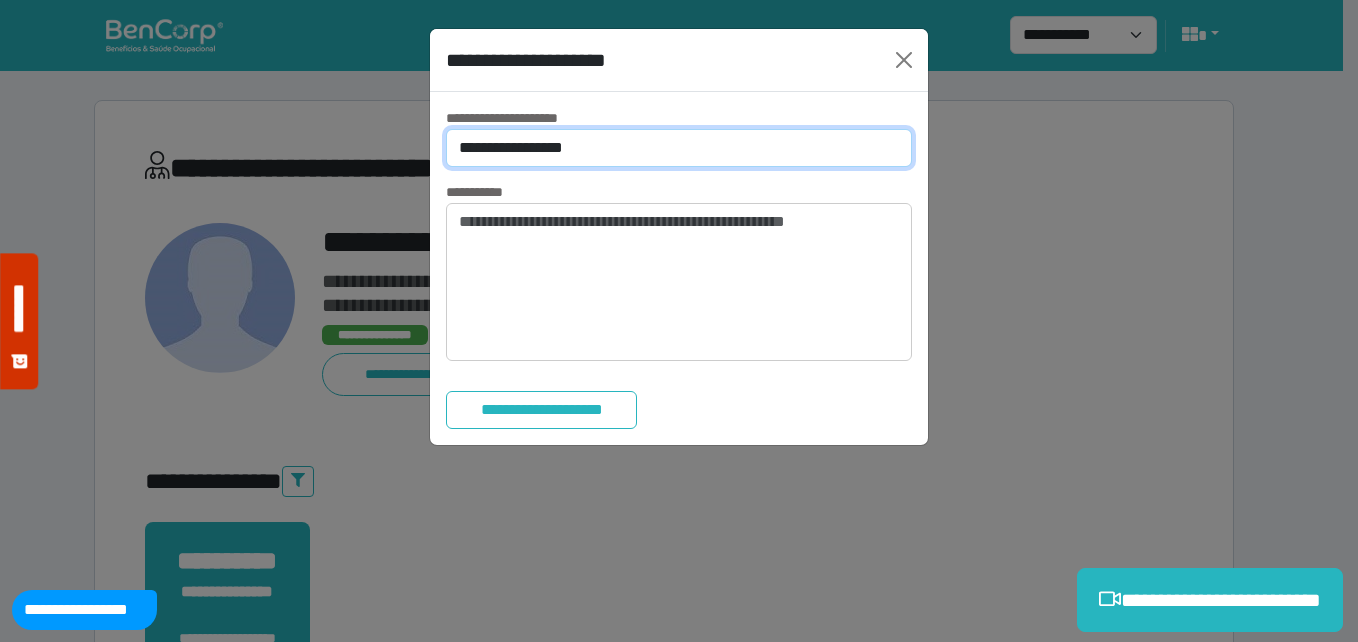click on "**********" at bounding box center [679, 148] 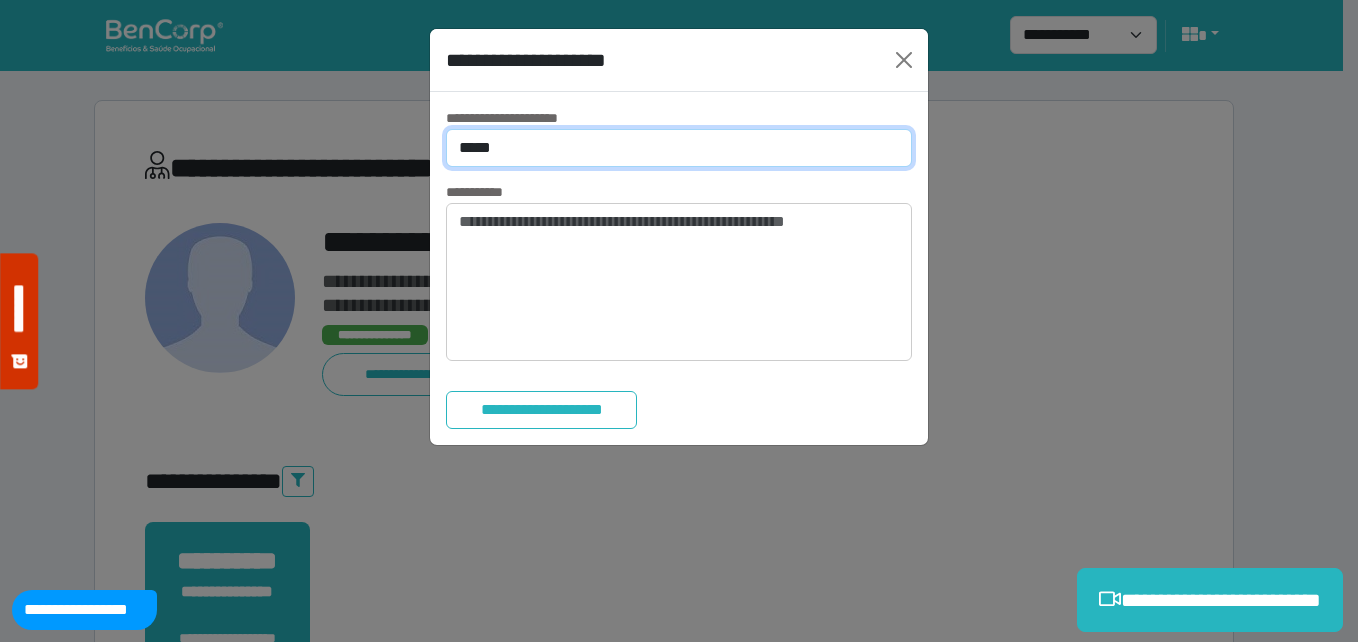 click on "**********" at bounding box center [679, 148] 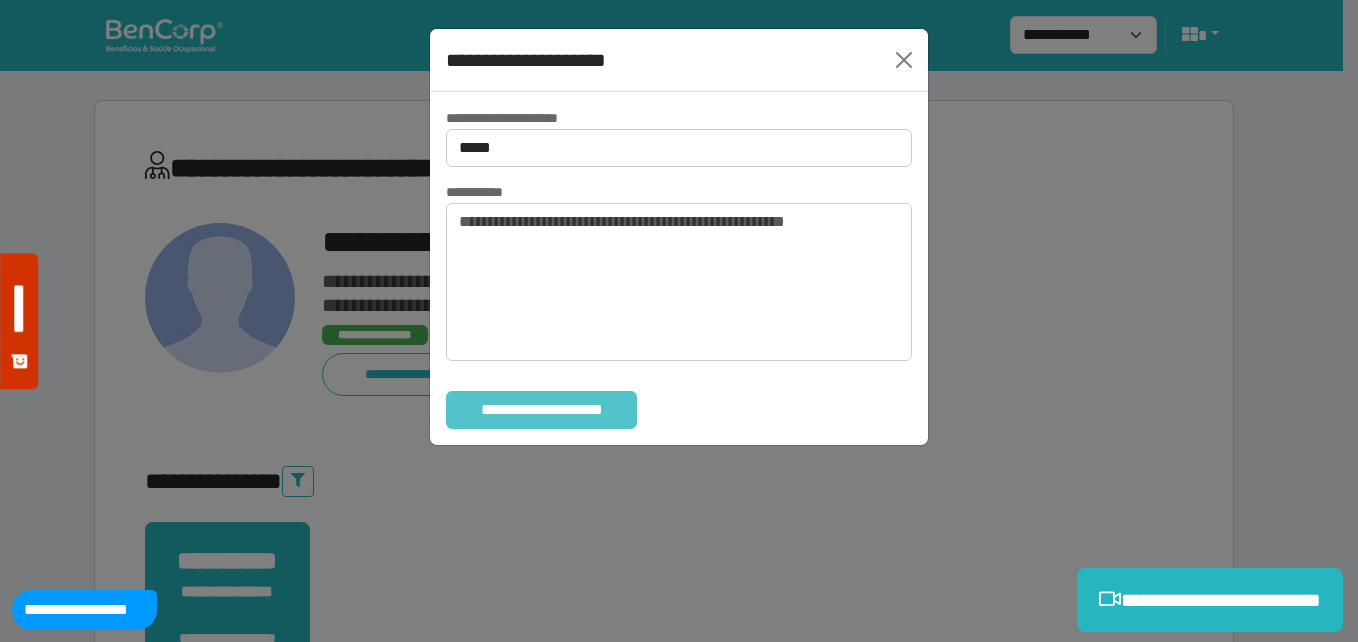 click on "**********" at bounding box center [541, 410] 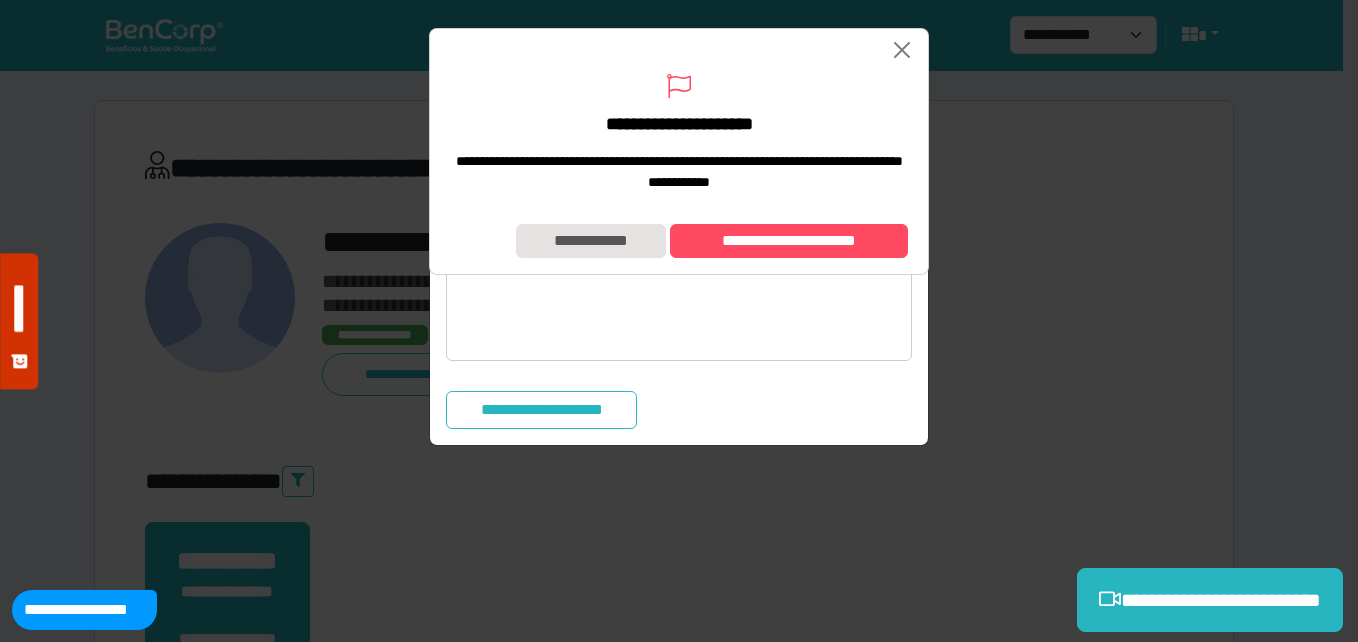 click on "**********" at bounding box center (679, 241) 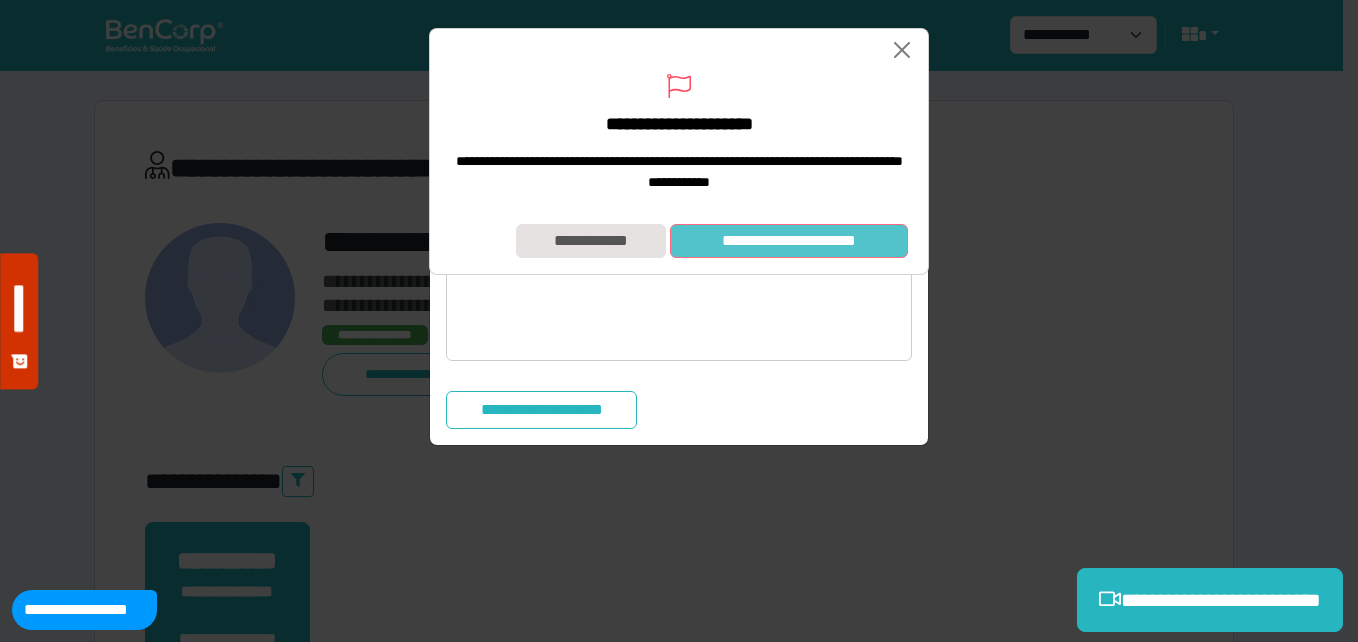 click on "**********" at bounding box center [789, 241] 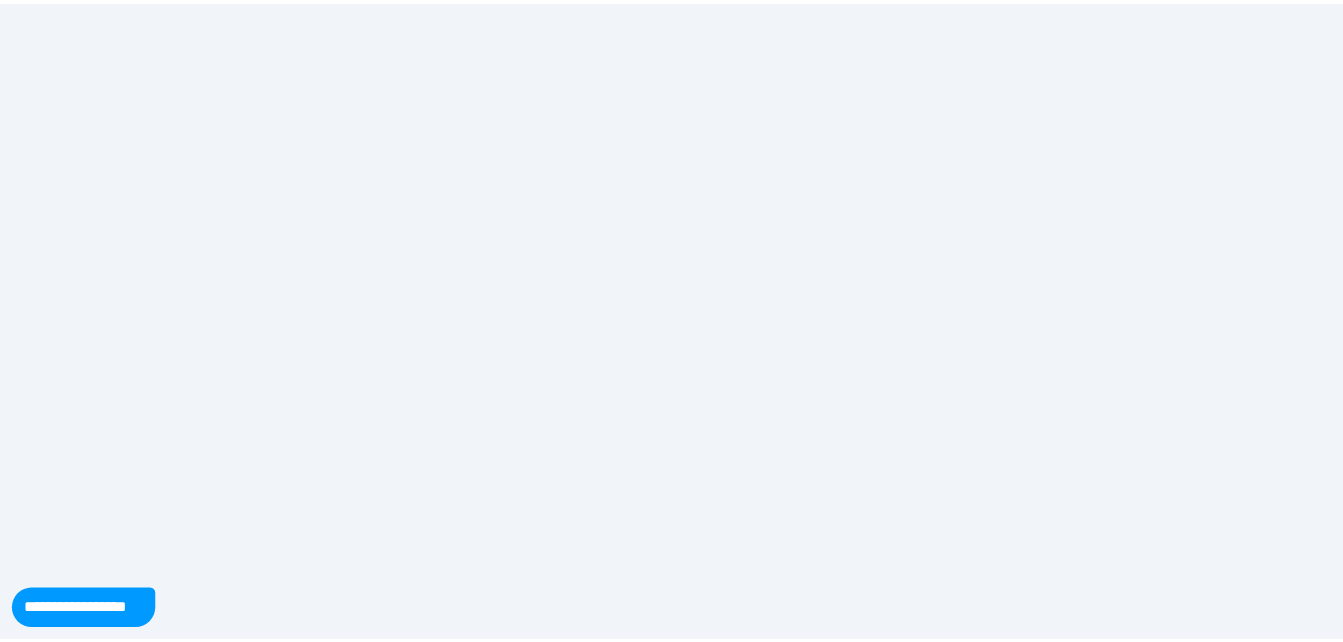 scroll, scrollTop: 0, scrollLeft: 0, axis: both 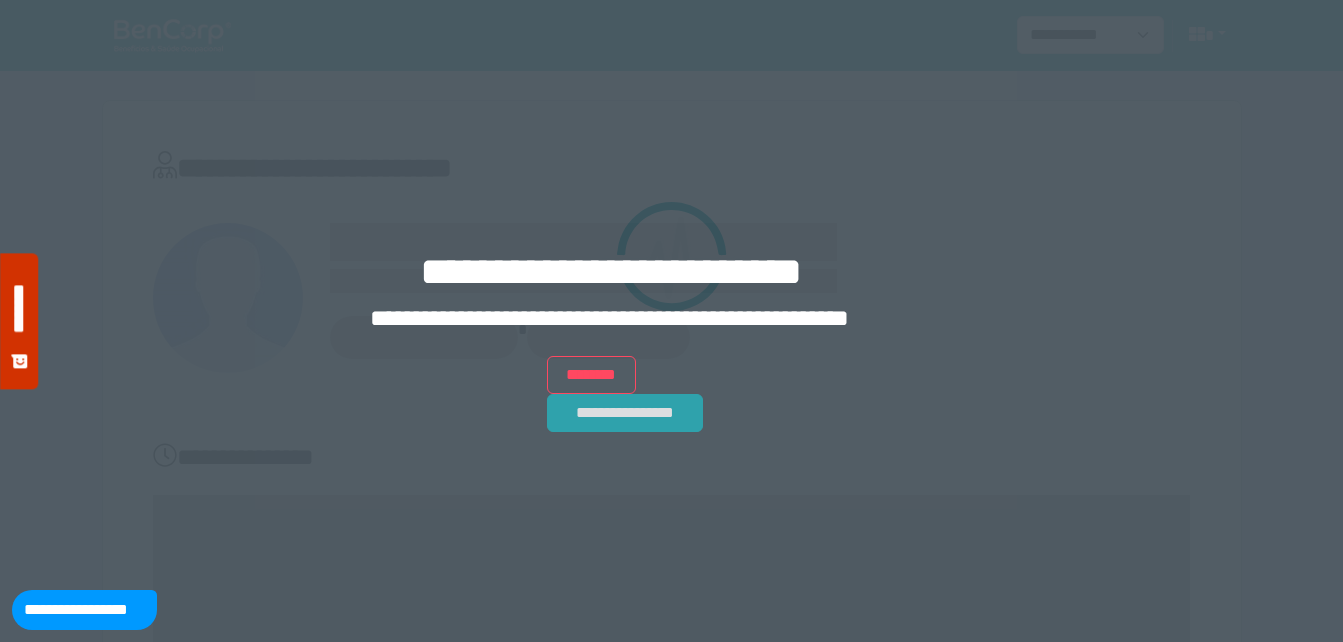 click on "**********" at bounding box center (625, 413) 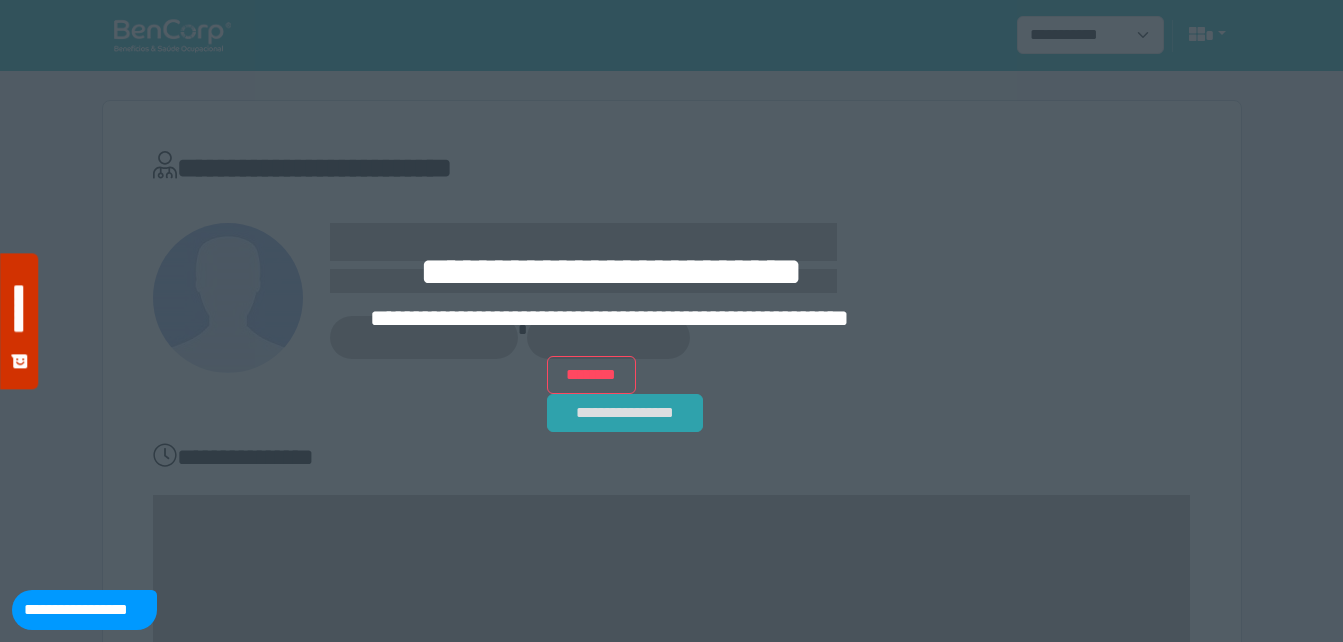 click on "**********" at bounding box center [625, 413] 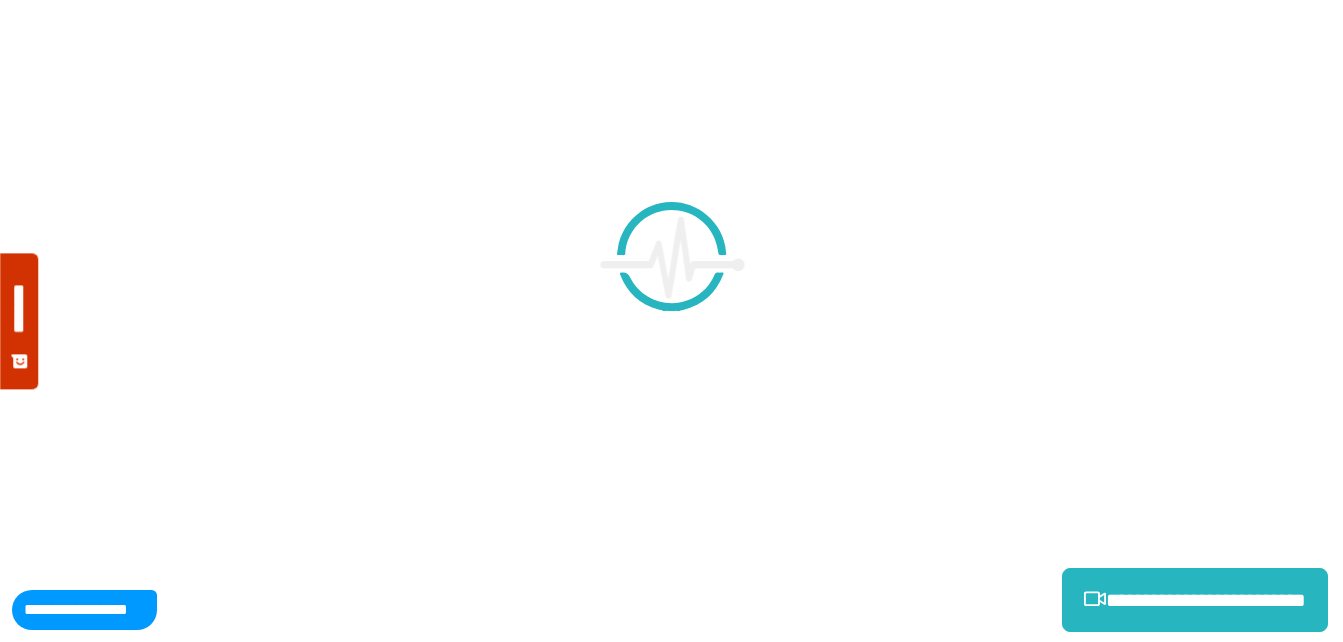 scroll, scrollTop: 0, scrollLeft: 0, axis: both 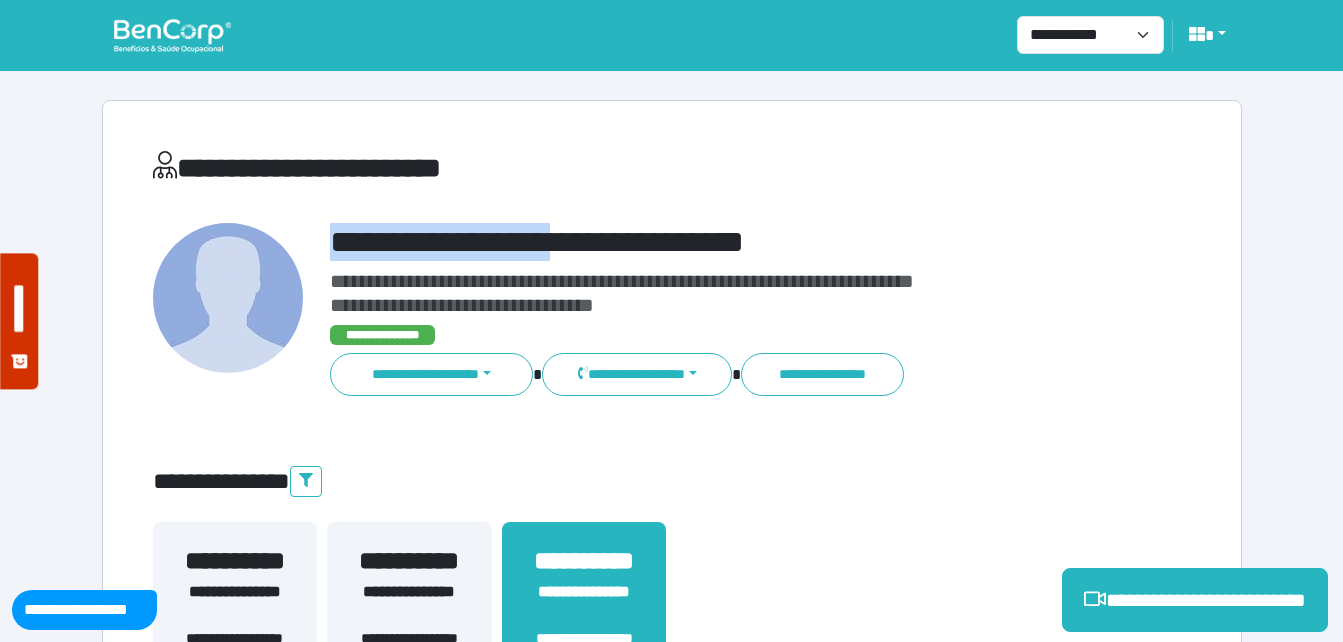drag, startPoint x: 330, startPoint y: 238, endPoint x: 598, endPoint y: 228, distance: 268.1865 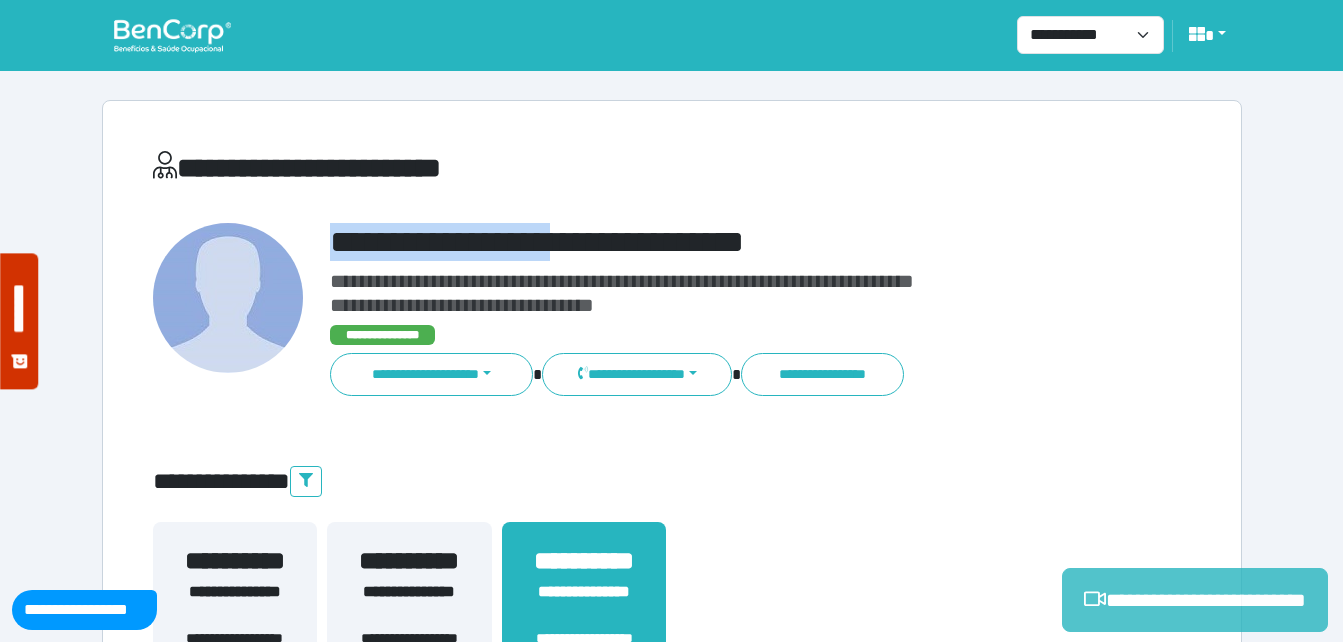 click on "**********" at bounding box center [1195, 600] 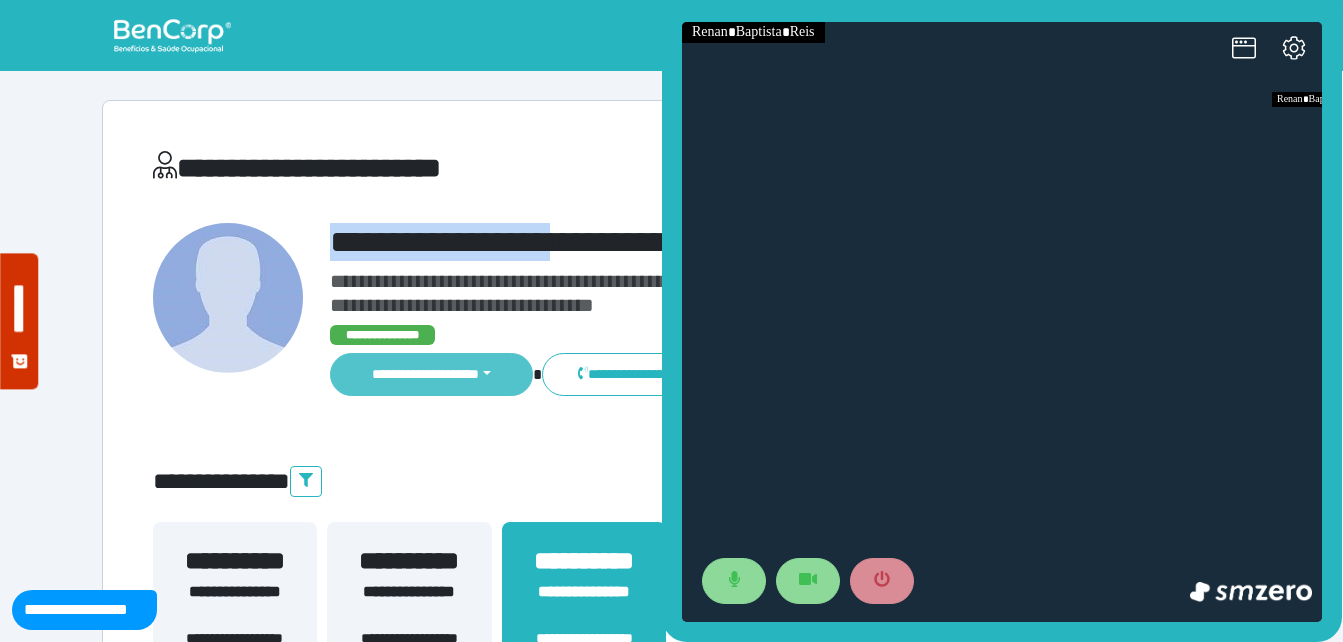 scroll, scrollTop: 0, scrollLeft: 0, axis: both 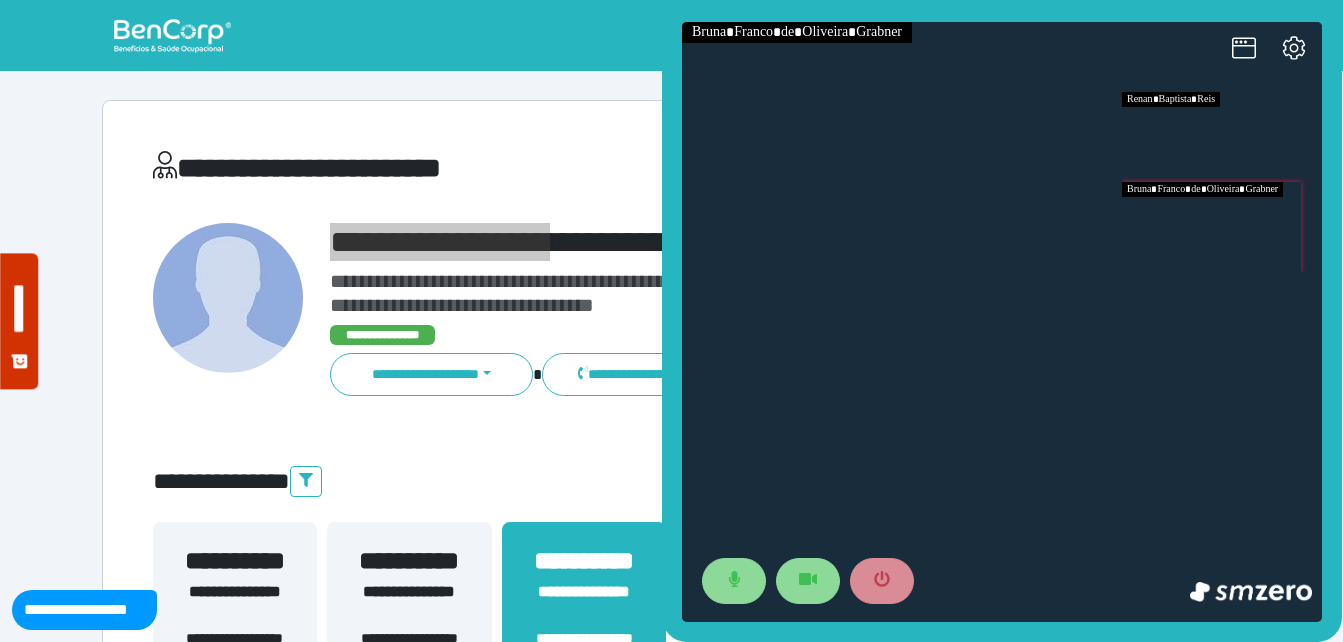 click at bounding box center [1222, 227] 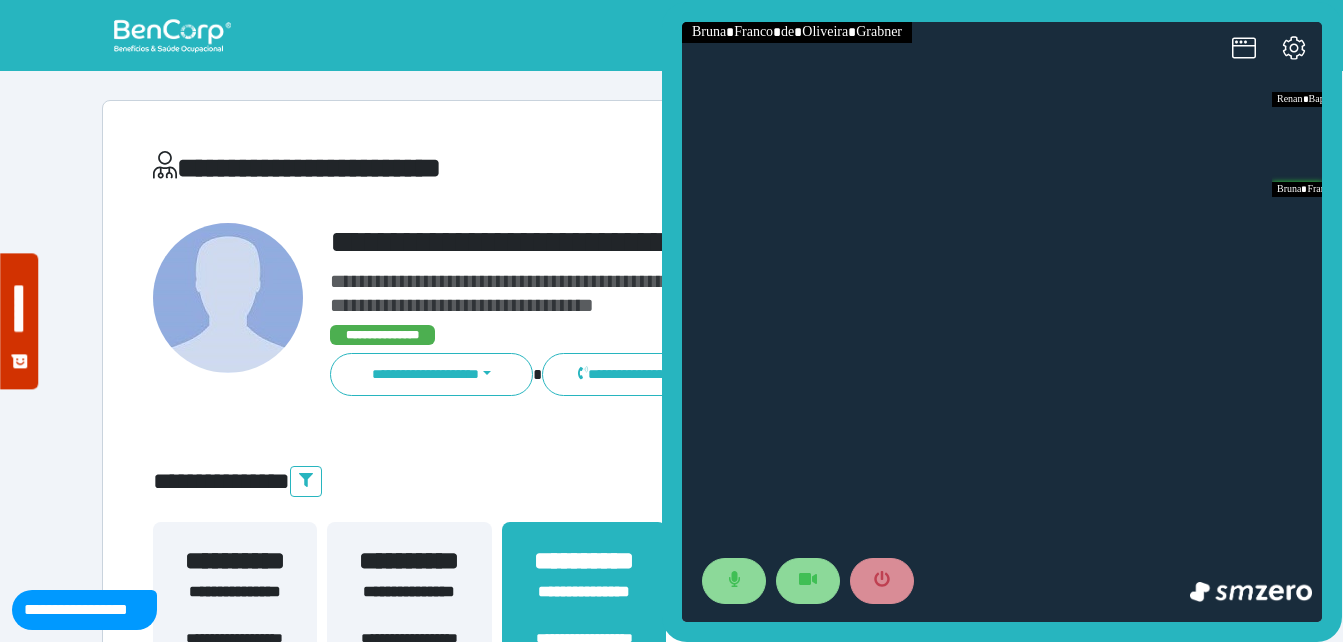 click at bounding box center (229, 310) 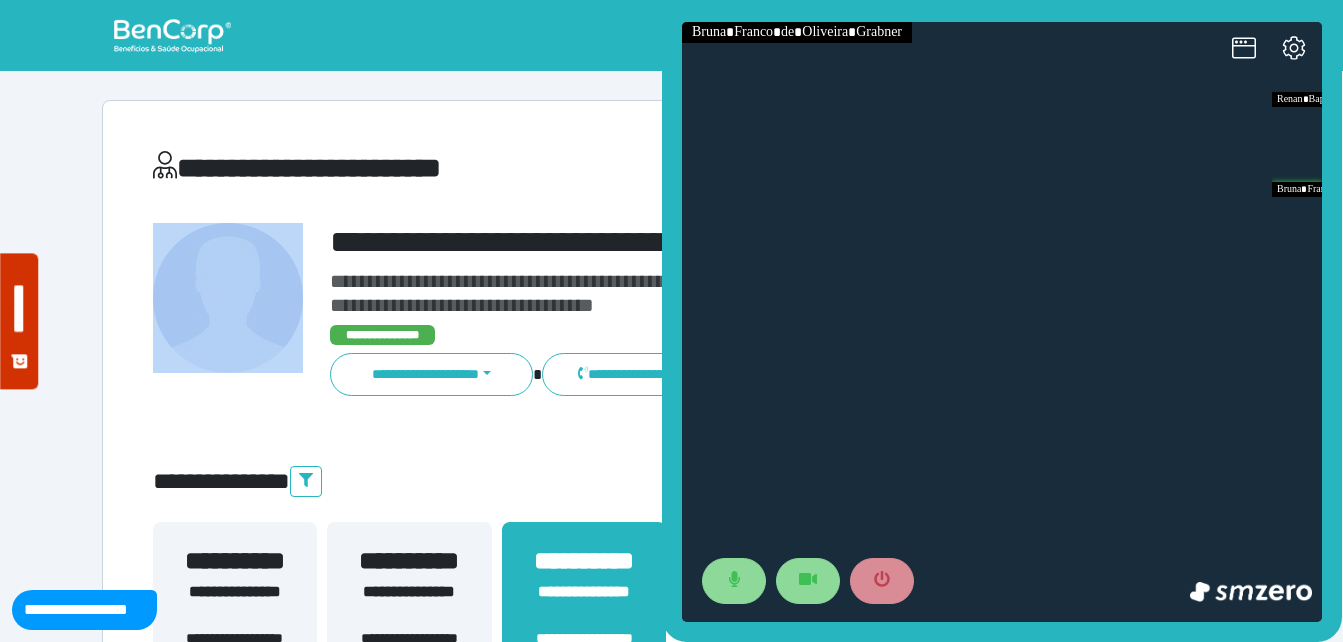drag, startPoint x: 389, startPoint y: 219, endPoint x: 559, endPoint y: 191, distance: 172.29045 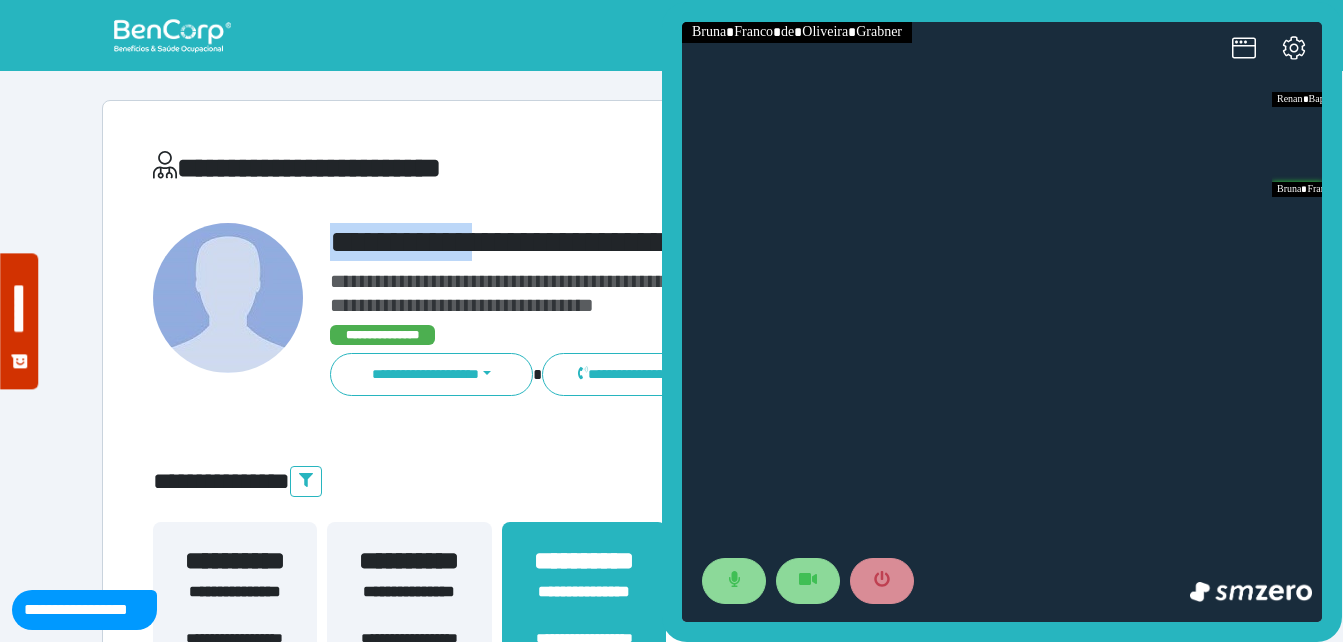 drag, startPoint x: 559, startPoint y: 191, endPoint x: 517, endPoint y: 253, distance: 74.88658 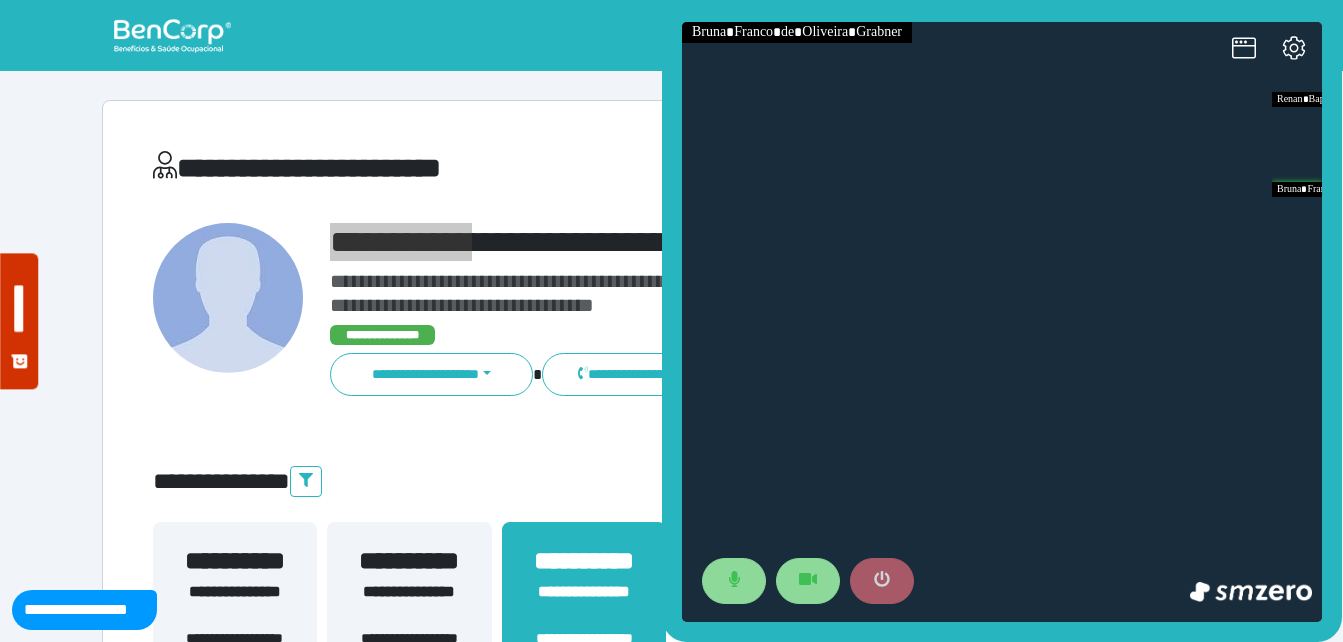 click 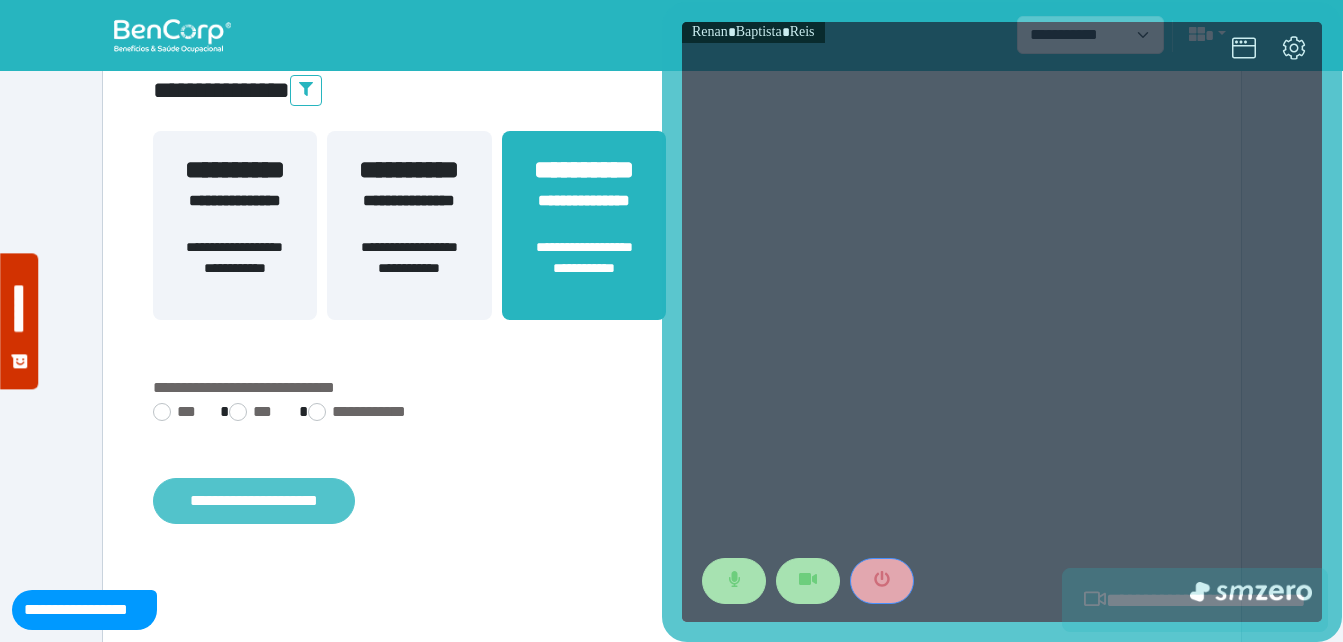 scroll, scrollTop: 494, scrollLeft: 0, axis: vertical 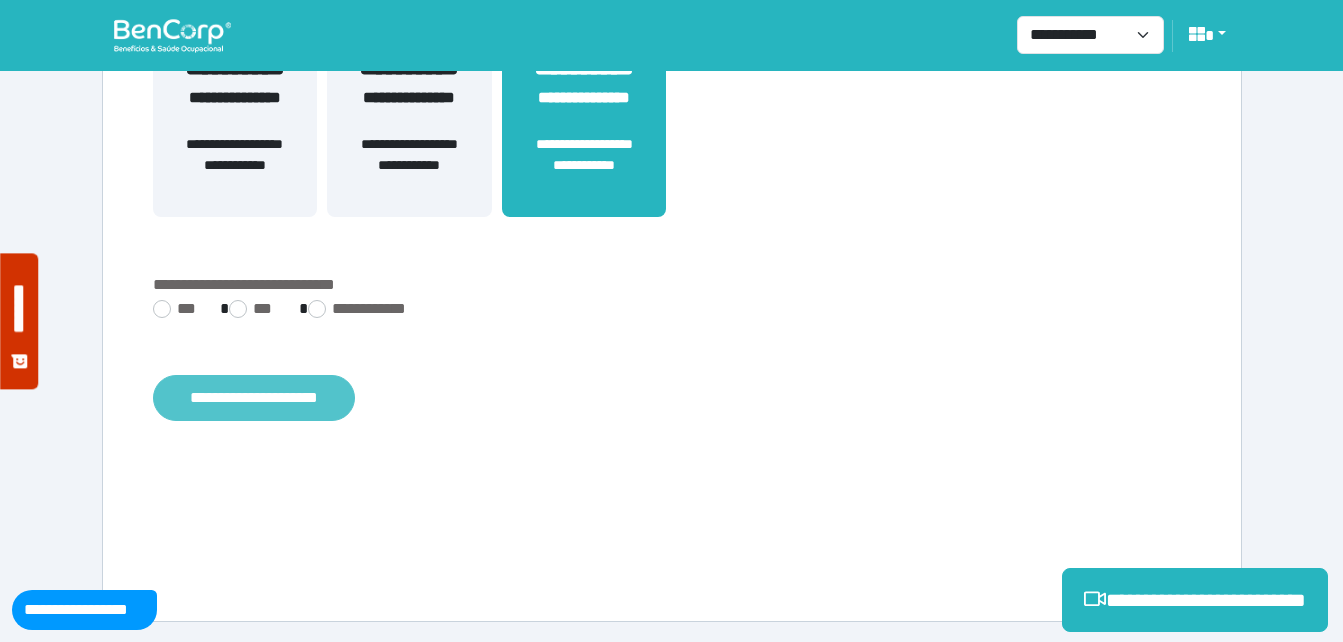 click on "**********" at bounding box center (254, 398) 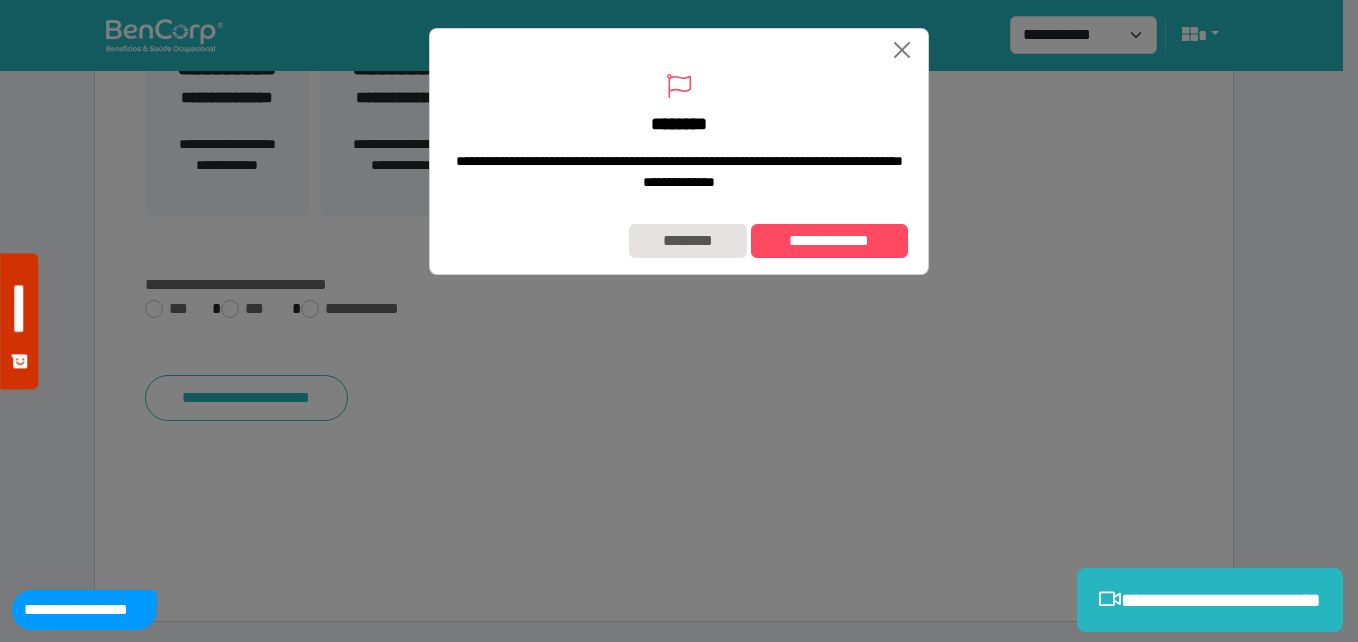 click on "**********" at bounding box center [679, 241] 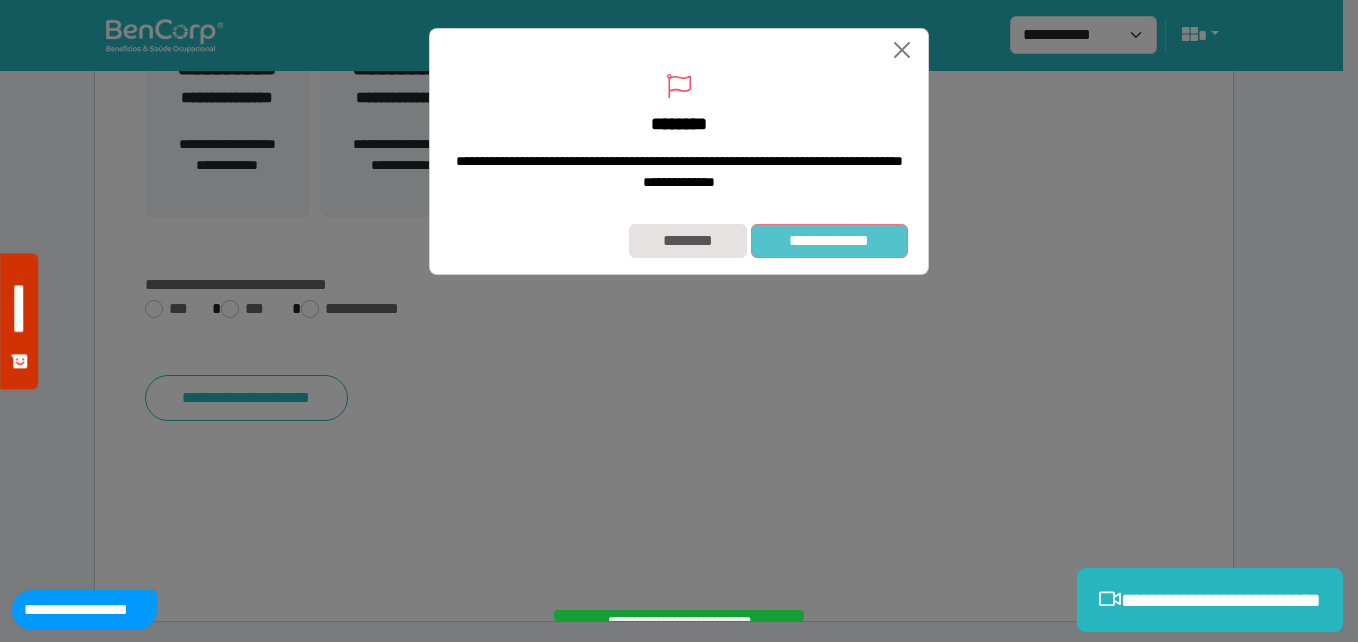 click on "**********" at bounding box center [829, 241] 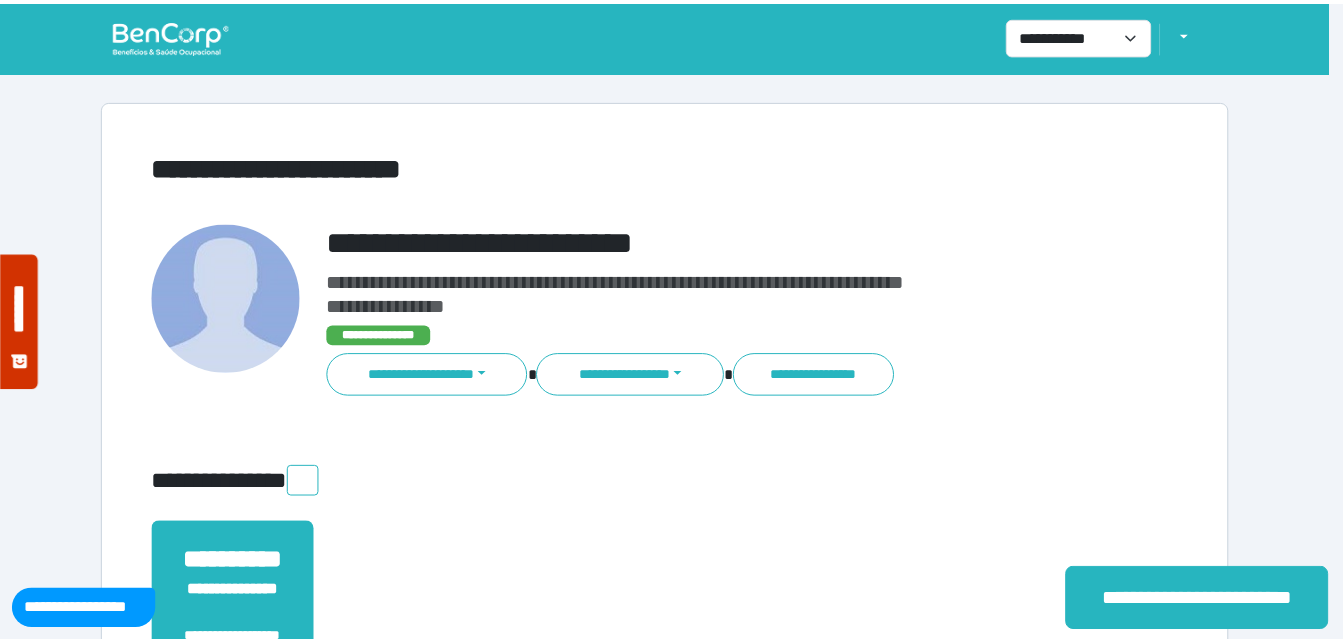 scroll, scrollTop: 0, scrollLeft: 0, axis: both 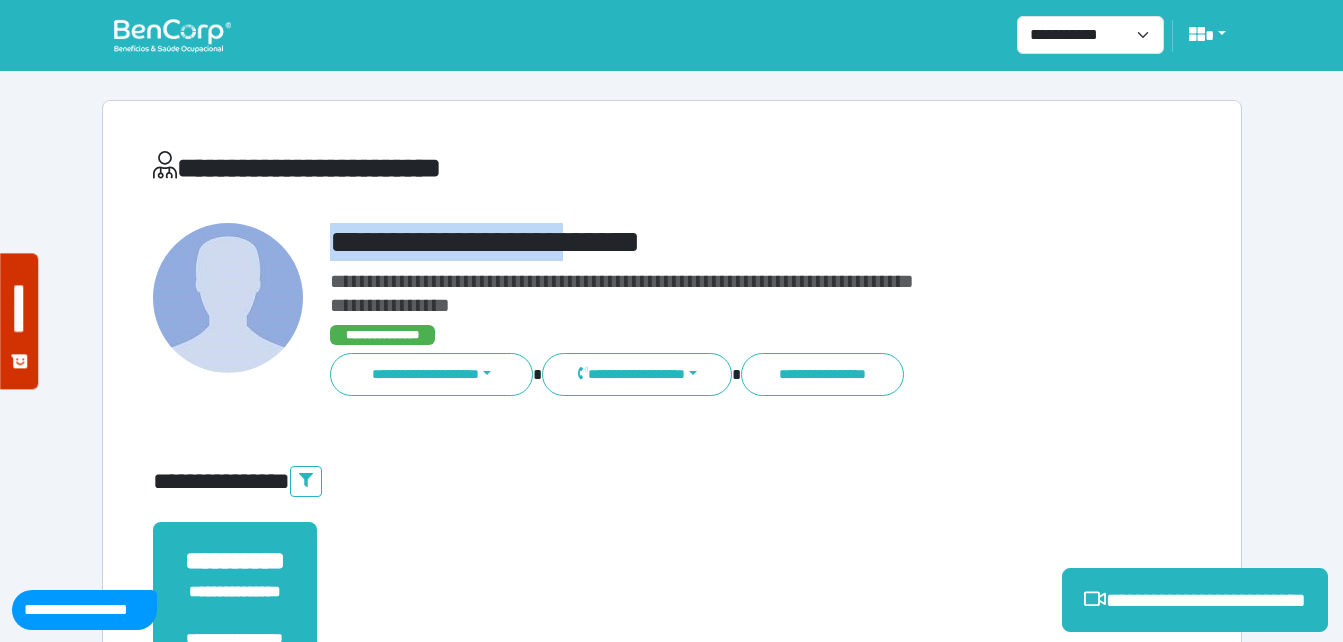 drag, startPoint x: 335, startPoint y: 242, endPoint x: 698, endPoint y: 204, distance: 364.98355 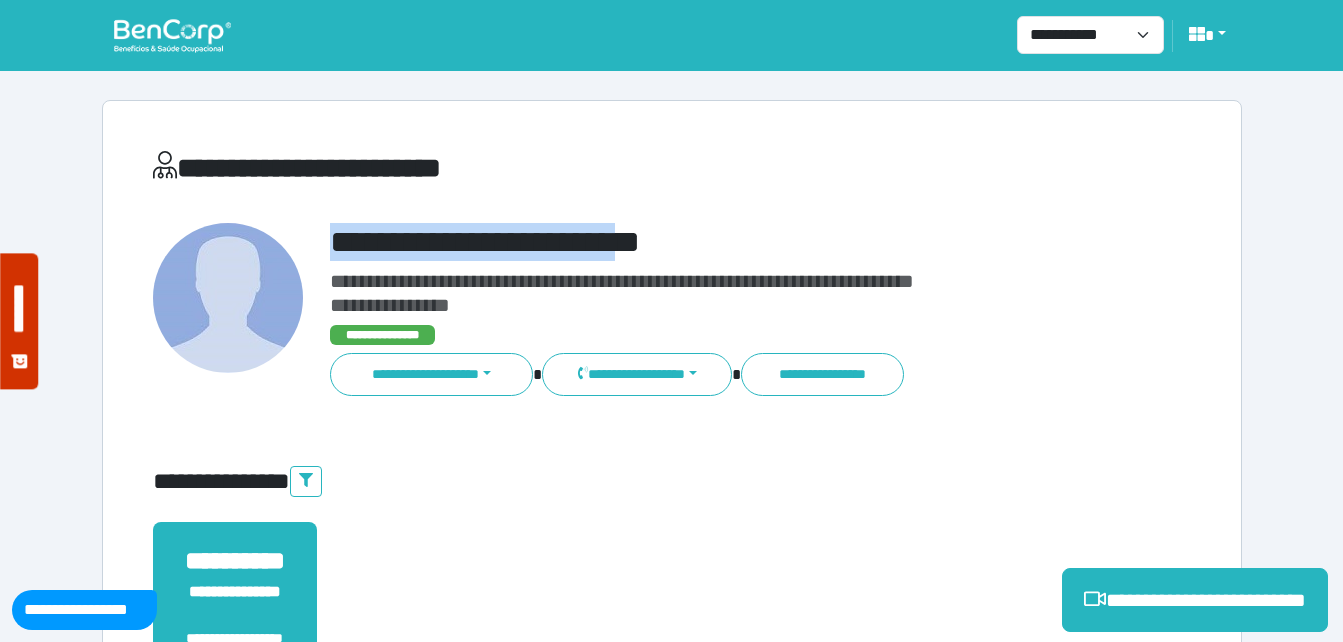 copy on "**********" 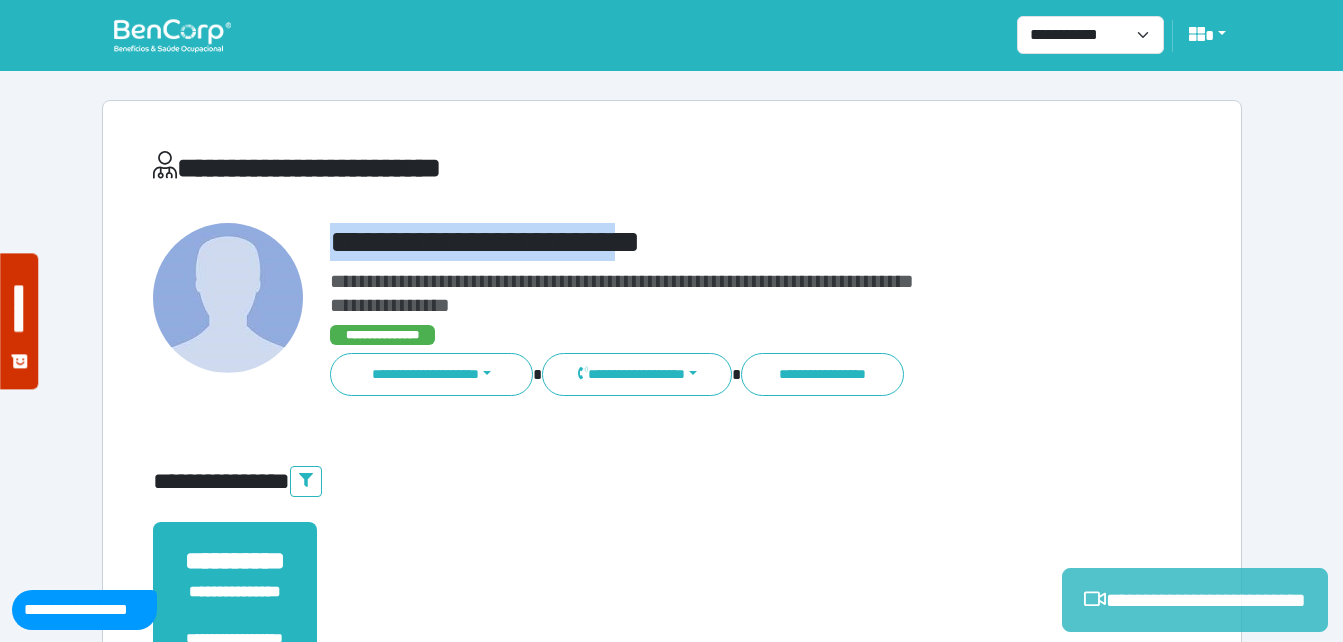 click on "**********" at bounding box center (1195, 600) 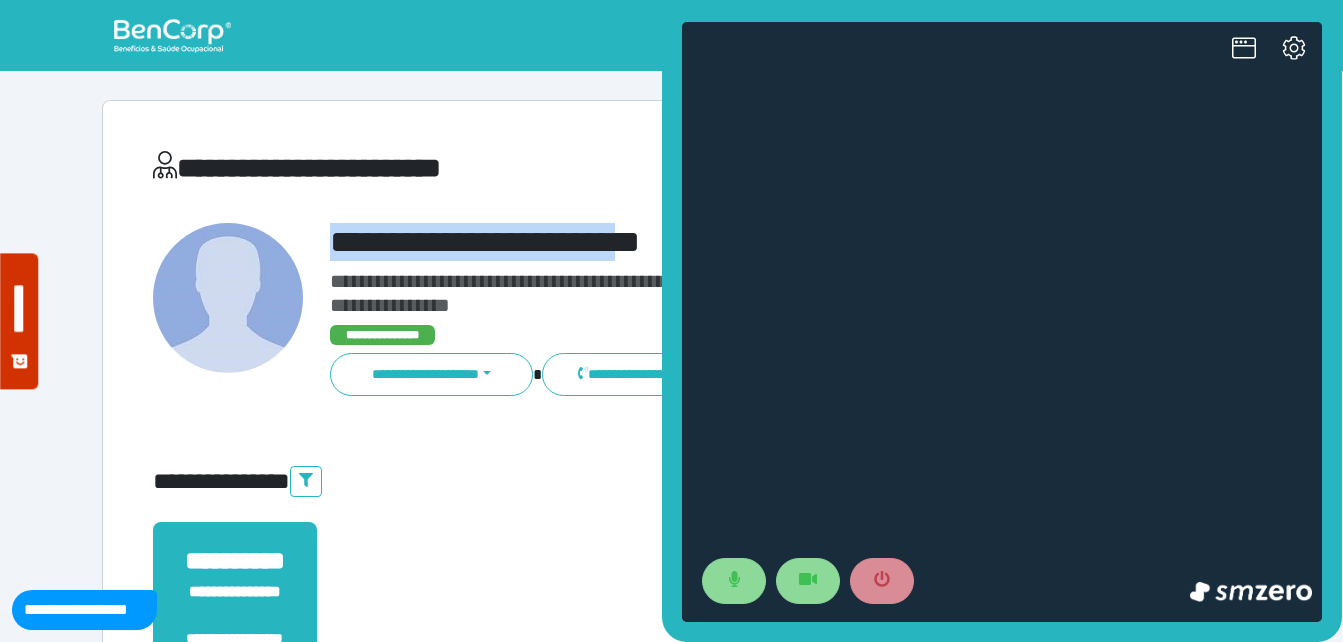 scroll, scrollTop: 0, scrollLeft: 0, axis: both 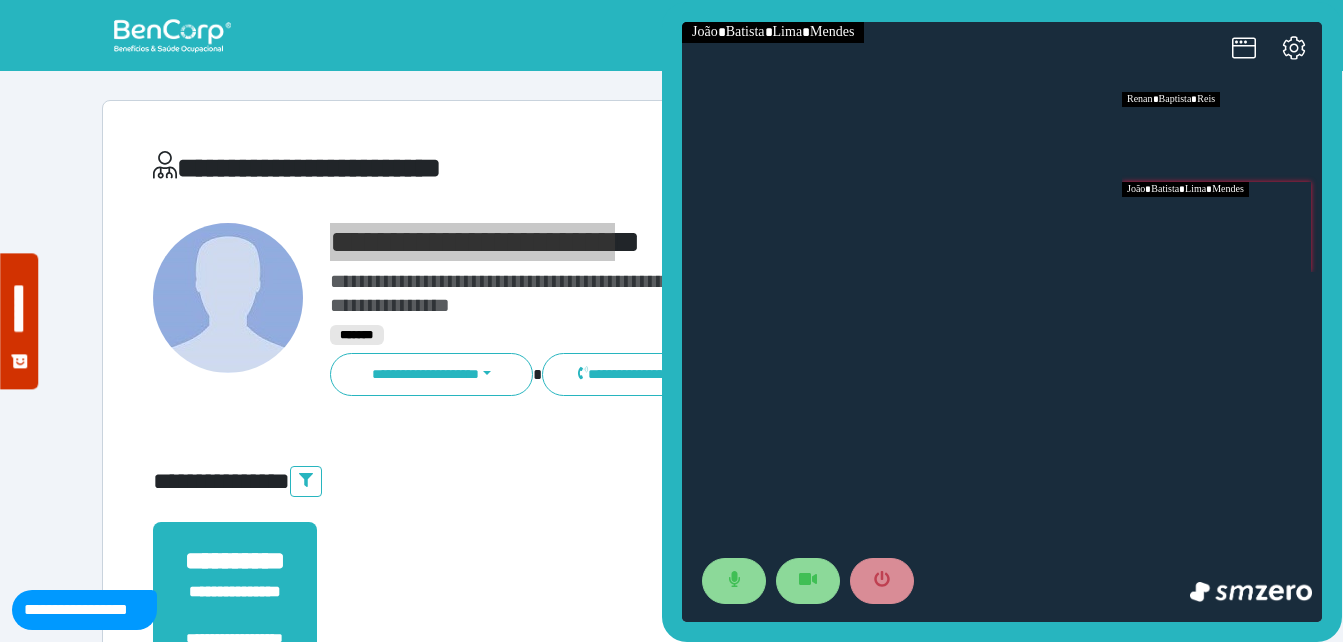 click at bounding box center (1222, 227) 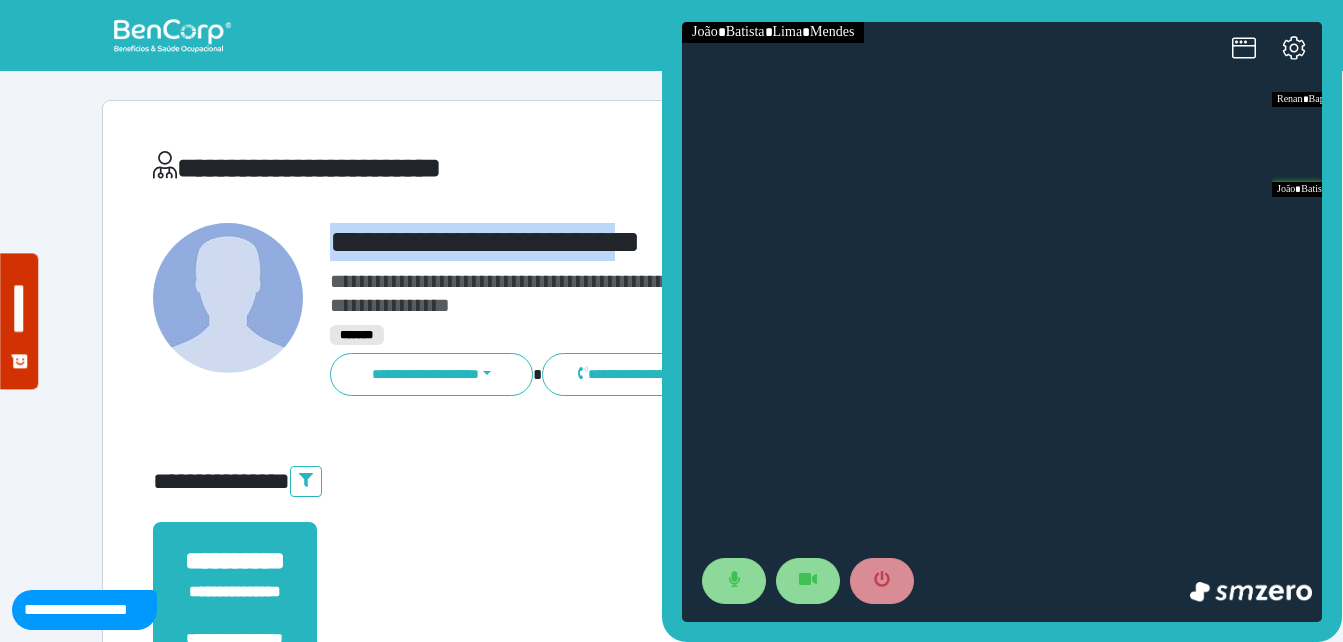 click on "**********" at bounding box center [716, 242] 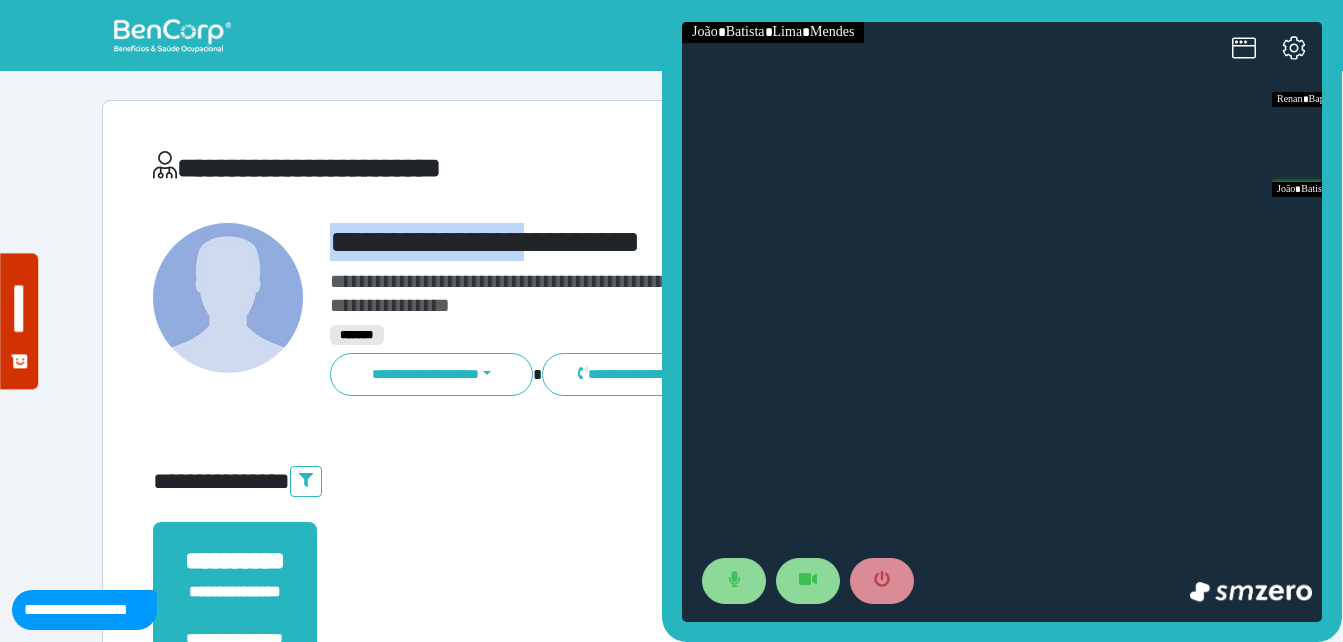 drag, startPoint x: 318, startPoint y: 236, endPoint x: 638, endPoint y: 222, distance: 320.3061 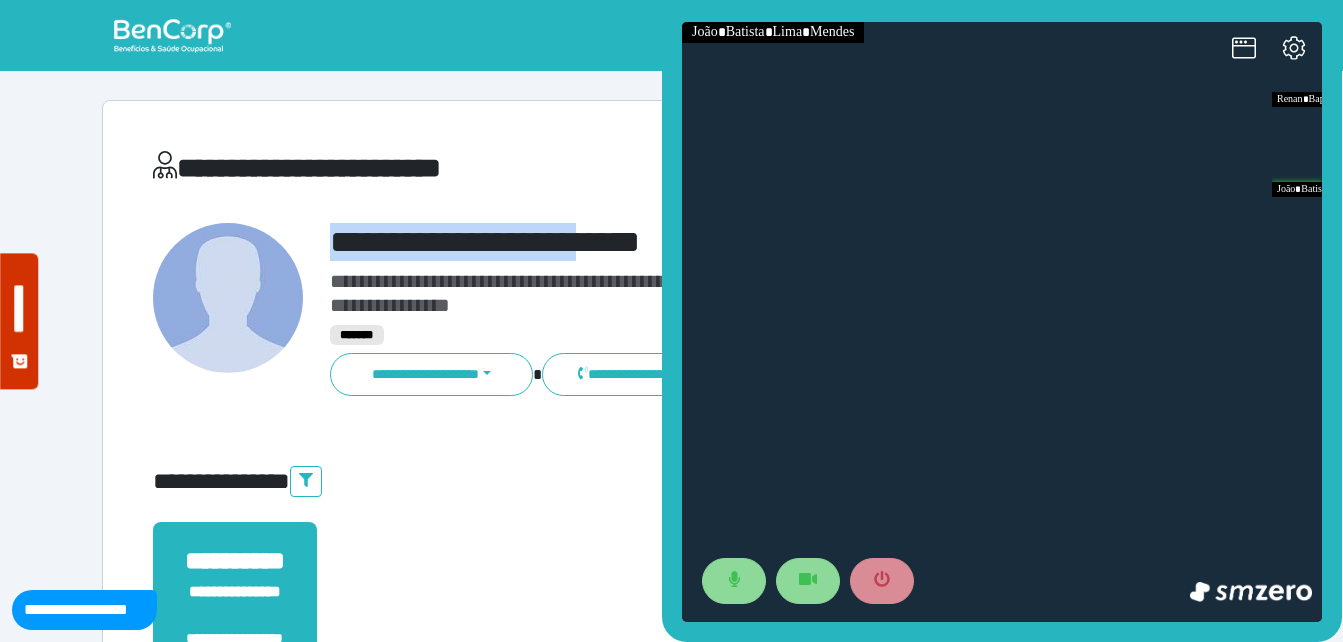 copy on "**********" 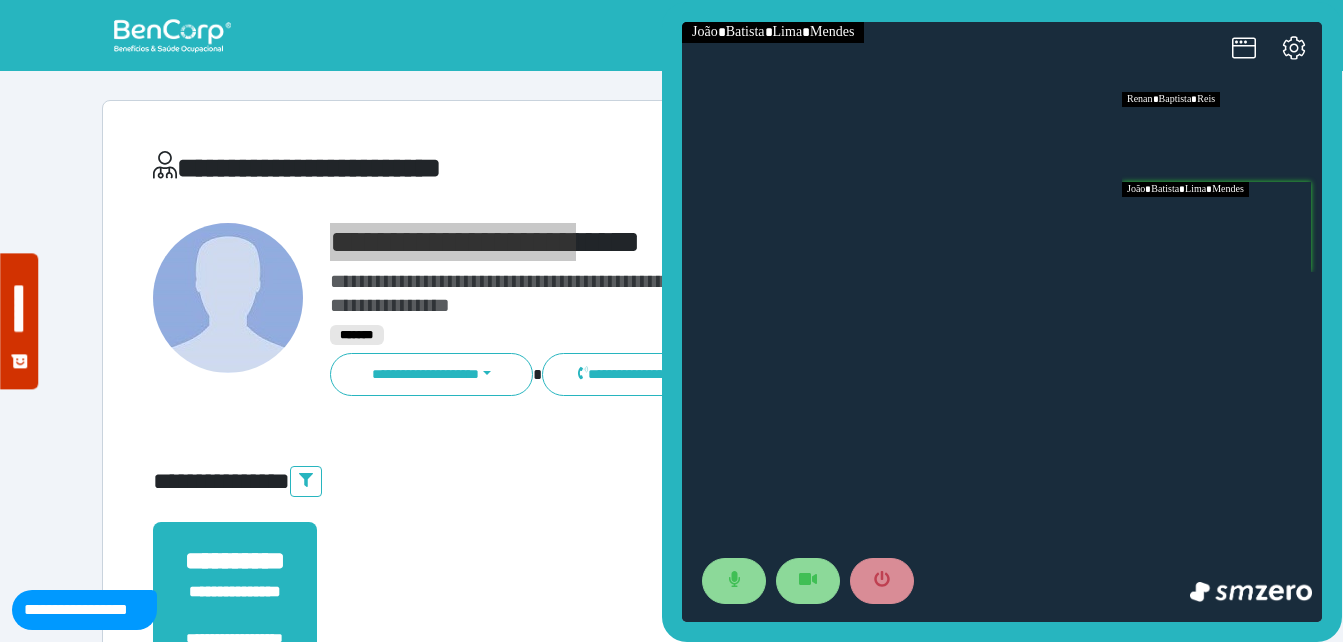 click at bounding box center [1222, 137] 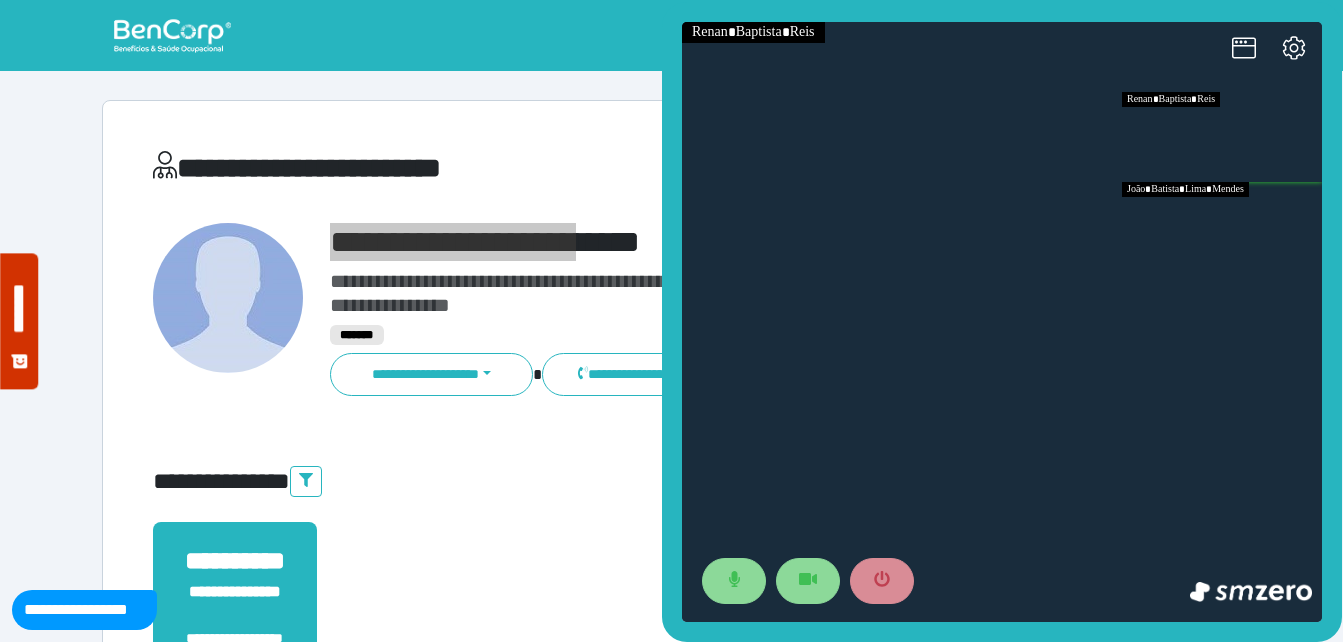 click at bounding box center (1222, 227) 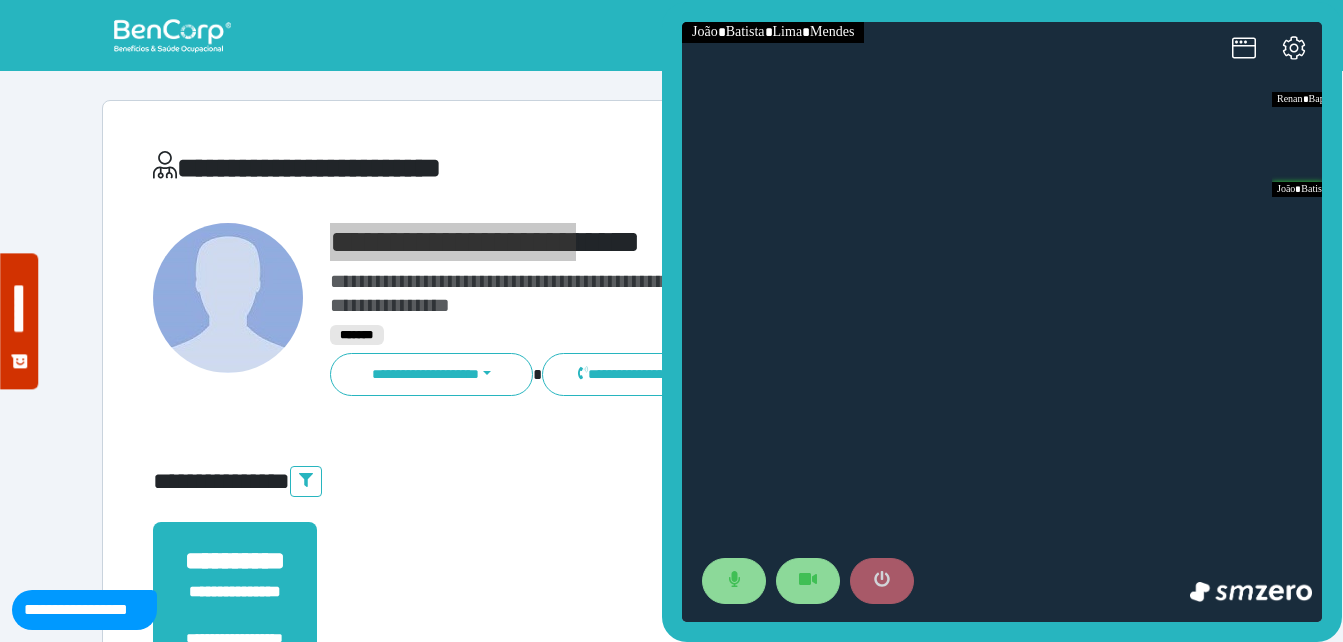 click 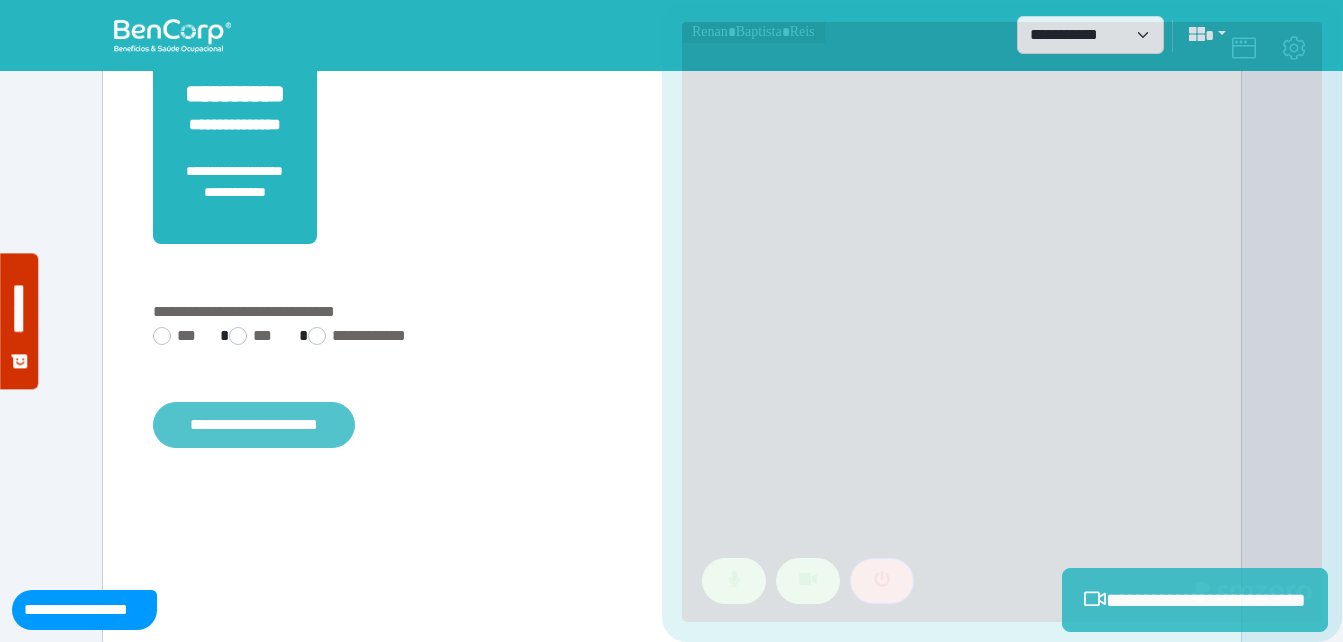 scroll, scrollTop: 494, scrollLeft: 0, axis: vertical 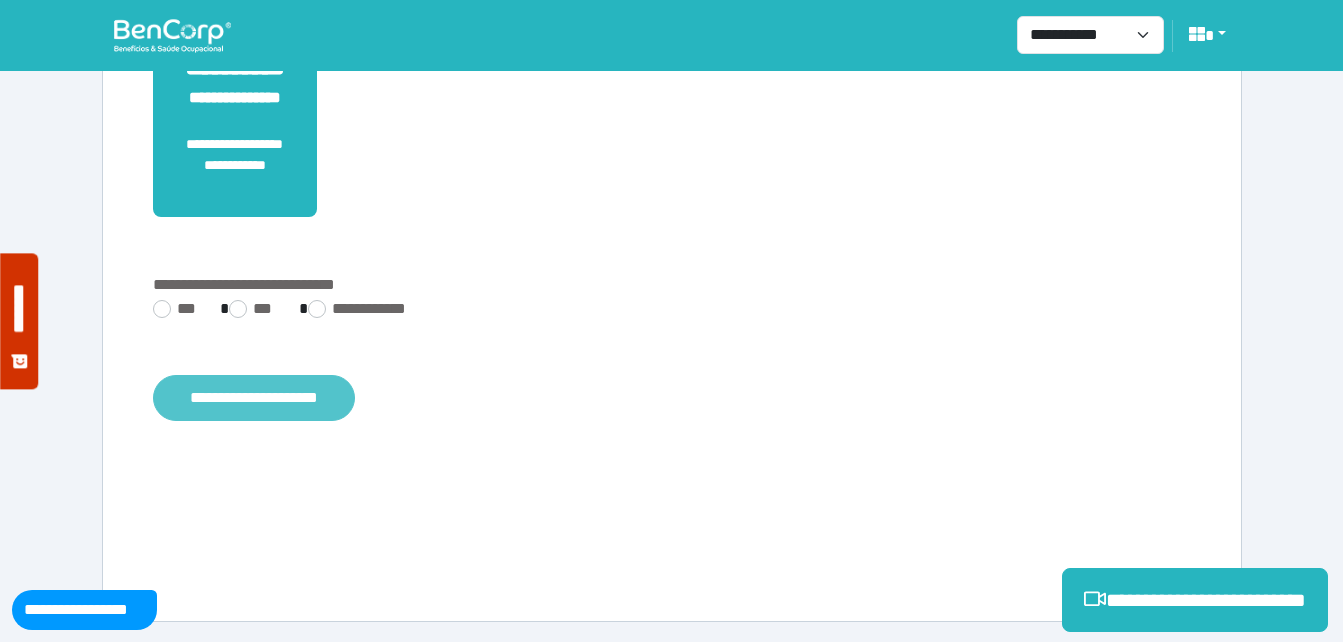 click on "**********" at bounding box center (254, 398) 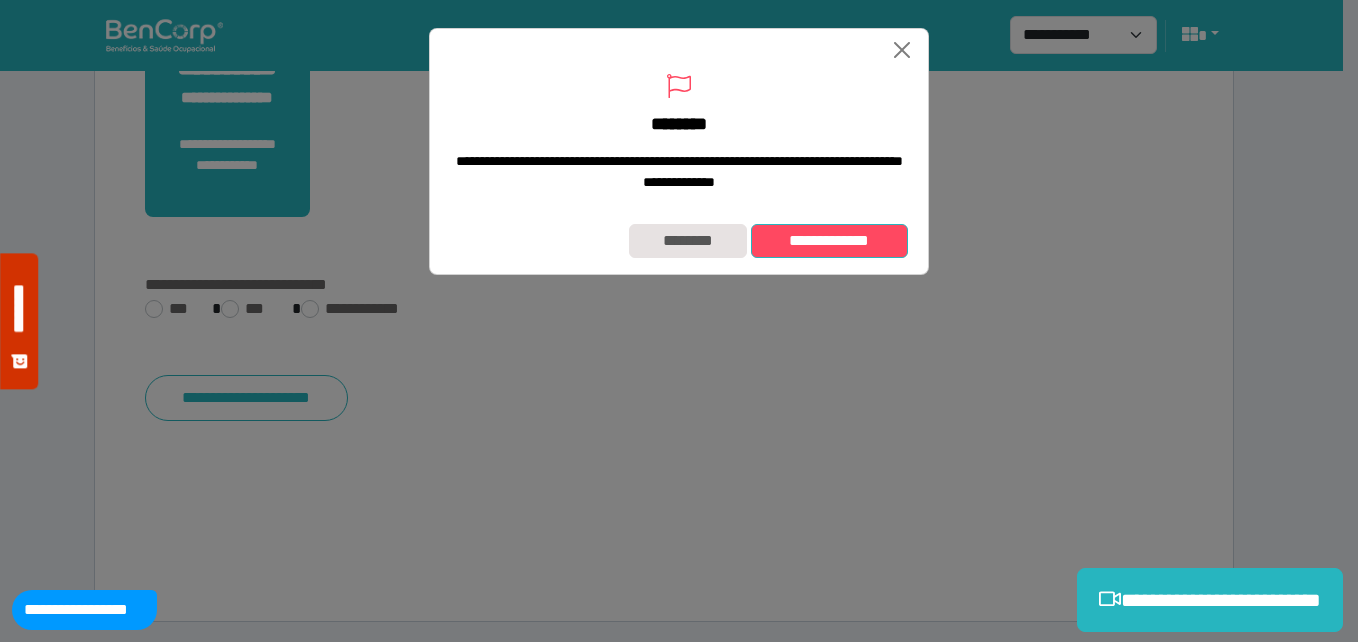 drag, startPoint x: 839, startPoint y: 244, endPoint x: 822, endPoint y: 285, distance: 44.38468 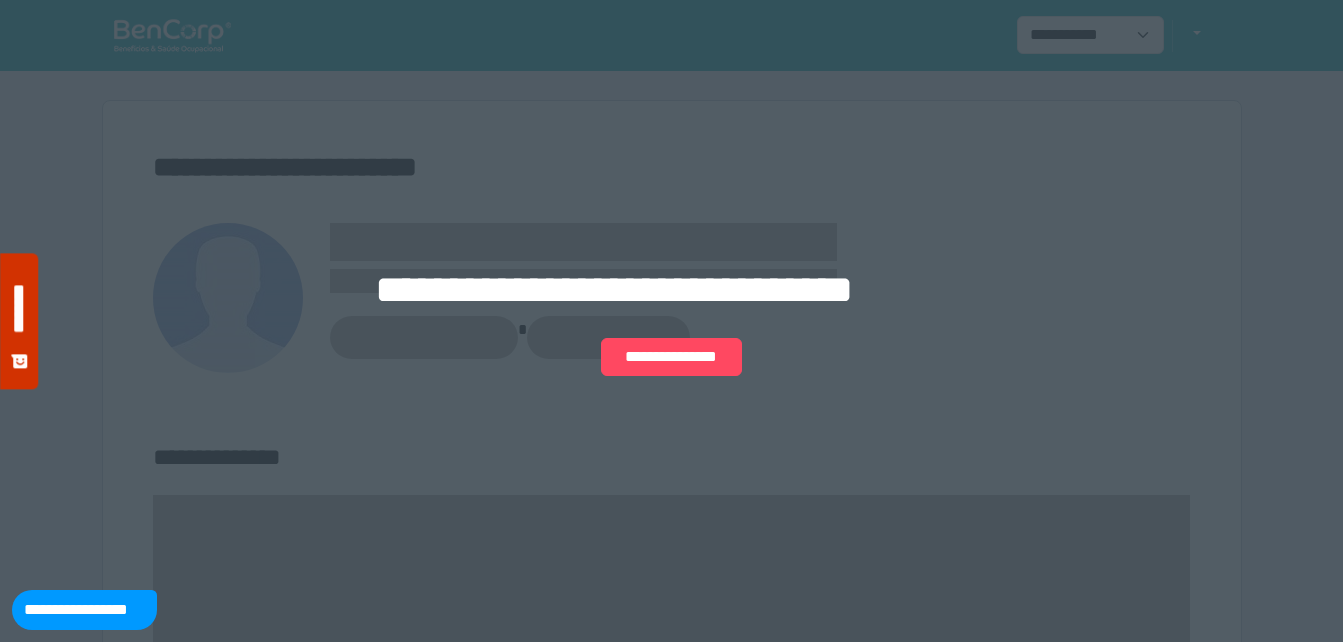 scroll, scrollTop: 0, scrollLeft: 0, axis: both 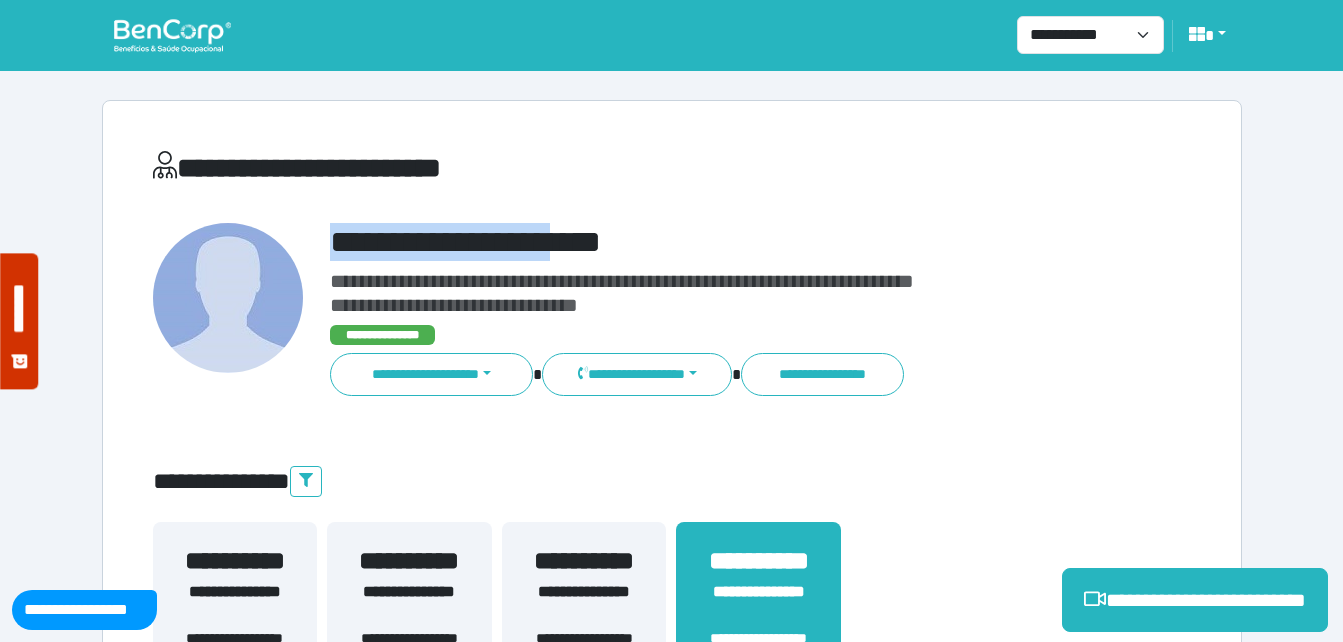 drag, startPoint x: 330, startPoint y: 232, endPoint x: 614, endPoint y: 233, distance: 284.00177 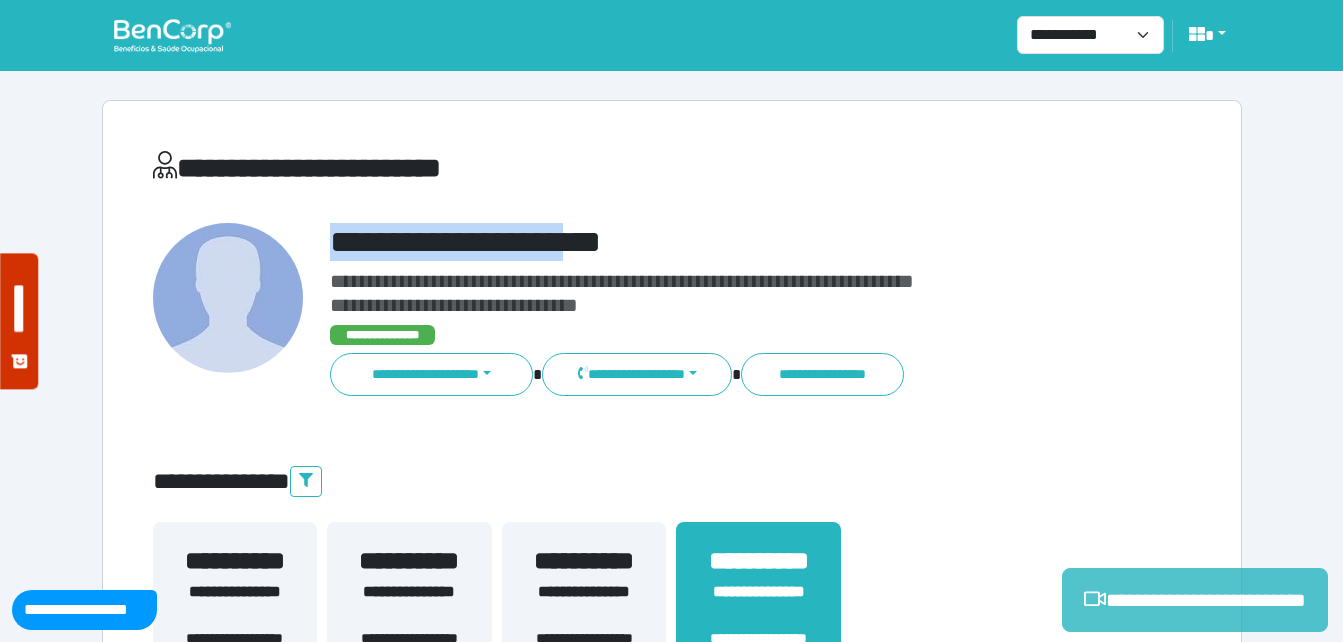 copy on "**********" 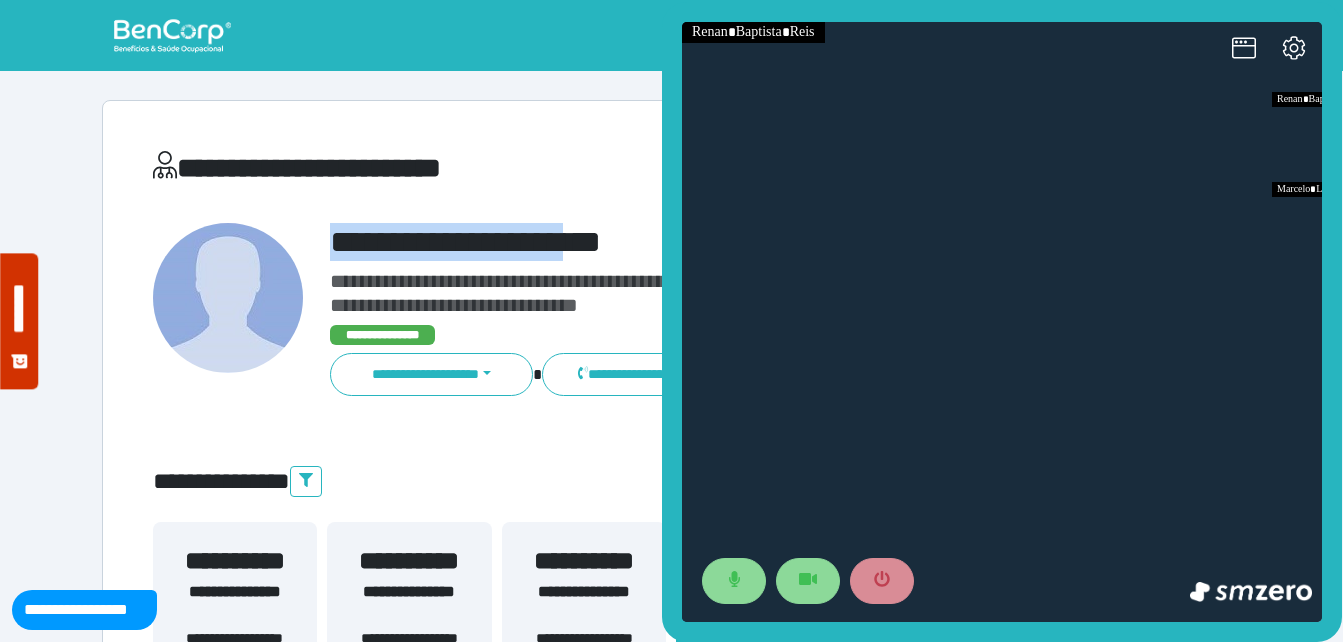 scroll, scrollTop: 0, scrollLeft: 0, axis: both 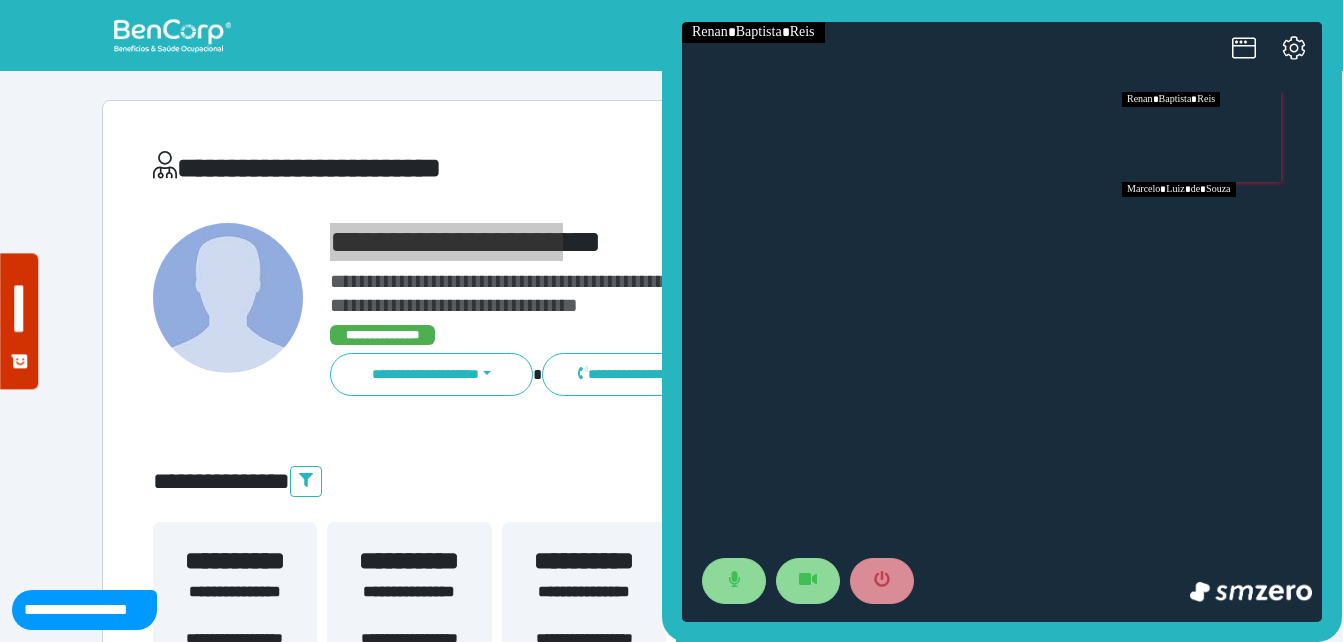 click at bounding box center (1222, 227) 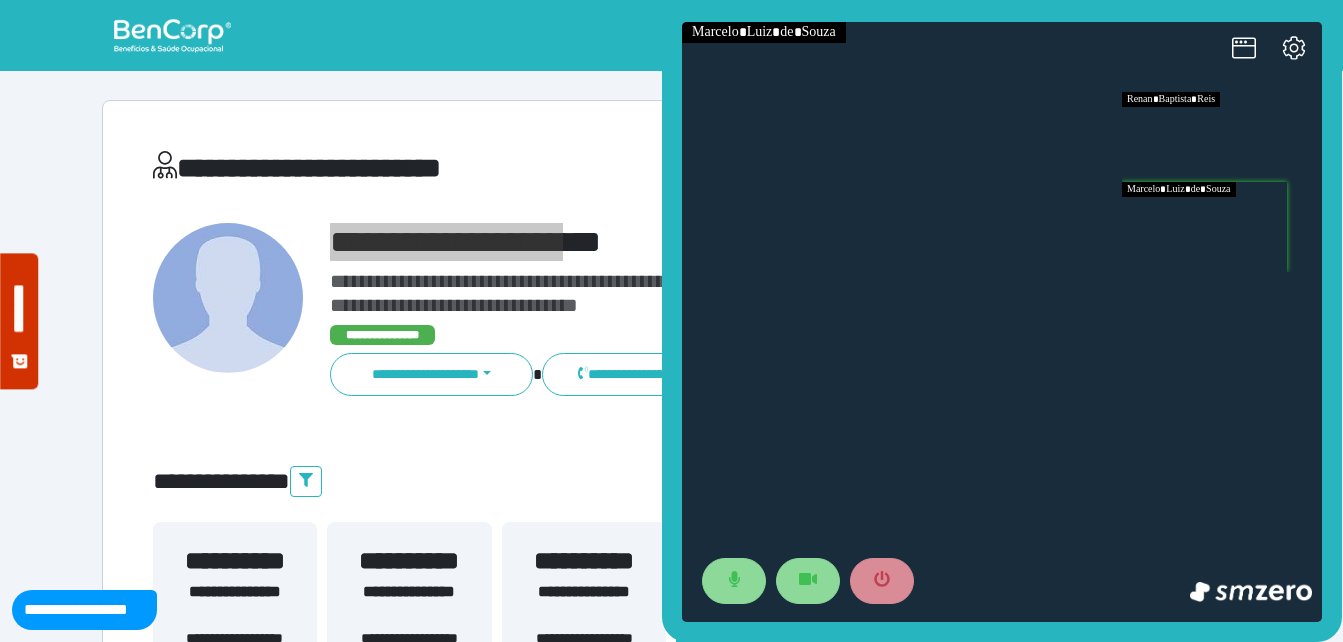 click at bounding box center [1222, 137] 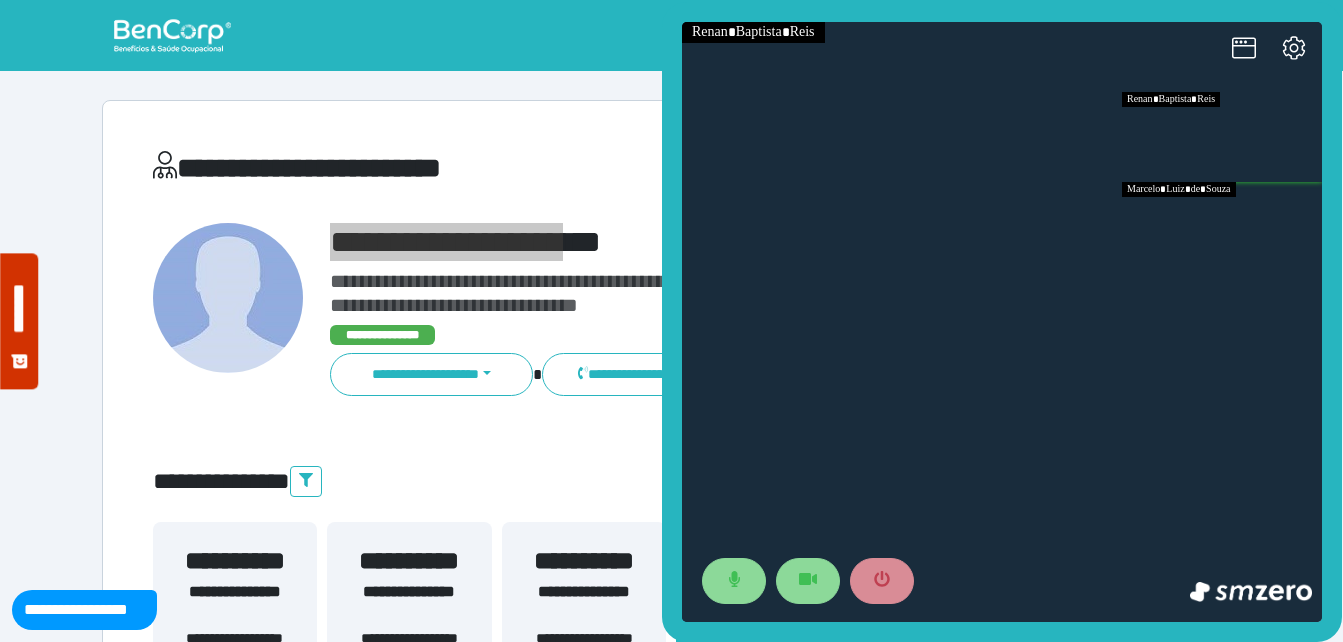 click at bounding box center (1222, 227) 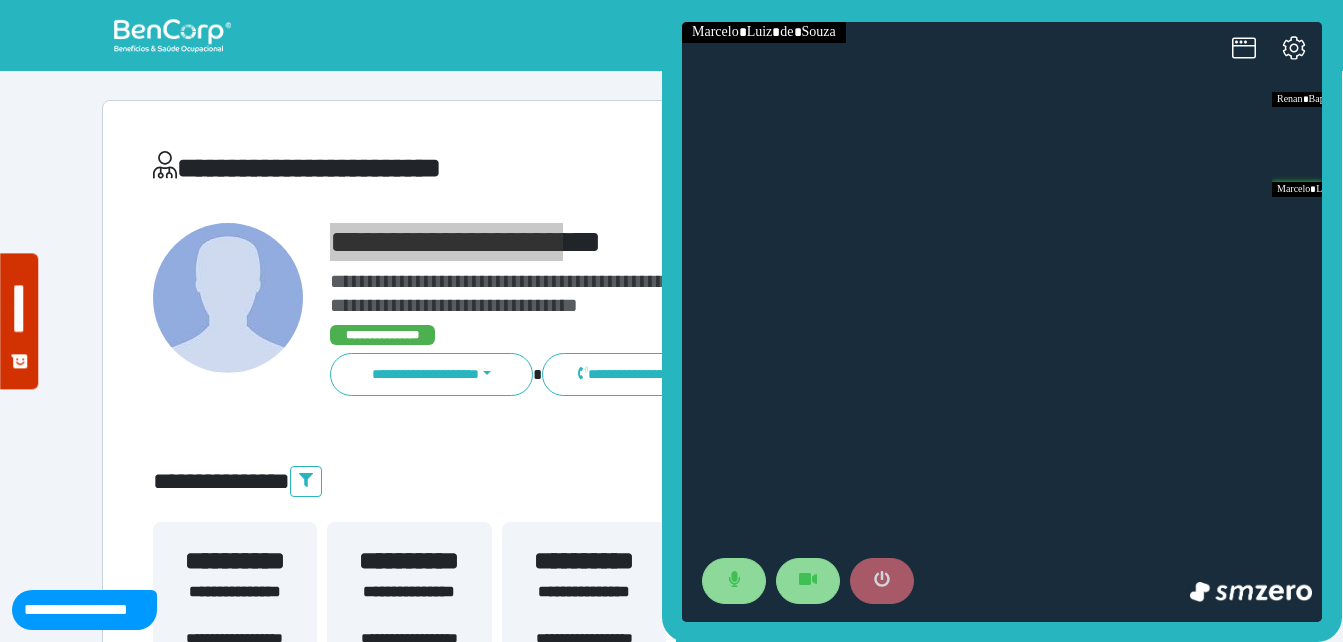 click at bounding box center (882, 581) 